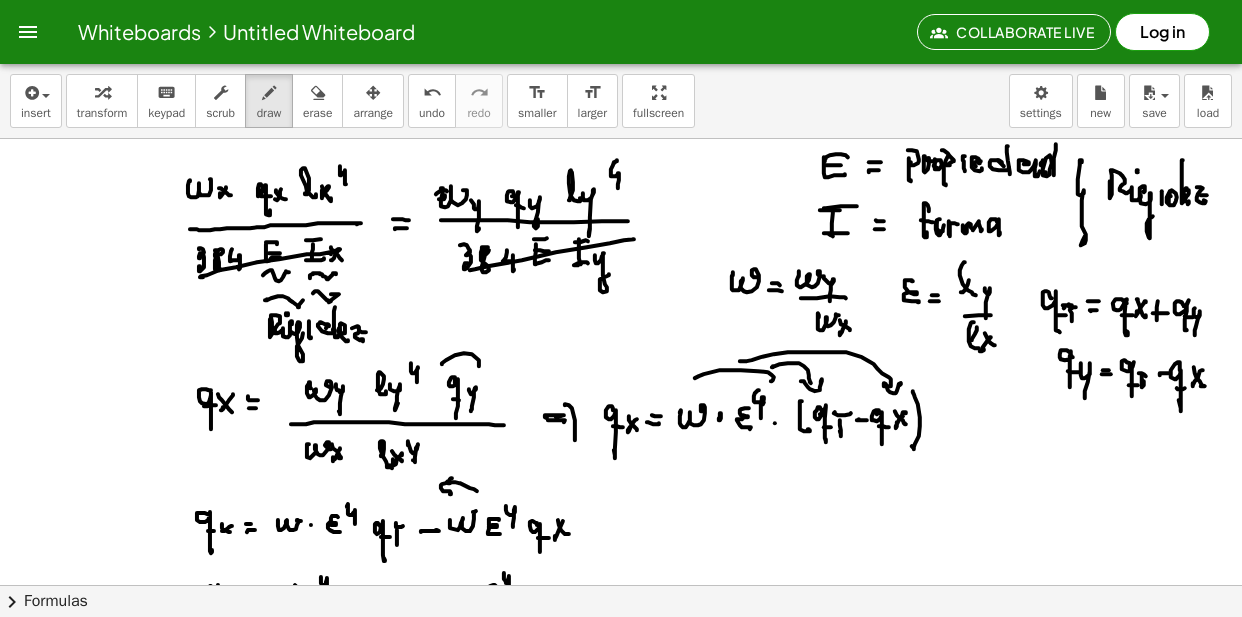 scroll, scrollTop: 0, scrollLeft: 0, axis: both 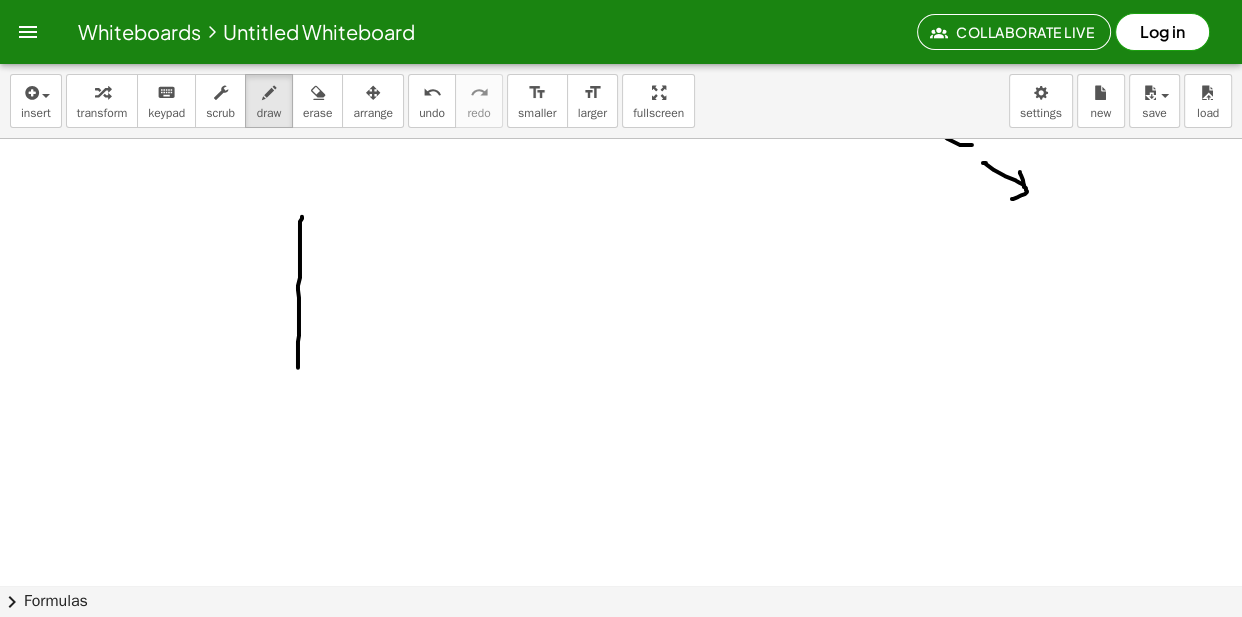 drag, startPoint x: 302, startPoint y: 218, endPoint x: 300, endPoint y: 284, distance: 66.0303 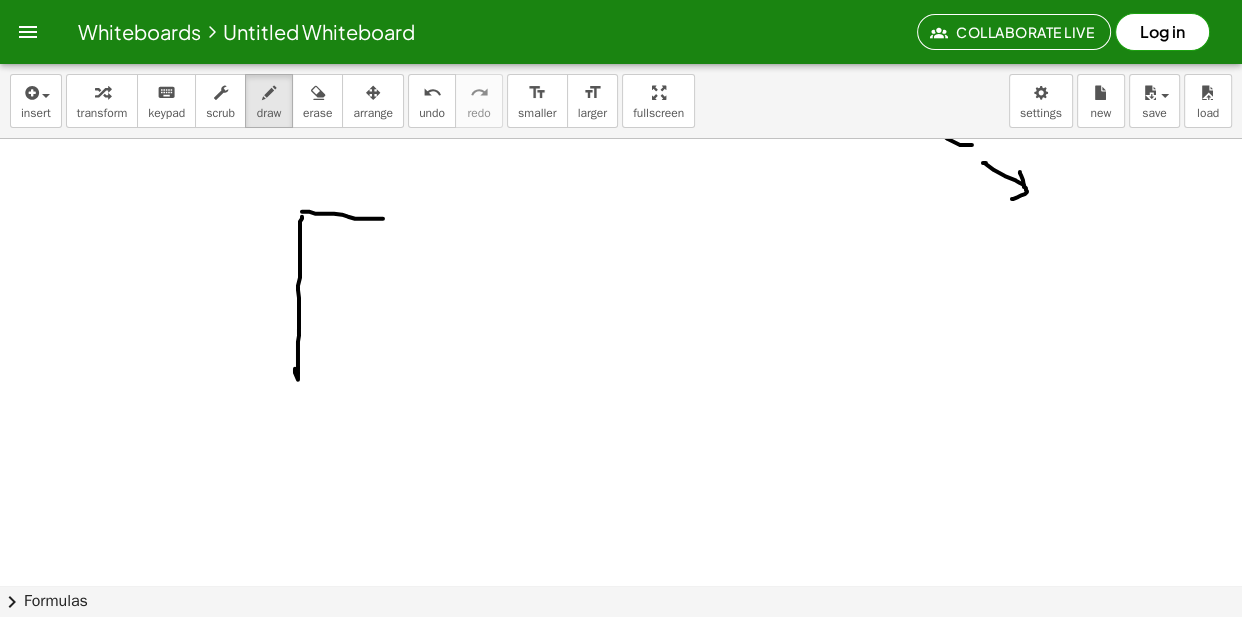 drag, startPoint x: 302, startPoint y: 212, endPoint x: 395, endPoint y: 220, distance: 93.34345 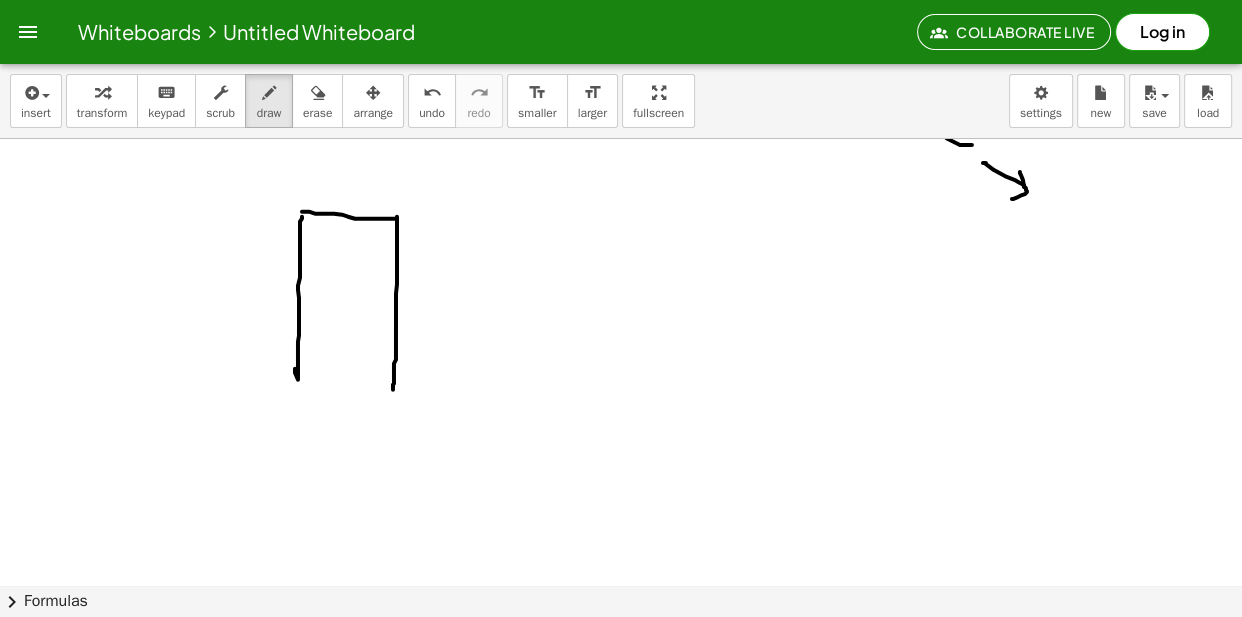drag, startPoint x: 397, startPoint y: 217, endPoint x: 388, endPoint y: 380, distance: 163.24828 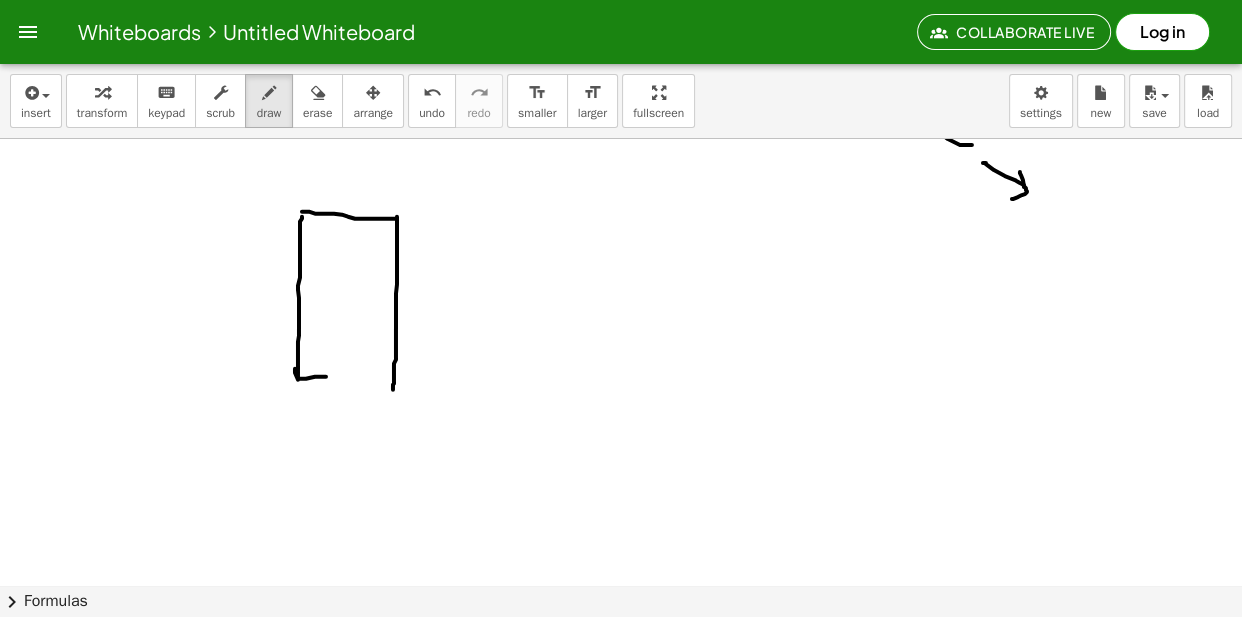 drag, startPoint x: 300, startPoint y: 379, endPoint x: 398, endPoint y: 382, distance: 98.045906 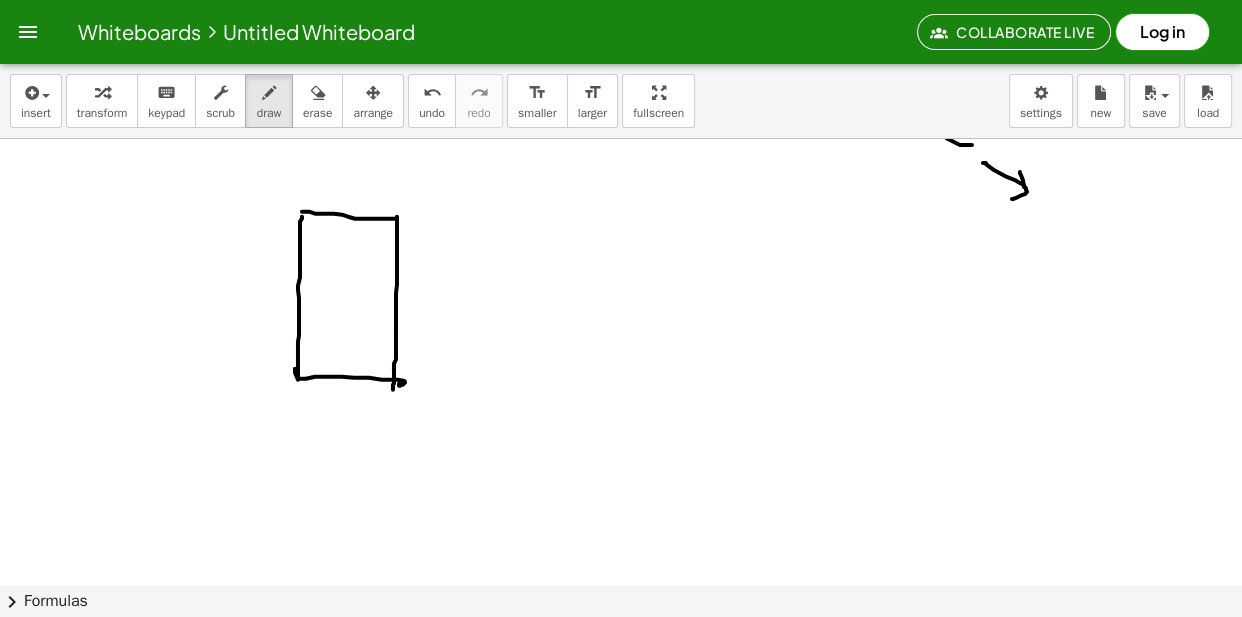 drag, startPoint x: 260, startPoint y: 294, endPoint x: 310, endPoint y: 290, distance: 50.159744 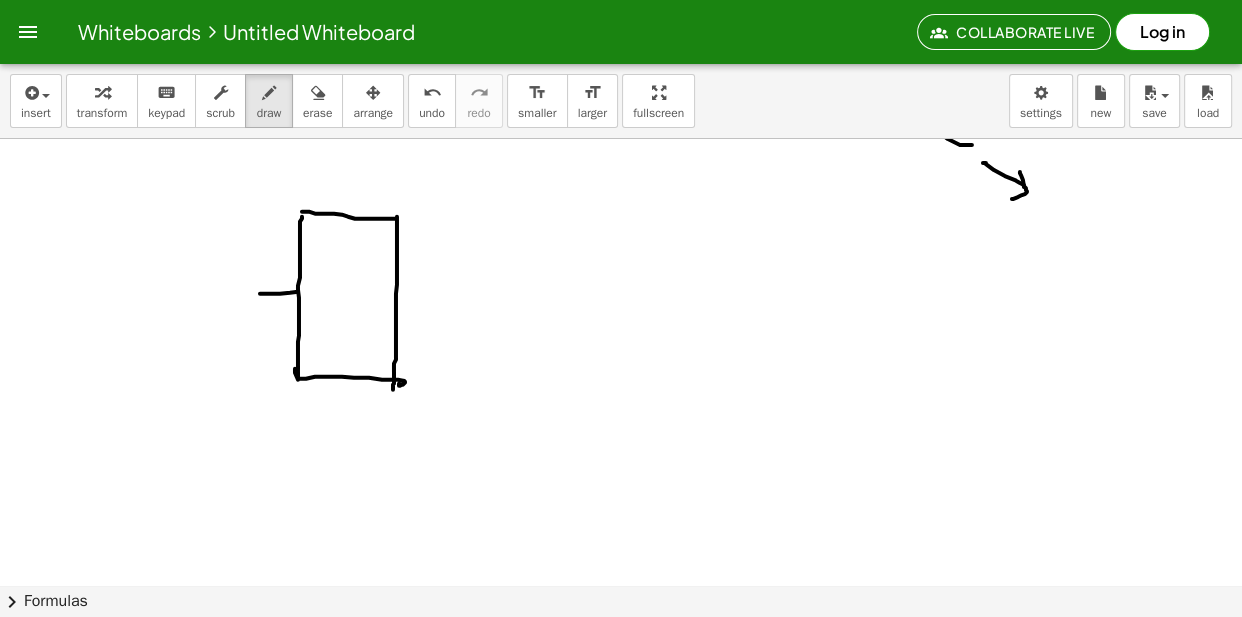 click at bounding box center (621, -1787) 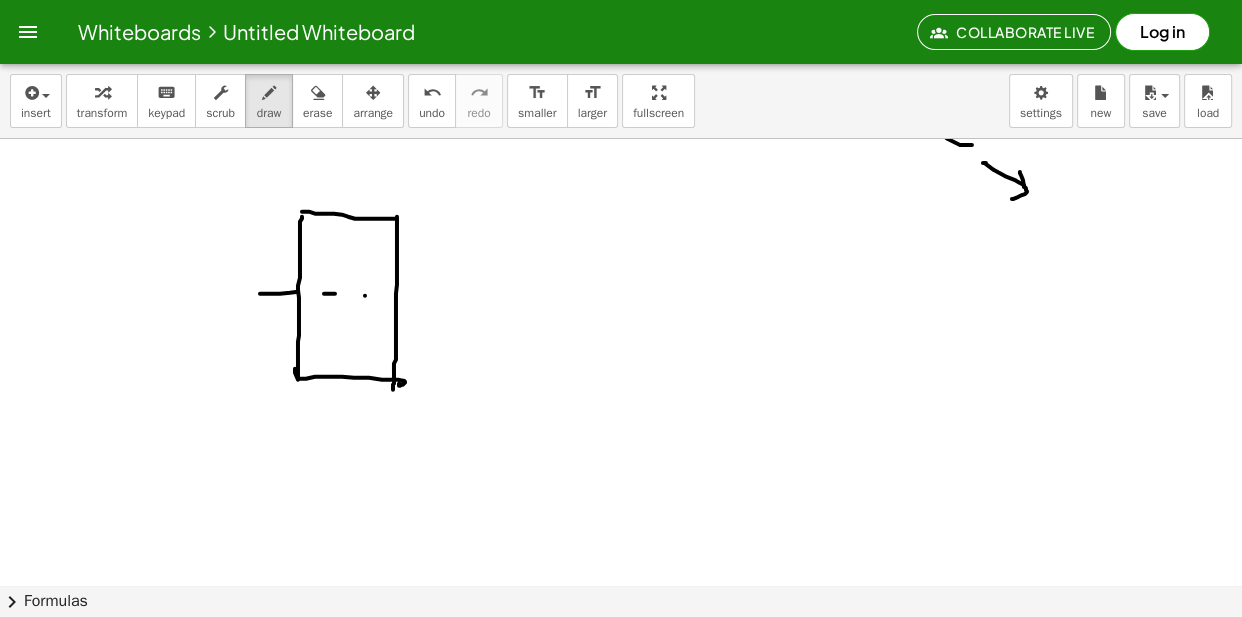 click at bounding box center [621, -1787] 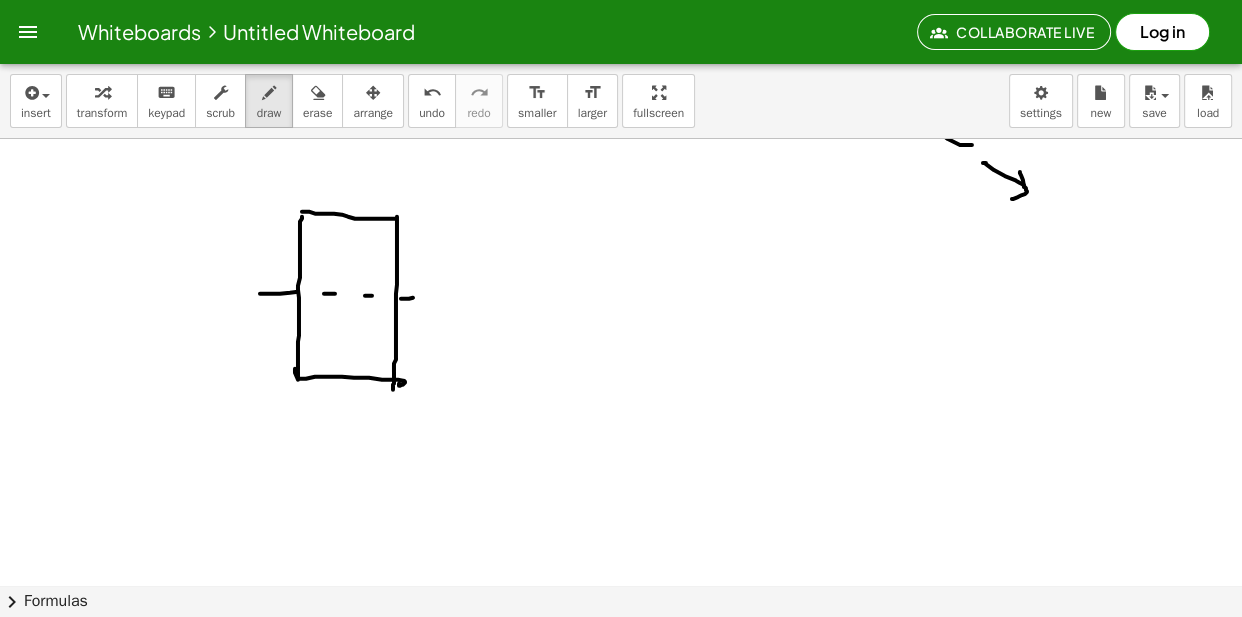 click at bounding box center [621, -1787] 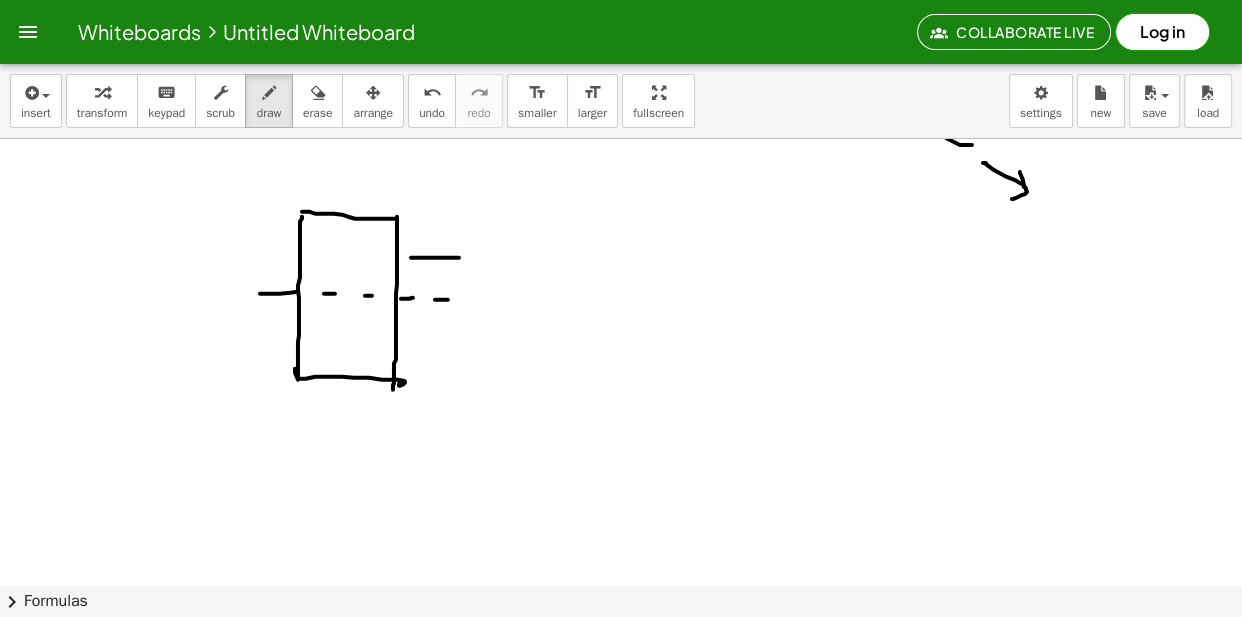 click at bounding box center (621, -1787) 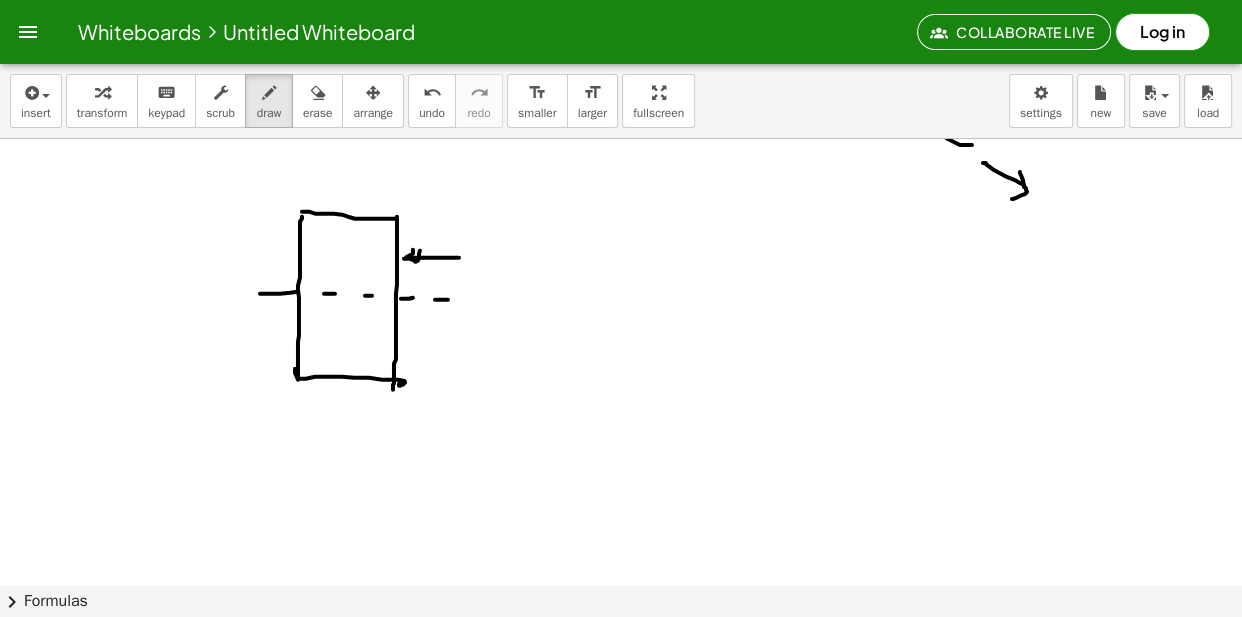 click at bounding box center (621, -1787) 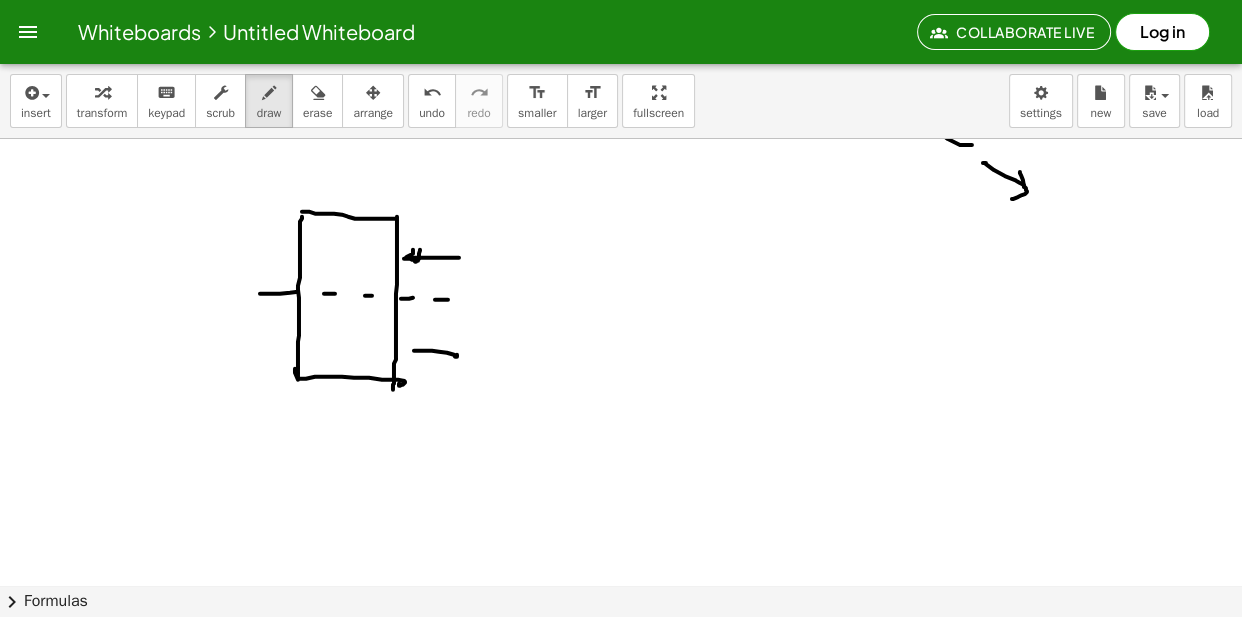 drag, startPoint x: 414, startPoint y: 351, endPoint x: 457, endPoint y: 343, distance: 43.737854 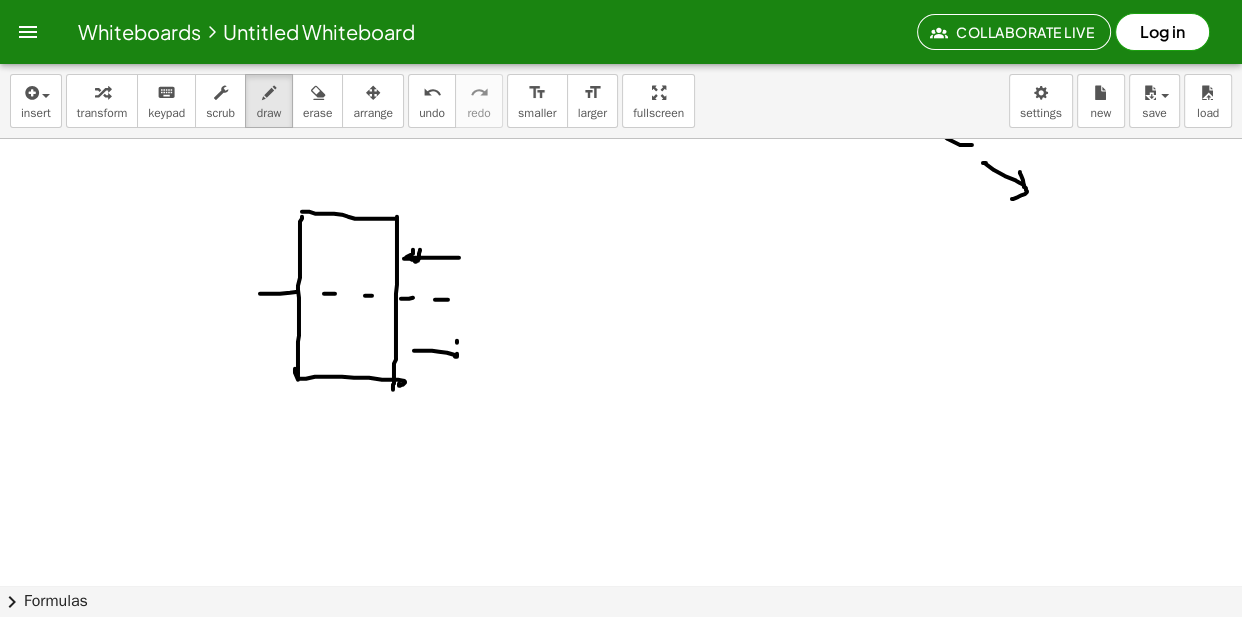 click at bounding box center (621, -1787) 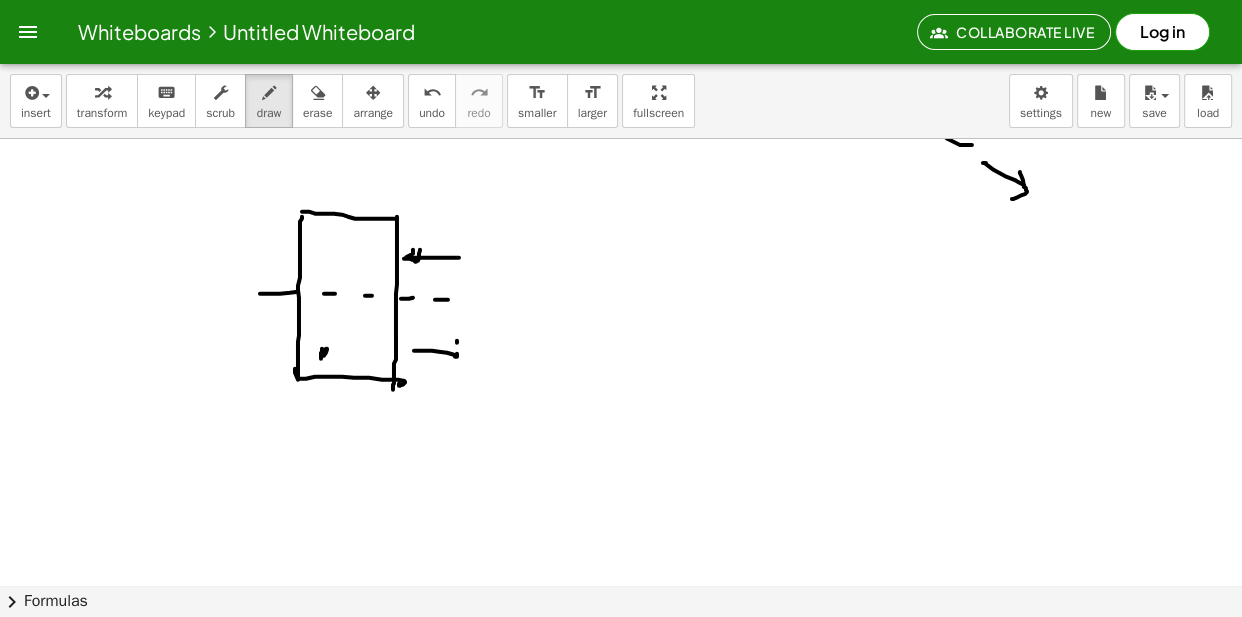 click at bounding box center (621, -1787) 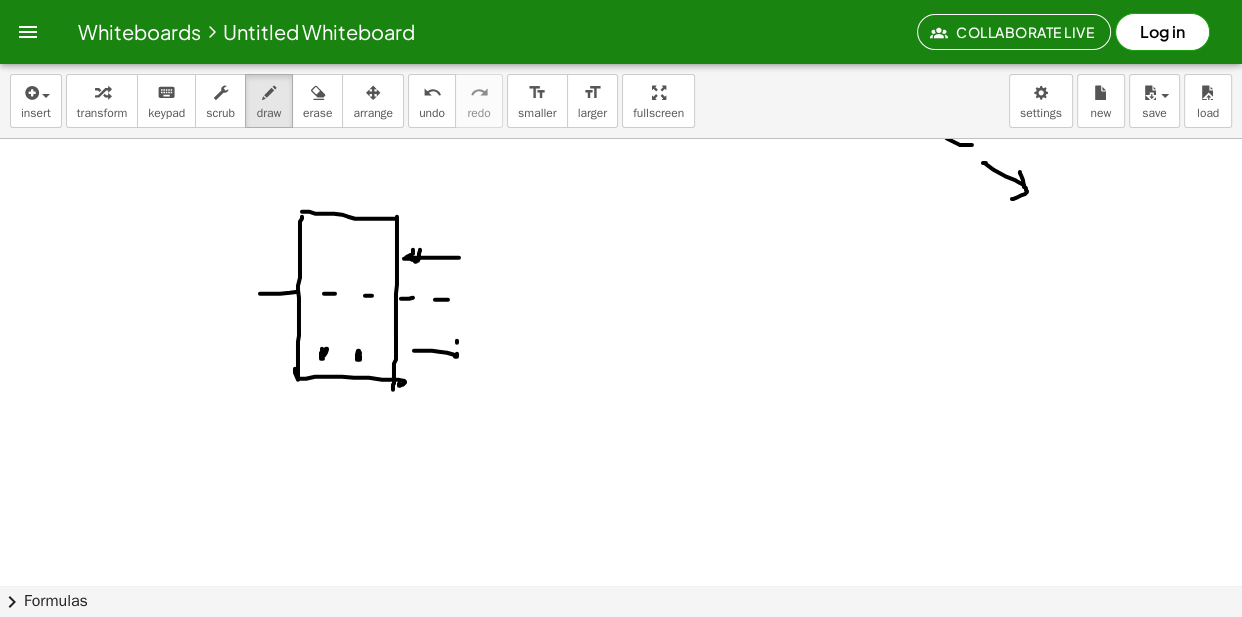 drag, startPoint x: 360, startPoint y: 354, endPoint x: 371, endPoint y: 355, distance: 11.045361 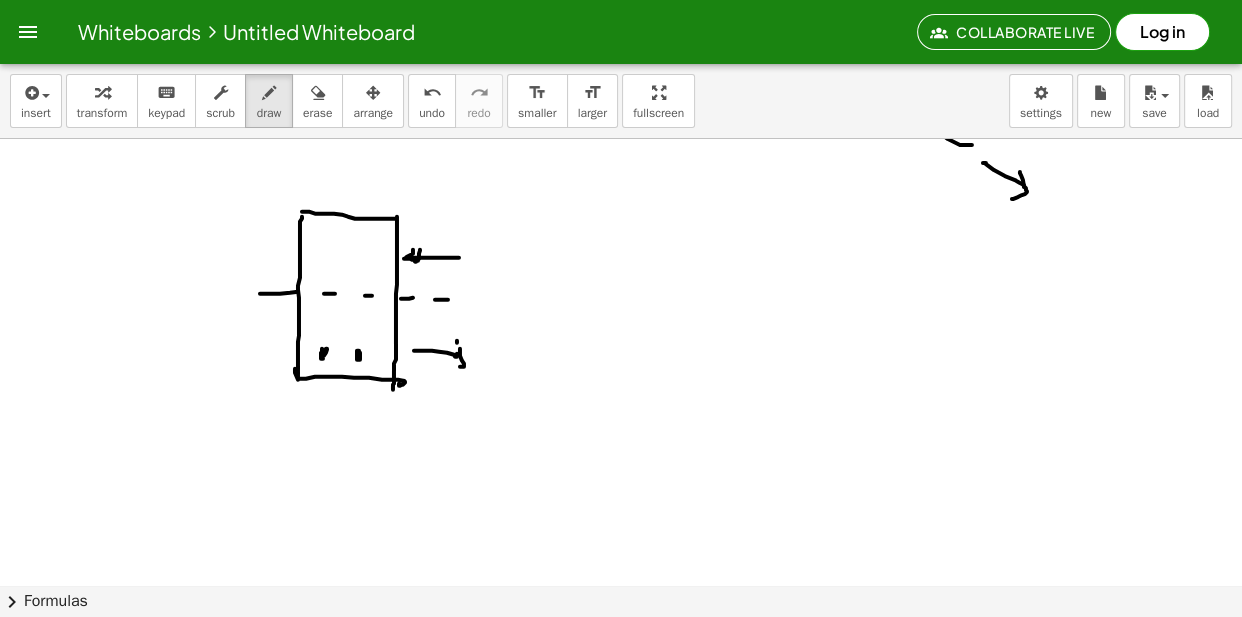 drag, startPoint x: 460, startPoint y: 356, endPoint x: 475, endPoint y: 355, distance: 15.033297 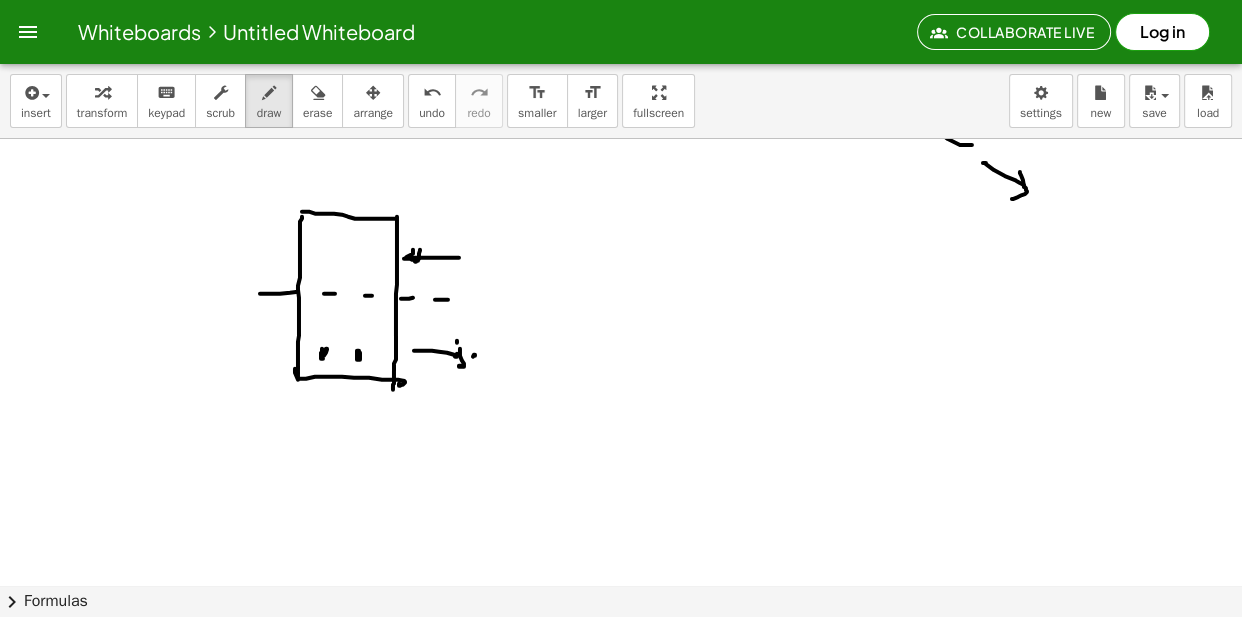 click at bounding box center (621, -1787) 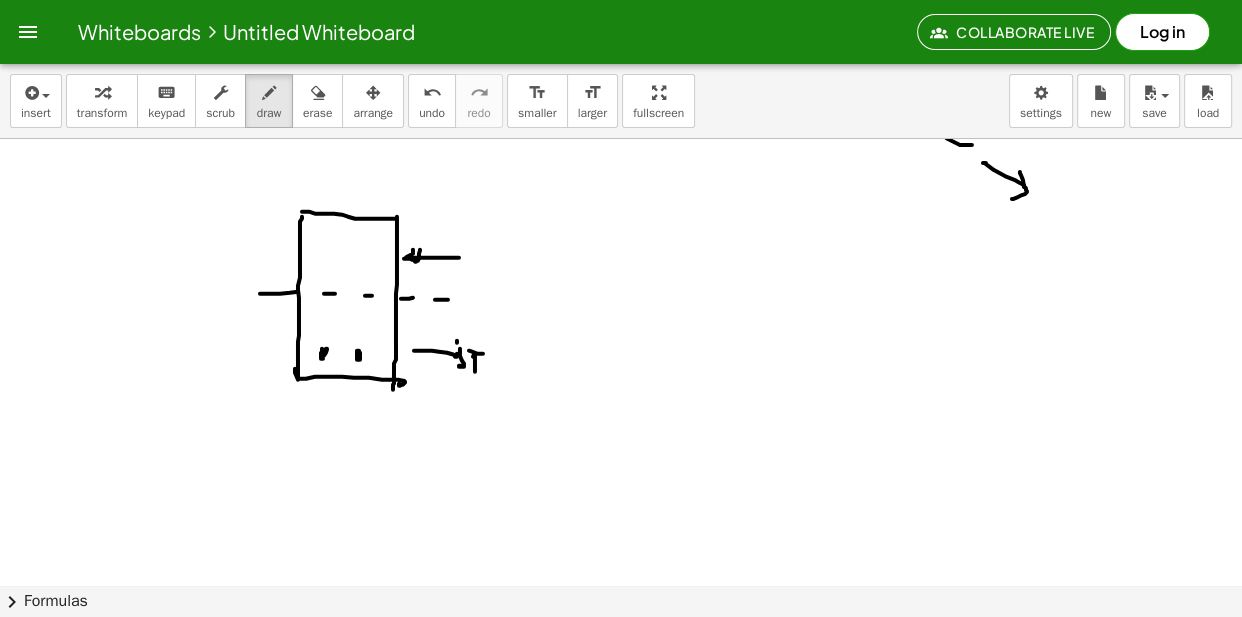 click at bounding box center (621, -1787) 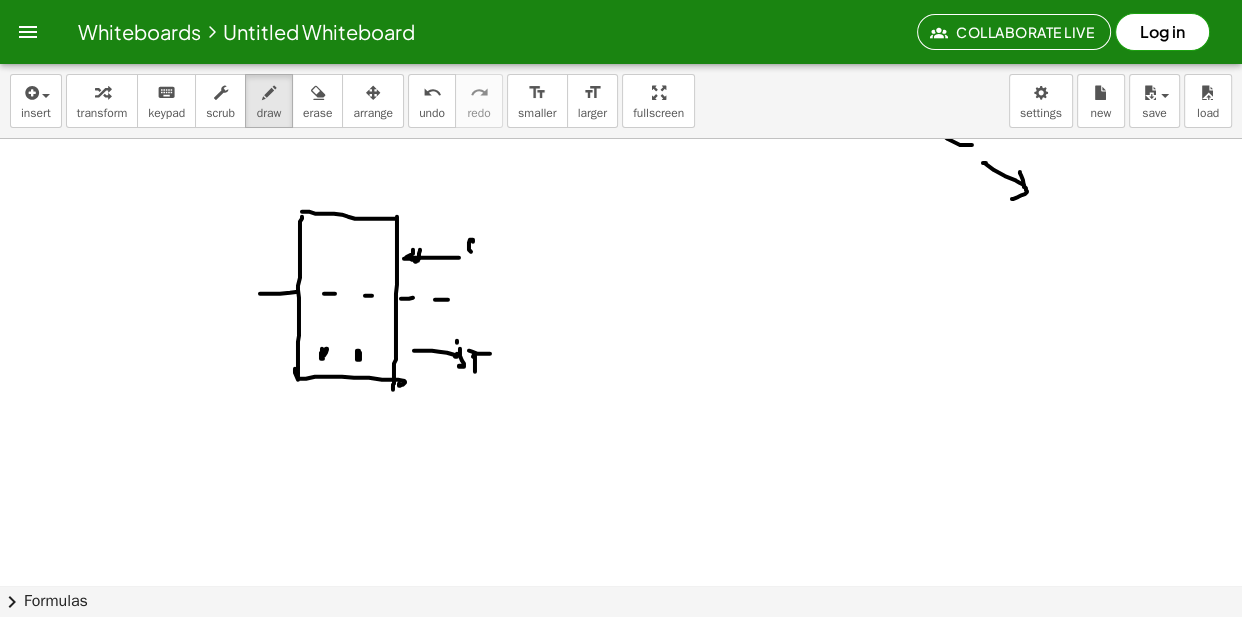 drag, startPoint x: 473, startPoint y: 242, endPoint x: 480, endPoint y: 256, distance: 15.652476 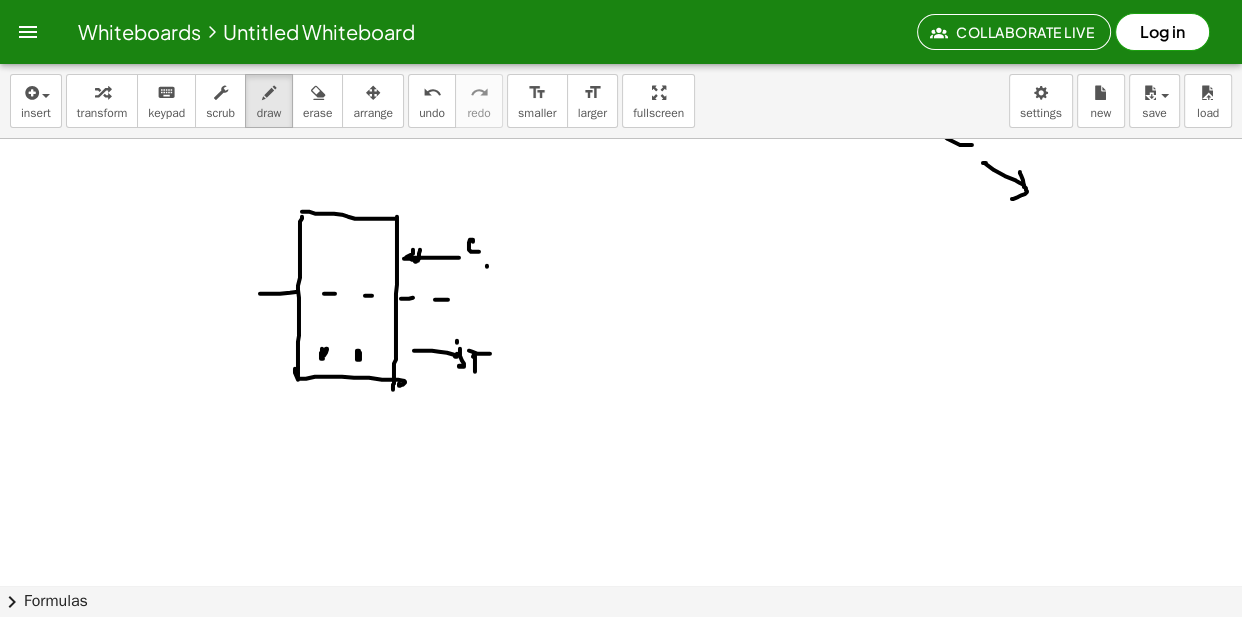 drag, startPoint x: 487, startPoint y: 266, endPoint x: 499, endPoint y: 267, distance: 12.0415945 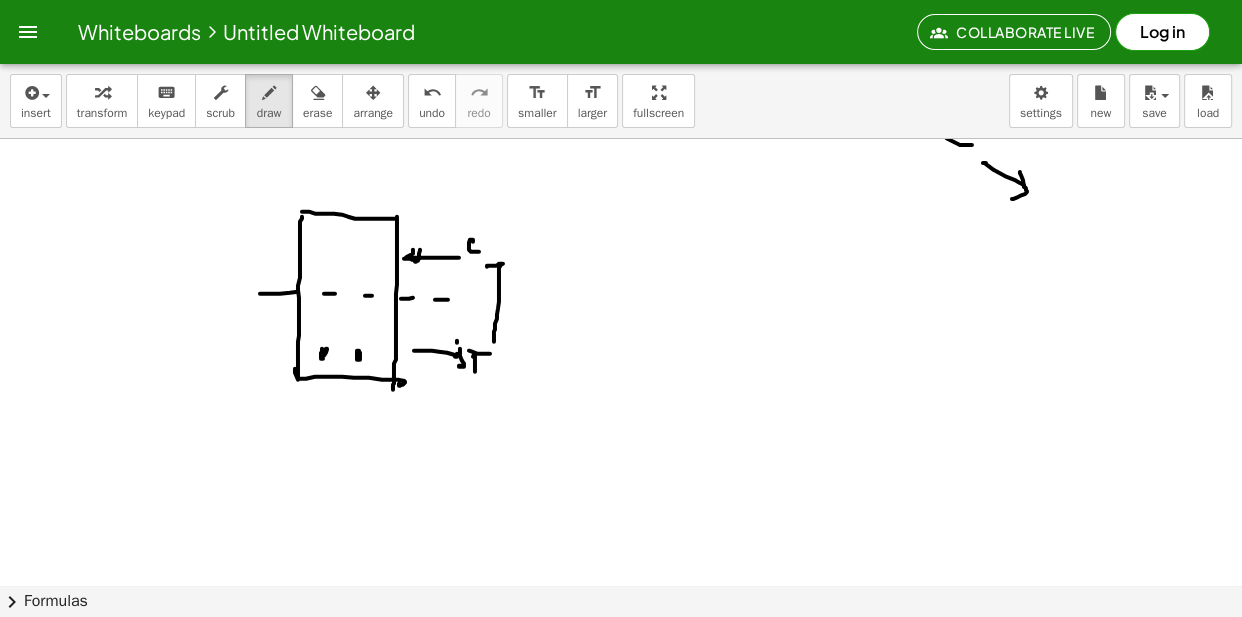 drag, startPoint x: 499, startPoint y: 287, endPoint x: 490, endPoint y: 343, distance: 56.718605 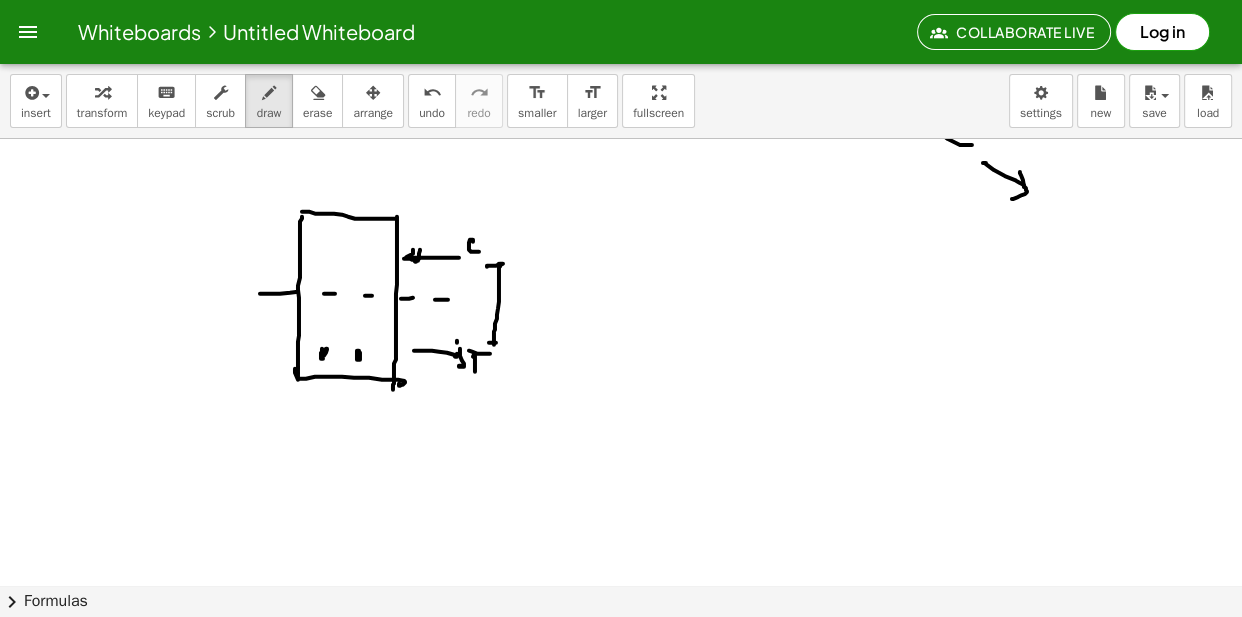 click at bounding box center [621, -1787] 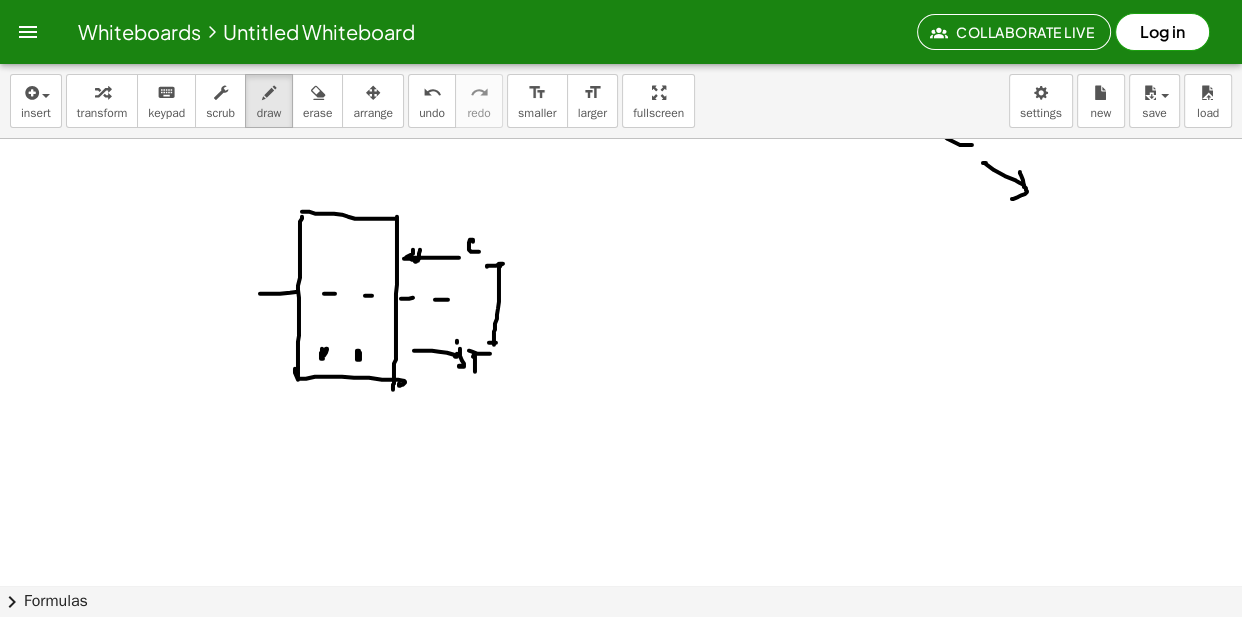 click at bounding box center (621, -1787) 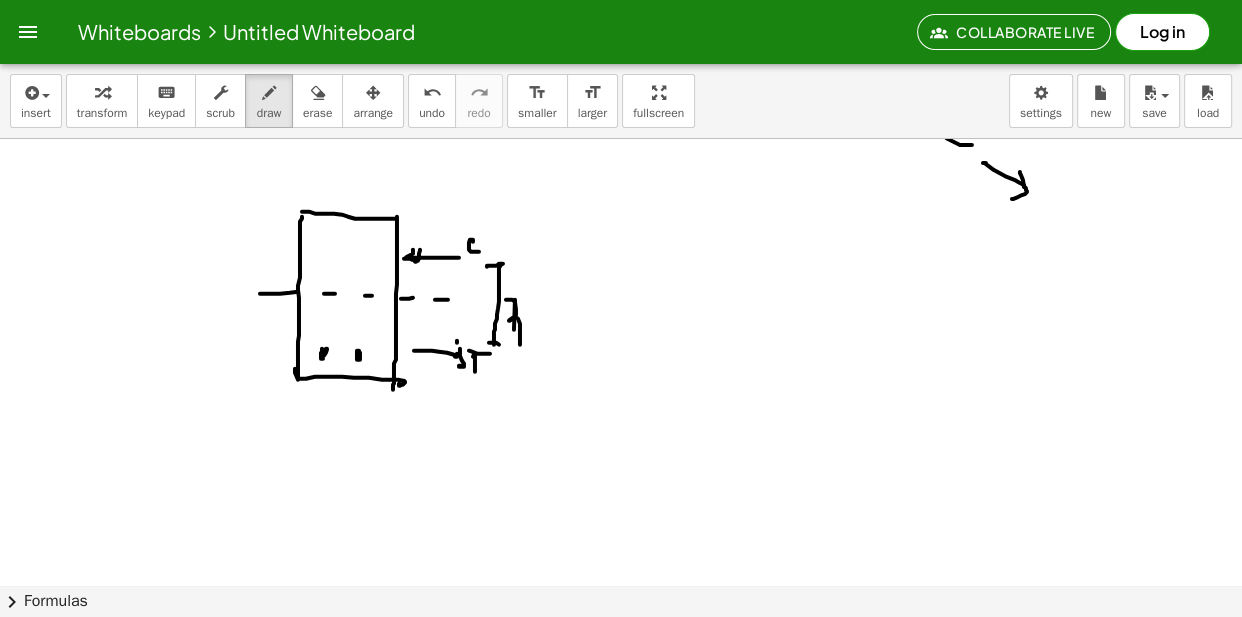 drag, startPoint x: 511, startPoint y: 300, endPoint x: 521, endPoint y: 335, distance: 36.40055 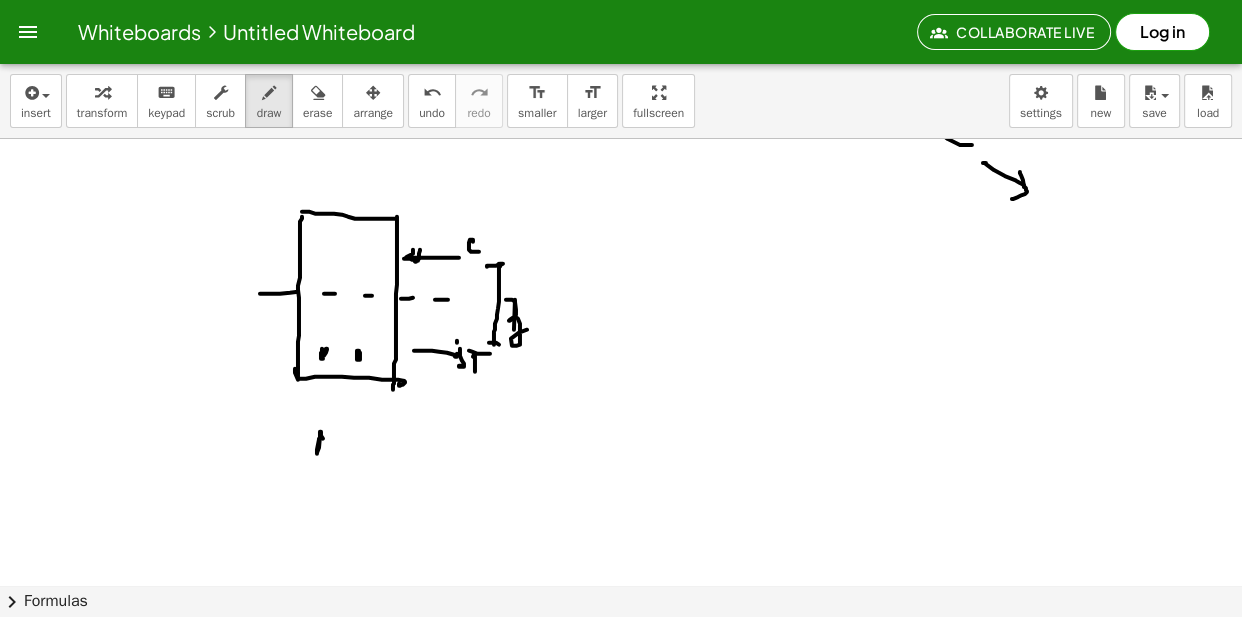 drag, startPoint x: 319, startPoint y: 441, endPoint x: 334, endPoint y: 449, distance: 17 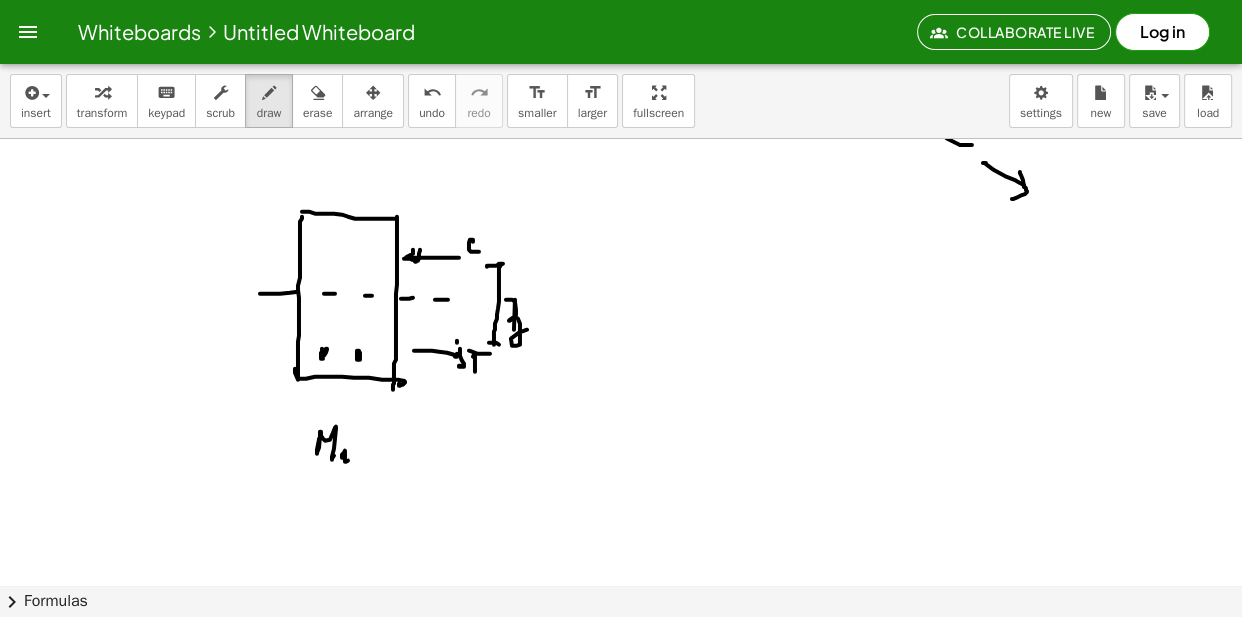 drag, startPoint x: 344, startPoint y: 453, endPoint x: 351, endPoint y: 436, distance: 18.384777 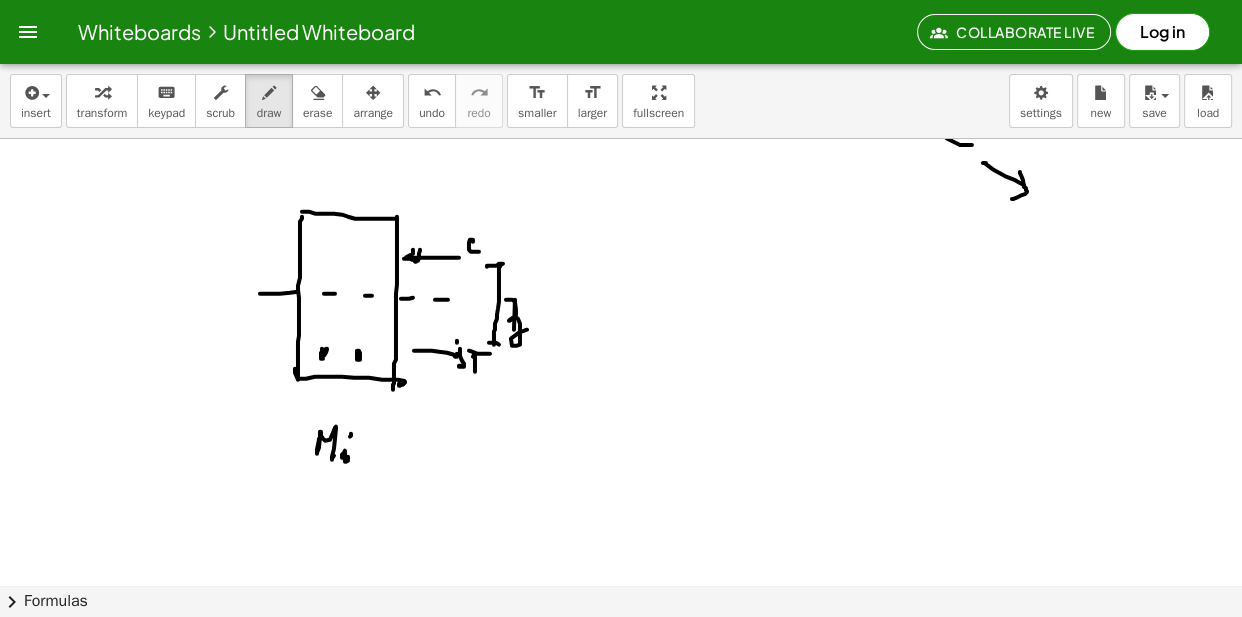 click at bounding box center (621, -1787) 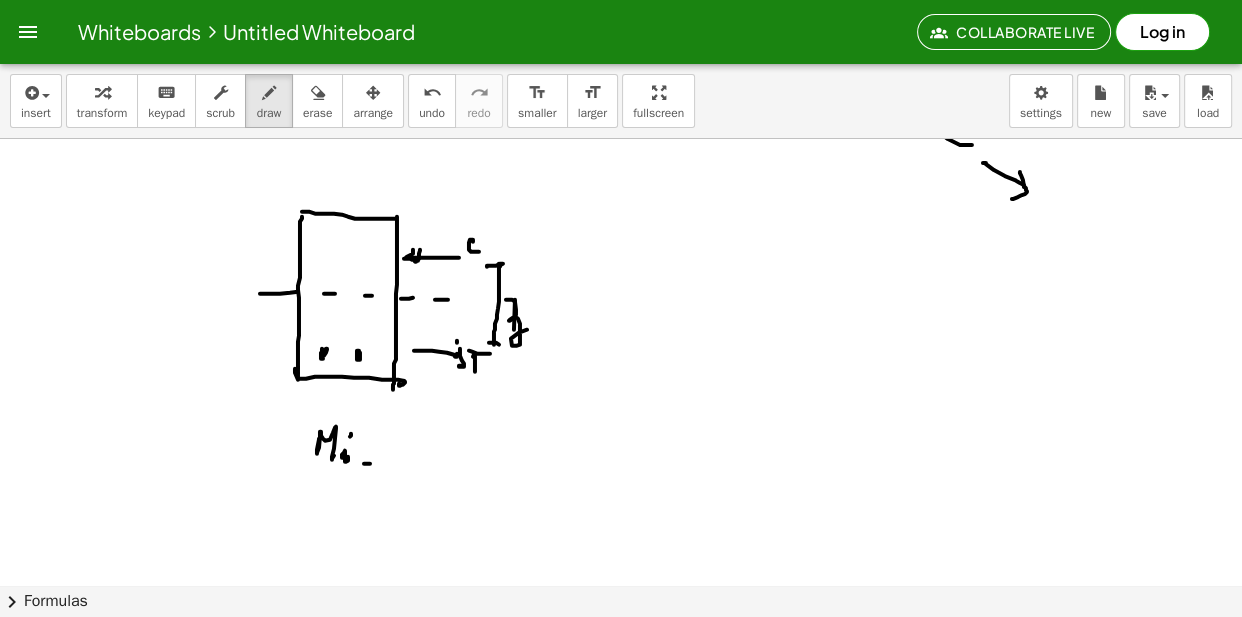 click at bounding box center (621, -1787) 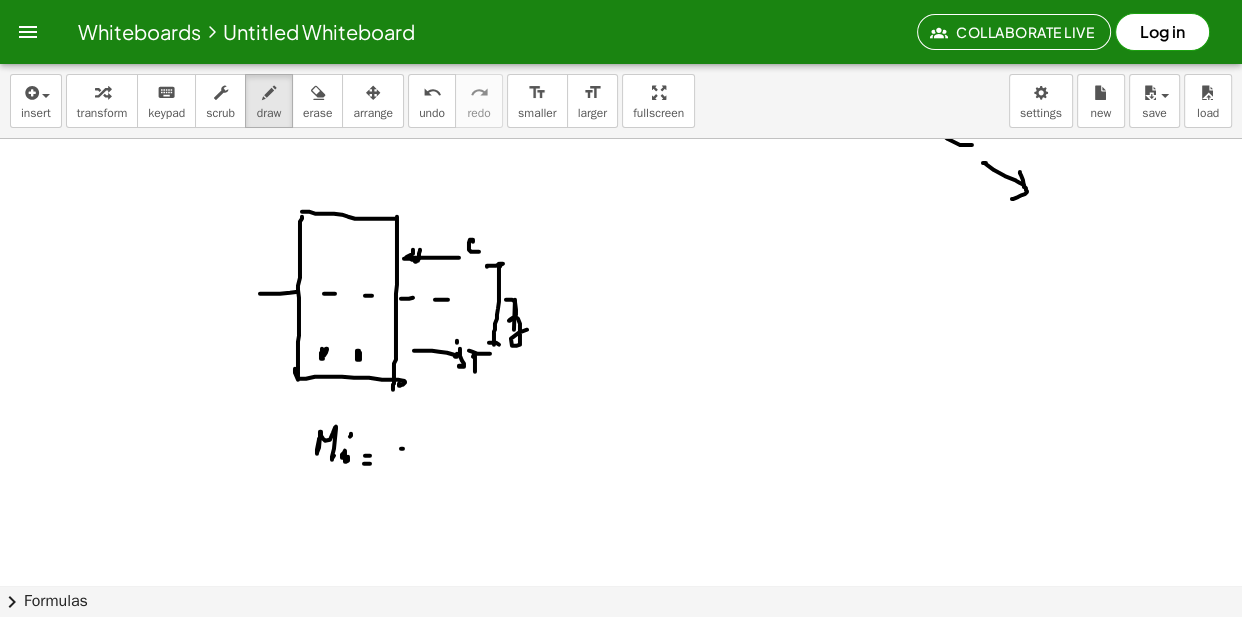 drag, startPoint x: 401, startPoint y: 449, endPoint x: 400, endPoint y: 462, distance: 13.038404 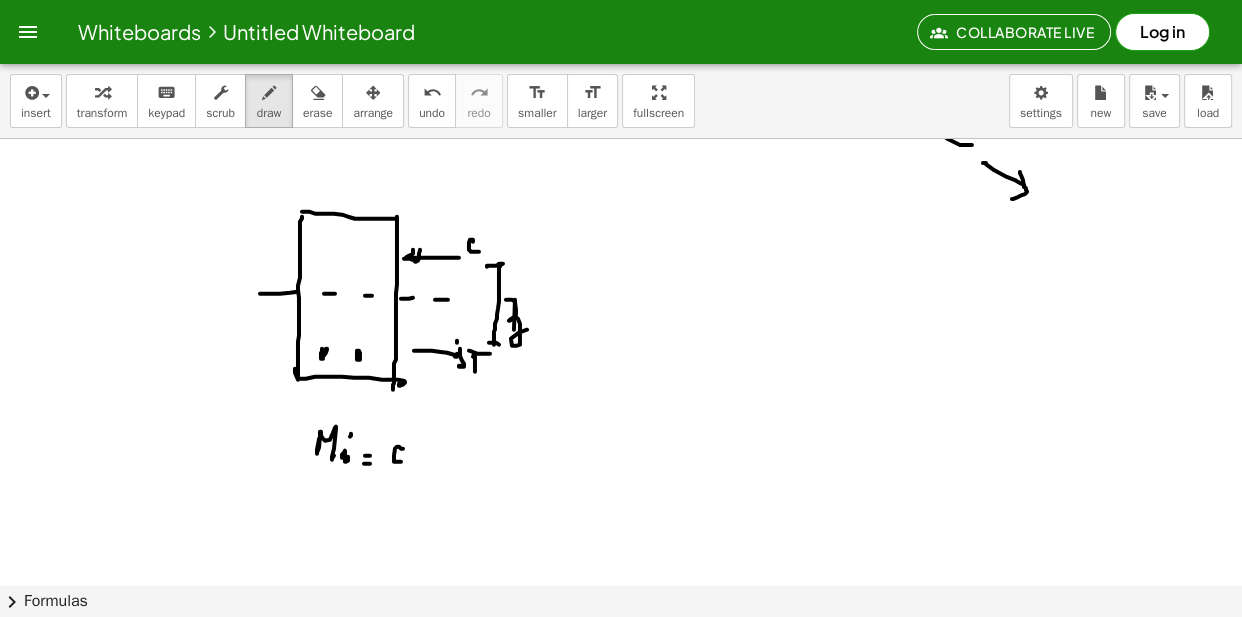 click at bounding box center [621, -1787] 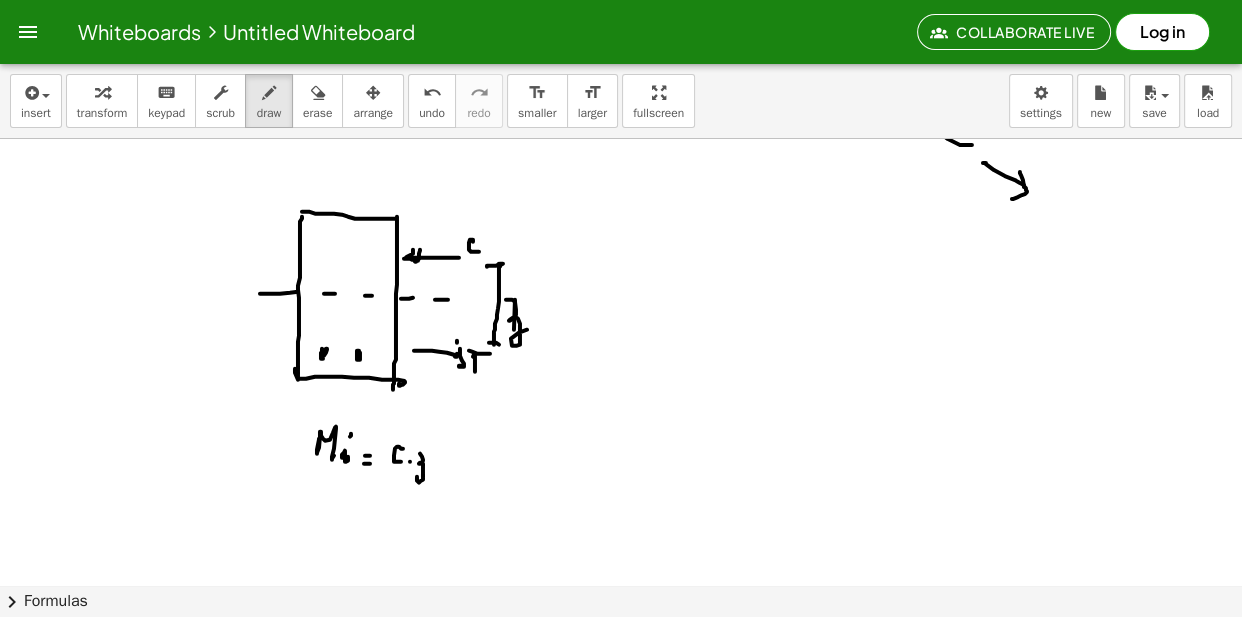 drag, startPoint x: 423, startPoint y: 460, endPoint x: 420, endPoint y: 476, distance: 16.27882 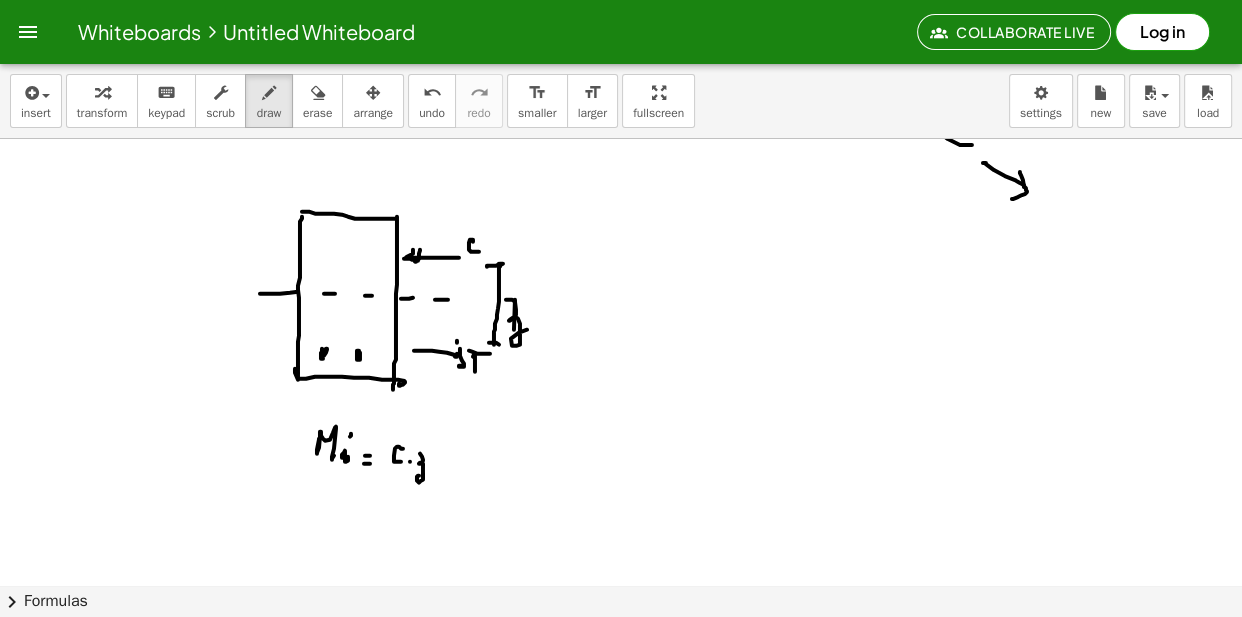 click at bounding box center [621, -1787] 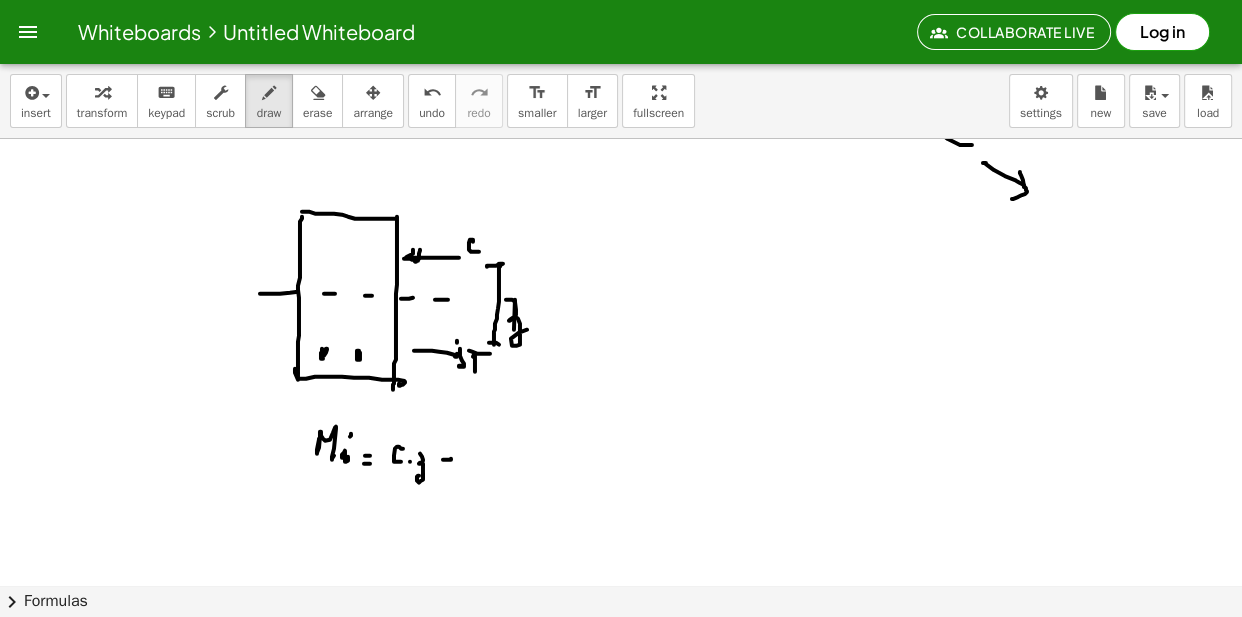 click at bounding box center [621, -1787] 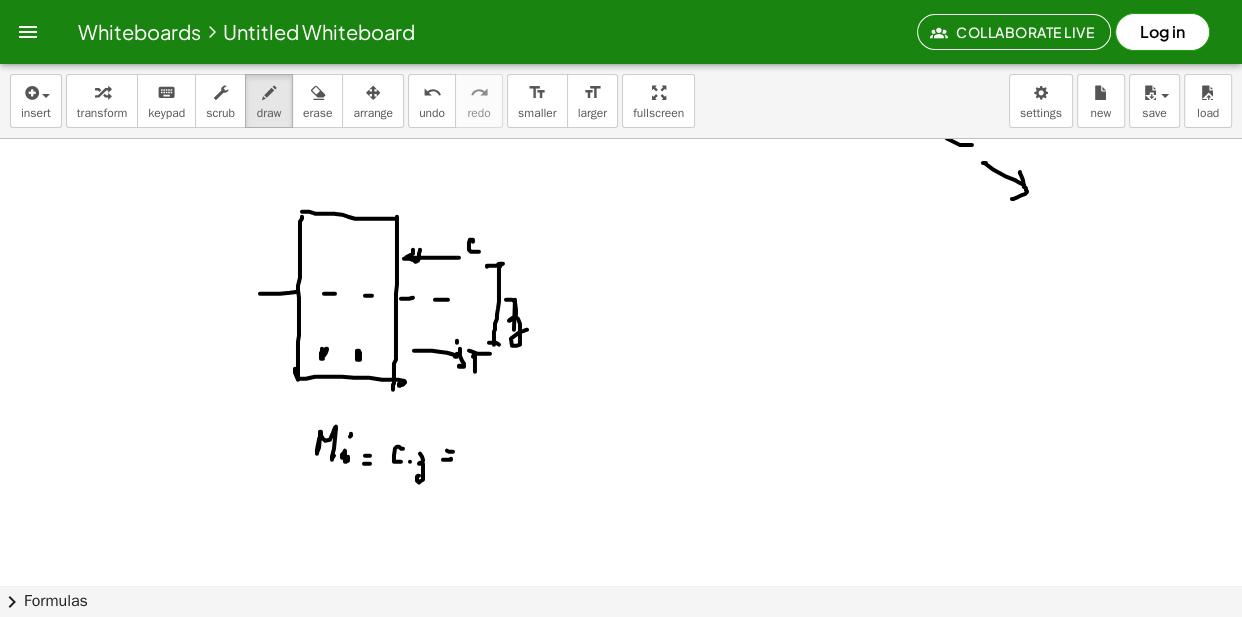 click at bounding box center (621, -1787) 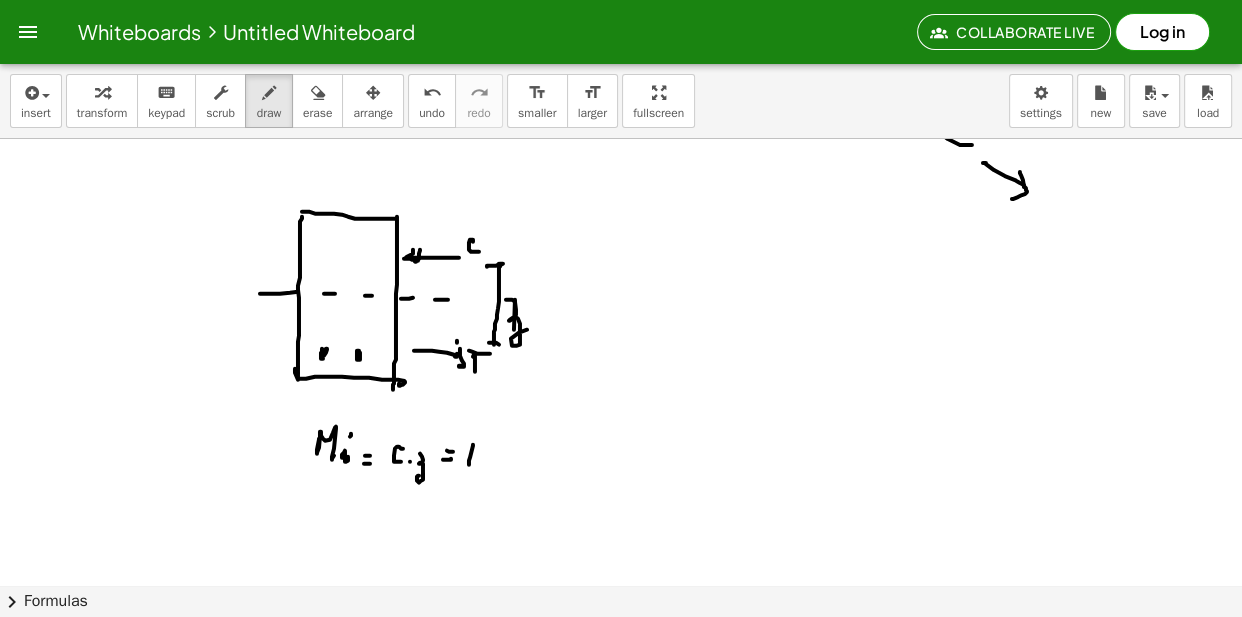 click at bounding box center [621, -1787] 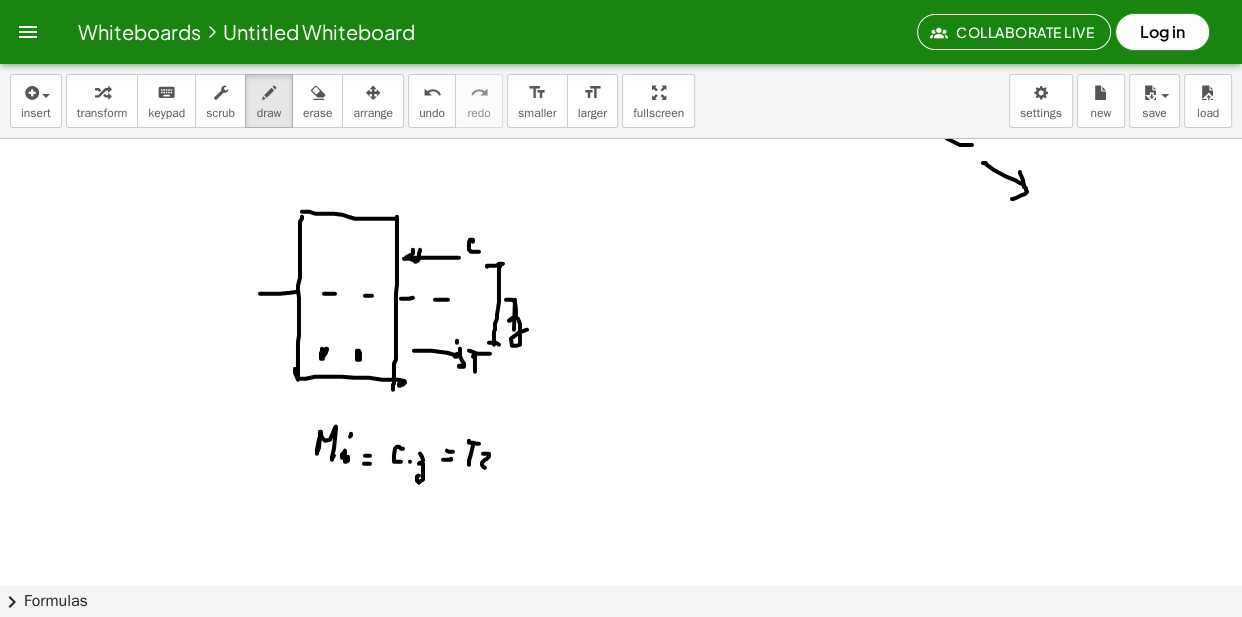 click at bounding box center (621, -1787) 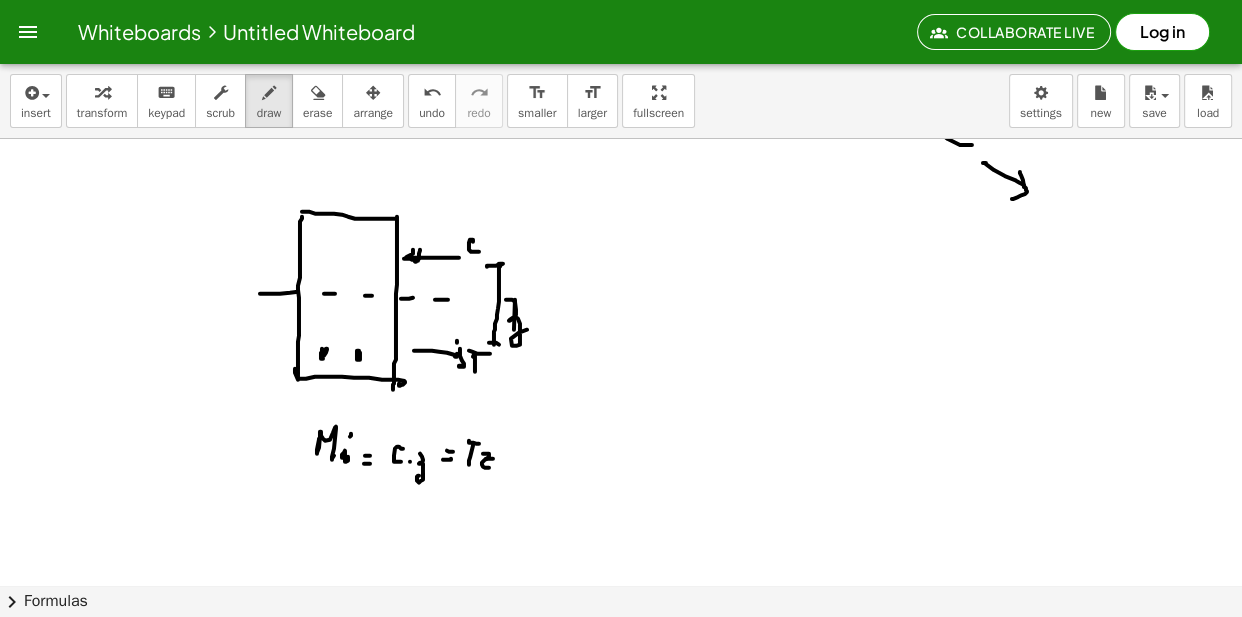 click at bounding box center (621, -1787) 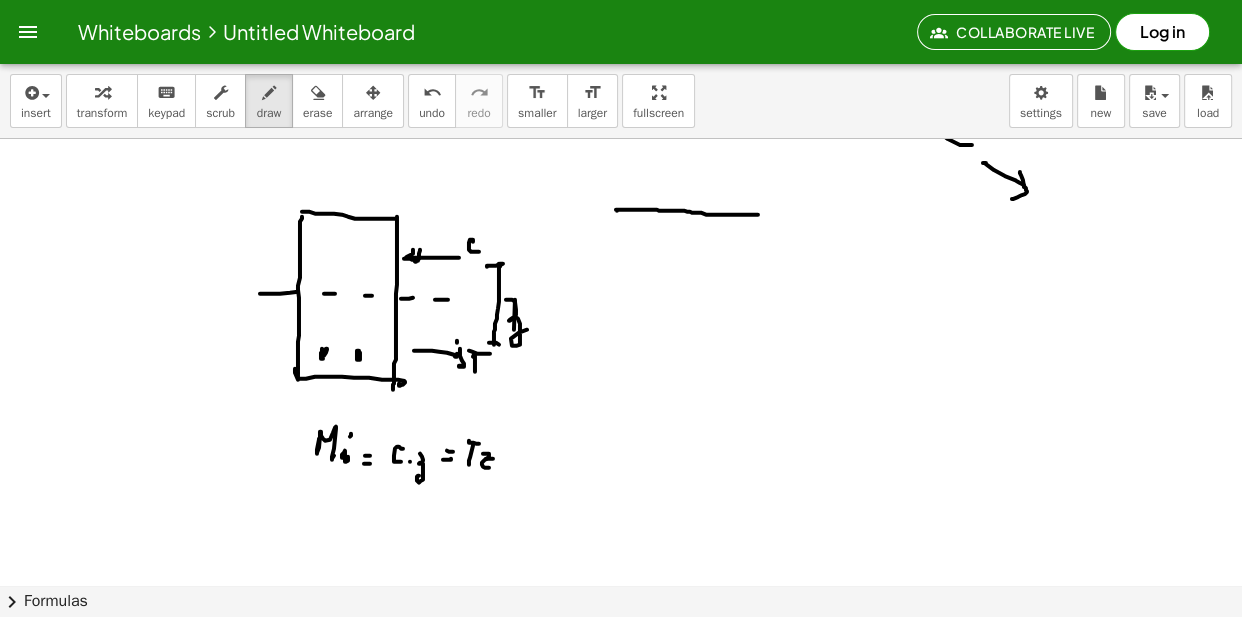 drag, startPoint x: 617, startPoint y: 211, endPoint x: 808, endPoint y: 216, distance: 191.06543 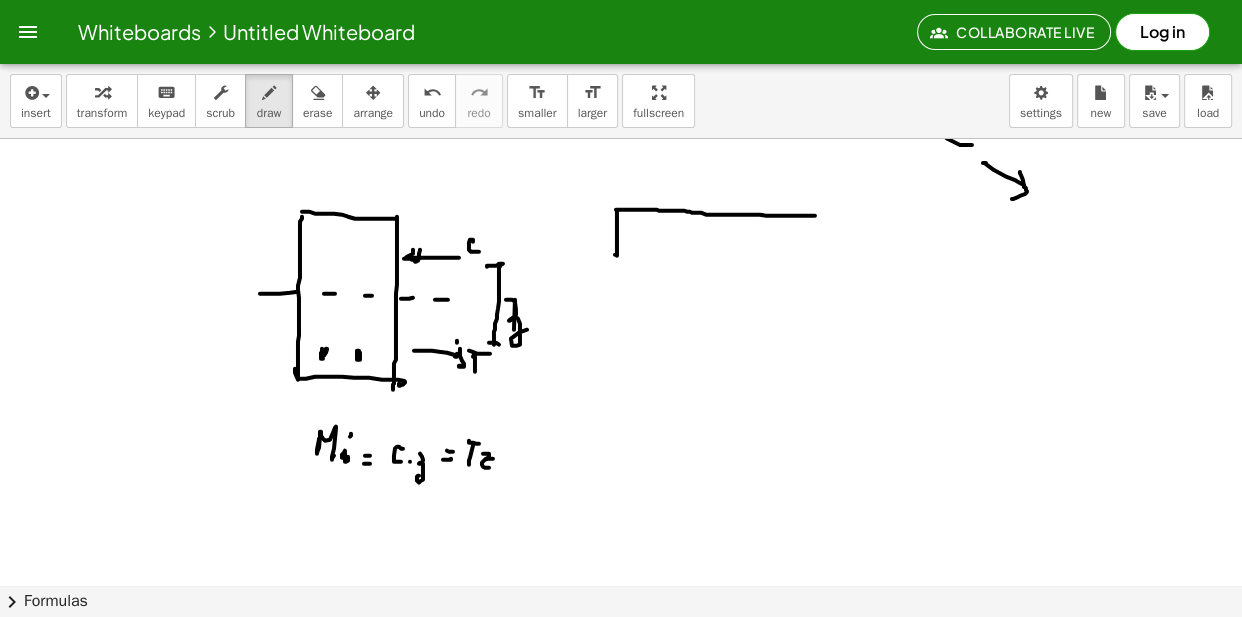 drag, startPoint x: 617, startPoint y: 212, endPoint x: 616, endPoint y: 254, distance: 42.0119 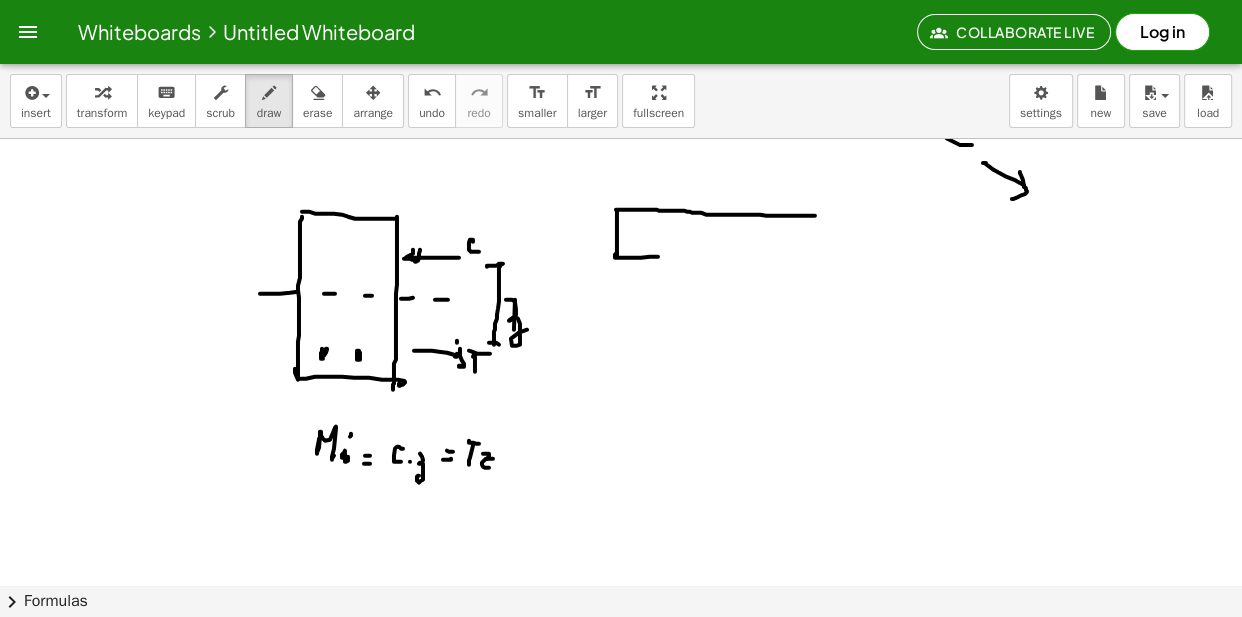 drag, startPoint x: 617, startPoint y: 254, endPoint x: 680, endPoint y: 258, distance: 63.126858 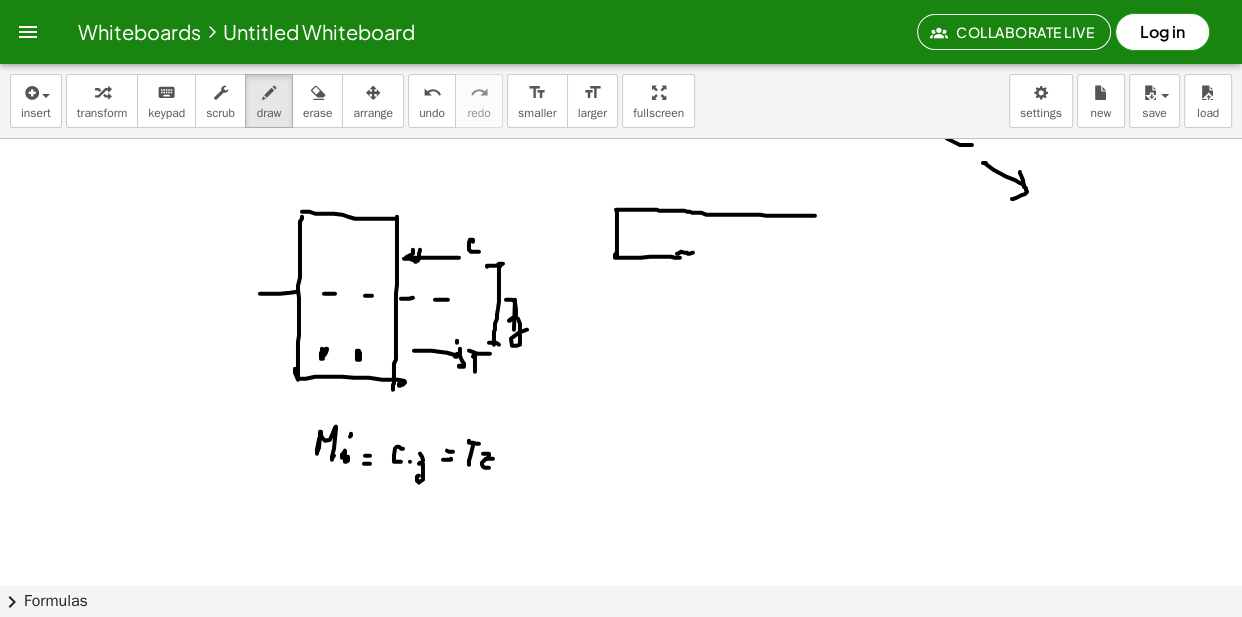 click at bounding box center (621, -1787) 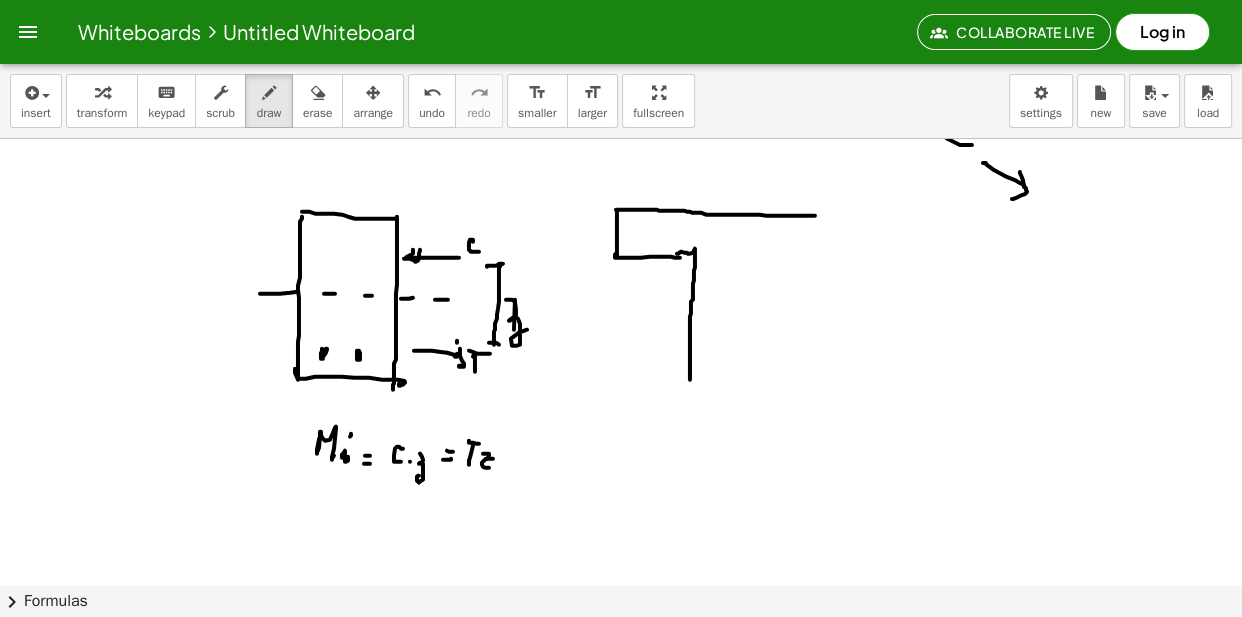 drag, startPoint x: 695, startPoint y: 249, endPoint x: 690, endPoint y: 381, distance: 132.09467 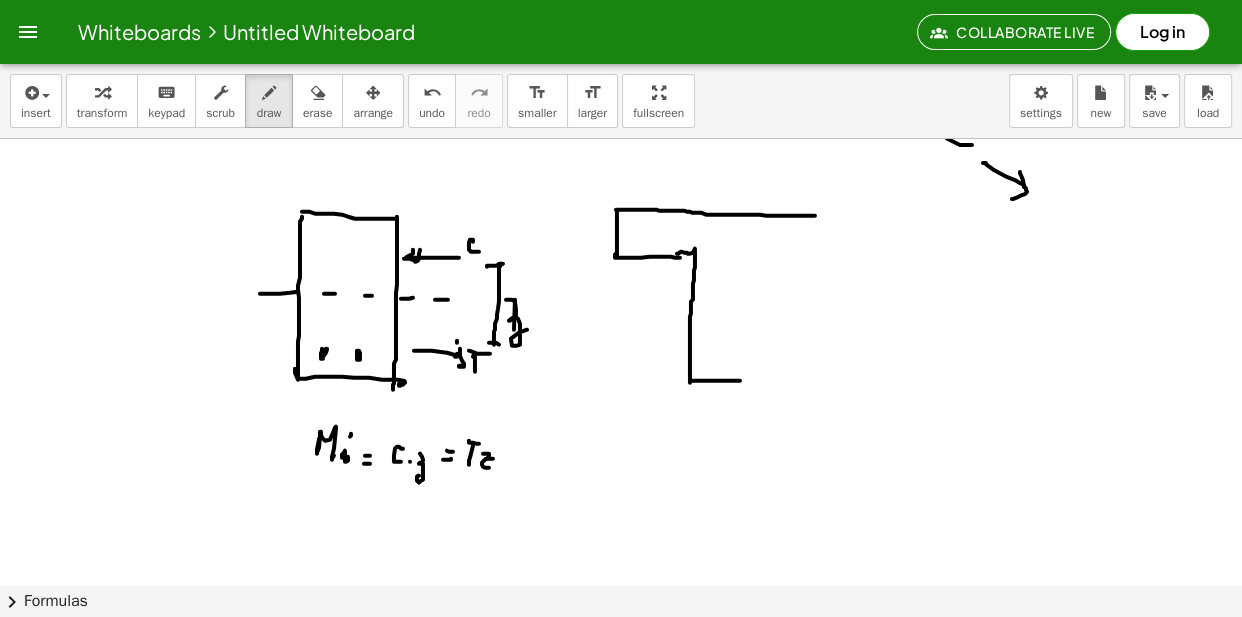 drag, startPoint x: 690, startPoint y: 381, endPoint x: 738, endPoint y: 382, distance: 48.010414 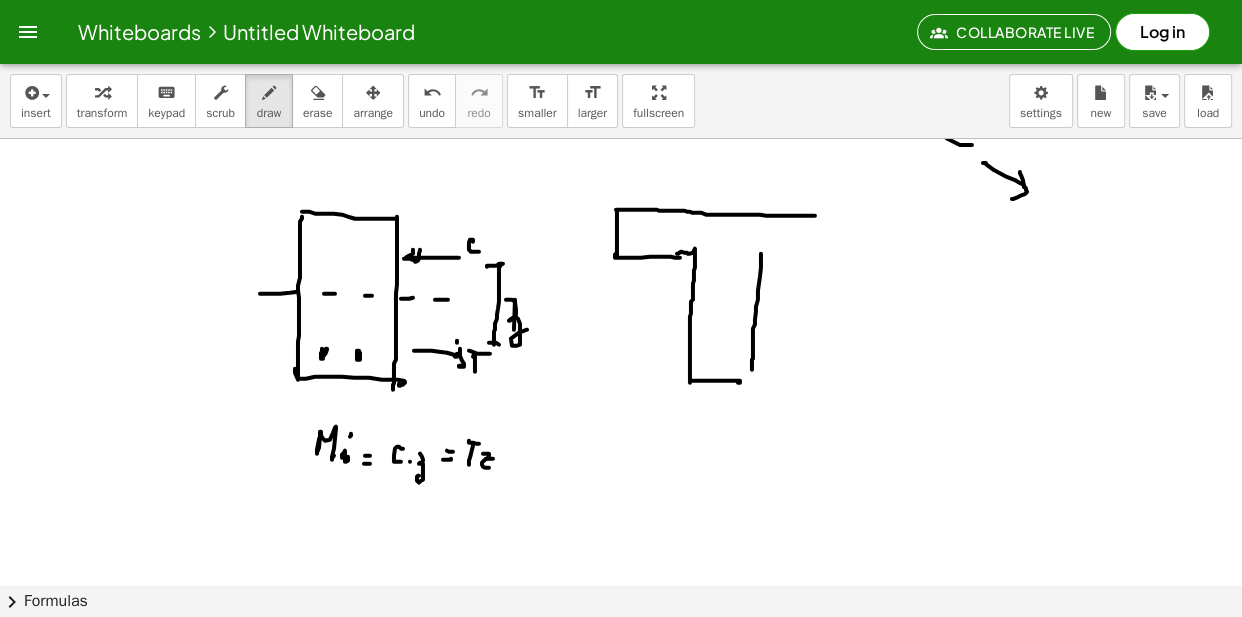 drag, startPoint x: 761, startPoint y: 254, endPoint x: 756, endPoint y: 354, distance: 100.12492 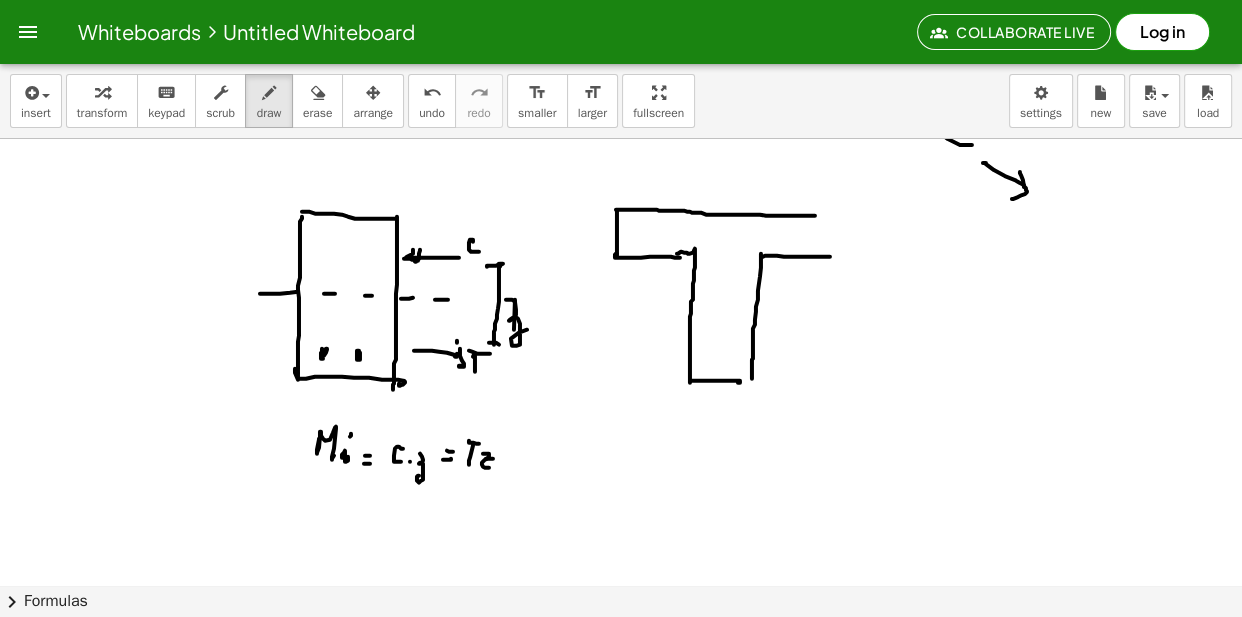 drag, startPoint x: 763, startPoint y: 257, endPoint x: 825, endPoint y: 244, distance: 63.348244 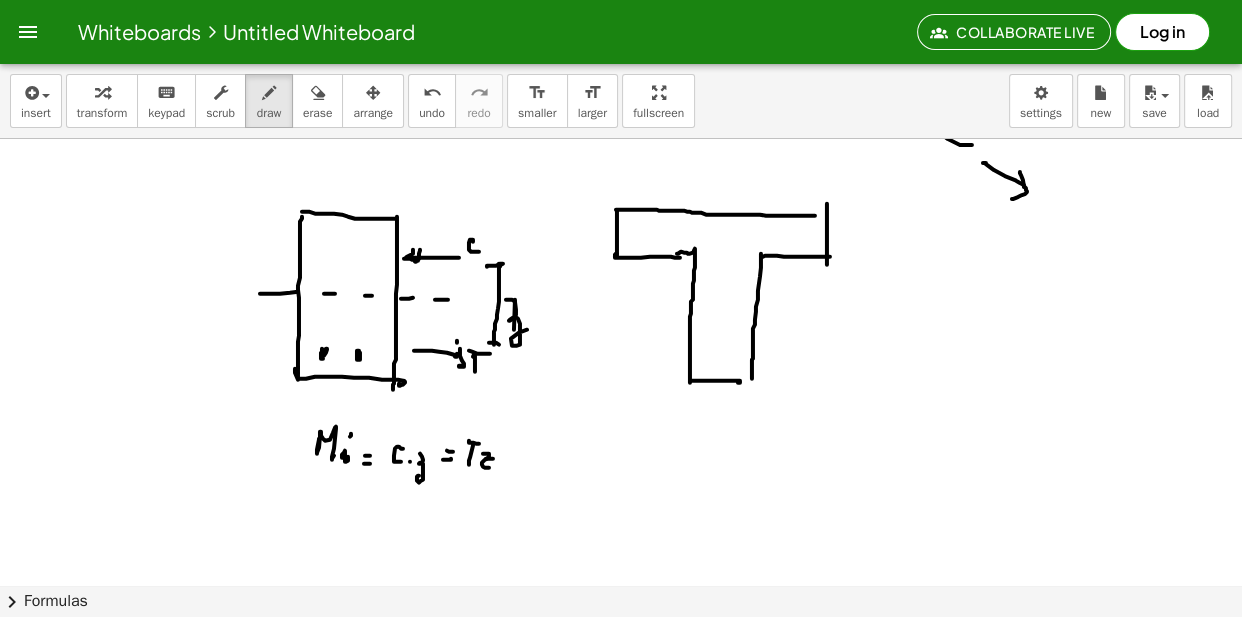 drag, startPoint x: 827, startPoint y: 214, endPoint x: 819, endPoint y: 267, distance: 53.600372 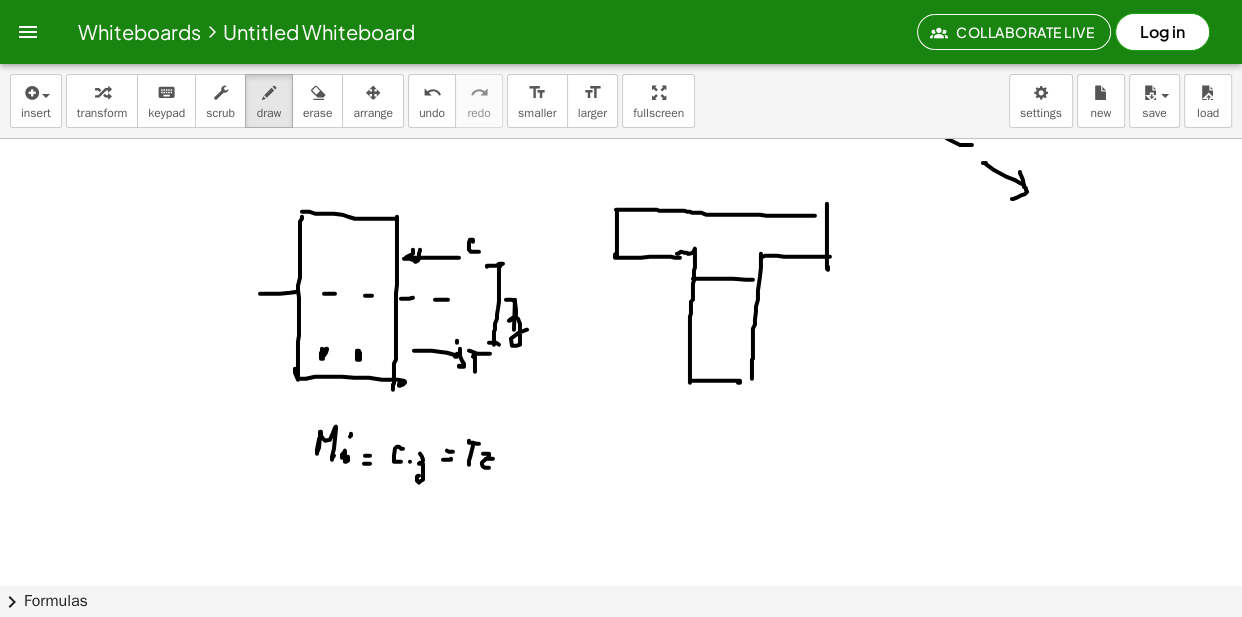 drag, startPoint x: 716, startPoint y: 279, endPoint x: 750, endPoint y: 278, distance: 34.0147 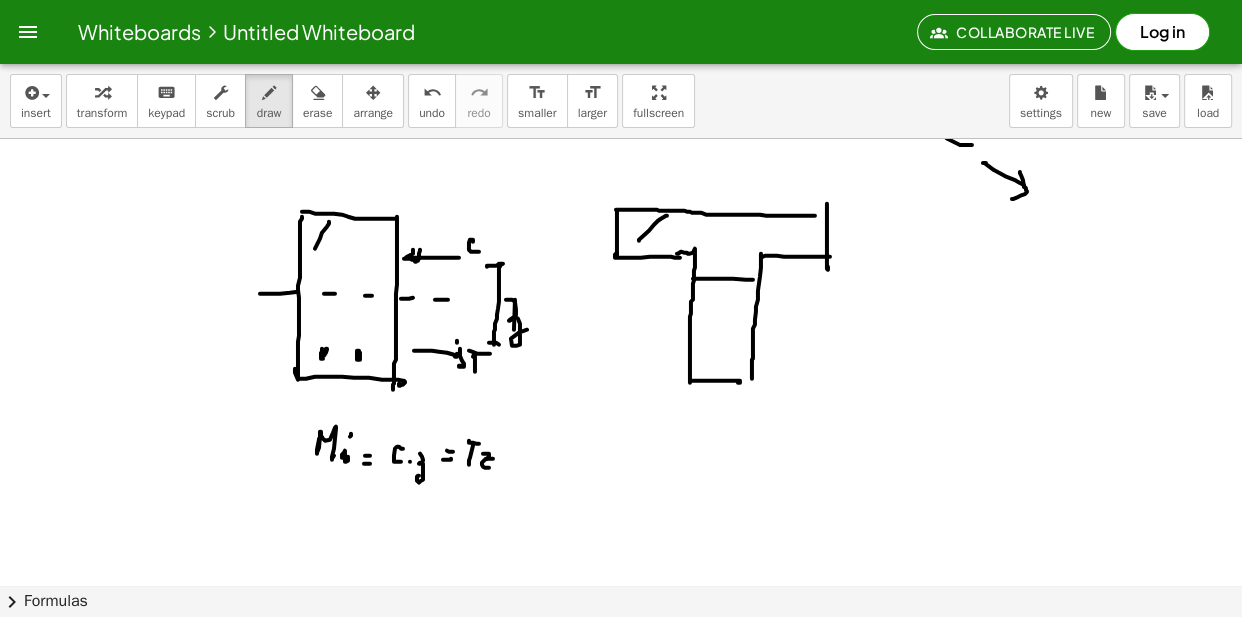 drag, startPoint x: 327, startPoint y: 227, endPoint x: 308, endPoint y: 266, distance: 43.382023 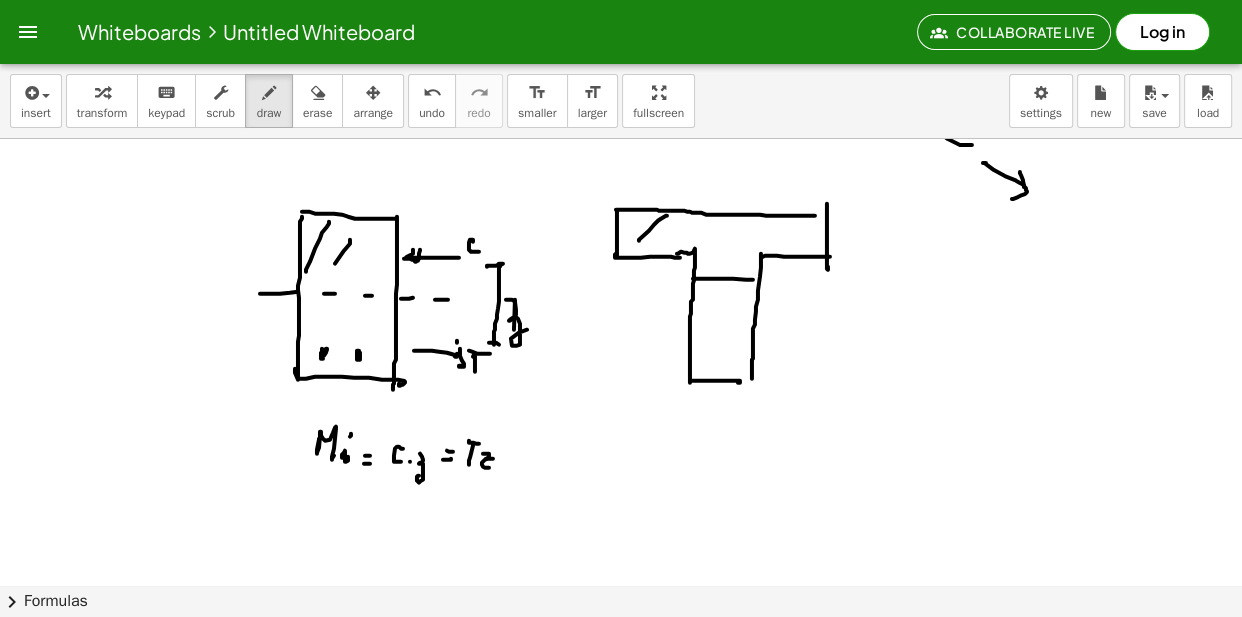 drag, startPoint x: 335, startPoint y: 264, endPoint x: 361, endPoint y: 228, distance: 44.407207 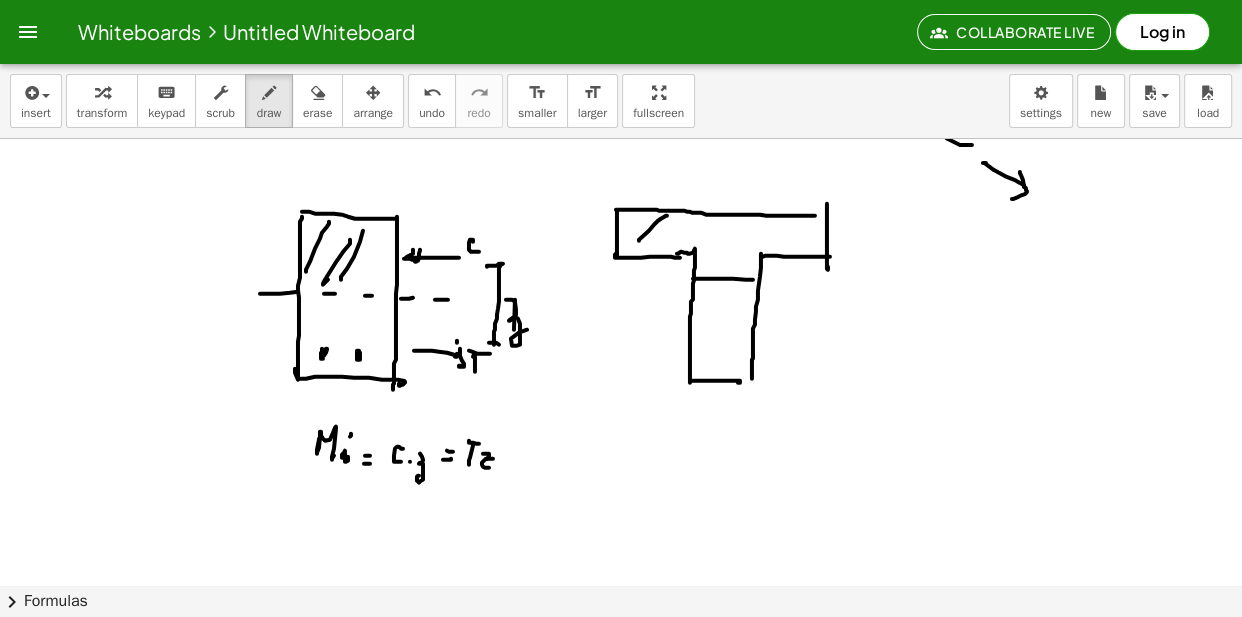 drag, startPoint x: 341, startPoint y: 280, endPoint x: 355, endPoint y: 260, distance: 24.41311 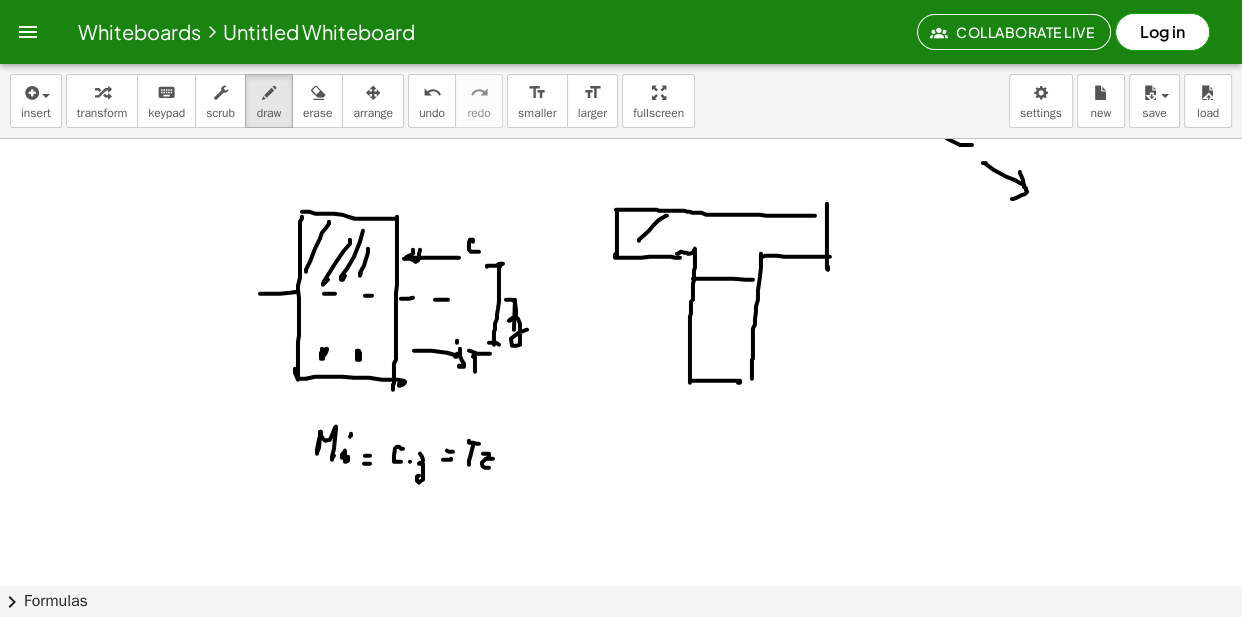 click at bounding box center (621, -1787) 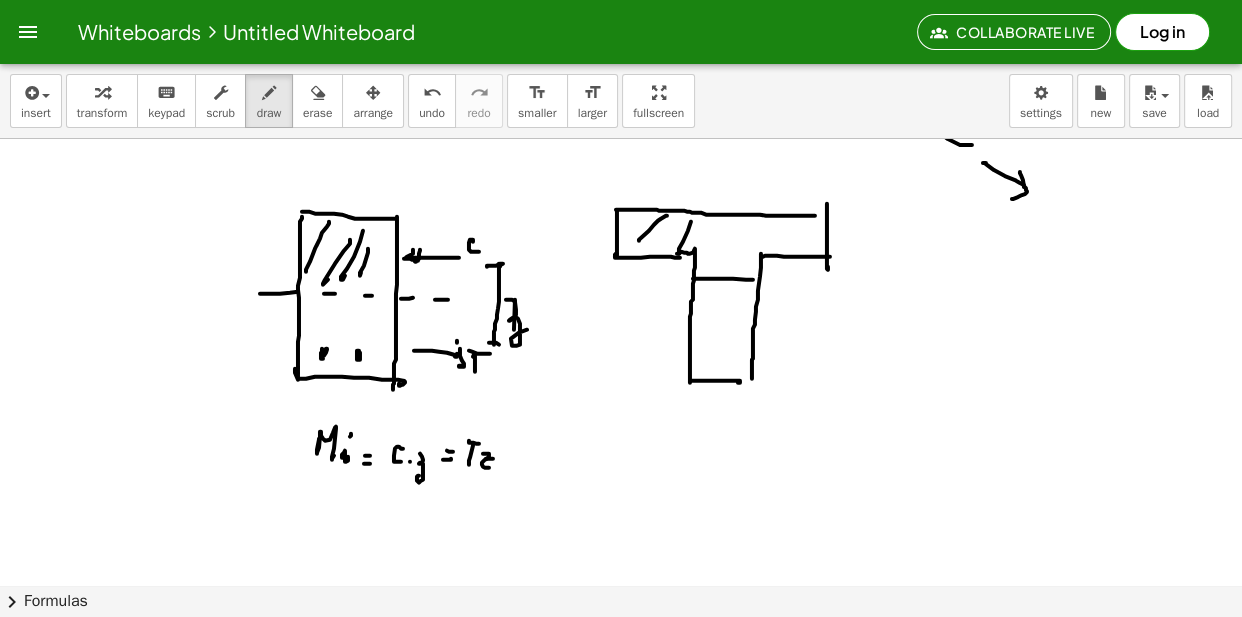 click at bounding box center [621, -1787] 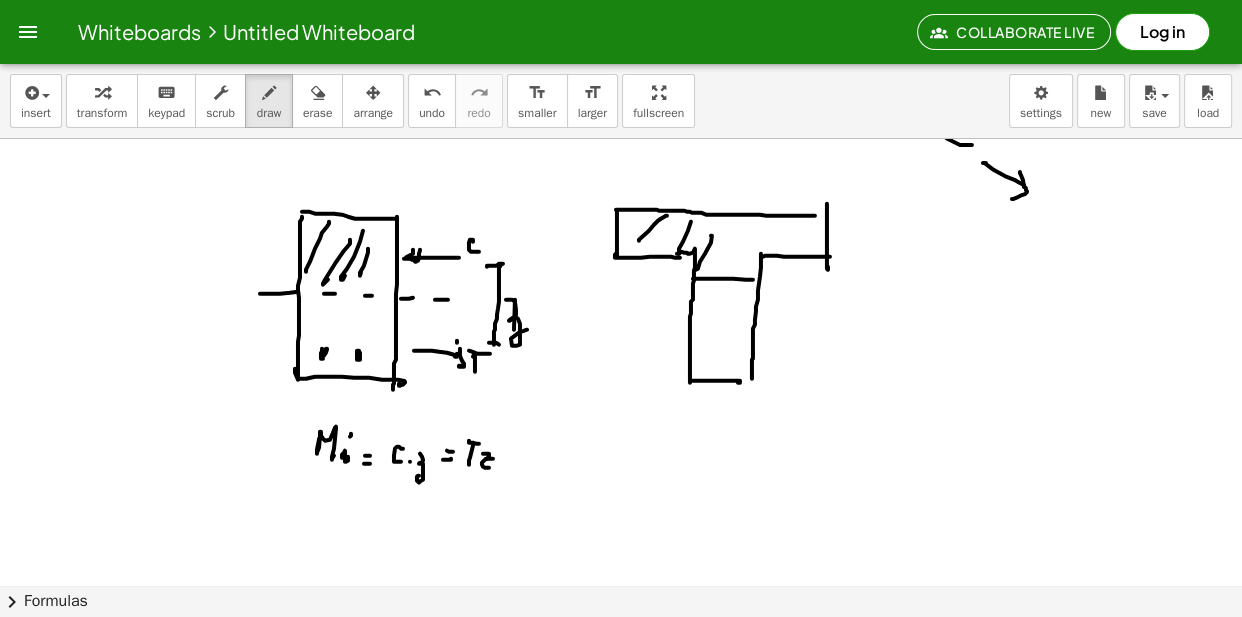 click at bounding box center [621, -1787] 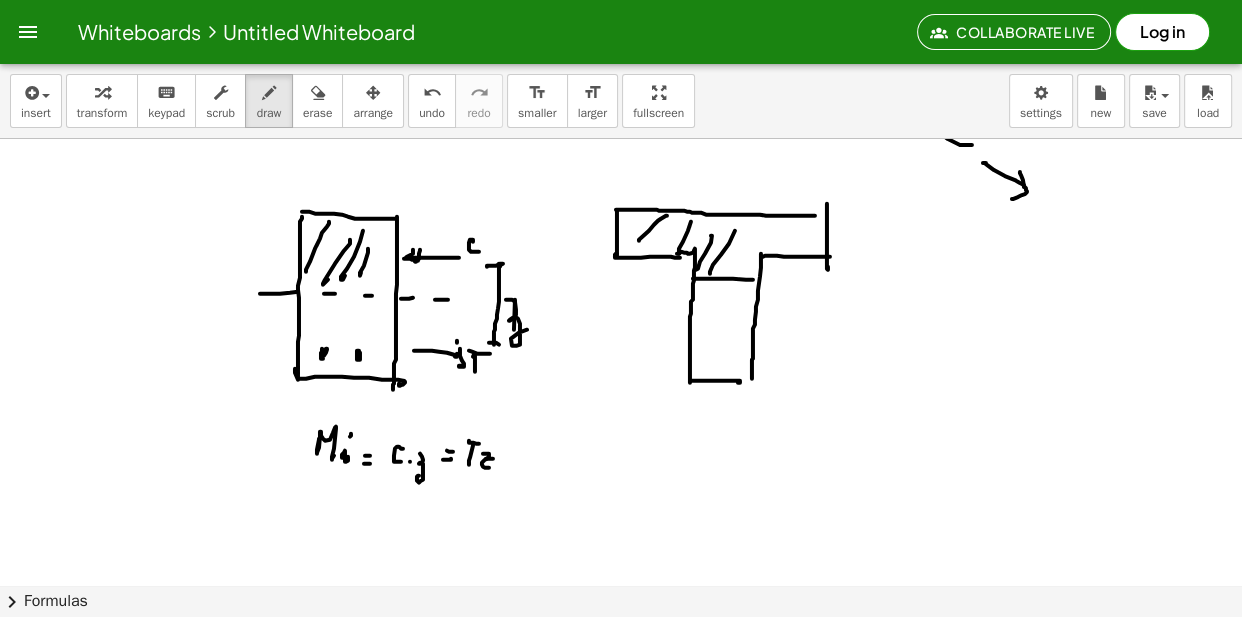drag 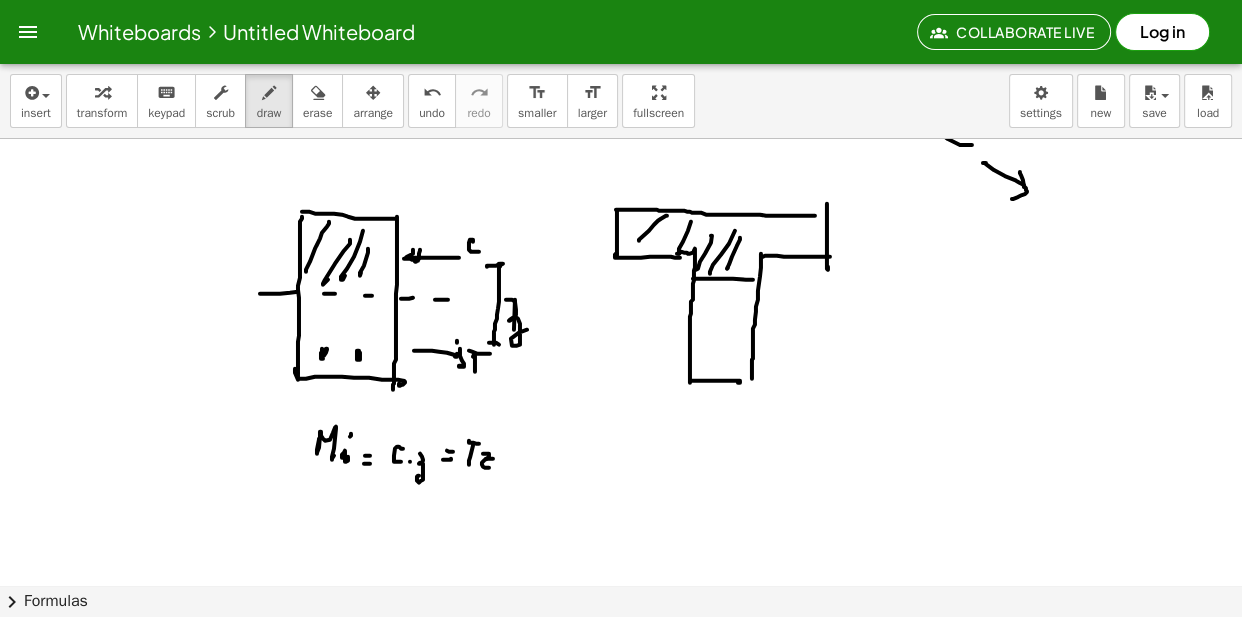 click at bounding box center [621, -1787] 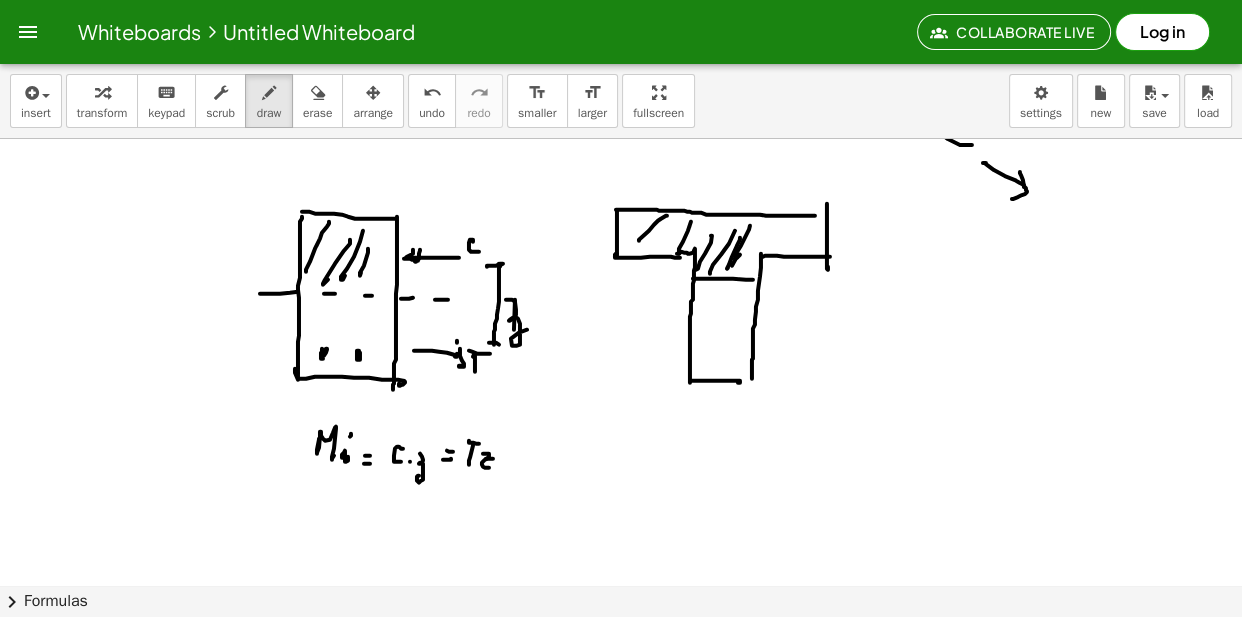 click at bounding box center [621, -1787] 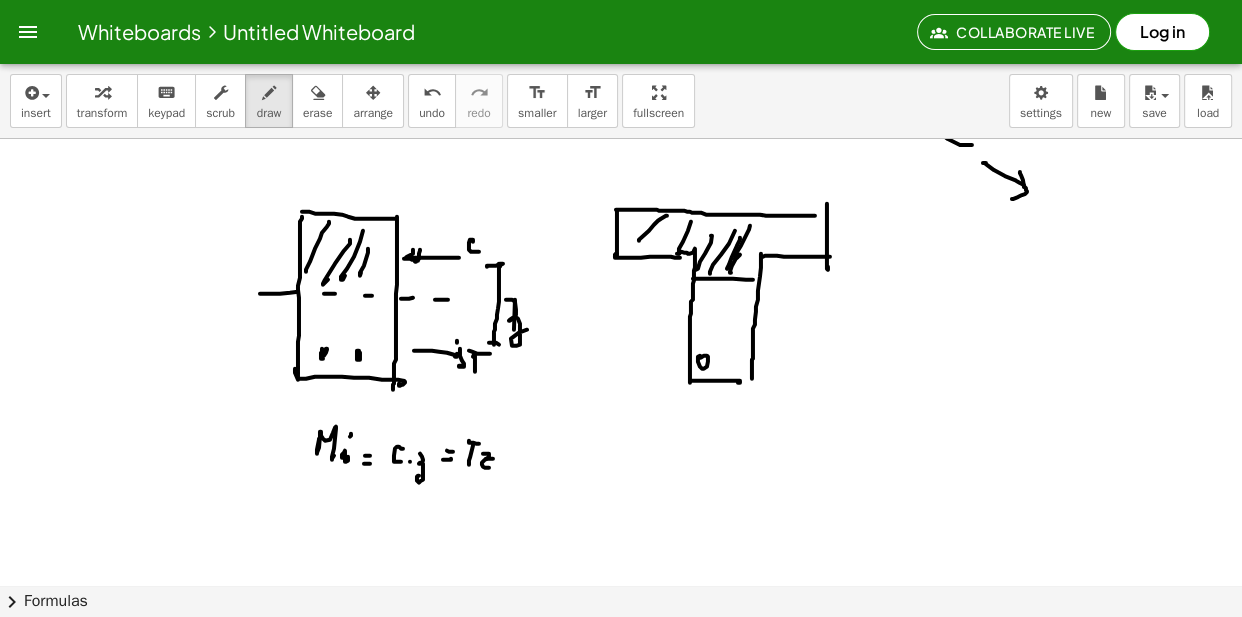 click at bounding box center (621, -1787) 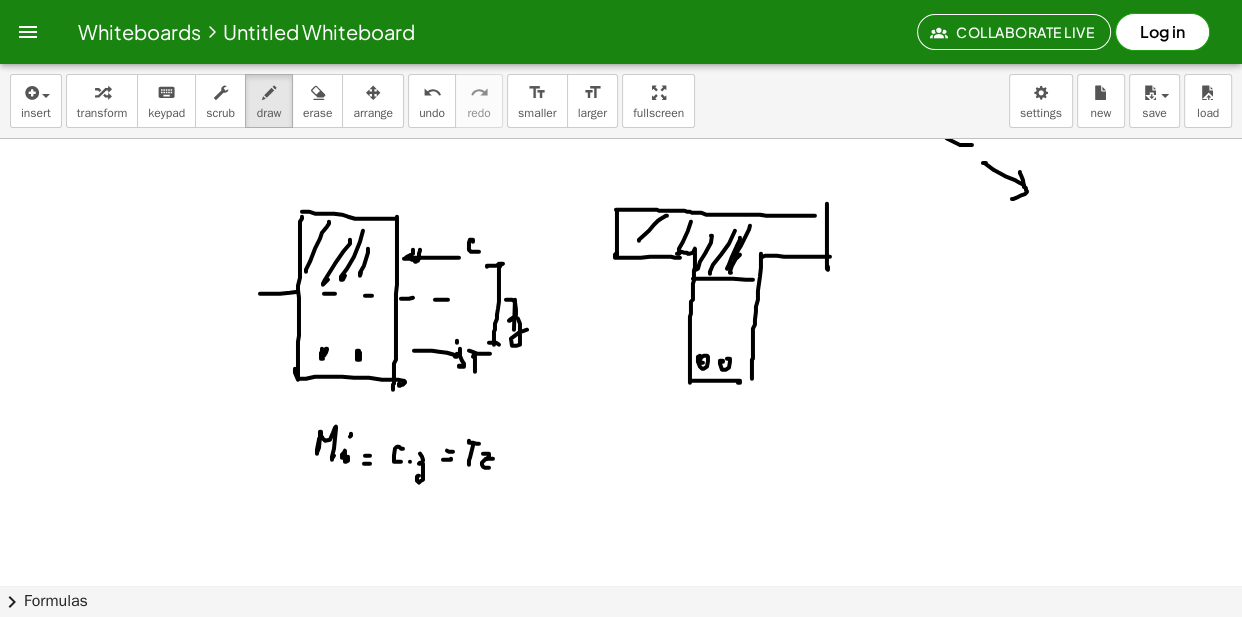 click at bounding box center [621, -1787] 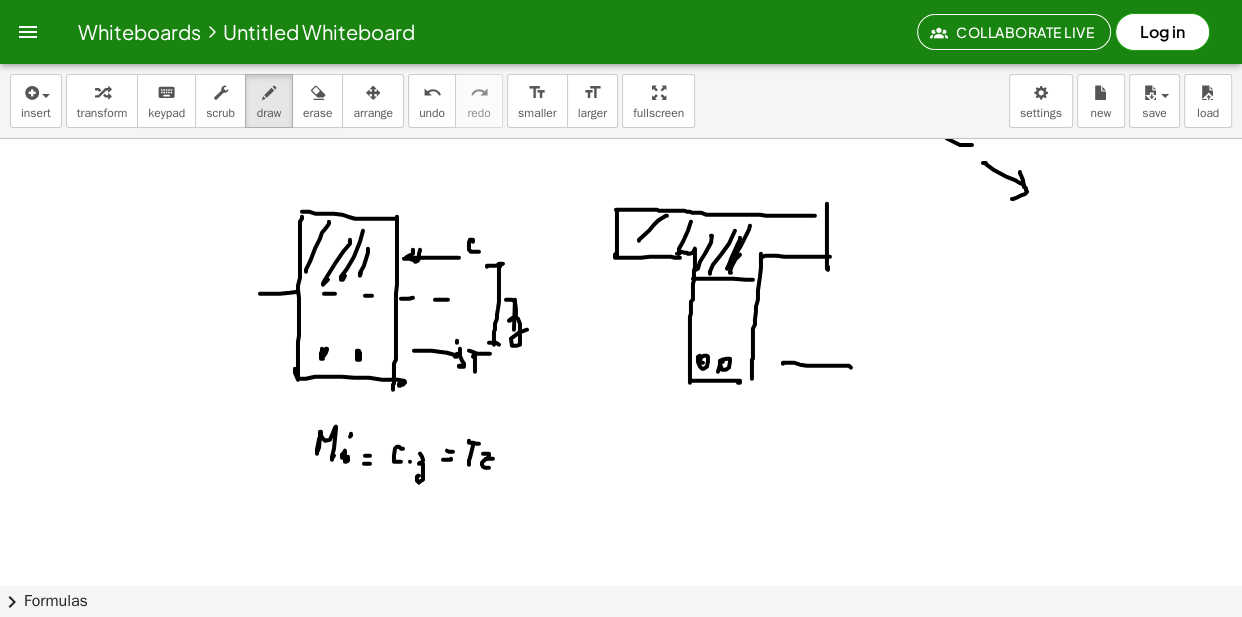 click at bounding box center (621, -1787) 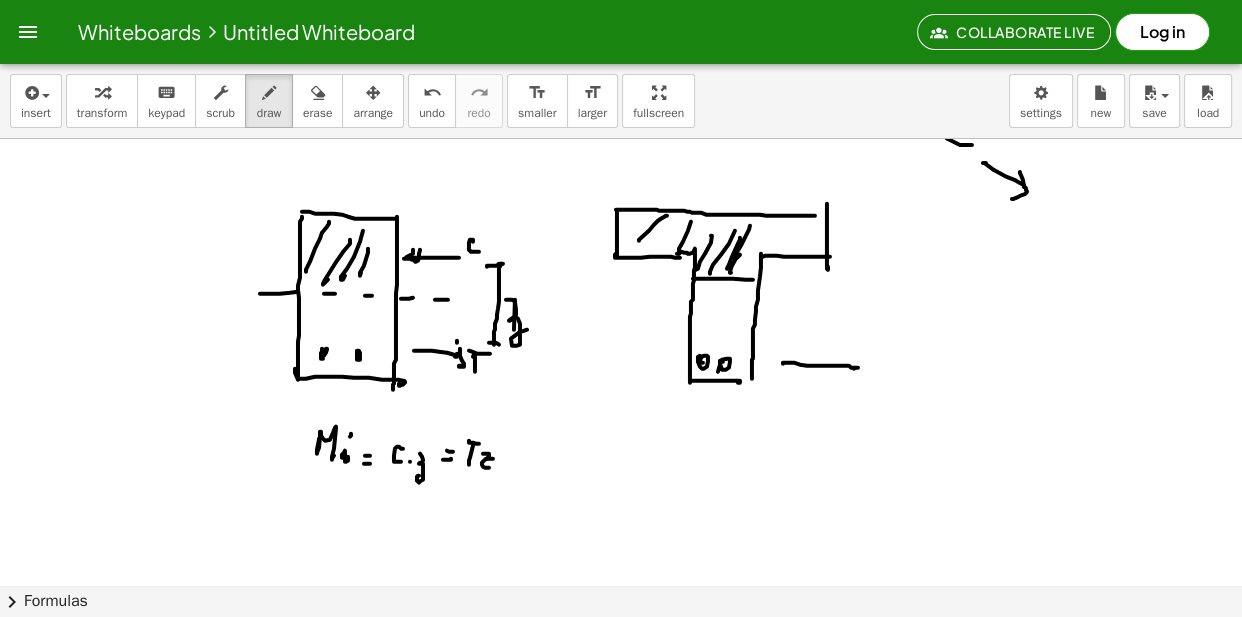 click at bounding box center (621, -1787) 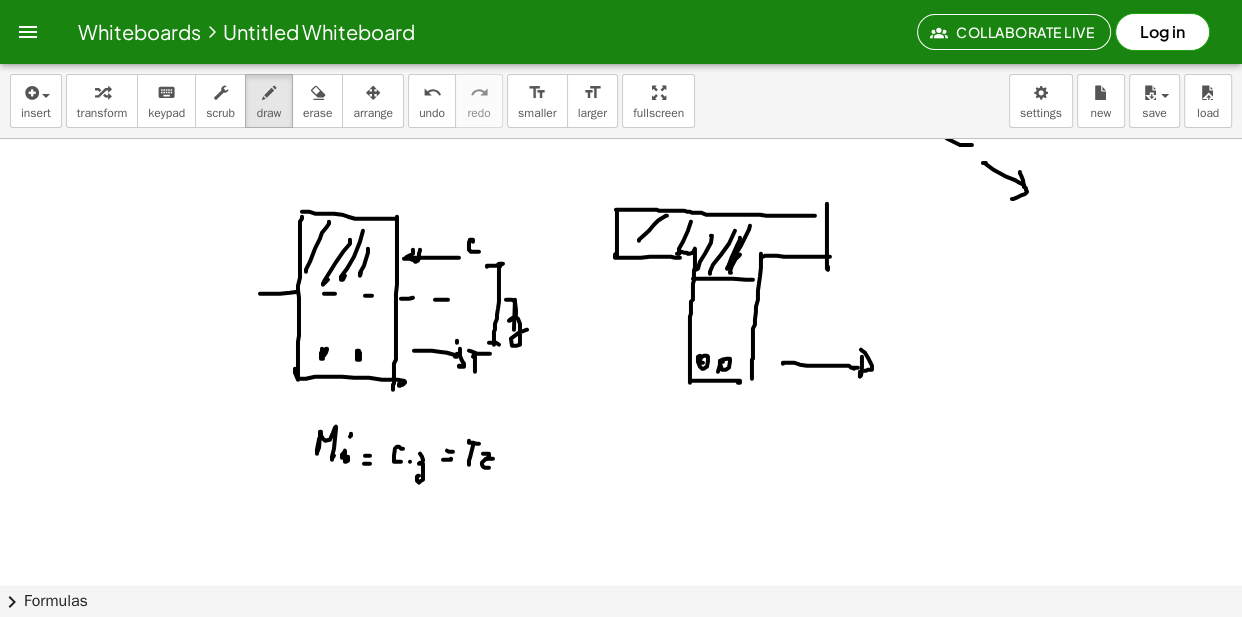 click at bounding box center [621, -1787] 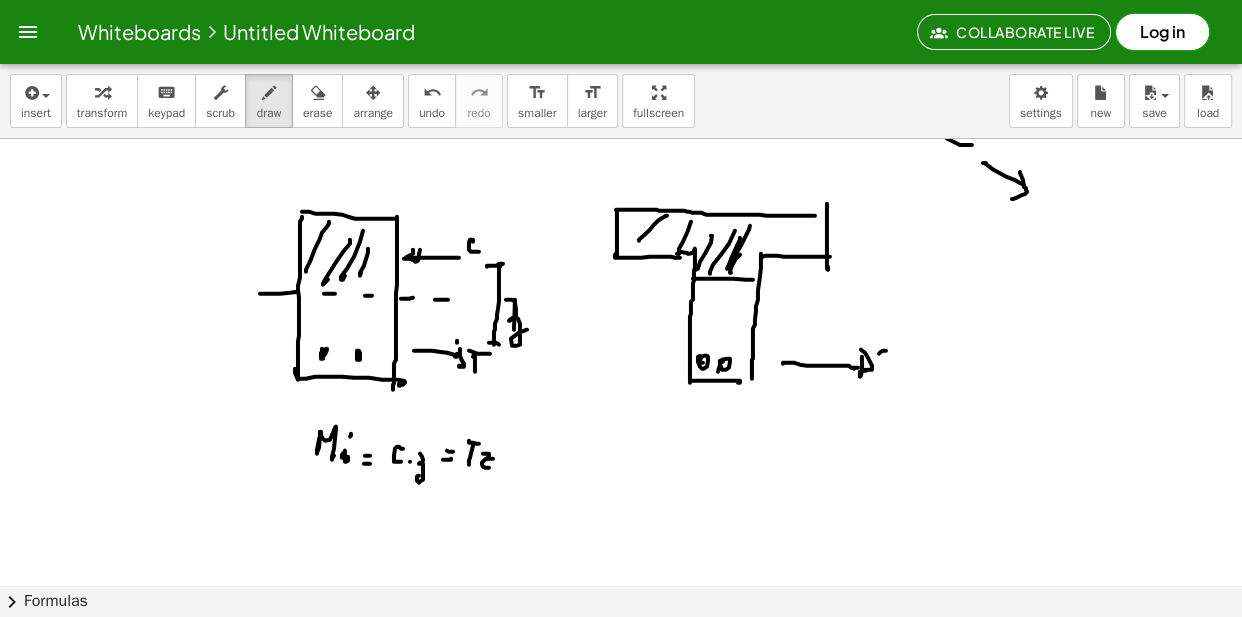 click at bounding box center (621, -1787) 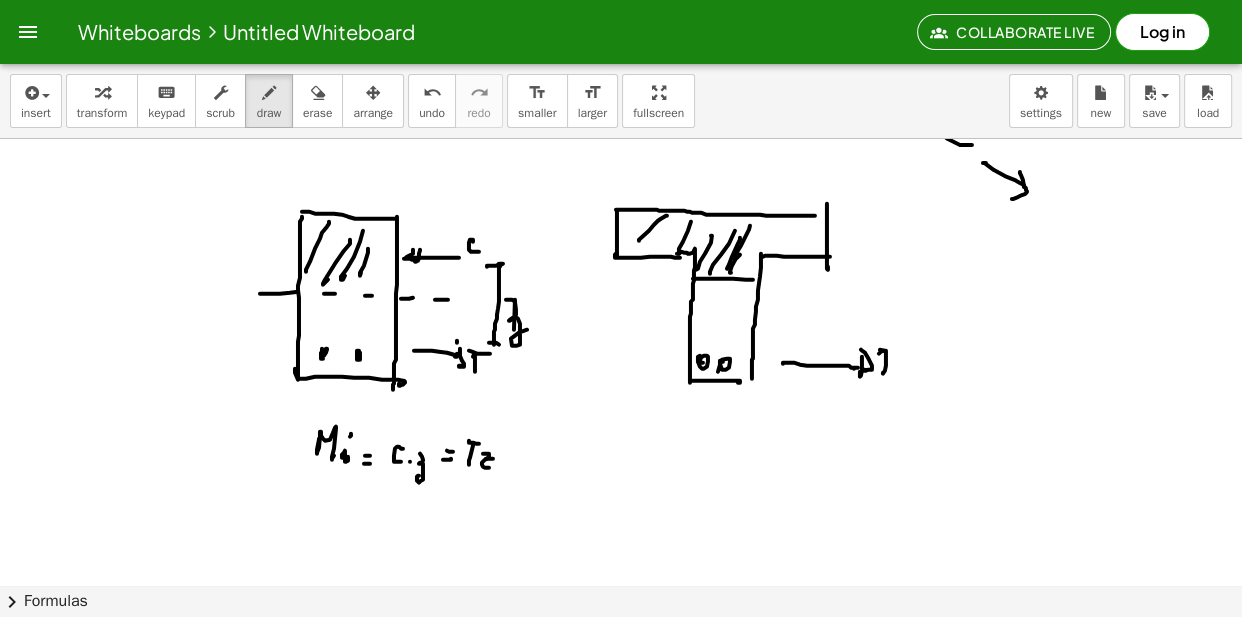 click at bounding box center (621, -1787) 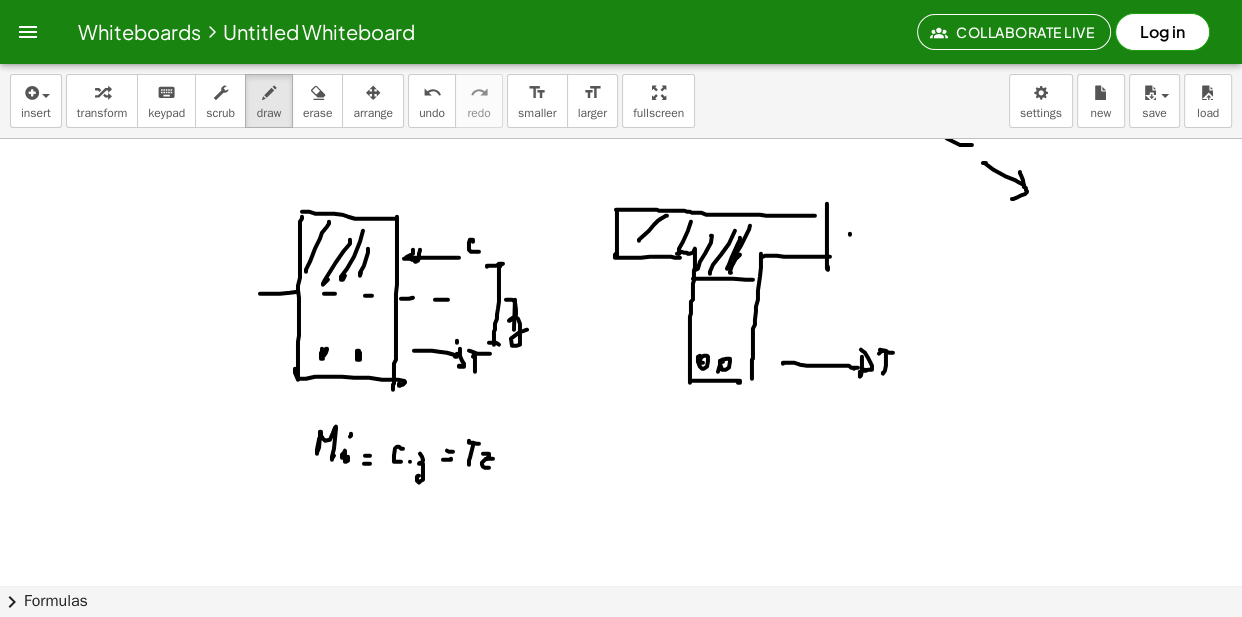 click at bounding box center [621, -1787] 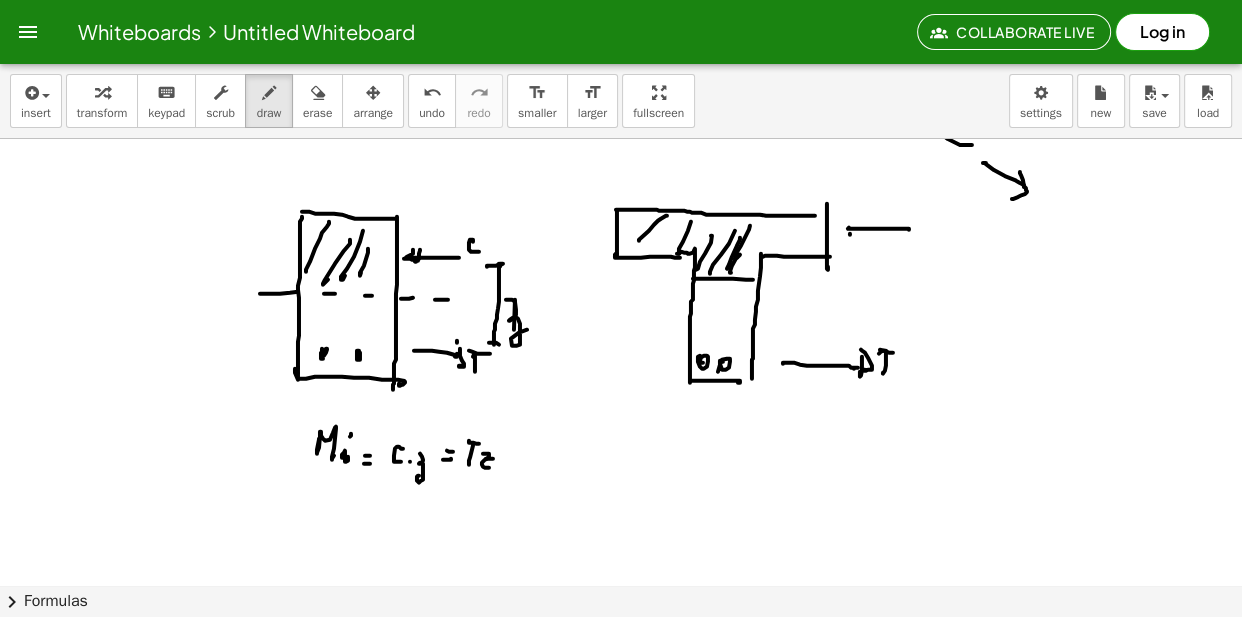 click at bounding box center [621, -1787] 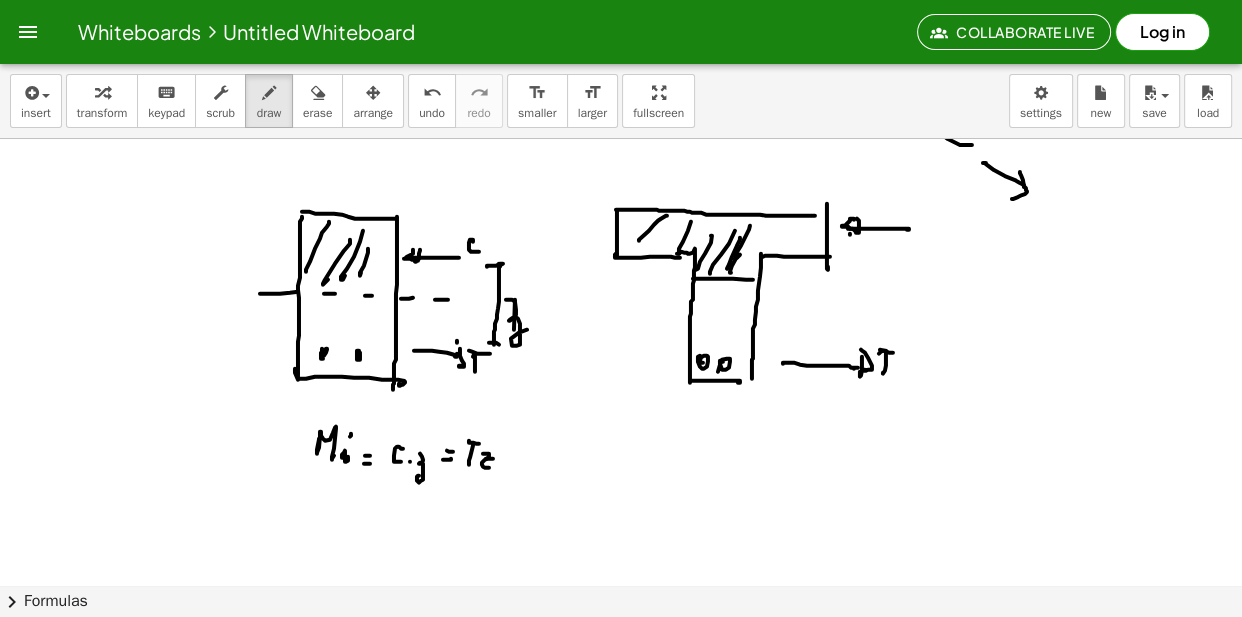 click at bounding box center (621, -1787) 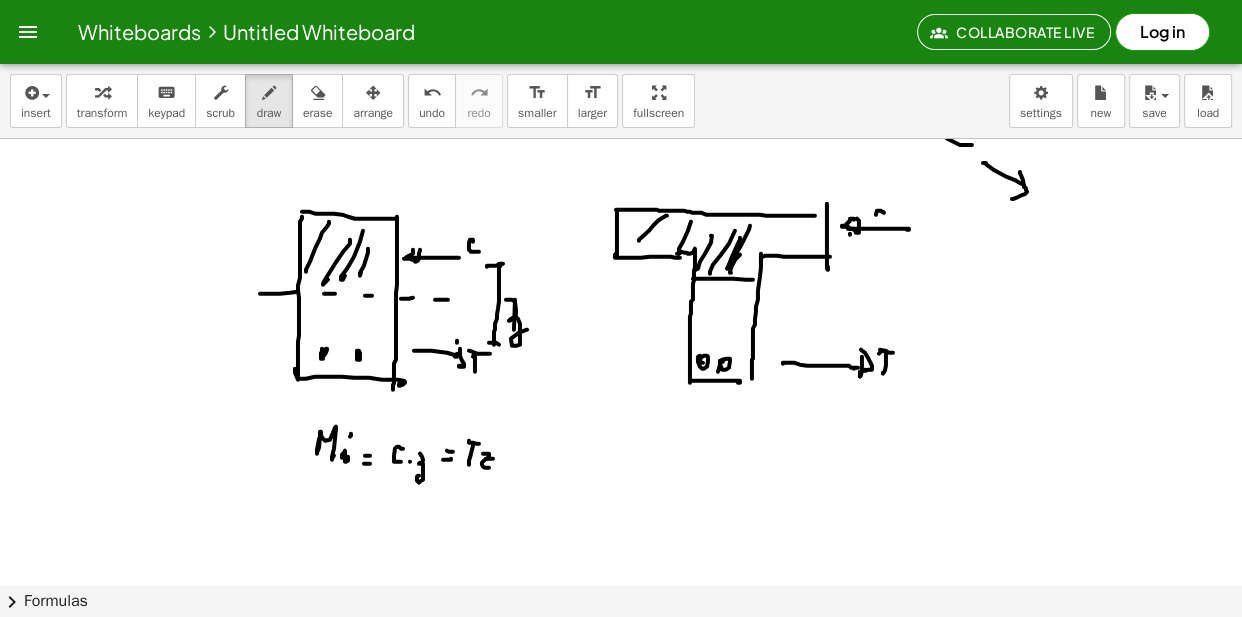 click at bounding box center (621, -1787) 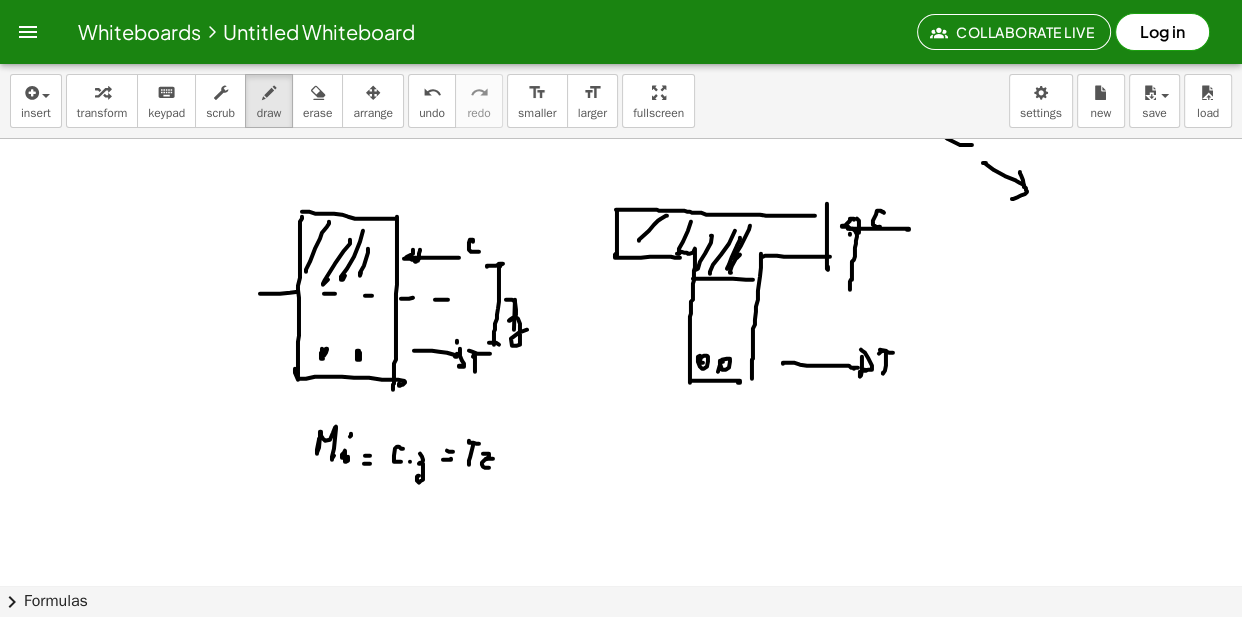 click at bounding box center [621, -1787] 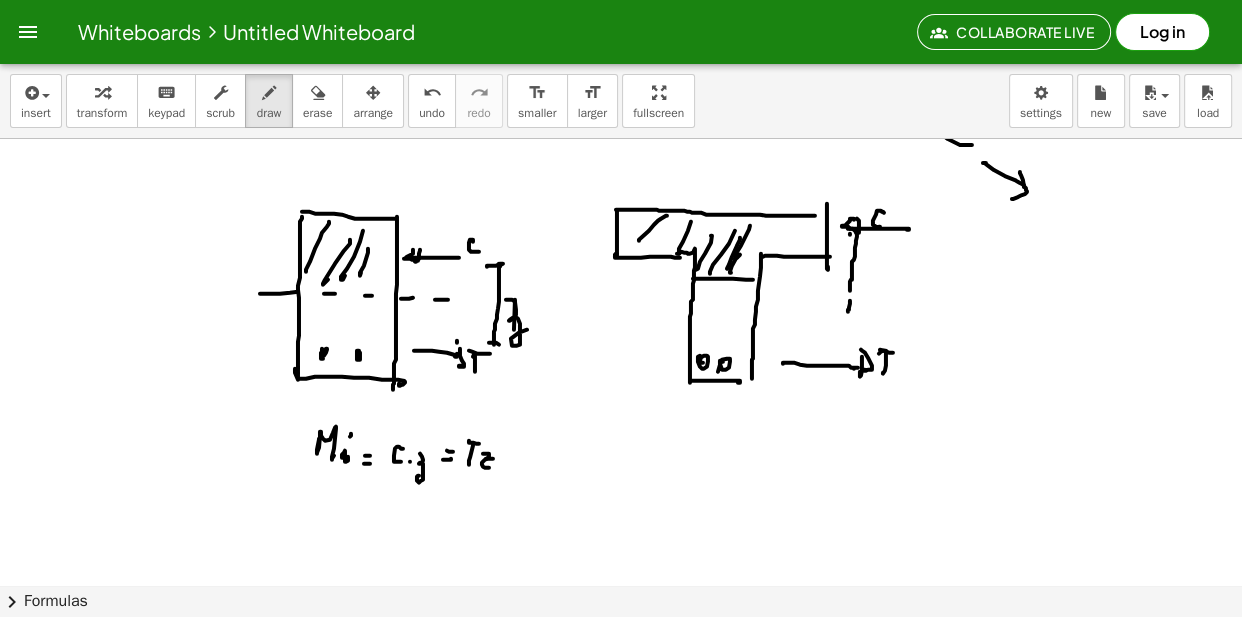 click at bounding box center [621, -1787] 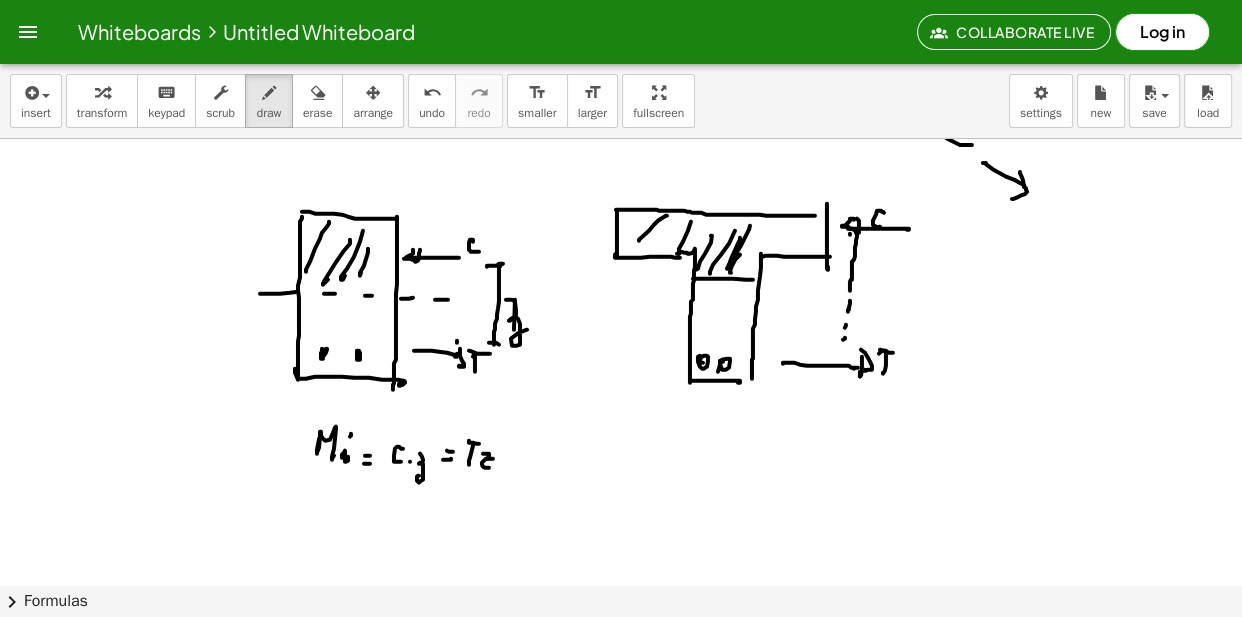 click at bounding box center (621, -1787) 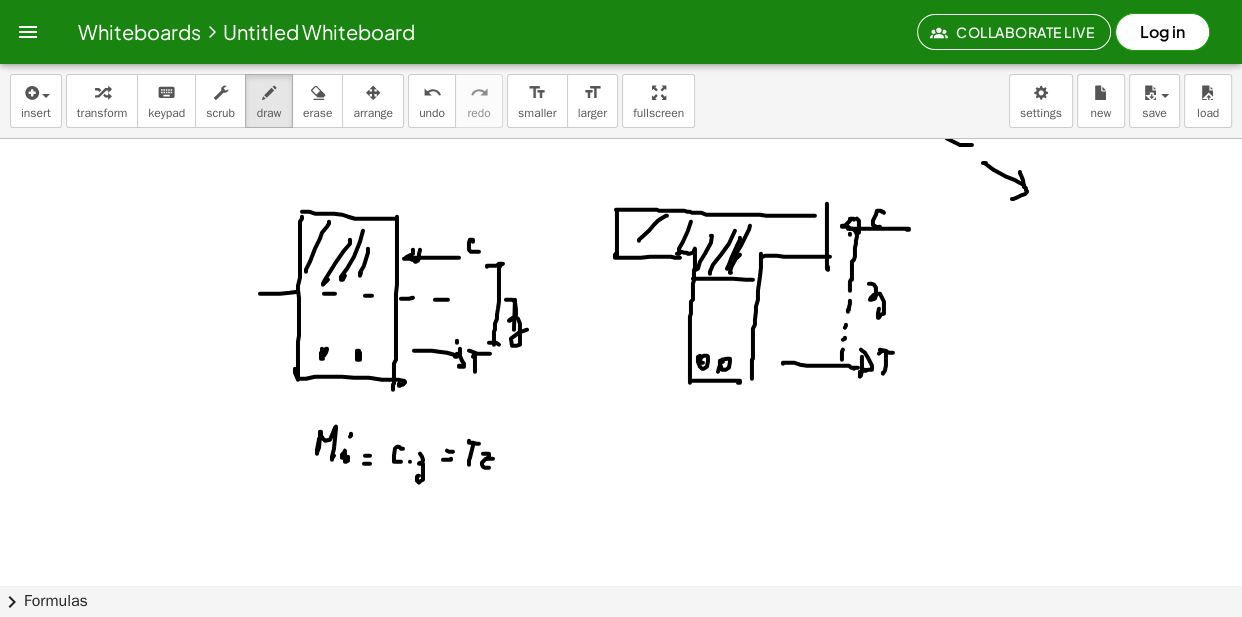 click at bounding box center [621, -1787] 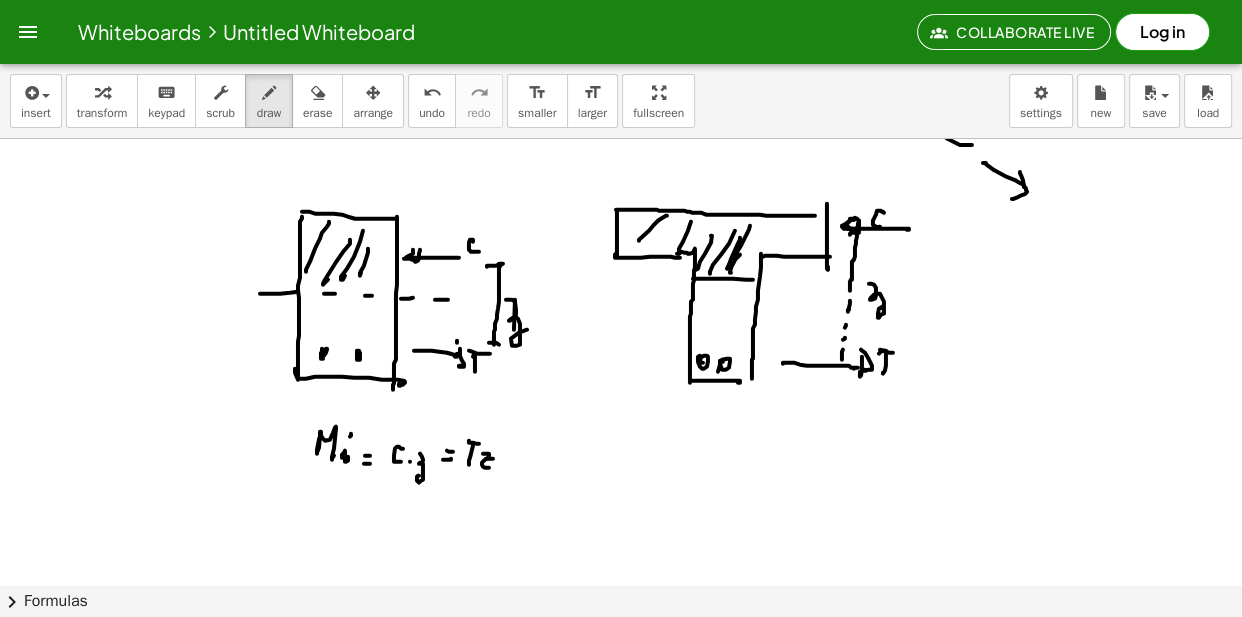 click at bounding box center [621, -1787] 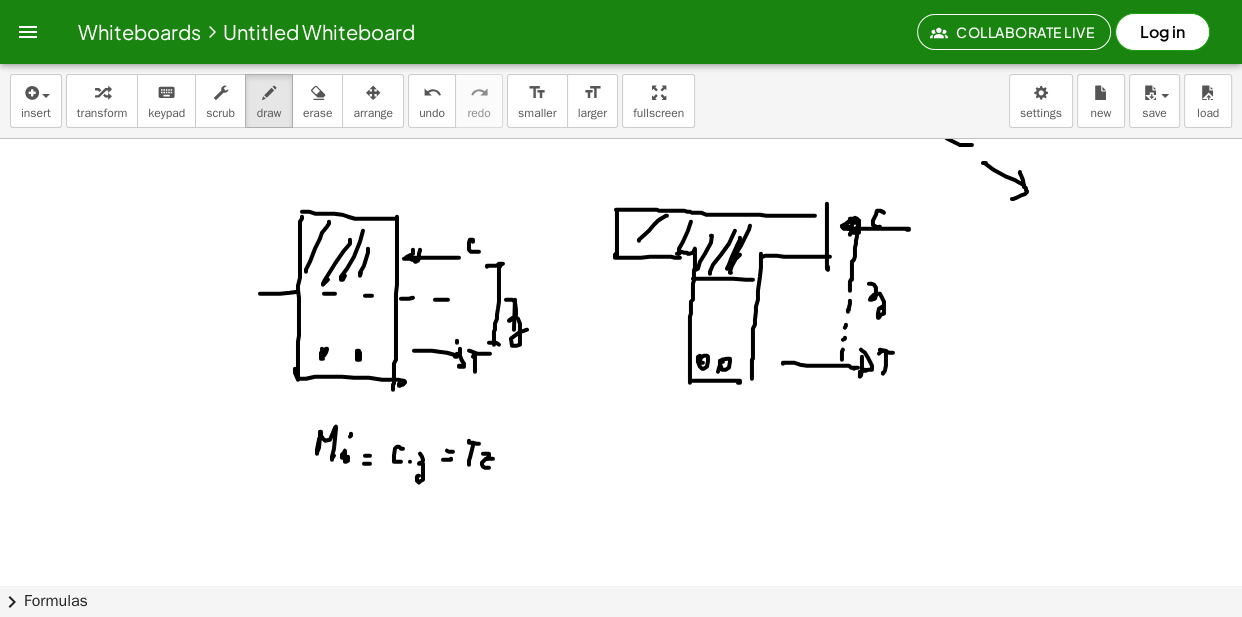 click at bounding box center (621, -1787) 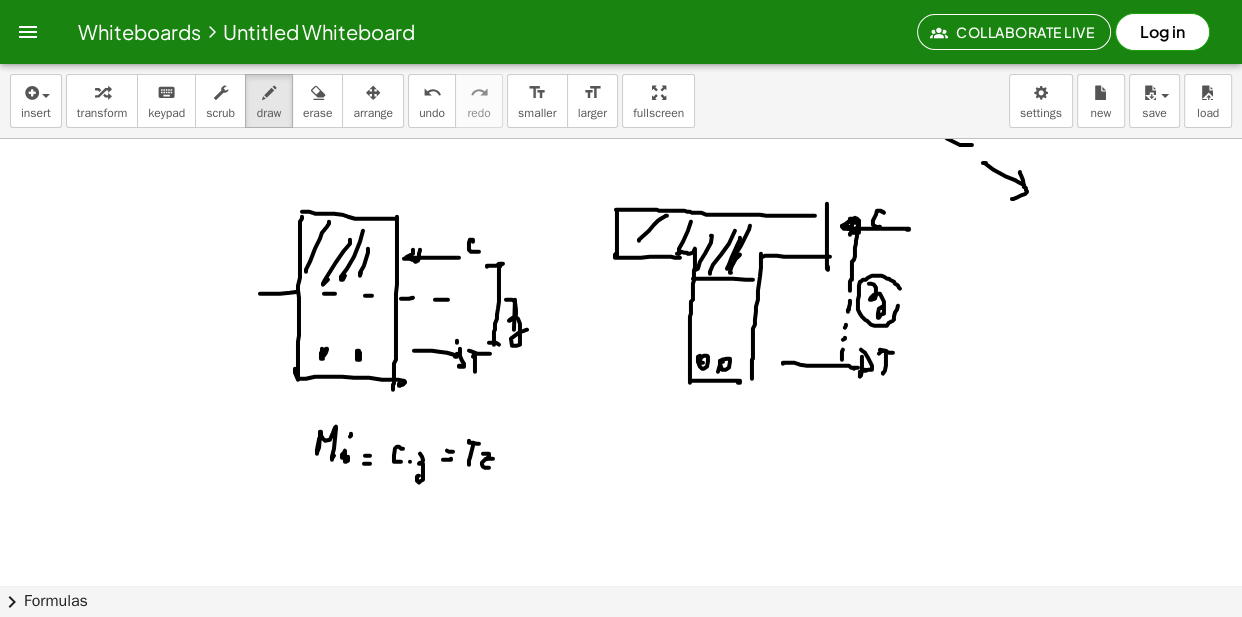 click at bounding box center [621, -1787] 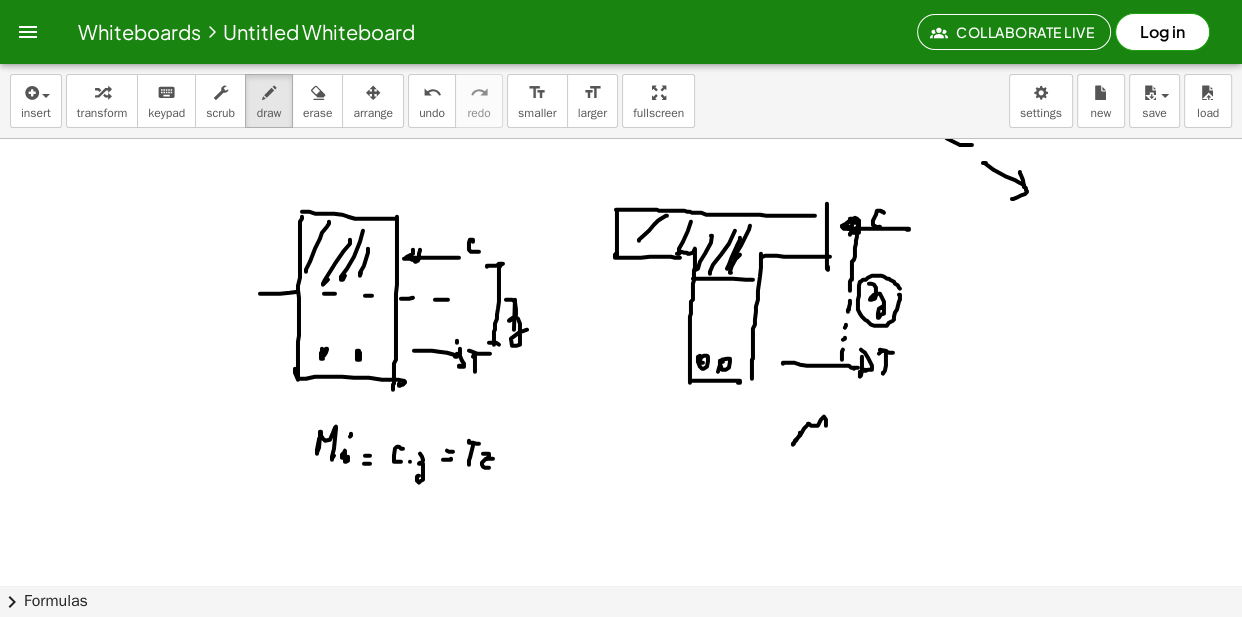 click at bounding box center [621, -1787] 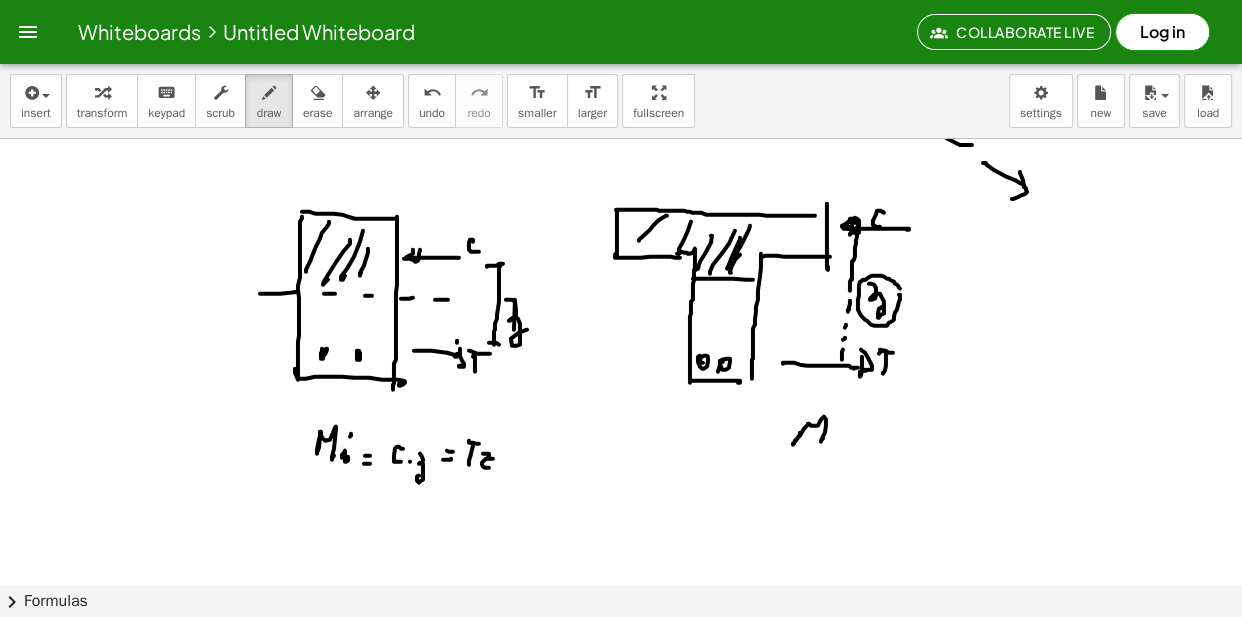 click at bounding box center (621, -1787) 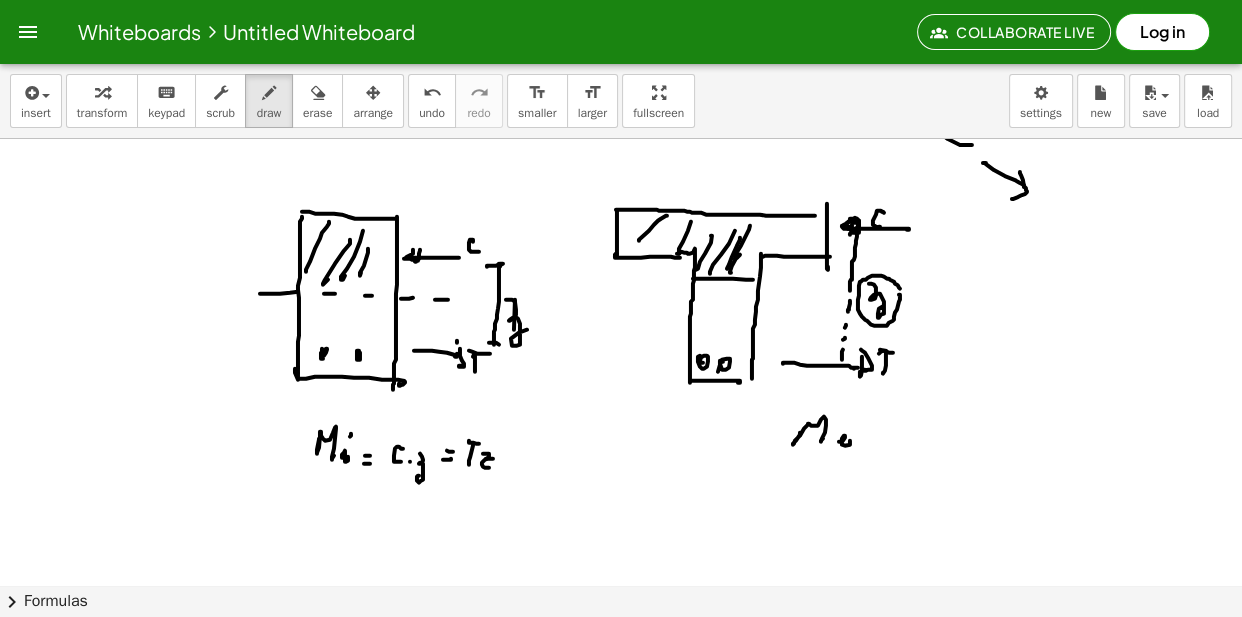 click at bounding box center (621, -1787) 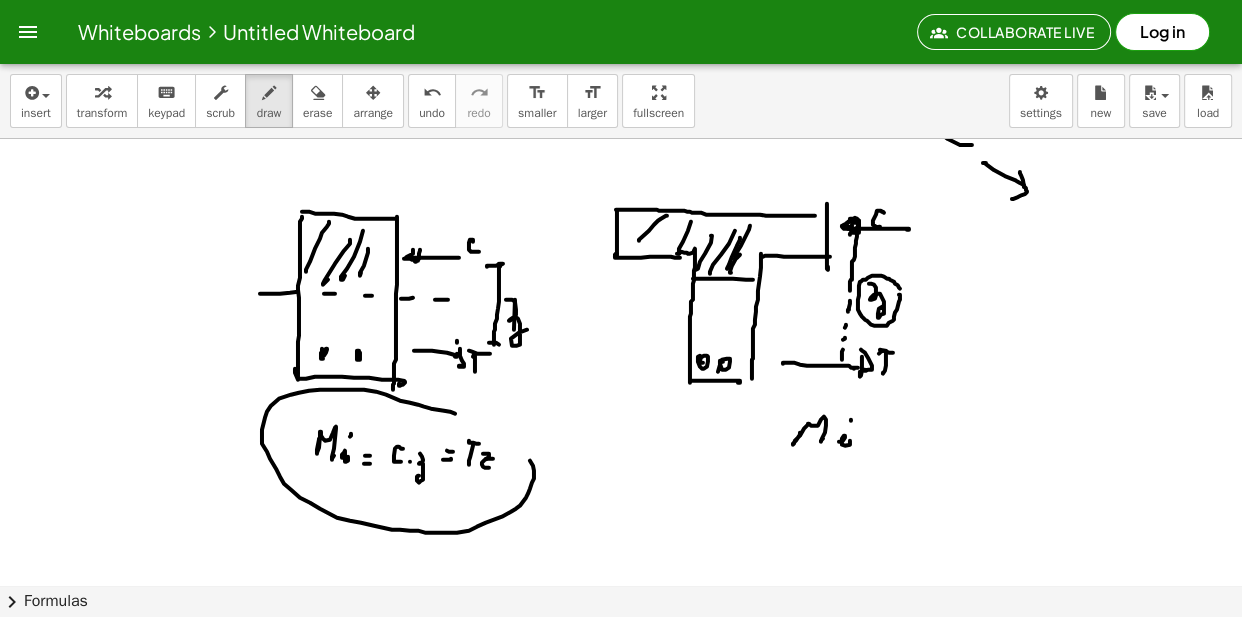 click at bounding box center (621, -1787) 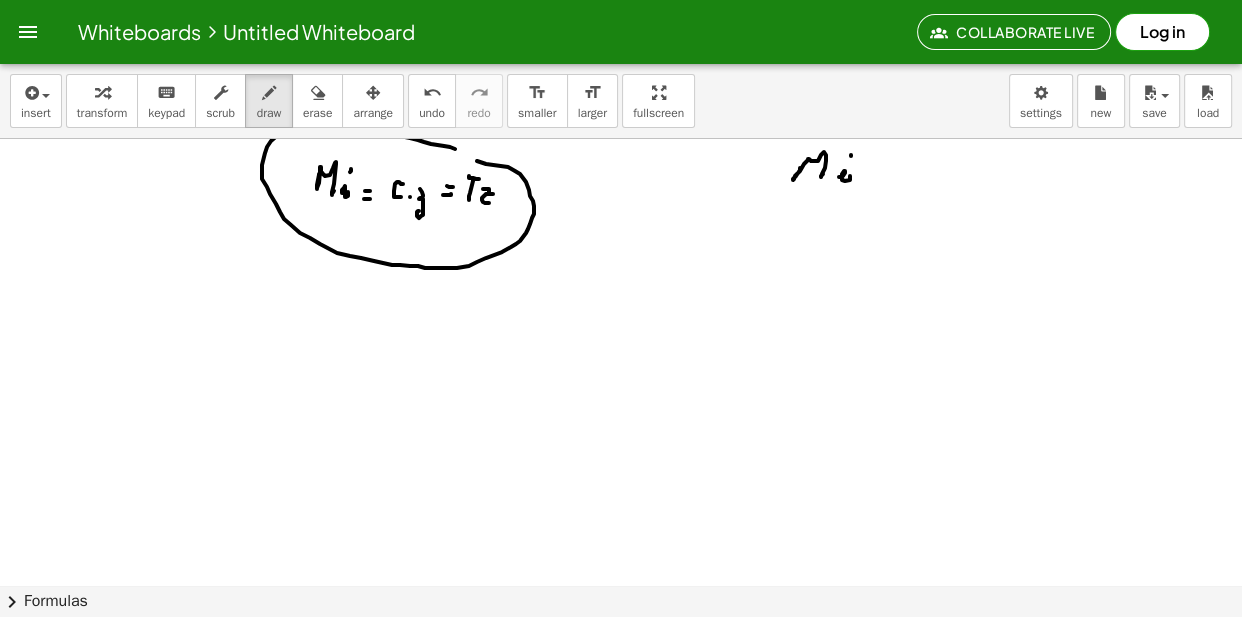 scroll, scrollTop: 4738, scrollLeft: 0, axis: vertical 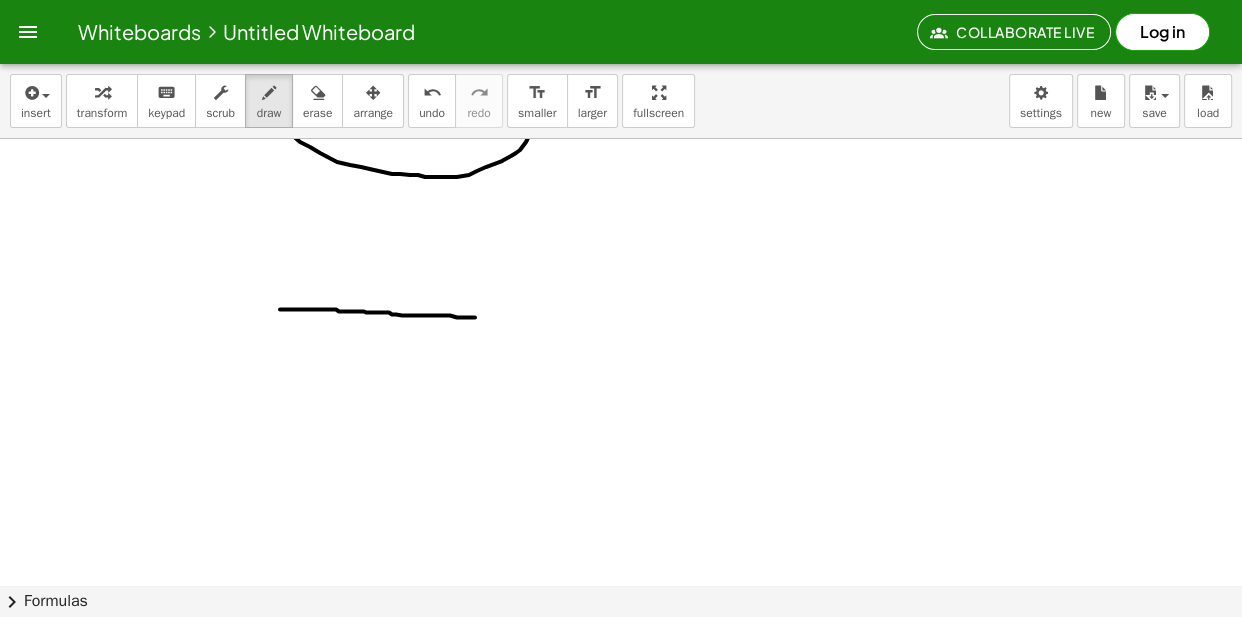 drag, startPoint x: 280, startPoint y: 310, endPoint x: 471, endPoint y: 326, distance: 191.66899 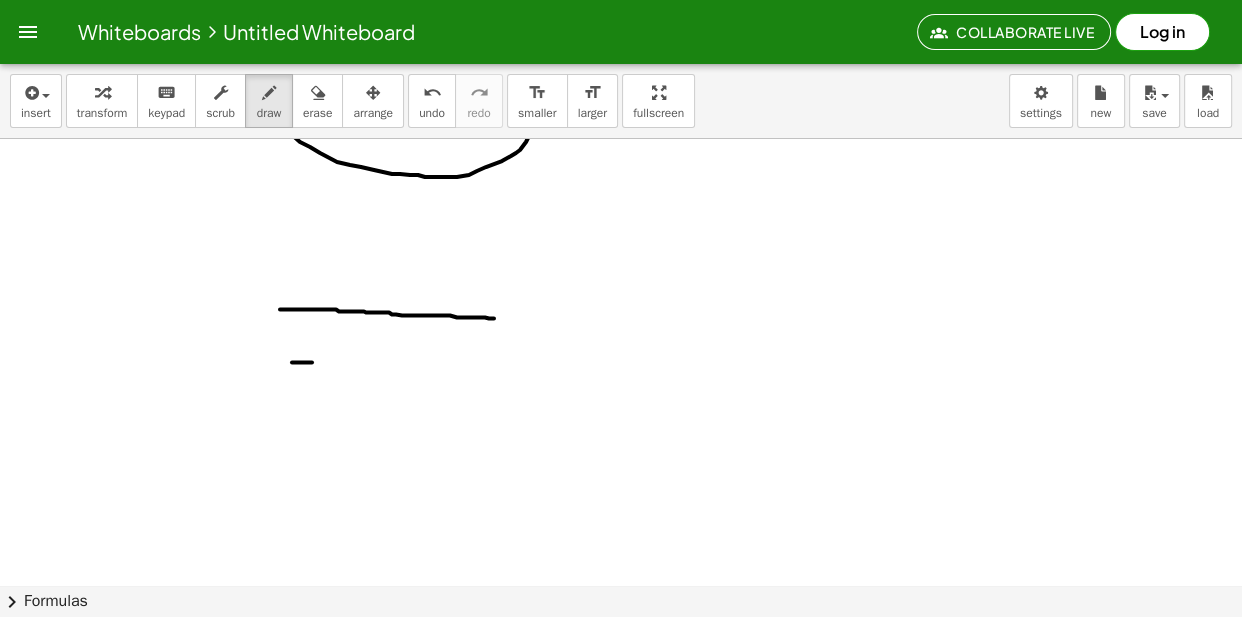 drag, startPoint x: 292, startPoint y: 363, endPoint x: 360, endPoint y: 363, distance: 68 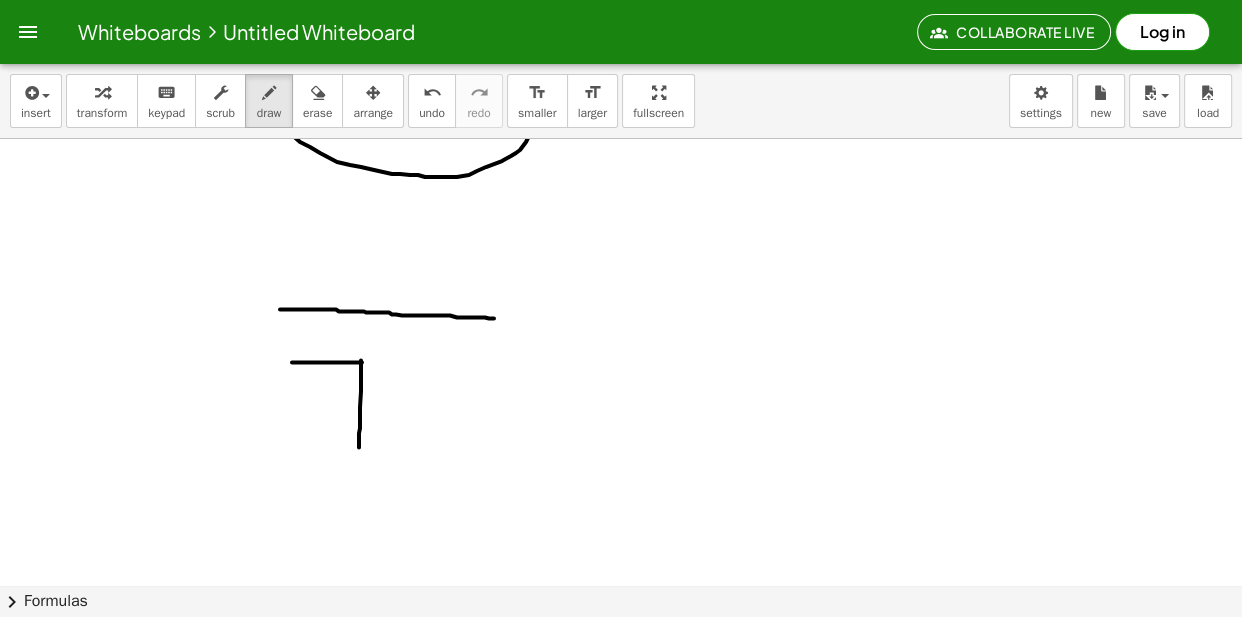 drag, startPoint x: 361, startPoint y: 361, endPoint x: 359, endPoint y: 463, distance: 102.01961 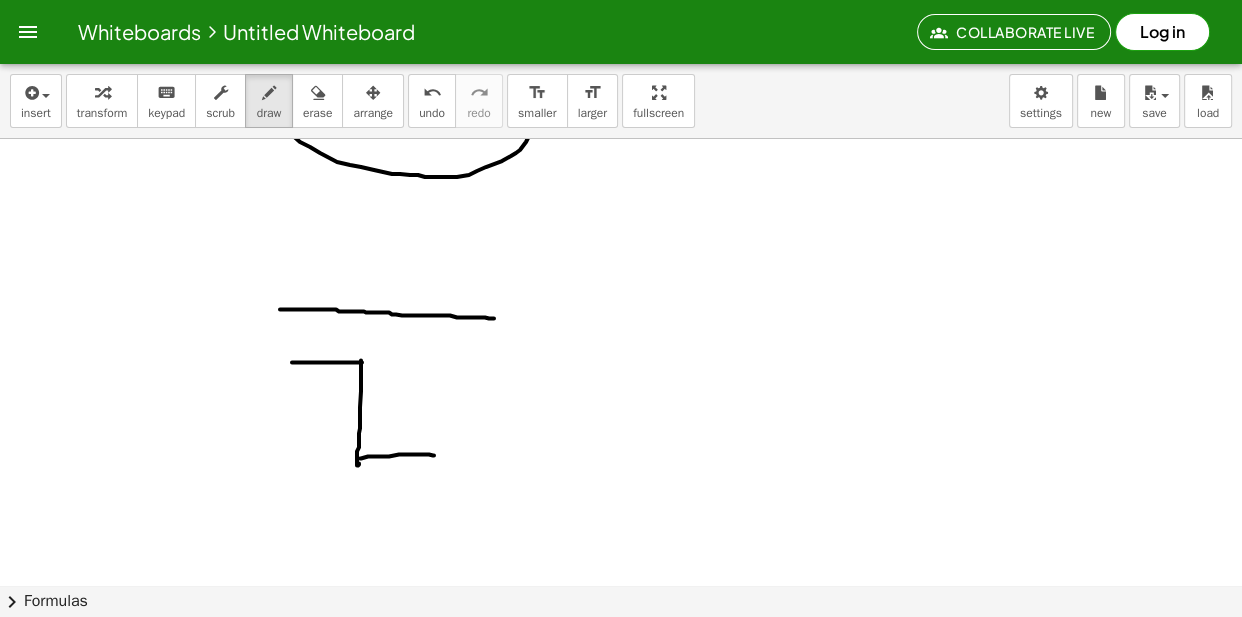 drag, startPoint x: 360, startPoint y: 459, endPoint x: 441, endPoint y: 379, distance: 113.84639 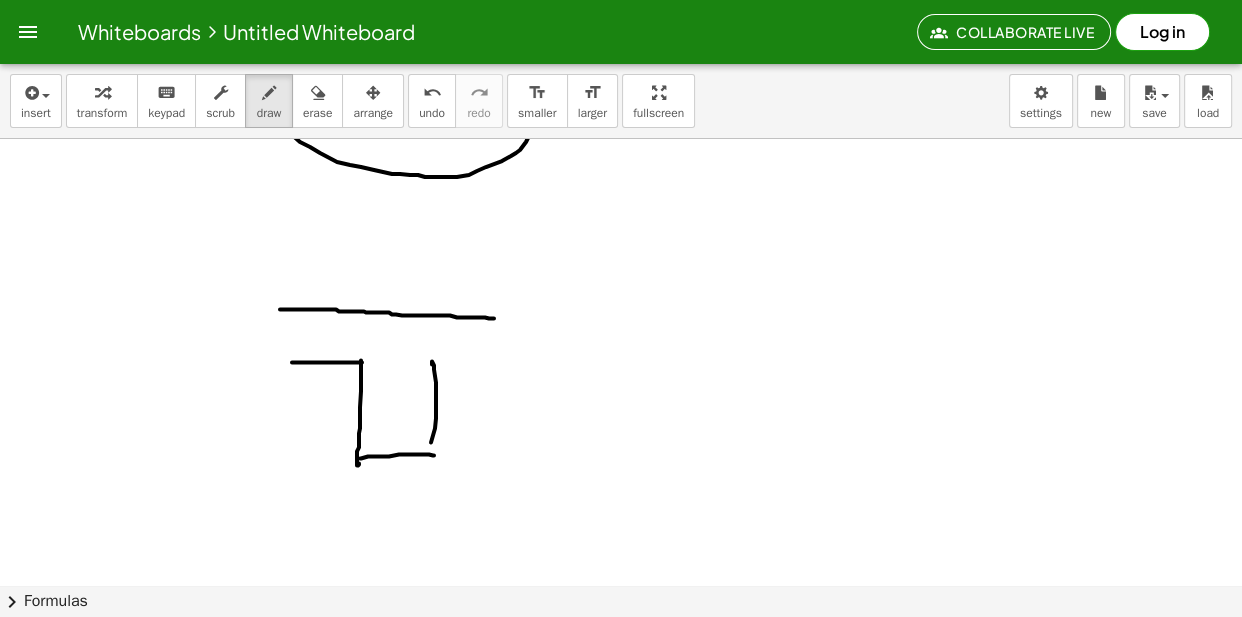 drag, startPoint x: 434, startPoint y: 366, endPoint x: 443, endPoint y: 394, distance: 29.410883 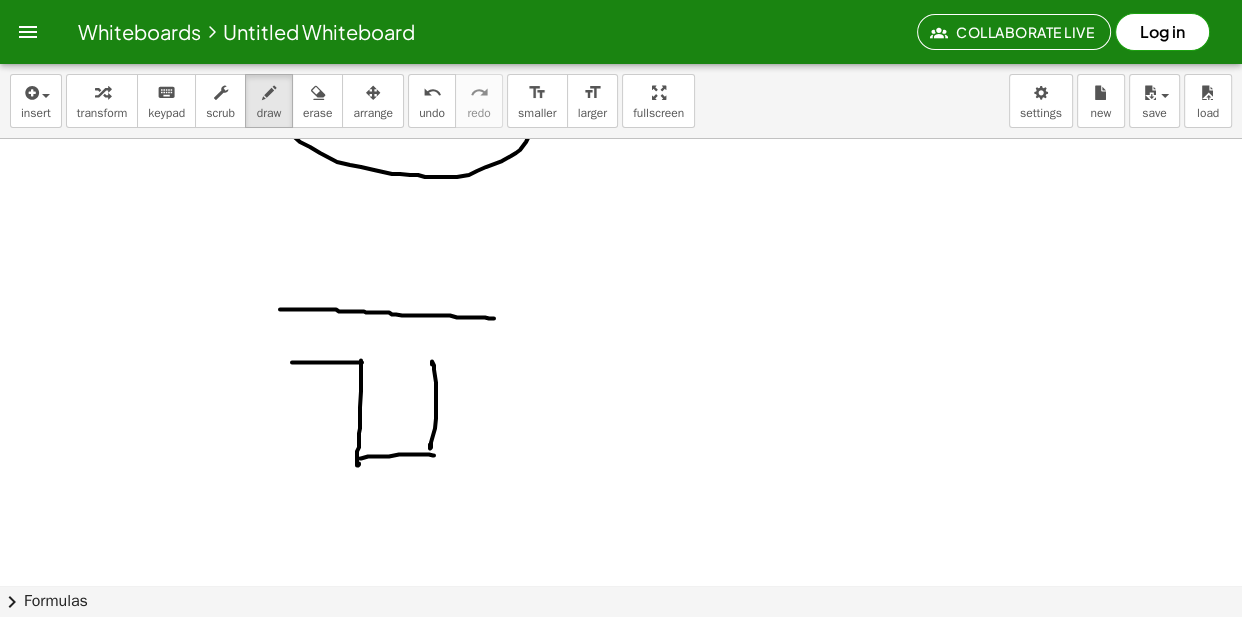 click at bounding box center (621, -1920) 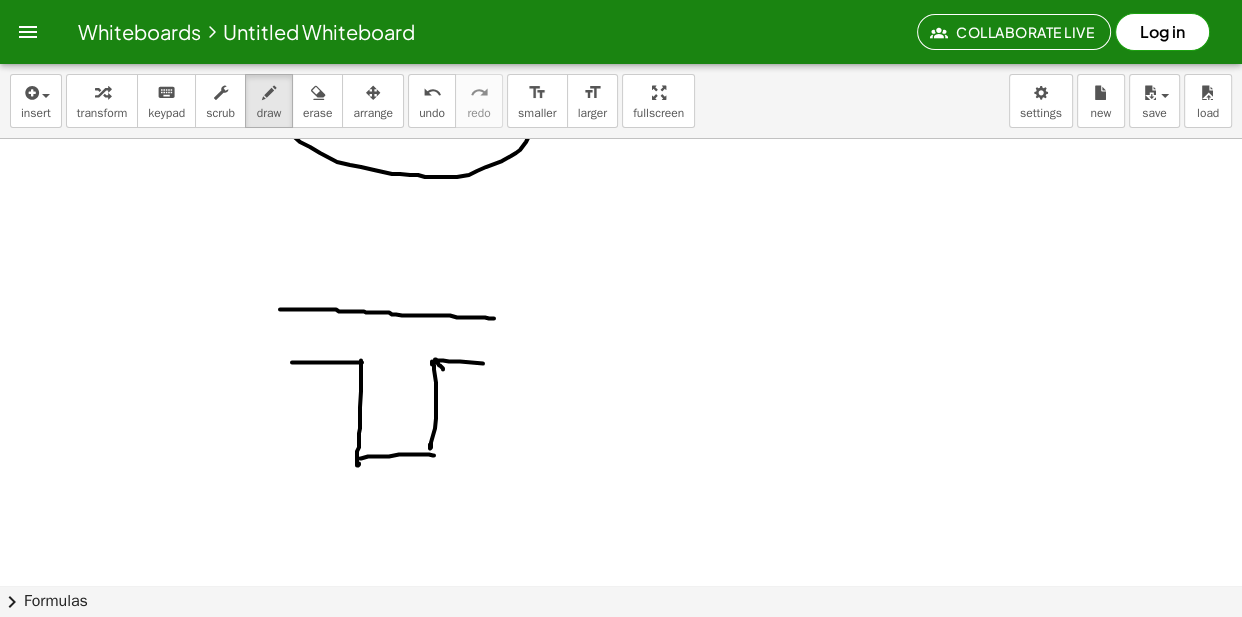 drag, startPoint x: 439, startPoint y: 366, endPoint x: 522, endPoint y: 343, distance: 86.127815 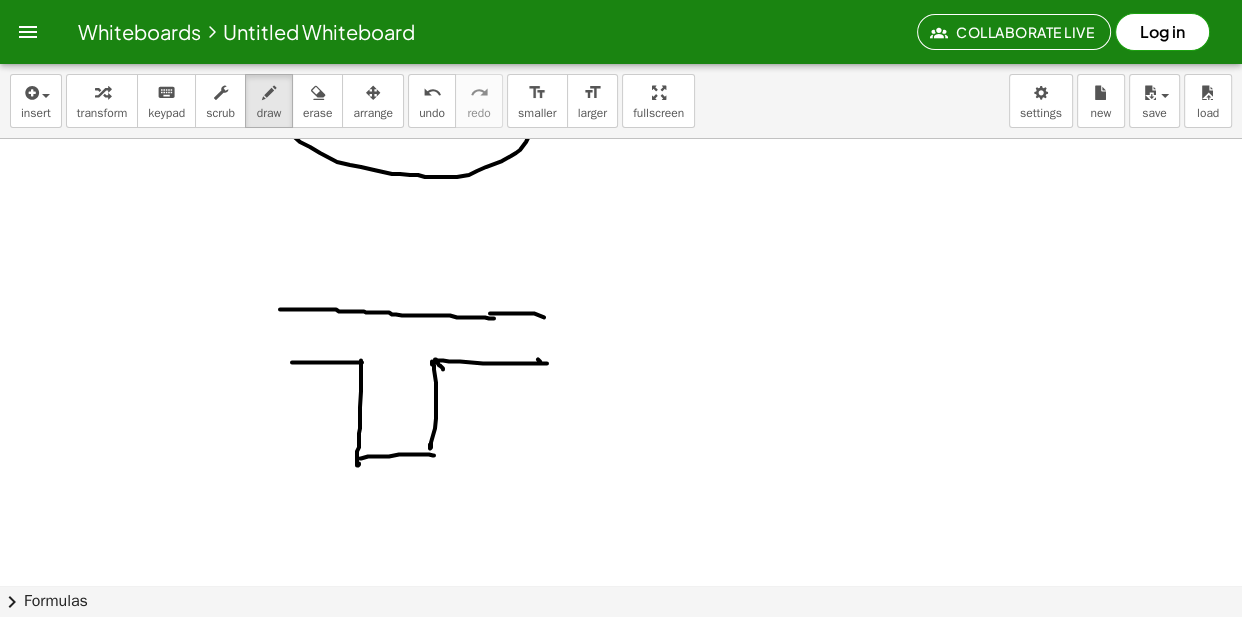 click at bounding box center (621, -1920) 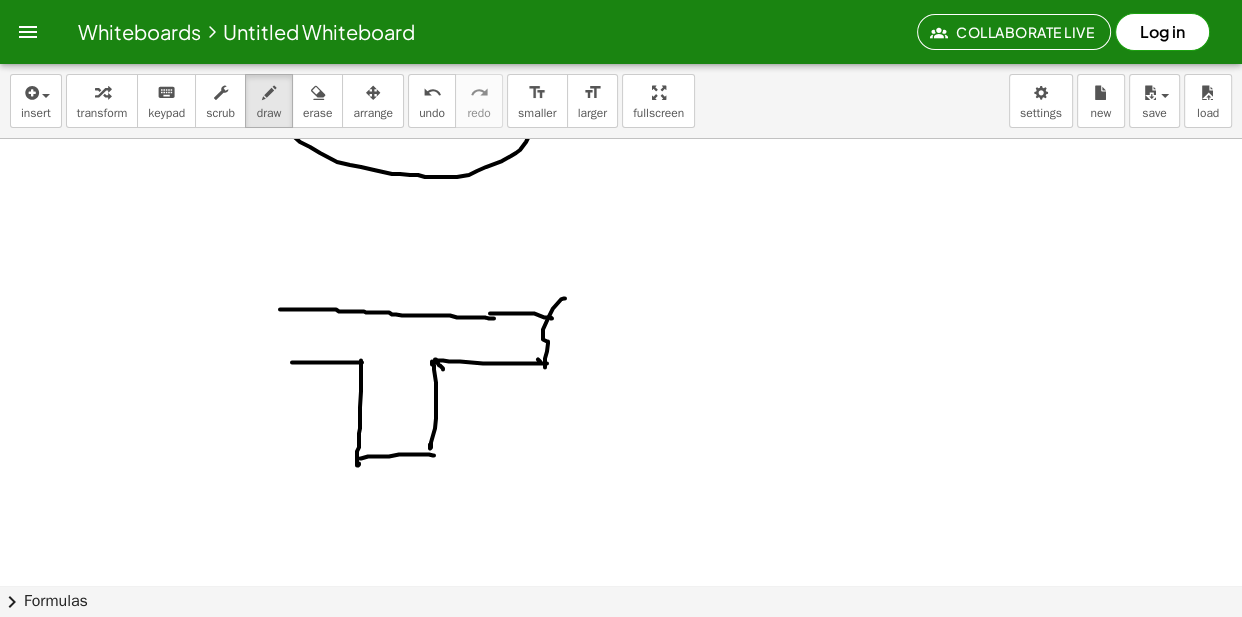 drag, startPoint x: 565, startPoint y: 299, endPoint x: 539, endPoint y: 384, distance: 88.88757 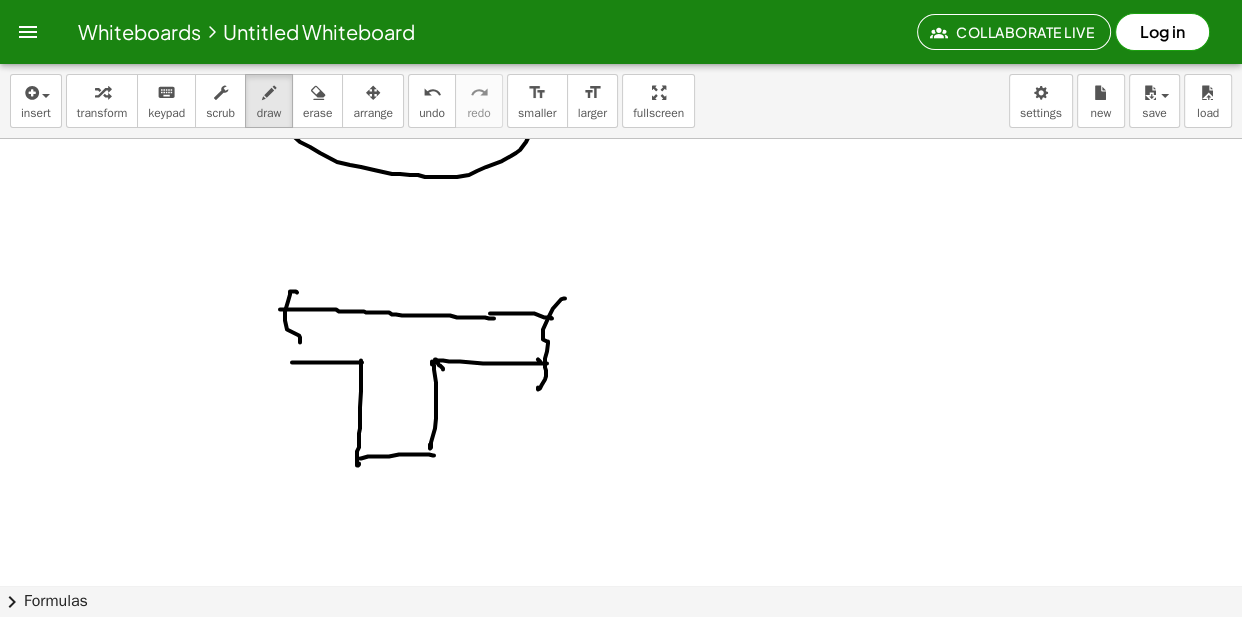 drag, startPoint x: 285, startPoint y: 312, endPoint x: 299, endPoint y: 372, distance: 61.611687 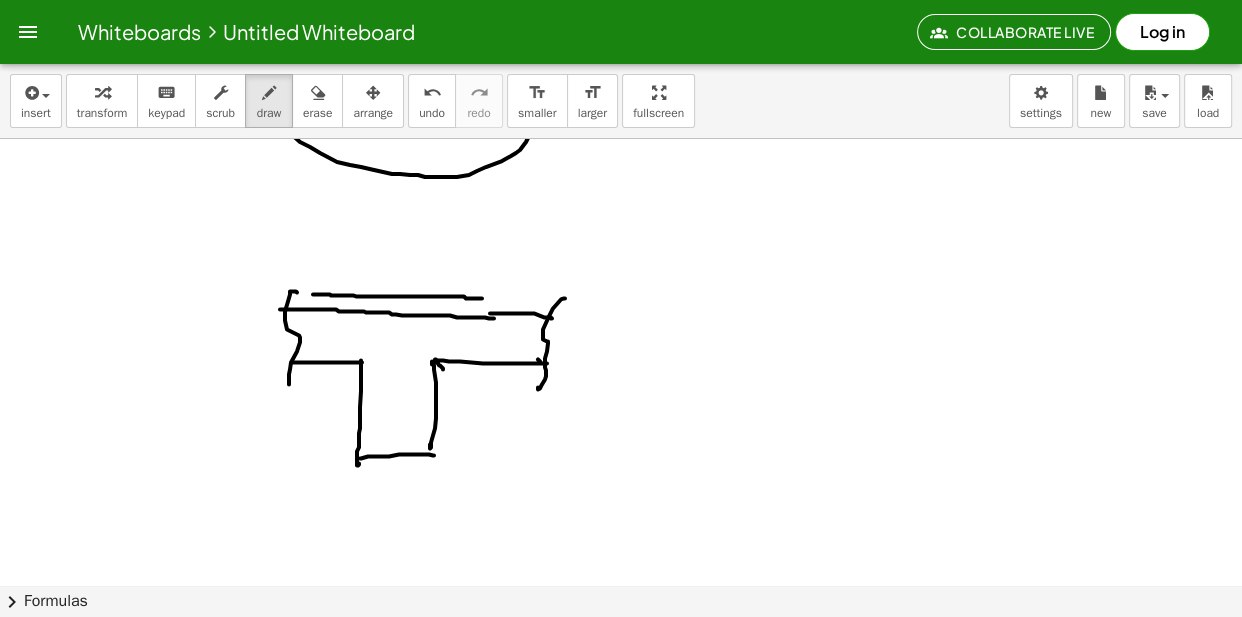 drag, startPoint x: 313, startPoint y: 295, endPoint x: 420, endPoint y: 279, distance: 108.18965 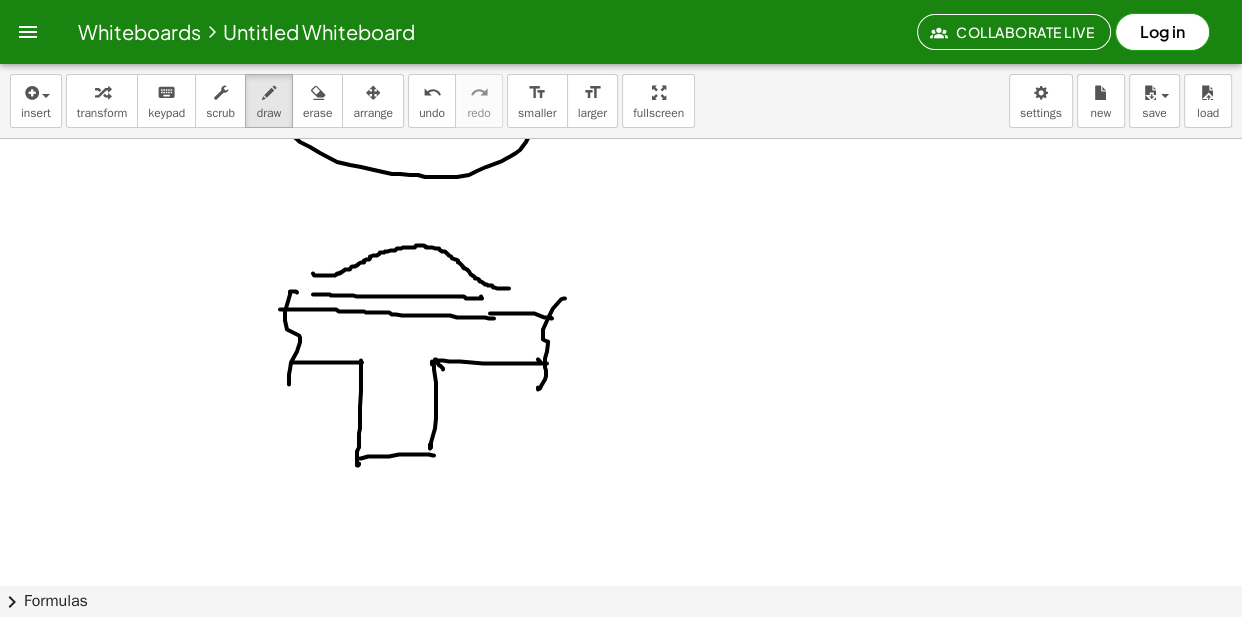 drag, startPoint x: 313, startPoint y: 274, endPoint x: 505, endPoint y: 289, distance: 192.58505 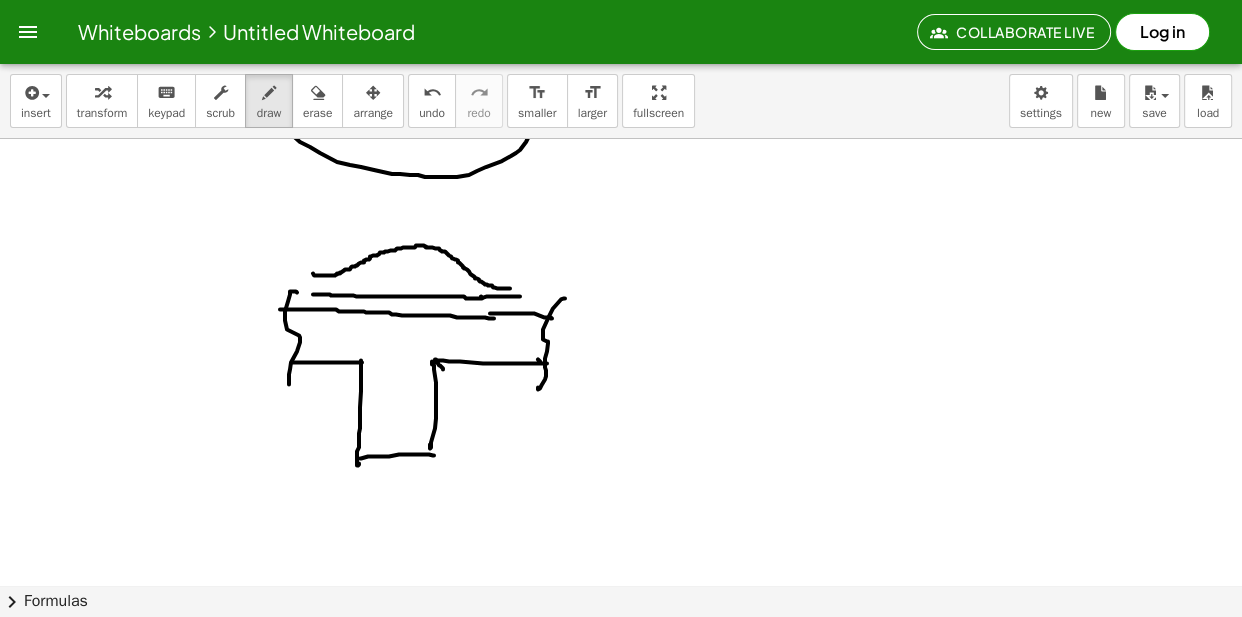drag, startPoint x: 481, startPoint y: 298, endPoint x: 457, endPoint y: 286, distance: 26.832815 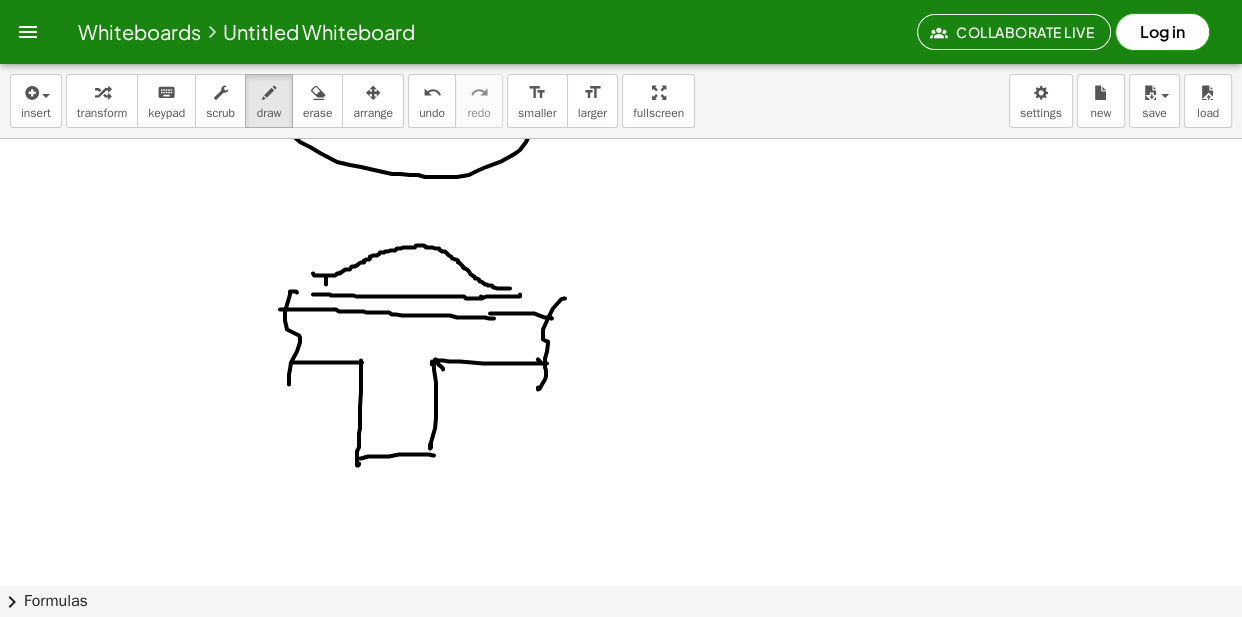 click at bounding box center [621, -1920] 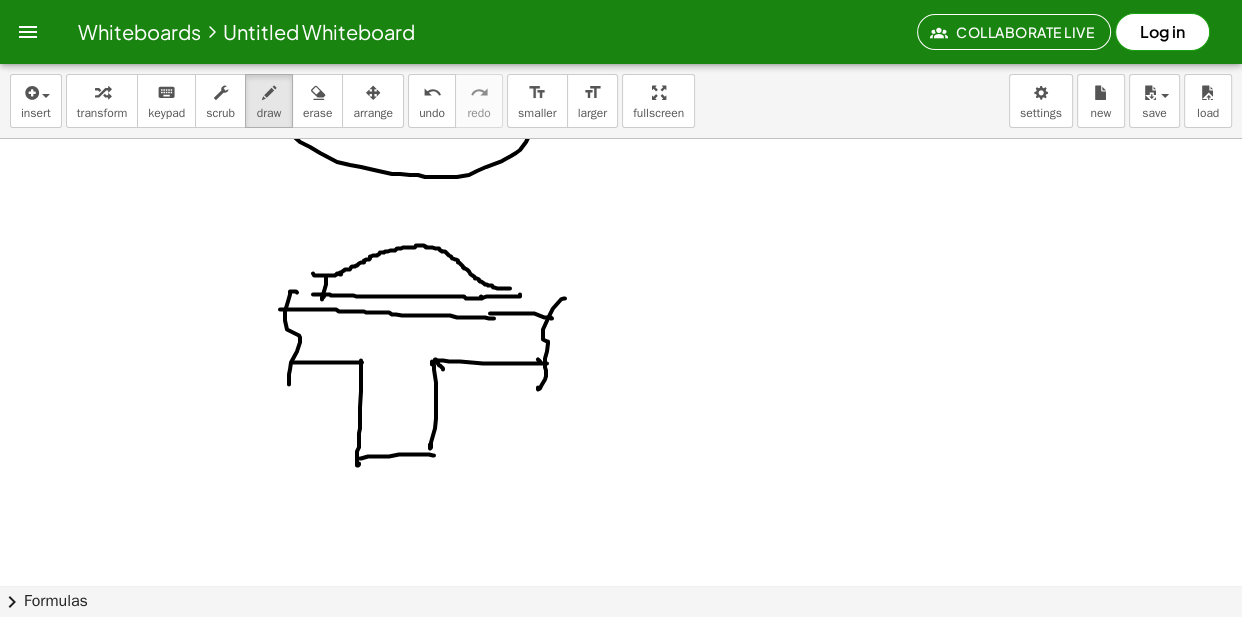 drag, startPoint x: 341, startPoint y: 275, endPoint x: 340, endPoint y: 289, distance: 14.035668 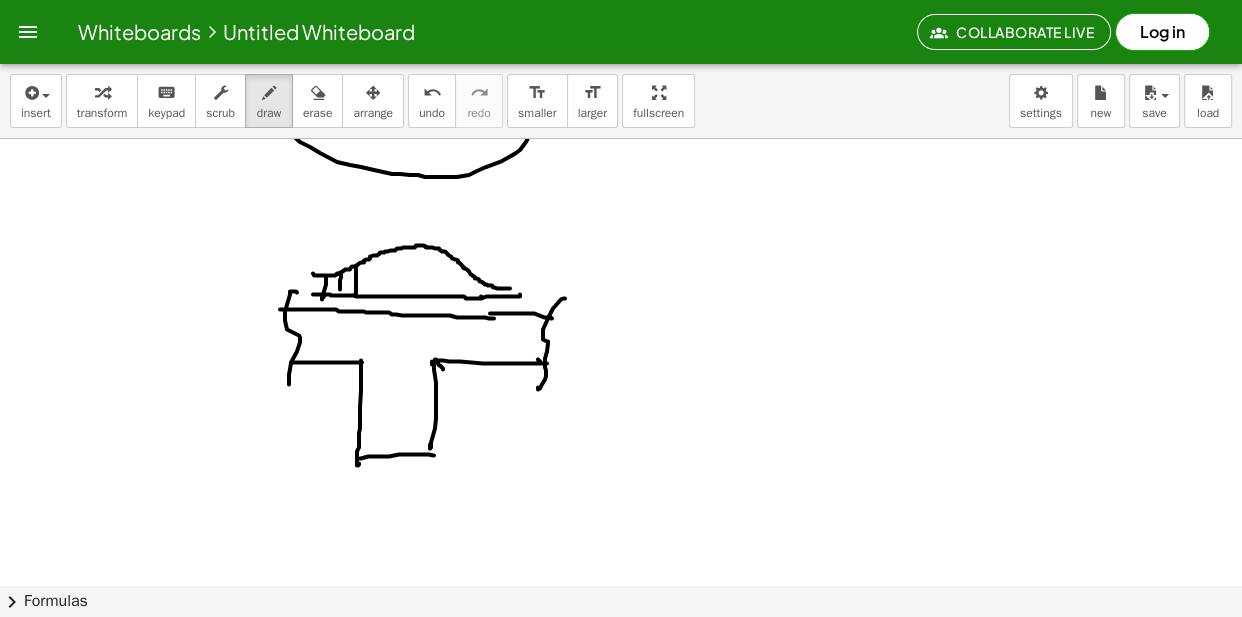 drag, startPoint x: 356, startPoint y: 269, endPoint x: 367, endPoint y: 271, distance: 11.18034 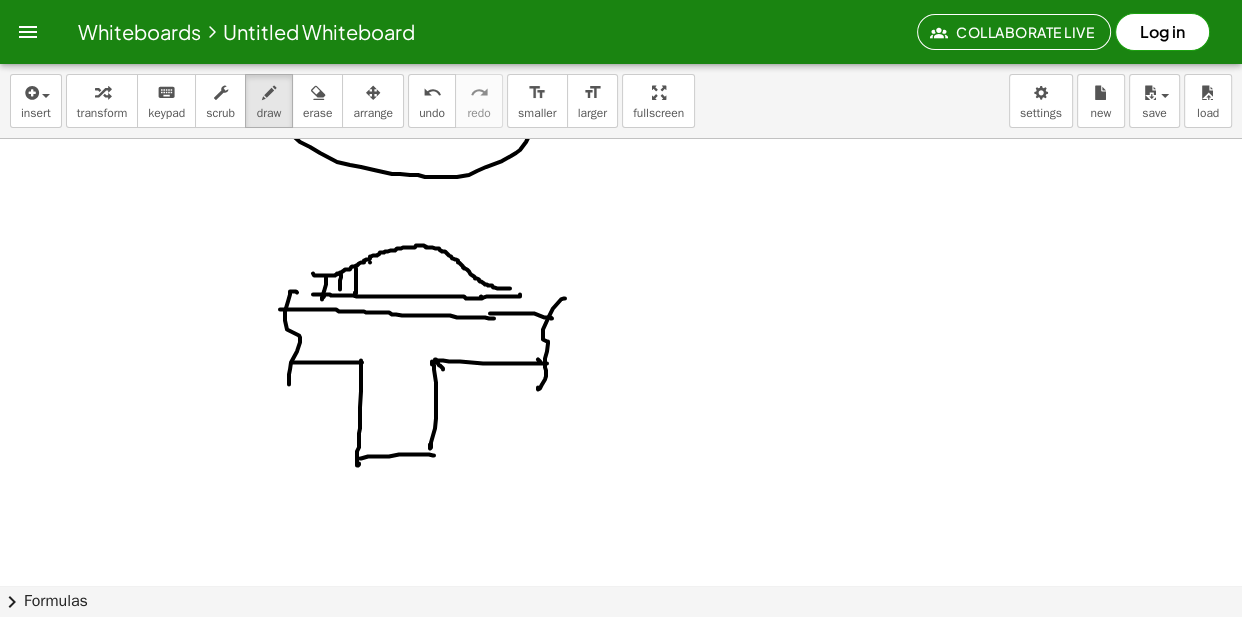 drag, startPoint x: 370, startPoint y: 263, endPoint x: 371, endPoint y: 280, distance: 17.029387 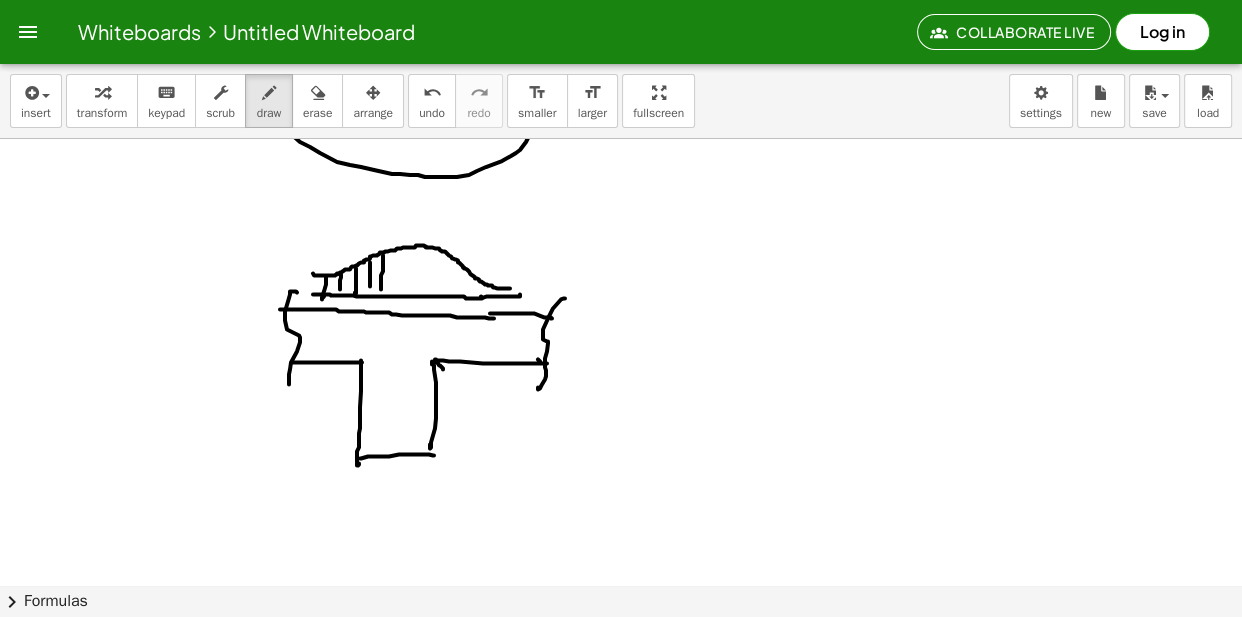 drag, startPoint x: 383, startPoint y: 256, endPoint x: 382, endPoint y: 281, distance: 25.019993 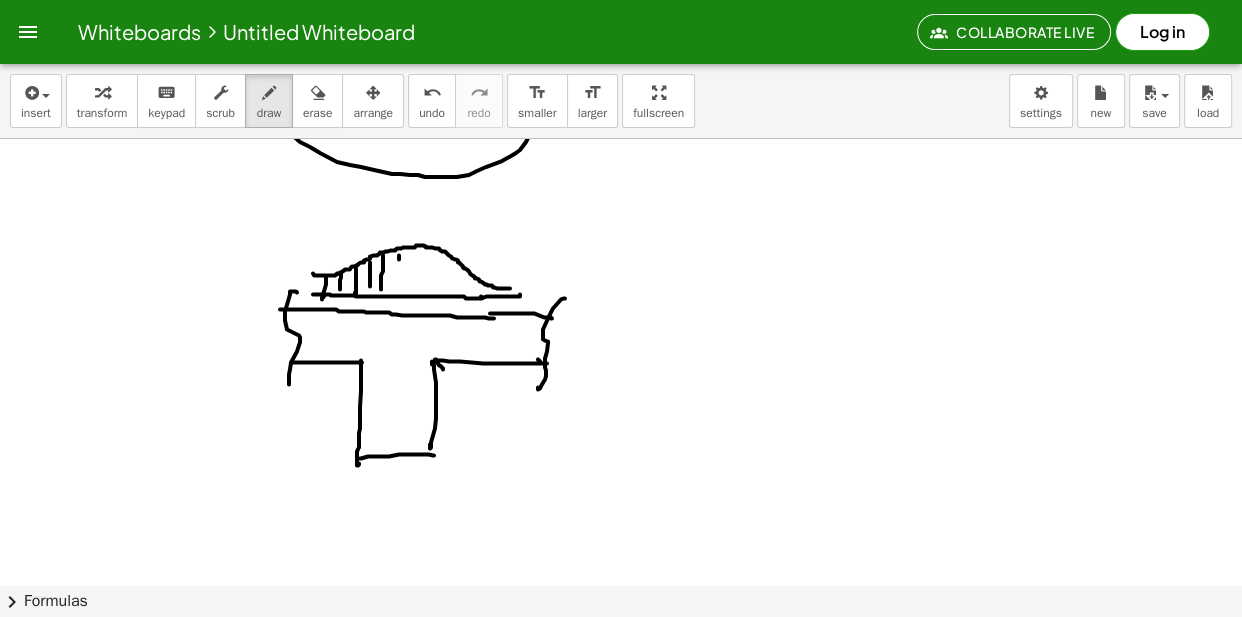 drag, startPoint x: 399, startPoint y: 260, endPoint x: 401, endPoint y: 285, distance: 25.079872 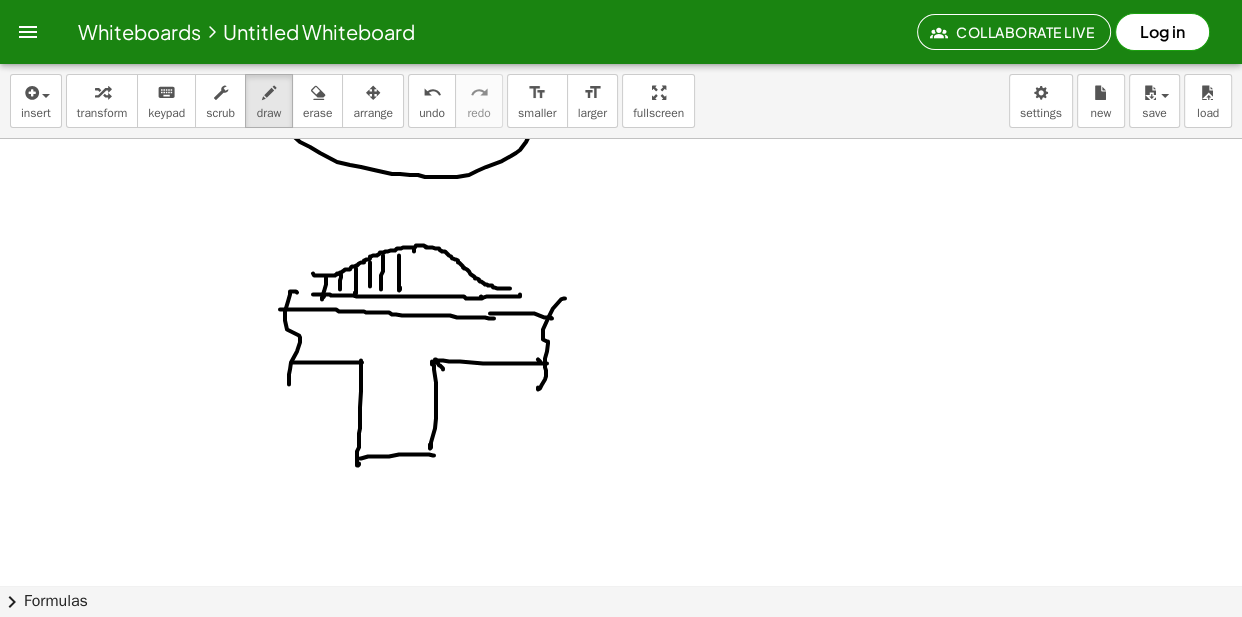 drag, startPoint x: 414, startPoint y: 250, endPoint x: 414, endPoint y: 280, distance: 30 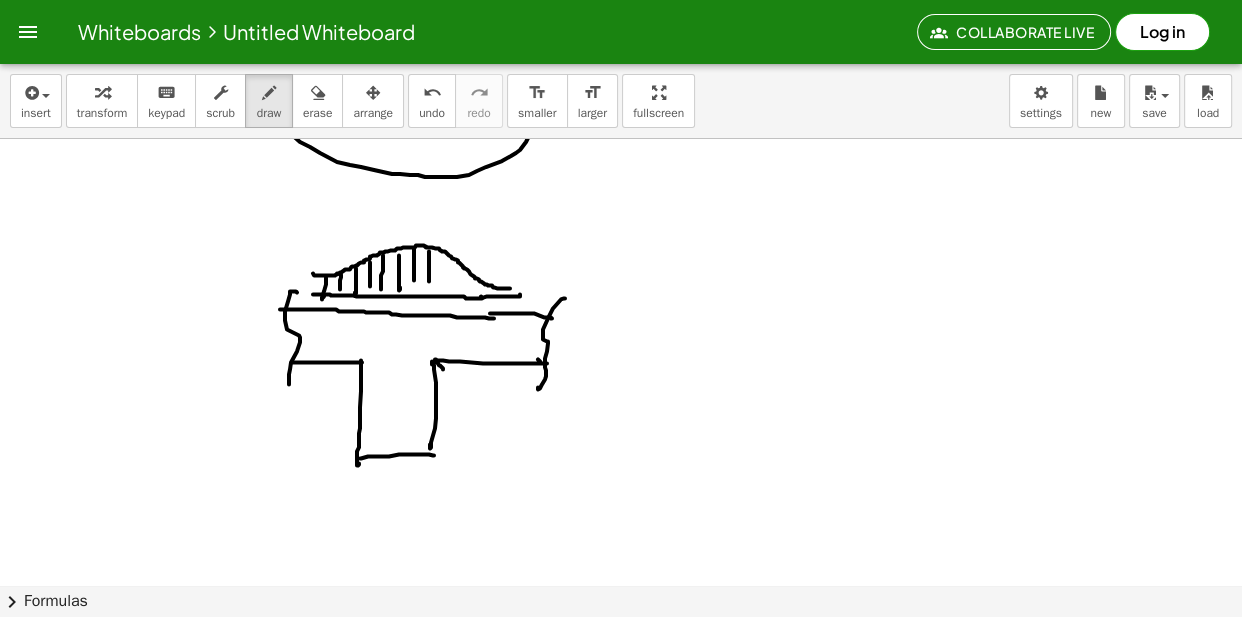 drag, startPoint x: 429, startPoint y: 282, endPoint x: 439, endPoint y: 272, distance: 14.142136 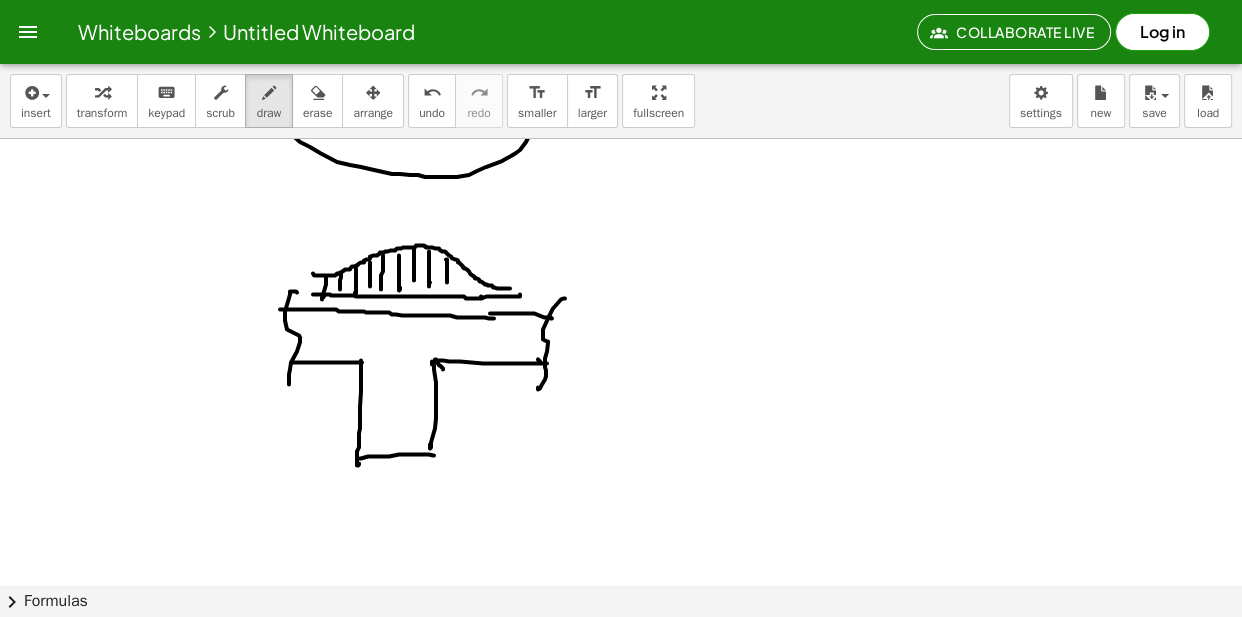 drag, startPoint x: 447, startPoint y: 270, endPoint x: 447, endPoint y: 283, distance: 13 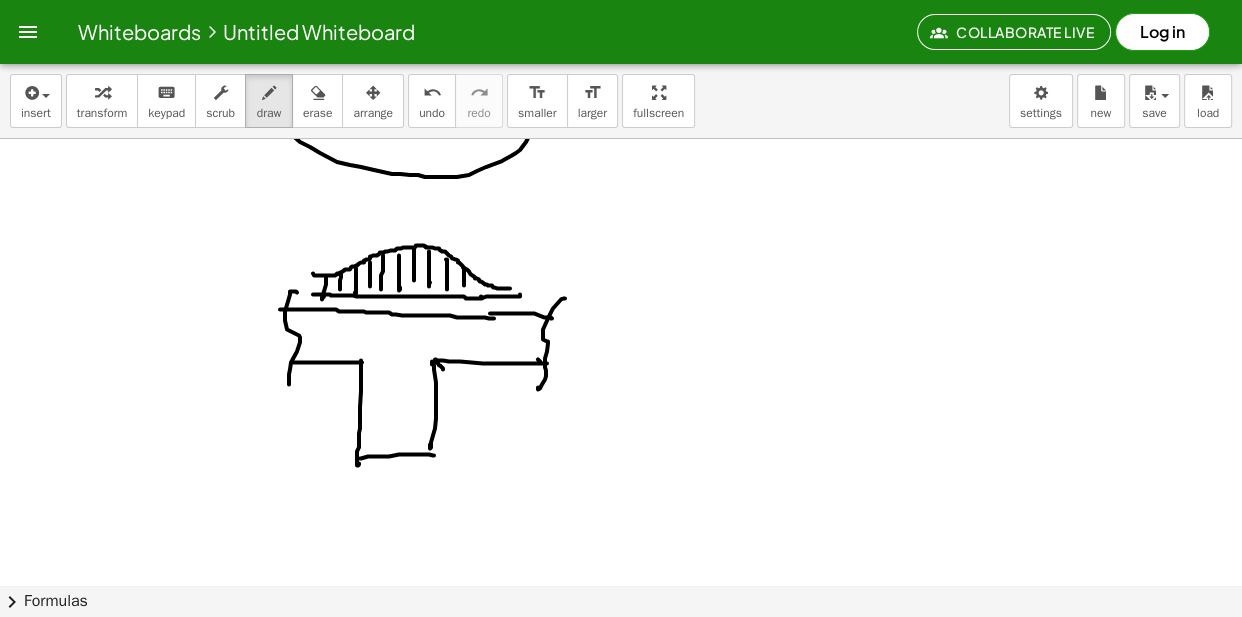 drag, startPoint x: 464, startPoint y: 269, endPoint x: 462, endPoint y: 287, distance: 18.110771 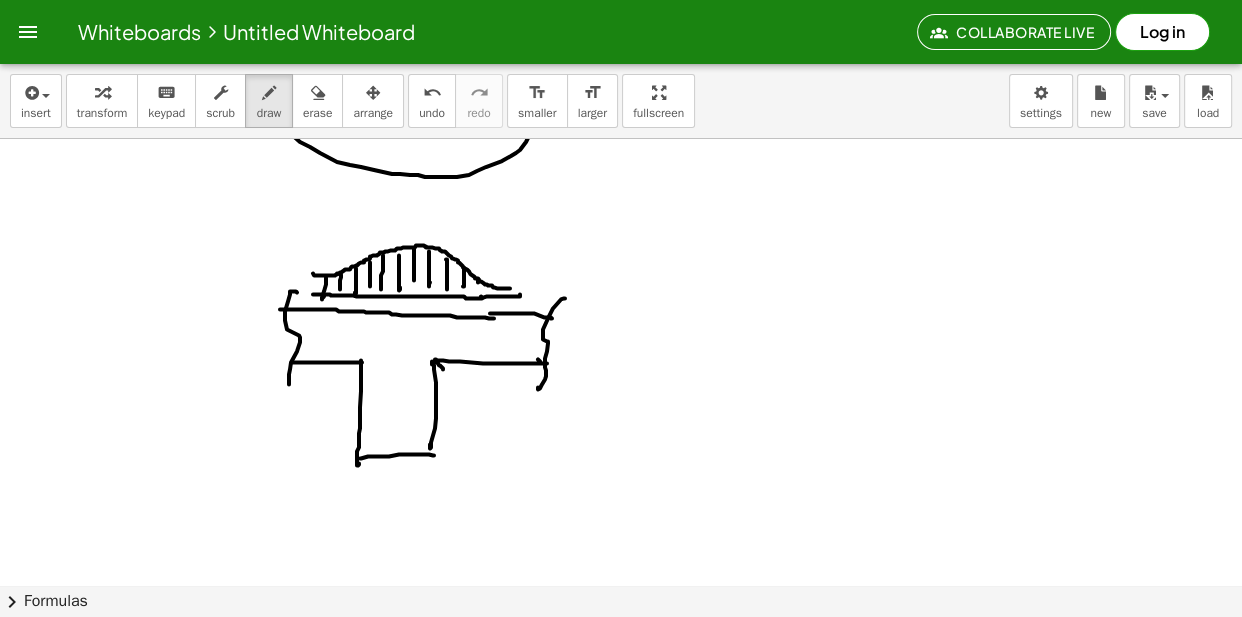 click at bounding box center [621, -1920] 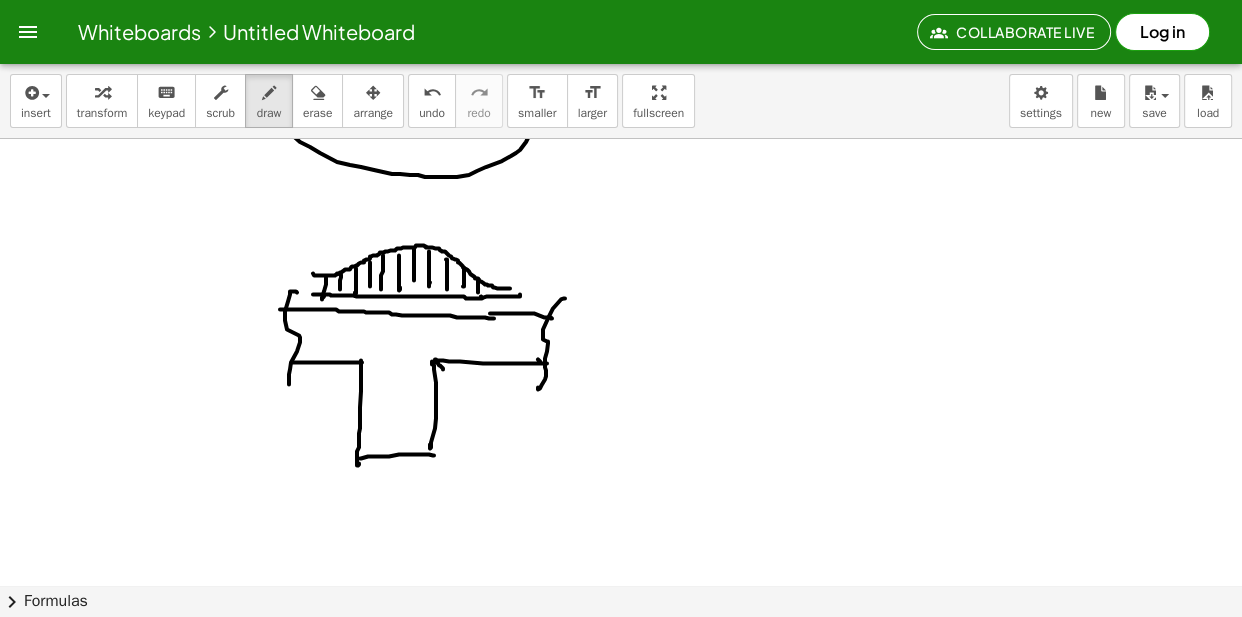 click at bounding box center [621, -1920] 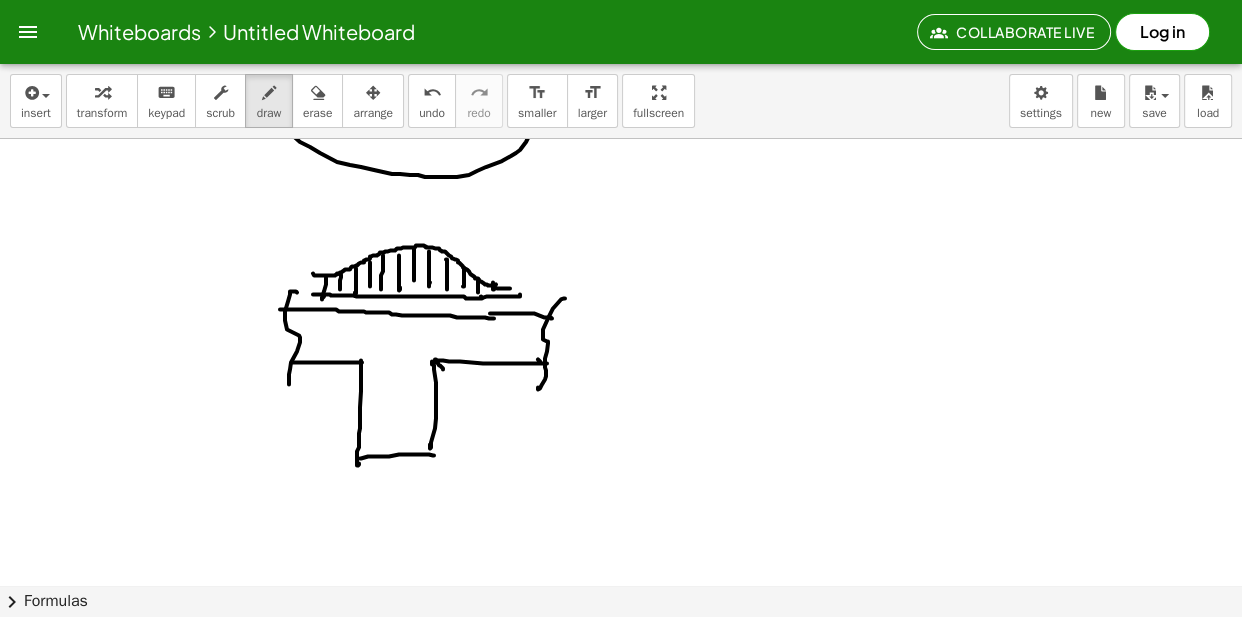 click at bounding box center (621, -1920) 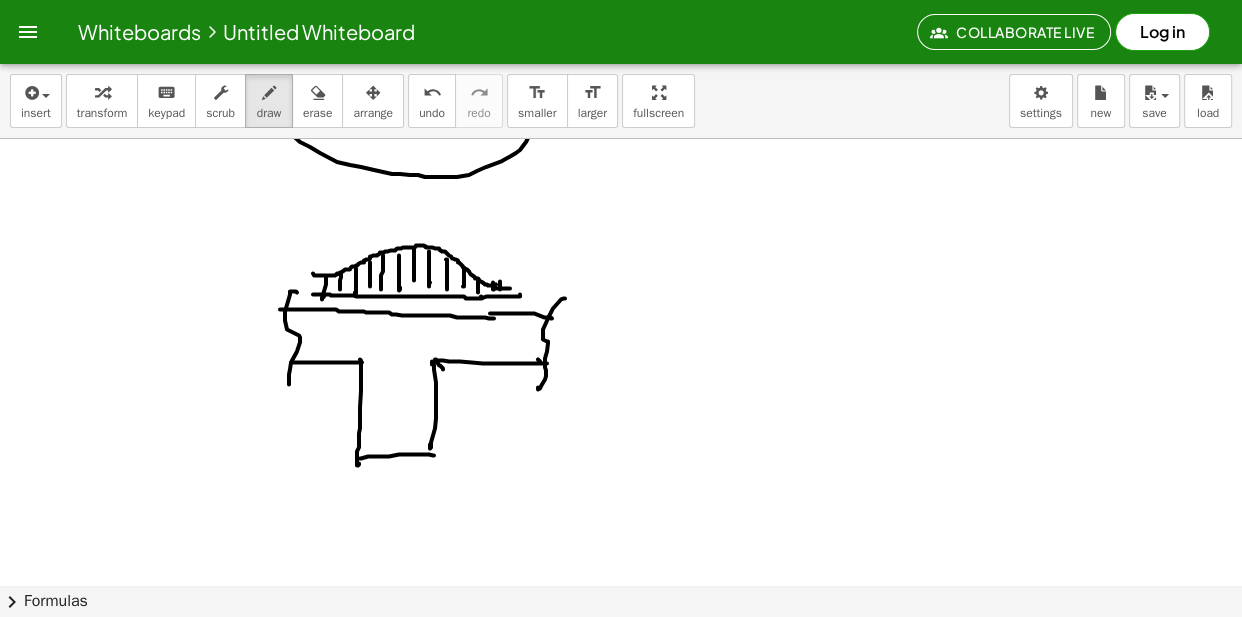 click at bounding box center (621, -1920) 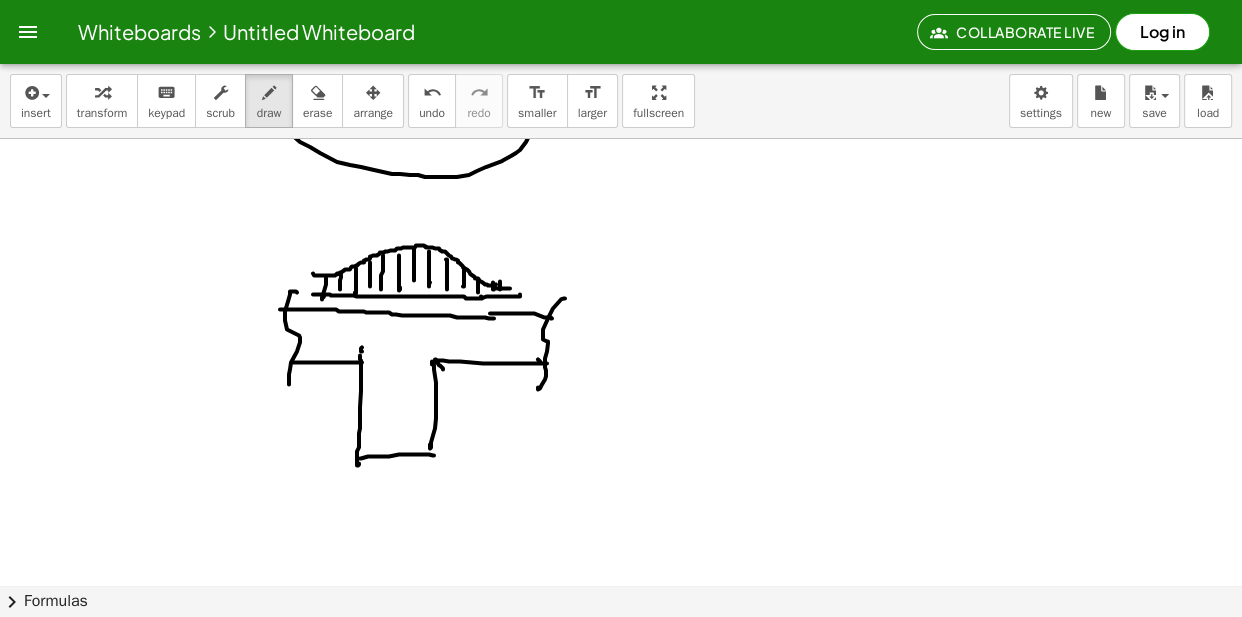 click at bounding box center [621, -1920] 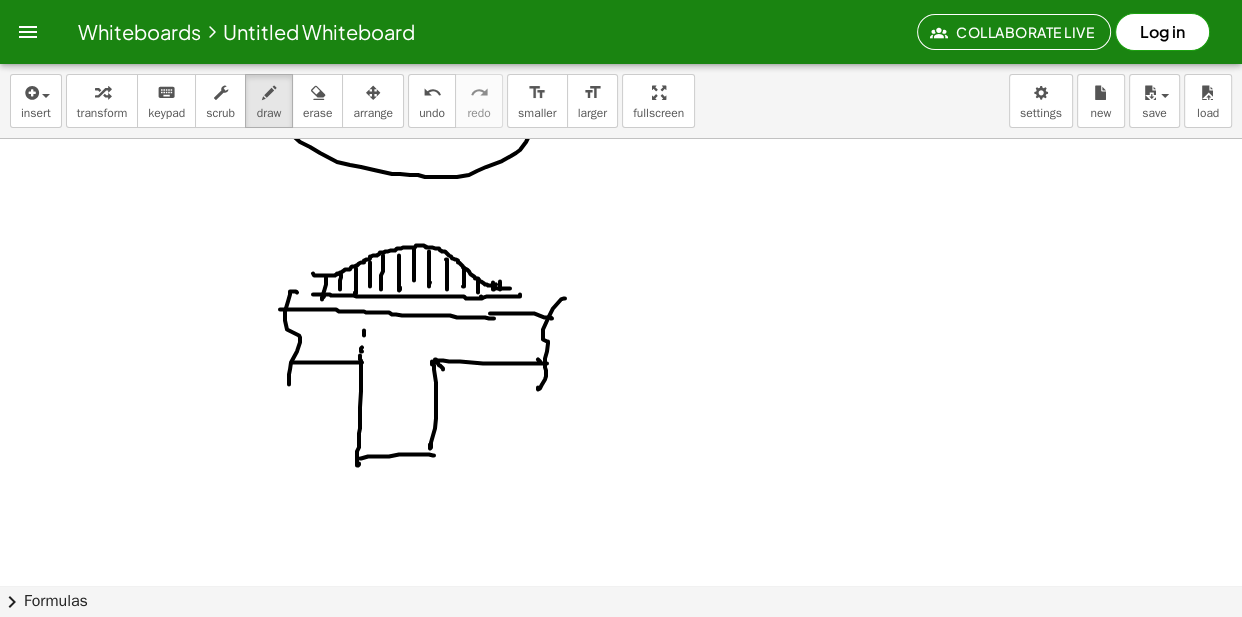 click at bounding box center [621, -1920] 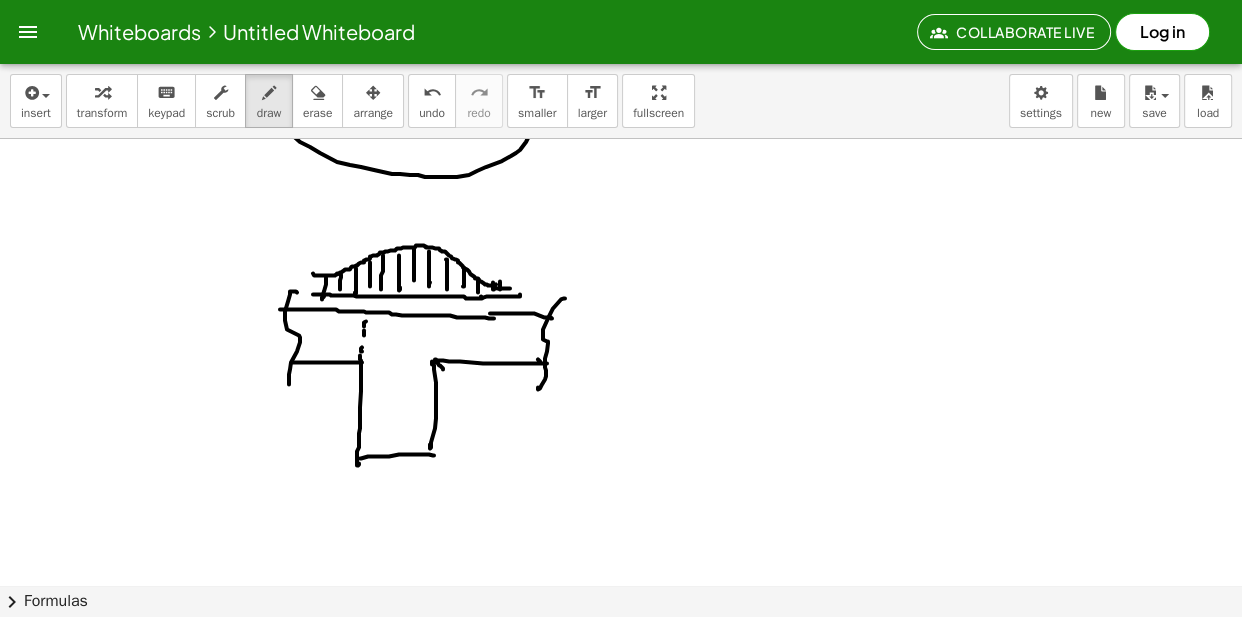 drag, startPoint x: 439, startPoint y: 363, endPoint x: 442, endPoint y: 348, distance: 15.297058 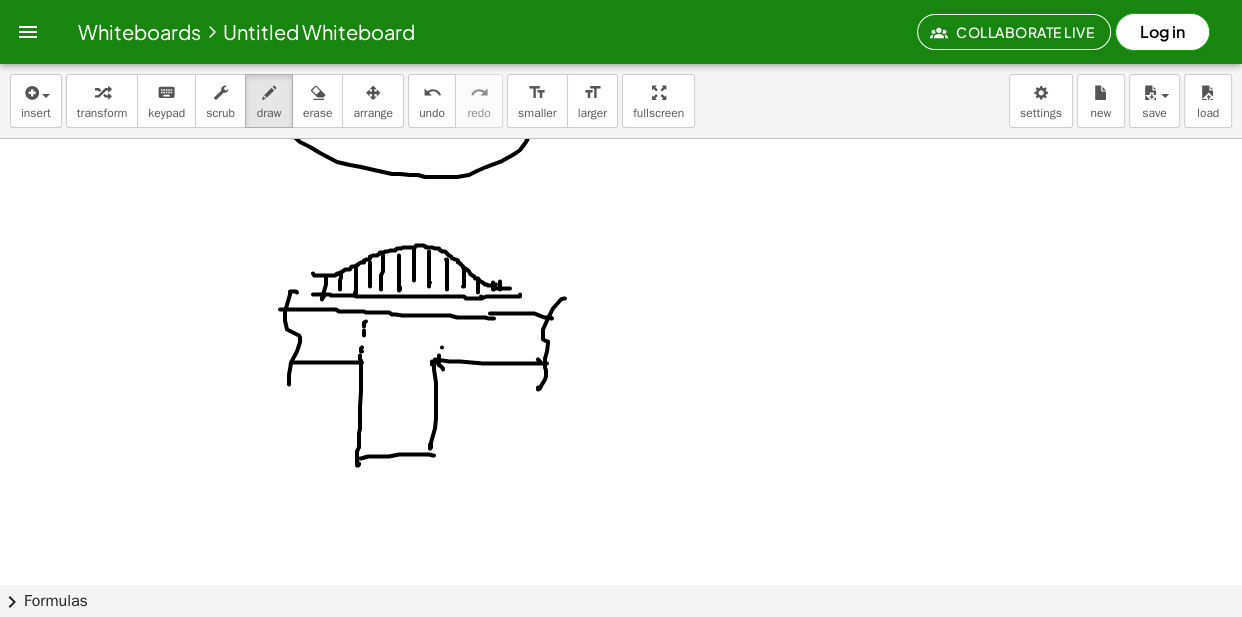 click at bounding box center [621, -1920] 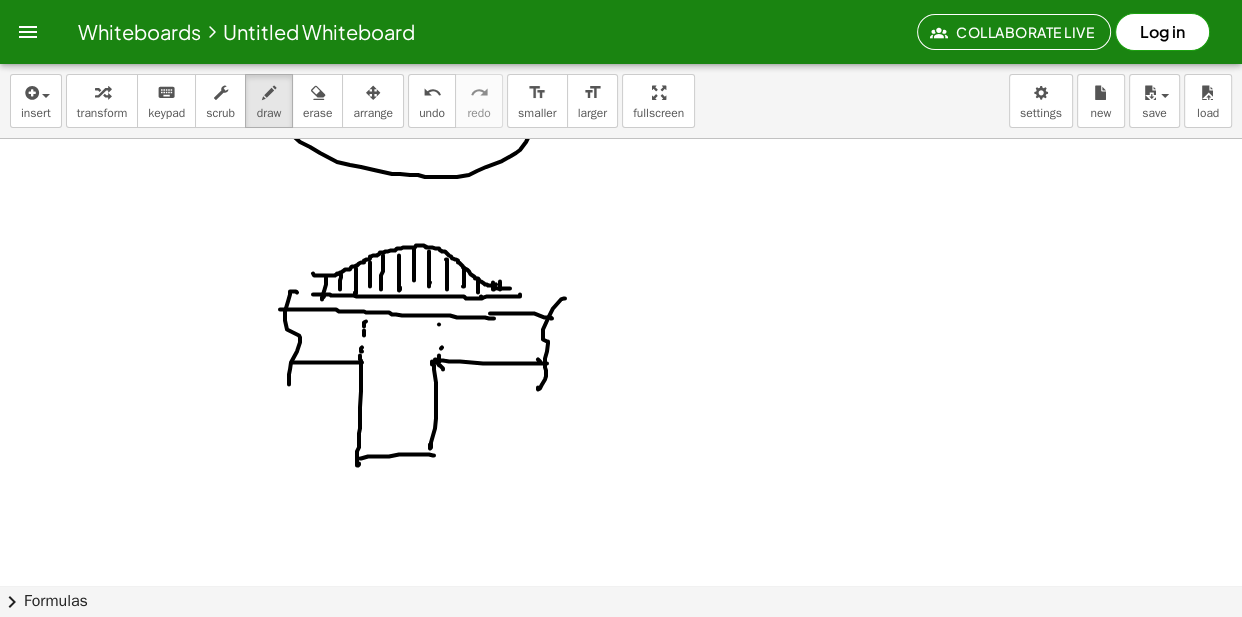 drag, startPoint x: 439, startPoint y: 325, endPoint x: 427, endPoint y: 392, distance: 68.06615 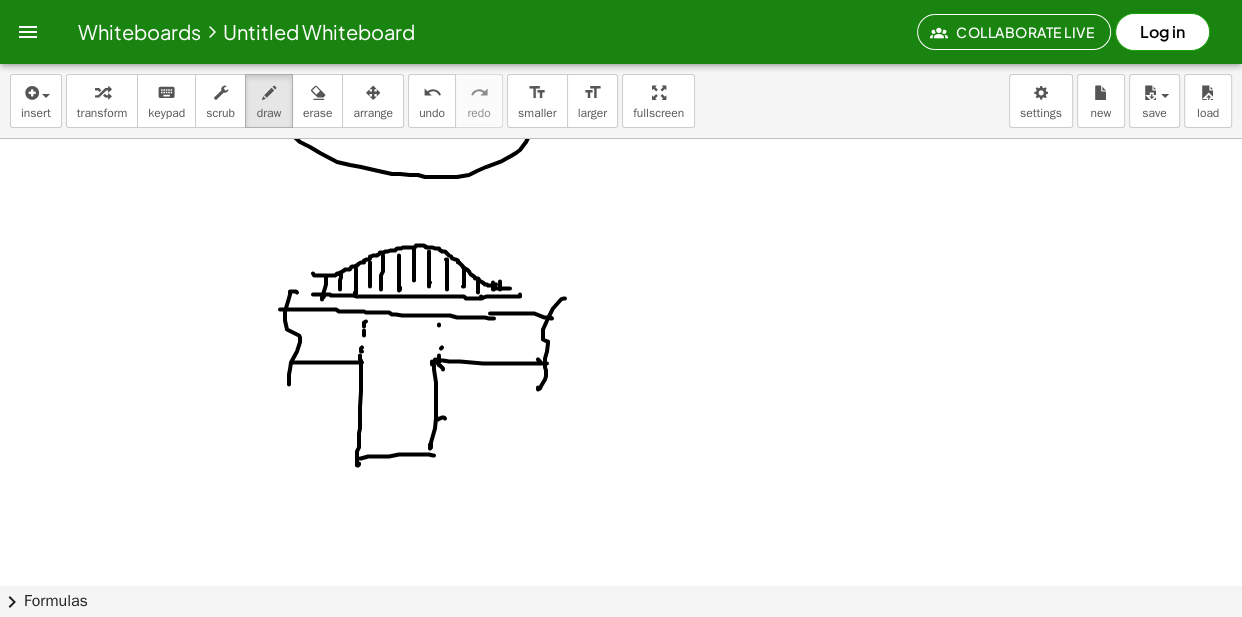 drag, startPoint x: 438, startPoint y: 420, endPoint x: 447, endPoint y: 432, distance: 15 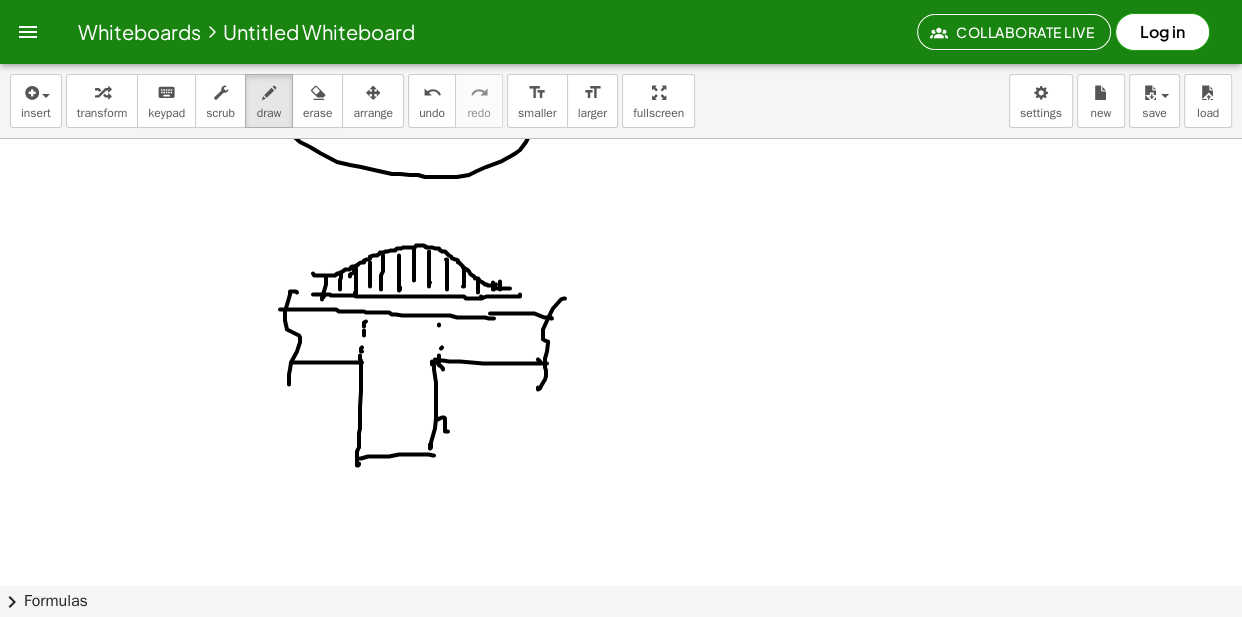 drag, startPoint x: 354, startPoint y: 273, endPoint x: 358, endPoint y: 283, distance: 10.770329 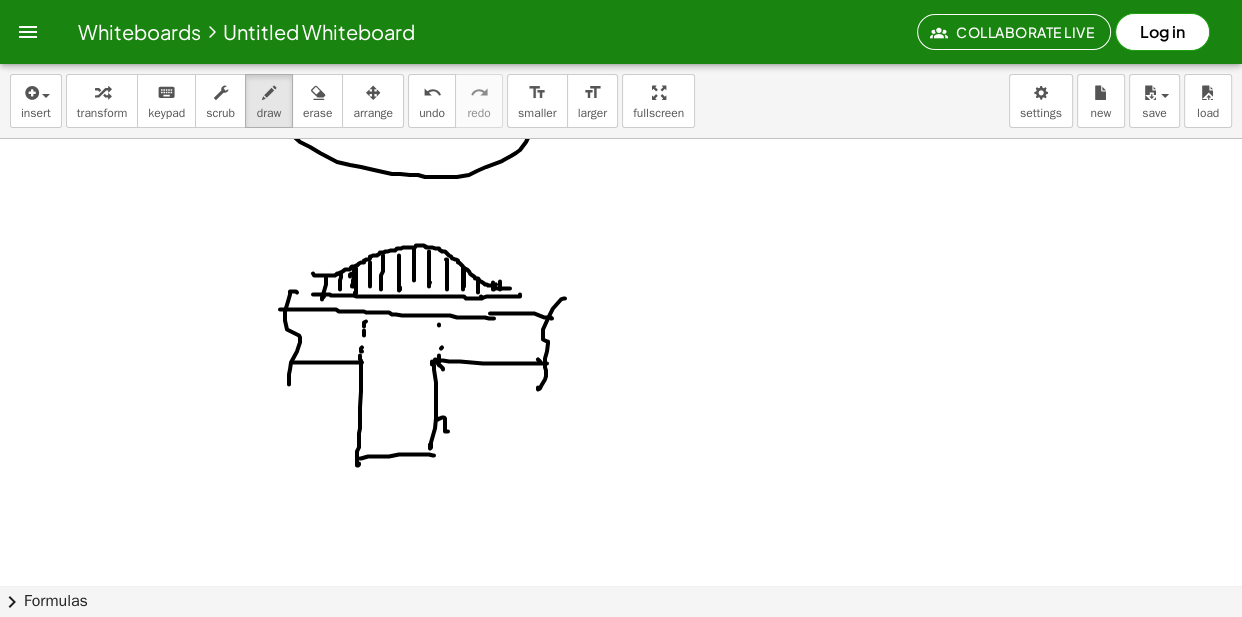 drag, startPoint x: 463, startPoint y: 270, endPoint x: 463, endPoint y: 290, distance: 20 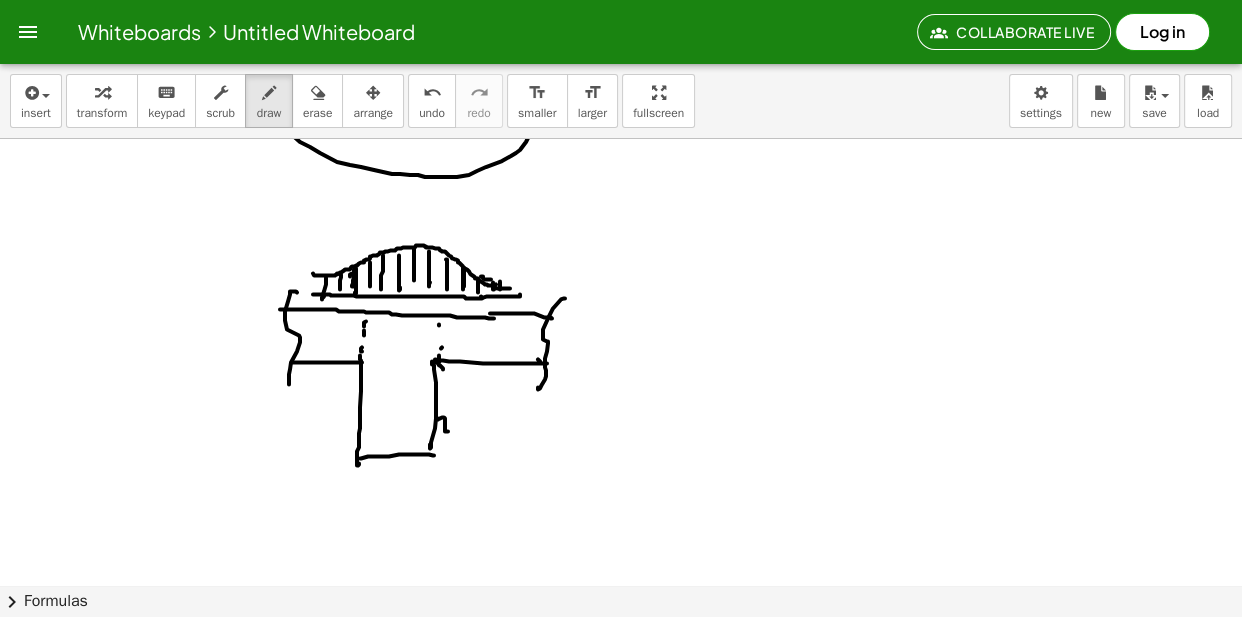 click at bounding box center (621, -1920) 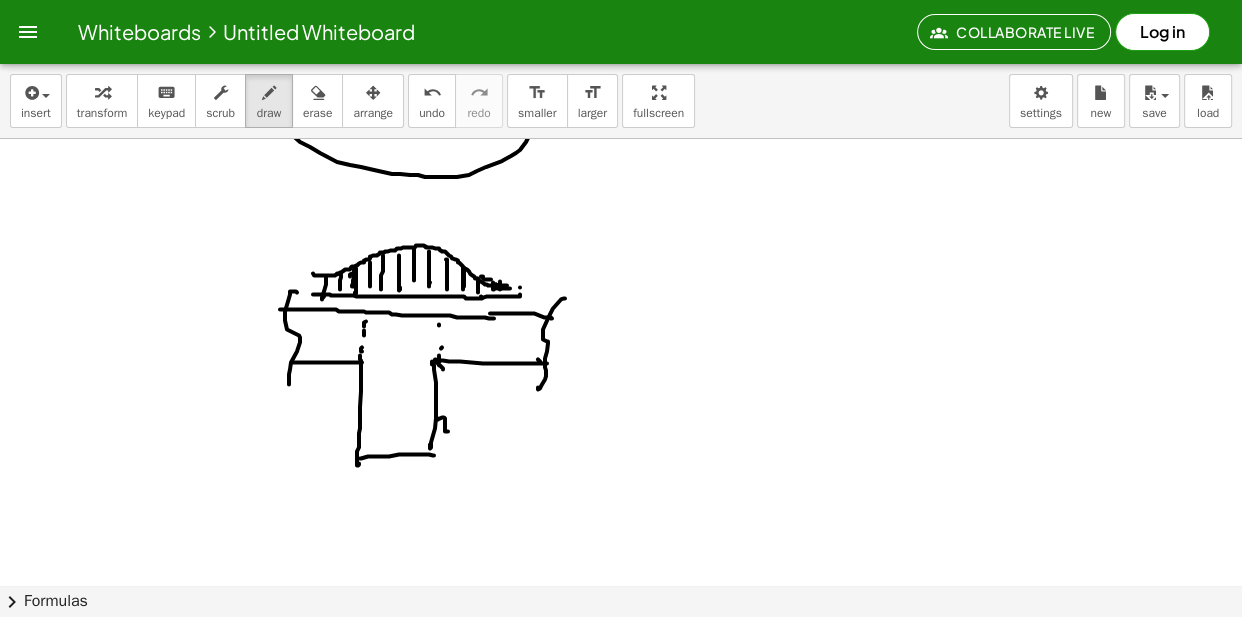 drag, startPoint x: 520, startPoint y: 288, endPoint x: 532, endPoint y: 290, distance: 12.165525 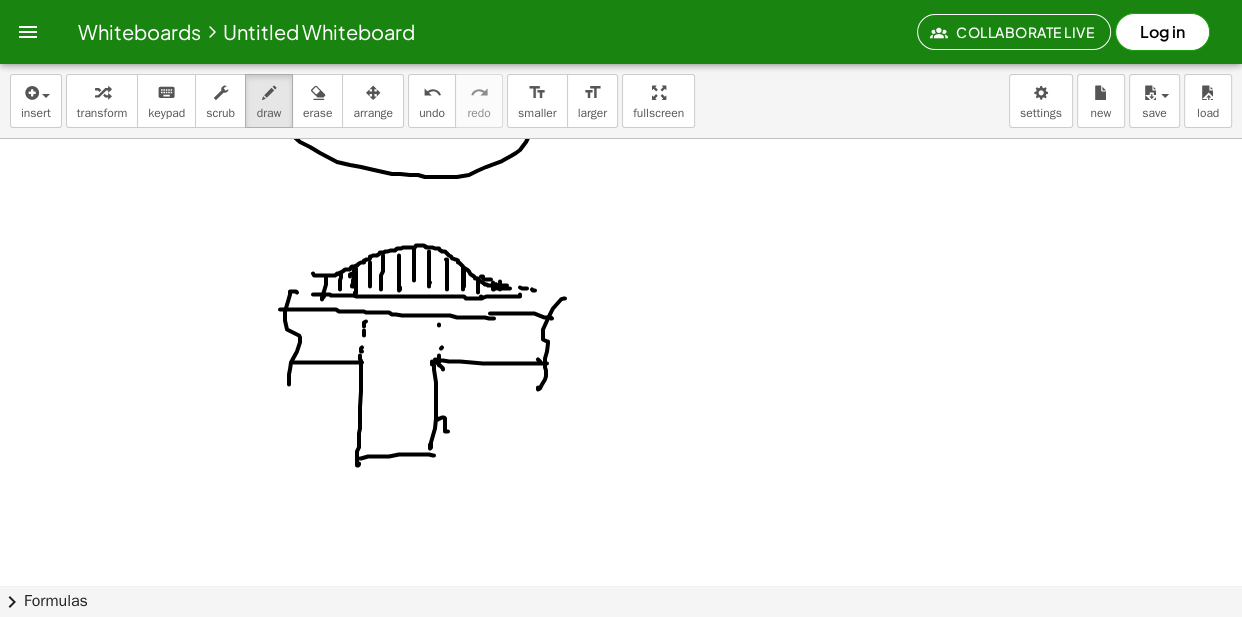click at bounding box center (621, -1920) 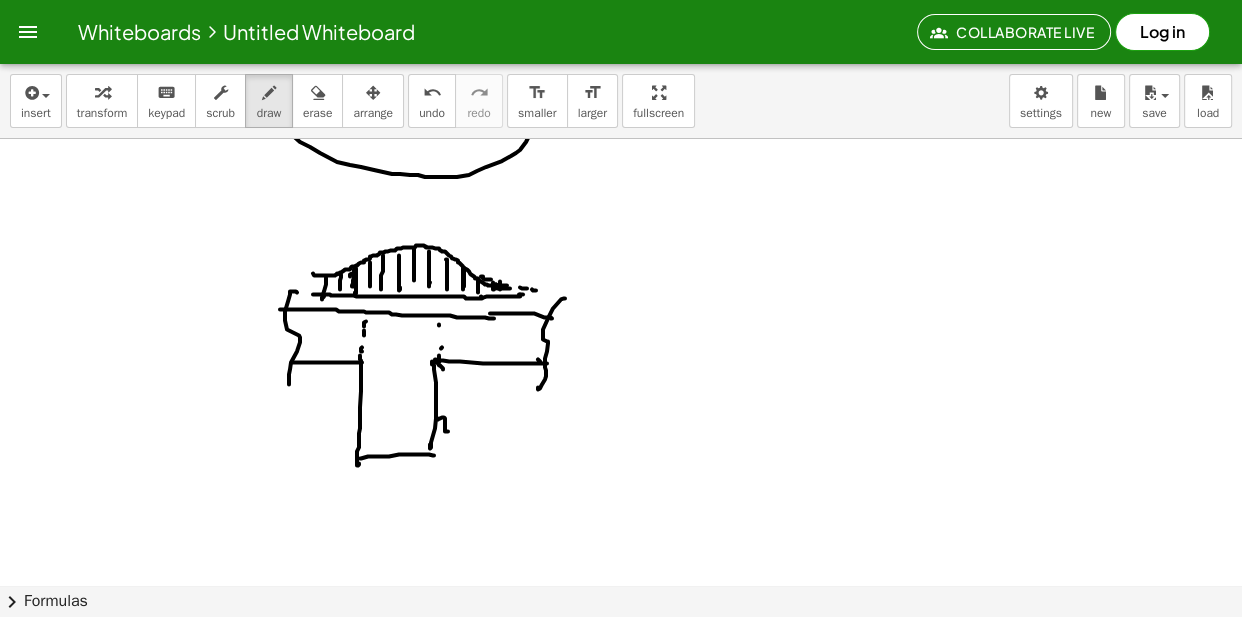 drag, startPoint x: 519, startPoint y: 295, endPoint x: 530, endPoint y: 294, distance: 11.045361 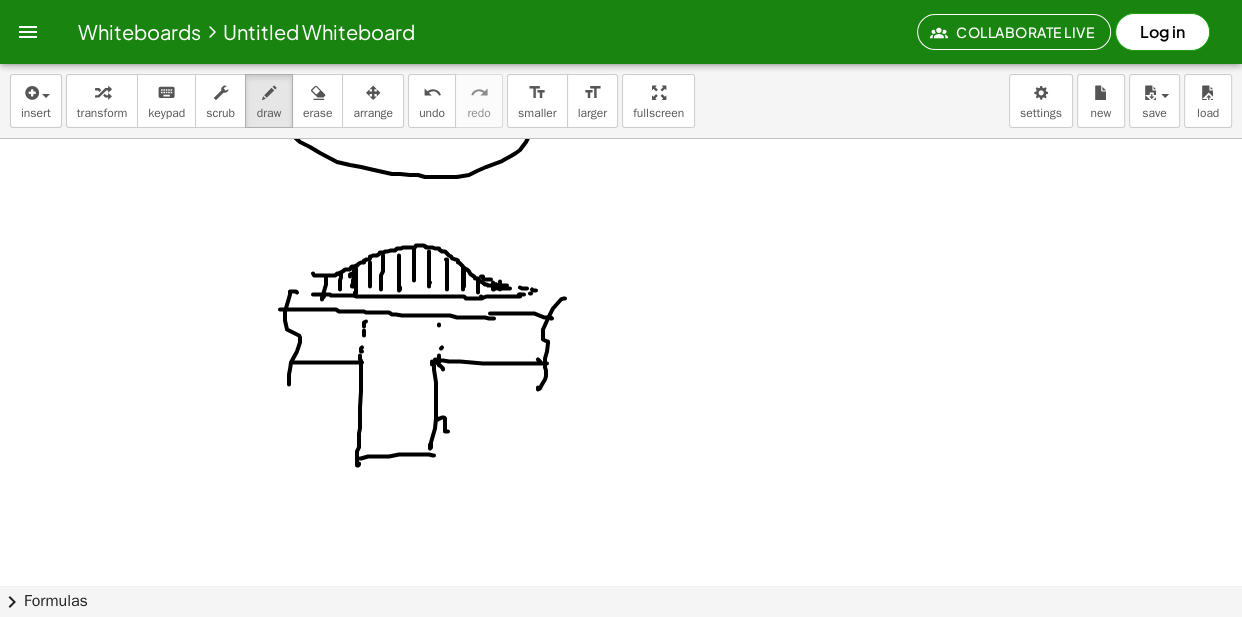 click at bounding box center [621, -1920] 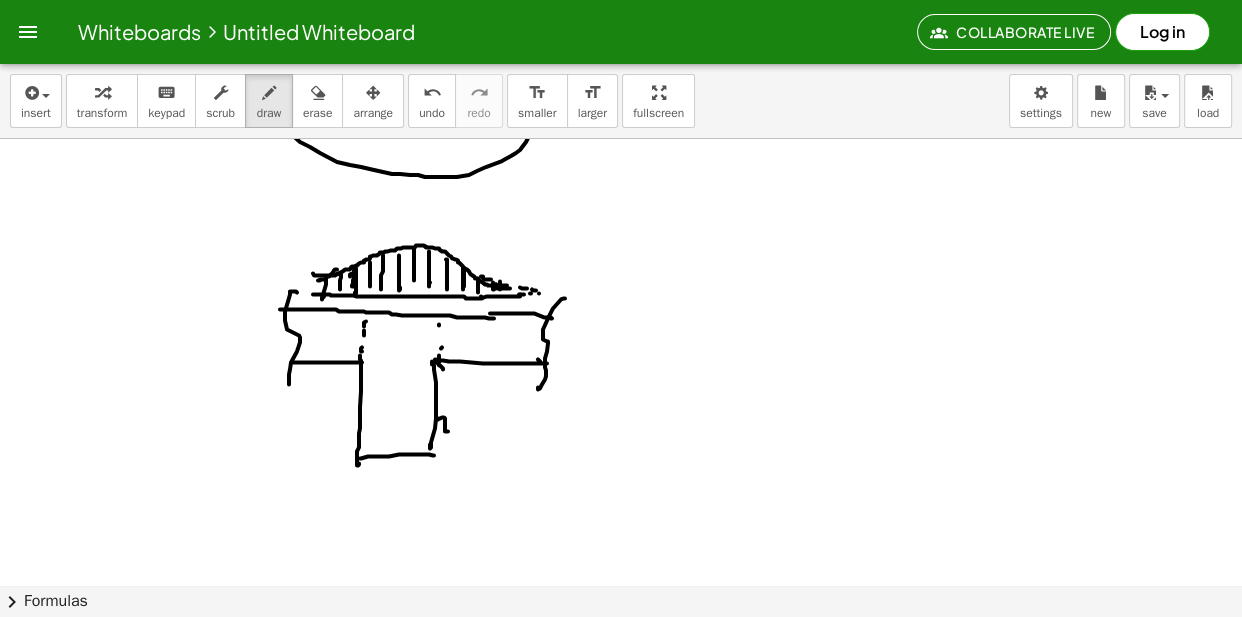 drag, startPoint x: 337, startPoint y: 270, endPoint x: 315, endPoint y: 281, distance: 24.596748 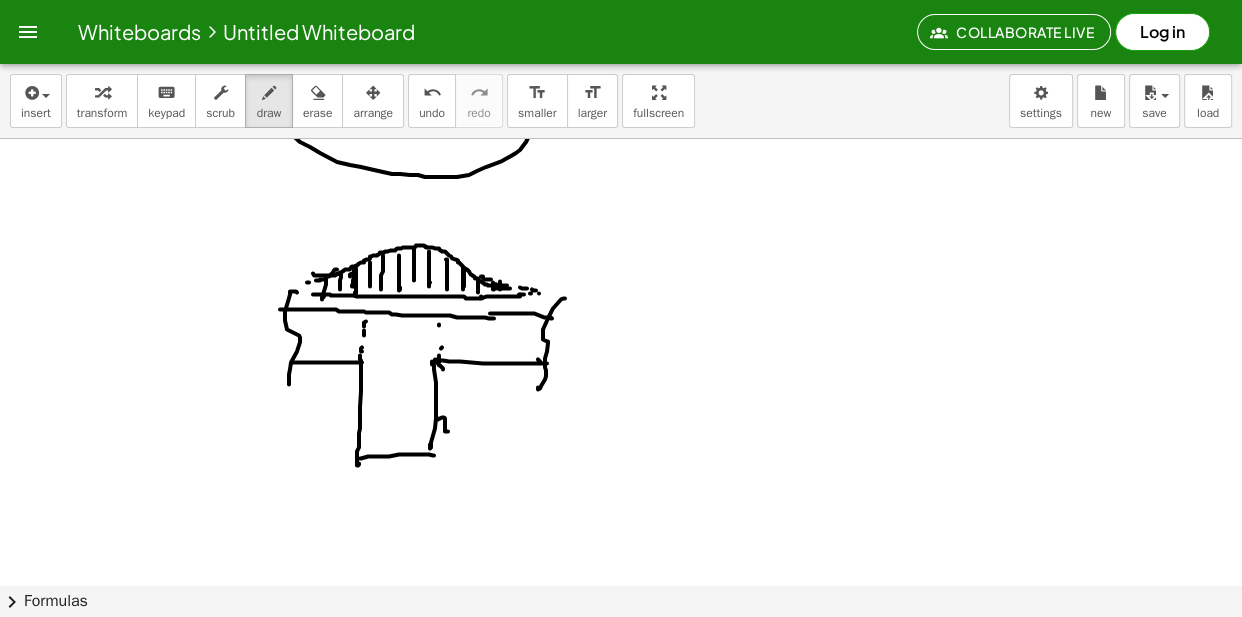 click at bounding box center (621, -1920) 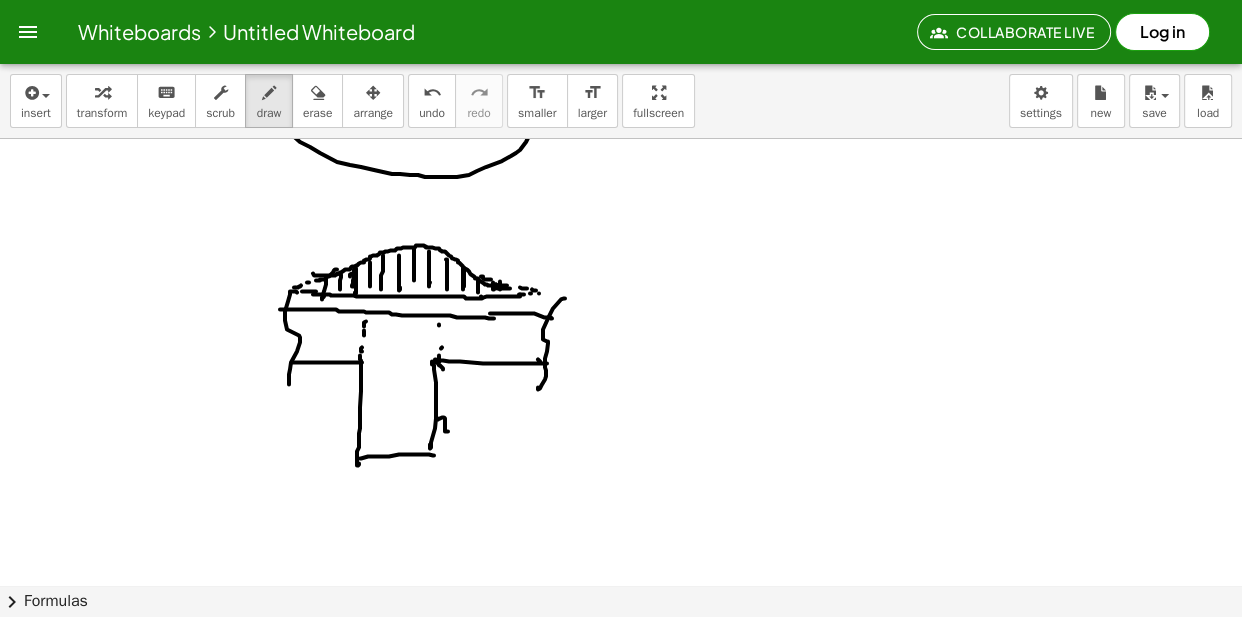 drag, startPoint x: 316, startPoint y: 292, endPoint x: 301, endPoint y: 292, distance: 15 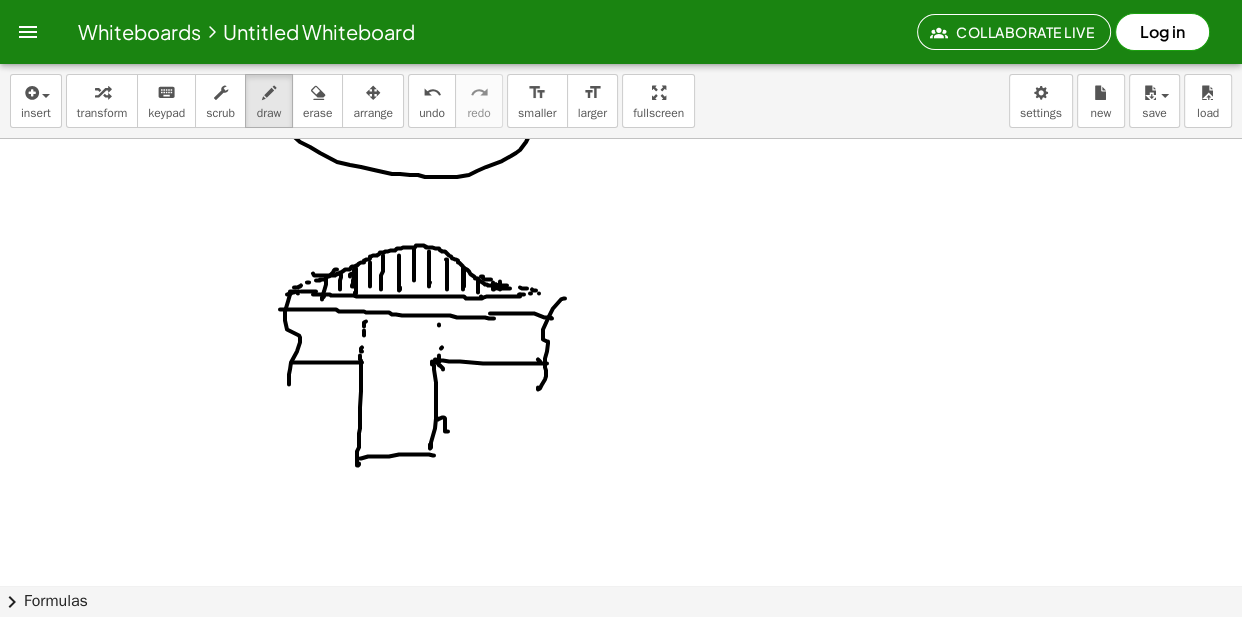 click at bounding box center (621, -1920) 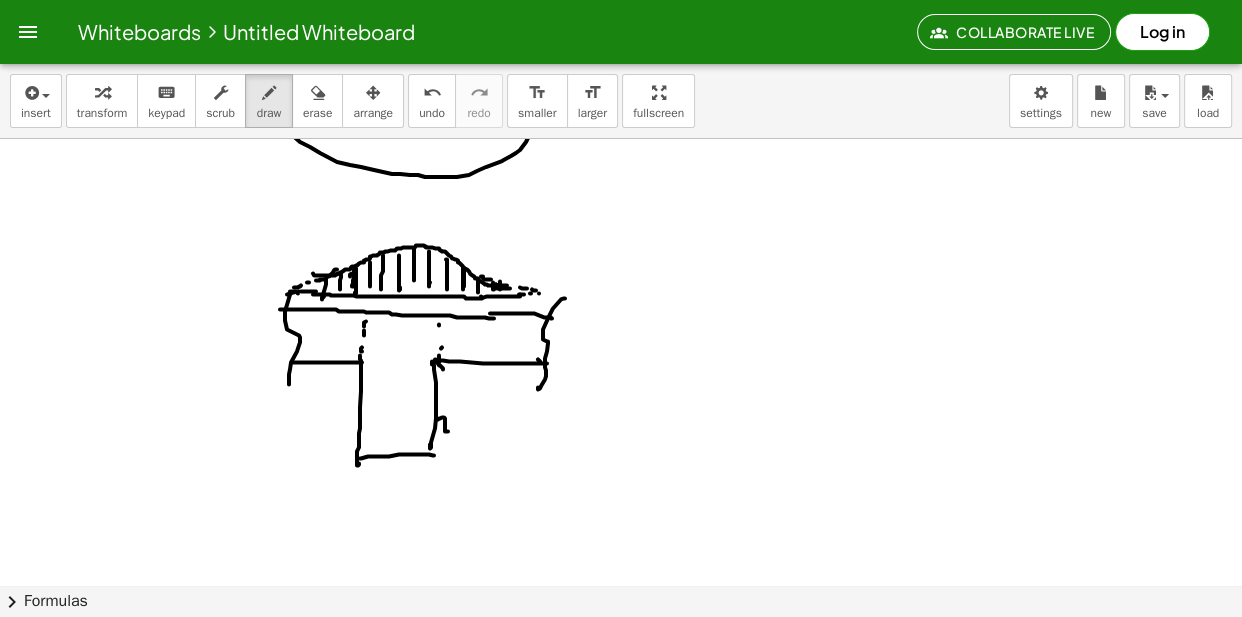 click at bounding box center [621, -1920] 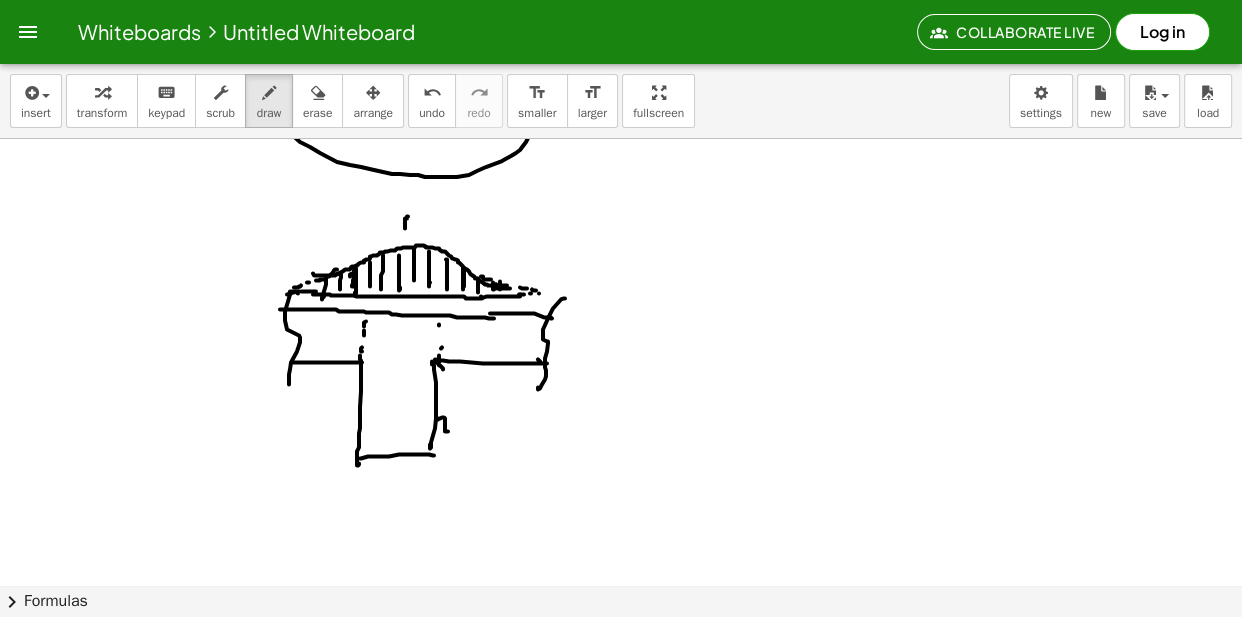 click at bounding box center (621, -1920) 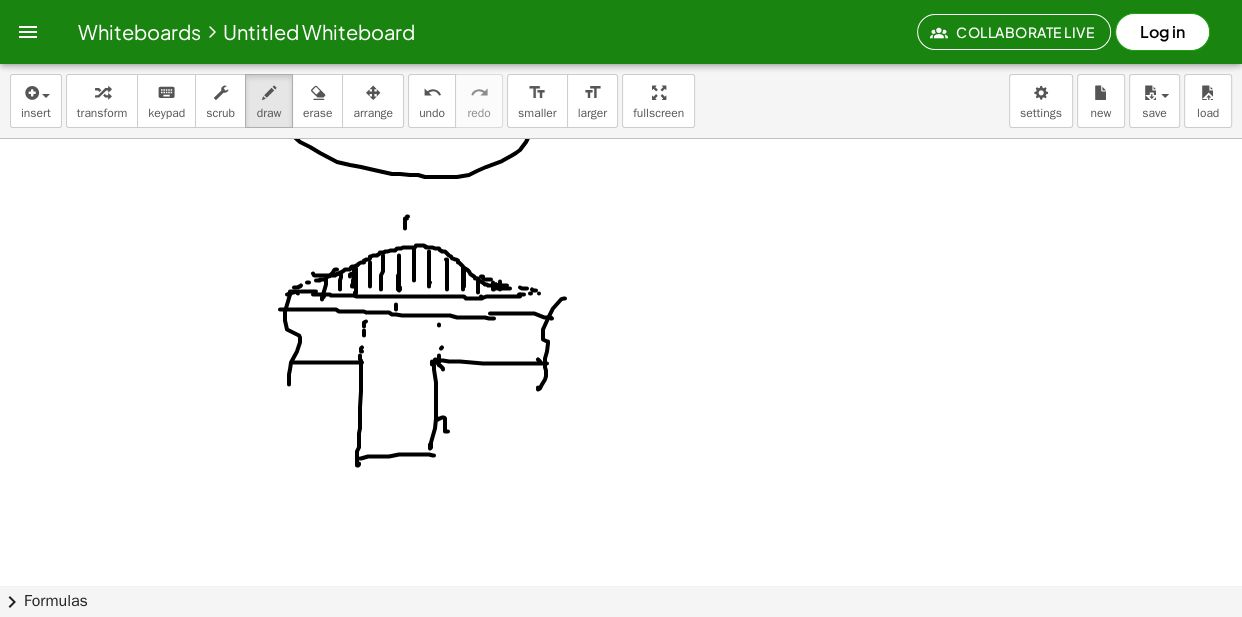 click at bounding box center [621, -1920] 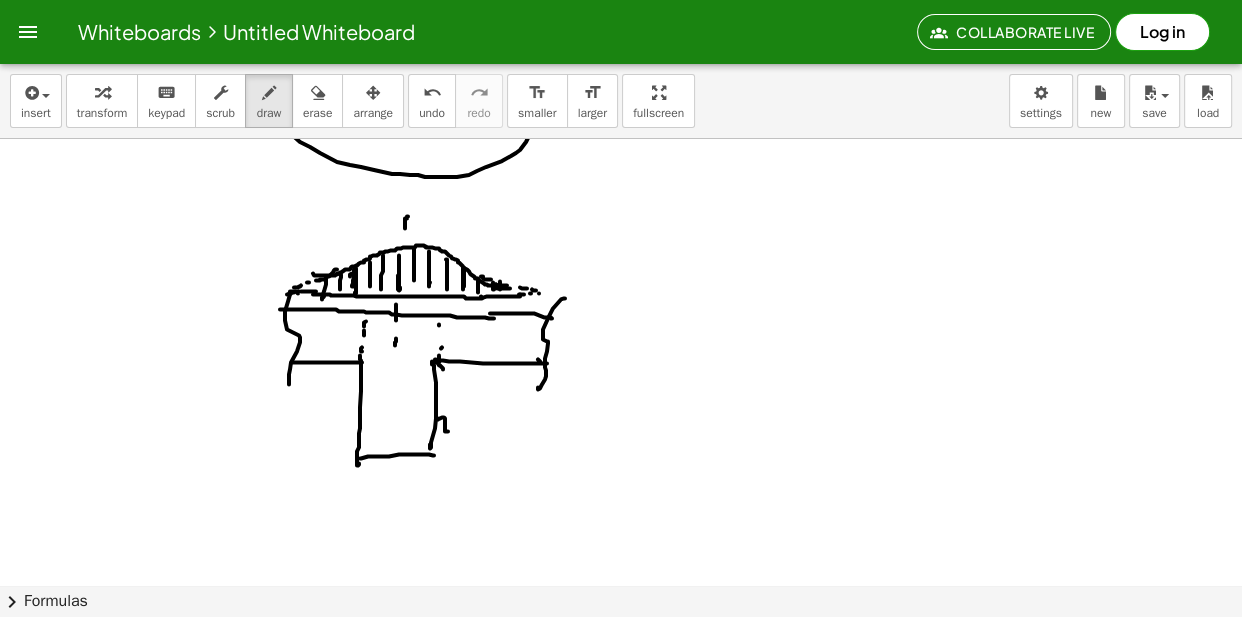 click at bounding box center [621, -1920] 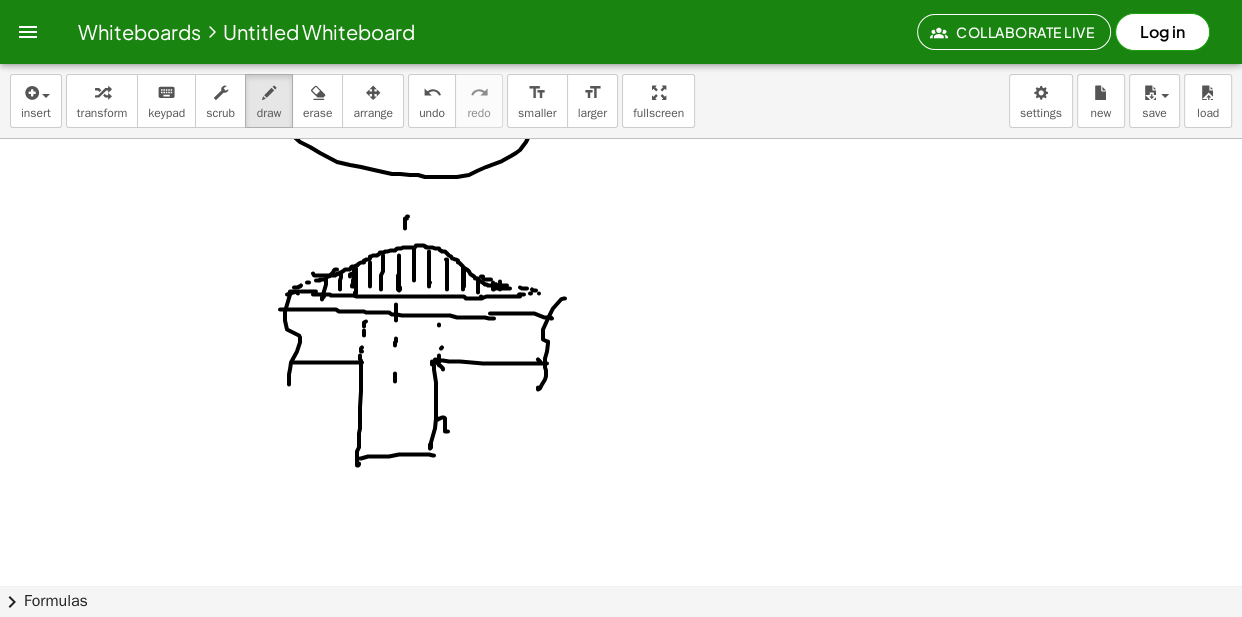 click at bounding box center [621, -1920] 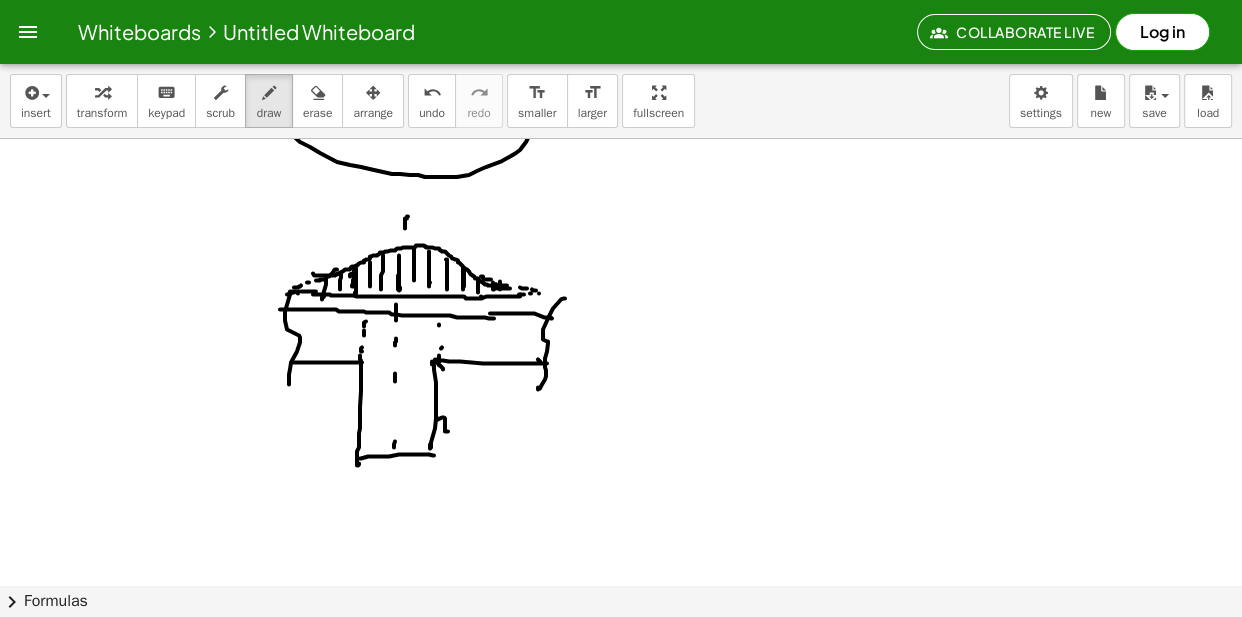 click at bounding box center (621, -1920) 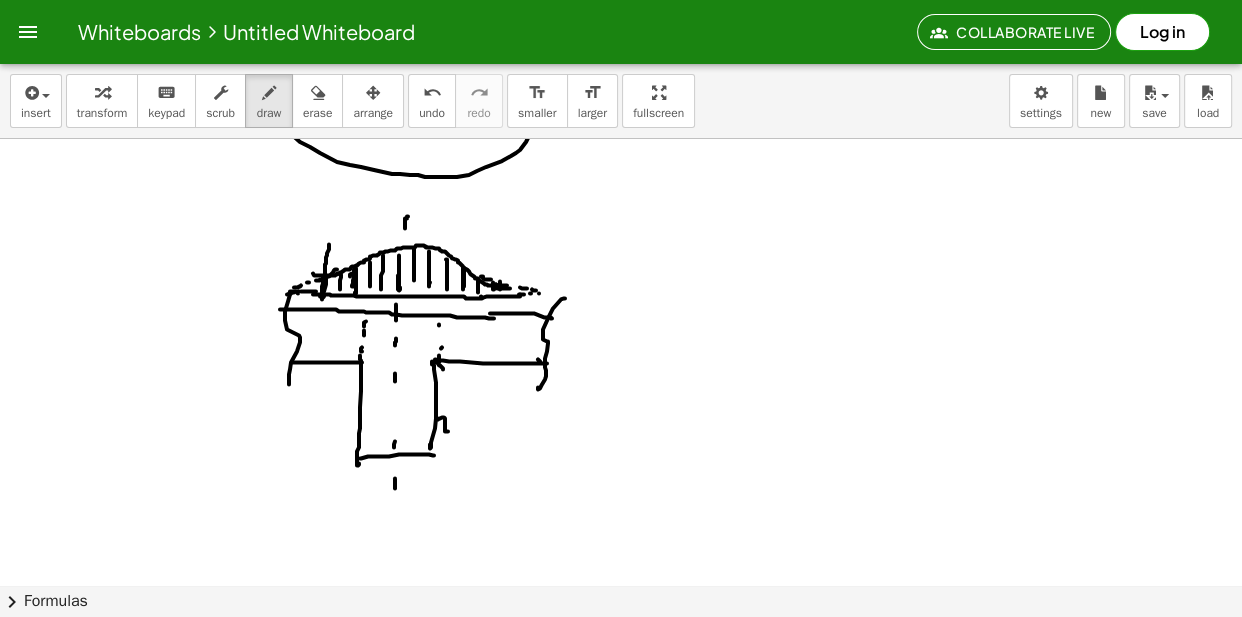 drag, startPoint x: 329, startPoint y: 246, endPoint x: 323, endPoint y: 284, distance: 38.470768 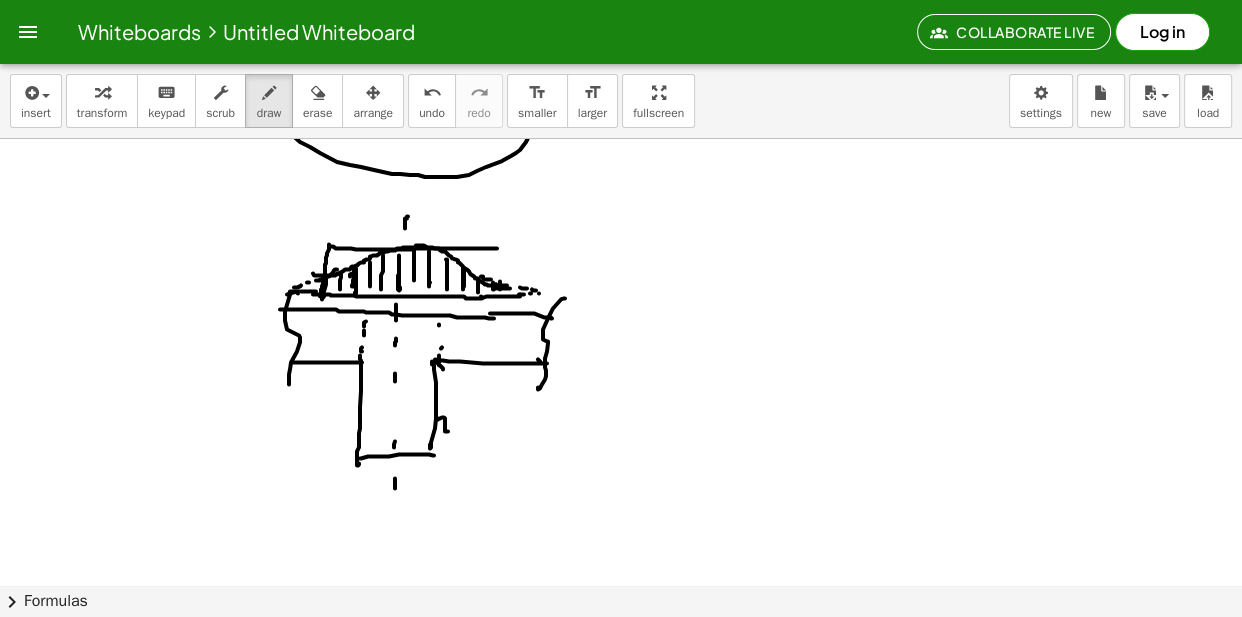 drag, startPoint x: 330, startPoint y: 247, endPoint x: 499, endPoint y: 252, distance: 169.07394 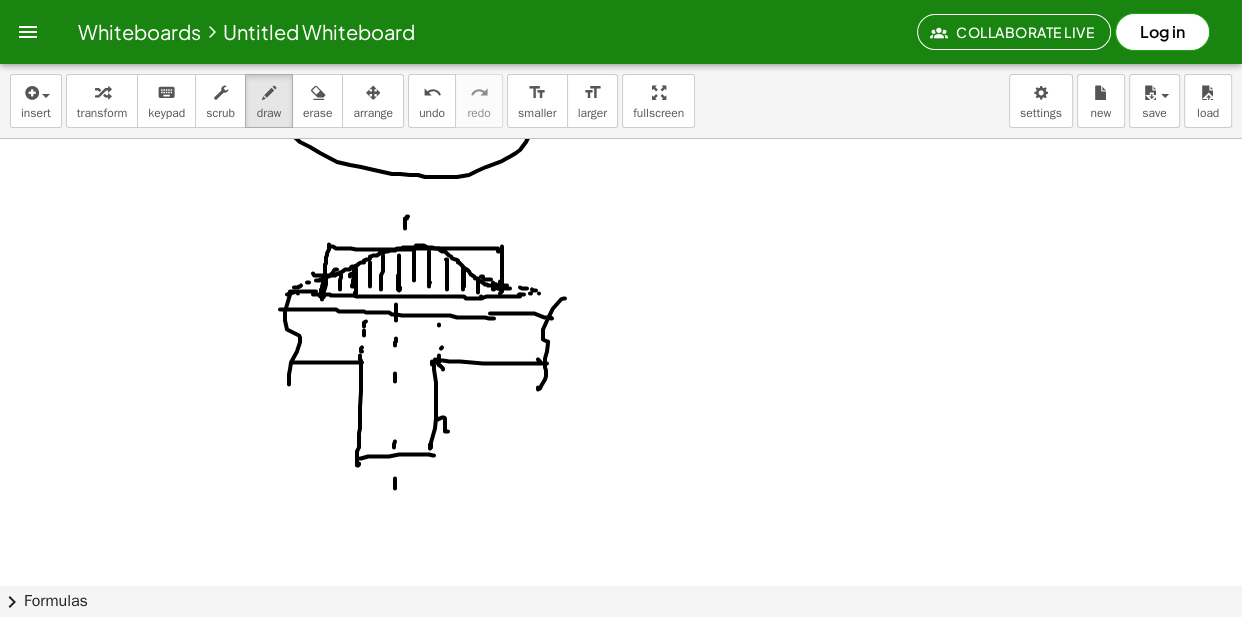 drag, startPoint x: 502, startPoint y: 247, endPoint x: 494, endPoint y: 292, distance: 45.705578 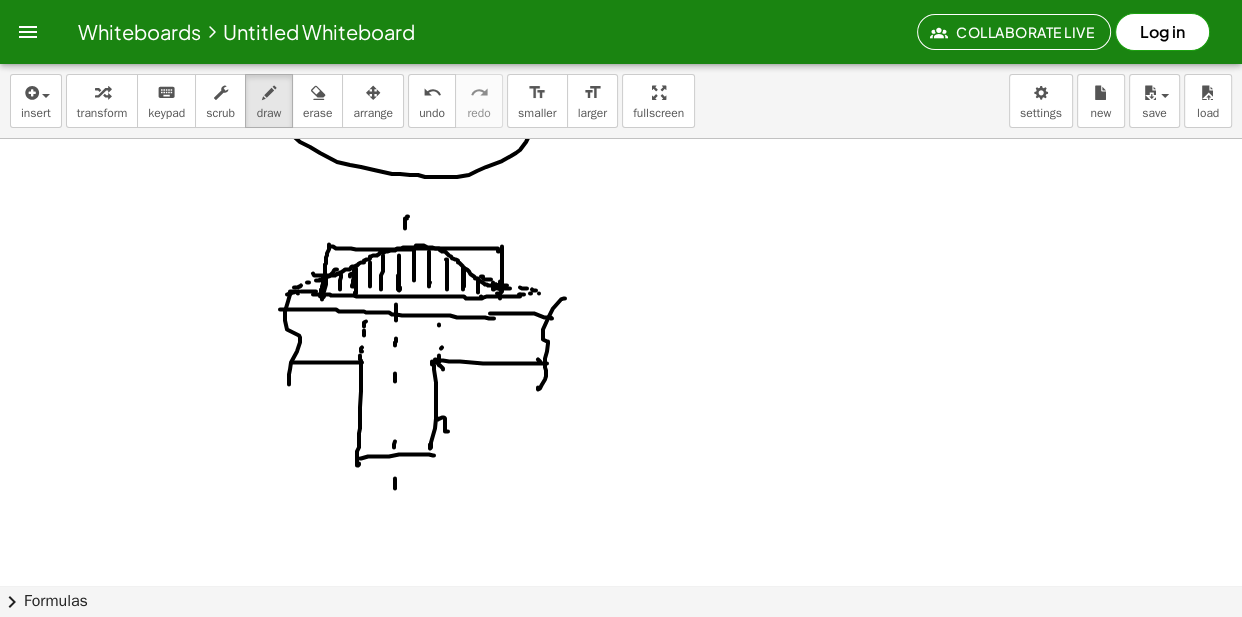 drag, startPoint x: 340, startPoint y: 251, endPoint x: 337, endPoint y: 275, distance: 24.186773 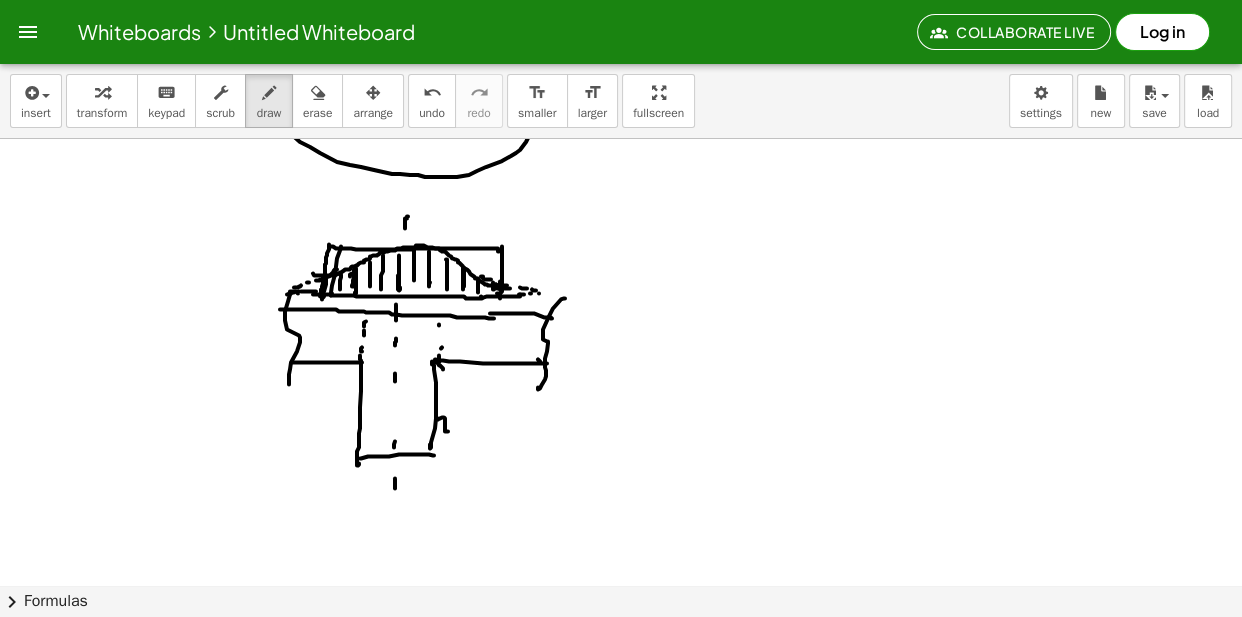 drag, startPoint x: 350, startPoint y: 264, endPoint x: 365, endPoint y: 266, distance: 15.132746 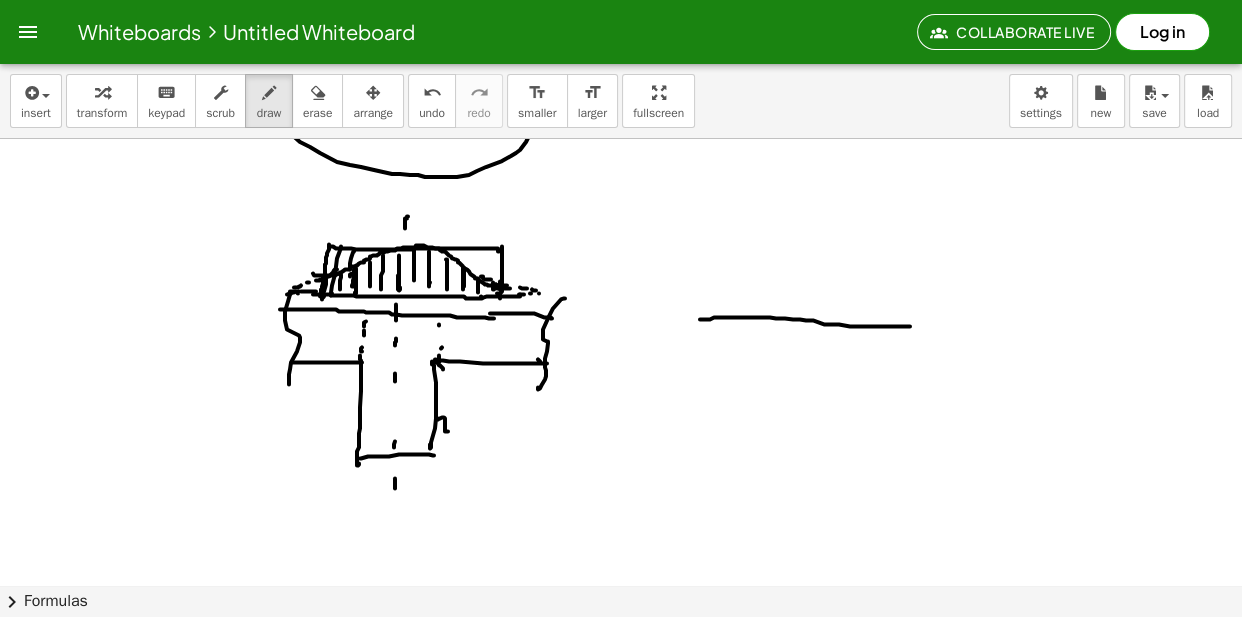 drag, startPoint x: 700, startPoint y: 320, endPoint x: 944, endPoint y: 331, distance: 244.24782 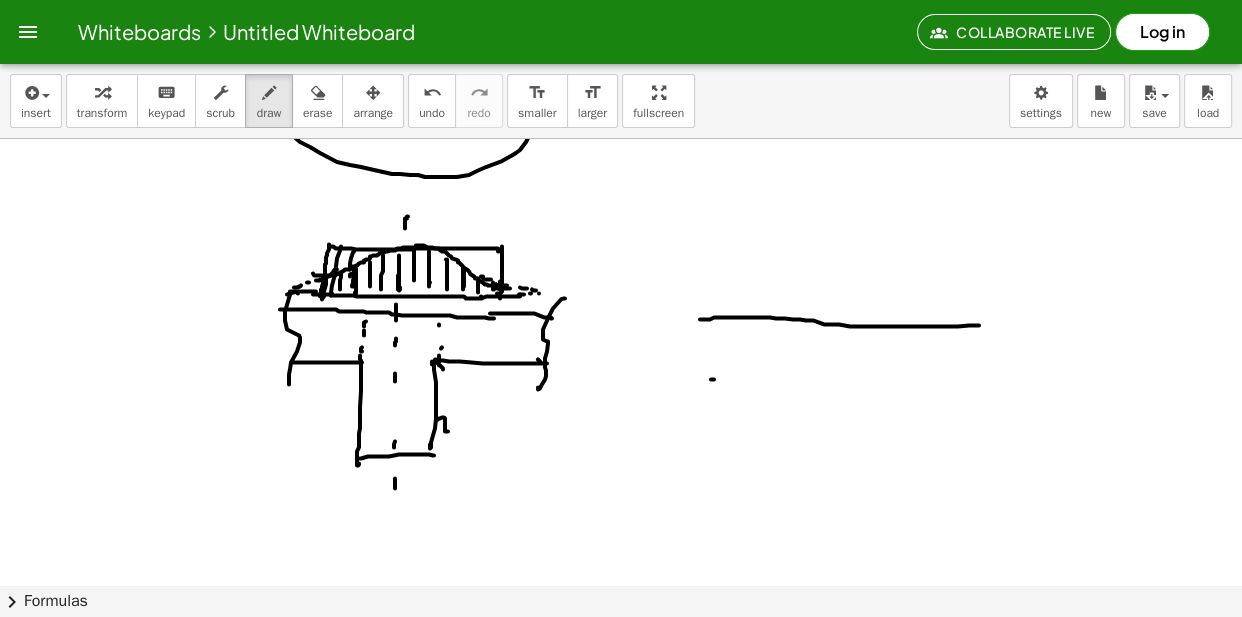 drag, startPoint x: 711, startPoint y: 380, endPoint x: 780, endPoint y: 382, distance: 69.02898 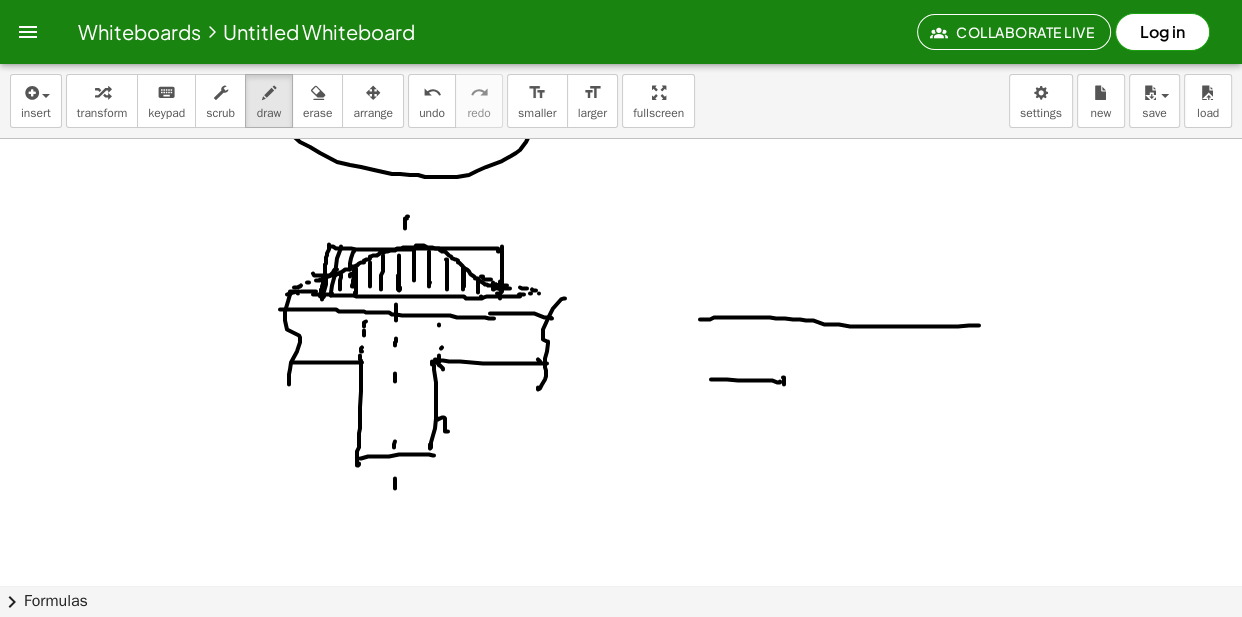 drag, startPoint x: 784, startPoint y: 385, endPoint x: 776, endPoint y: 453, distance: 68.46897 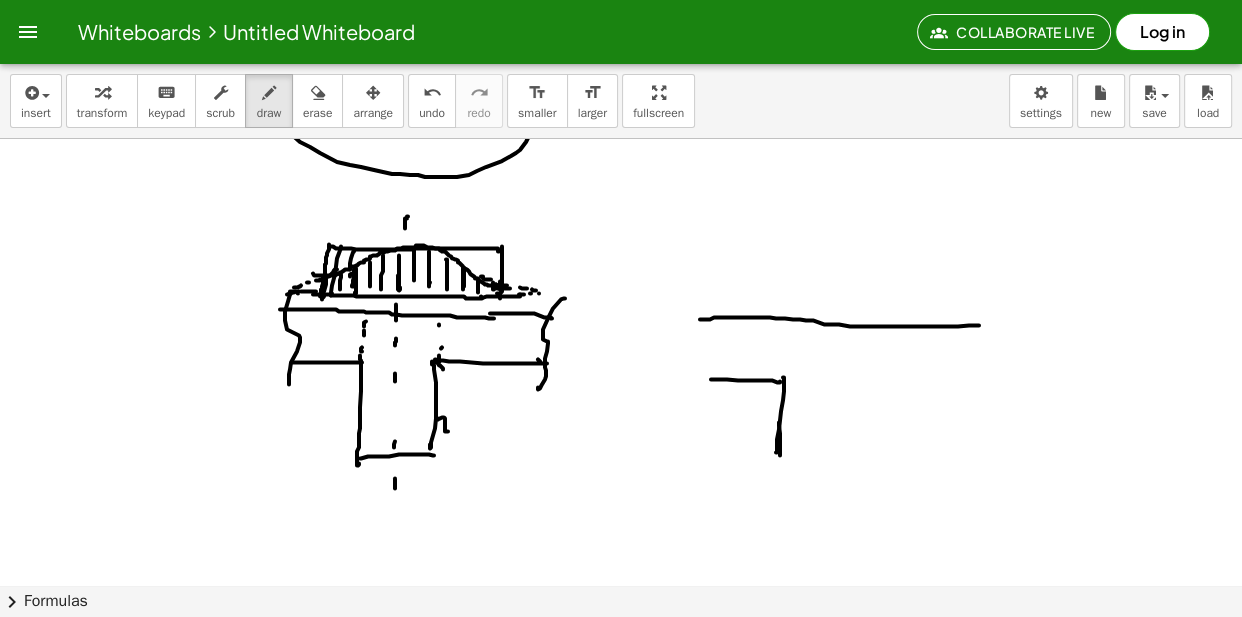 drag, startPoint x: 779, startPoint y: 423, endPoint x: 777, endPoint y: 480, distance: 57.035076 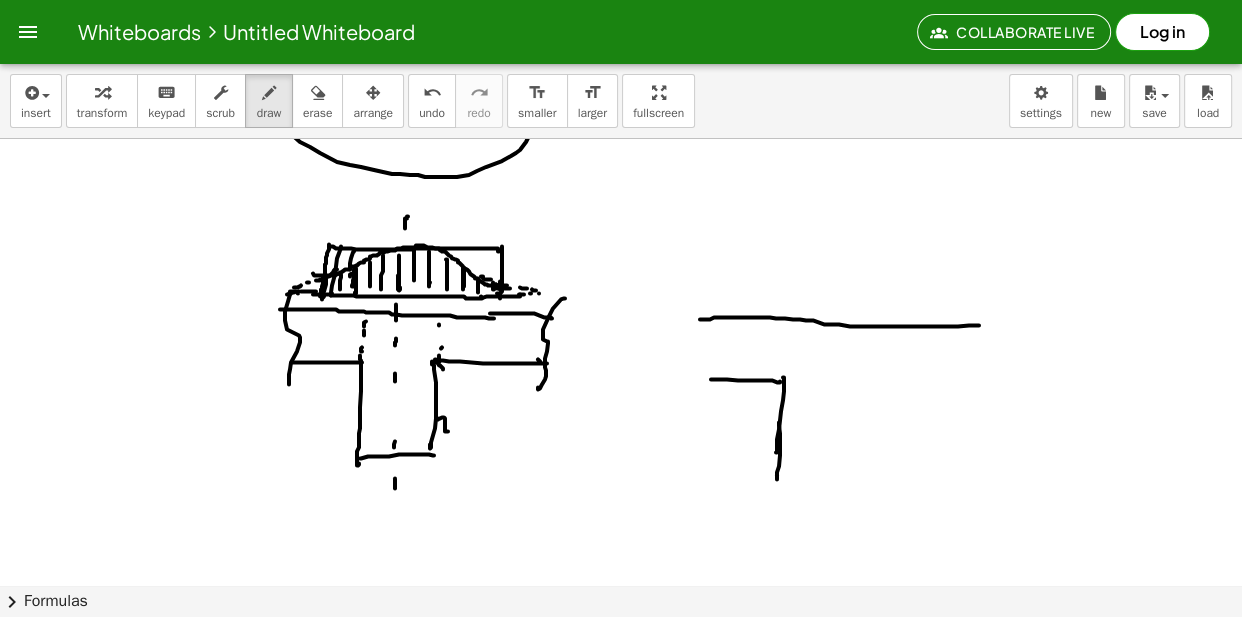 drag, startPoint x: 777, startPoint y: 476, endPoint x: 841, endPoint y: 472, distance: 64.12488 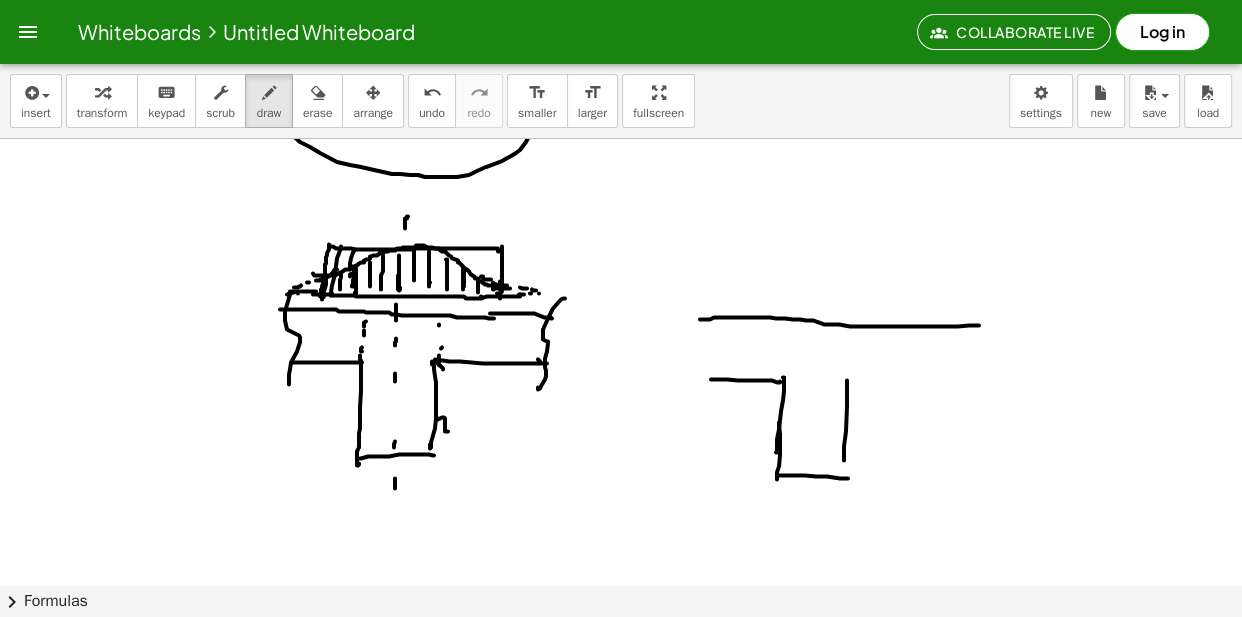 drag, startPoint x: 847, startPoint y: 383, endPoint x: 851, endPoint y: 403, distance: 20.396078 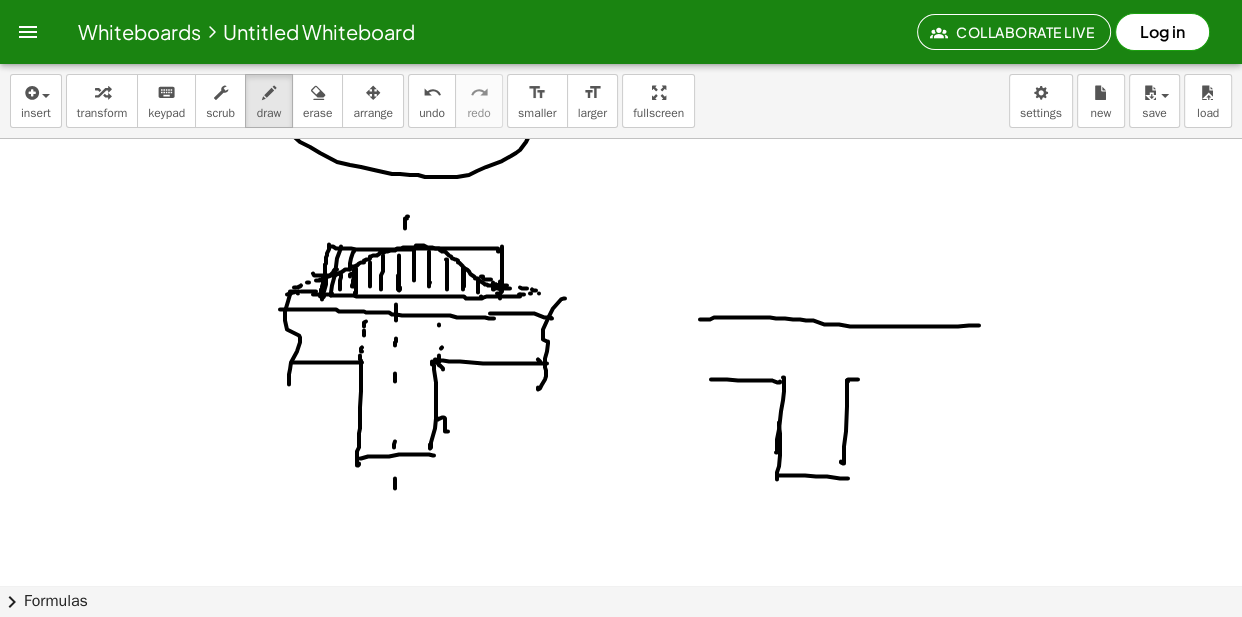drag, startPoint x: 858, startPoint y: 380, endPoint x: 969, endPoint y: 364, distance: 112.147224 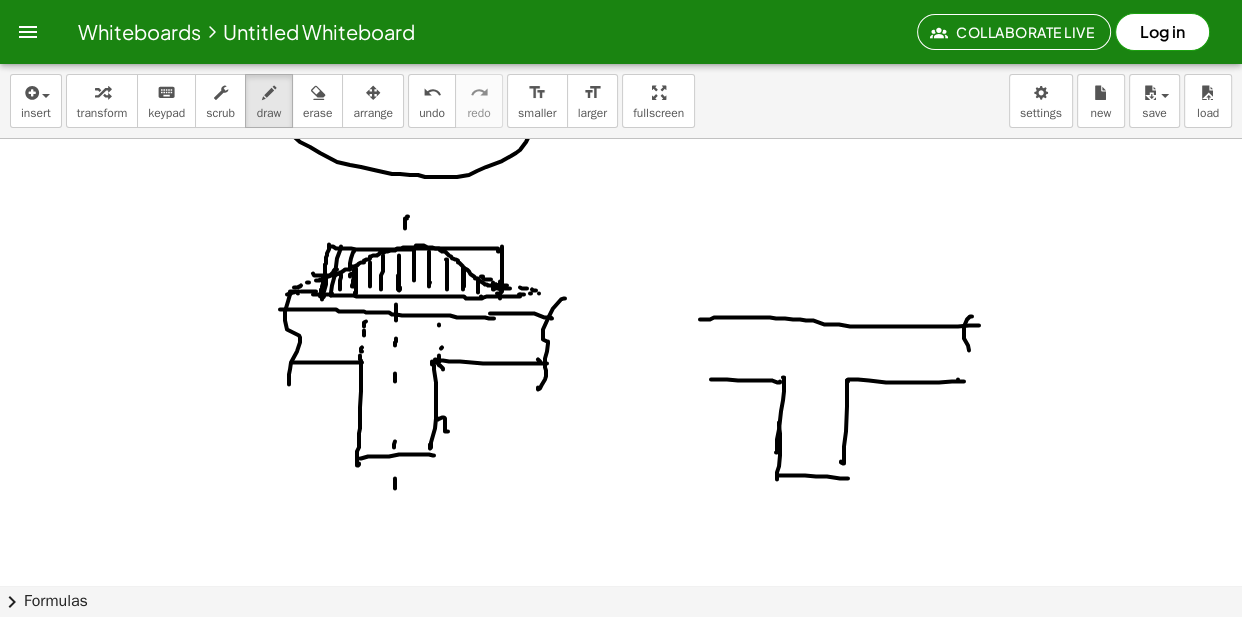 drag, startPoint x: 964, startPoint y: 332, endPoint x: 963, endPoint y: 389, distance: 57.00877 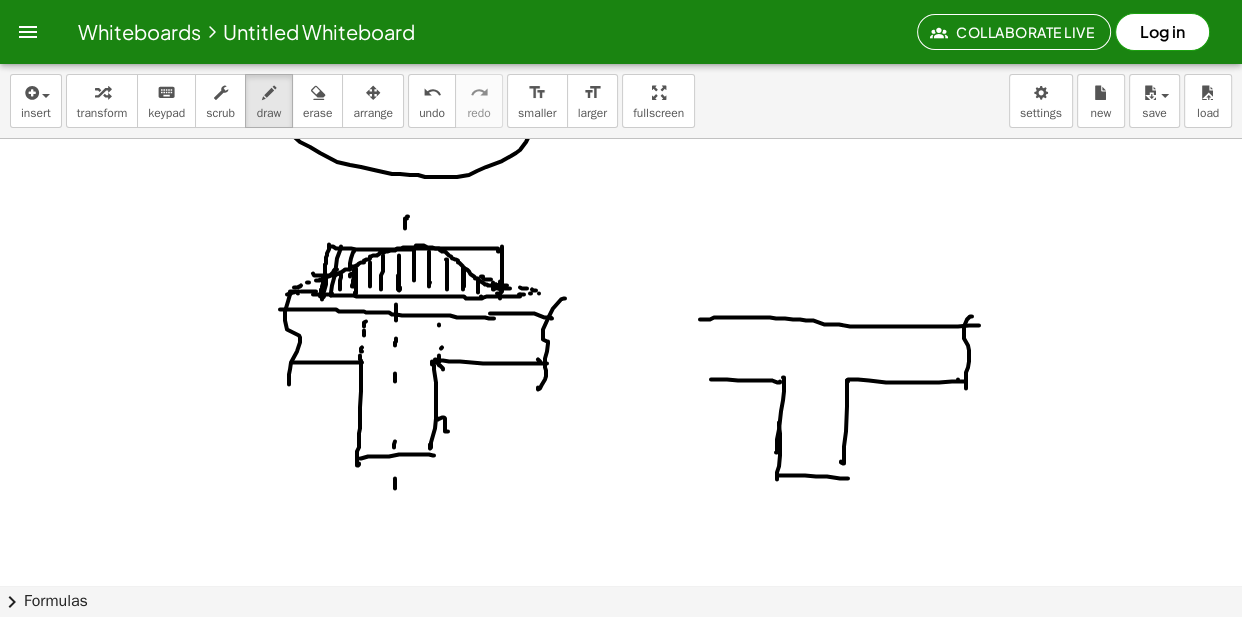 drag, startPoint x: 669, startPoint y: 377, endPoint x: 704, endPoint y: 362, distance: 38.078865 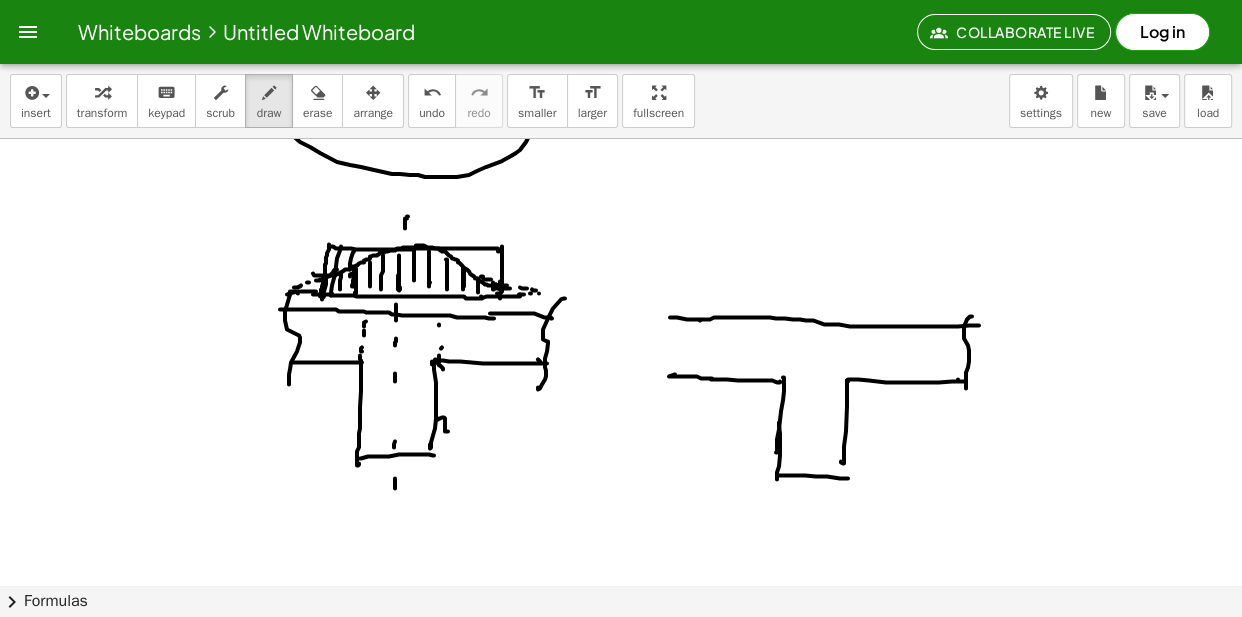 drag, startPoint x: 694, startPoint y: 320, endPoint x: 670, endPoint y: 318, distance: 24.083189 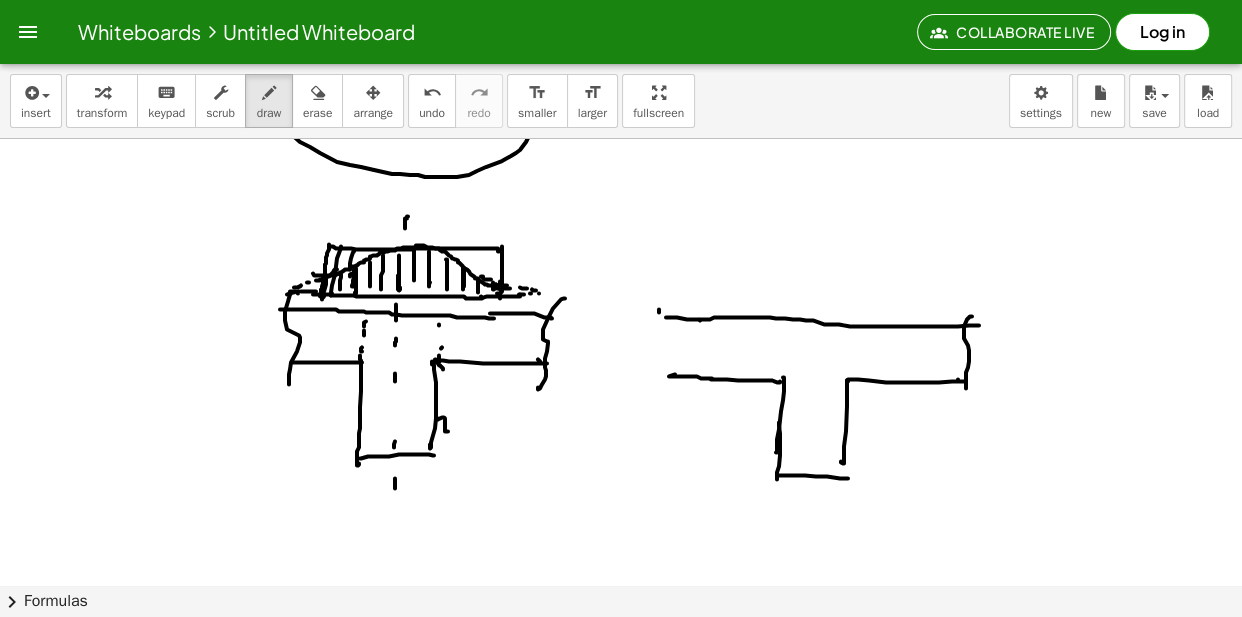 drag, startPoint x: 659, startPoint y: 310, endPoint x: 669, endPoint y: 371, distance: 61.81424 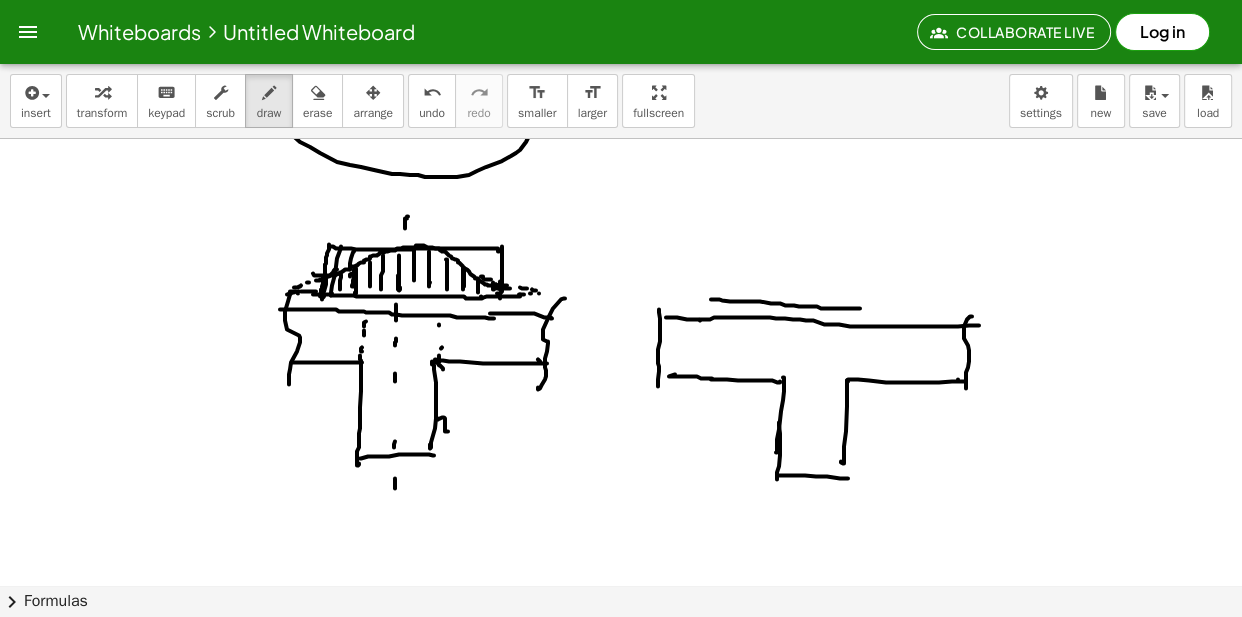 drag, startPoint x: 711, startPoint y: 300, endPoint x: 904, endPoint y: 312, distance: 193.3727 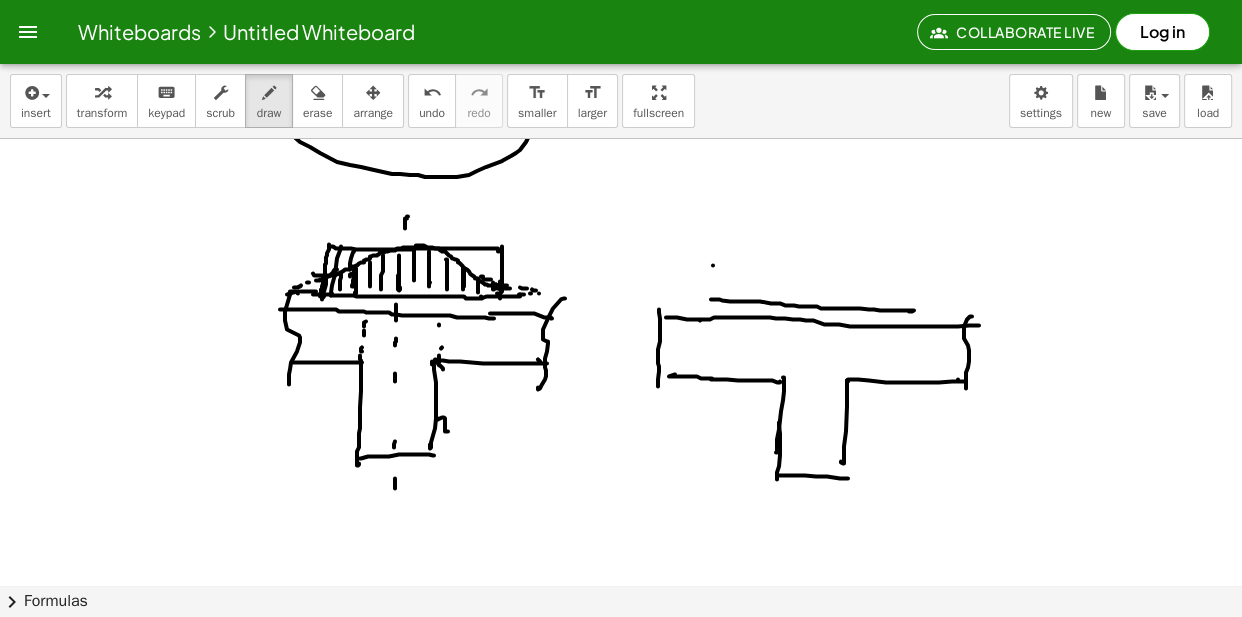 drag, startPoint x: 713, startPoint y: 266, endPoint x: 713, endPoint y: 290, distance: 24 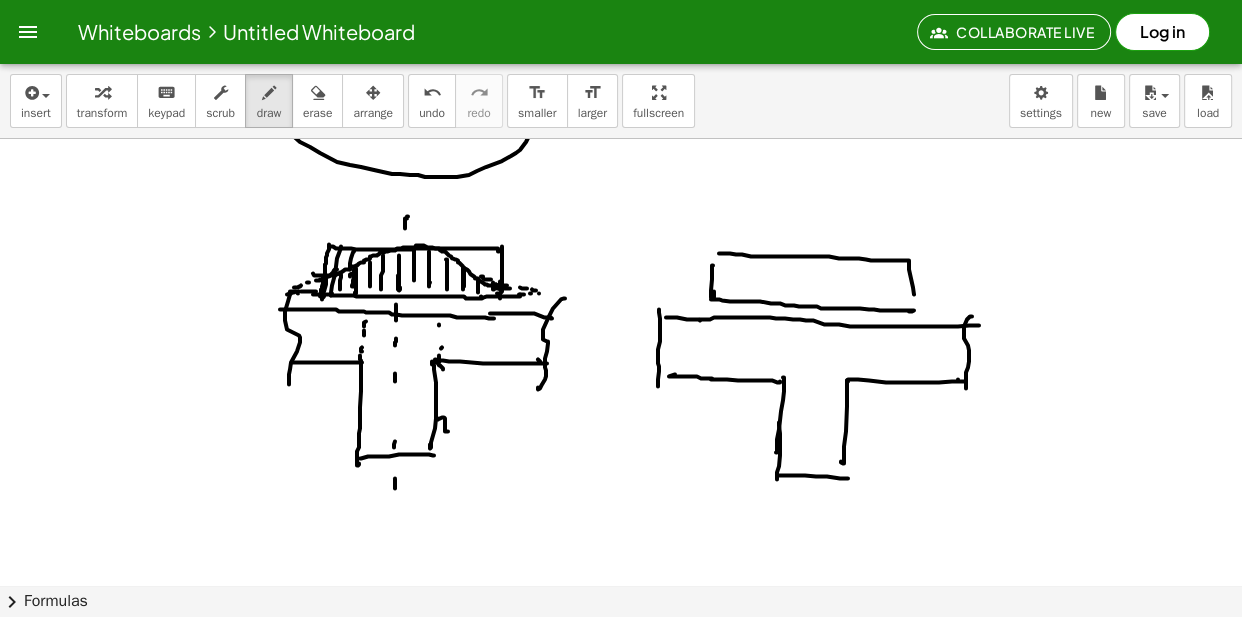 drag, startPoint x: 719, startPoint y: 254, endPoint x: 859, endPoint y: 288, distance: 144.06943 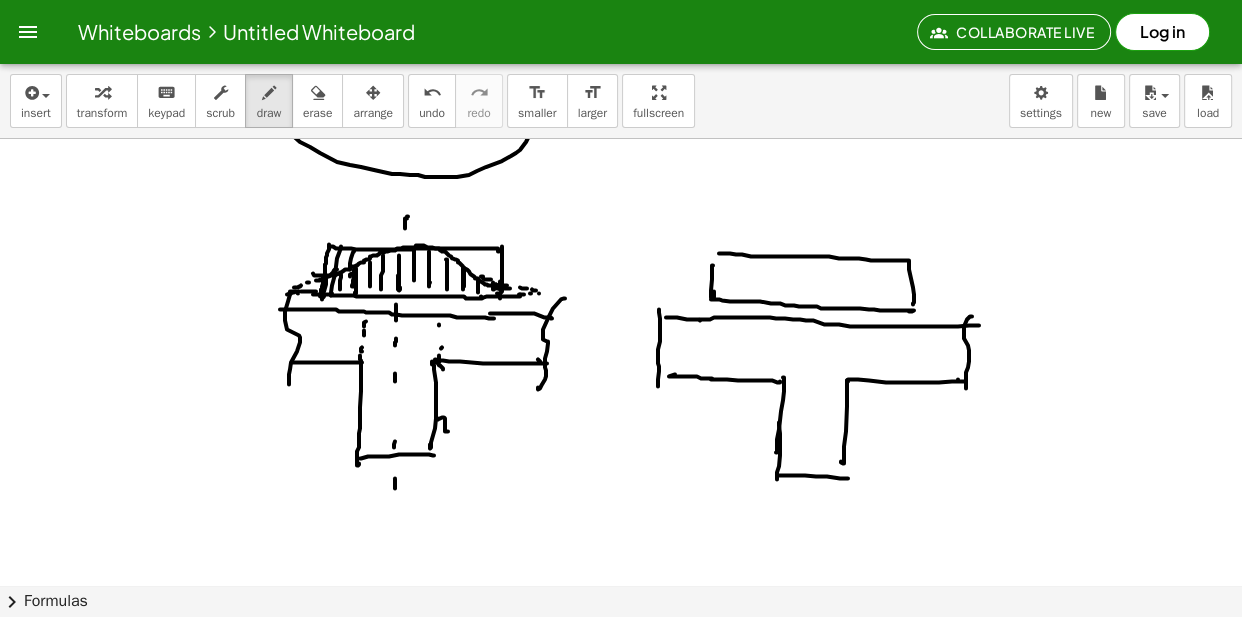 drag, startPoint x: 744, startPoint y: 281, endPoint x: 757, endPoint y: 270, distance: 17.029387 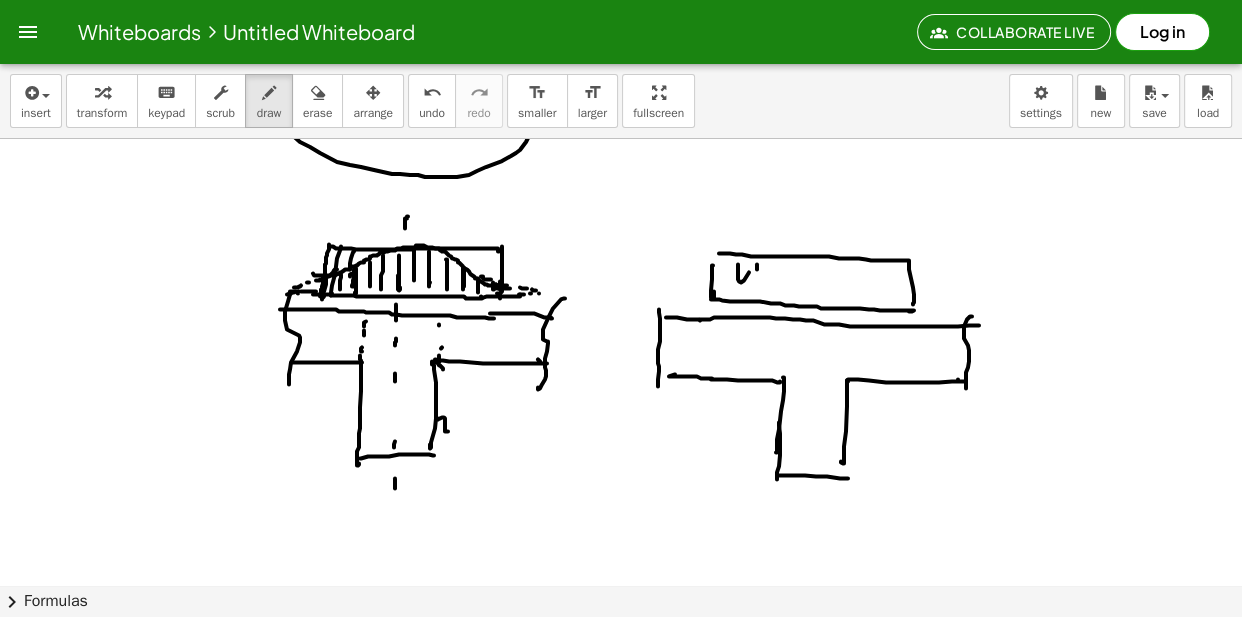 drag, startPoint x: 757, startPoint y: 270, endPoint x: 803, endPoint y: 291, distance: 50.566788 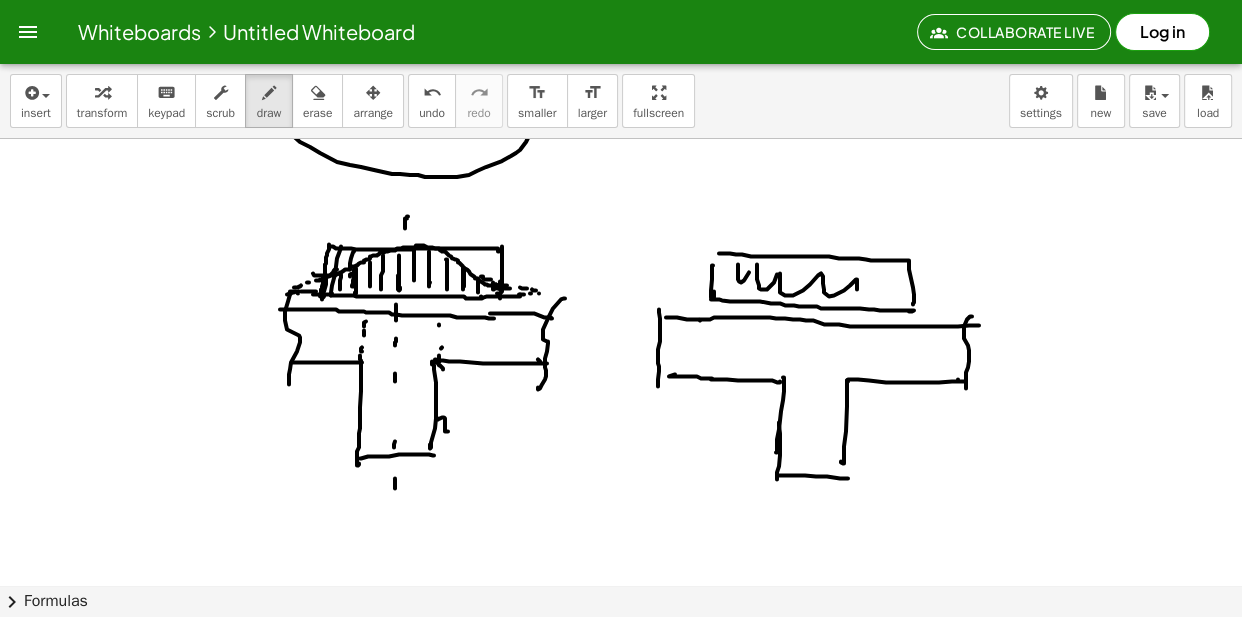 drag, startPoint x: 803, startPoint y: 291, endPoint x: 893, endPoint y: 288, distance: 90.04999 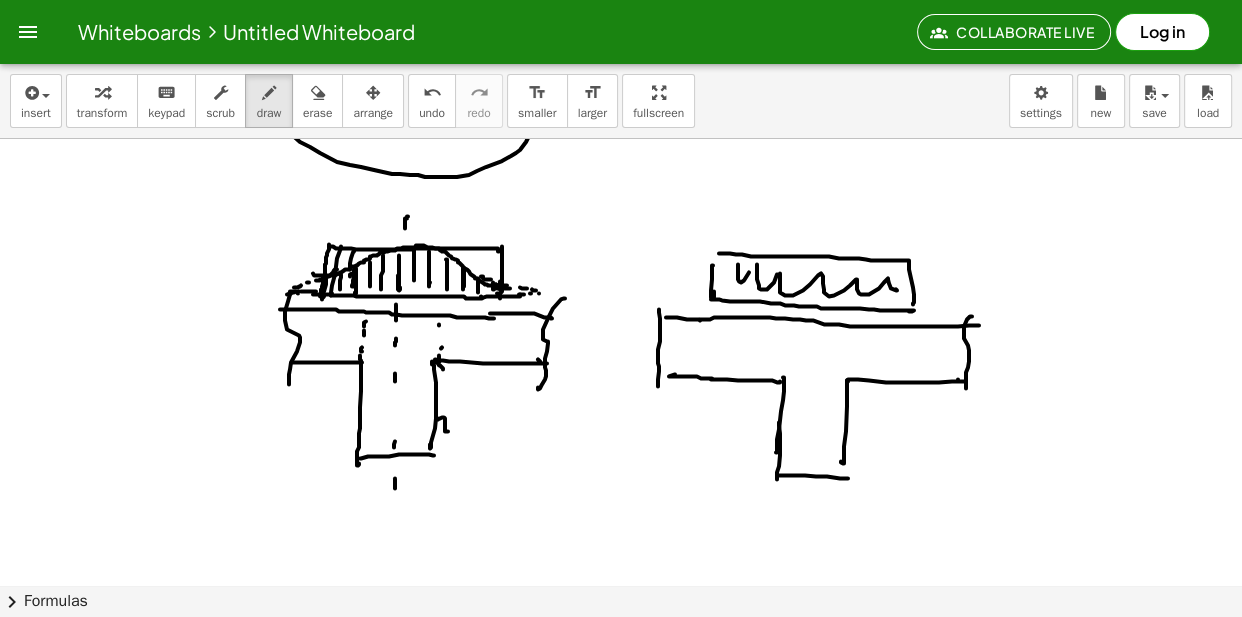click at bounding box center [621, -1920] 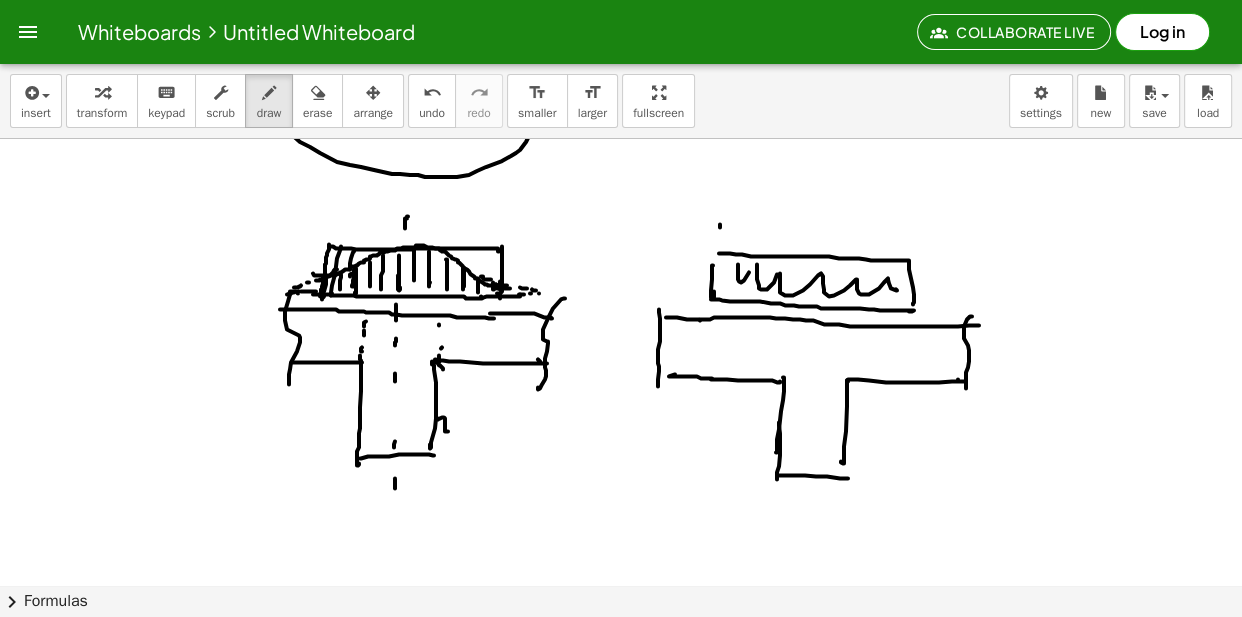click at bounding box center (621, -1920) 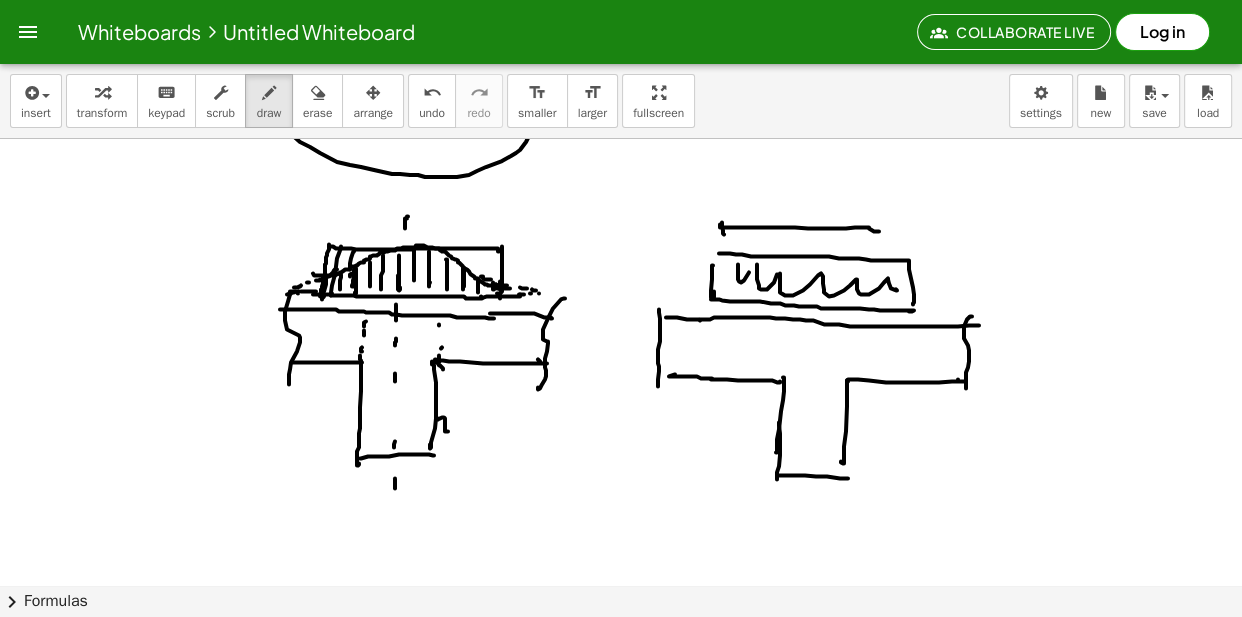 drag, startPoint x: 724, startPoint y: 228, endPoint x: 886, endPoint y: 230, distance: 162.01234 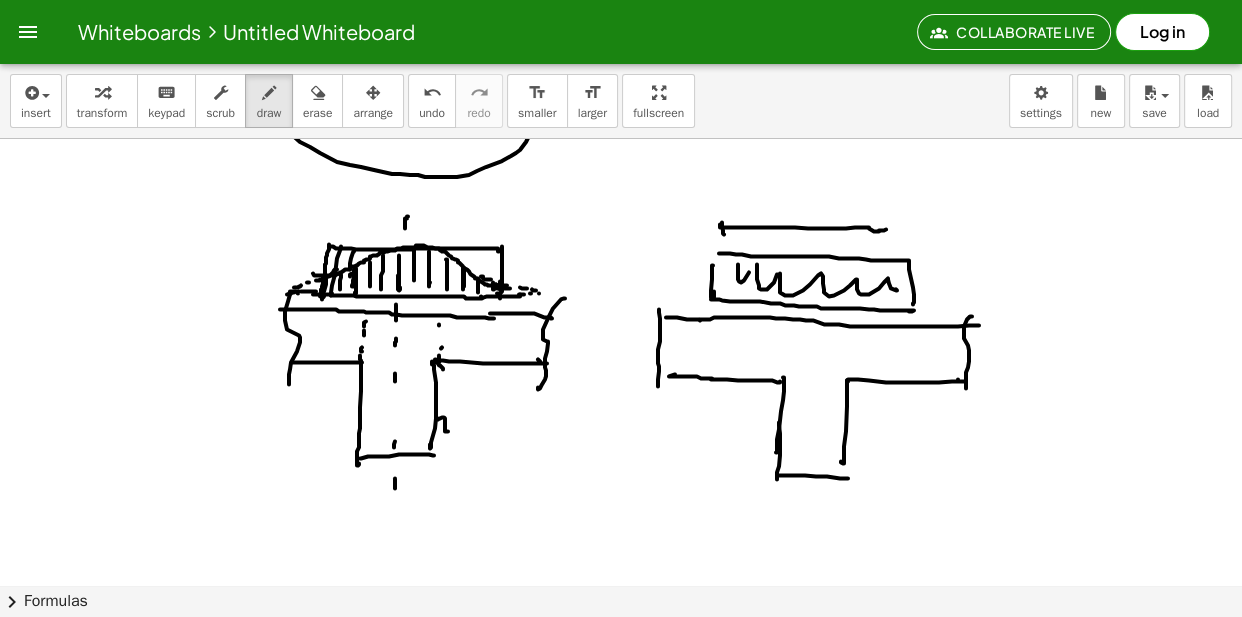 drag, startPoint x: 876, startPoint y: 229, endPoint x: 901, endPoint y: 232, distance: 25.179358 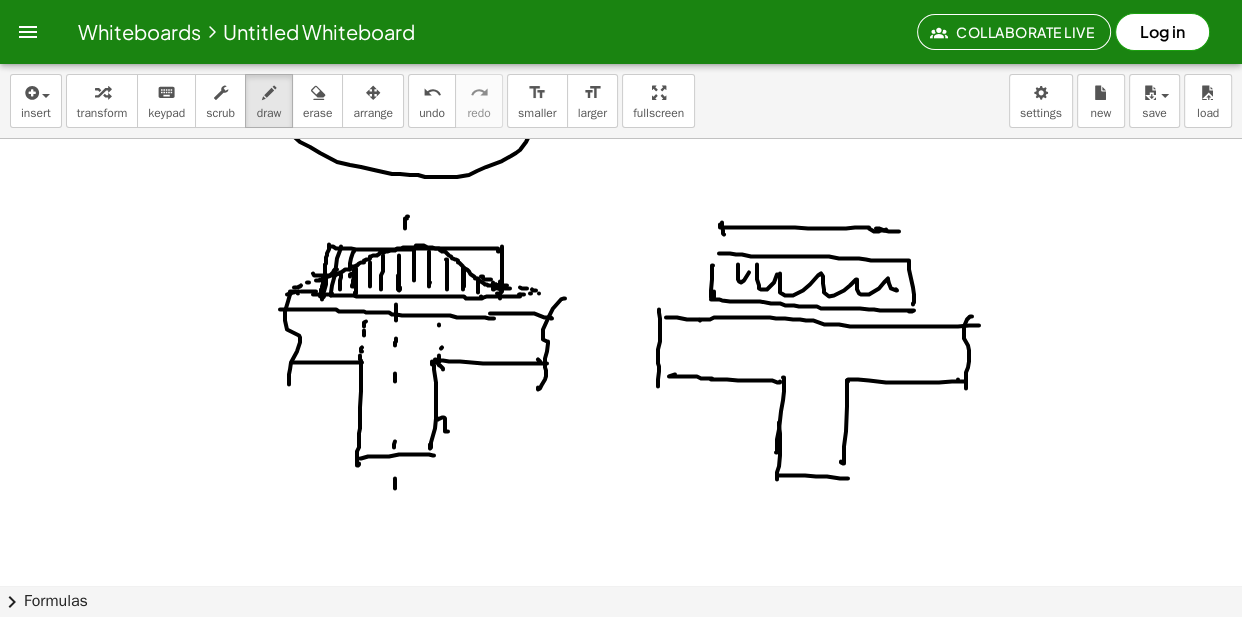 drag, startPoint x: 905, startPoint y: 225, endPoint x: 884, endPoint y: 229, distance: 21.377558 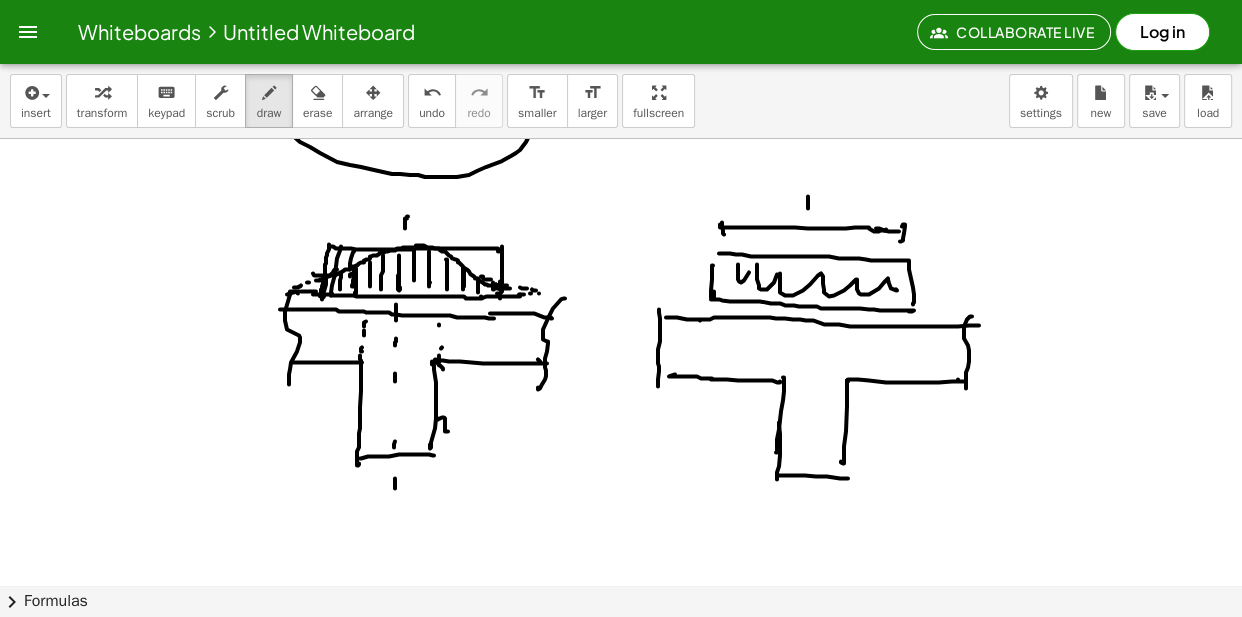 drag, startPoint x: 808, startPoint y: 200, endPoint x: 811, endPoint y: 210, distance: 10.440307 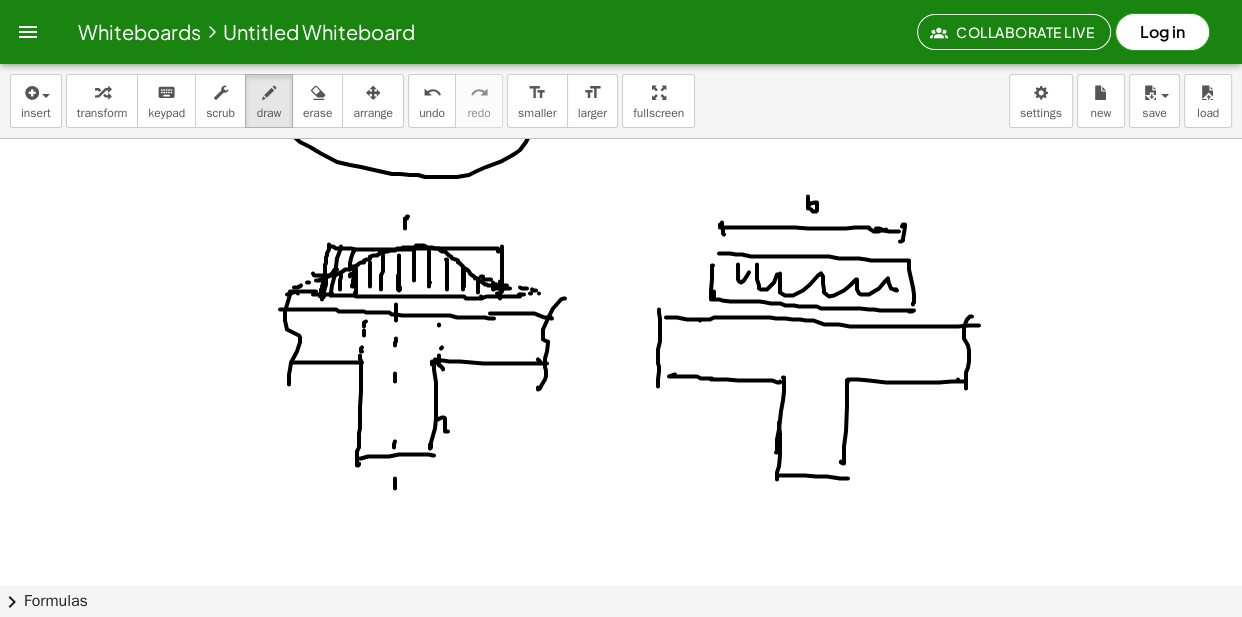 click at bounding box center (621, -1920) 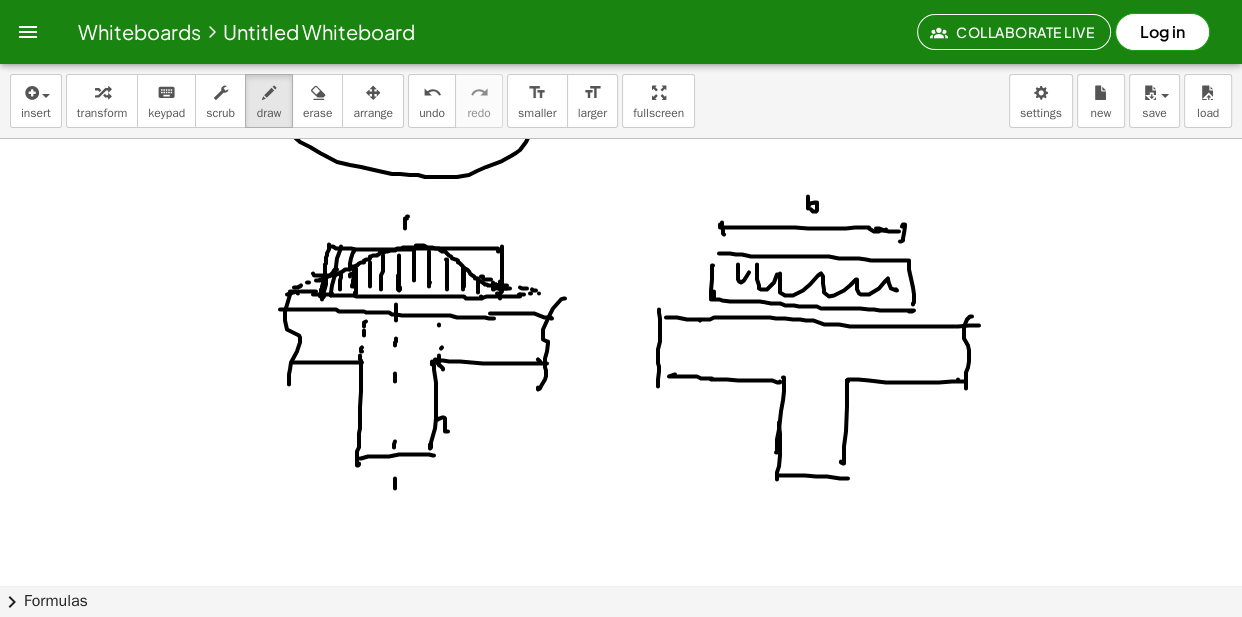 click at bounding box center [621, -1920] 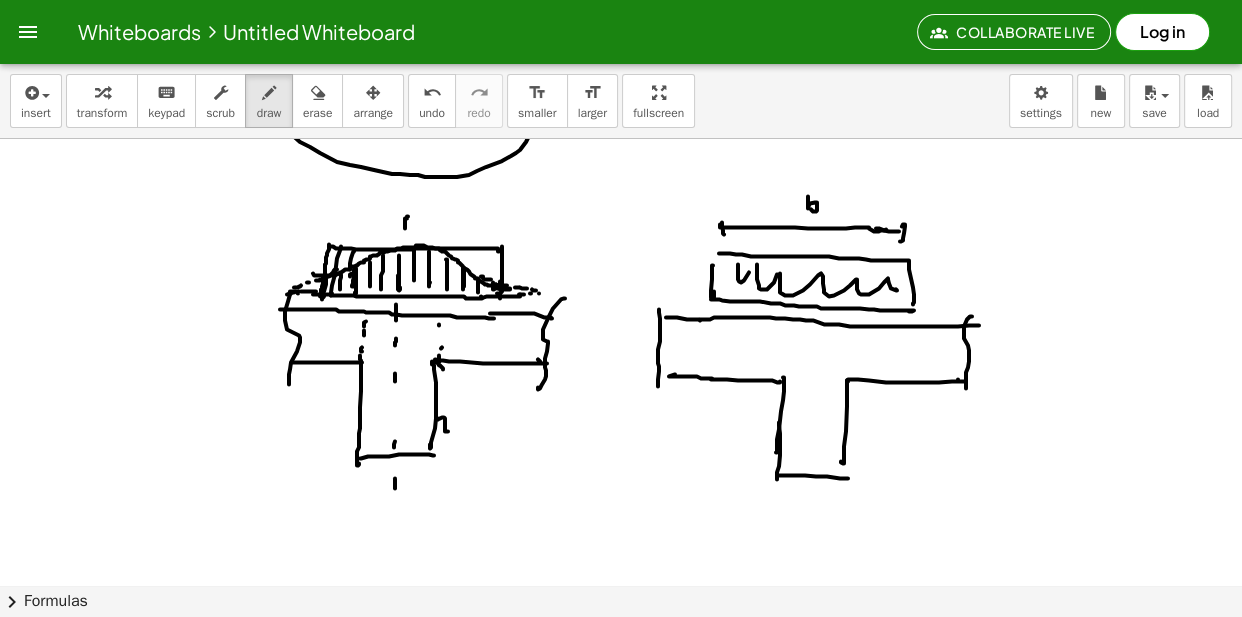 click at bounding box center [621, -1920] 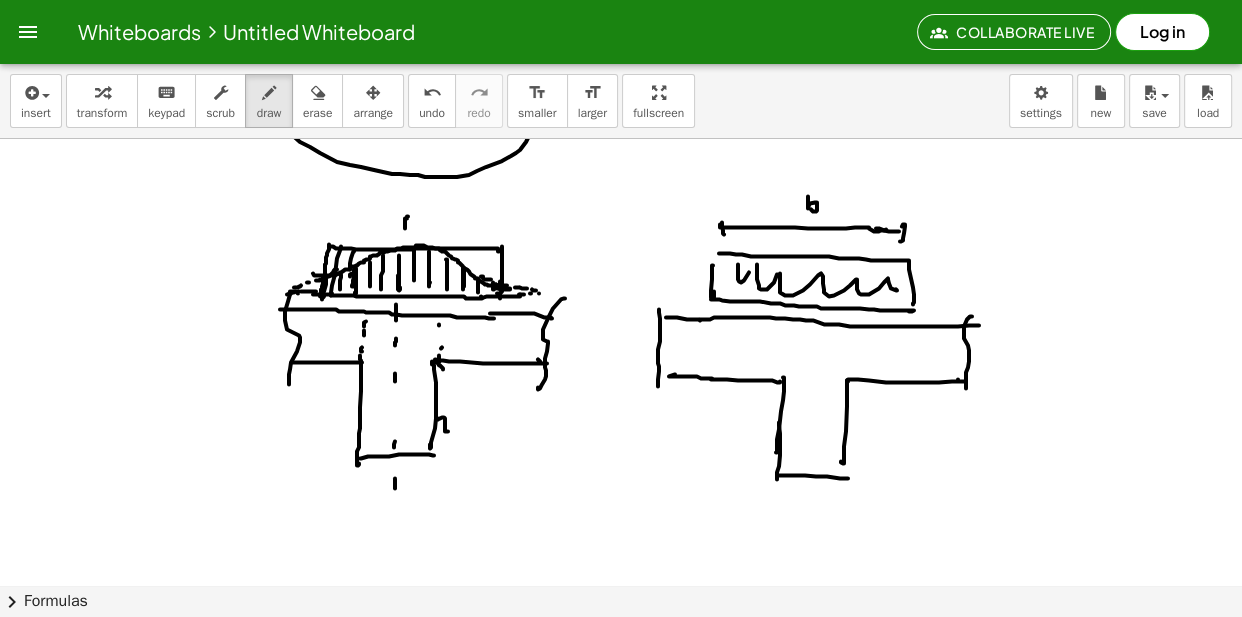 click at bounding box center (621, -1920) 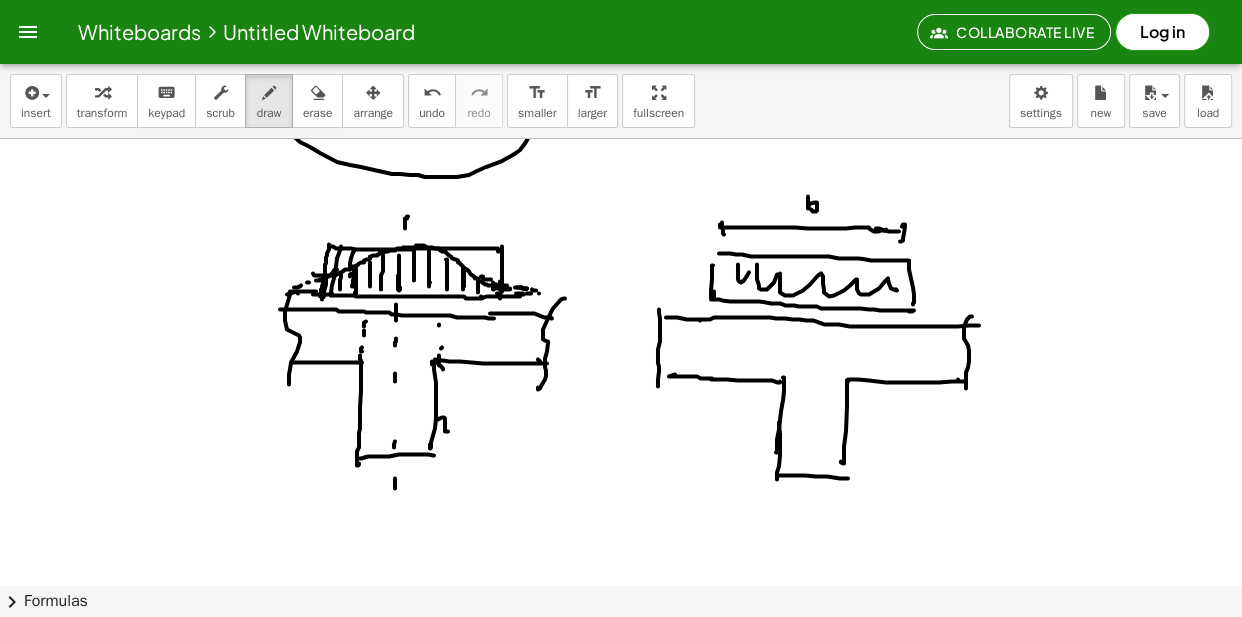 drag, startPoint x: 519, startPoint y: 288, endPoint x: 530, endPoint y: 289, distance: 11.045361 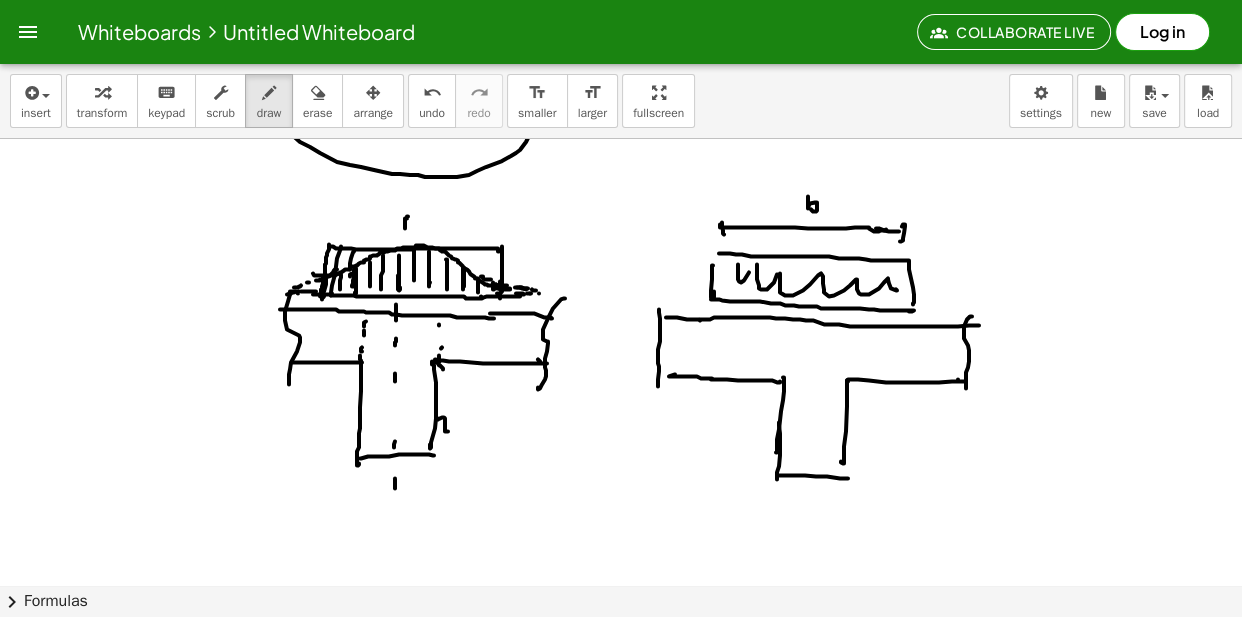 click at bounding box center [621, -1920] 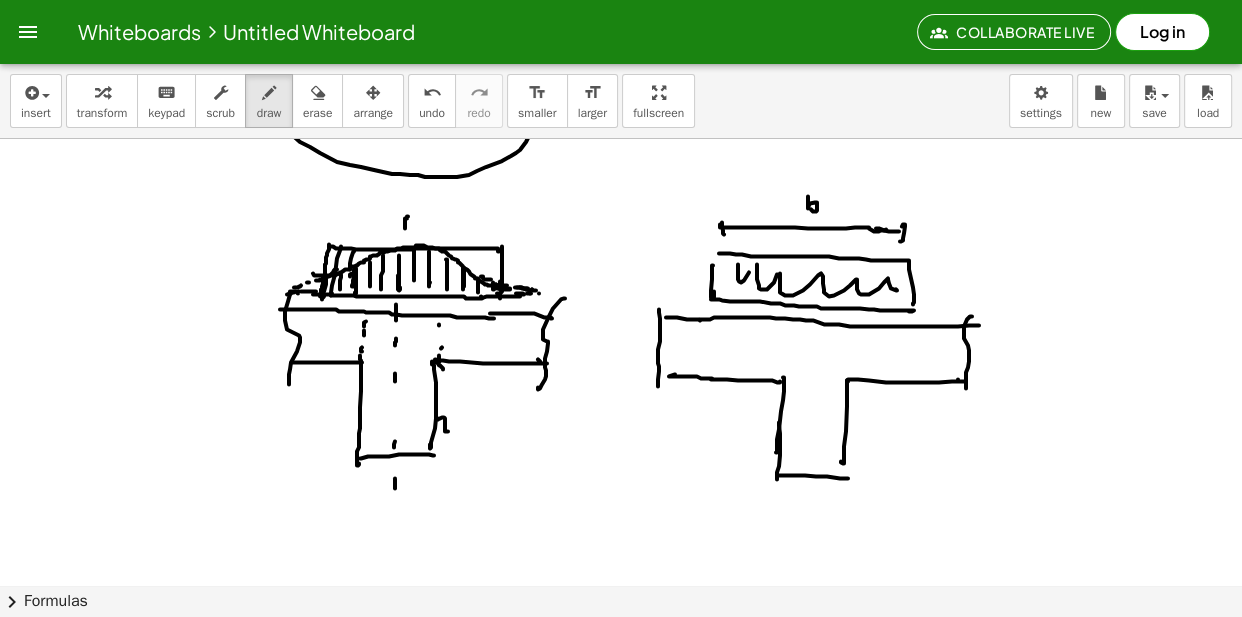 drag, startPoint x: 532, startPoint y: 290, endPoint x: 449, endPoint y: 299, distance: 83.48653 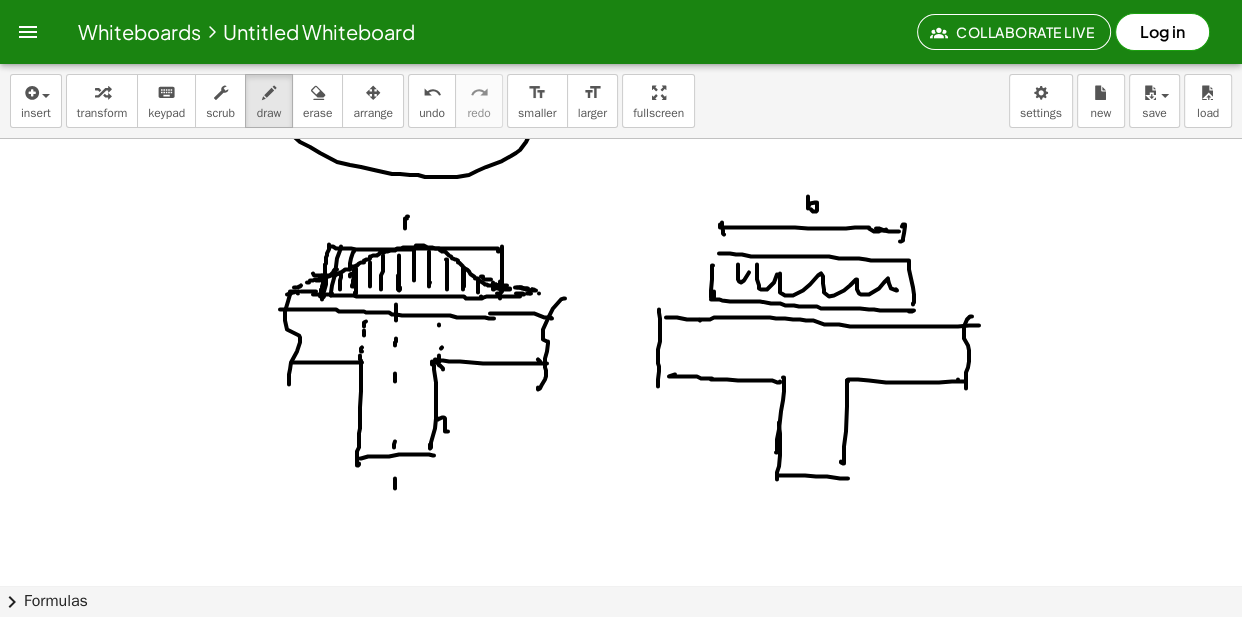 drag, startPoint x: 319, startPoint y: 280, endPoint x: 302, endPoint y: 283, distance: 17.262676 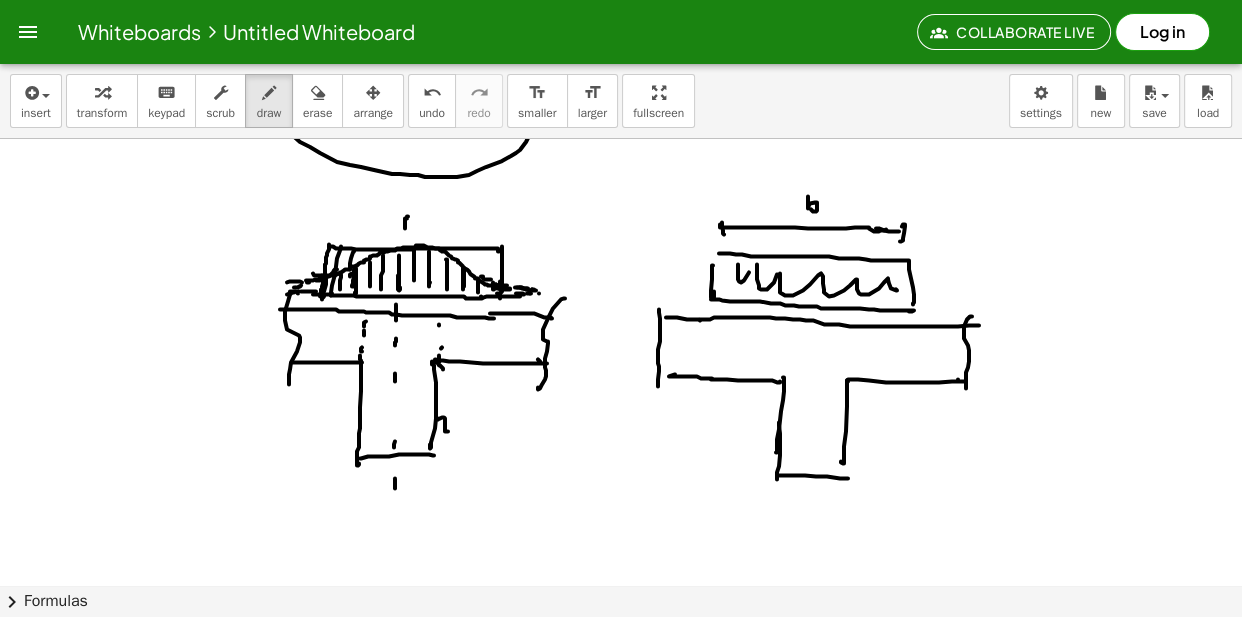 drag, startPoint x: 302, startPoint y: 283, endPoint x: 276, endPoint y: 288, distance: 26.476404 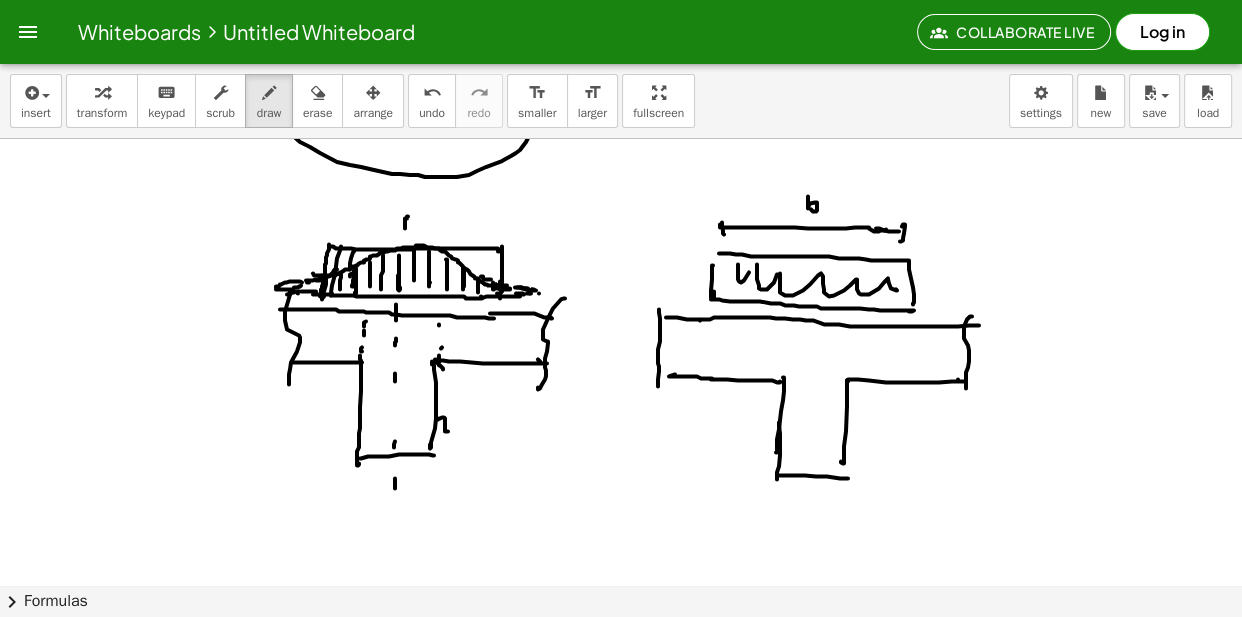 click at bounding box center (621, -1920) 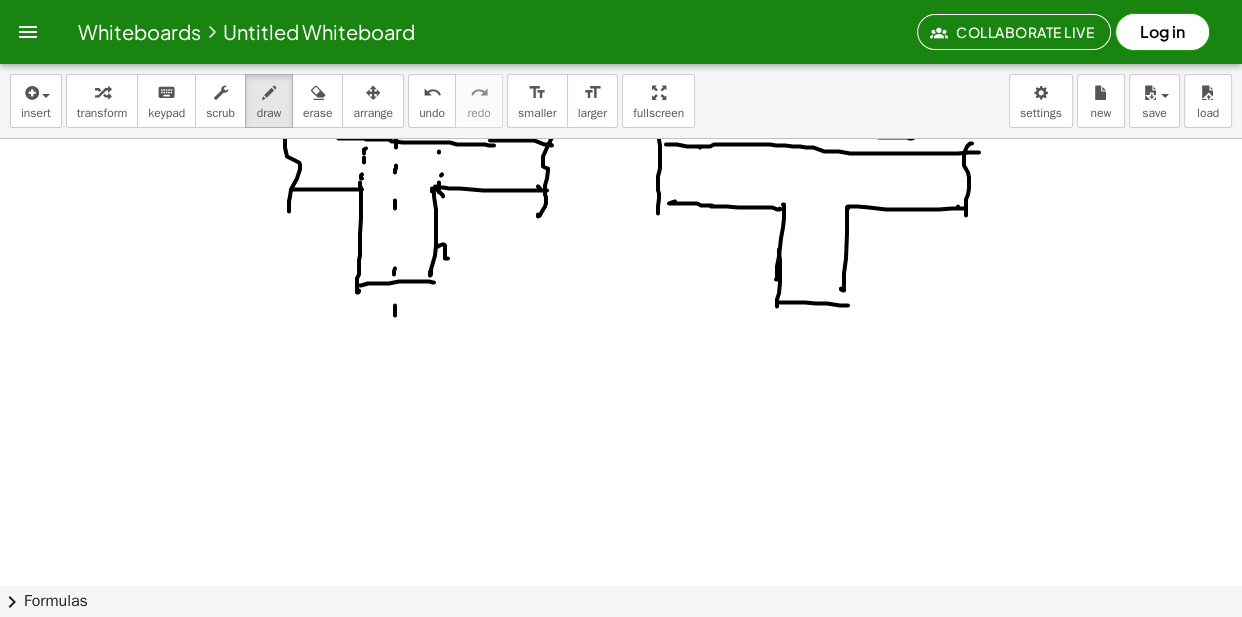 scroll, scrollTop: 5002, scrollLeft: 0, axis: vertical 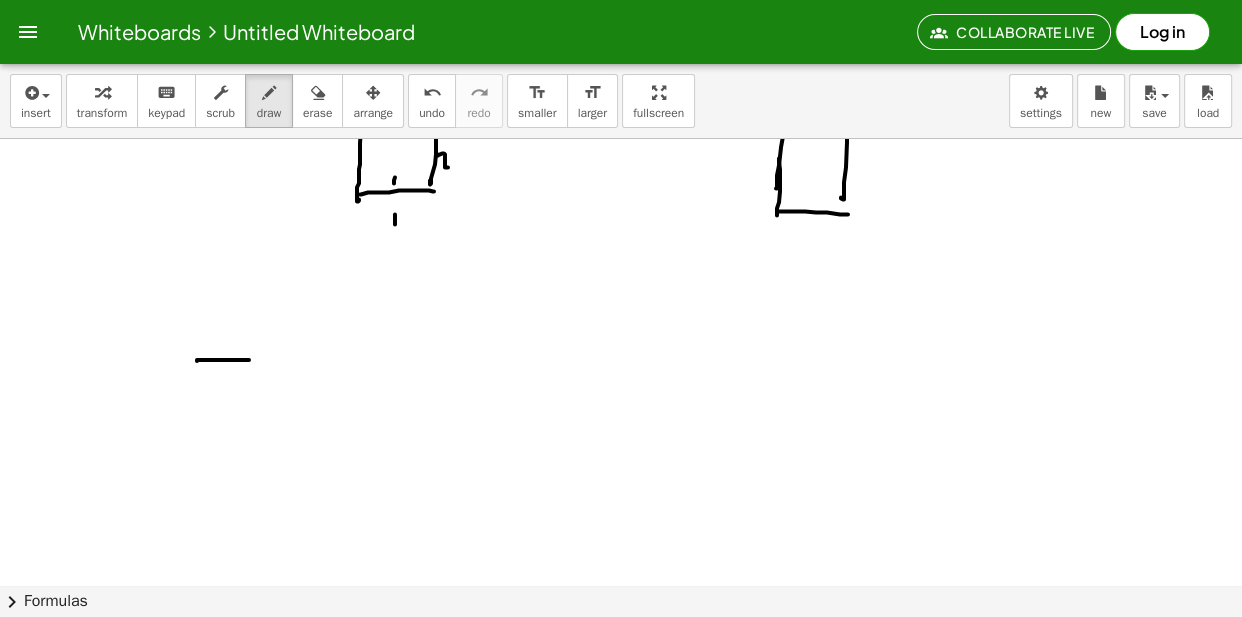 click at bounding box center (621, -1960) 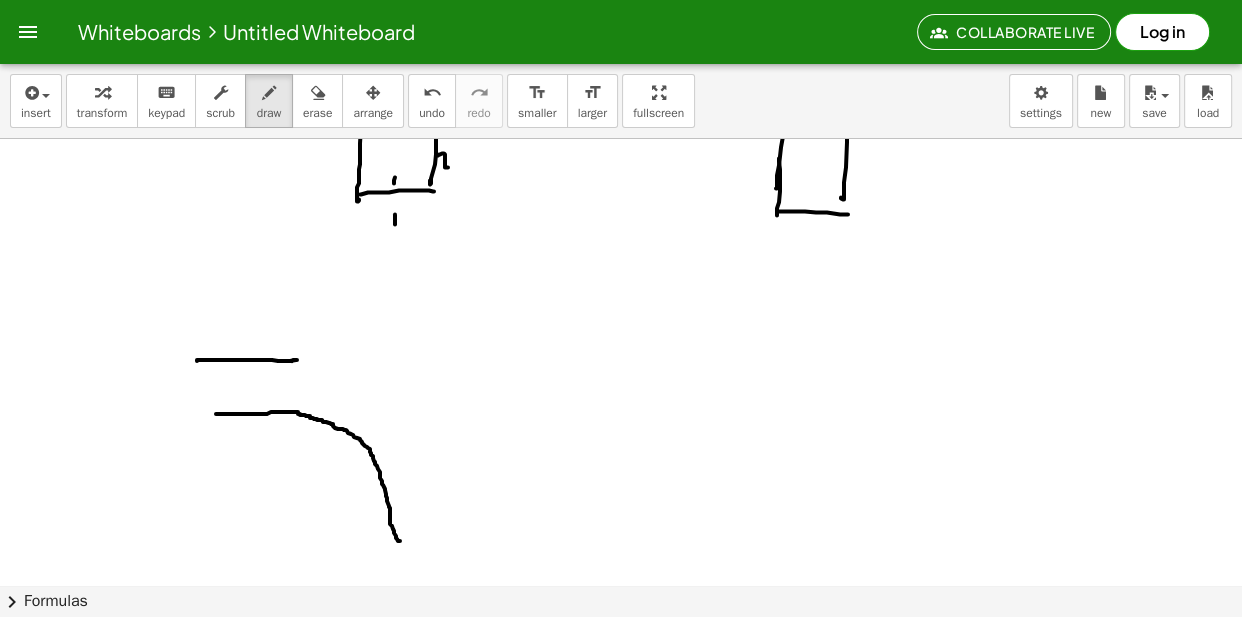 click at bounding box center [621, -1960] 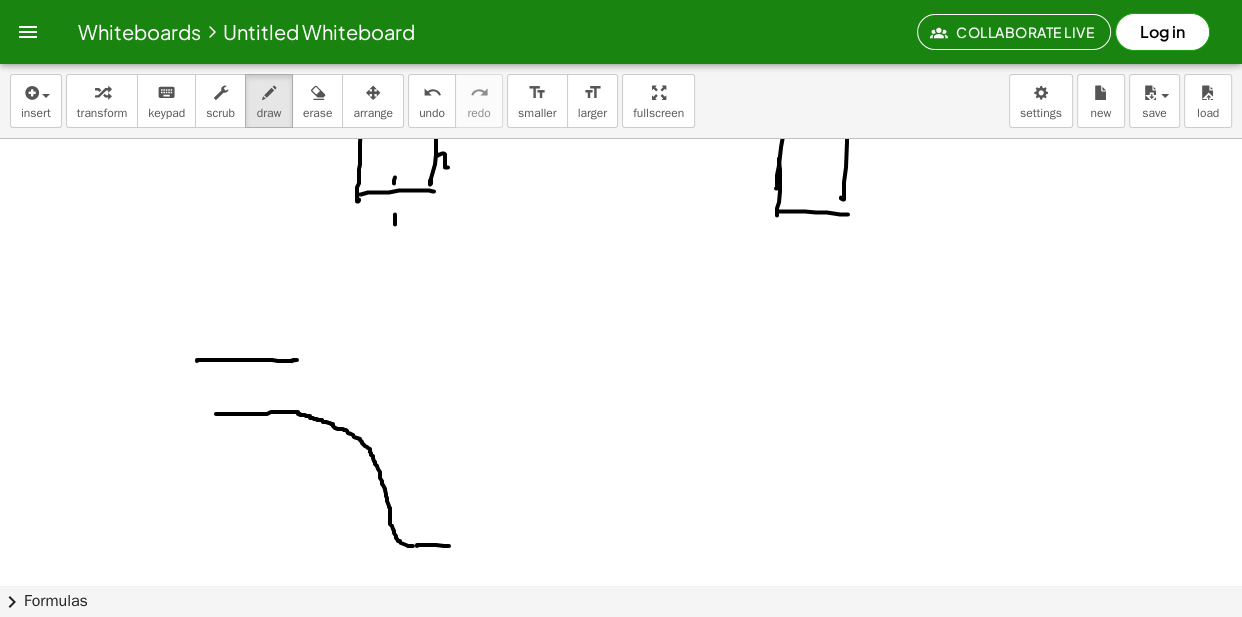 click at bounding box center (621, -1960) 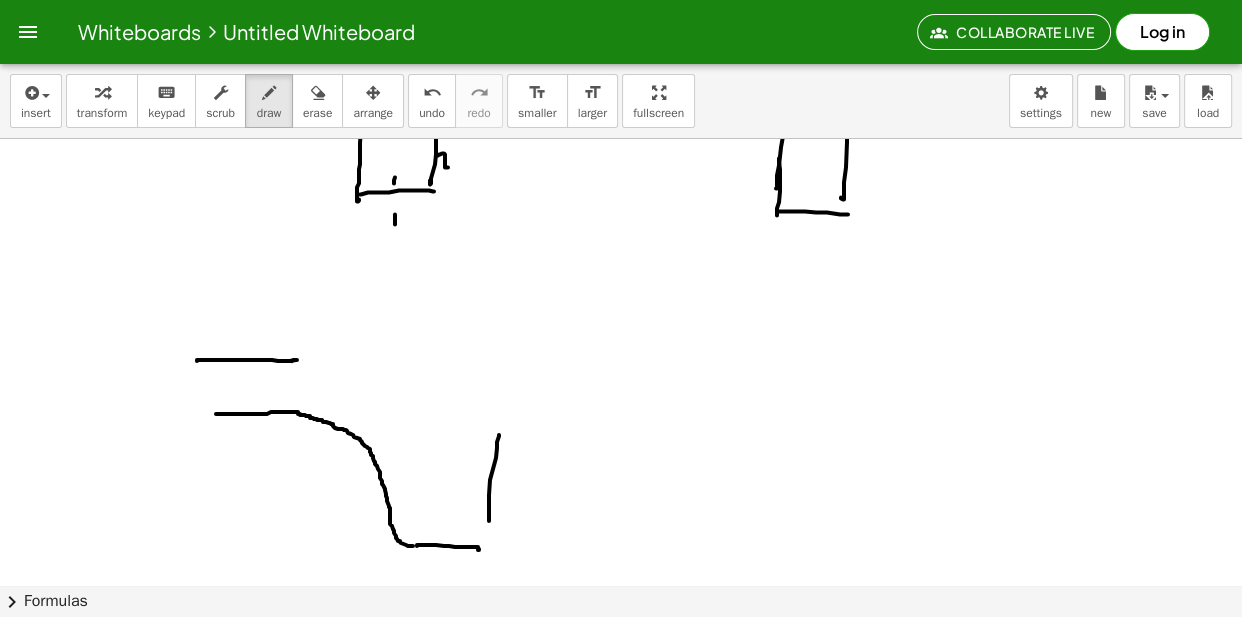 click at bounding box center [621, -1960] 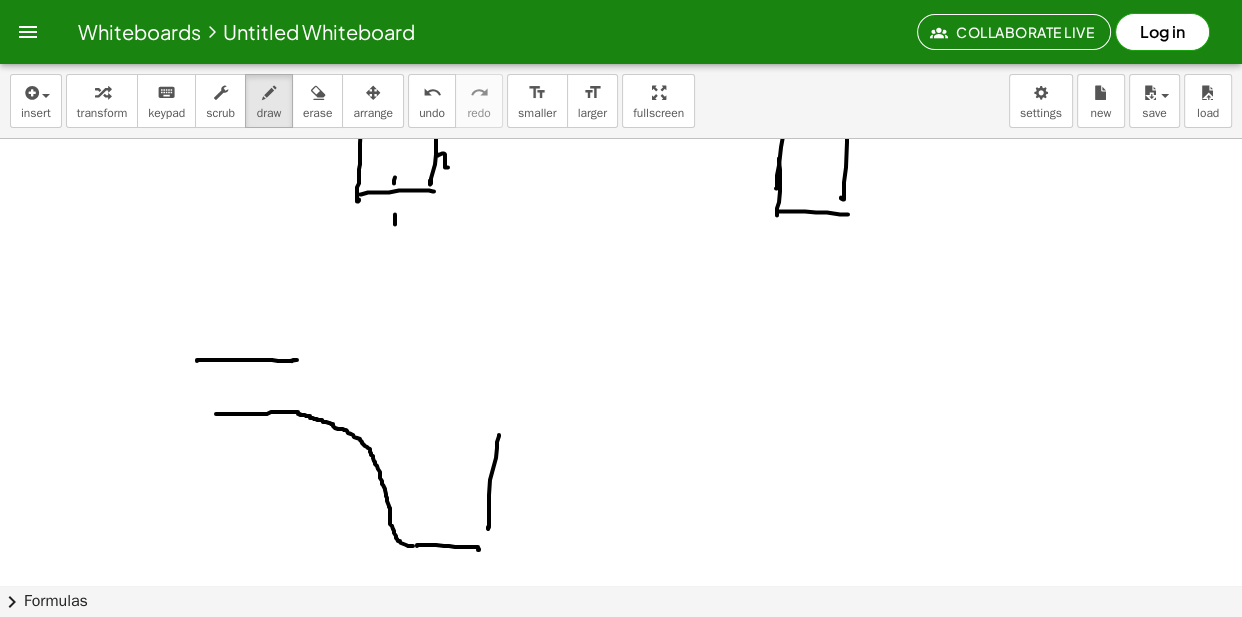 click at bounding box center [621, -1960] 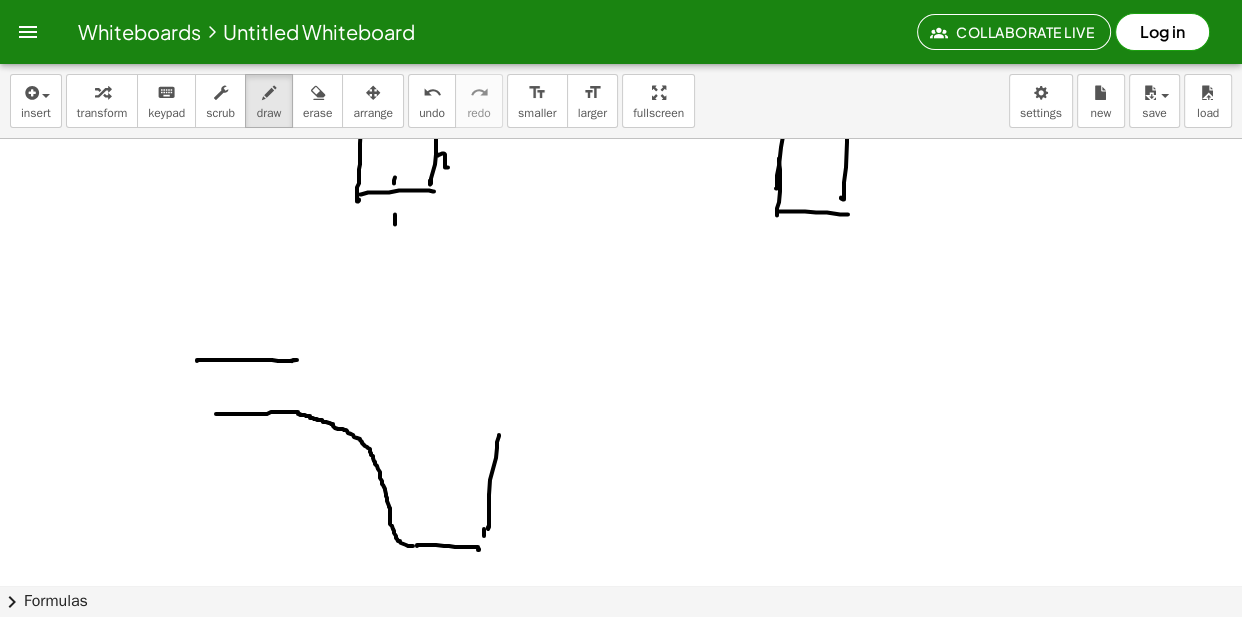 click at bounding box center (621, -1960) 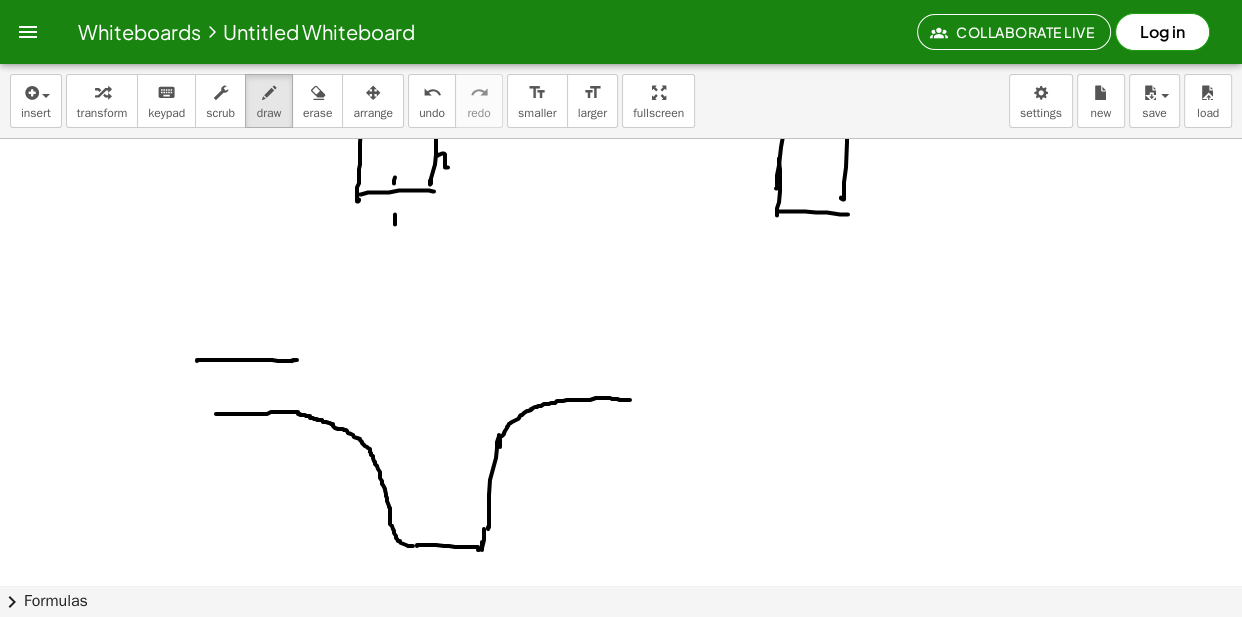 click at bounding box center (621, -1960) 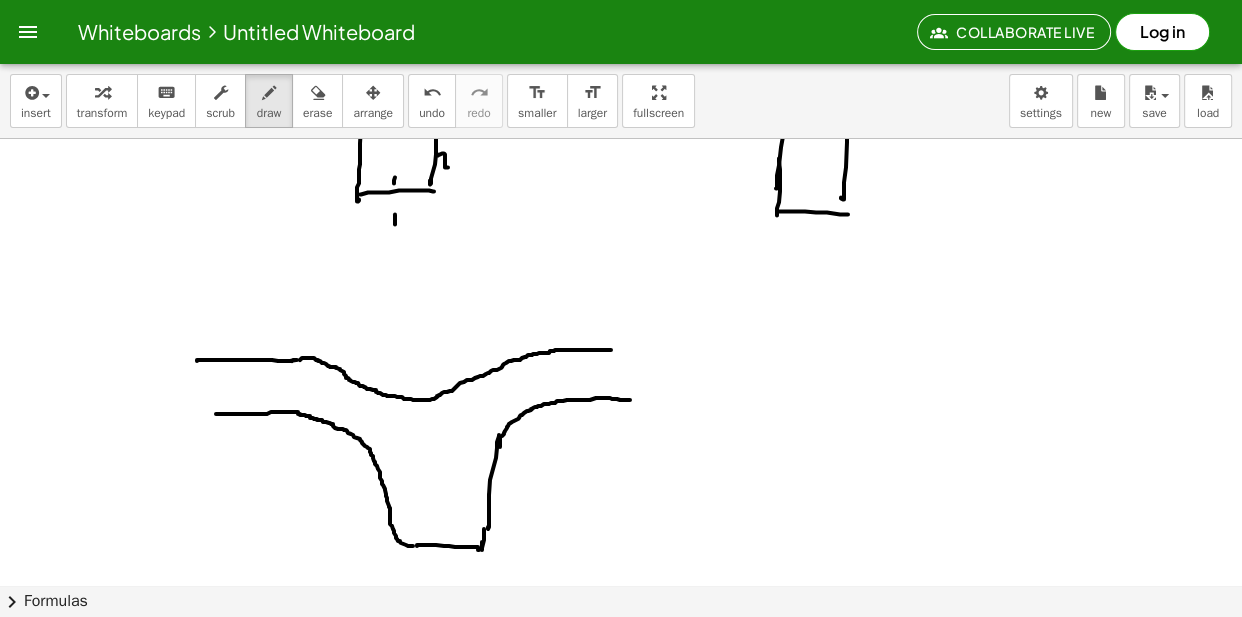 click at bounding box center [621, -1960] 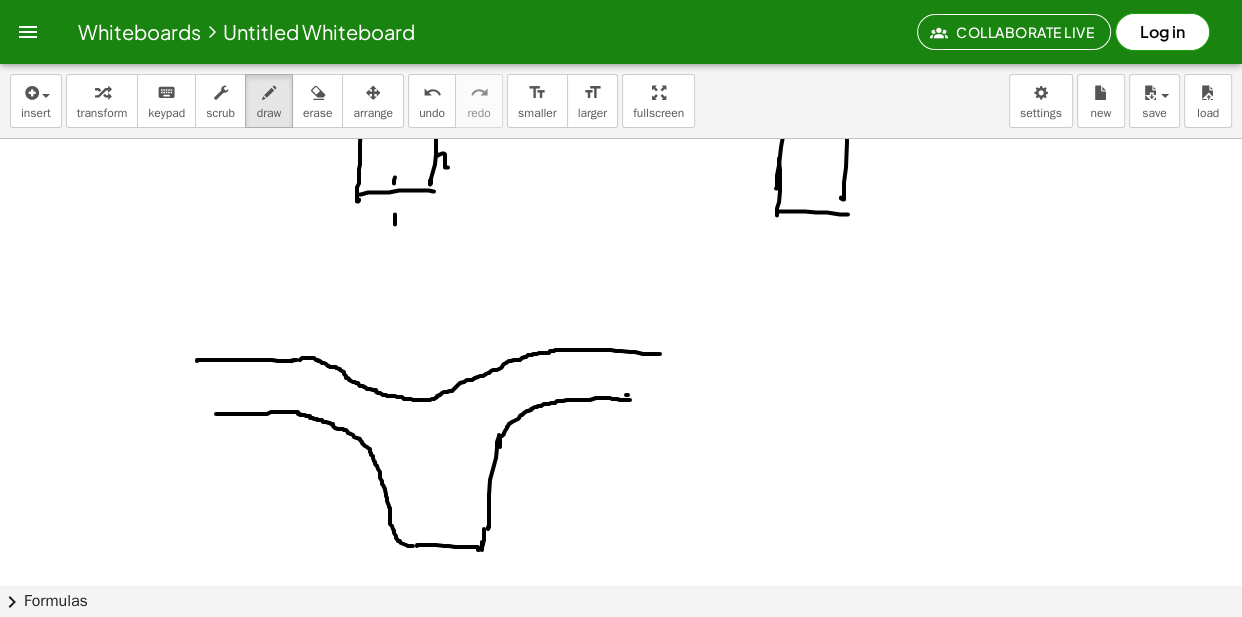 click at bounding box center [621, -1960] 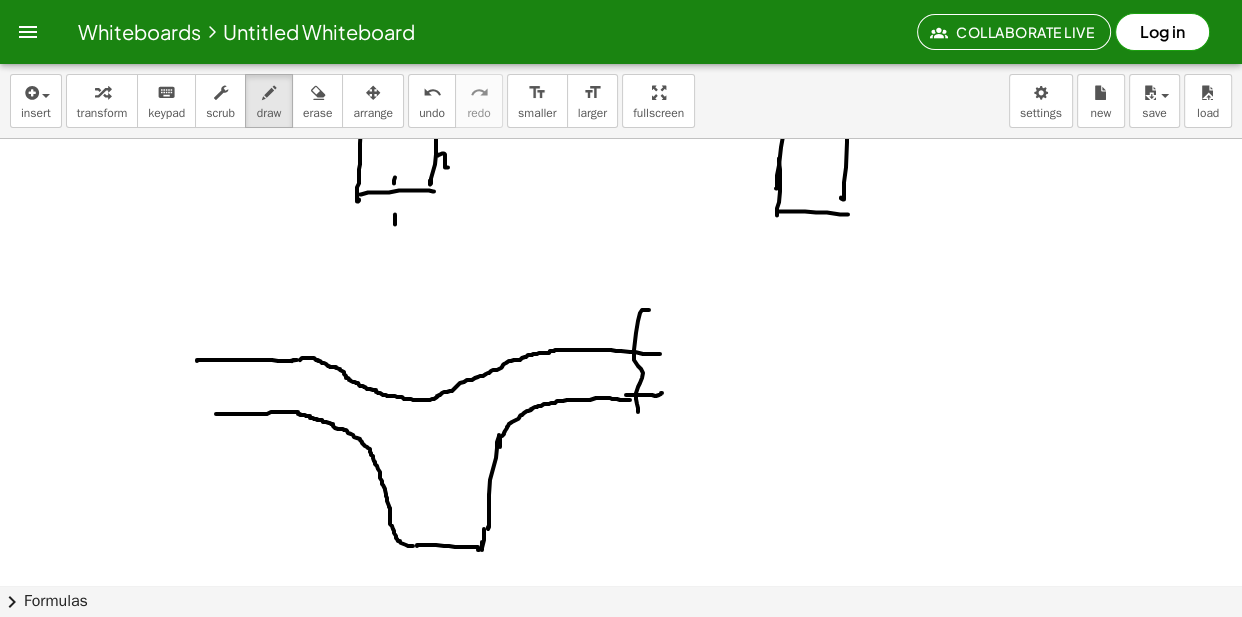 click at bounding box center [621, -1960] 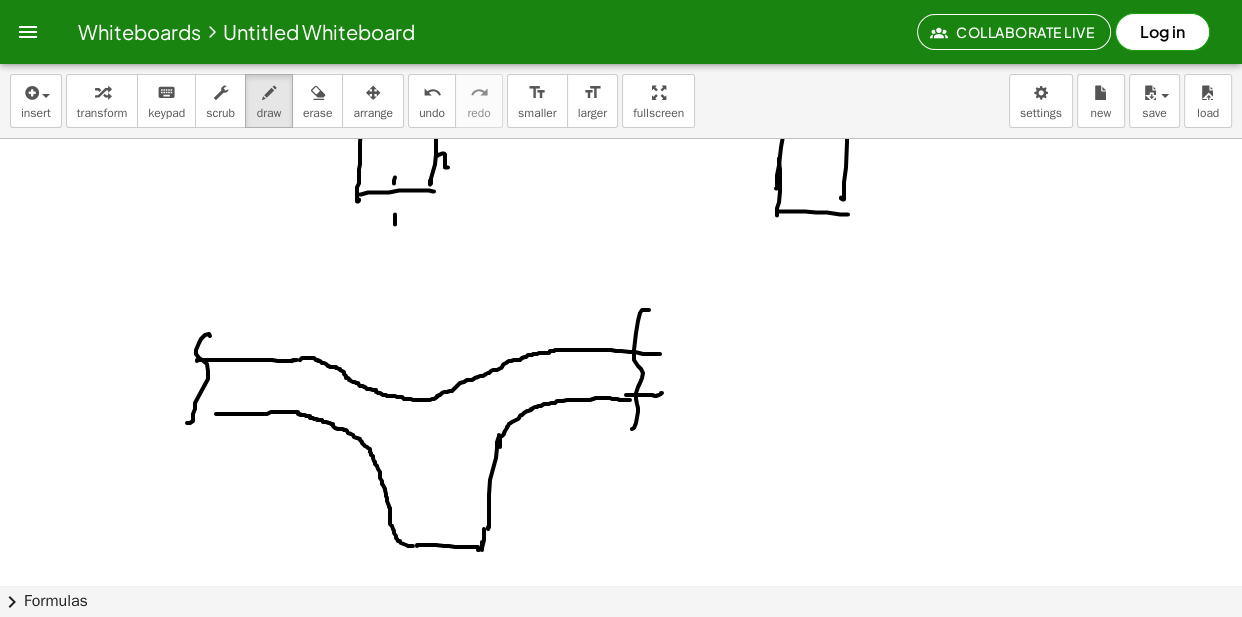 click at bounding box center [621, -1960] 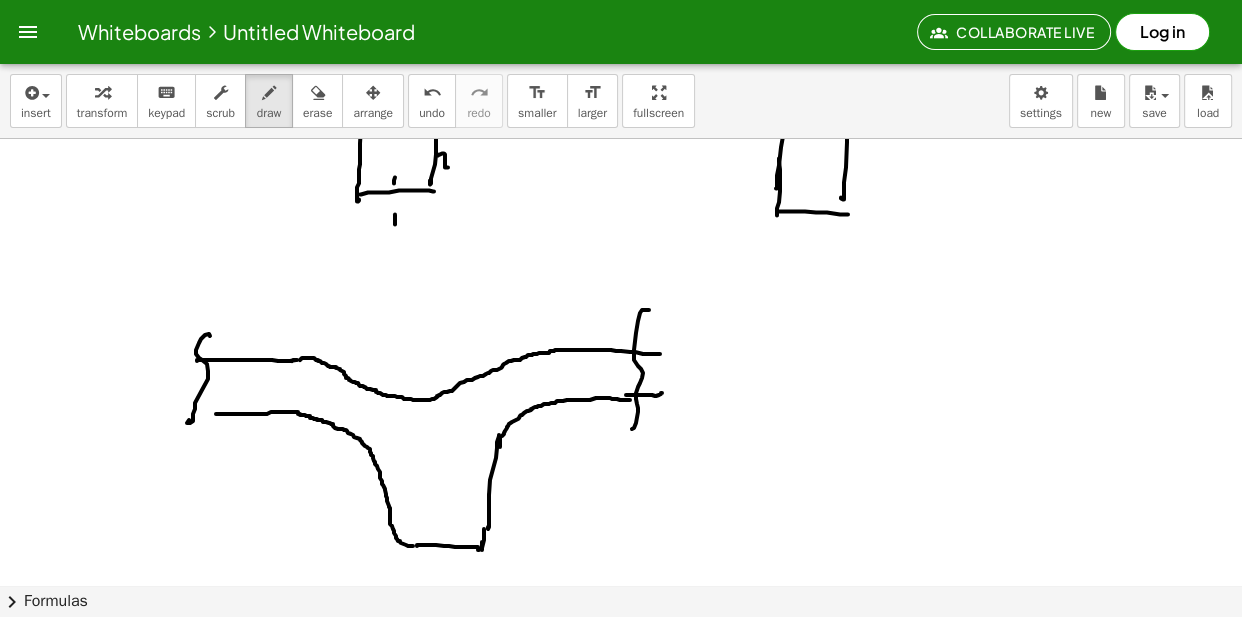 click at bounding box center [621, -1960] 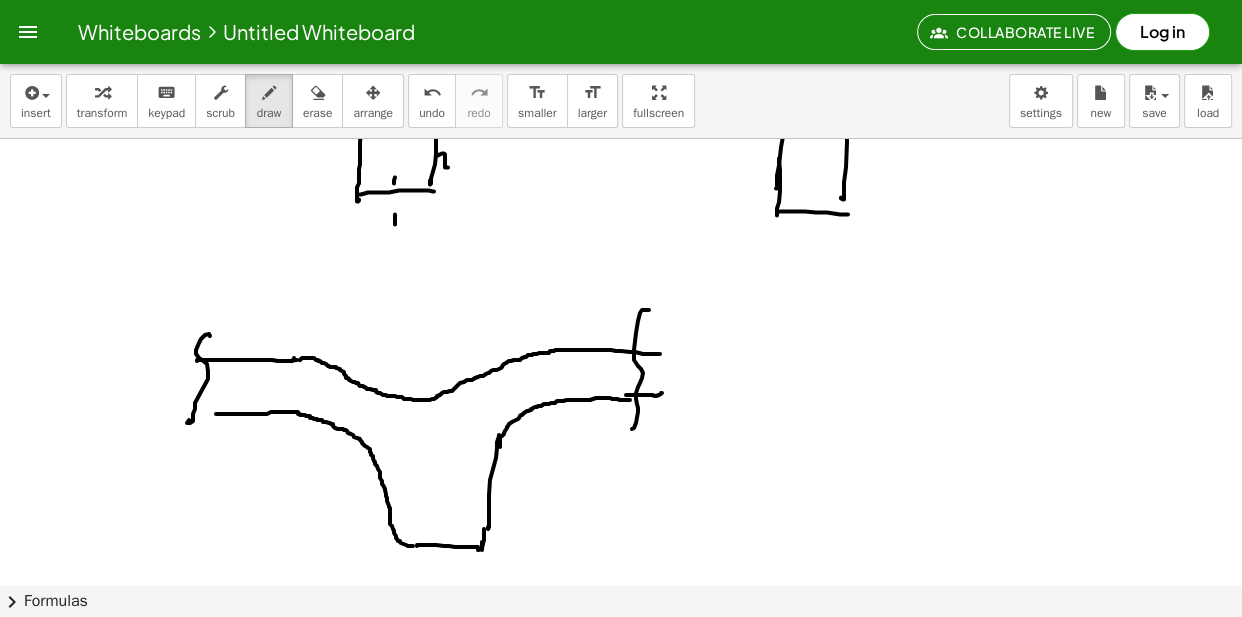 click at bounding box center (621, -1960) 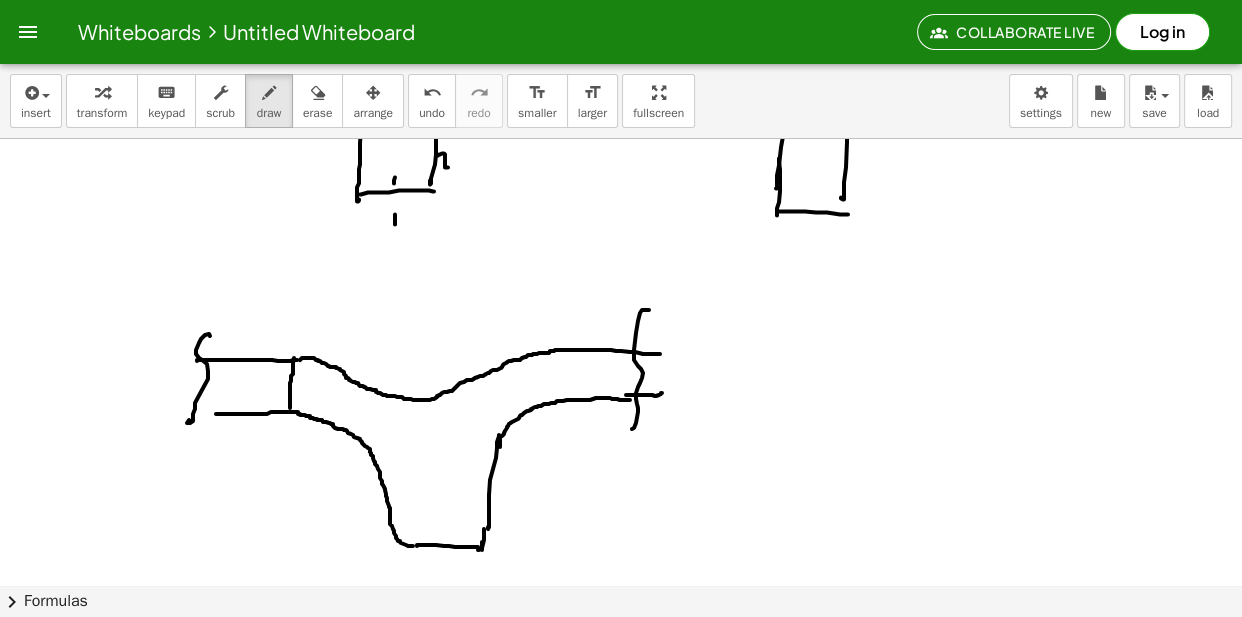 drag, startPoint x: 293, startPoint y: 360, endPoint x: 290, endPoint y: 408, distance: 48.09366 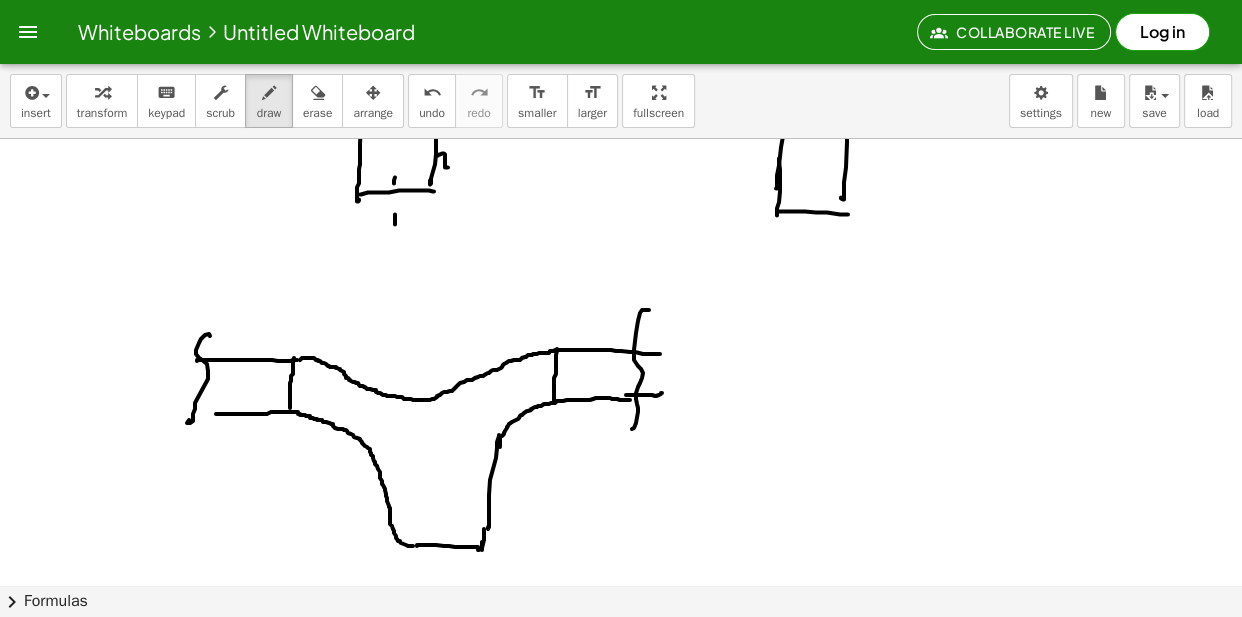 drag, startPoint x: 557, startPoint y: 351, endPoint x: 499, endPoint y: 390, distance: 69.89278 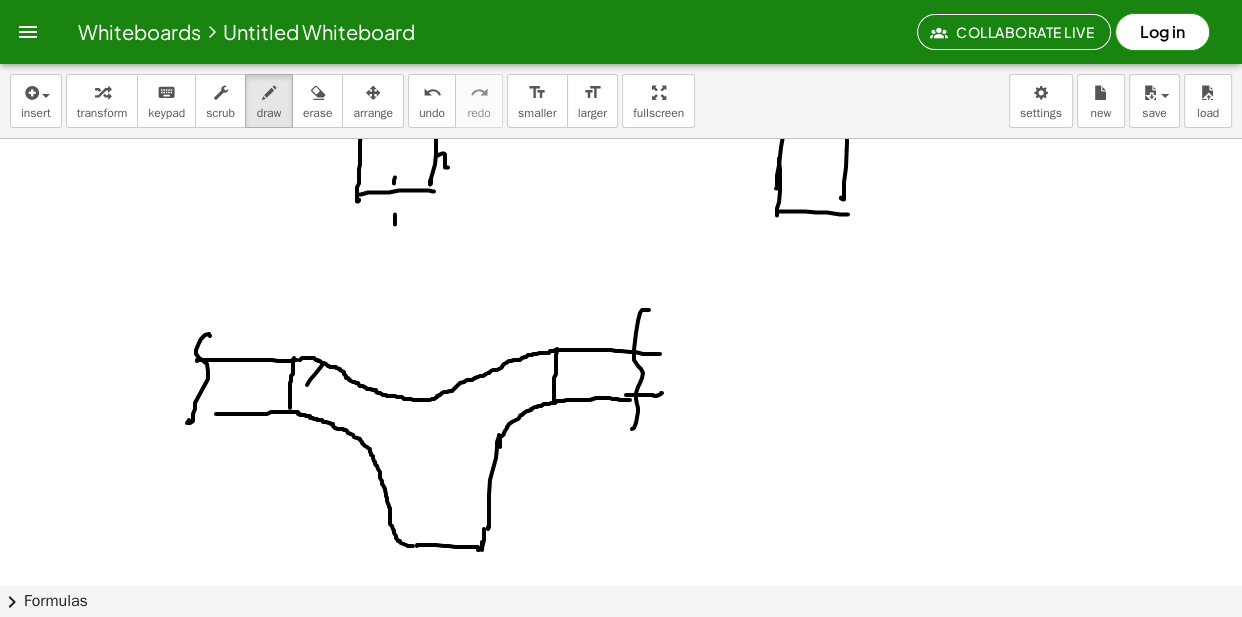 drag, startPoint x: 307, startPoint y: 385, endPoint x: 333, endPoint y: 377, distance: 27.202942 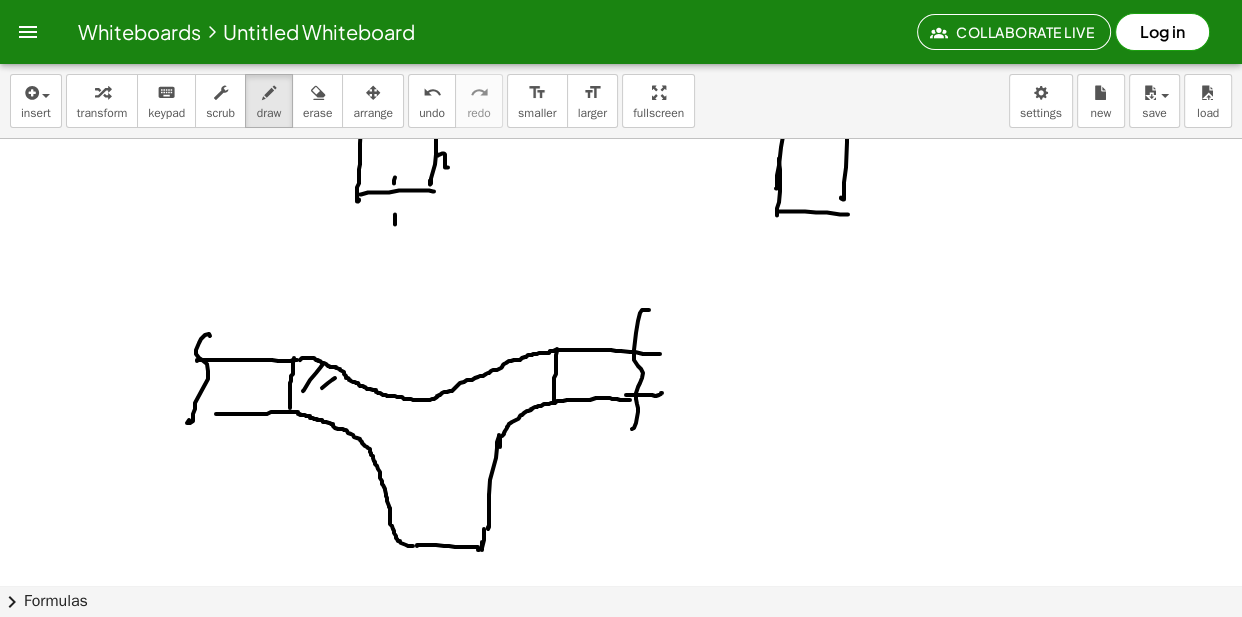 drag, startPoint x: 322, startPoint y: 388, endPoint x: 348, endPoint y: 393, distance: 26.476404 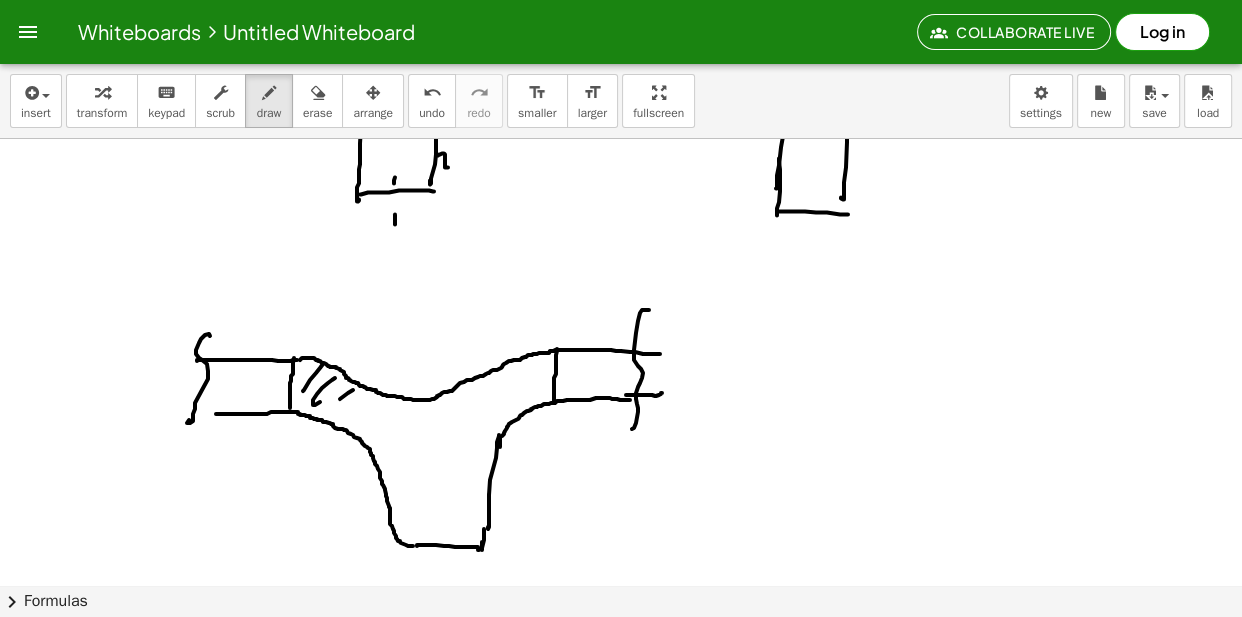 click at bounding box center (621, -1960) 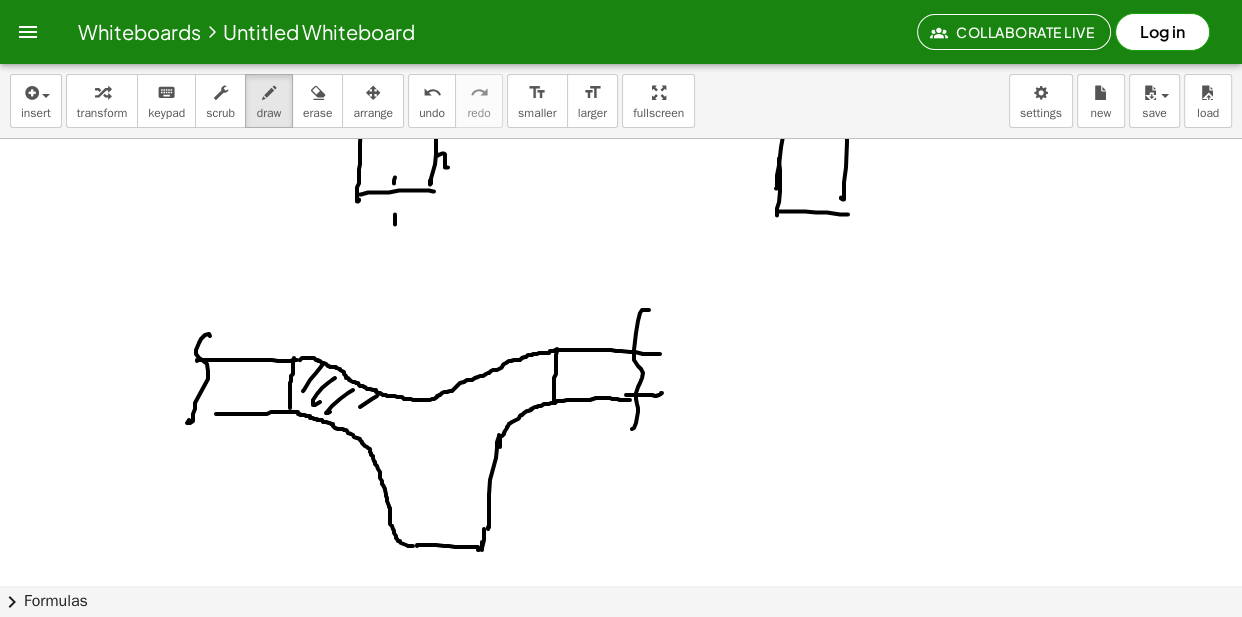 drag, startPoint x: 360, startPoint y: 407, endPoint x: 410, endPoint y: 395, distance: 51.41984 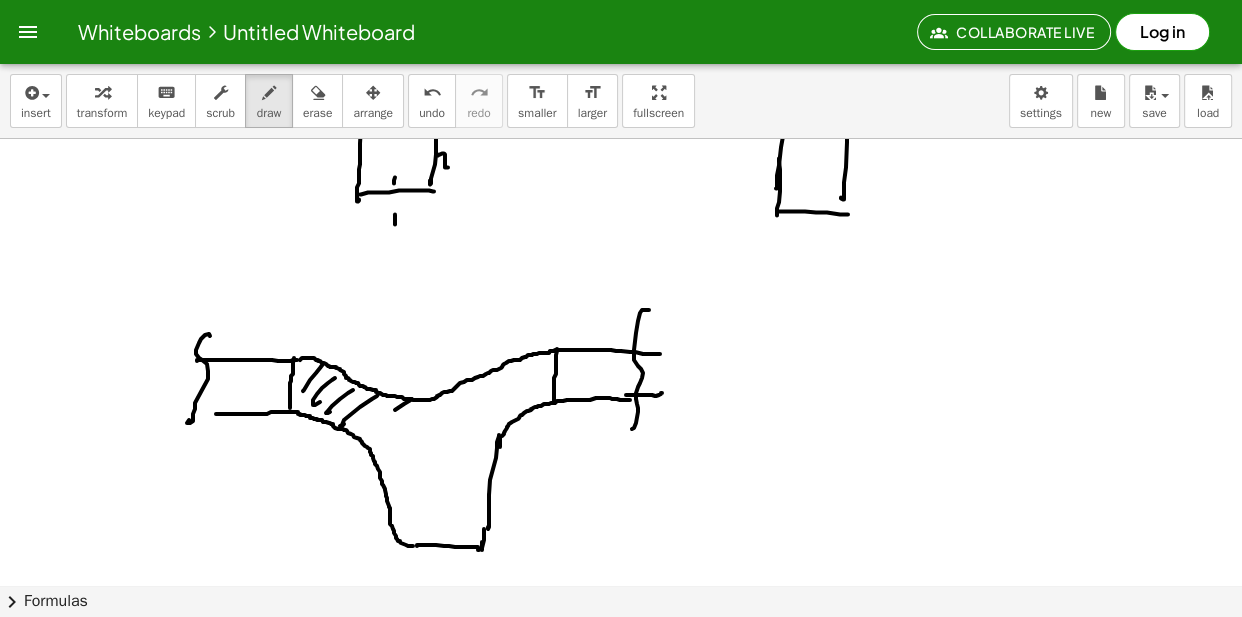 drag, startPoint x: 395, startPoint y: 410, endPoint x: 387, endPoint y: 418, distance: 11.313708 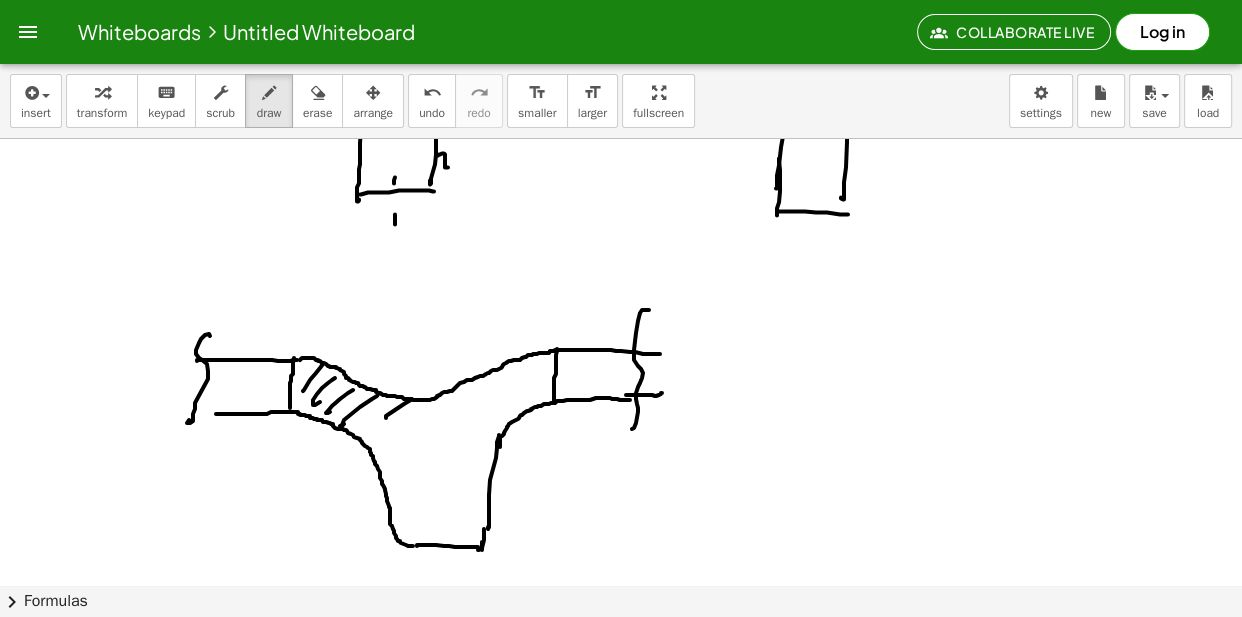 drag, startPoint x: 439, startPoint y: 400, endPoint x: 464, endPoint y: 391, distance: 26.57066 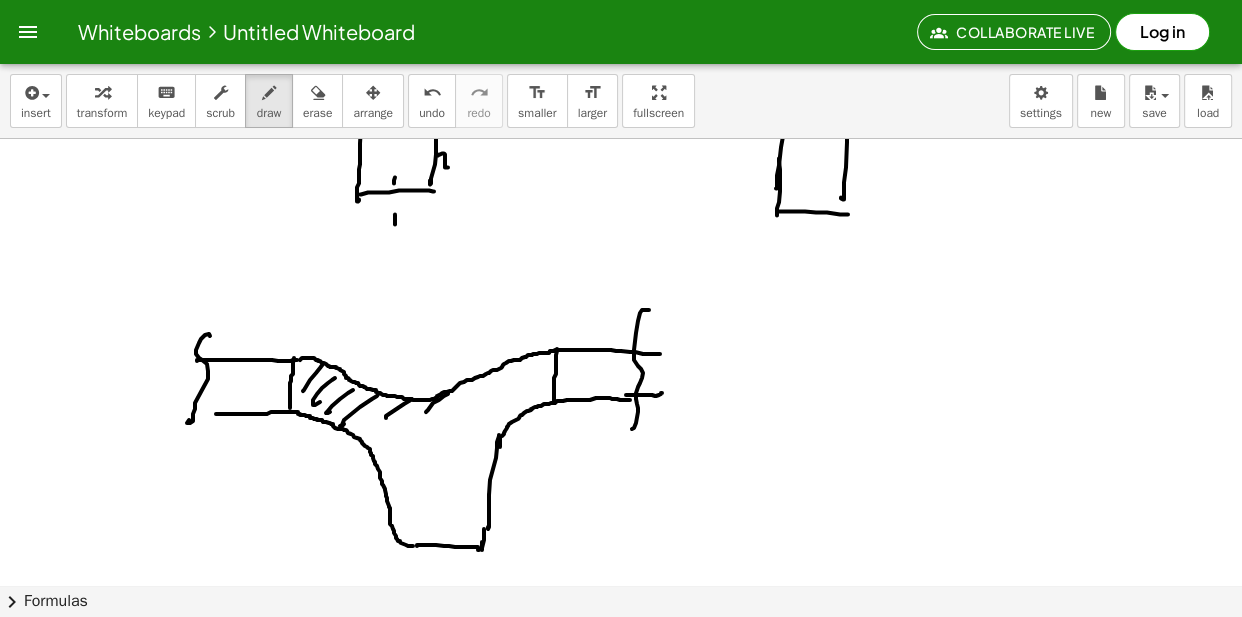 drag, startPoint x: 470, startPoint y: 399, endPoint x: 459, endPoint y: 412, distance: 17.029387 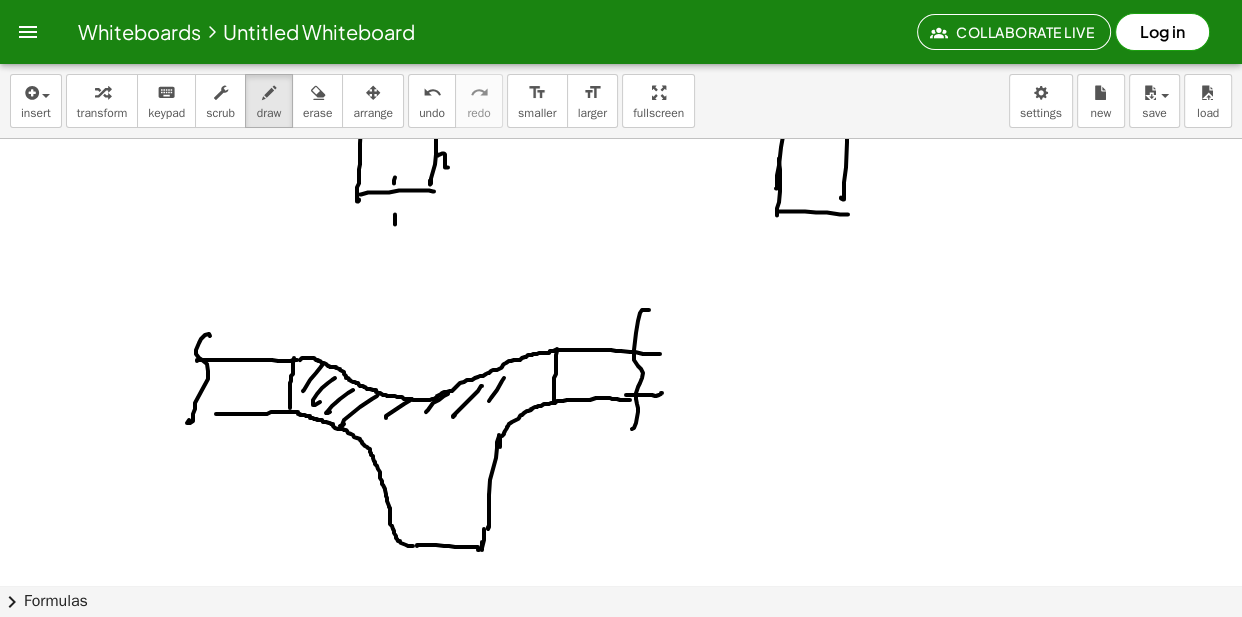 drag, startPoint x: 491, startPoint y: 398, endPoint x: 526, endPoint y: 360, distance: 51.662365 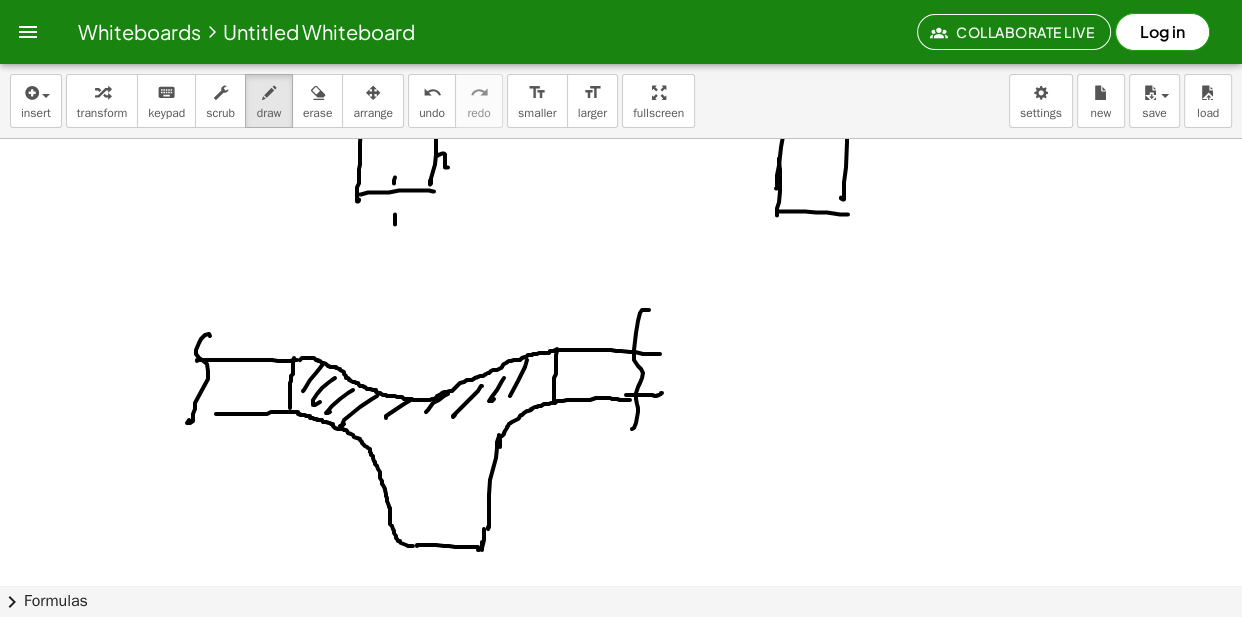 drag, startPoint x: 510, startPoint y: 396, endPoint x: 537, endPoint y: 369, distance: 38.183765 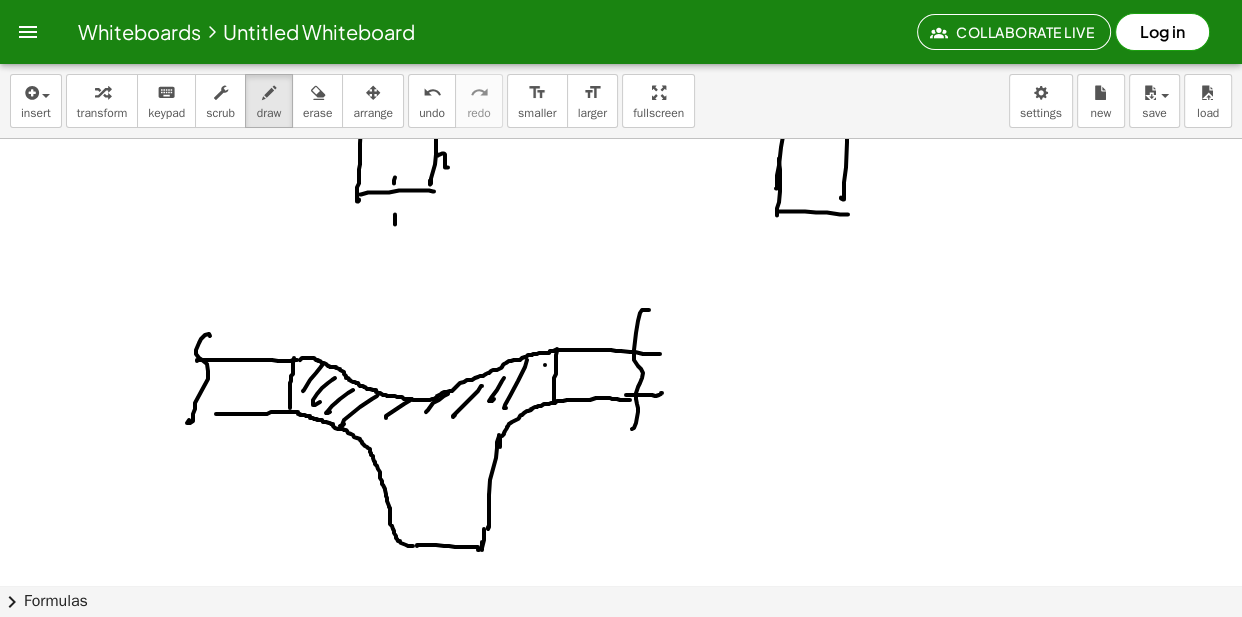 drag, startPoint x: 545, startPoint y: 365, endPoint x: 551, endPoint y: 378, distance: 14.3178215 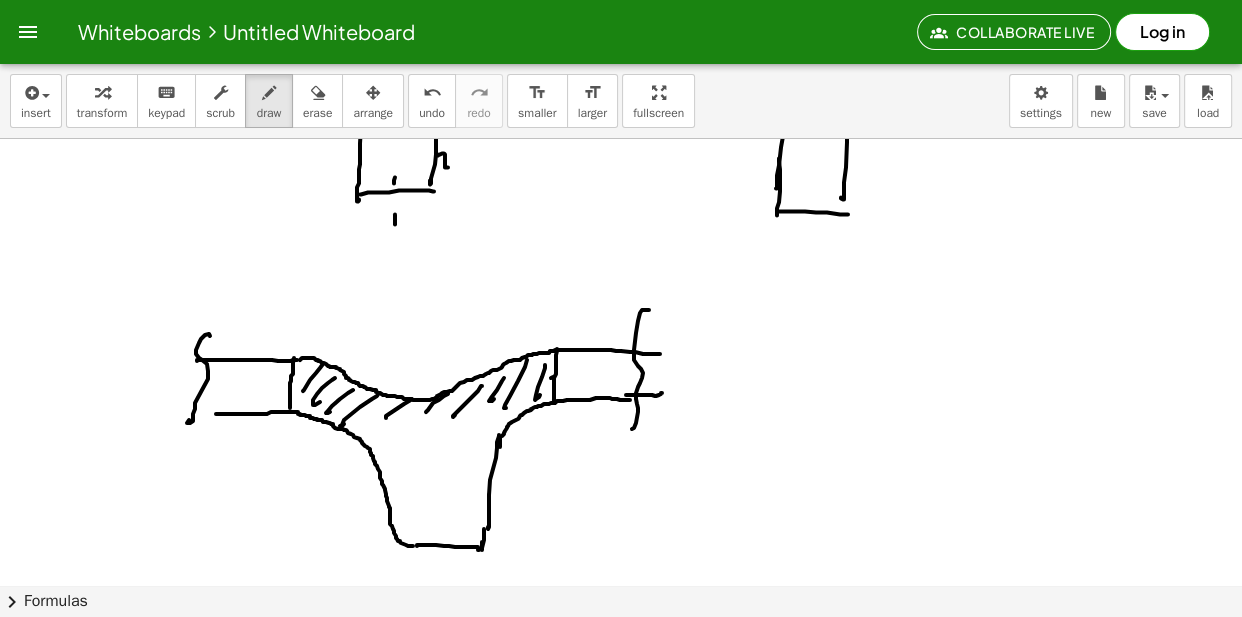 click at bounding box center [621, -1960] 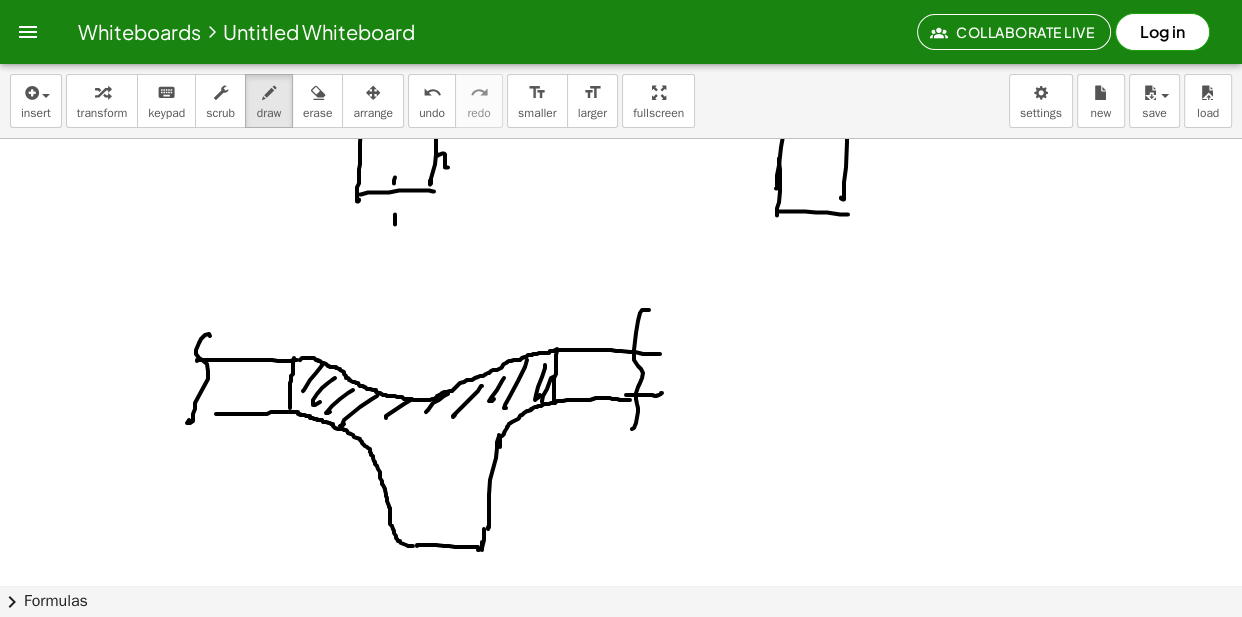 click at bounding box center (621, -1960) 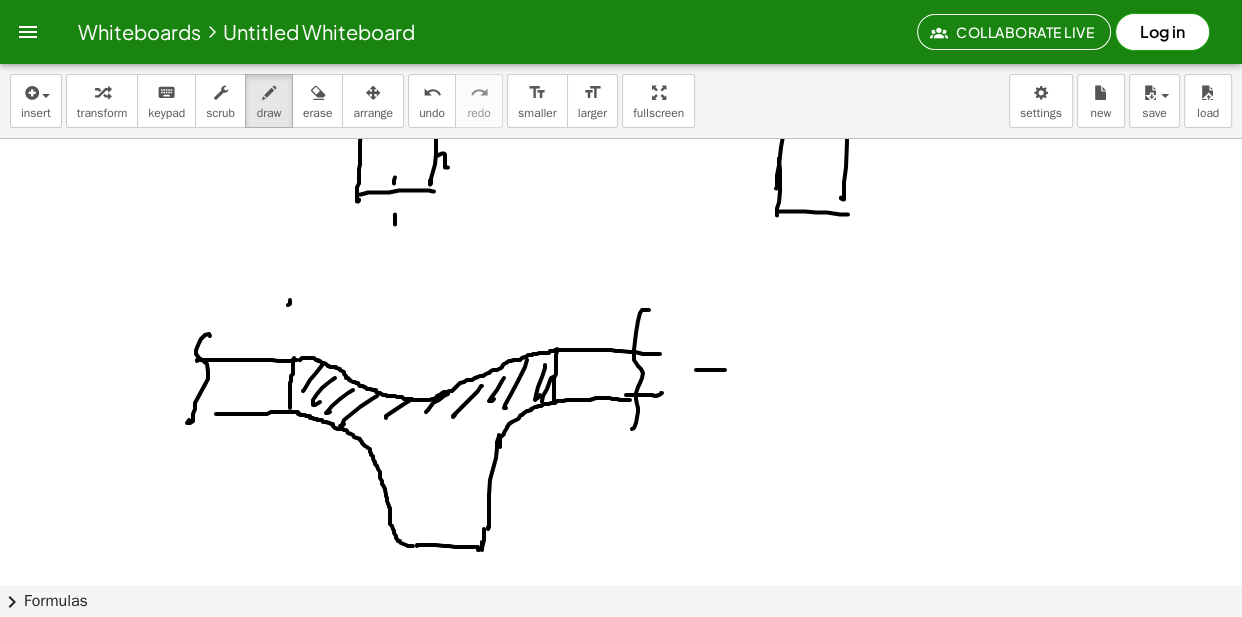 click at bounding box center [621, -1960] 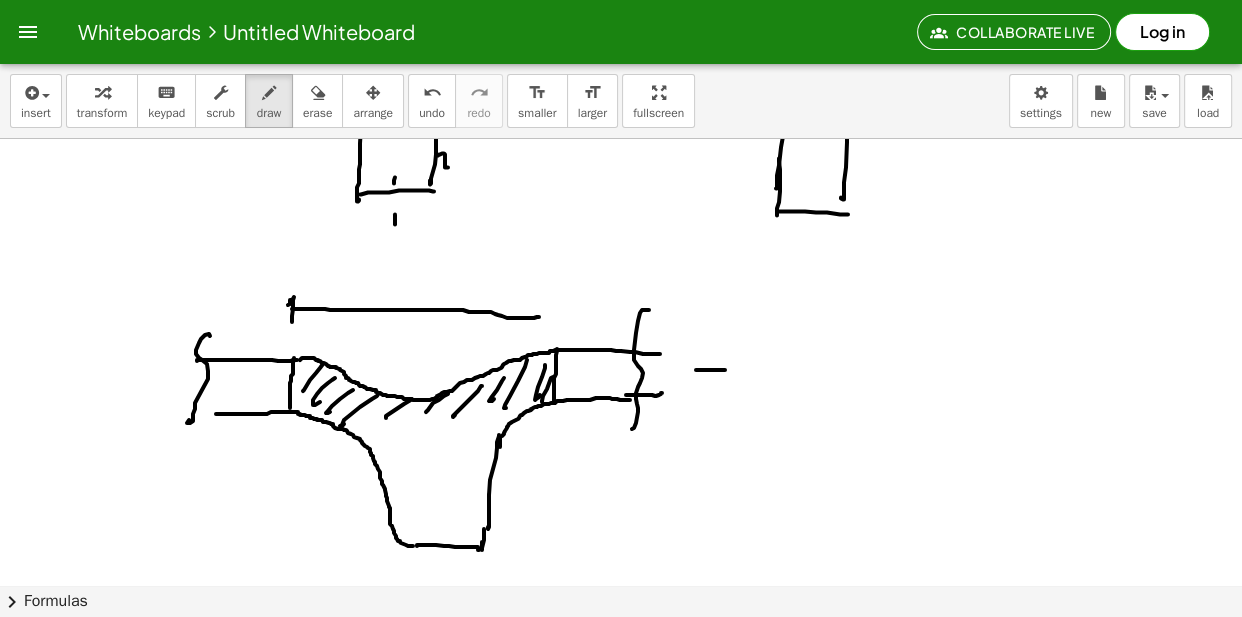 drag, startPoint x: 325, startPoint y: 309, endPoint x: 540, endPoint y: 317, distance: 215.14879 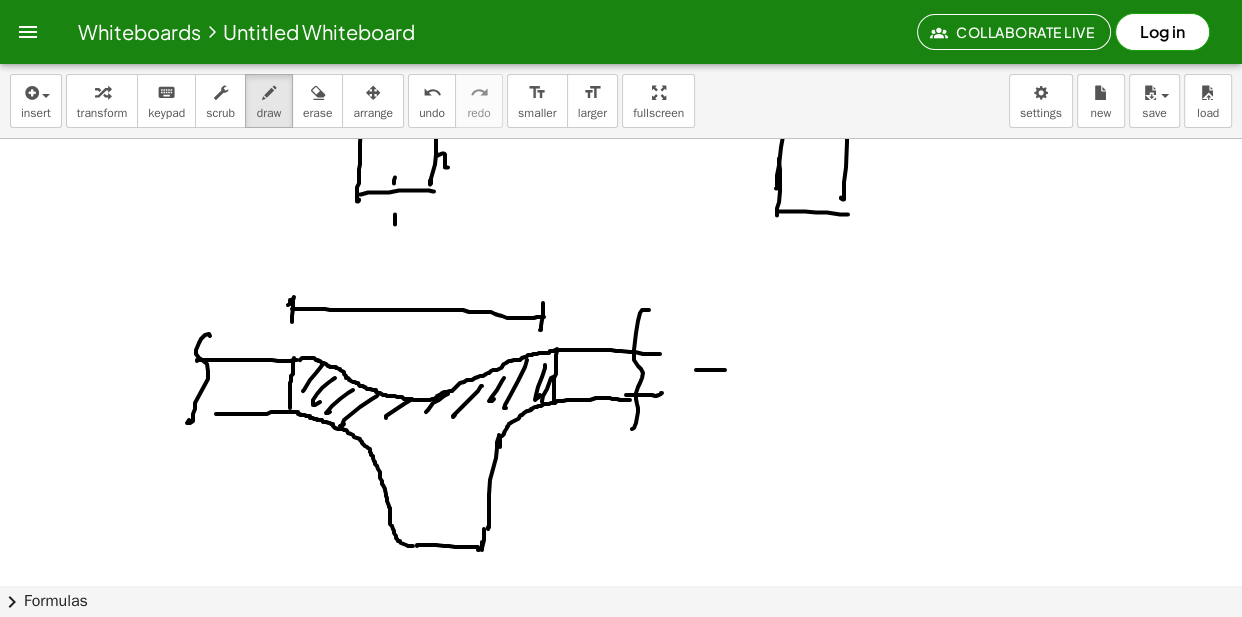 drag, startPoint x: 543, startPoint y: 303, endPoint x: 474, endPoint y: 309, distance: 69.260376 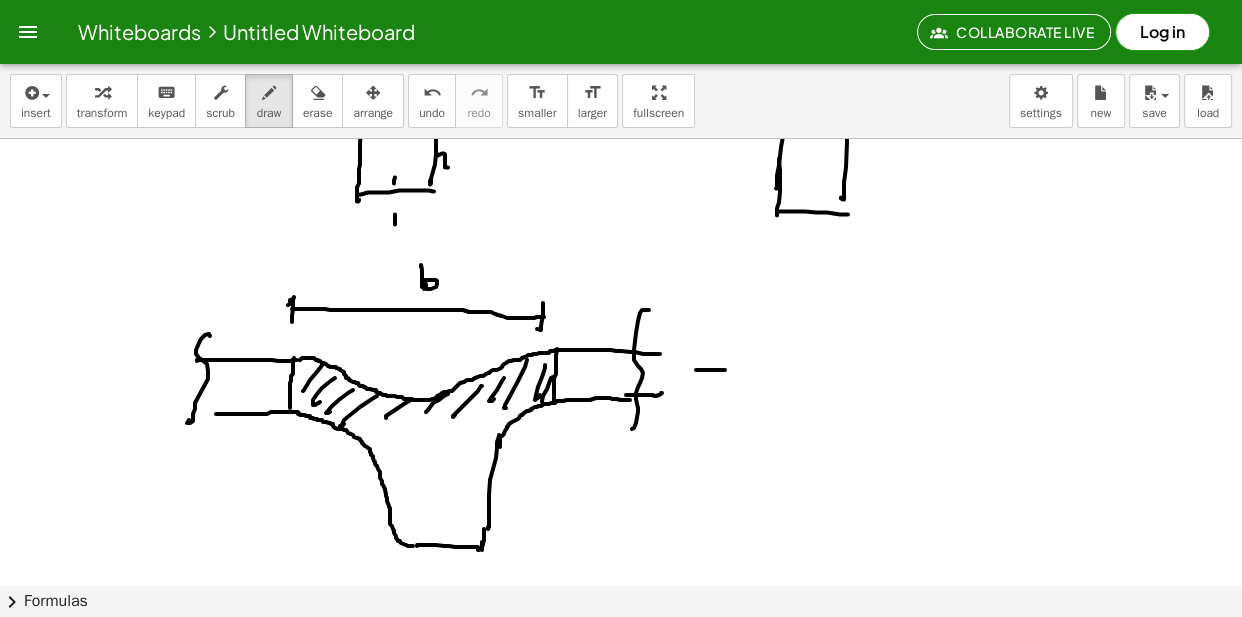 drag, startPoint x: 421, startPoint y: 265, endPoint x: 424, endPoint y: 296, distance: 31.144823 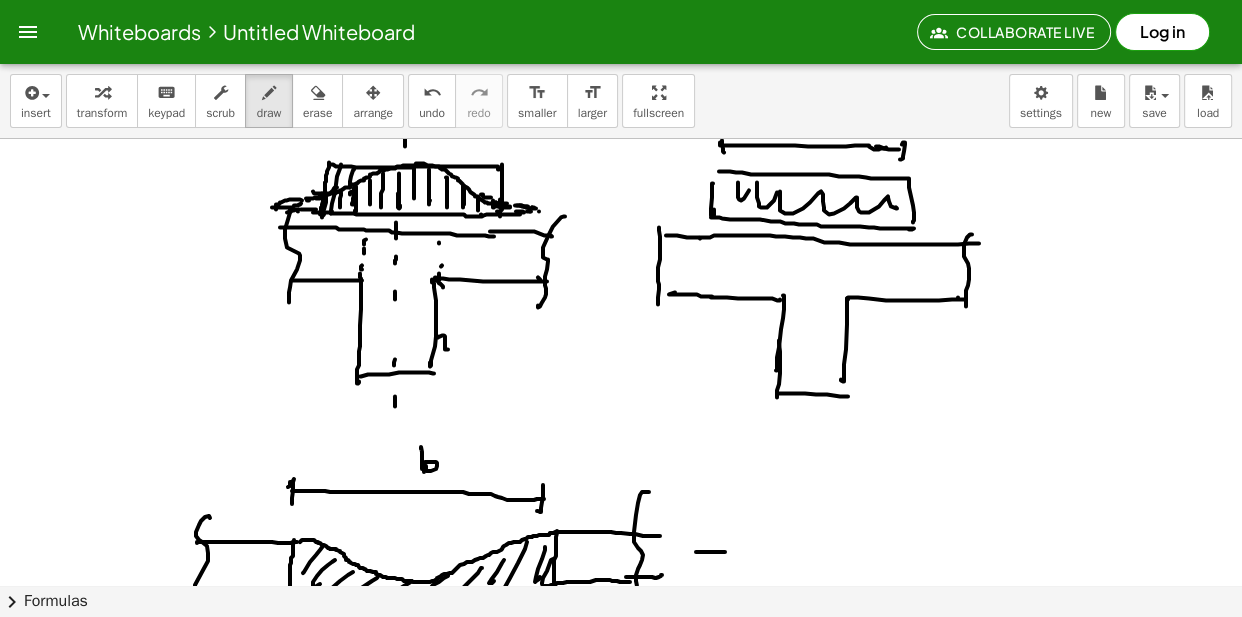 scroll, scrollTop: 4730, scrollLeft: 0, axis: vertical 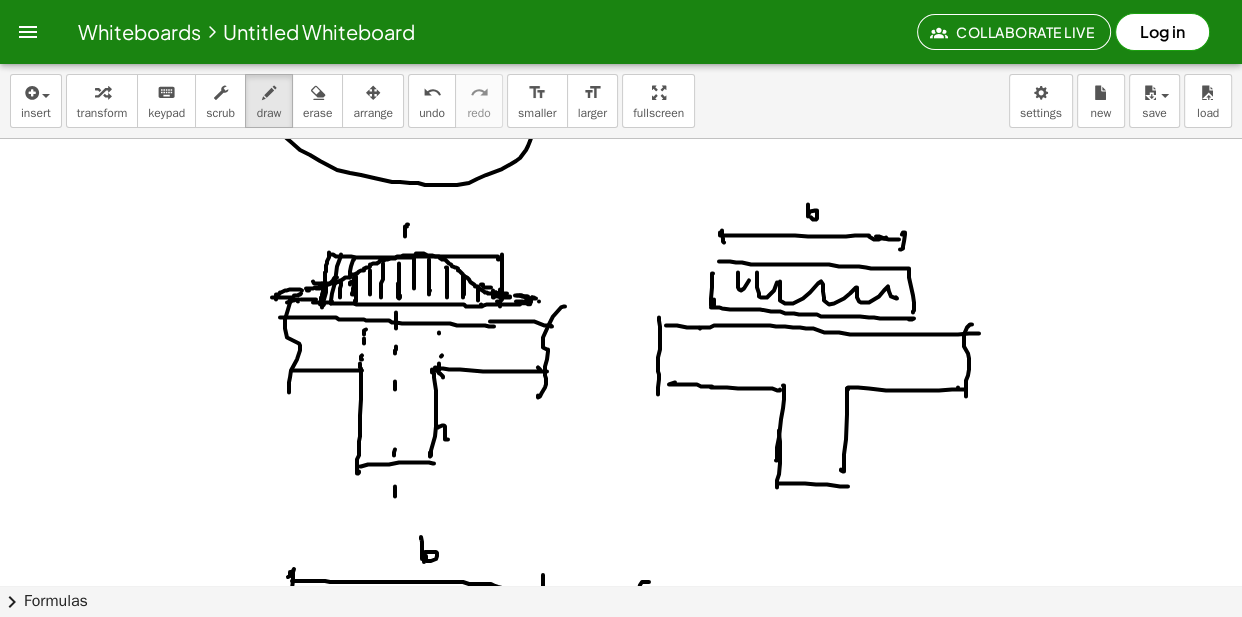 drag, startPoint x: 524, startPoint y: 303, endPoint x: 534, endPoint y: 305, distance: 10.198039 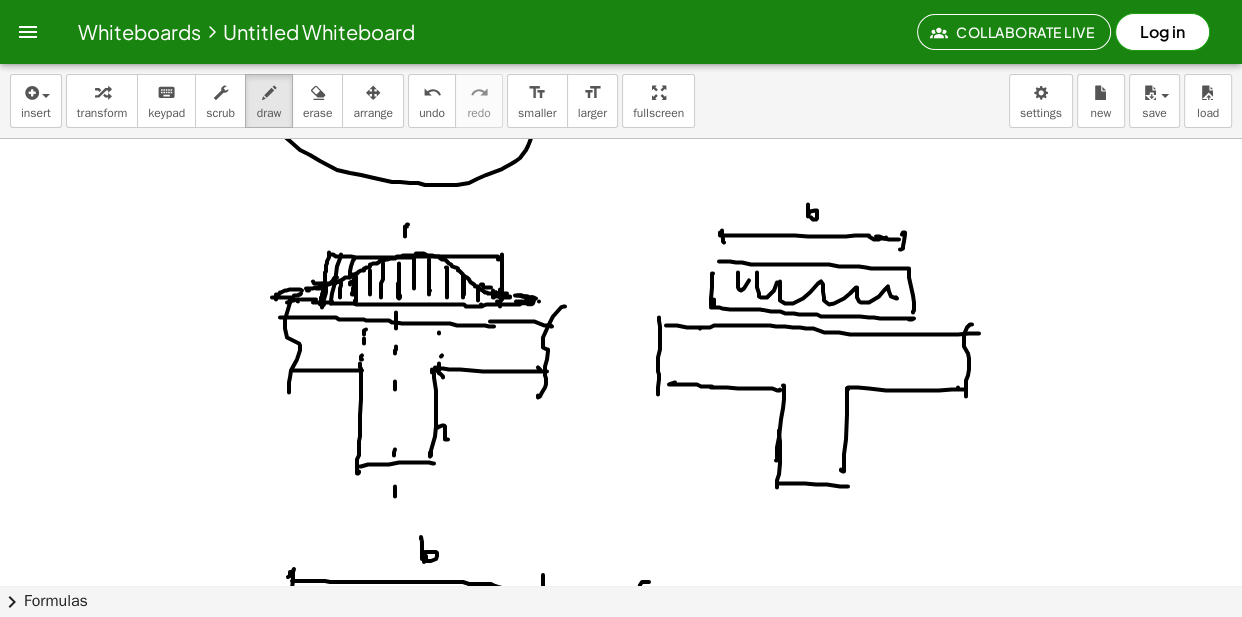 click at bounding box center [621, -1688] 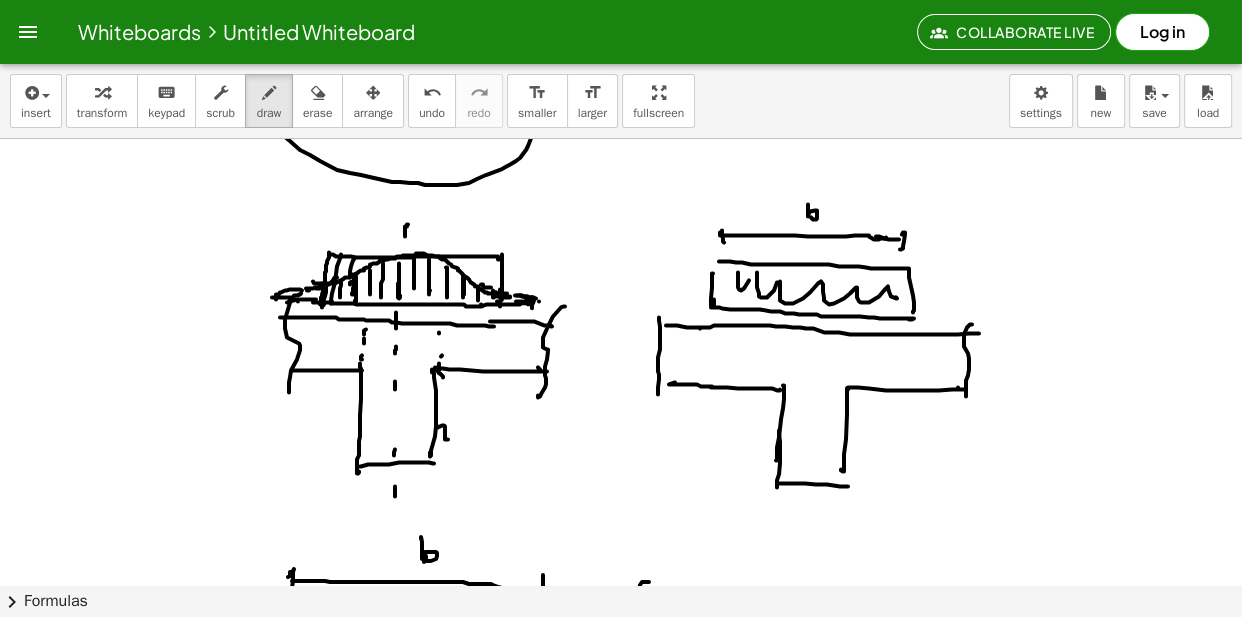 click at bounding box center (621, -1688) 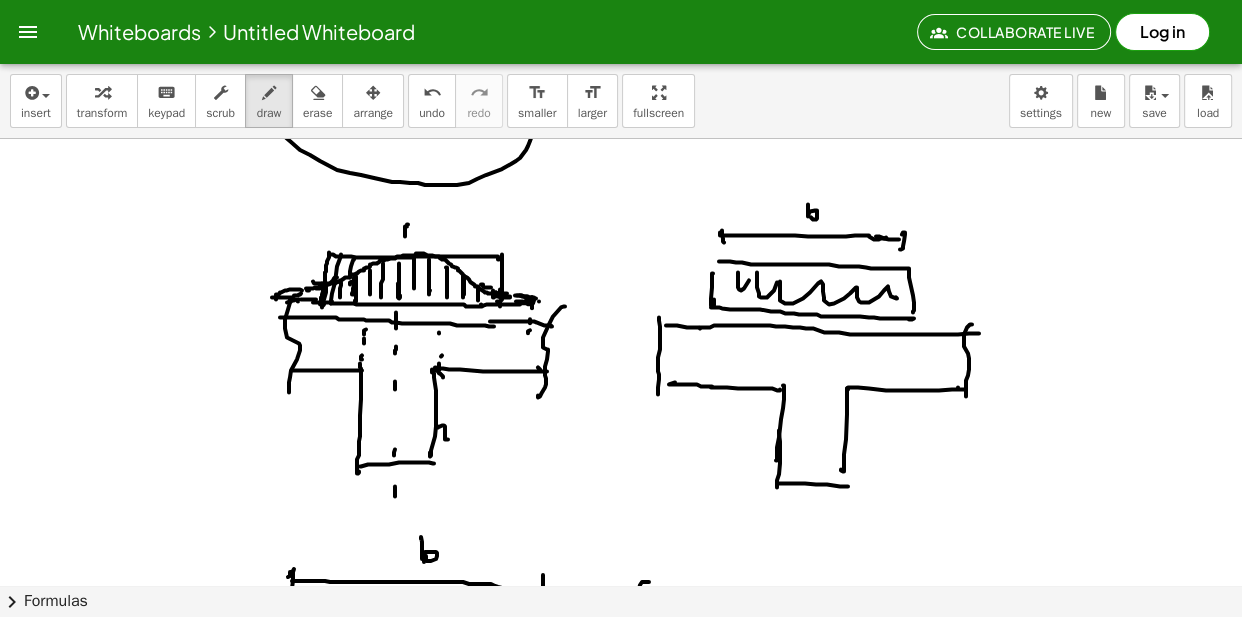 click at bounding box center (621, -1688) 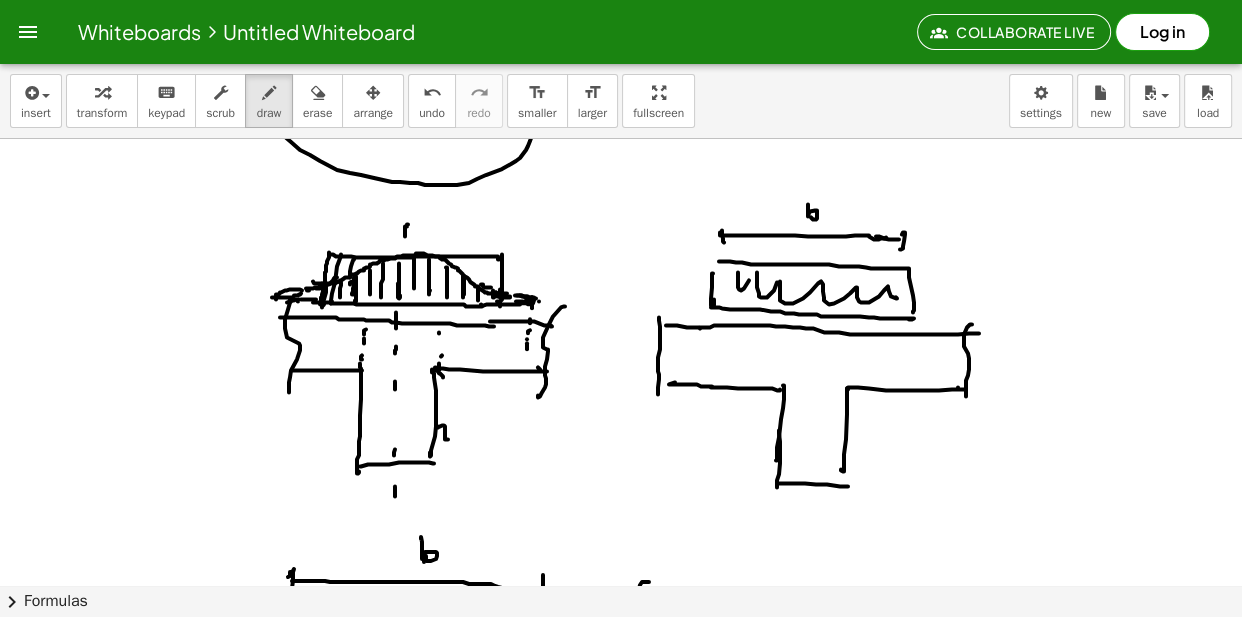 drag, startPoint x: 527, startPoint y: 350, endPoint x: 527, endPoint y: 363, distance: 13 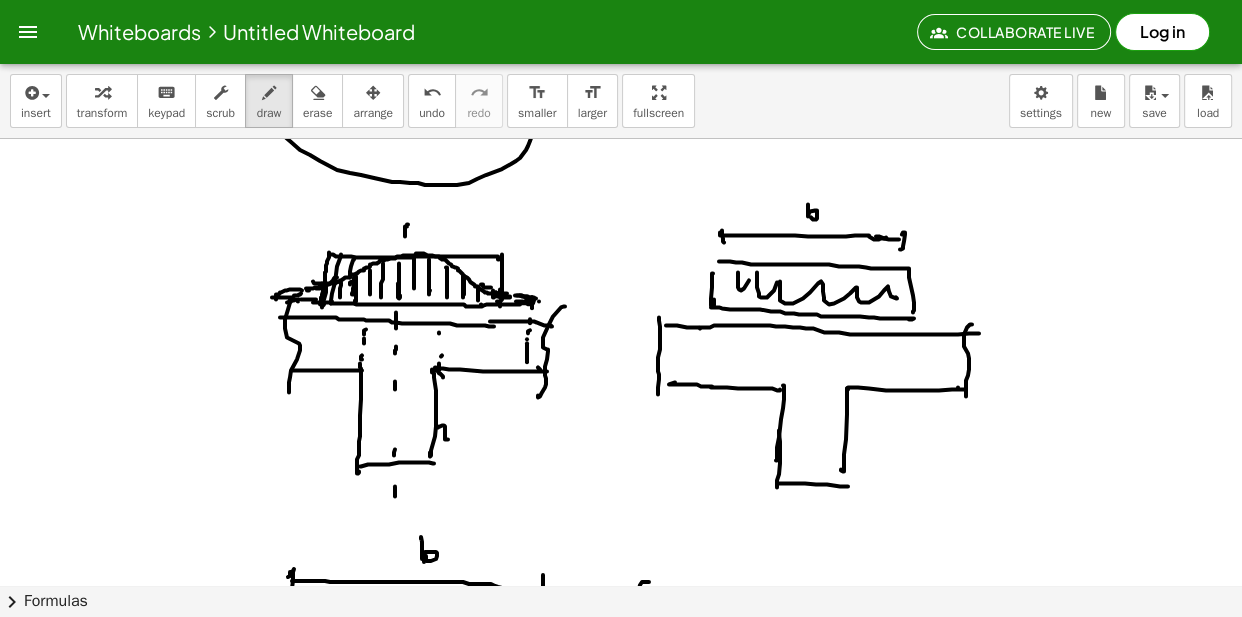 click at bounding box center [621, -1688] 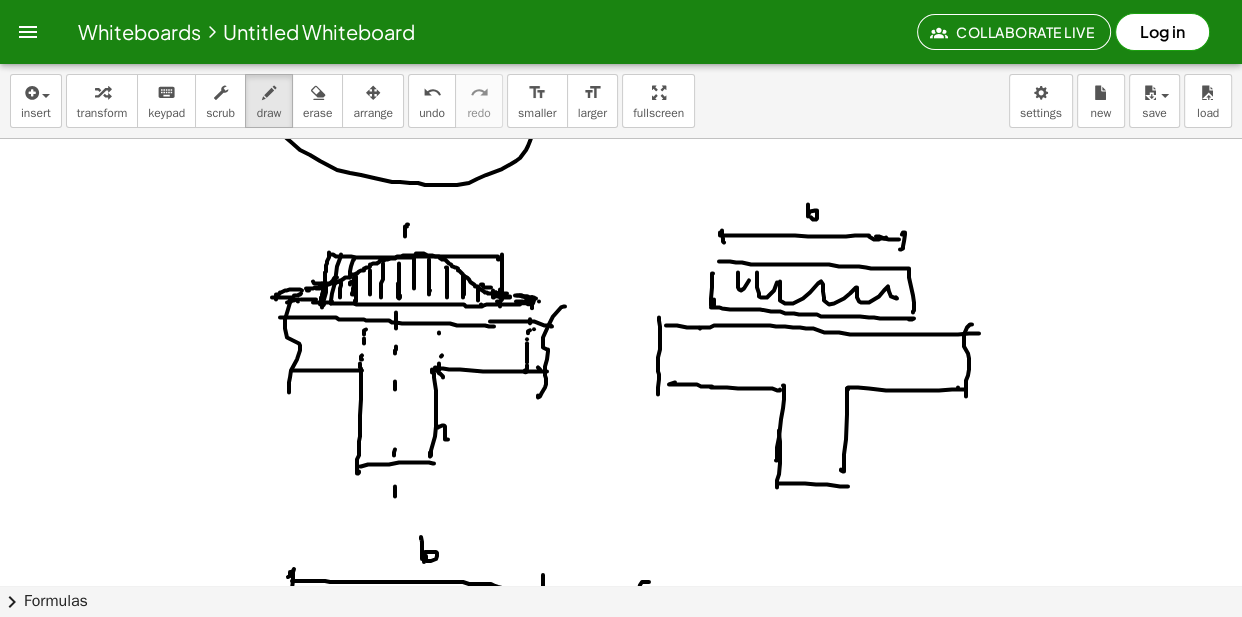 drag, startPoint x: 534, startPoint y: 330, endPoint x: 551, endPoint y: 329, distance: 17.029387 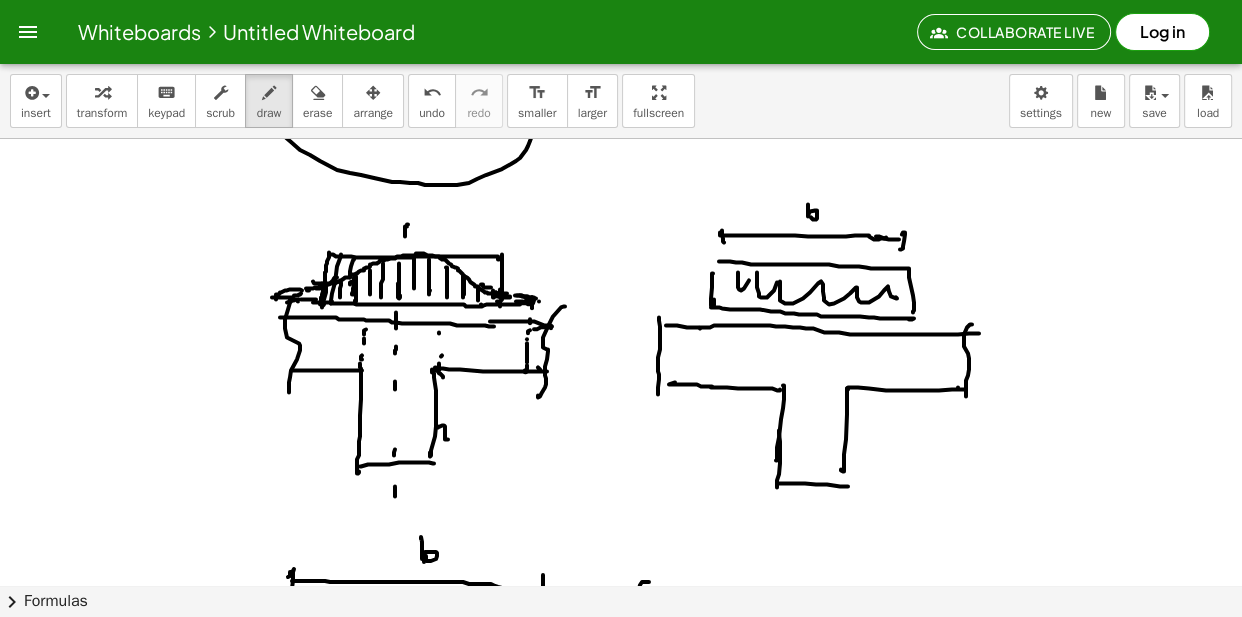 click at bounding box center (621, -1688) 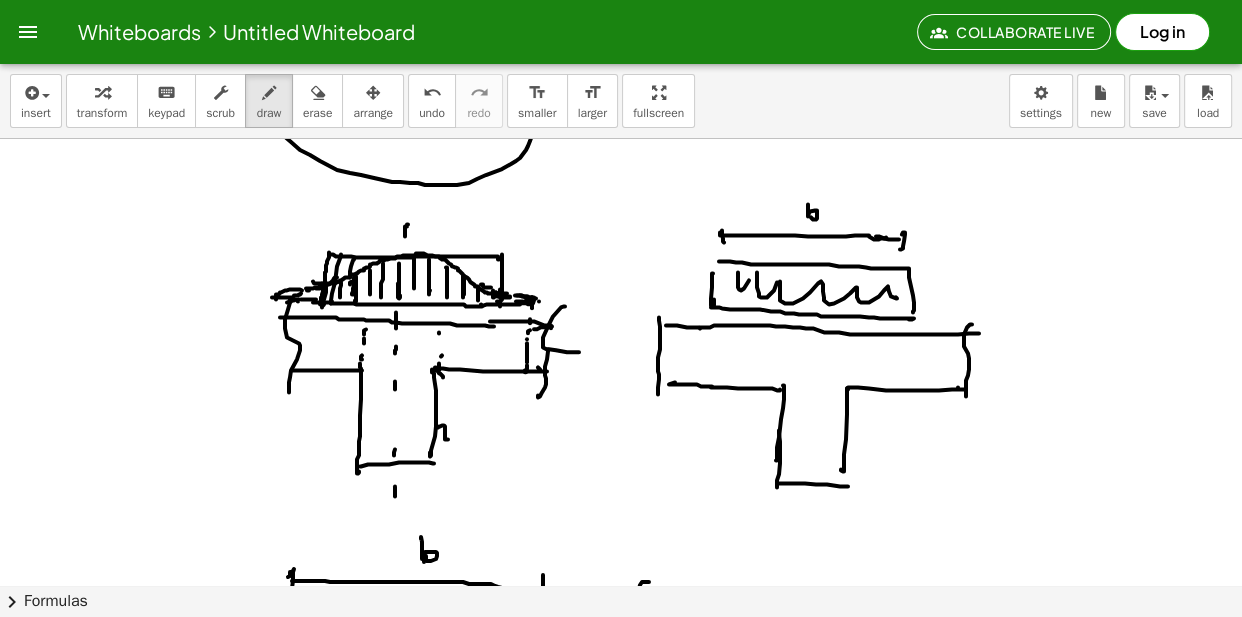 drag, startPoint x: 576, startPoint y: 344, endPoint x: 559, endPoint y: 368, distance: 29.410883 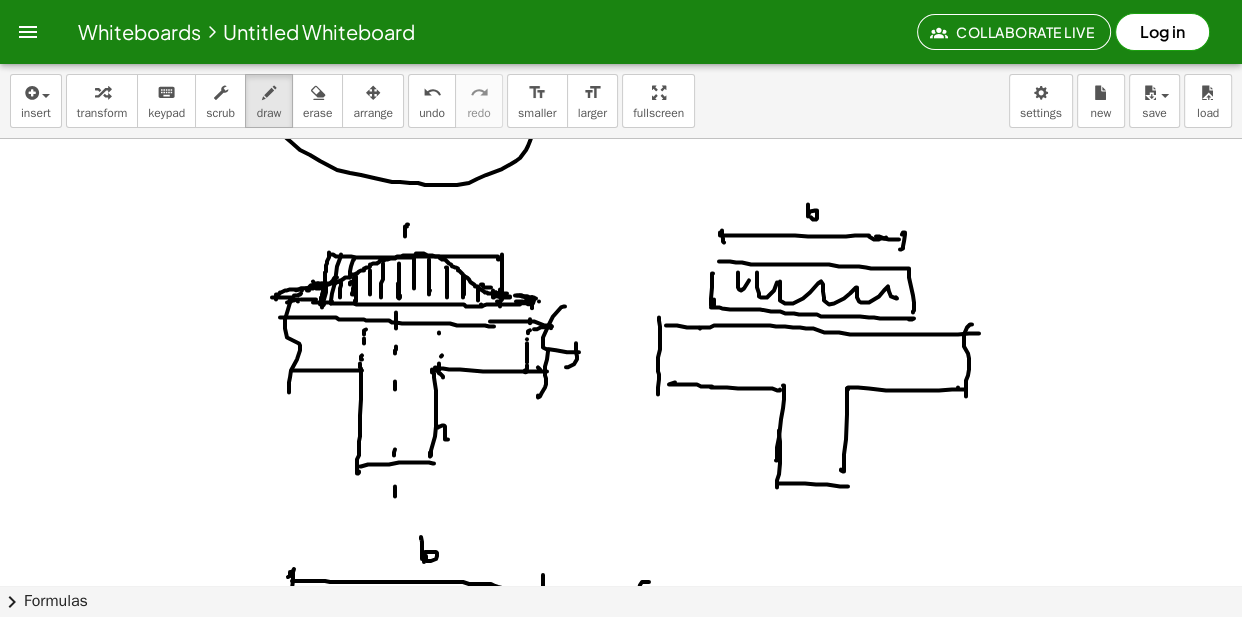 drag, startPoint x: 317, startPoint y: 285, endPoint x: 288, endPoint y: 293, distance: 30.083218 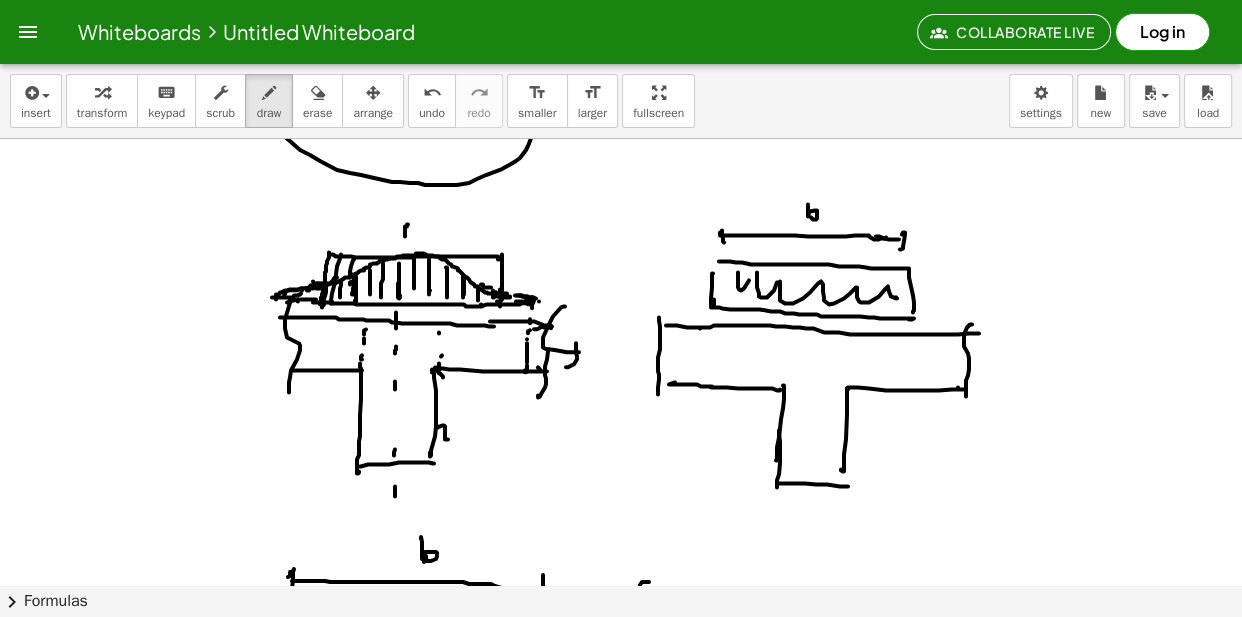 click at bounding box center (621, -1688) 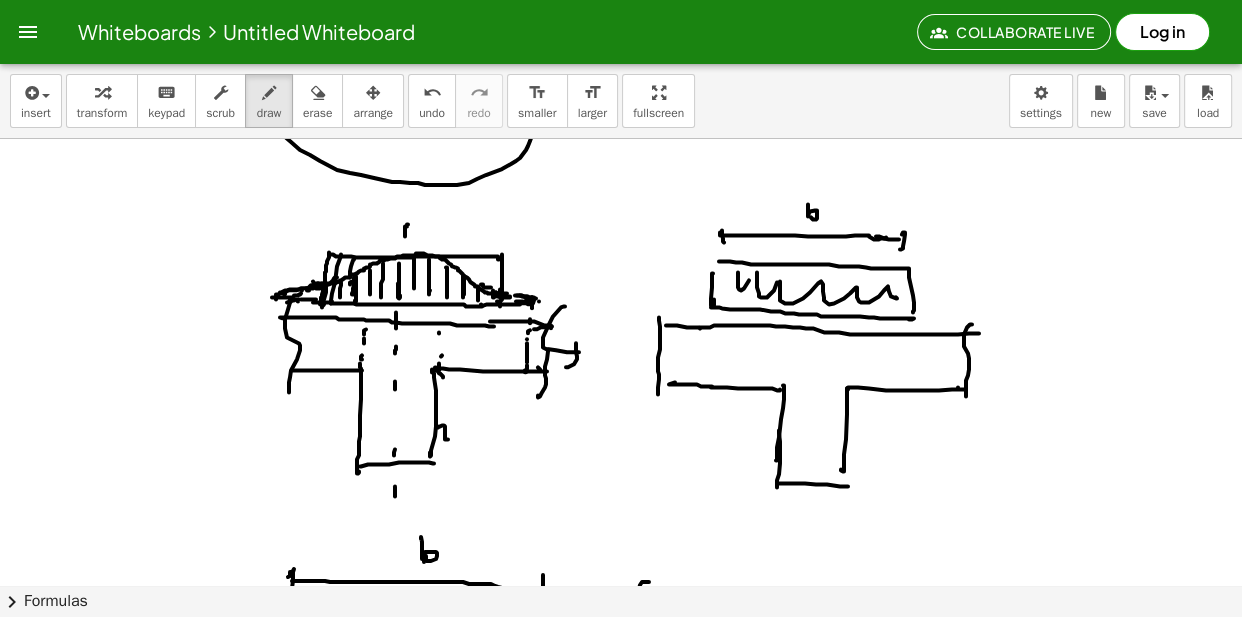 drag, startPoint x: 283, startPoint y: 319, endPoint x: 271, endPoint y: 342, distance: 25.942244 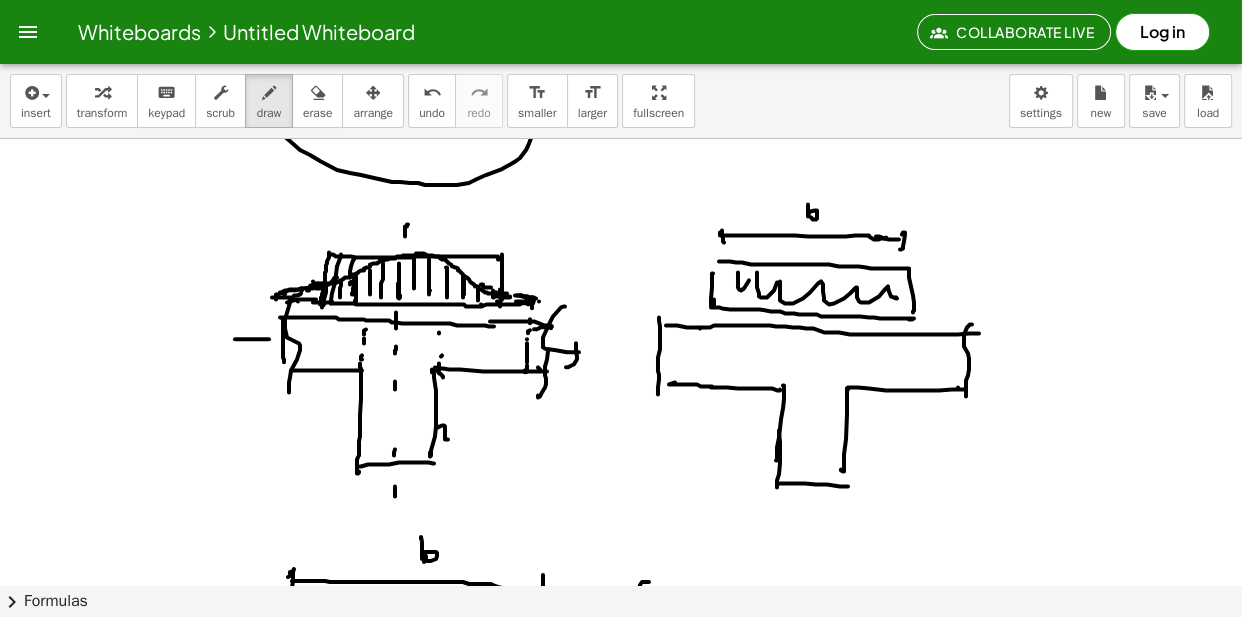 drag, startPoint x: 268, startPoint y: 340, endPoint x: 240, endPoint y: 341, distance: 28.01785 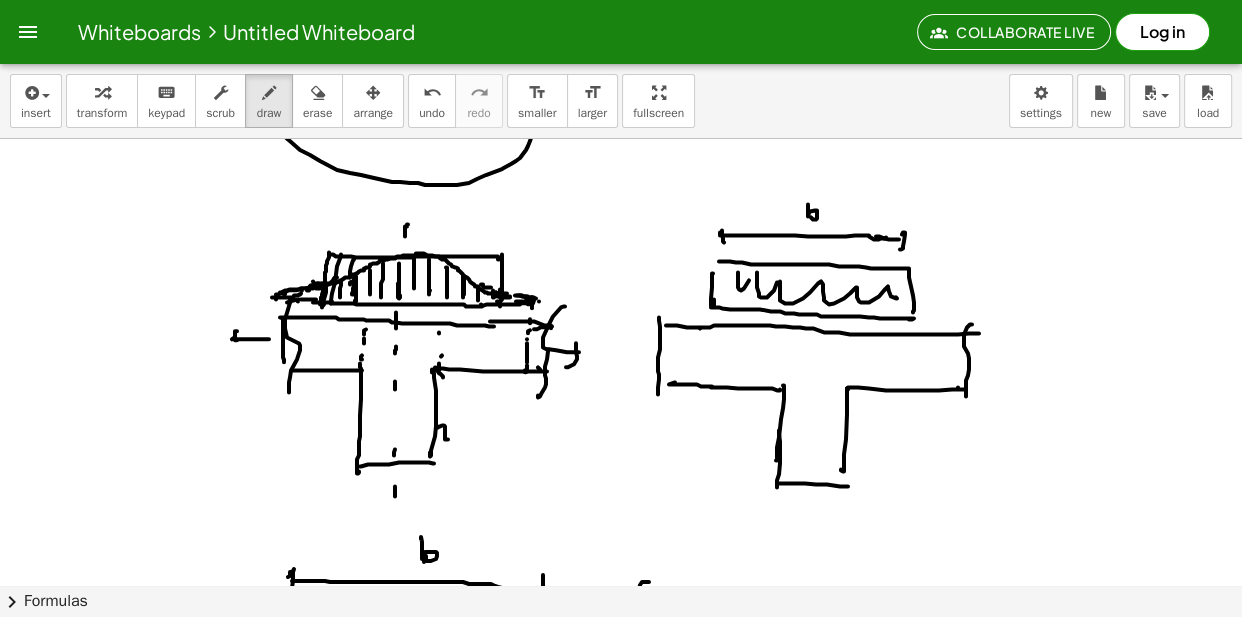 drag, startPoint x: 235, startPoint y: 332, endPoint x: 240, endPoint y: 354, distance: 22.561028 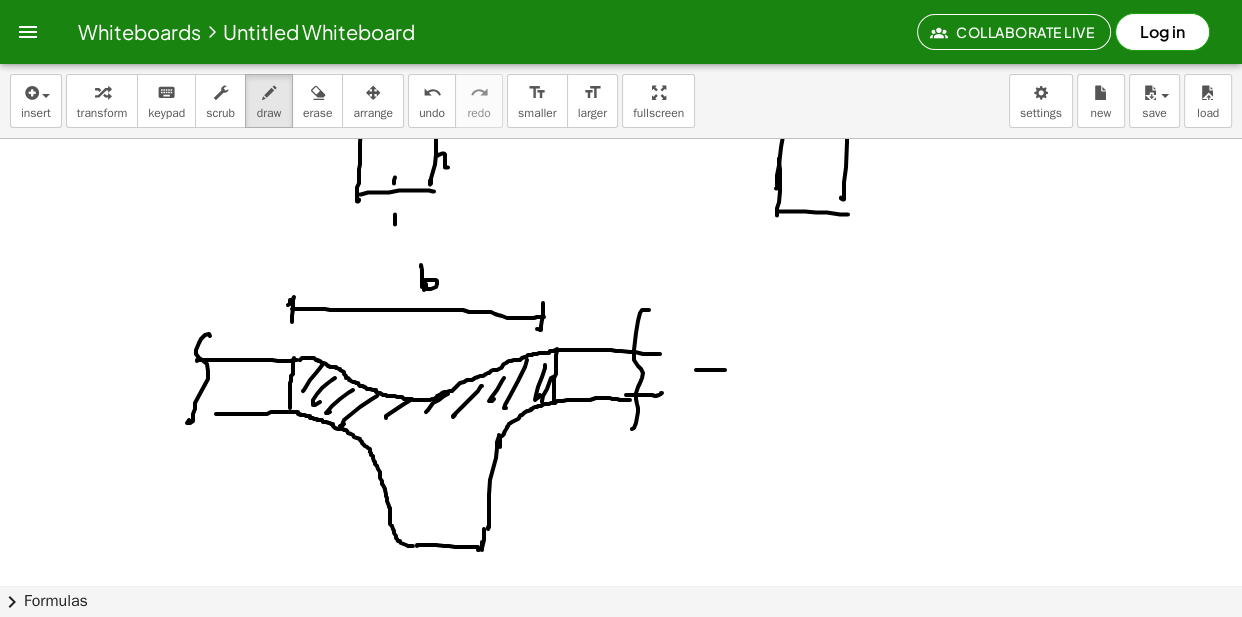 scroll, scrollTop: 5093, scrollLeft: 0, axis: vertical 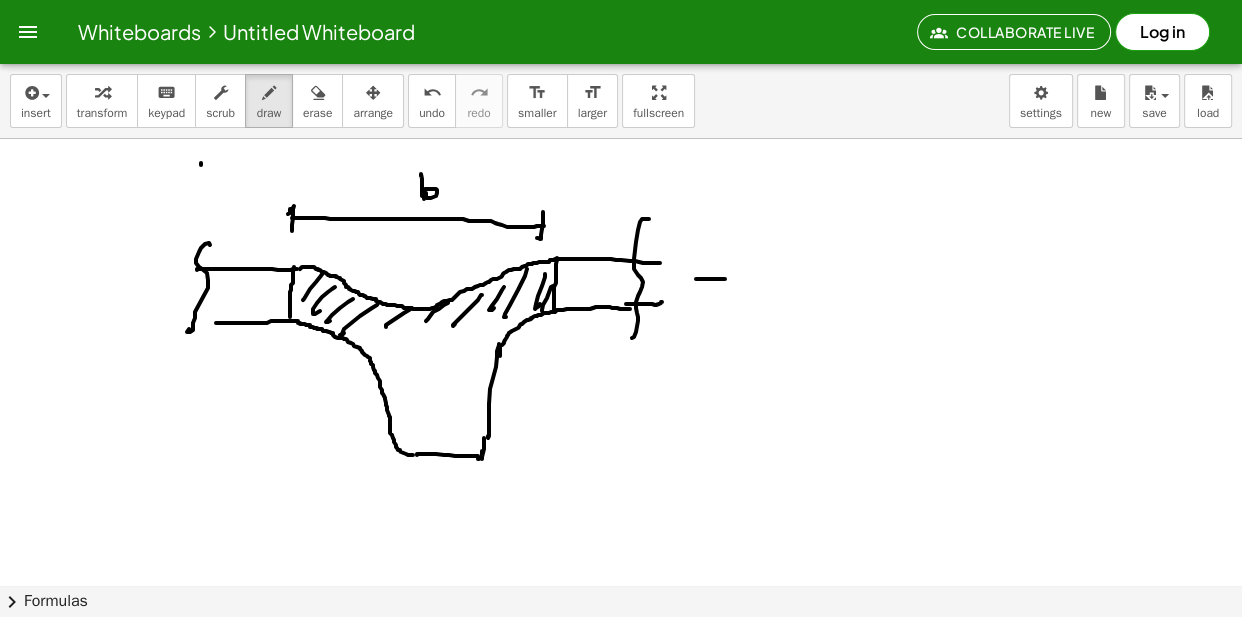 click at bounding box center (621, -2051) 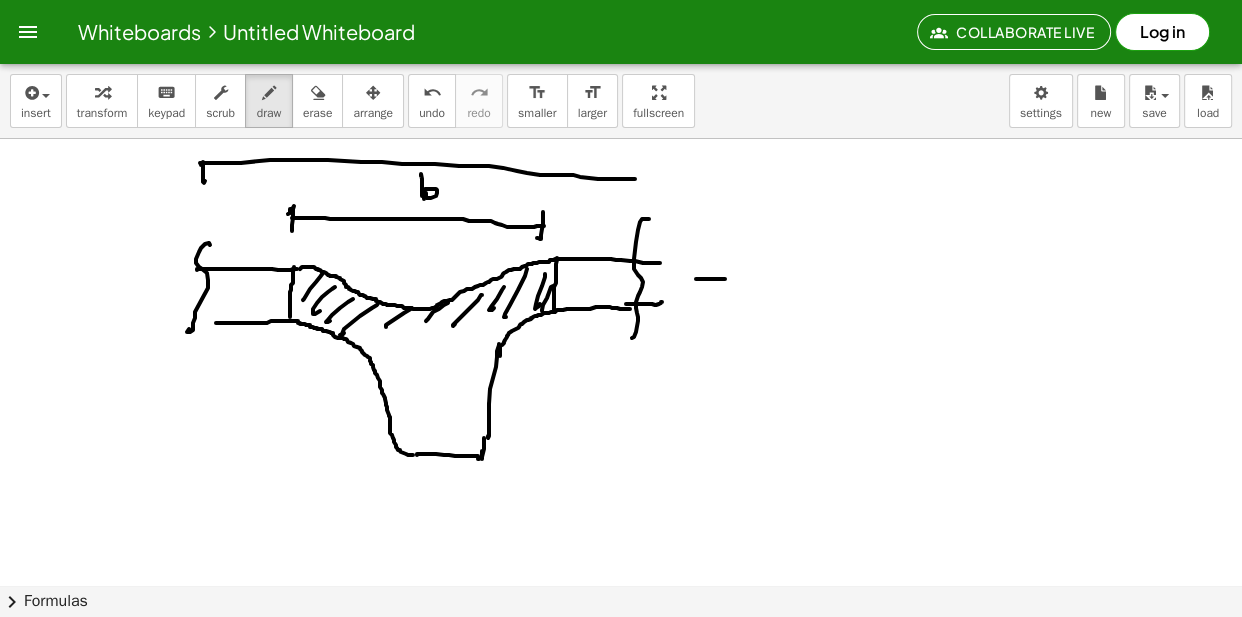 drag, startPoint x: 200, startPoint y: 163, endPoint x: 643, endPoint y: 170, distance: 443.0553 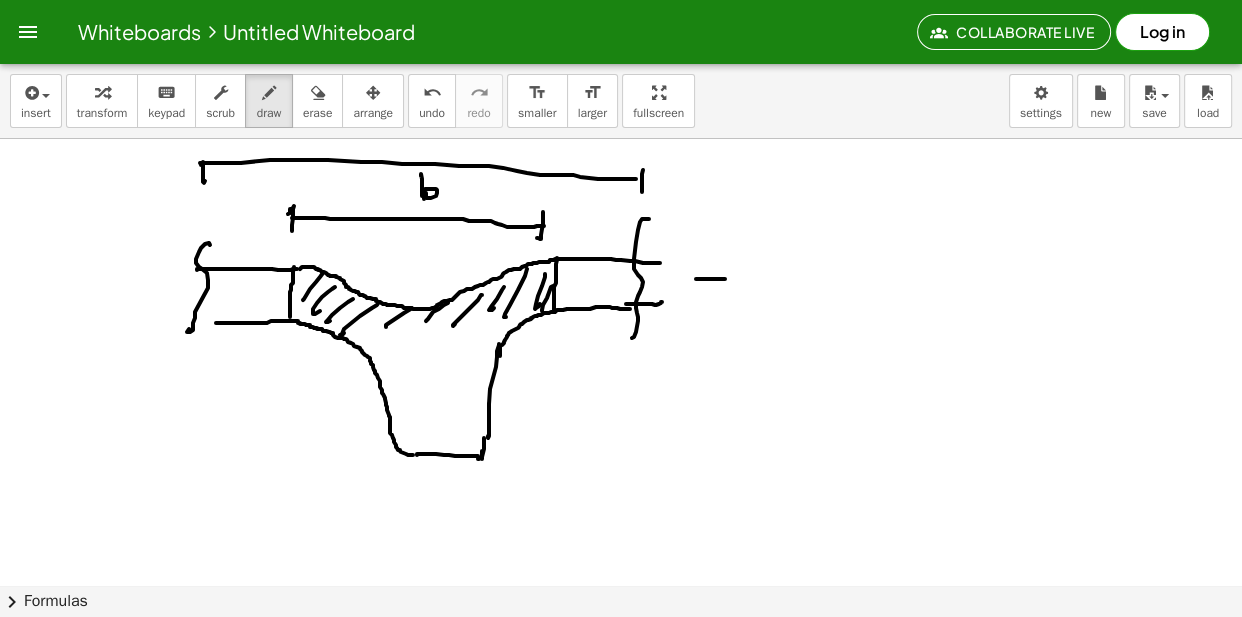 drag, startPoint x: 643, startPoint y: 170, endPoint x: 640, endPoint y: 193, distance: 23.194826 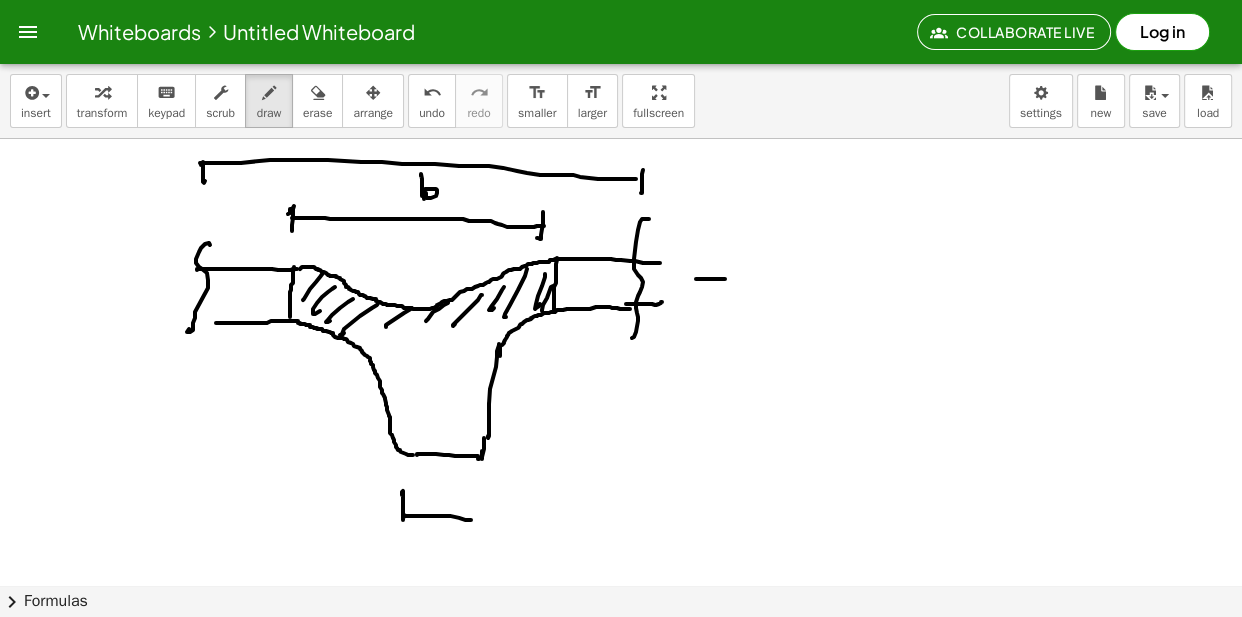 drag, startPoint x: 403, startPoint y: 507, endPoint x: 486, endPoint y: 523, distance: 84.5281 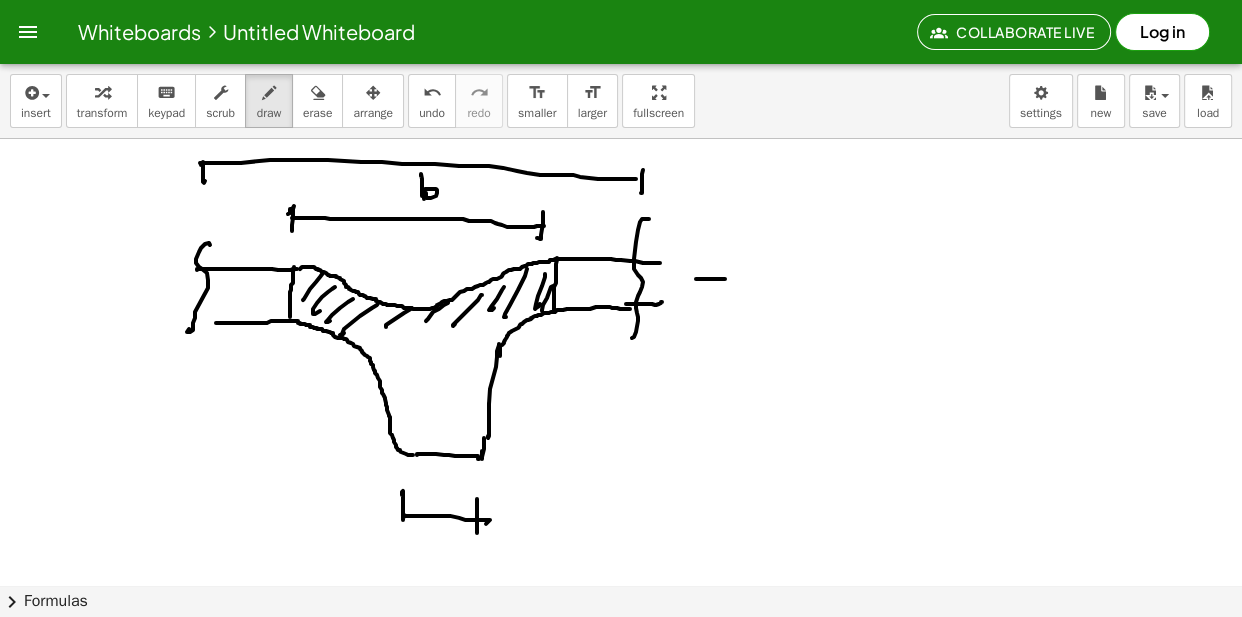 drag, startPoint x: 477, startPoint y: 532, endPoint x: 459, endPoint y: 509, distance: 29.206163 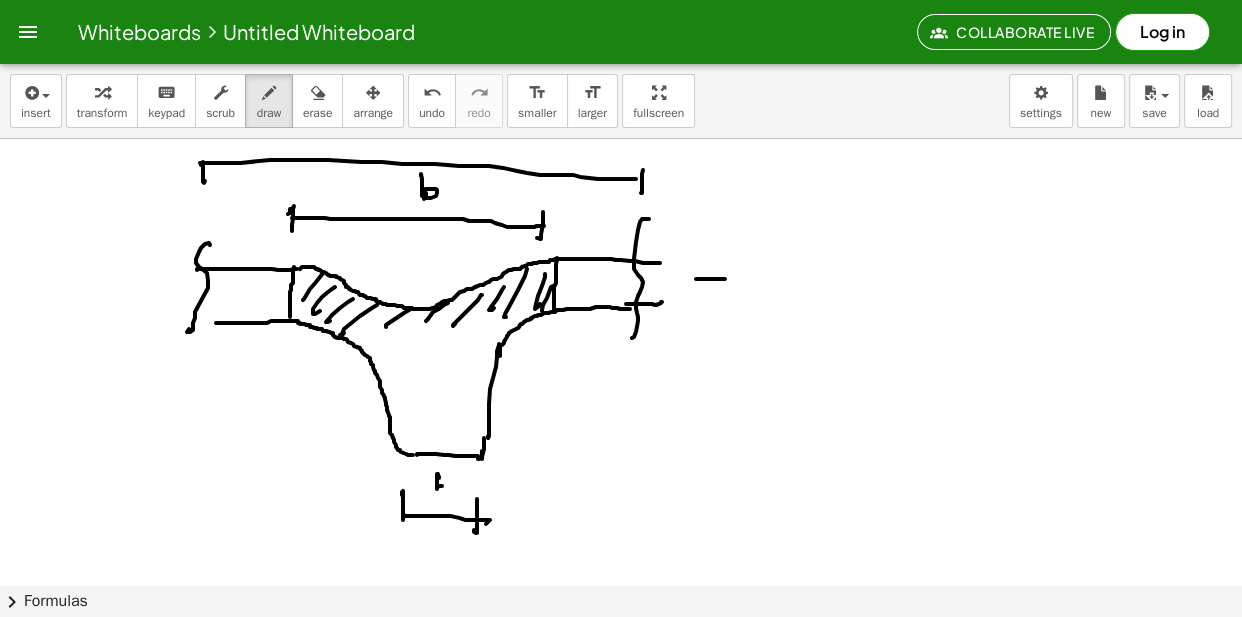 drag, startPoint x: 439, startPoint y: 478, endPoint x: 450, endPoint y: 491, distance: 17.029387 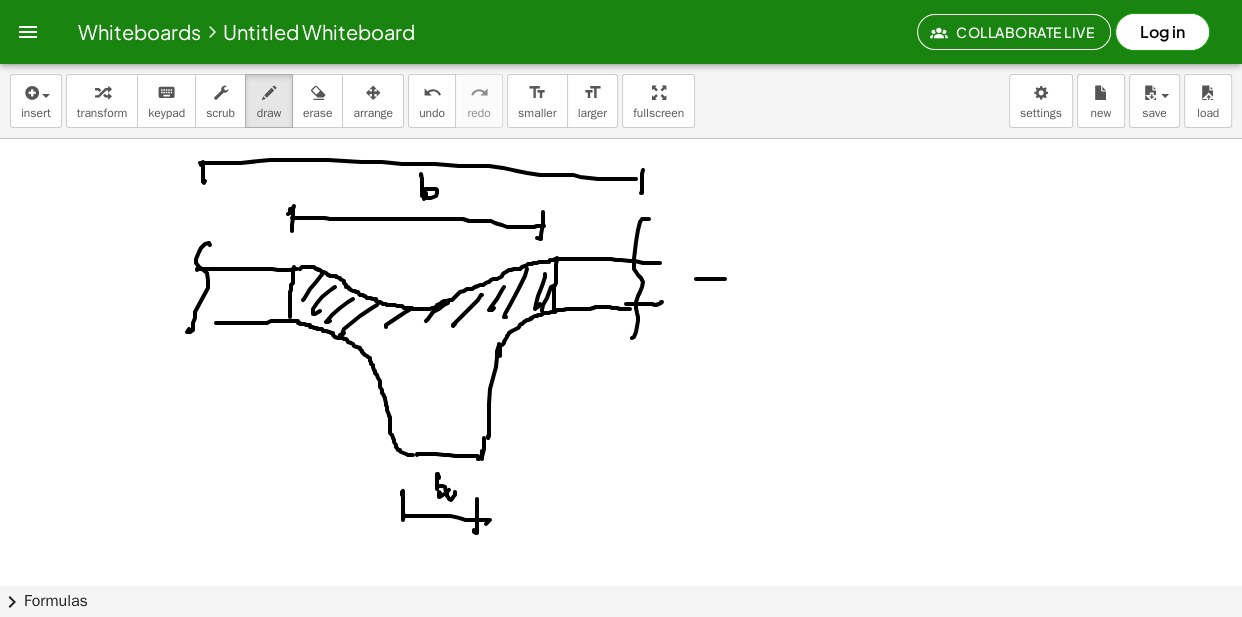 drag, startPoint x: 455, startPoint y: 495, endPoint x: 466, endPoint y: 493, distance: 11.18034 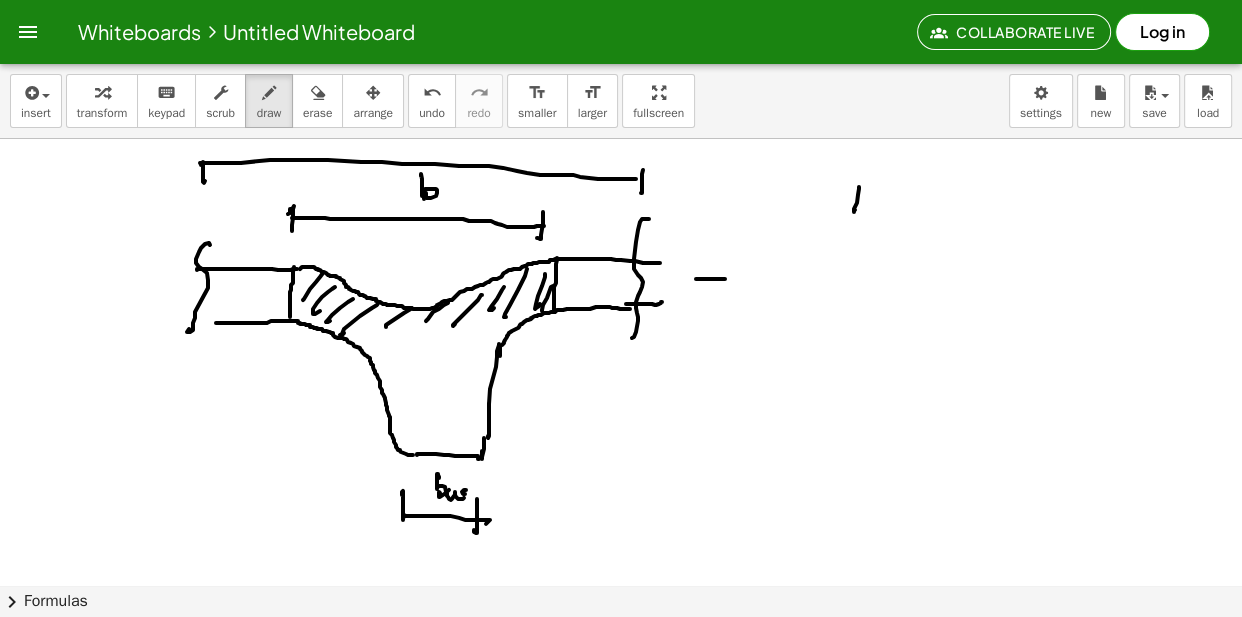 drag, startPoint x: 859, startPoint y: 187, endPoint x: 861, endPoint y: 206, distance: 19.104973 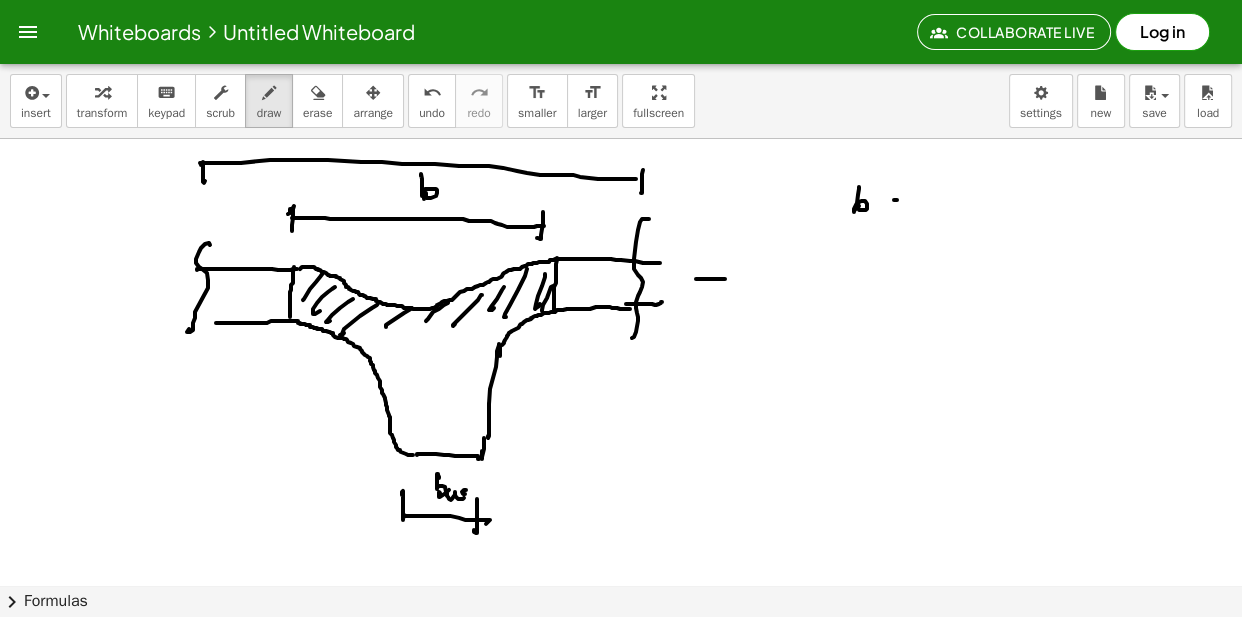 drag, startPoint x: 894, startPoint y: 200, endPoint x: 894, endPoint y: 211, distance: 11 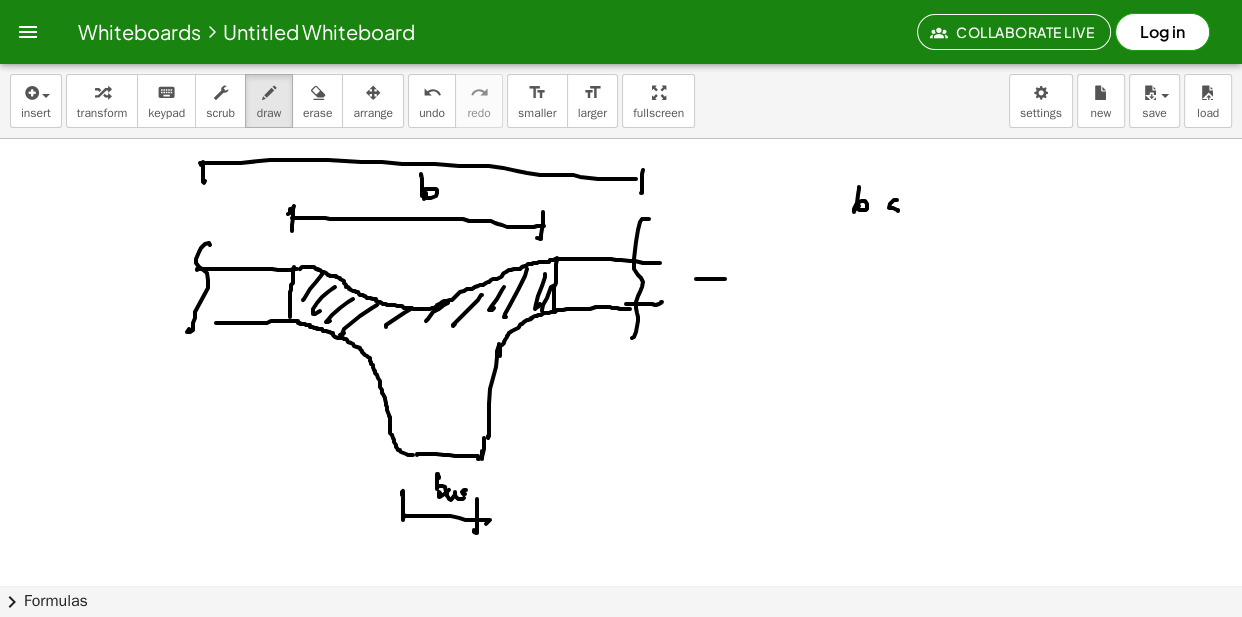 click at bounding box center [621, -2051] 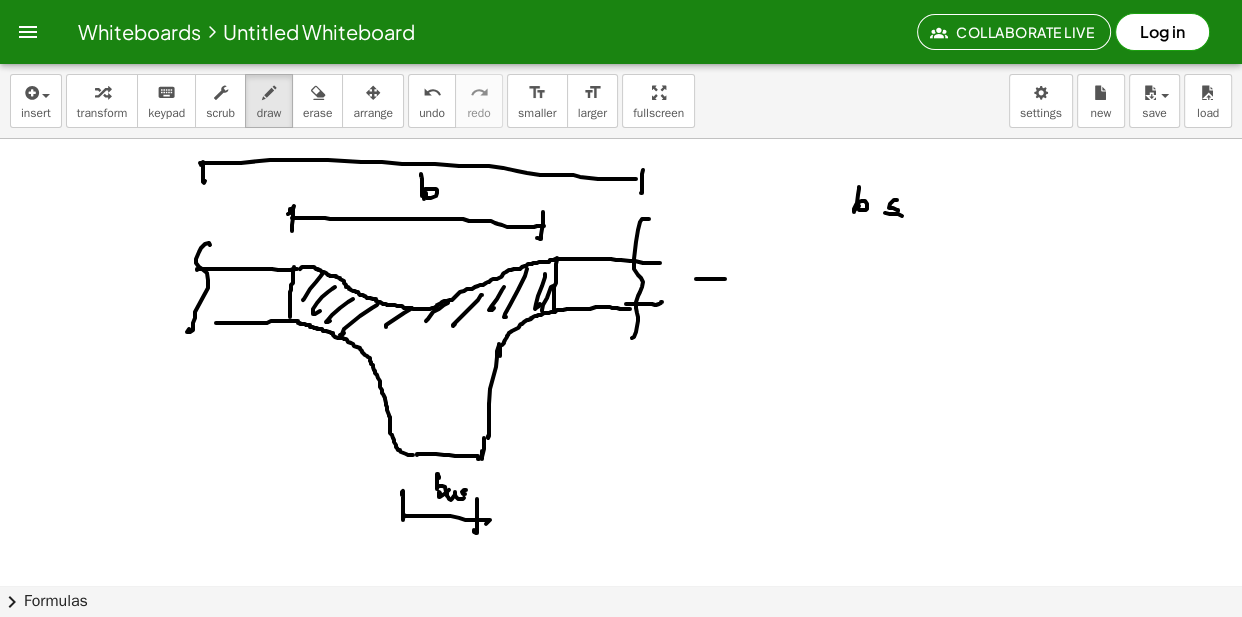 drag, startPoint x: 923, startPoint y: 202, endPoint x: 931, endPoint y: 186, distance: 17.888544 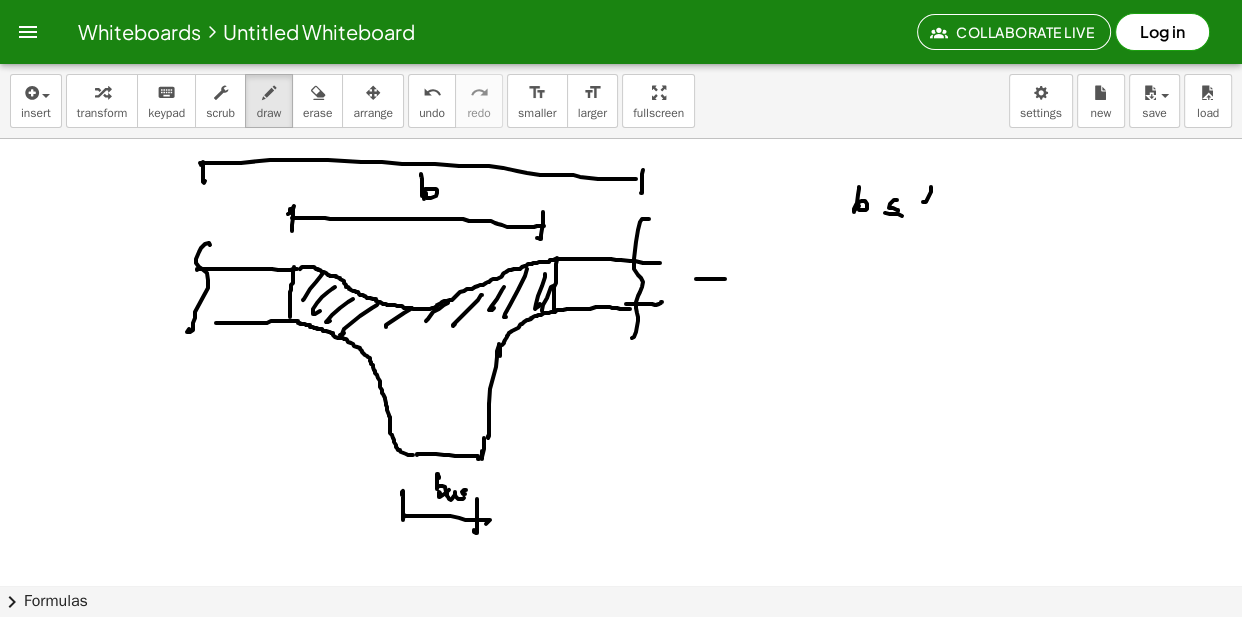 drag, startPoint x: 927, startPoint y: 189, endPoint x: 926, endPoint y: 212, distance: 23.021729 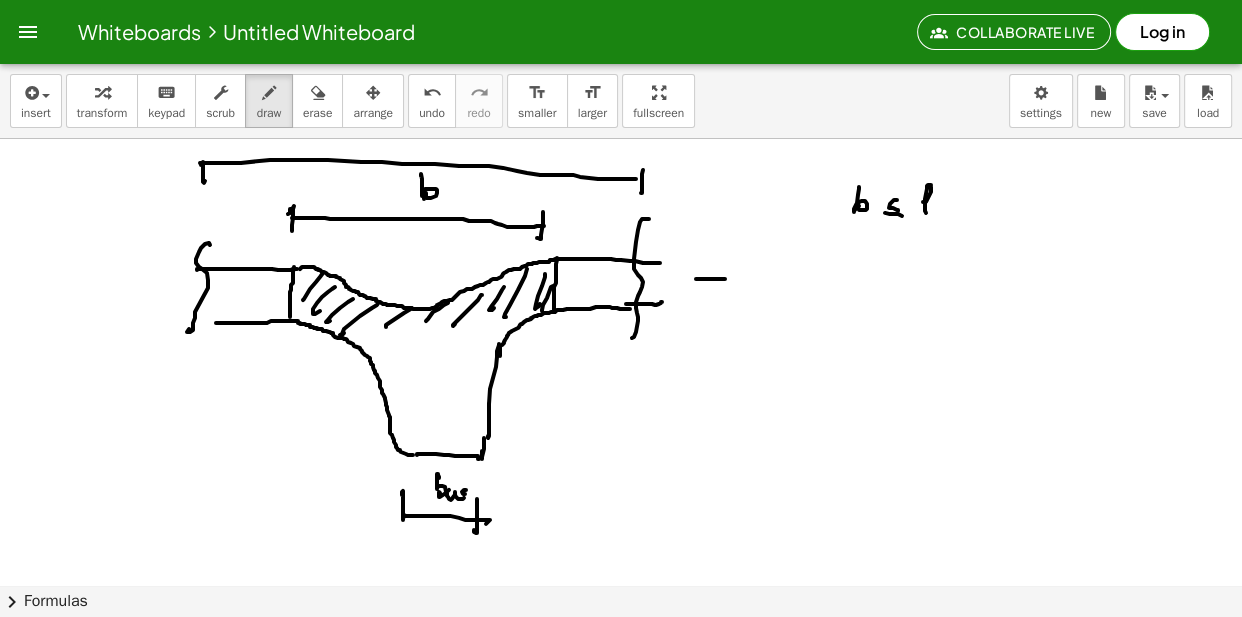 click at bounding box center [621, -2051] 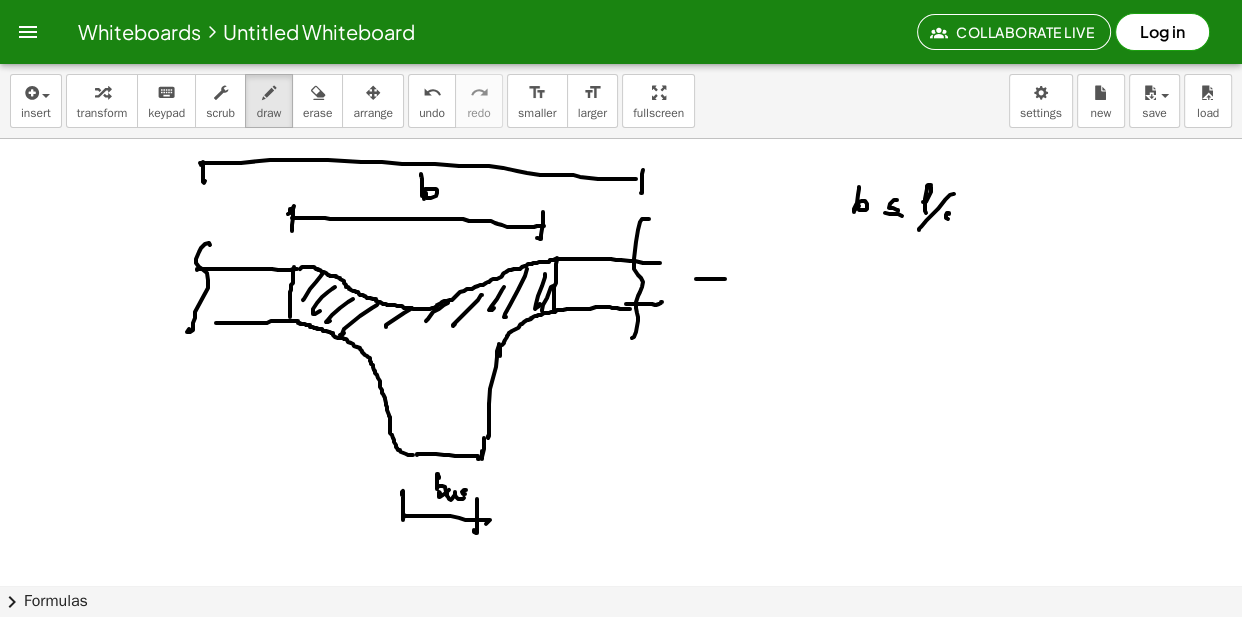 click at bounding box center [621, -2051] 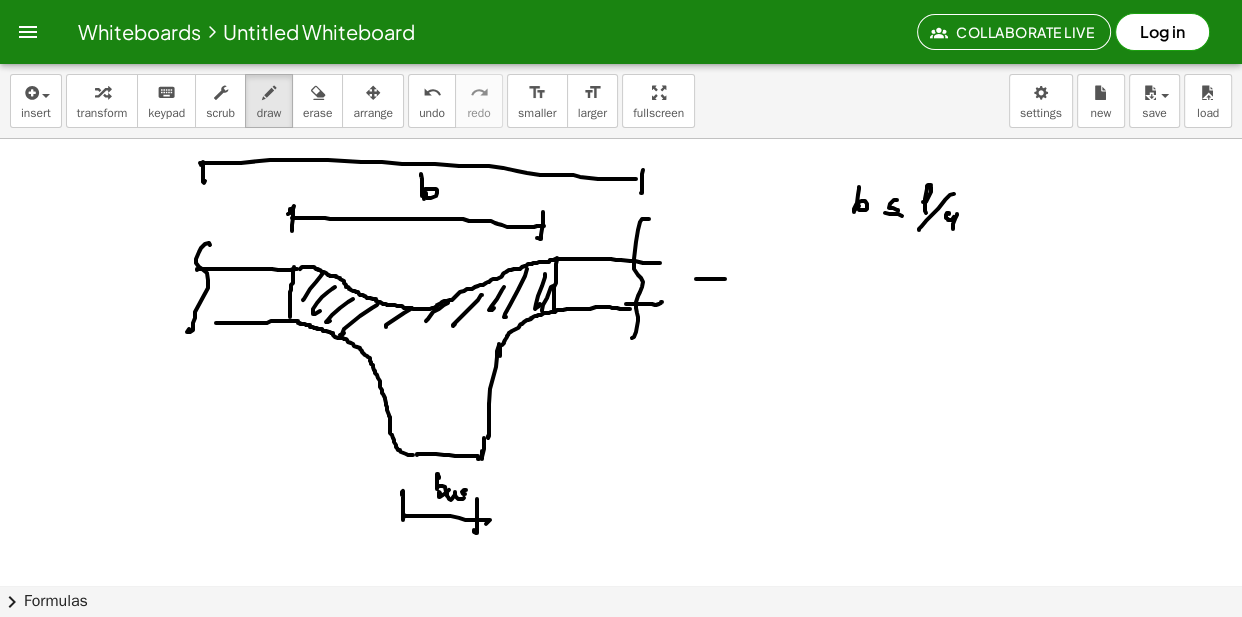 drag, startPoint x: 957, startPoint y: 214, endPoint x: 948, endPoint y: 230, distance: 18.35756 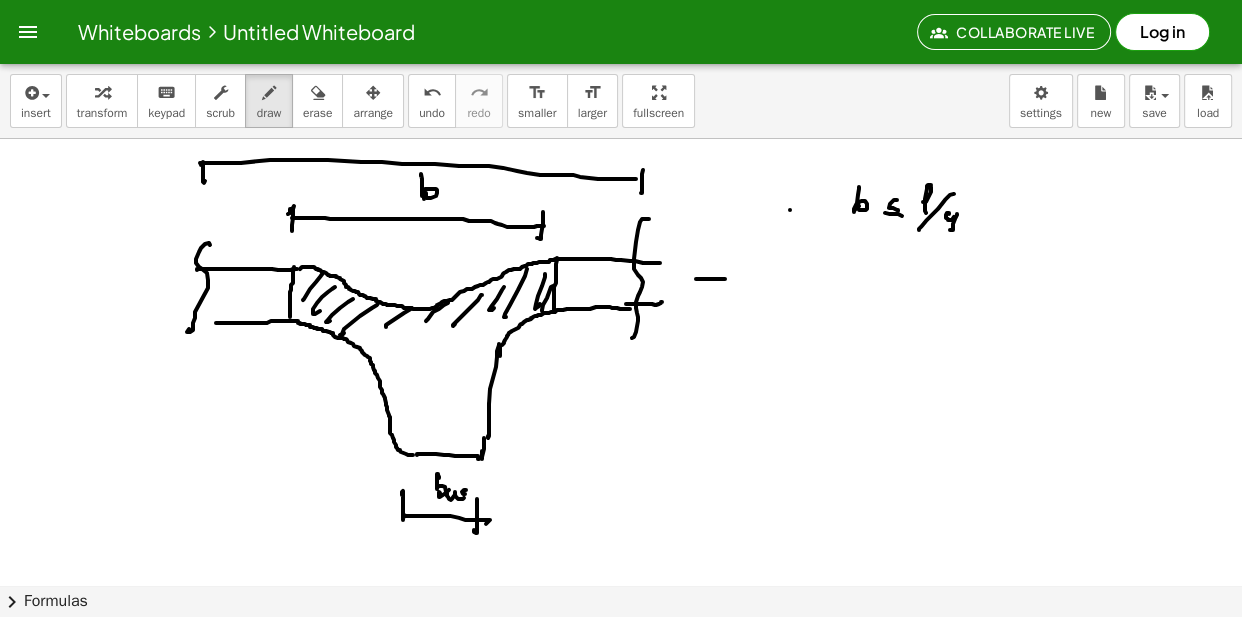 drag, startPoint x: 790, startPoint y: 210, endPoint x: 800, endPoint y: 212, distance: 10.198039 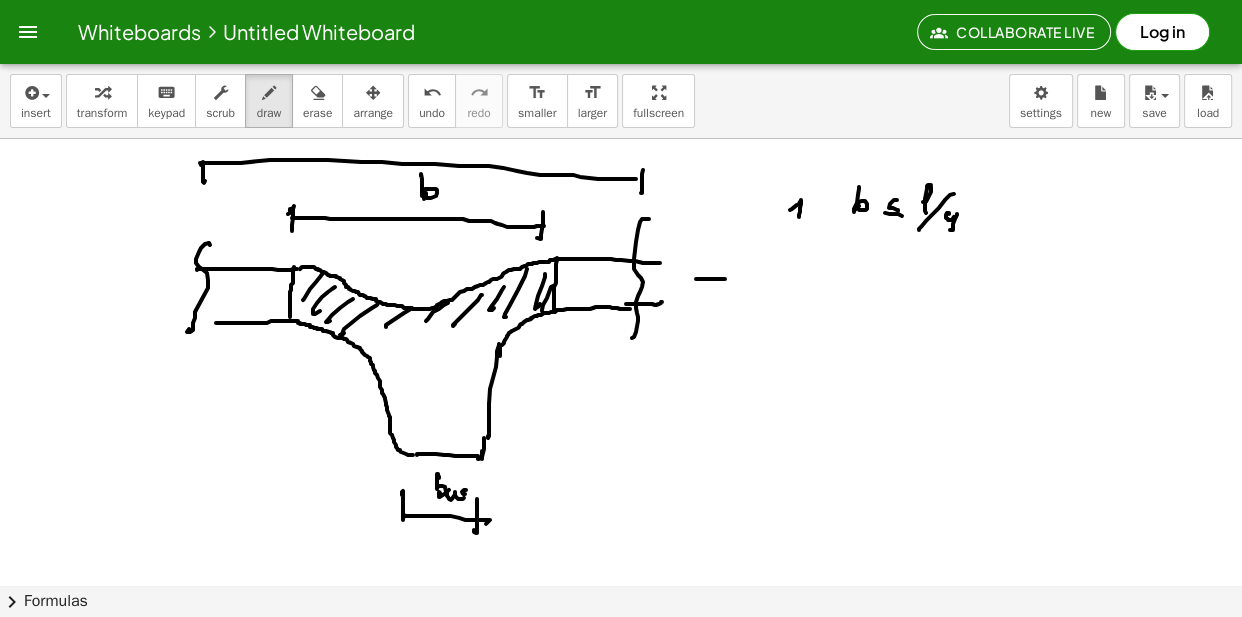 click at bounding box center (621, -2051) 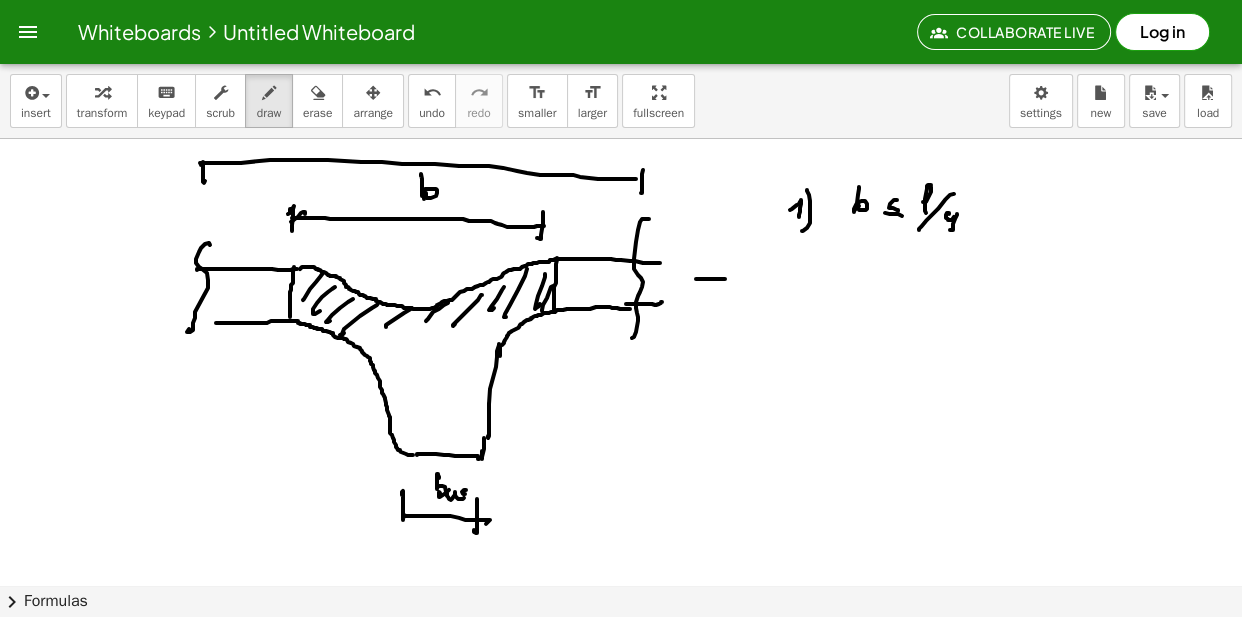 drag, startPoint x: 305, startPoint y: 213, endPoint x: 290, endPoint y: 225, distance: 19.209373 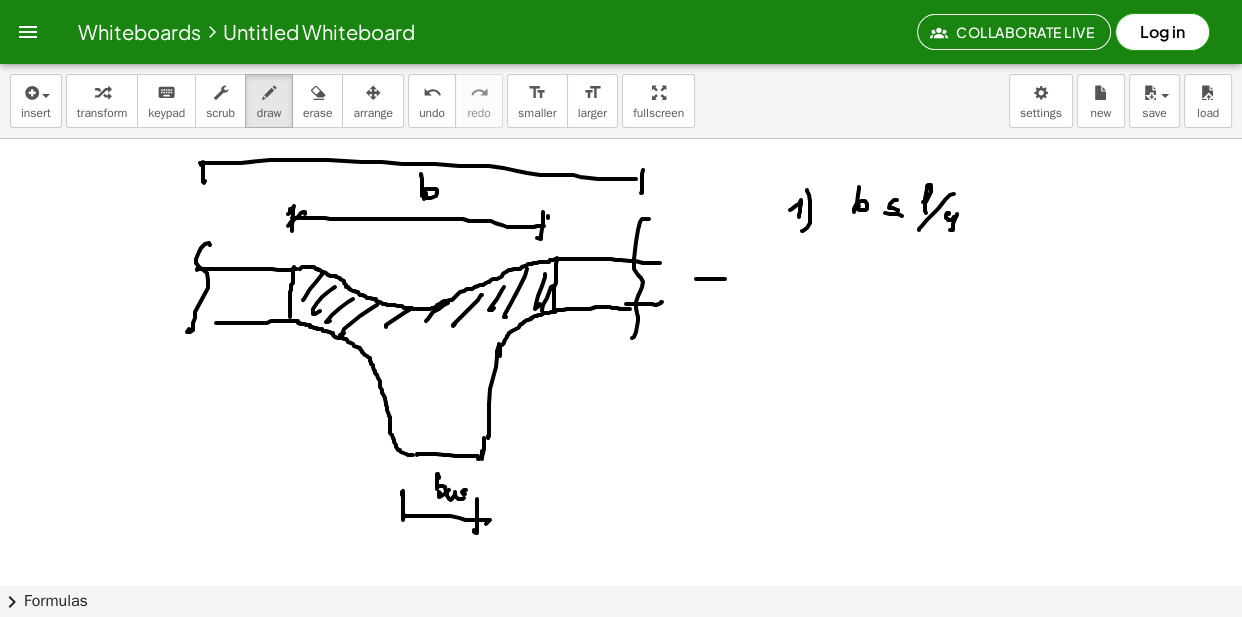 drag, startPoint x: 548, startPoint y: 216, endPoint x: 531, endPoint y: 230, distance: 22.022715 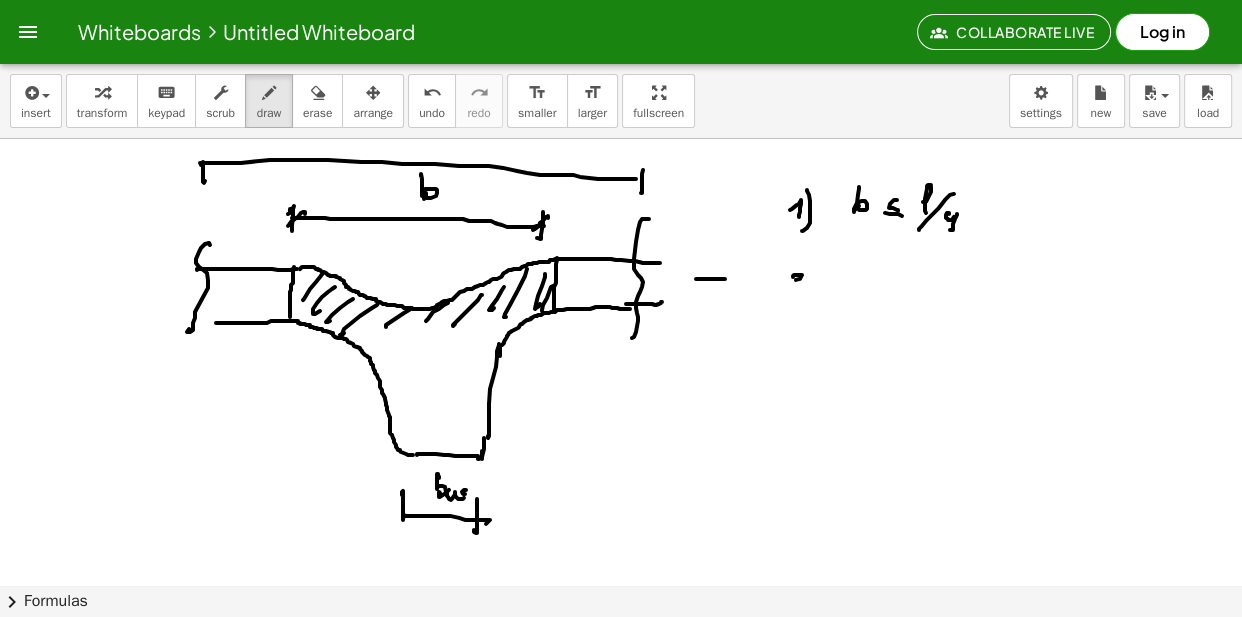 drag, startPoint x: 794, startPoint y: 275, endPoint x: 804, endPoint y: 278, distance: 10.440307 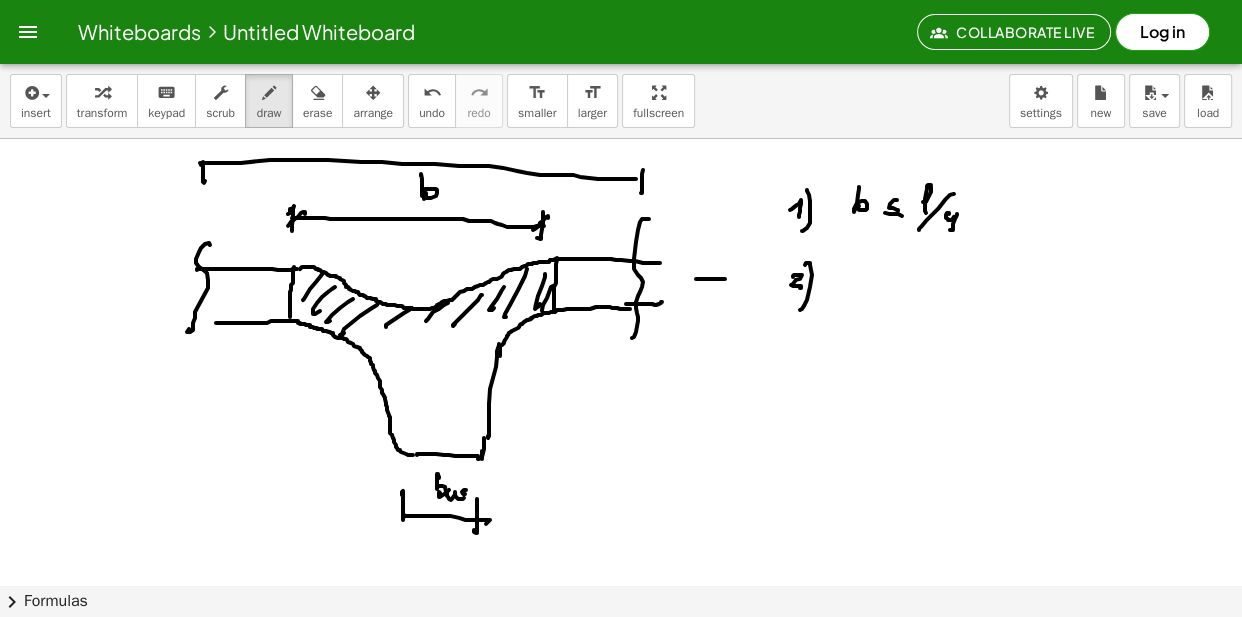 drag, startPoint x: 812, startPoint y: 275, endPoint x: 804, endPoint y: 302, distance: 28.160255 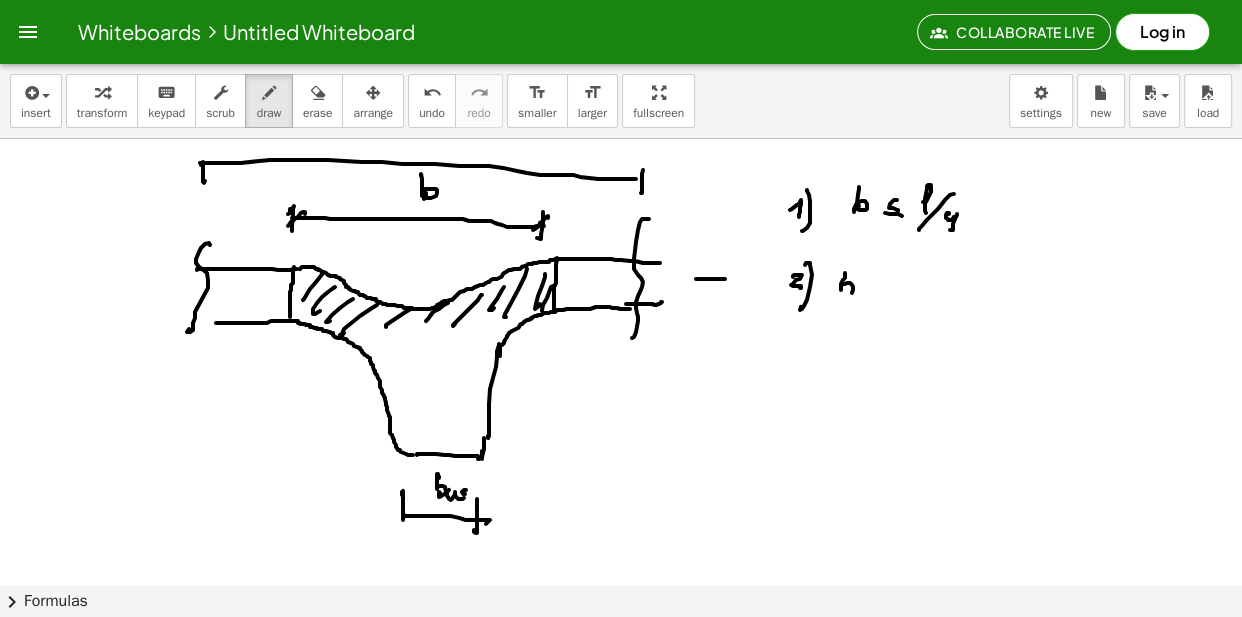 drag, startPoint x: 845, startPoint y: 275, endPoint x: 850, endPoint y: 291, distance: 16.763054 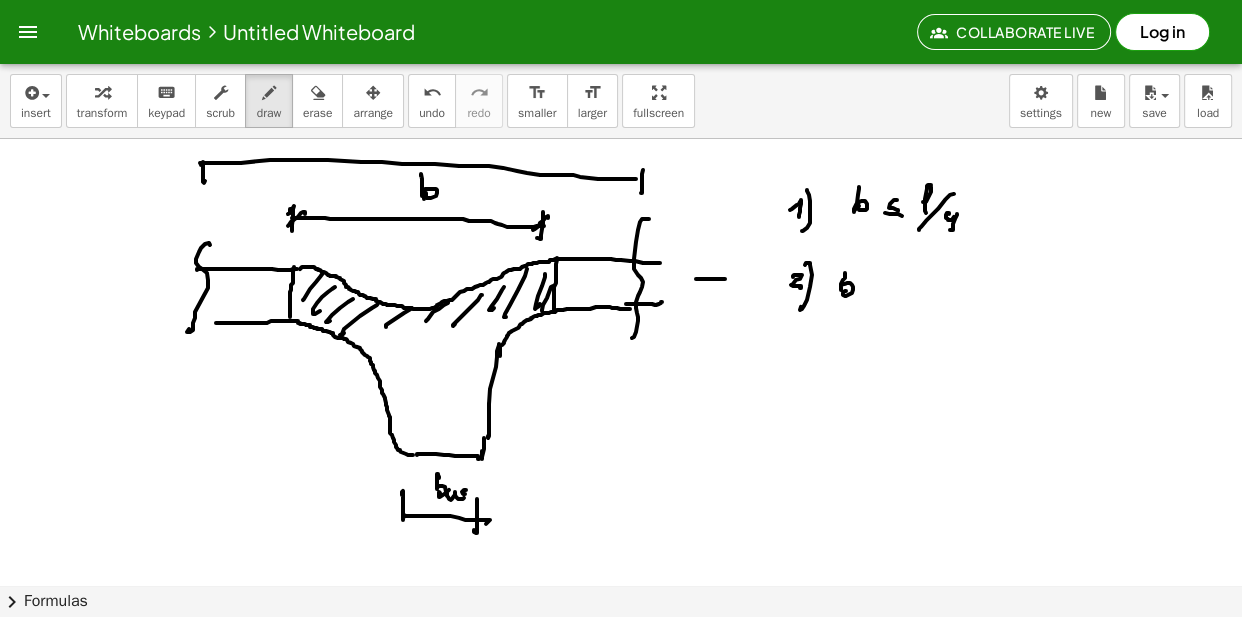 click at bounding box center [621, -2051] 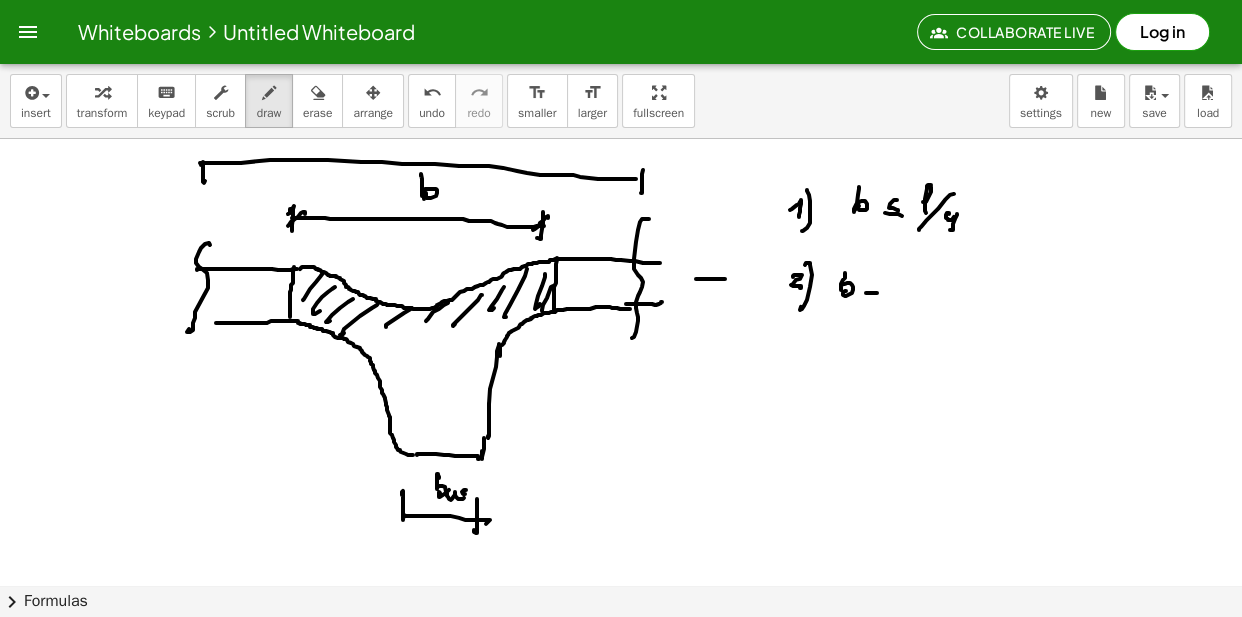 drag, startPoint x: 873, startPoint y: 287, endPoint x: 892, endPoint y: 288, distance: 19.026299 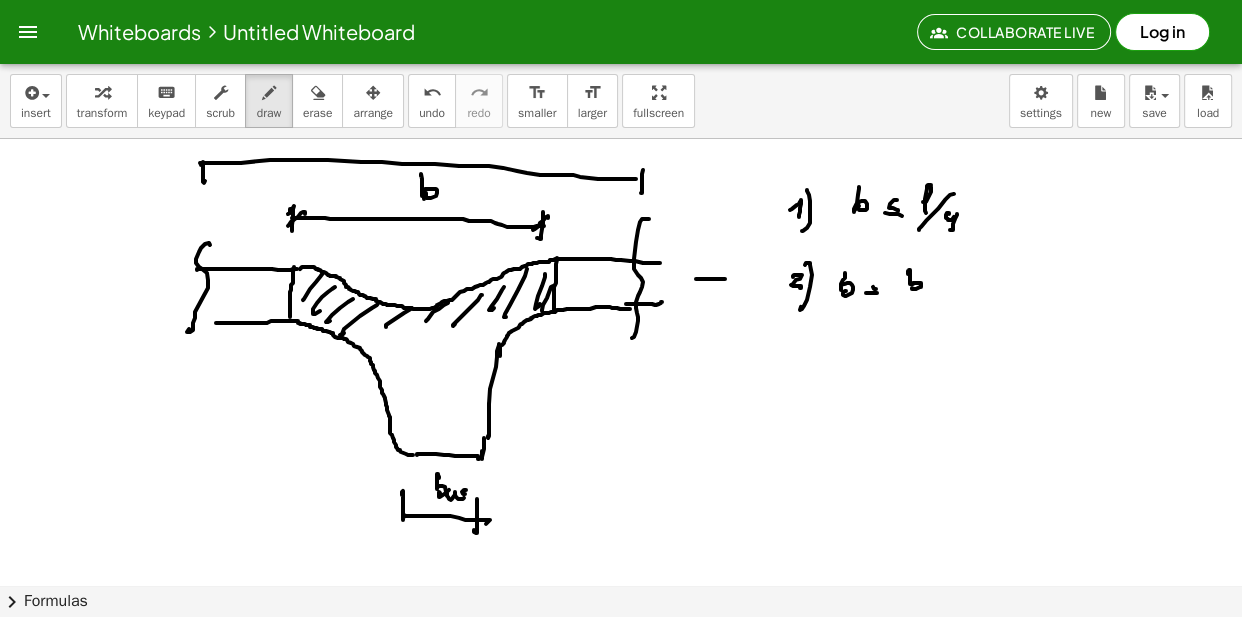 drag, startPoint x: 908, startPoint y: 274, endPoint x: 927, endPoint y: 287, distance: 23.021729 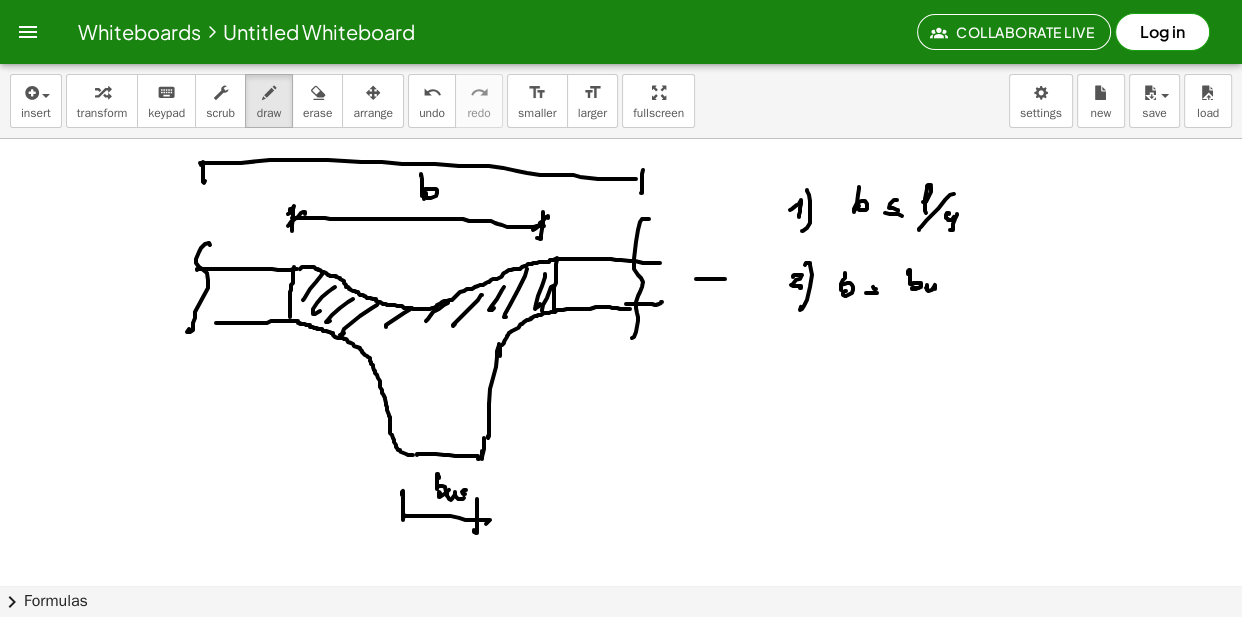 drag, startPoint x: 927, startPoint y: 287, endPoint x: 949, endPoint y: 286, distance: 22.022715 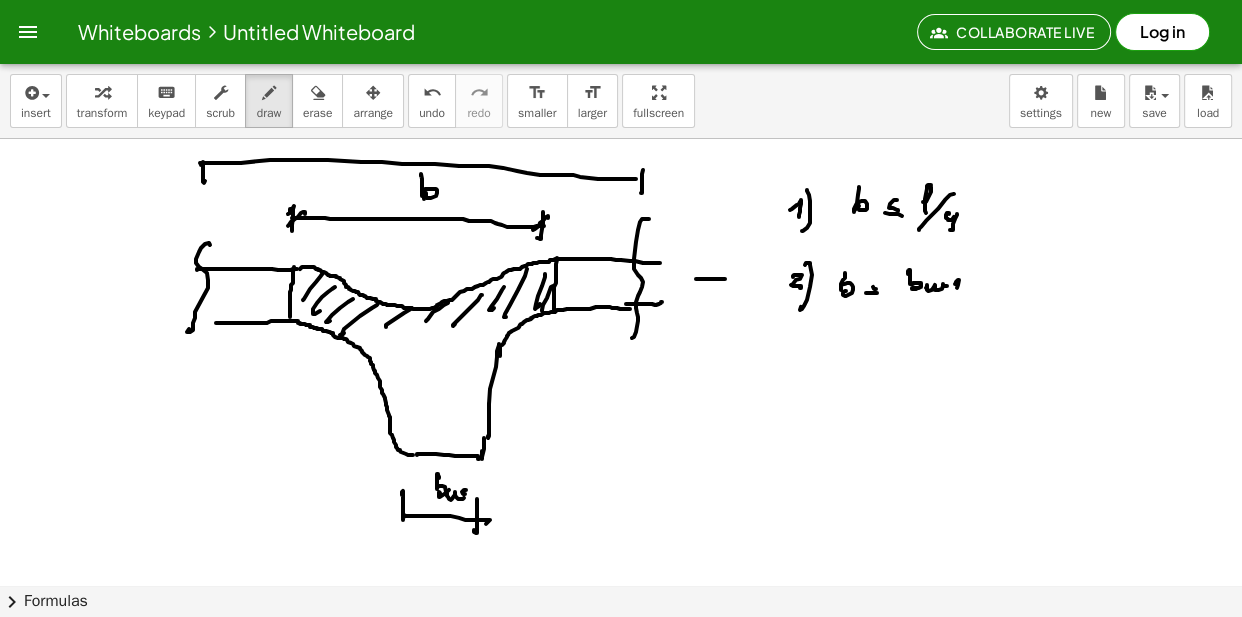 click at bounding box center [621, -2051] 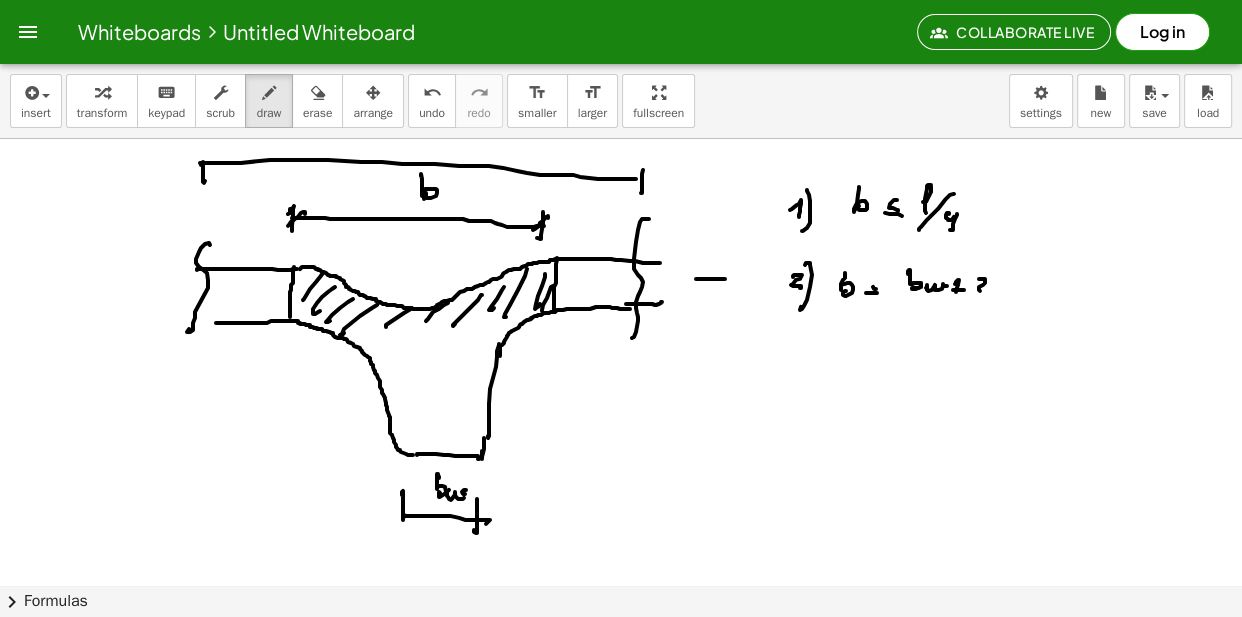 drag, startPoint x: 979, startPoint y: 279, endPoint x: 985, endPoint y: 293, distance: 15.231546 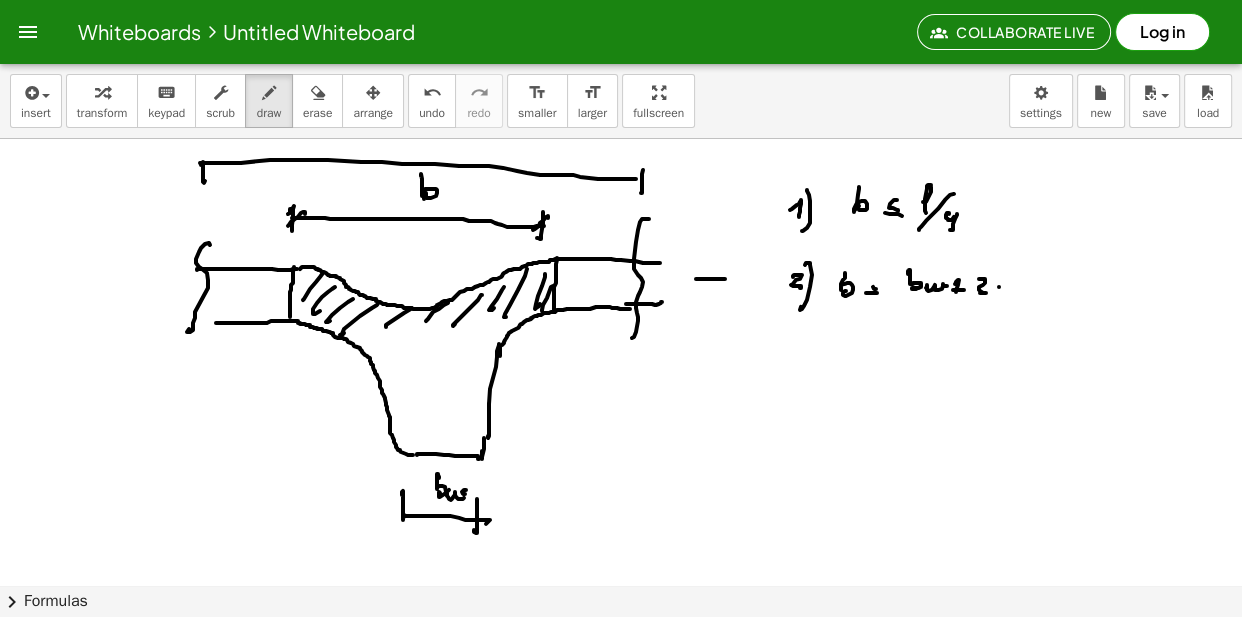 drag, startPoint x: 999, startPoint y: 287, endPoint x: 1011, endPoint y: 284, distance: 12.369317 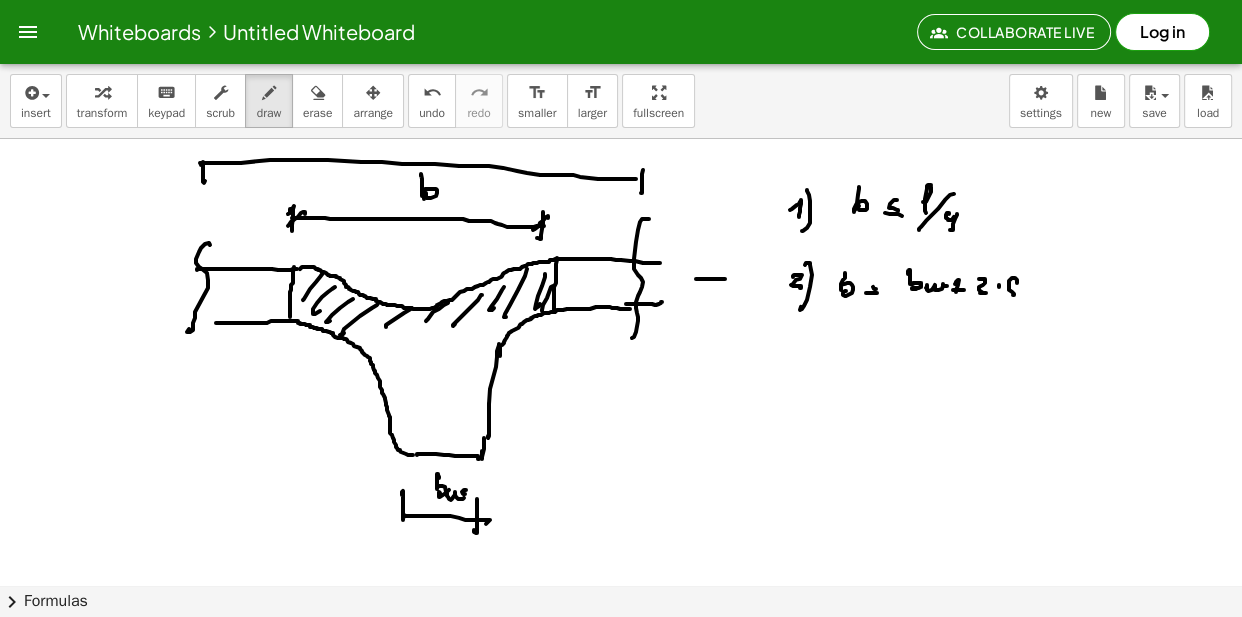 drag, startPoint x: 1017, startPoint y: 281, endPoint x: 1043, endPoint y: 287, distance: 26.683329 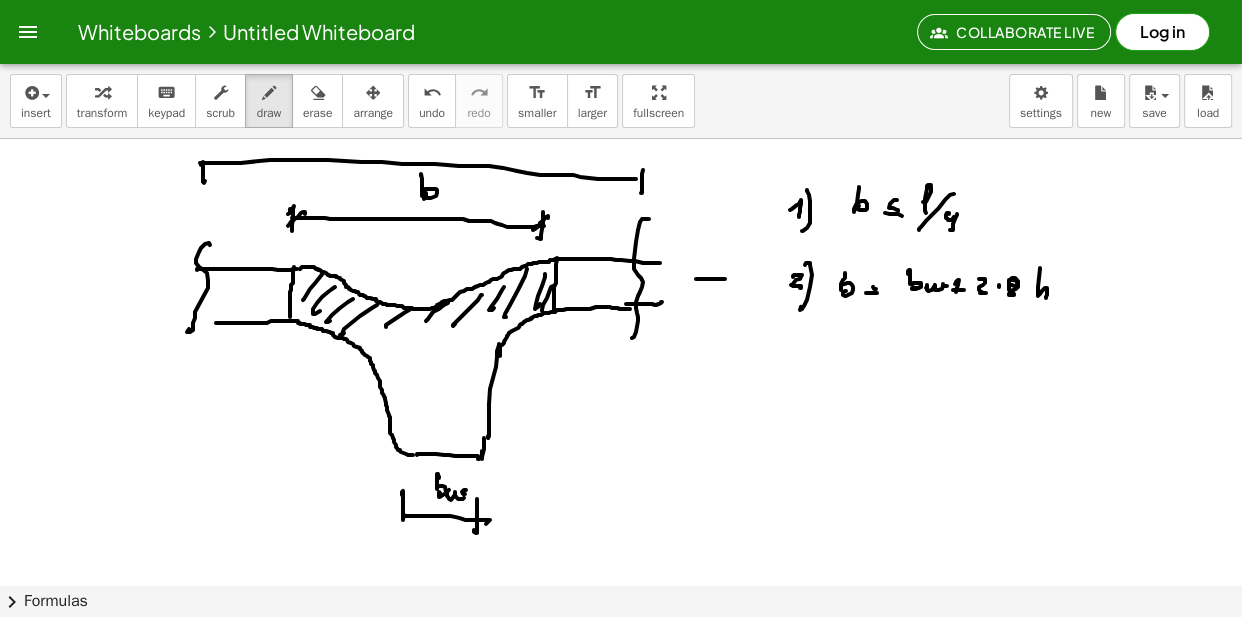 drag, startPoint x: 1040, startPoint y: 269, endPoint x: 1055, endPoint y: 285, distance: 21.931713 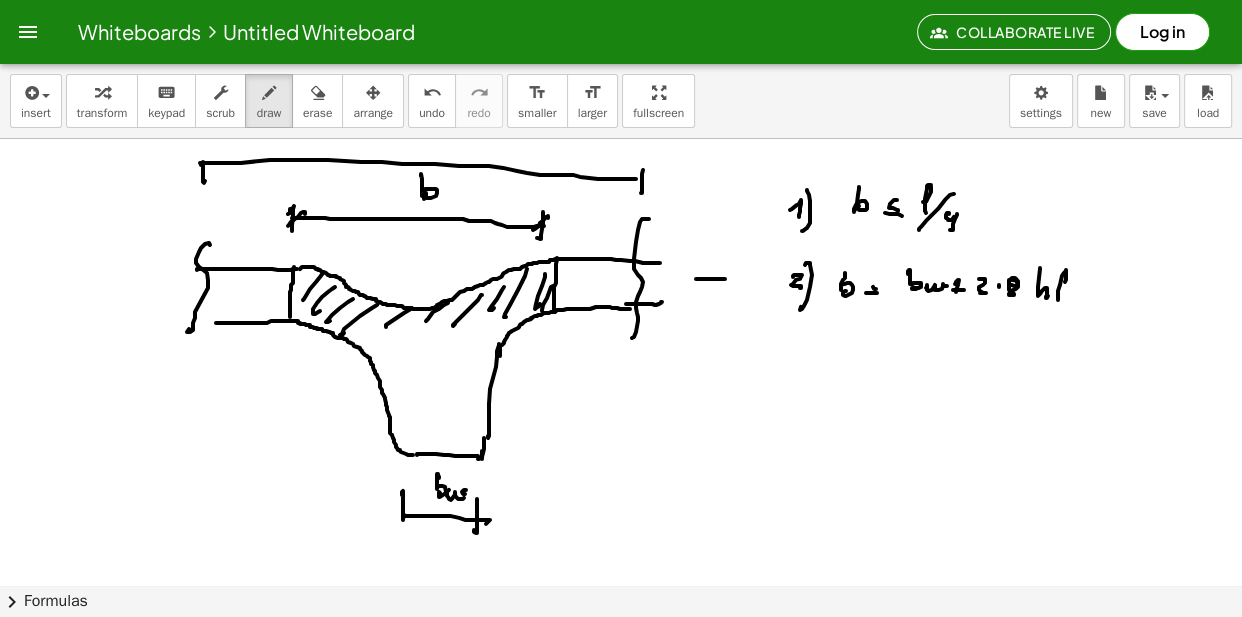 drag, startPoint x: 1062, startPoint y: 276, endPoint x: 1055, endPoint y: 300, distance: 25 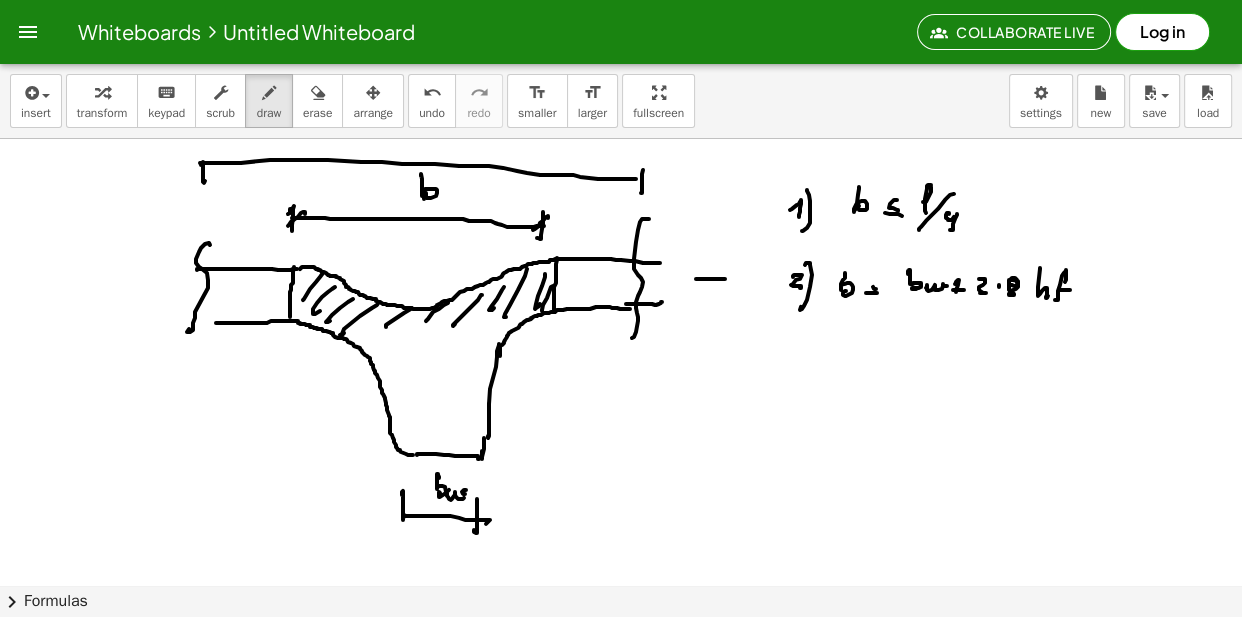 drag, startPoint x: 1070, startPoint y: 290, endPoint x: 1054, endPoint y: 290, distance: 16 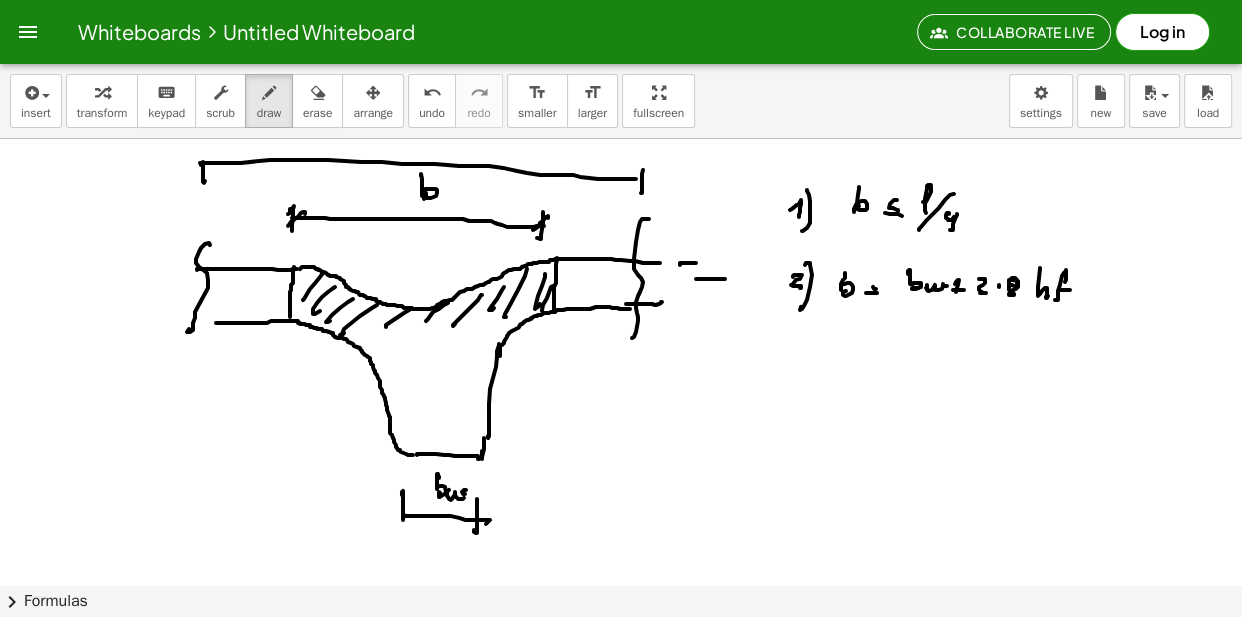 click at bounding box center [621, -2051] 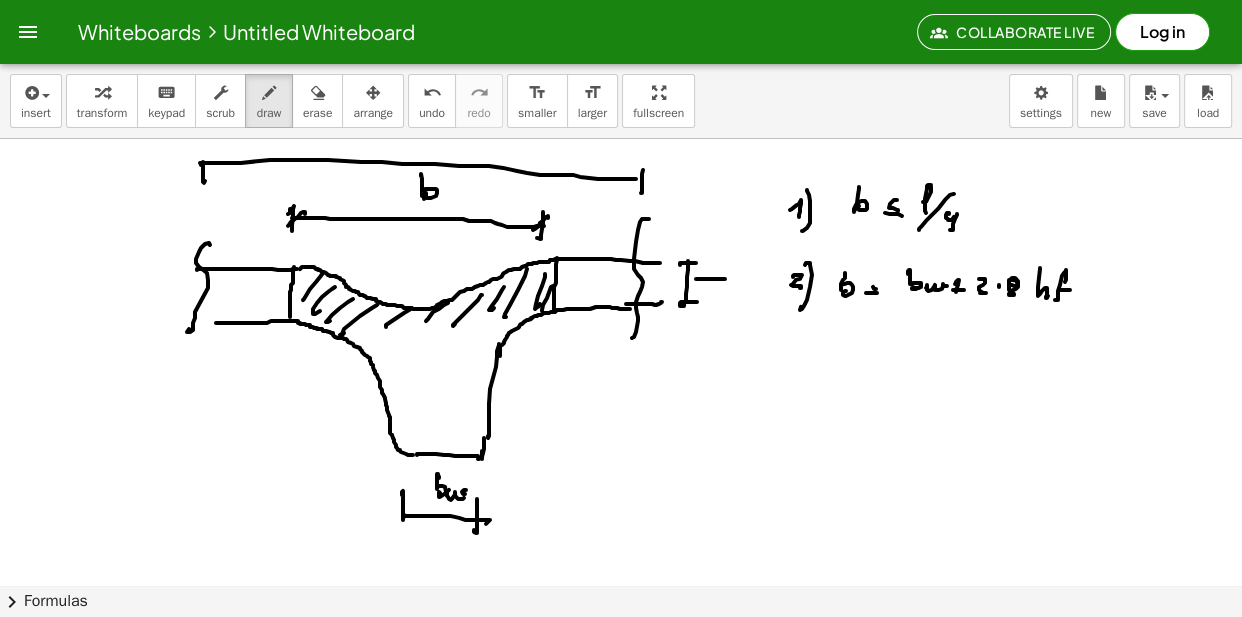 drag, startPoint x: 688, startPoint y: 270, endPoint x: 702, endPoint y: 294, distance: 27.784887 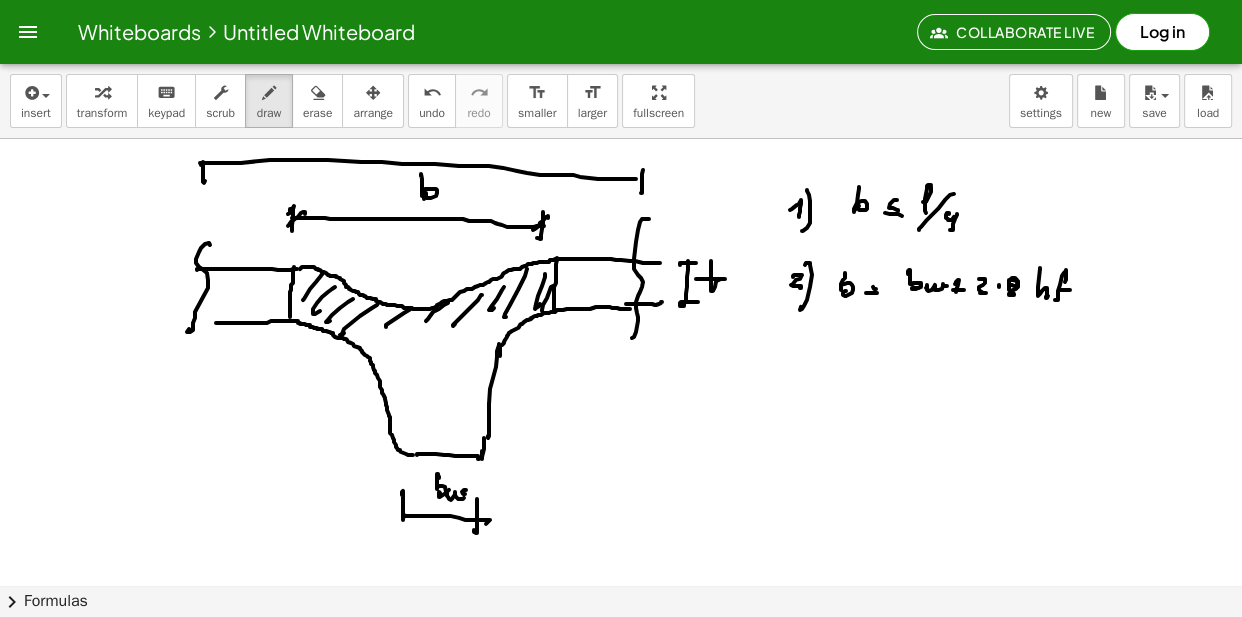 drag, startPoint x: 711, startPoint y: 261, endPoint x: 720, endPoint y: 293, distance: 33.24154 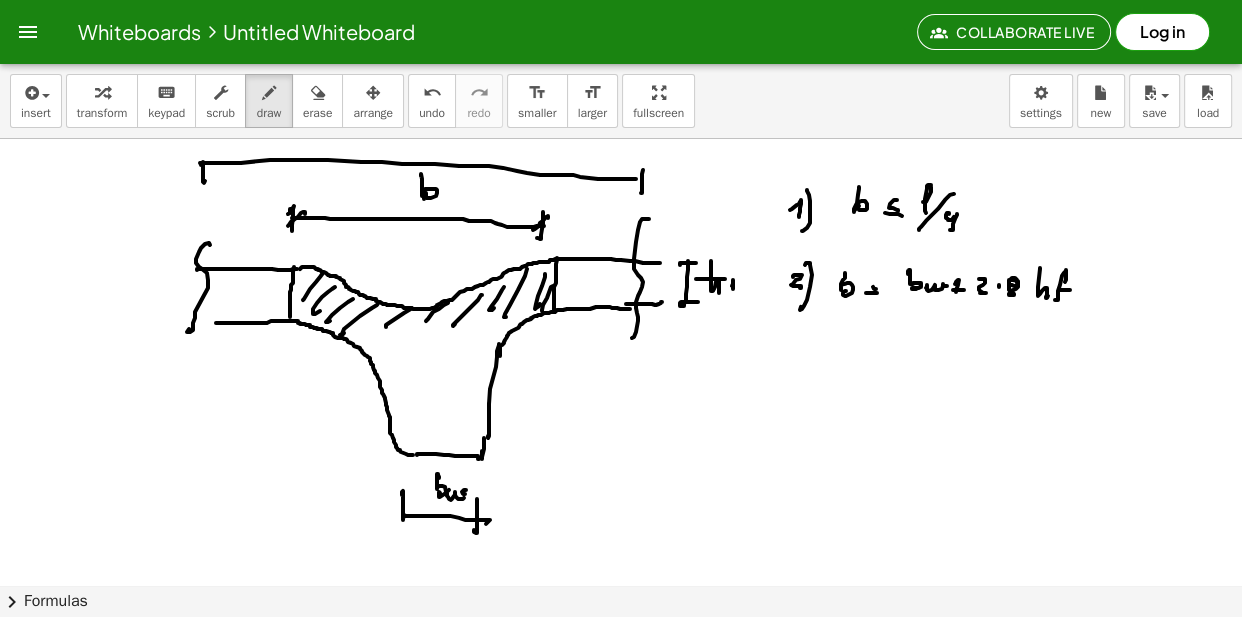 drag, startPoint x: 733, startPoint y: 282, endPoint x: 730, endPoint y: 298, distance: 16.27882 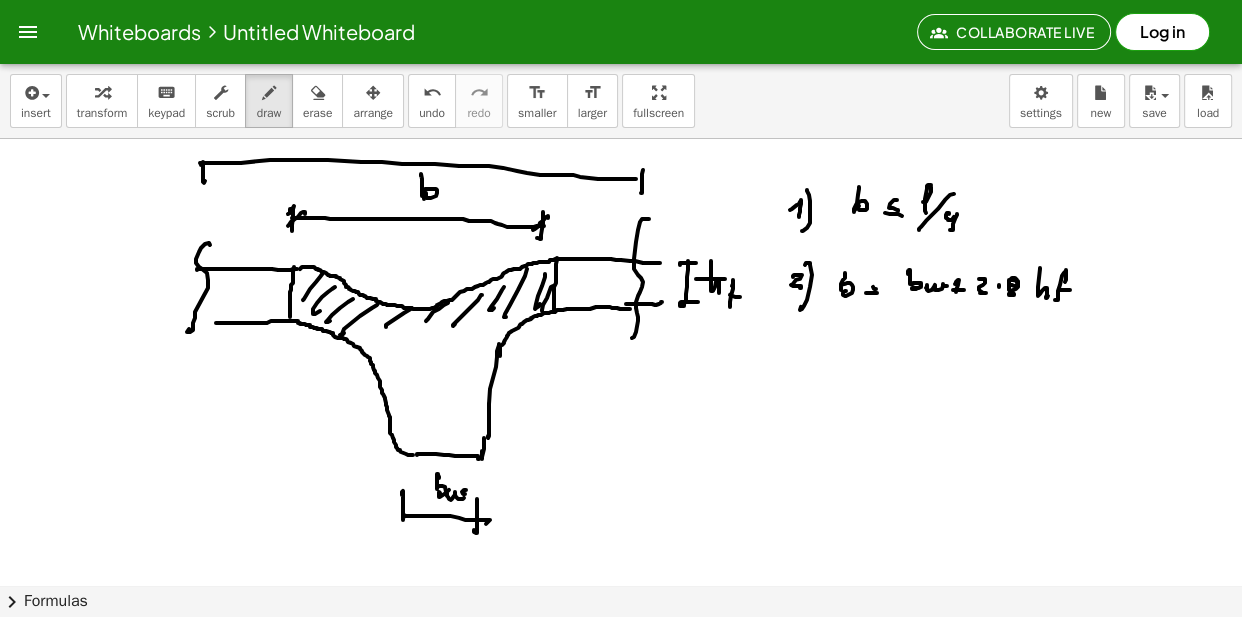 click at bounding box center [621, -2051] 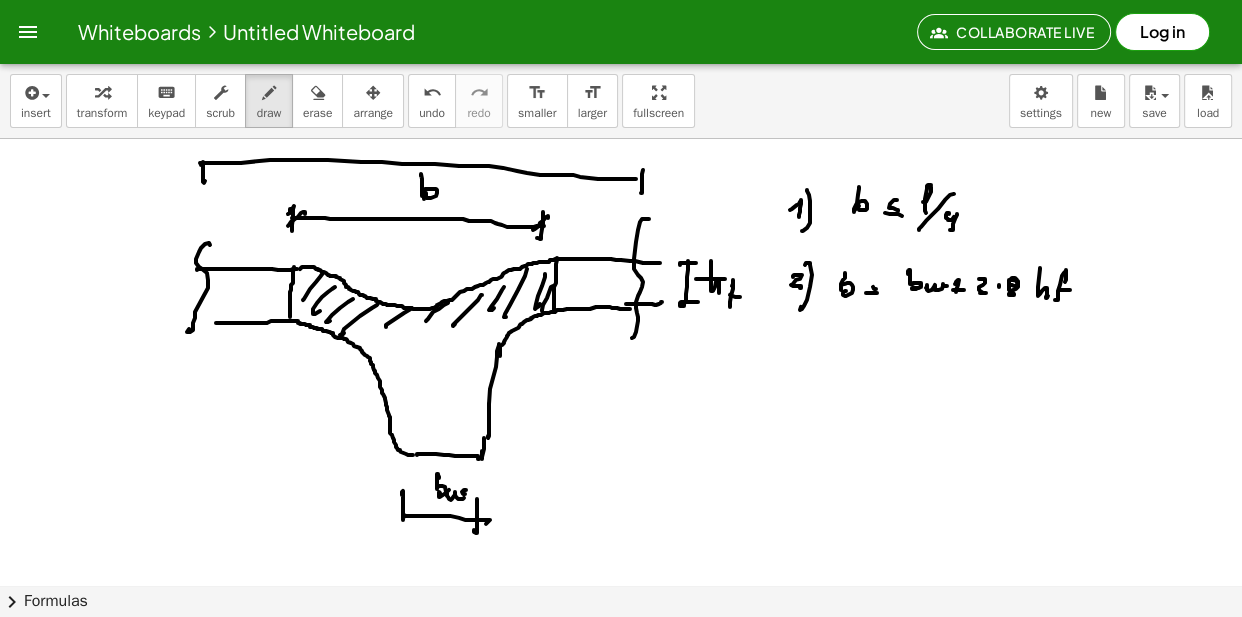 scroll, scrollTop: 5184, scrollLeft: 0, axis: vertical 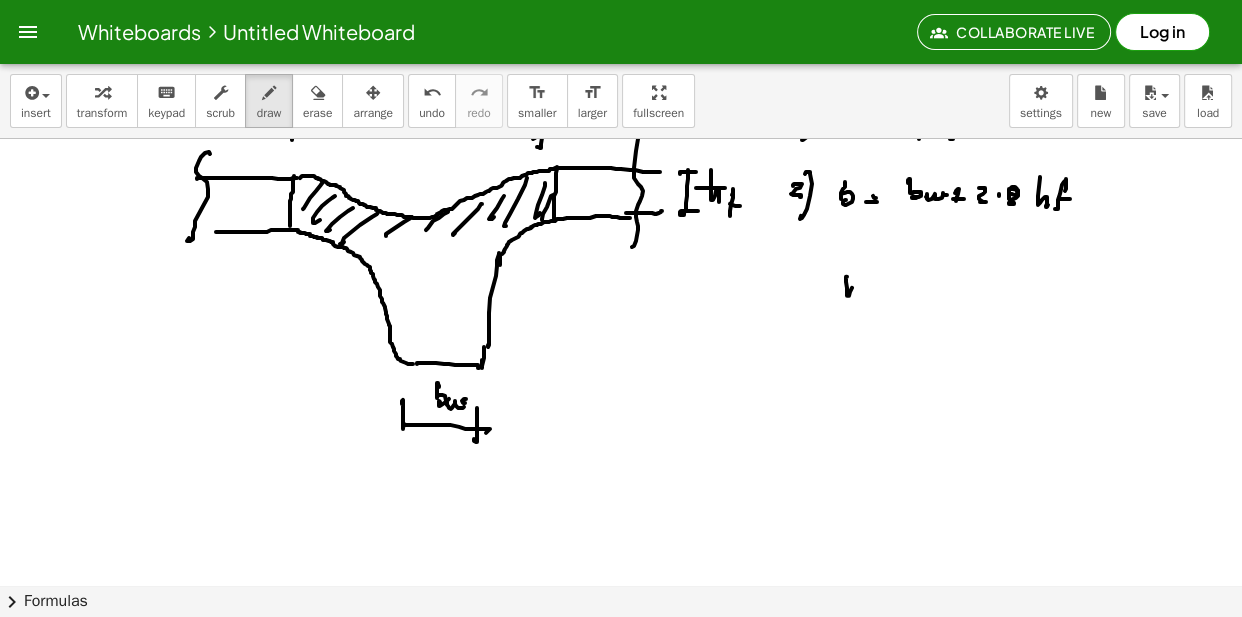 drag, startPoint x: 846, startPoint y: 277, endPoint x: 859, endPoint y: 296, distance: 23.021729 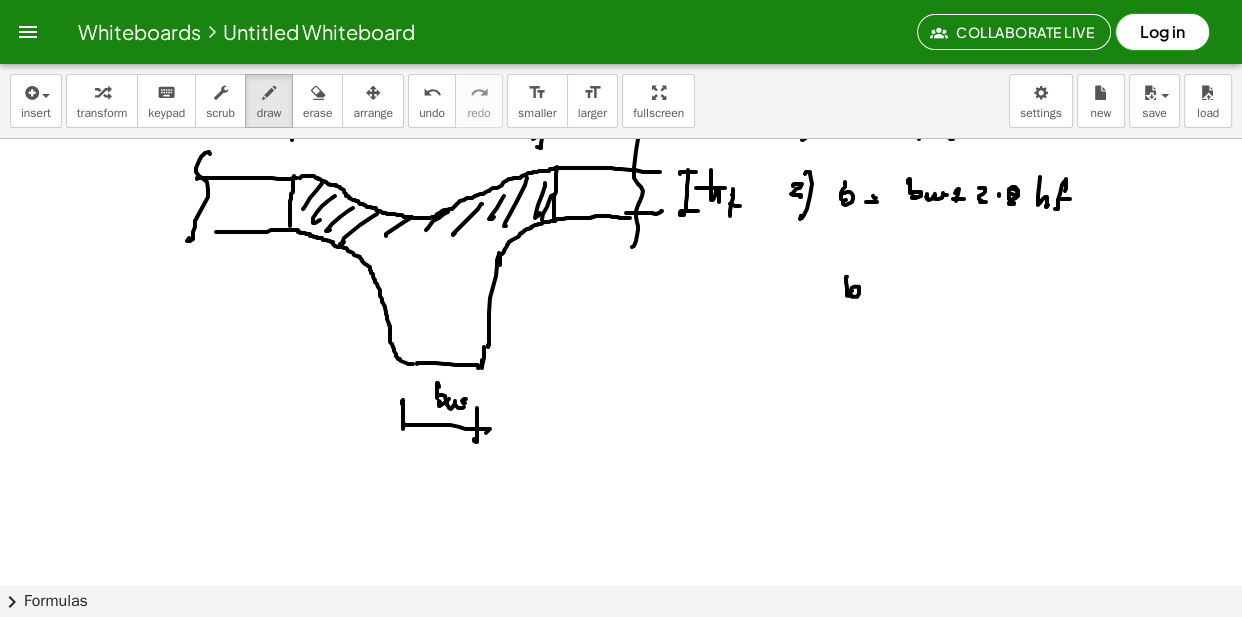 click at bounding box center (621, -2142) 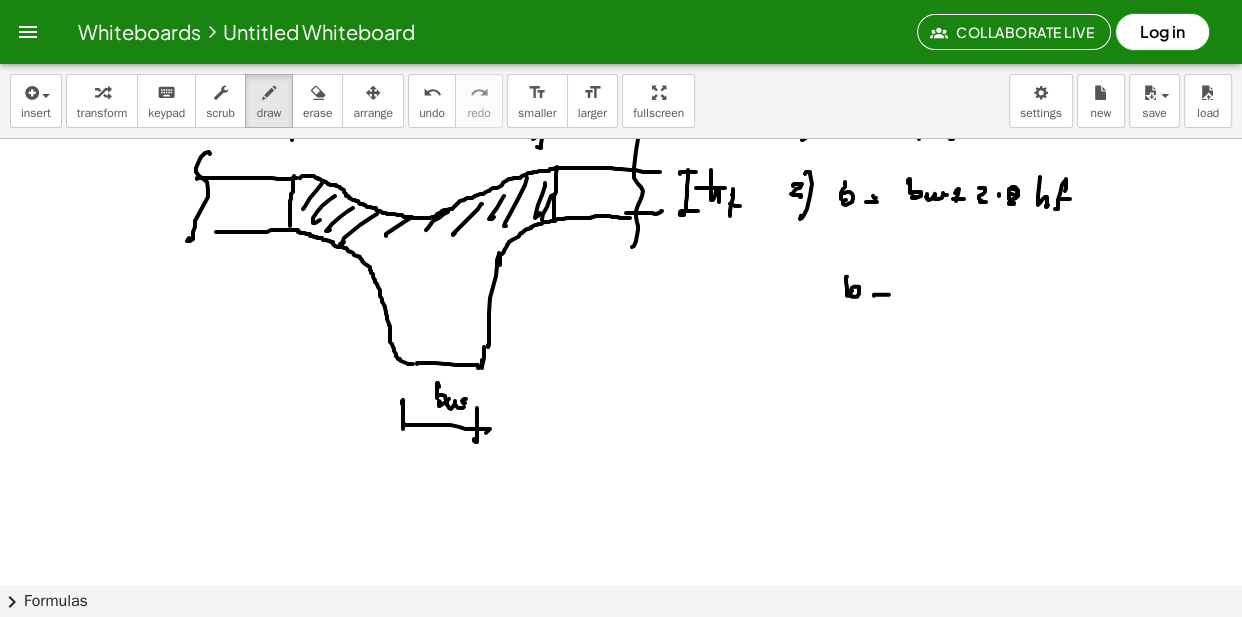 click at bounding box center (621, -2142) 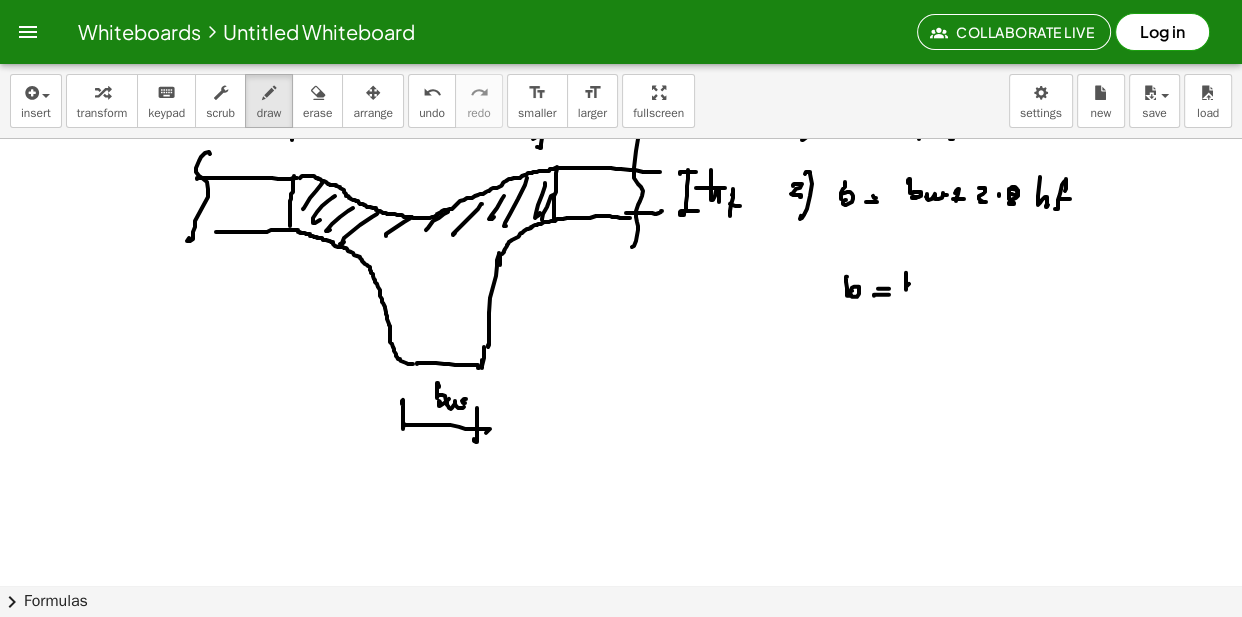click at bounding box center [621, -2142] 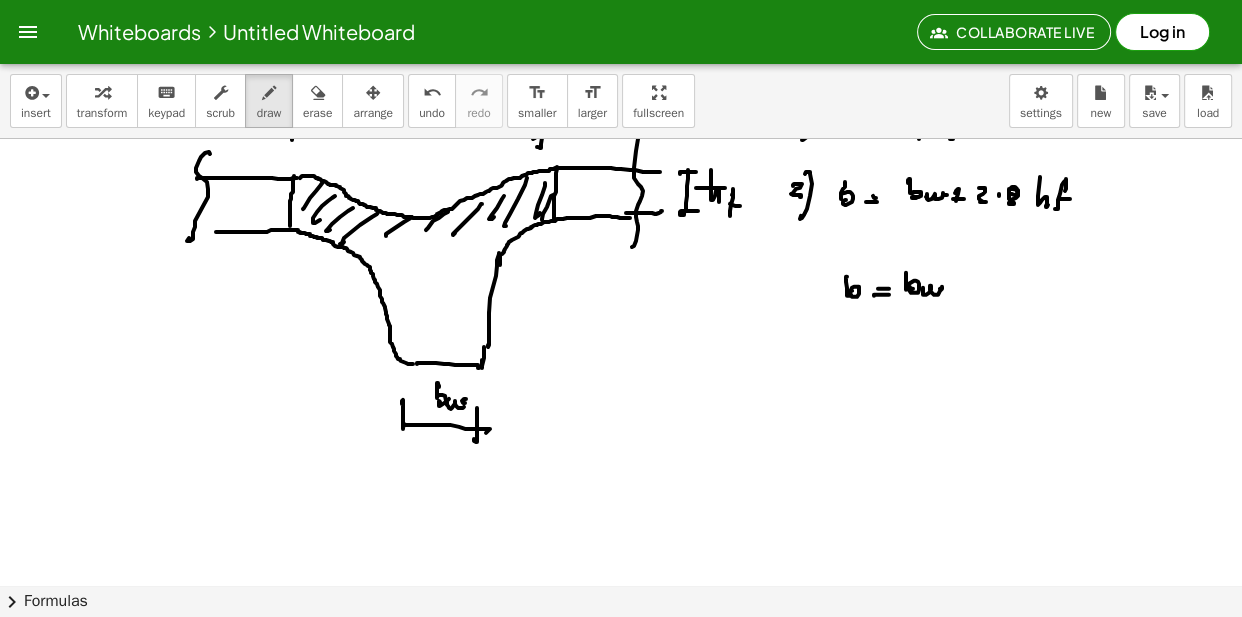 click at bounding box center [621, -2142] 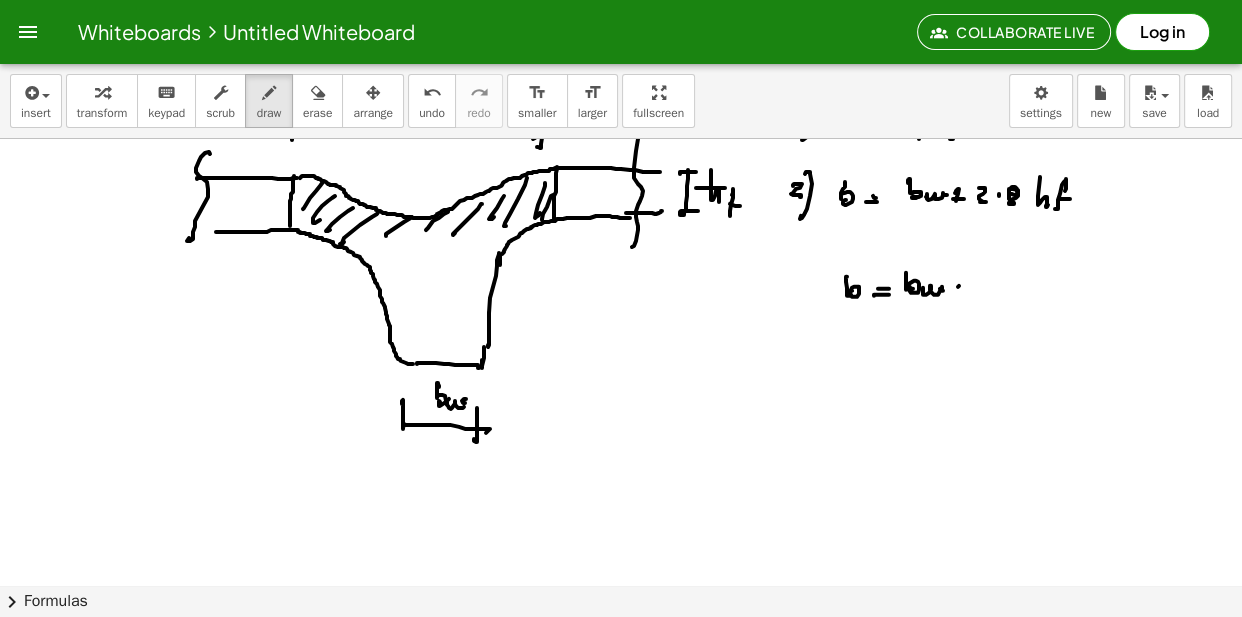 click at bounding box center [621, -2142] 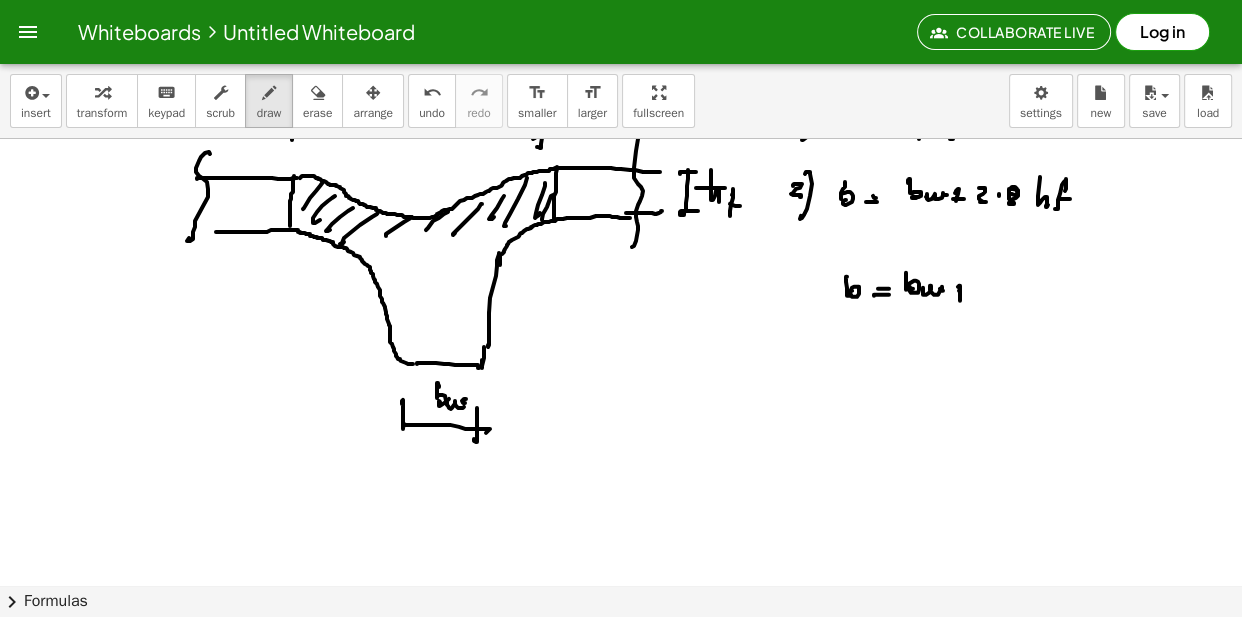click at bounding box center (621, -2142) 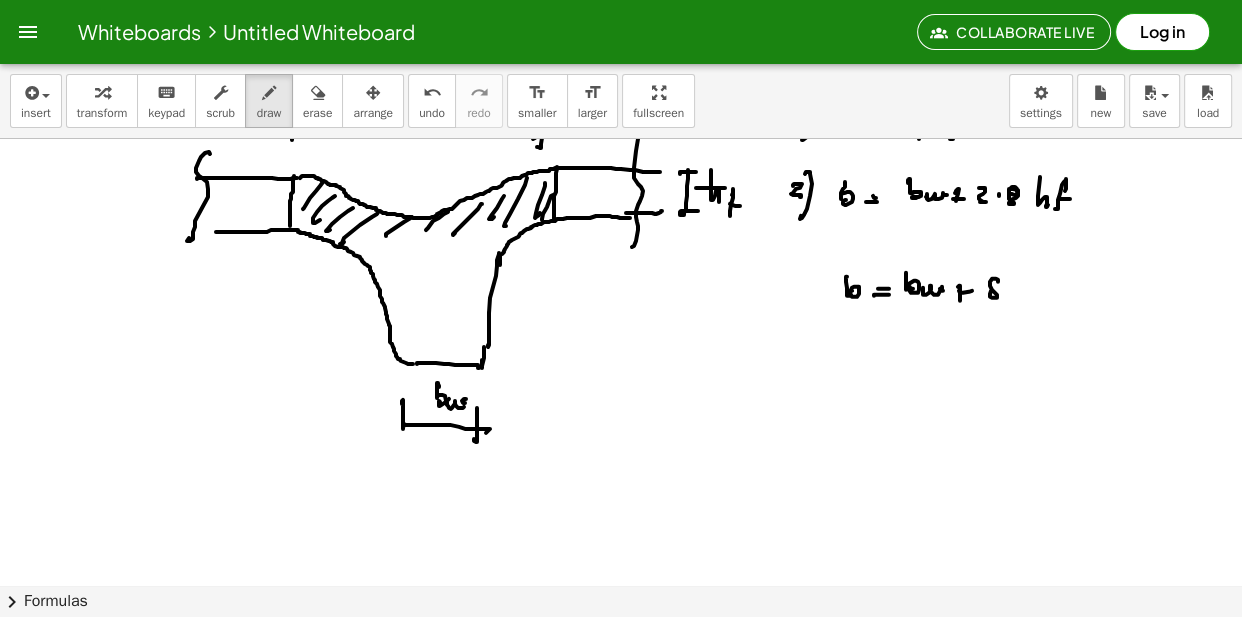 click at bounding box center [621, -2142] 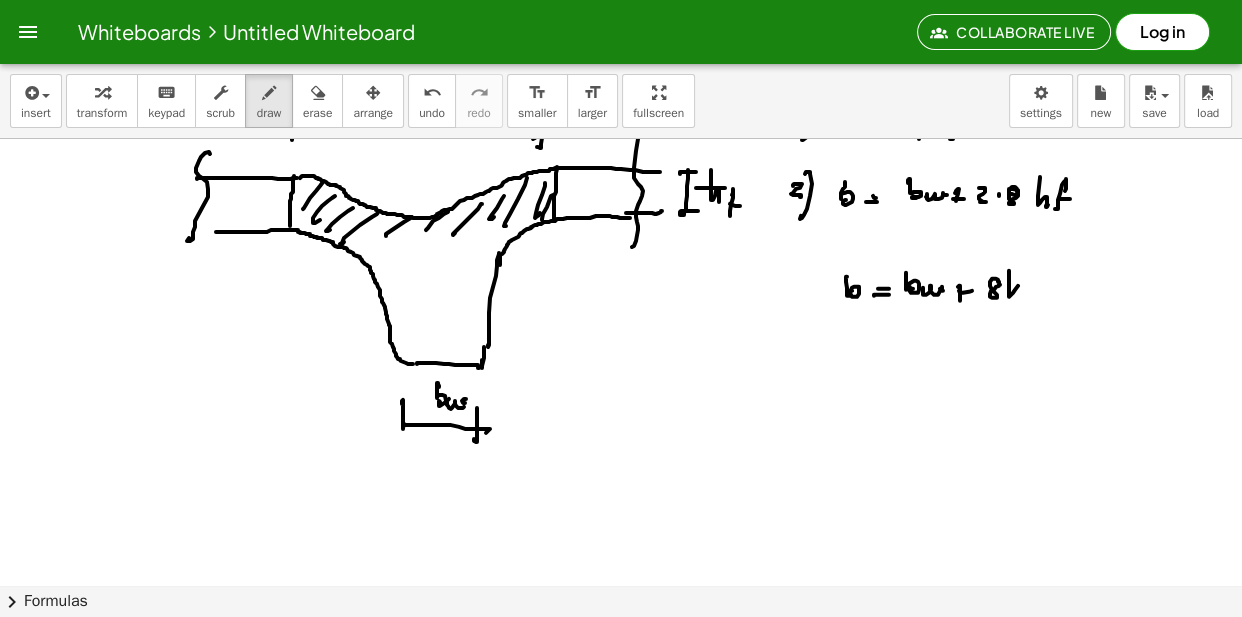 click at bounding box center [621, -2142] 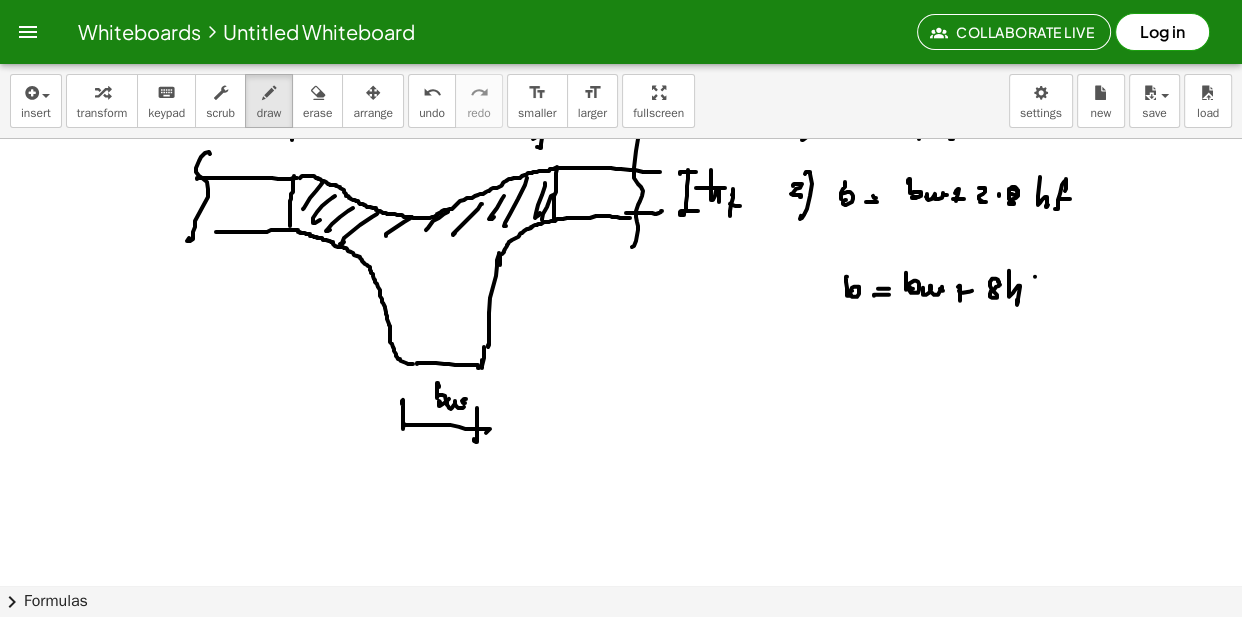 click at bounding box center [621, -2142] 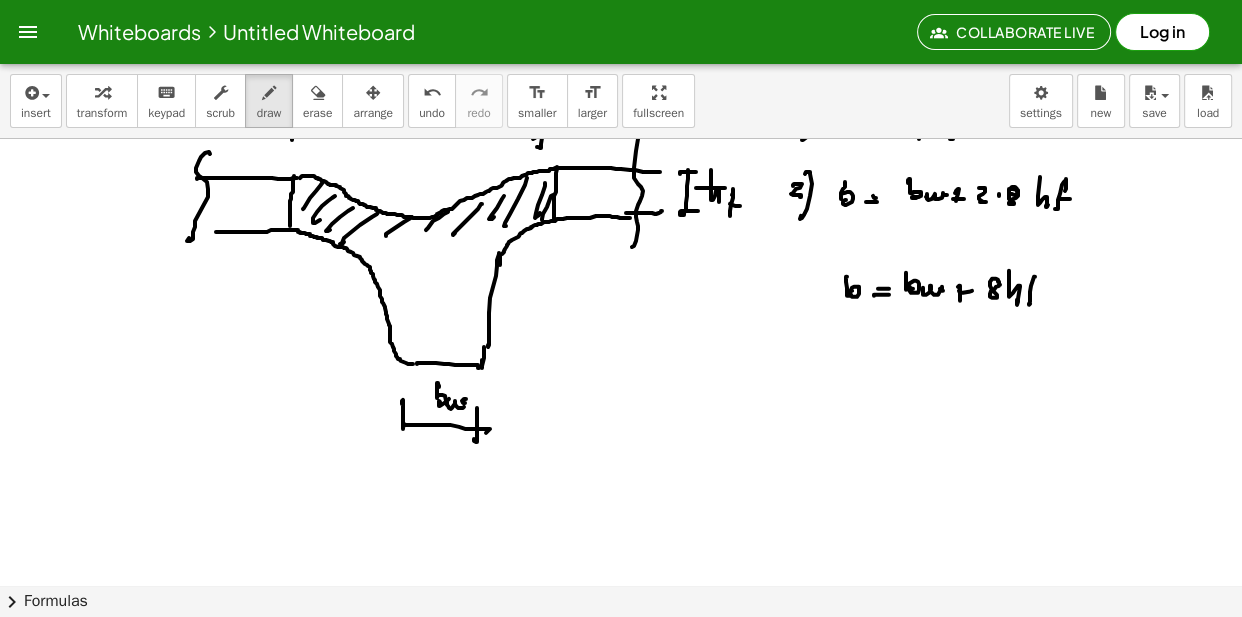 click at bounding box center (621, -2142) 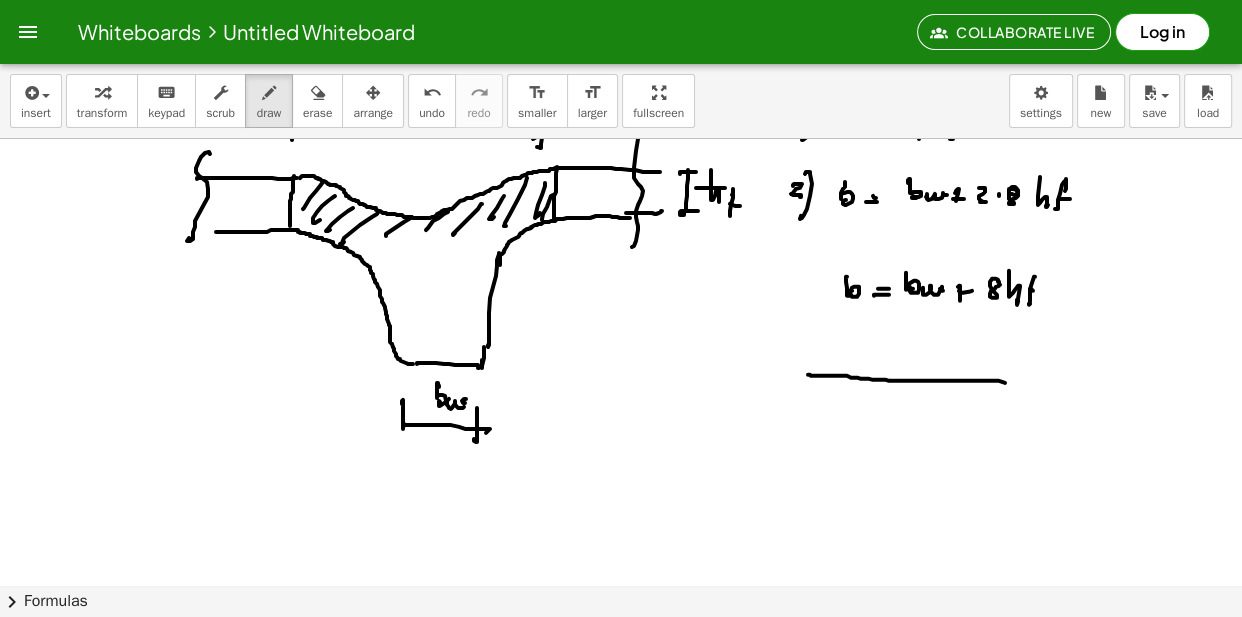 click at bounding box center [621, -2142] 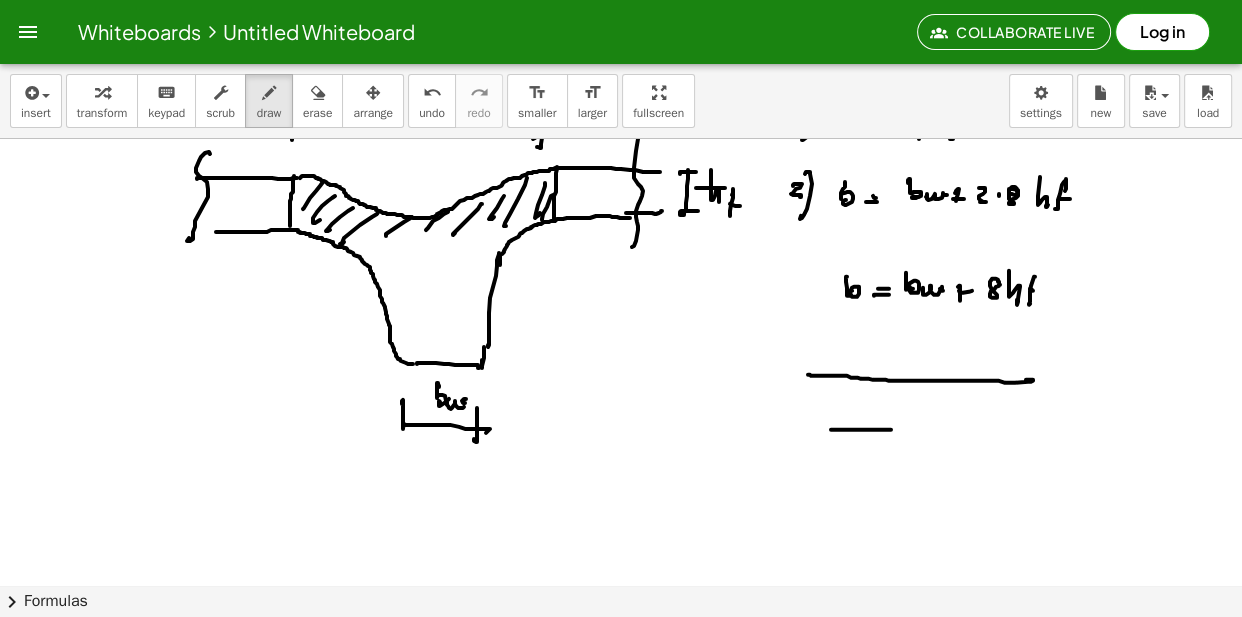 click at bounding box center [621, -2142] 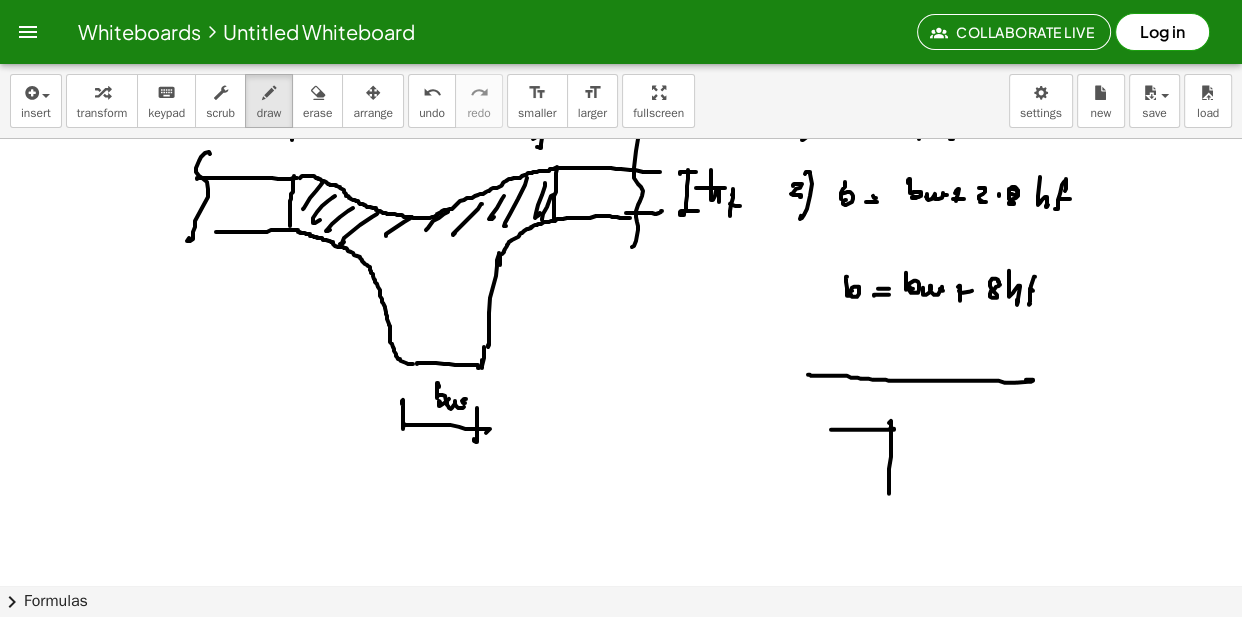 click at bounding box center (621, -2142) 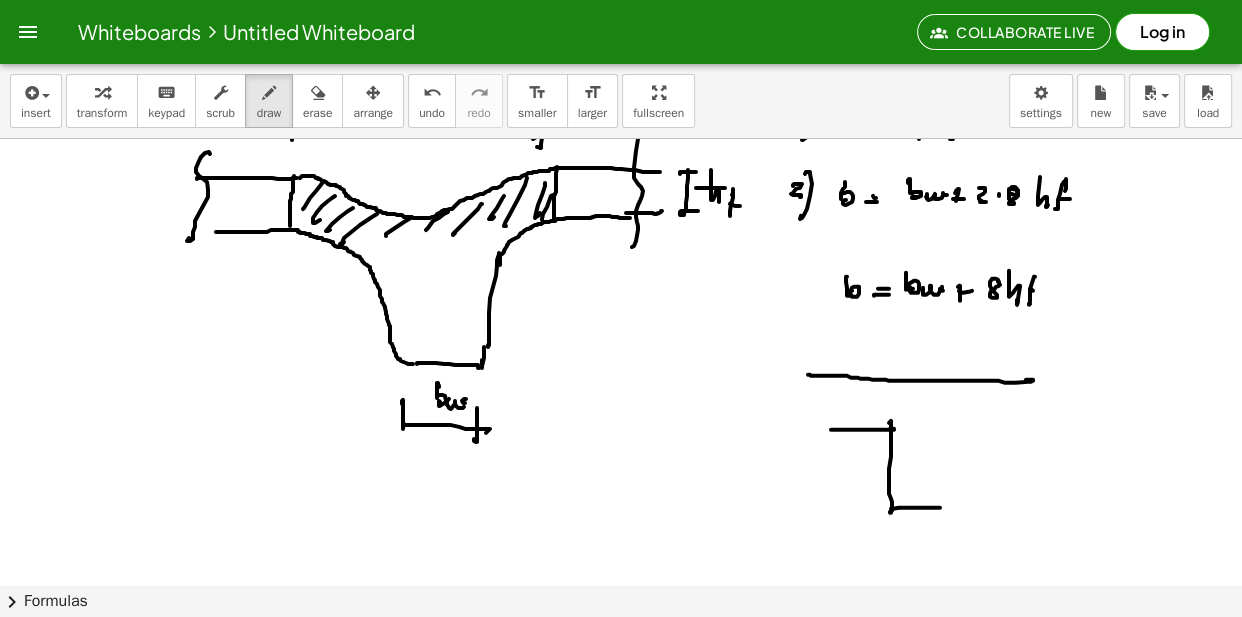 click at bounding box center (621, -2142) 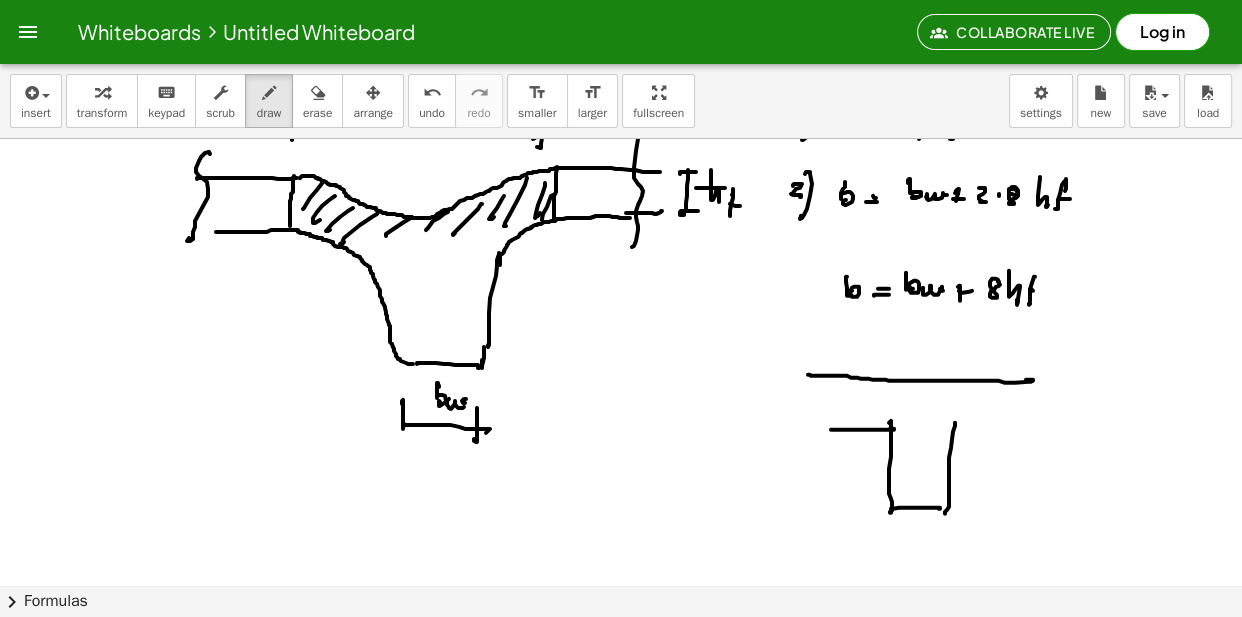 click at bounding box center (621, -2142) 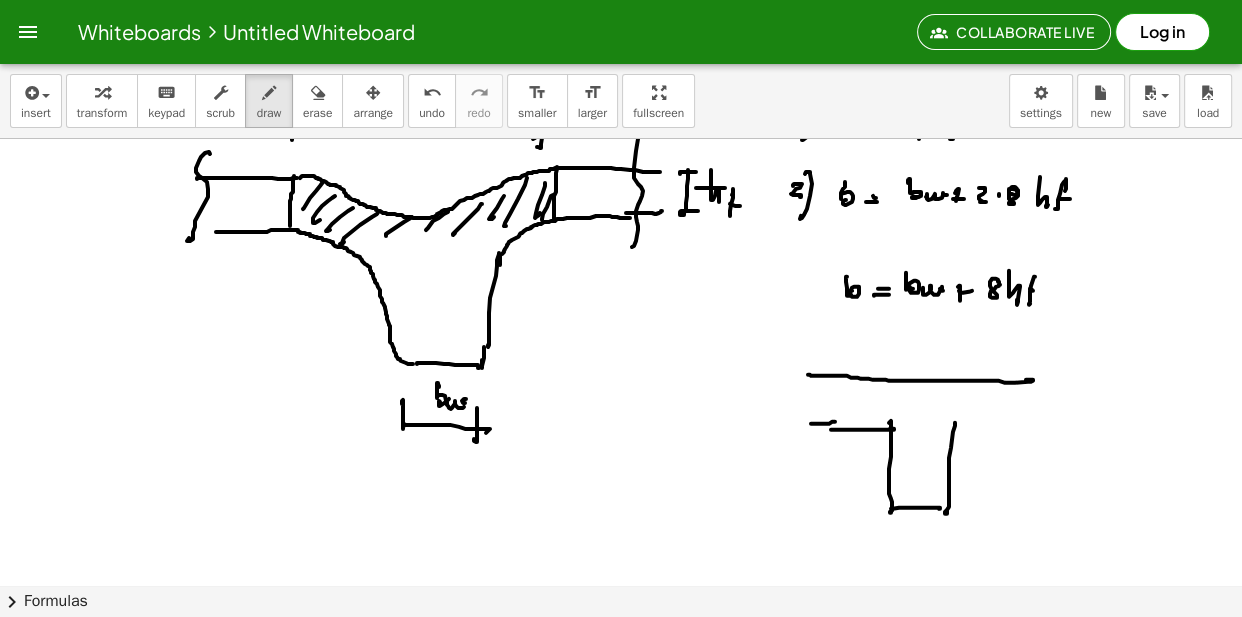click at bounding box center [621, -2142] 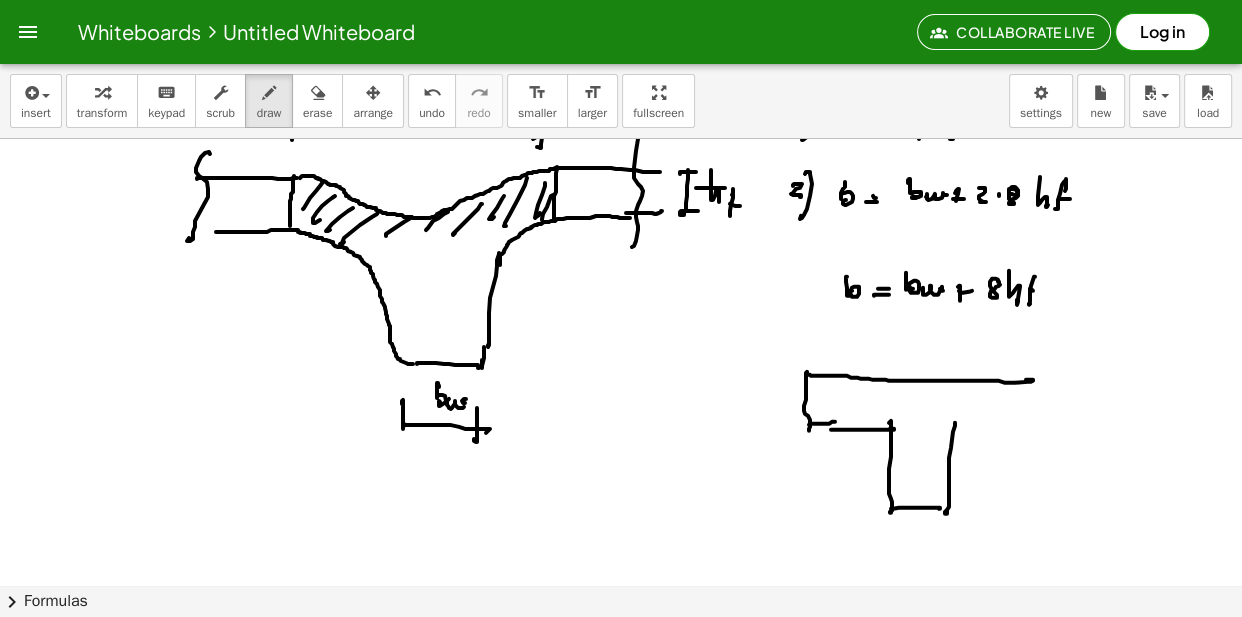 click at bounding box center [621, -2142] 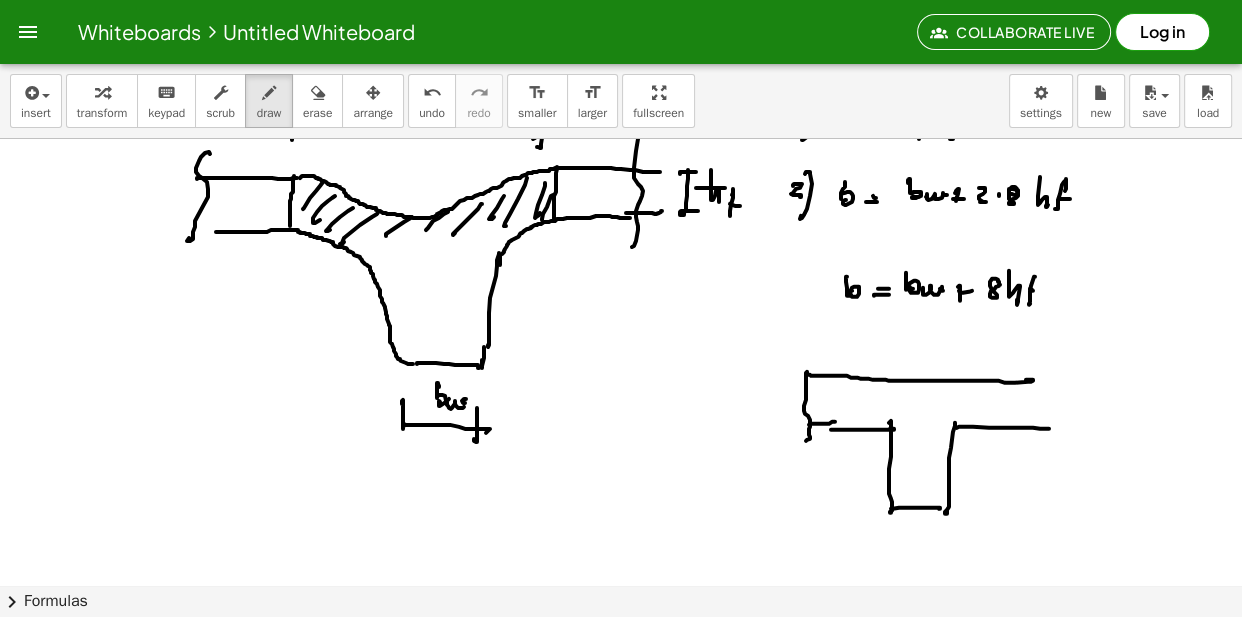 click at bounding box center [621, -2142] 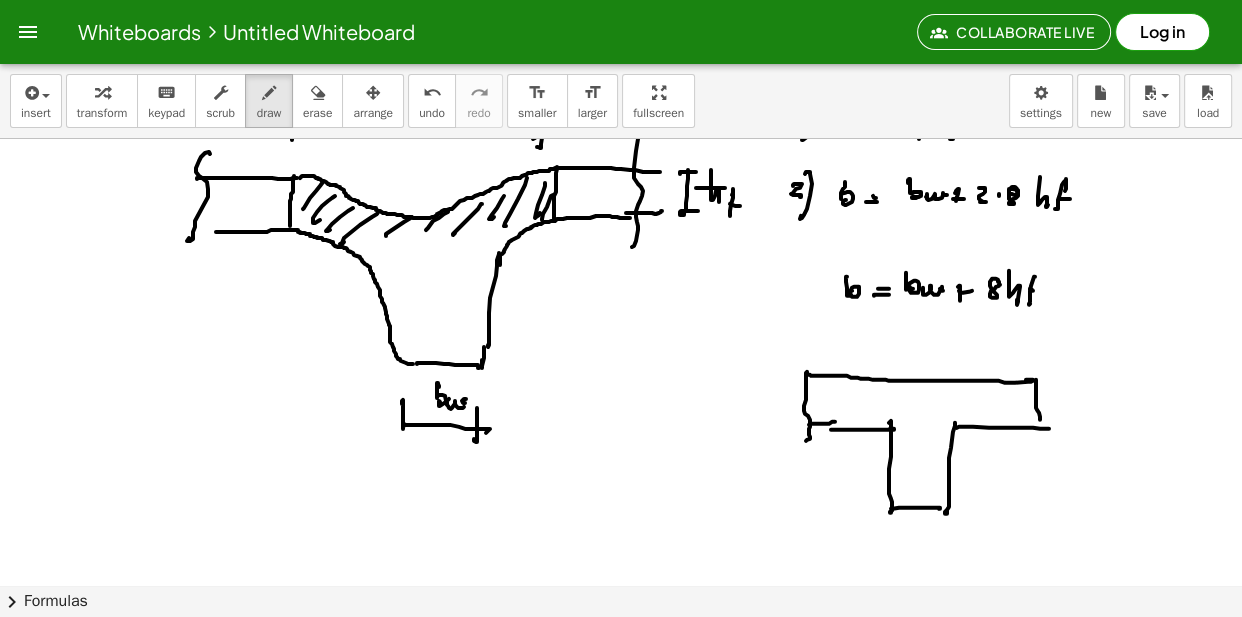 click at bounding box center (621, -2142) 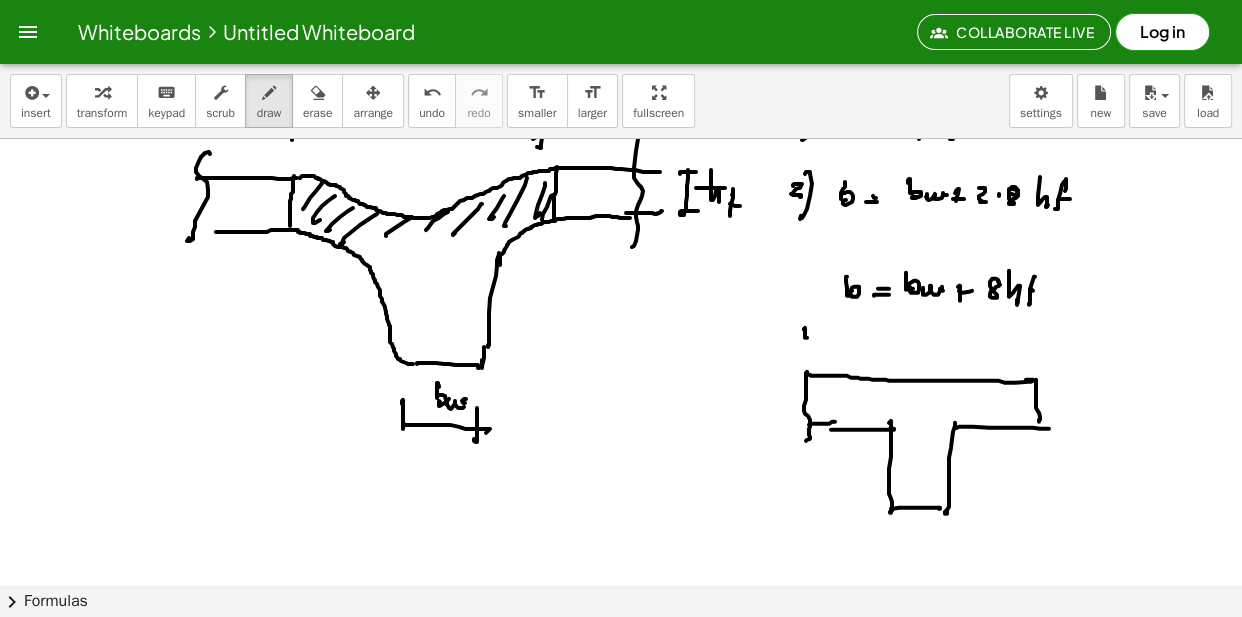 click at bounding box center (621, -2142) 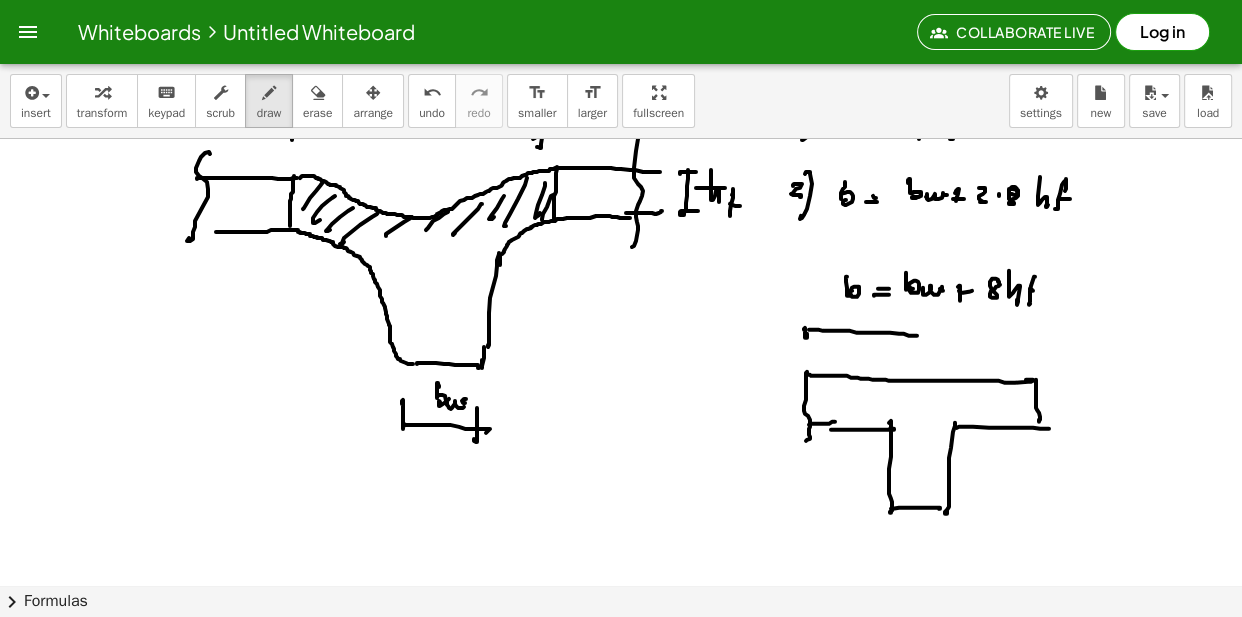 click at bounding box center (621, -2142) 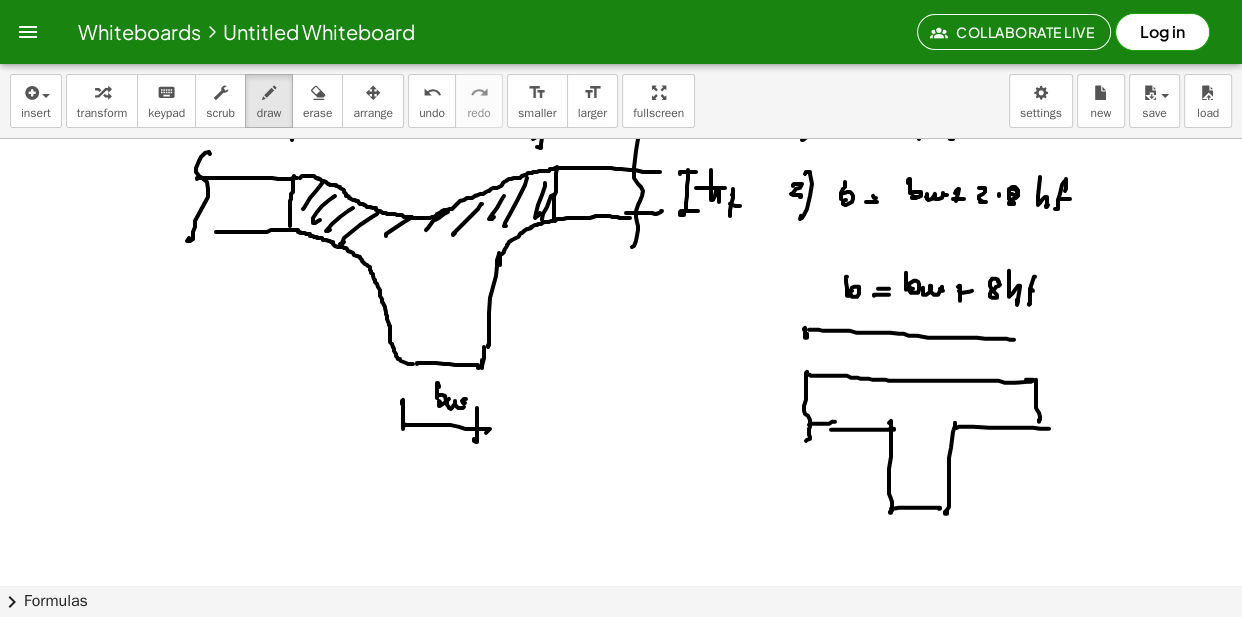 click at bounding box center (621, -2142) 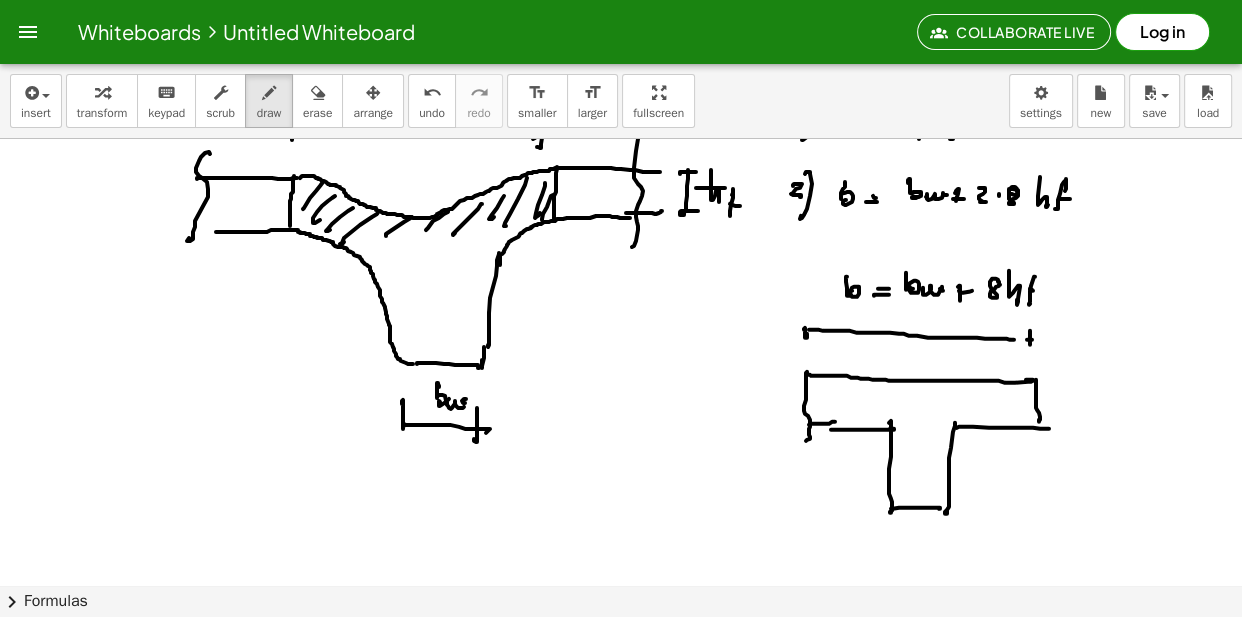 click at bounding box center (621, -2142) 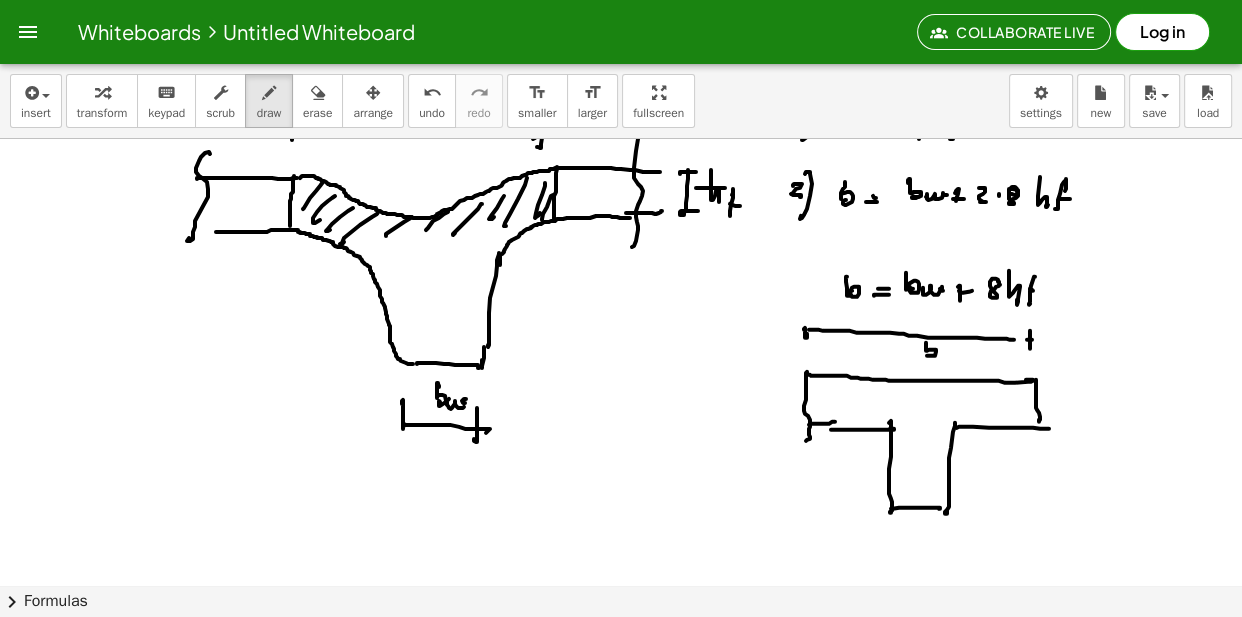 click at bounding box center [621, -2142] 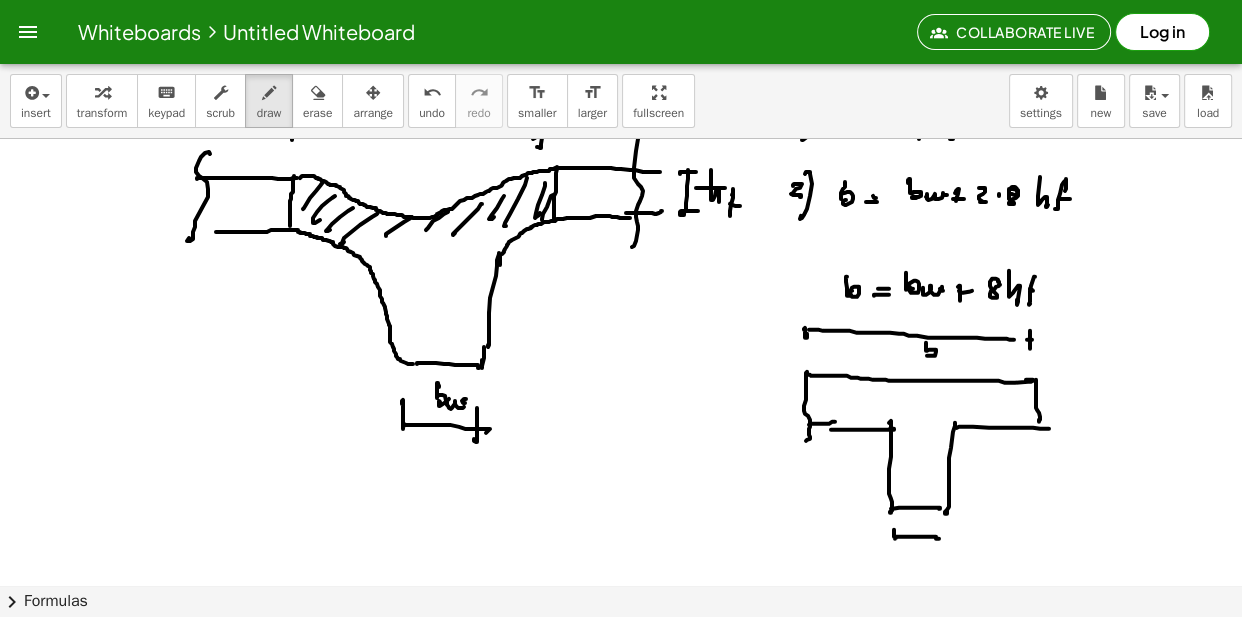 click at bounding box center (621, -2142) 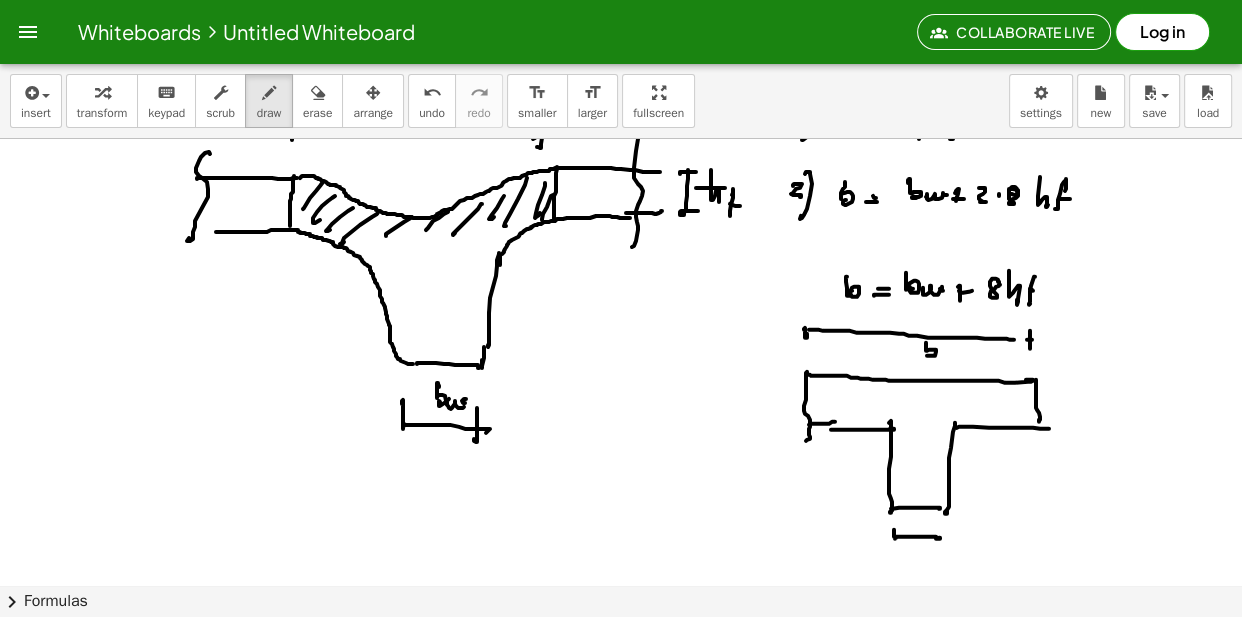 click at bounding box center (621, -2142) 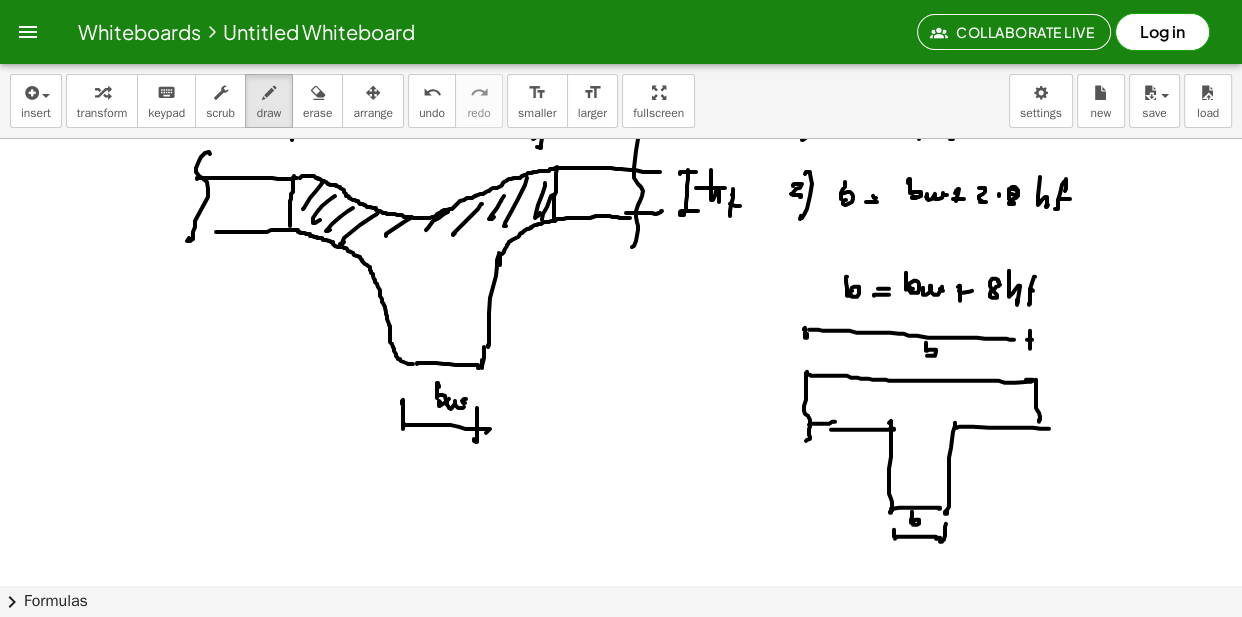 click at bounding box center [621, -2142] 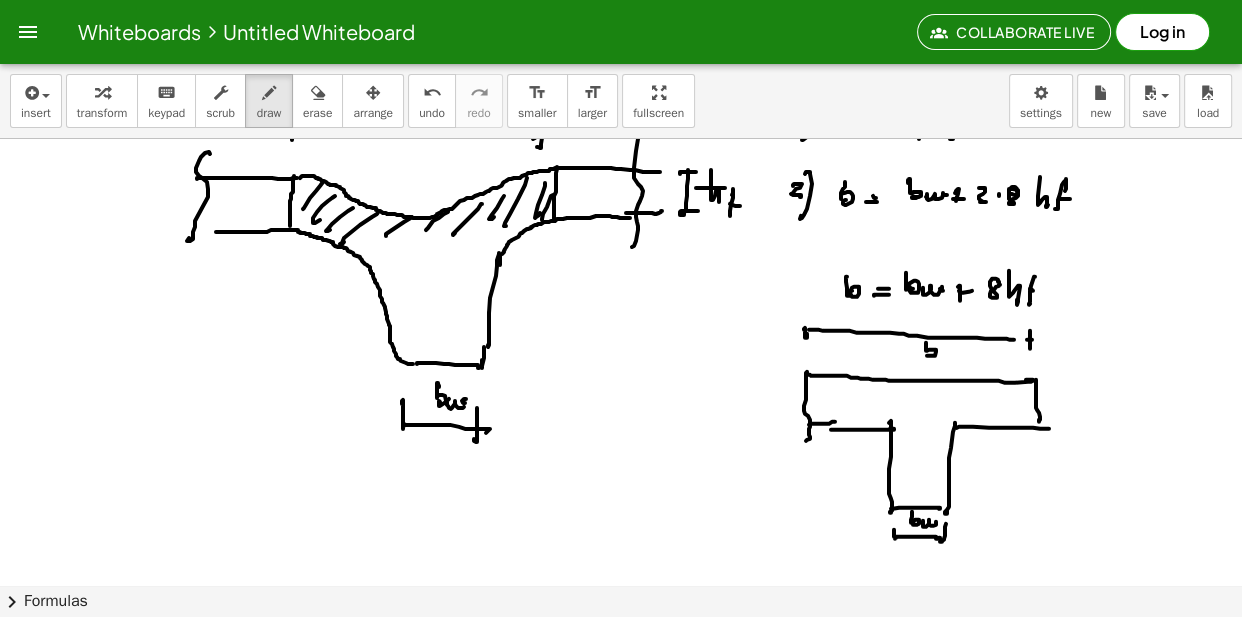 click at bounding box center (621, -2142) 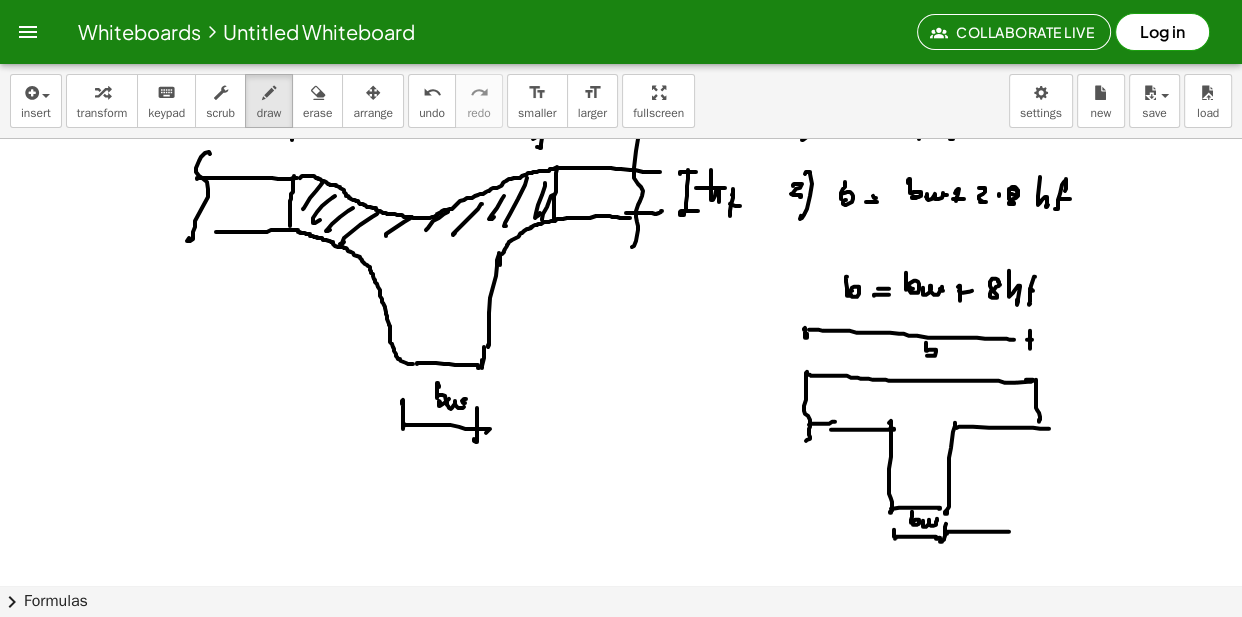 click at bounding box center [621, -2142] 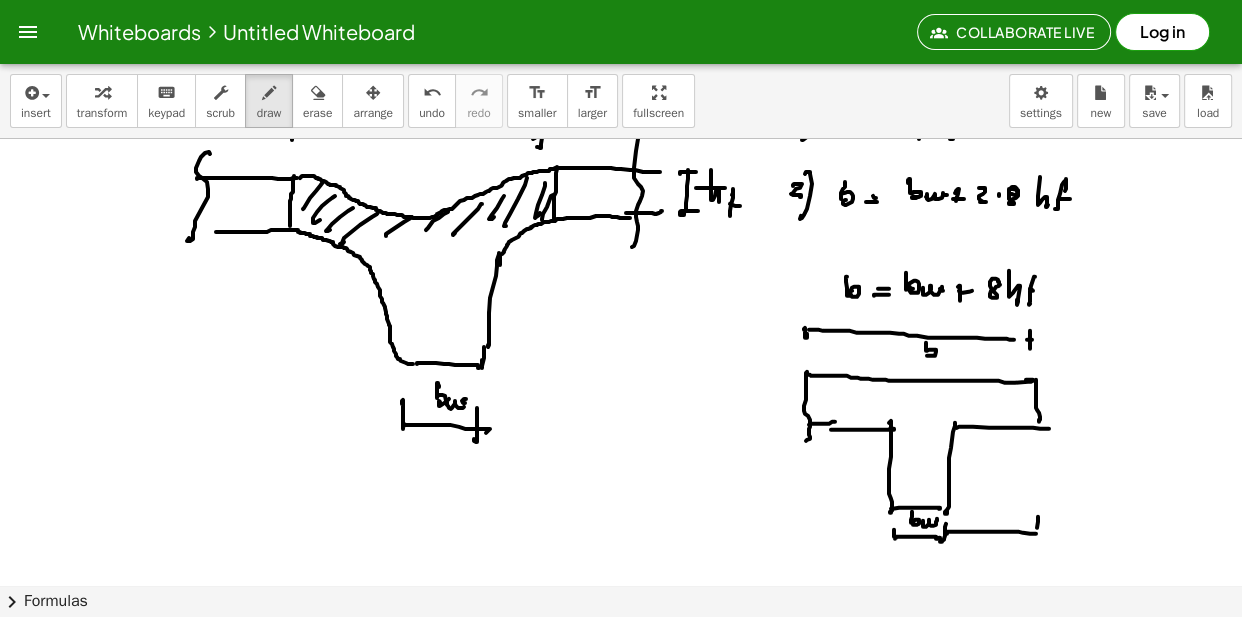 click at bounding box center (621, -2142) 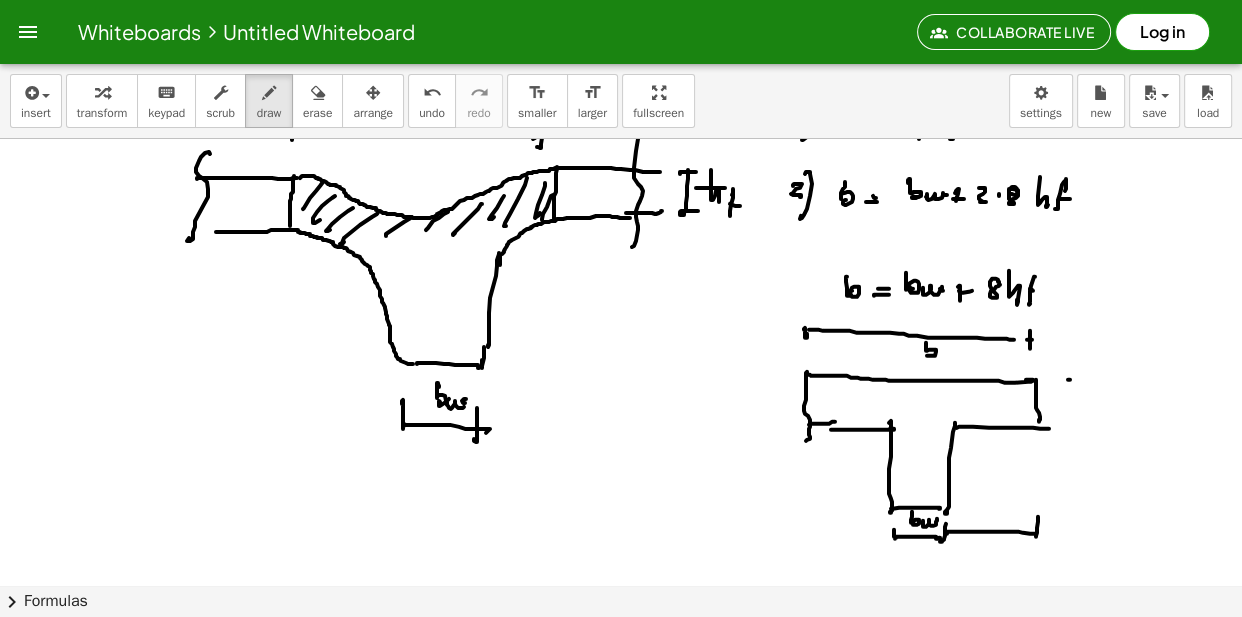 click at bounding box center [621, -2142] 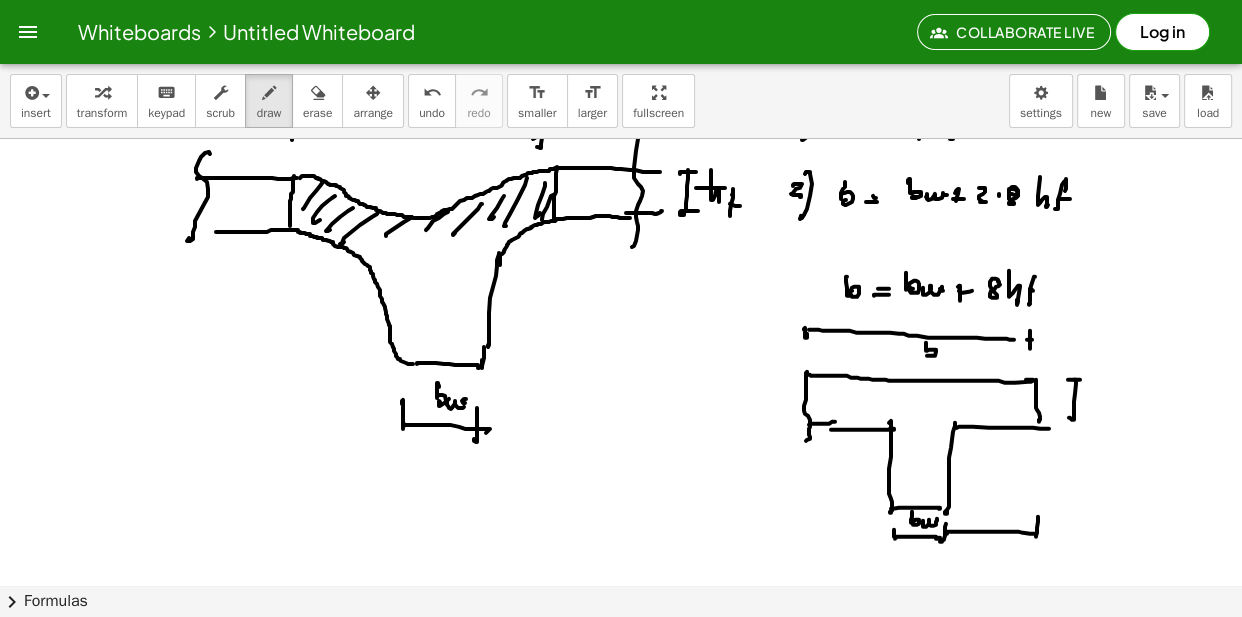 click at bounding box center (621, -2142) 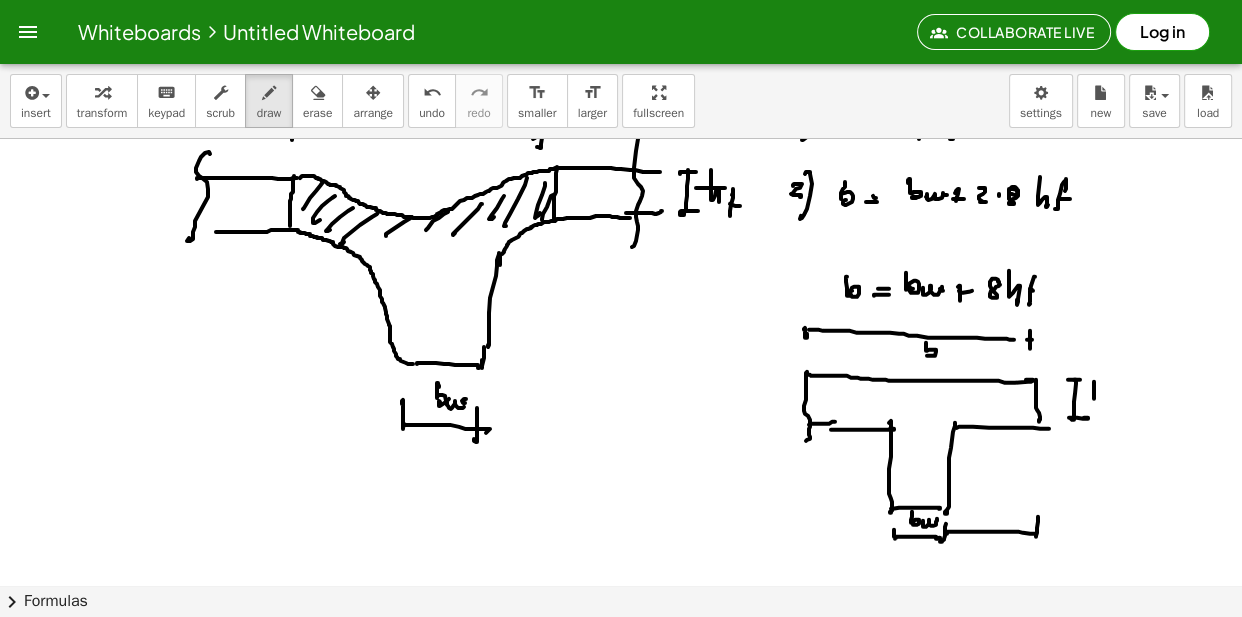 click at bounding box center [621, -2142] 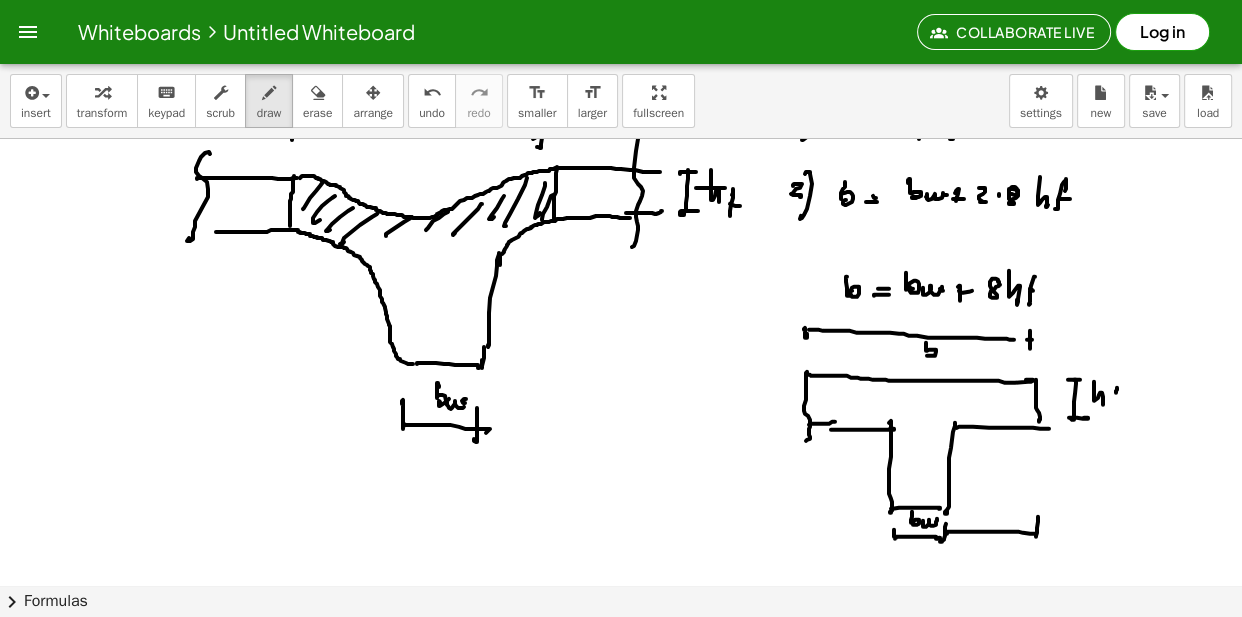 click at bounding box center [621, -2142] 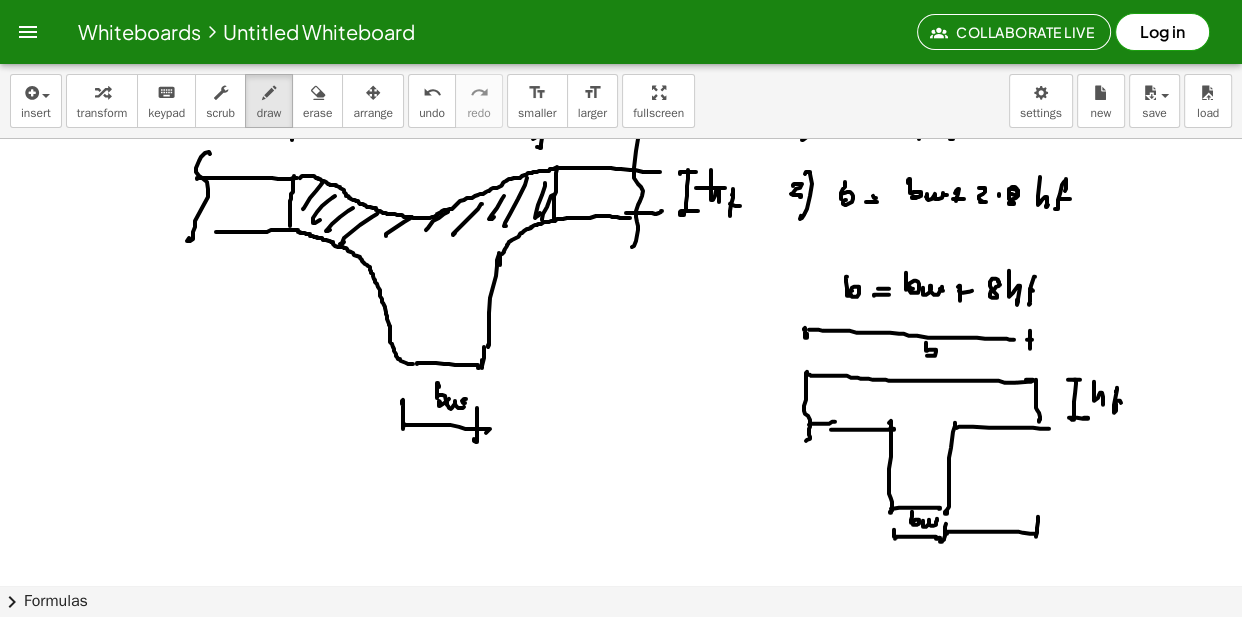 click at bounding box center [621, -2142] 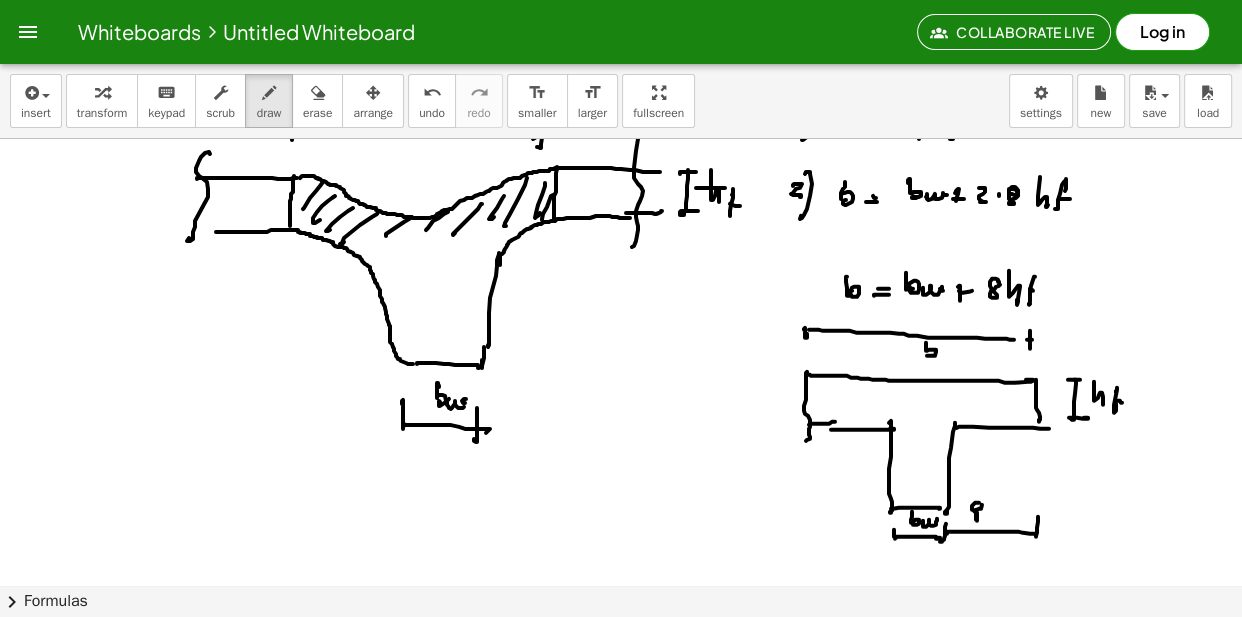 click at bounding box center [621, -2142] 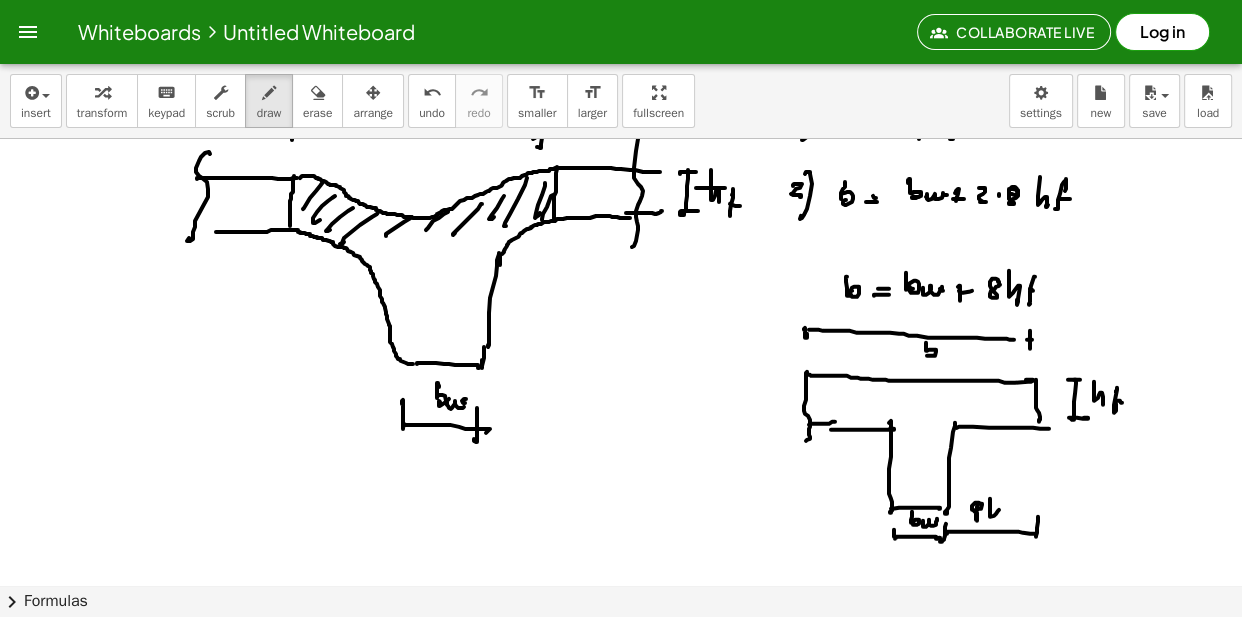 click at bounding box center (621, -2142) 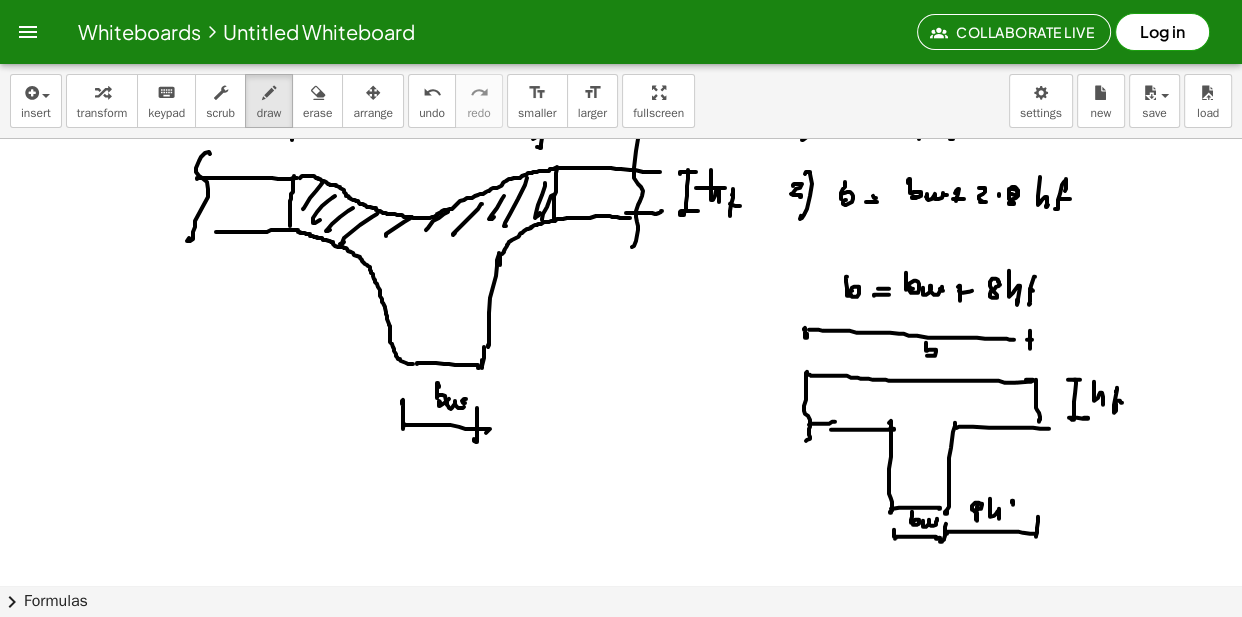 click at bounding box center [621, -2142] 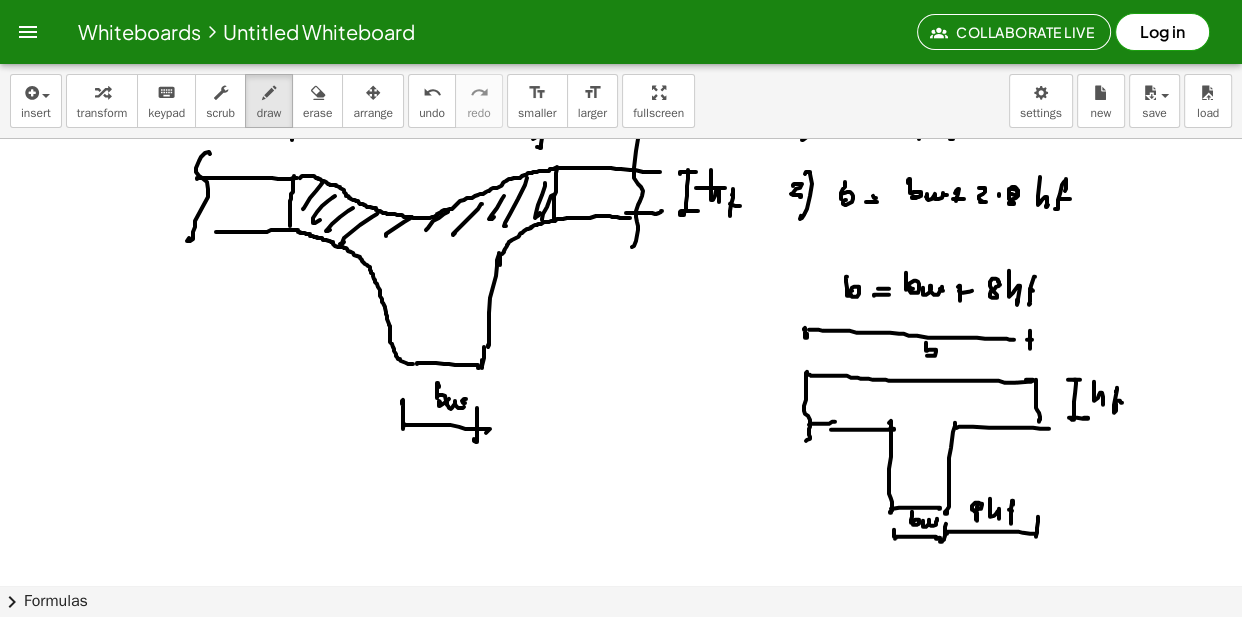 click at bounding box center [621, -2142] 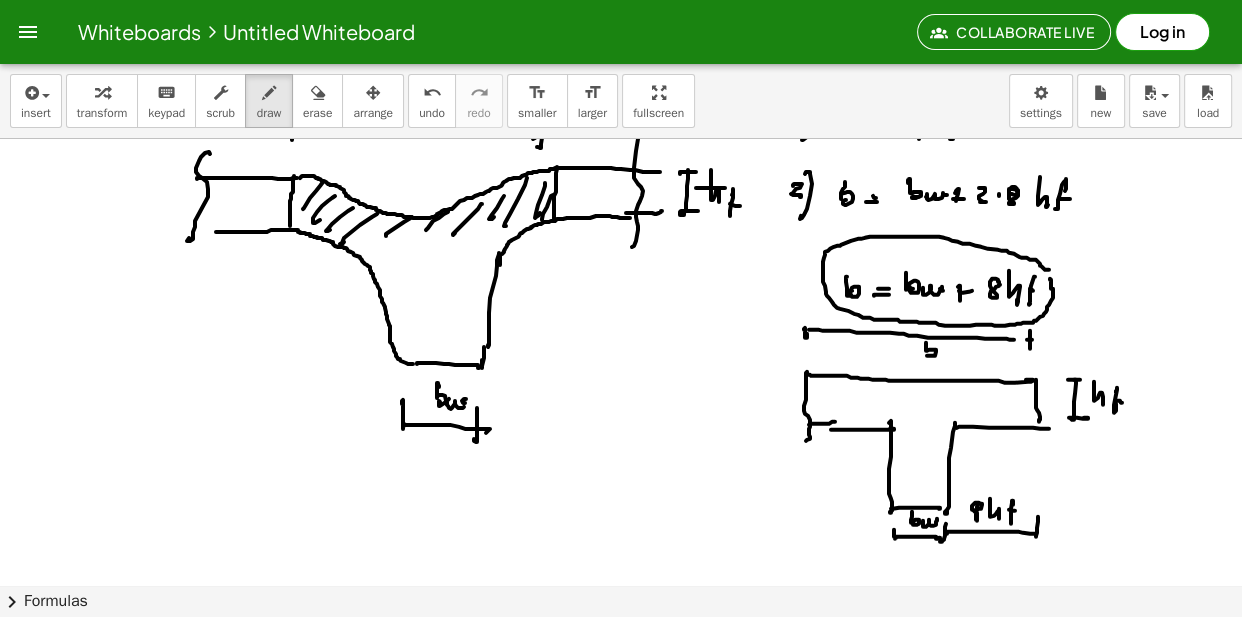 click at bounding box center (621, -2142) 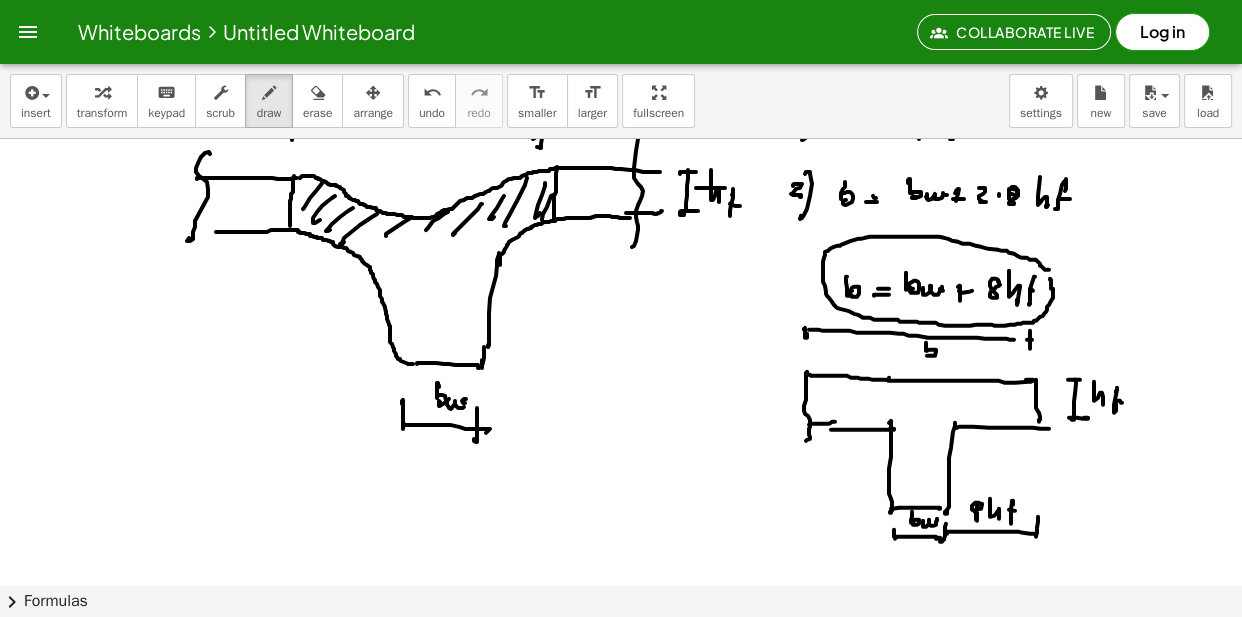 click at bounding box center [621, -2142] 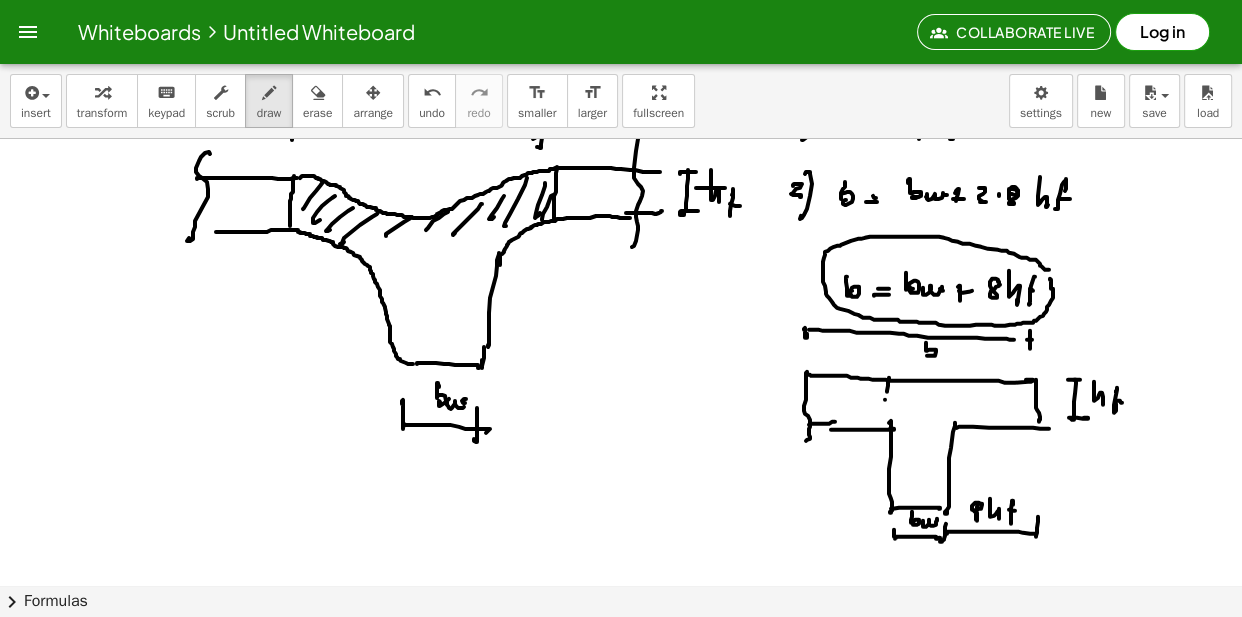 click at bounding box center [621, -2142] 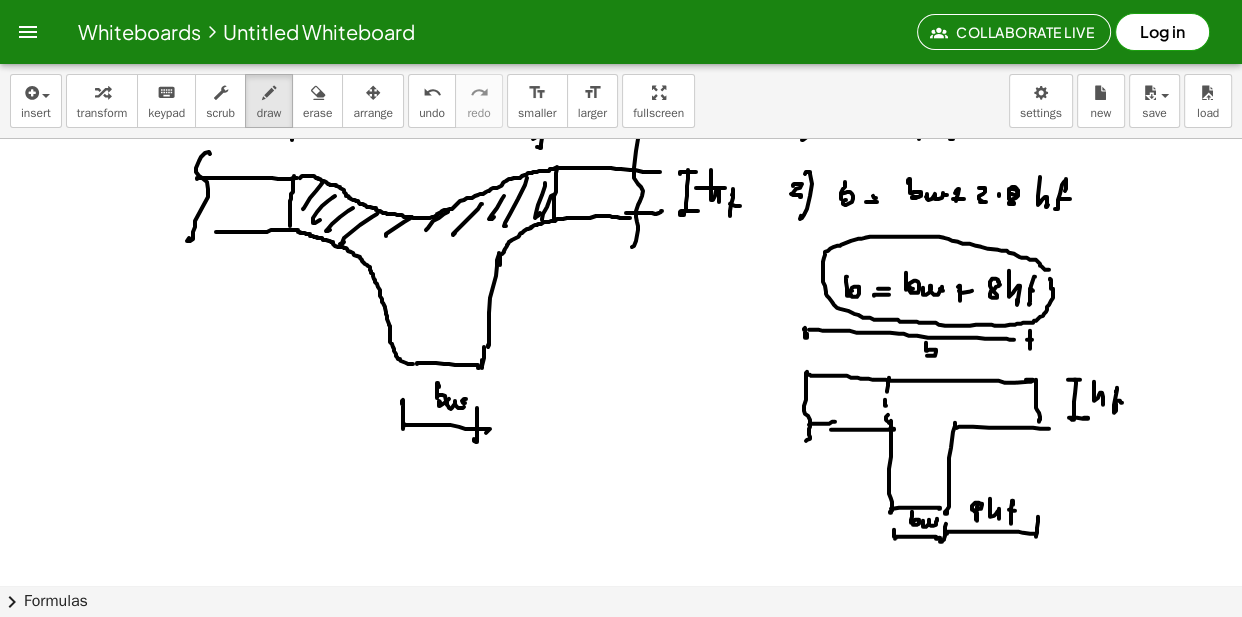 click at bounding box center [621, -2142] 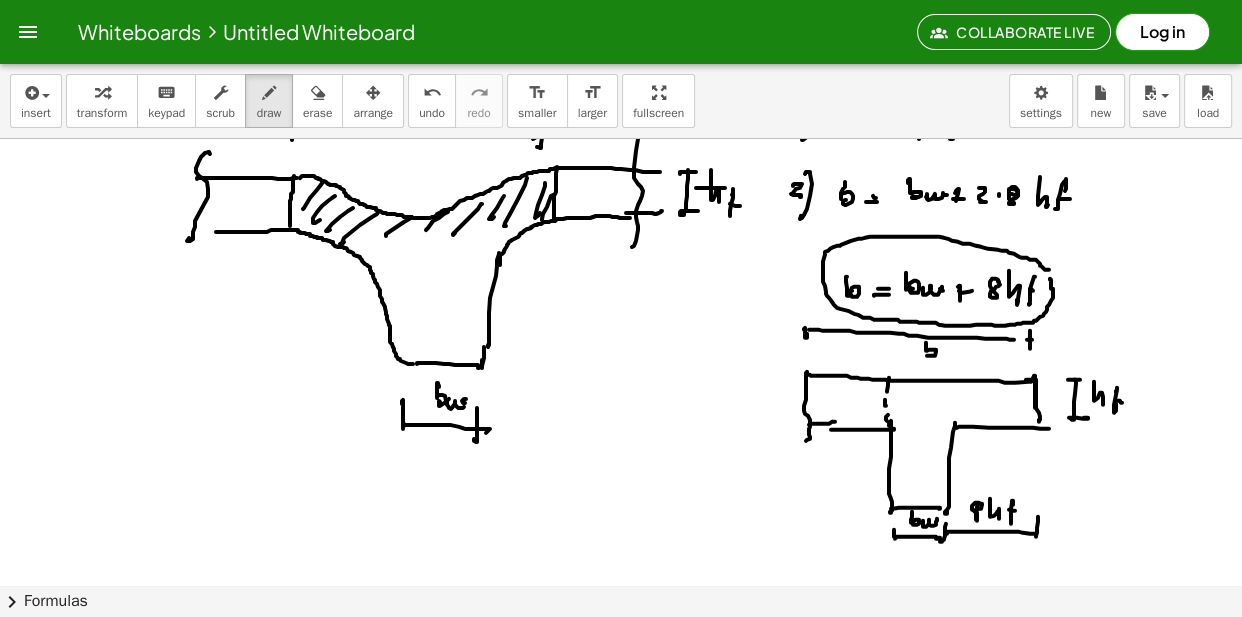 click at bounding box center [621, -2142] 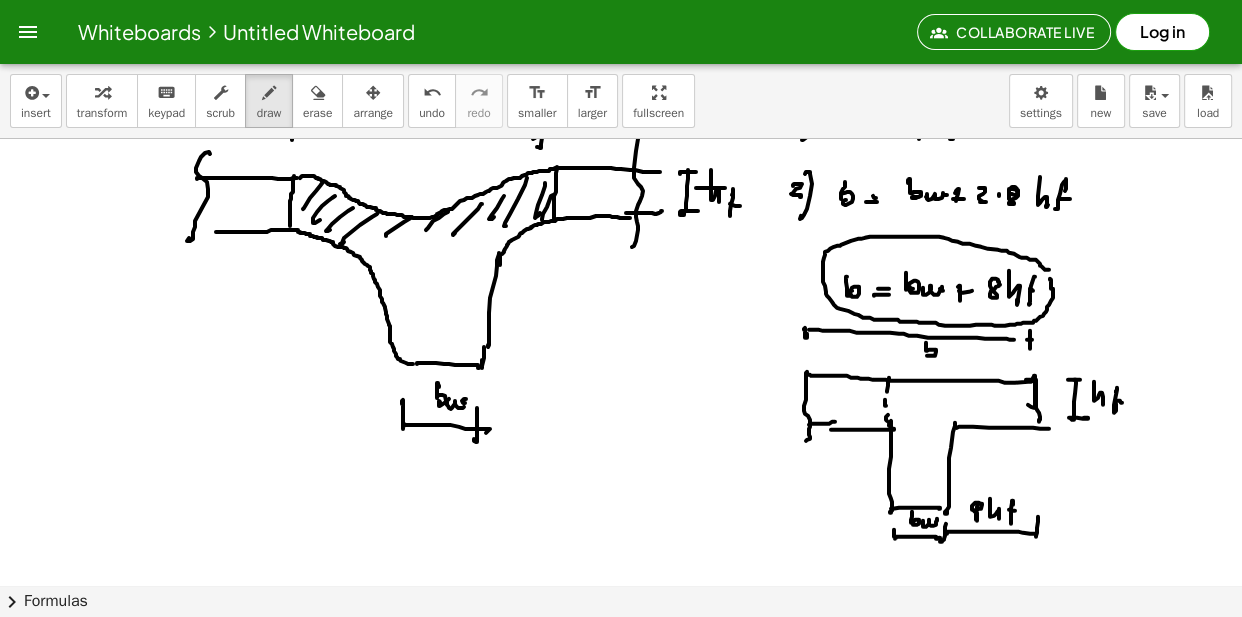 click at bounding box center [621, -2142] 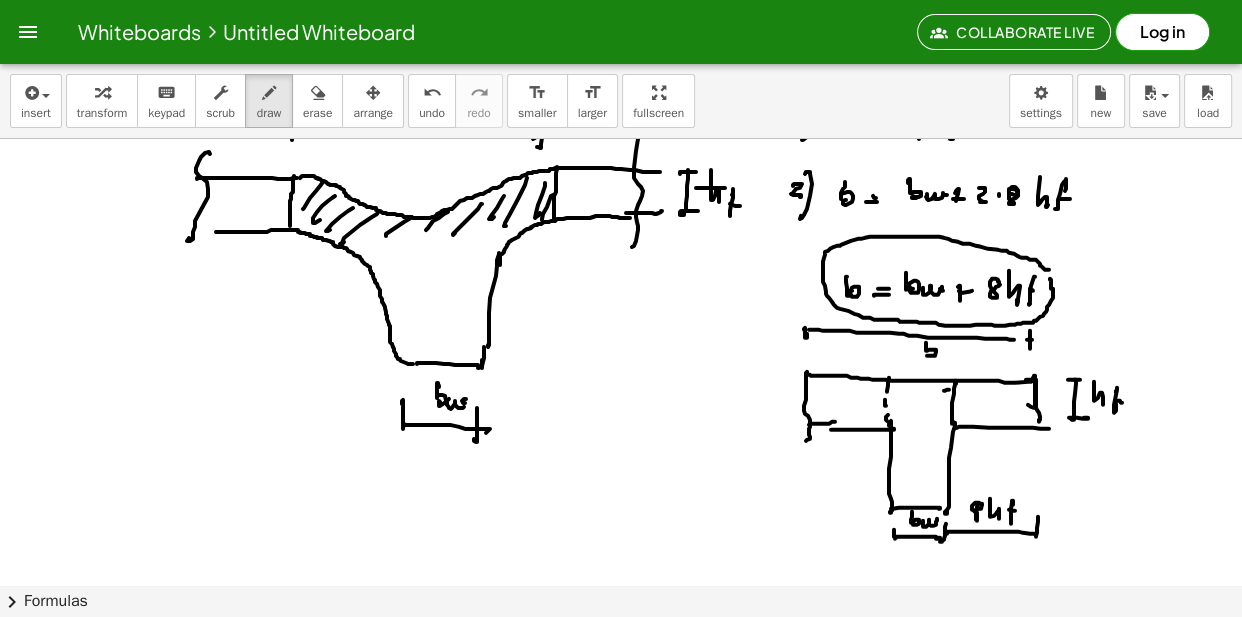 click at bounding box center [621, -2142] 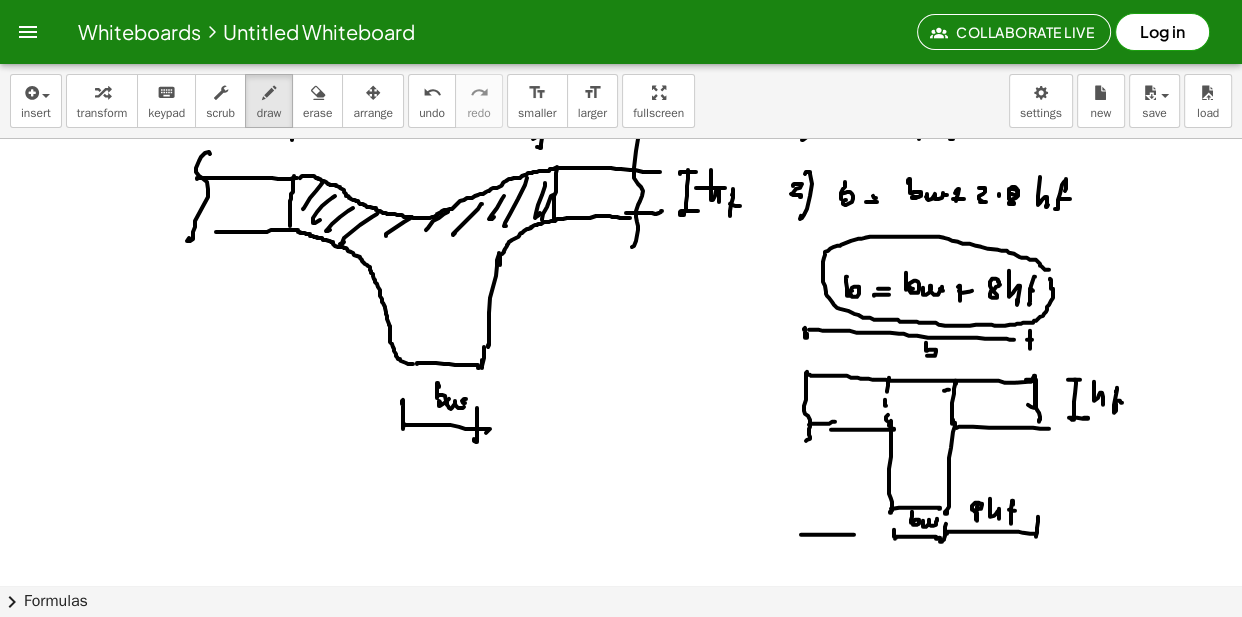 click at bounding box center (621, -2142) 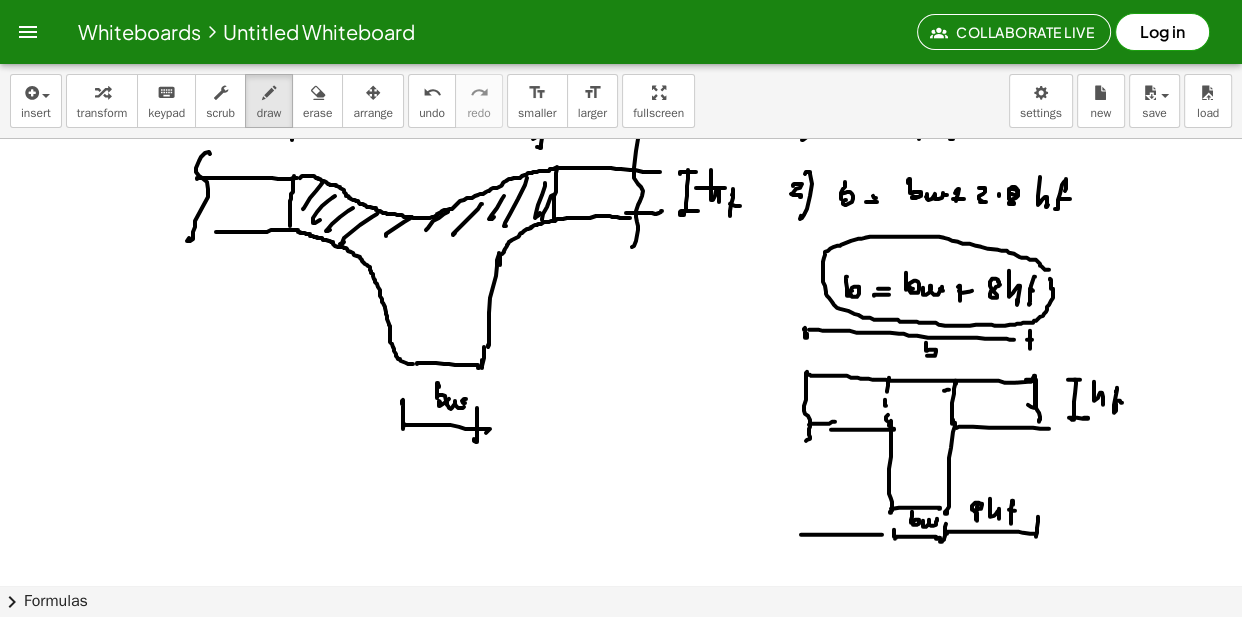 click at bounding box center [621, -2142] 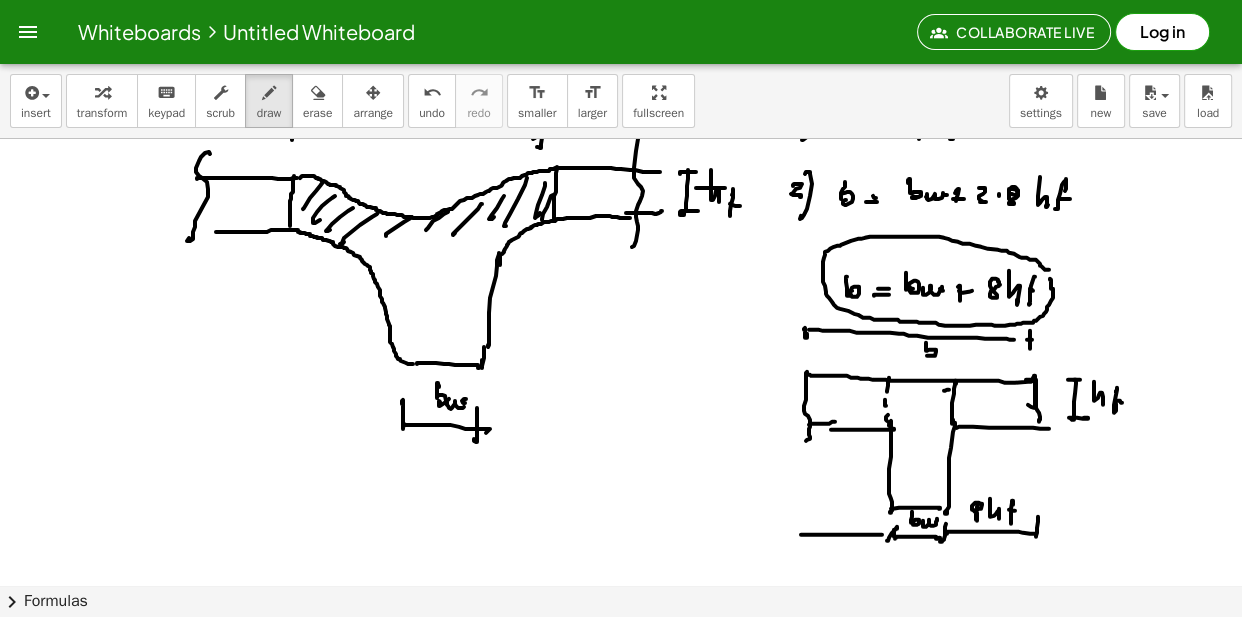 click at bounding box center (621, -2142) 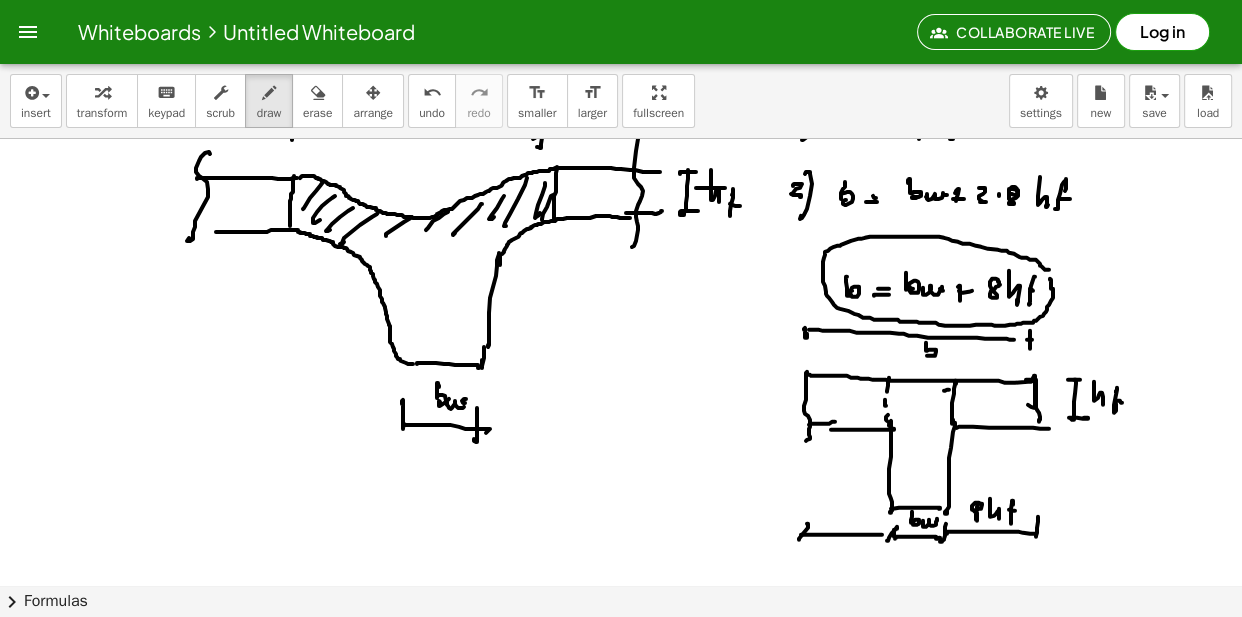 click at bounding box center (621, -2142) 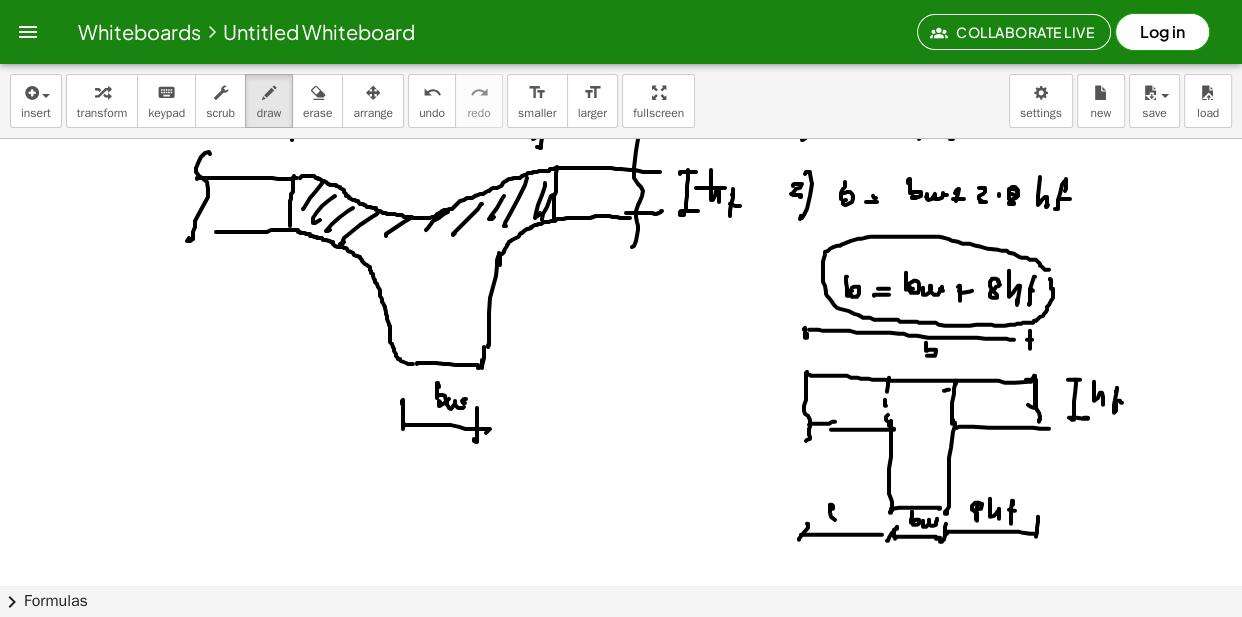 click at bounding box center [621, -2142] 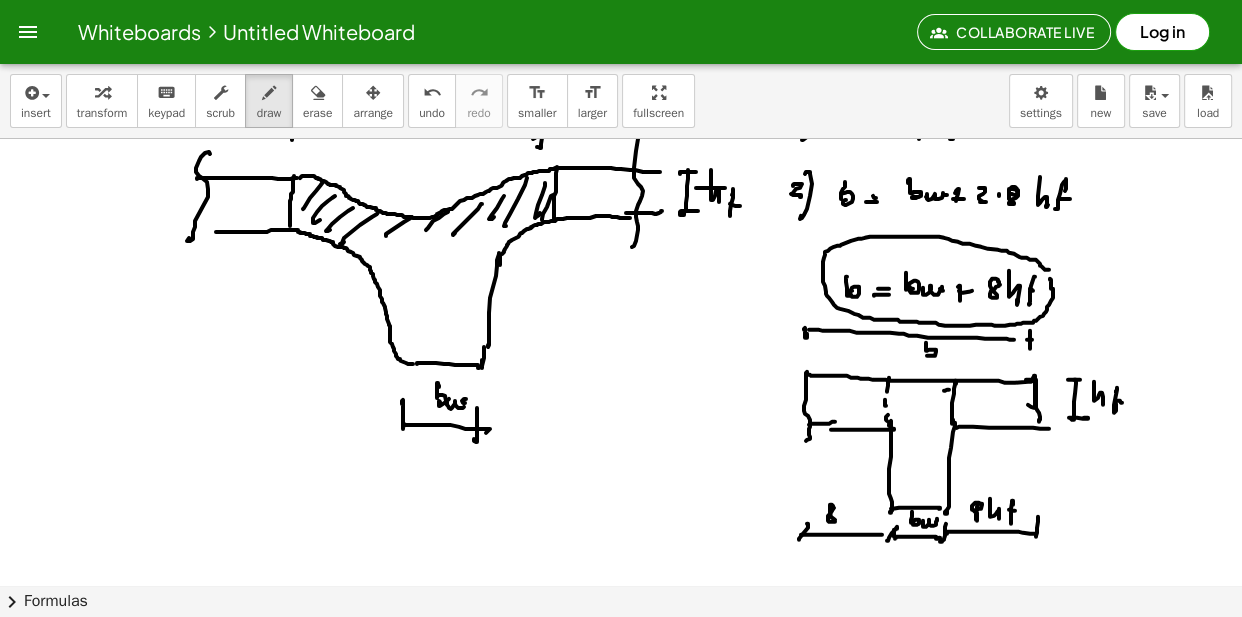 click at bounding box center (621, -2142) 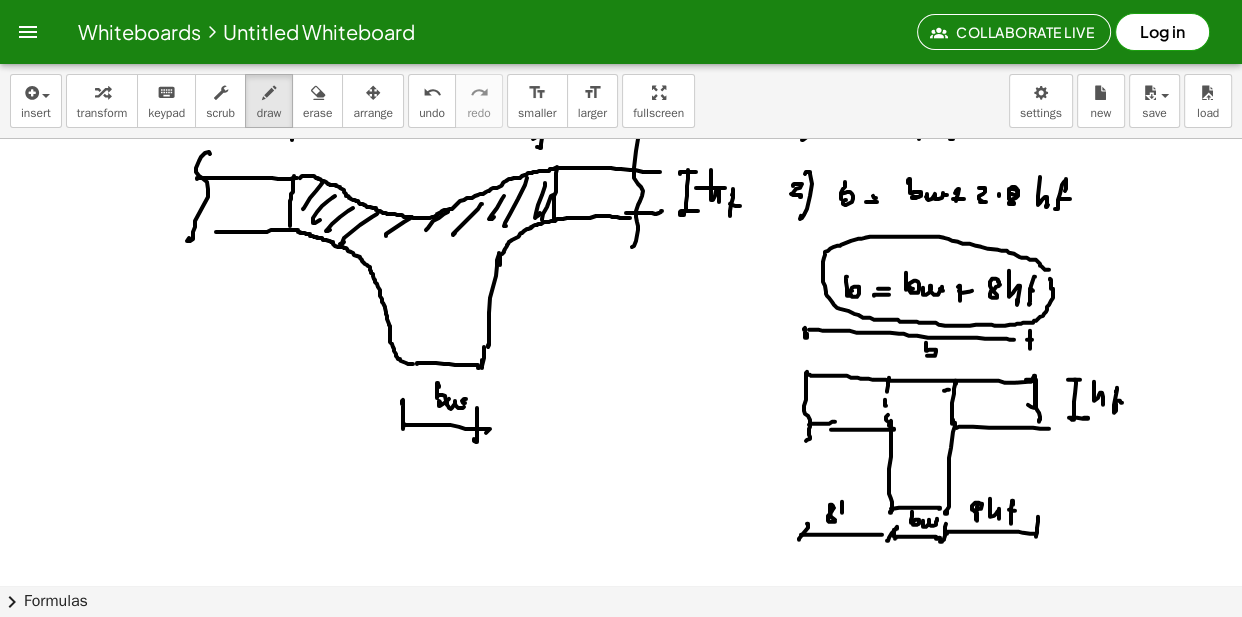 click at bounding box center [621, -2142] 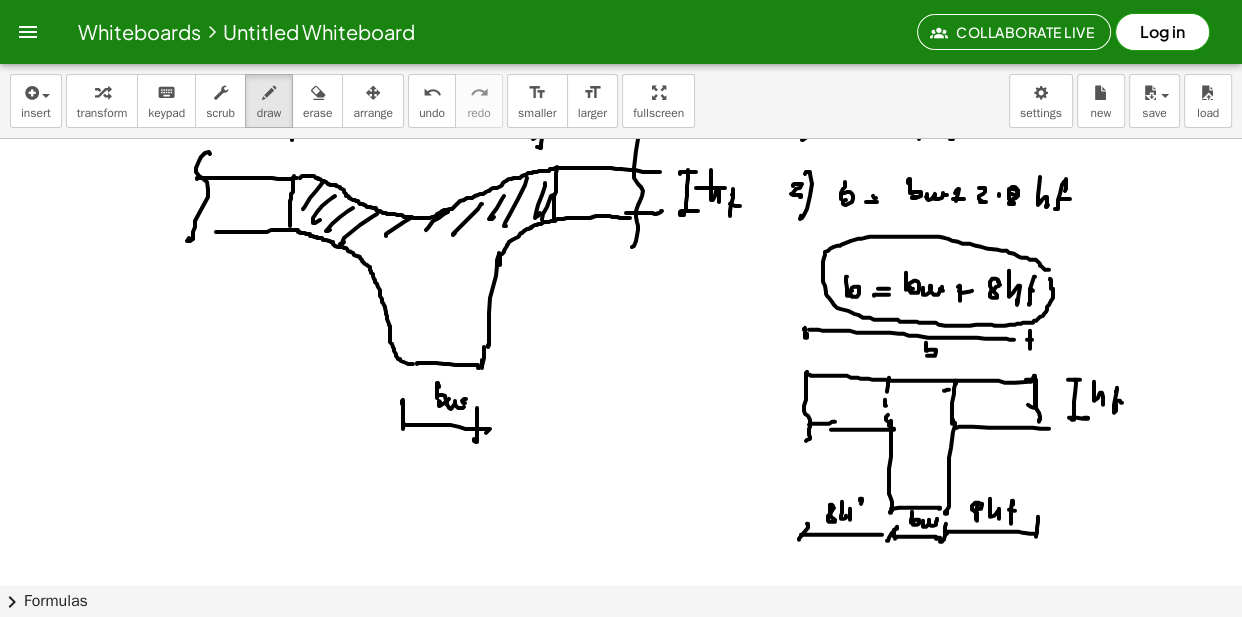 click at bounding box center [621, -2142] 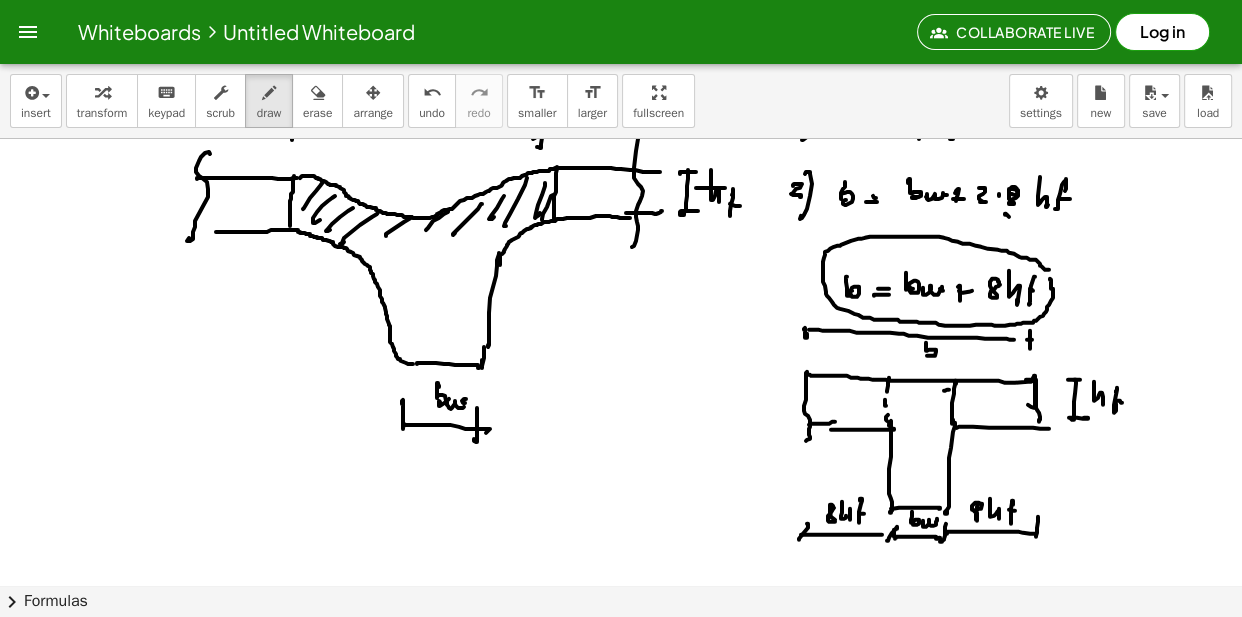 click at bounding box center [621, -2142] 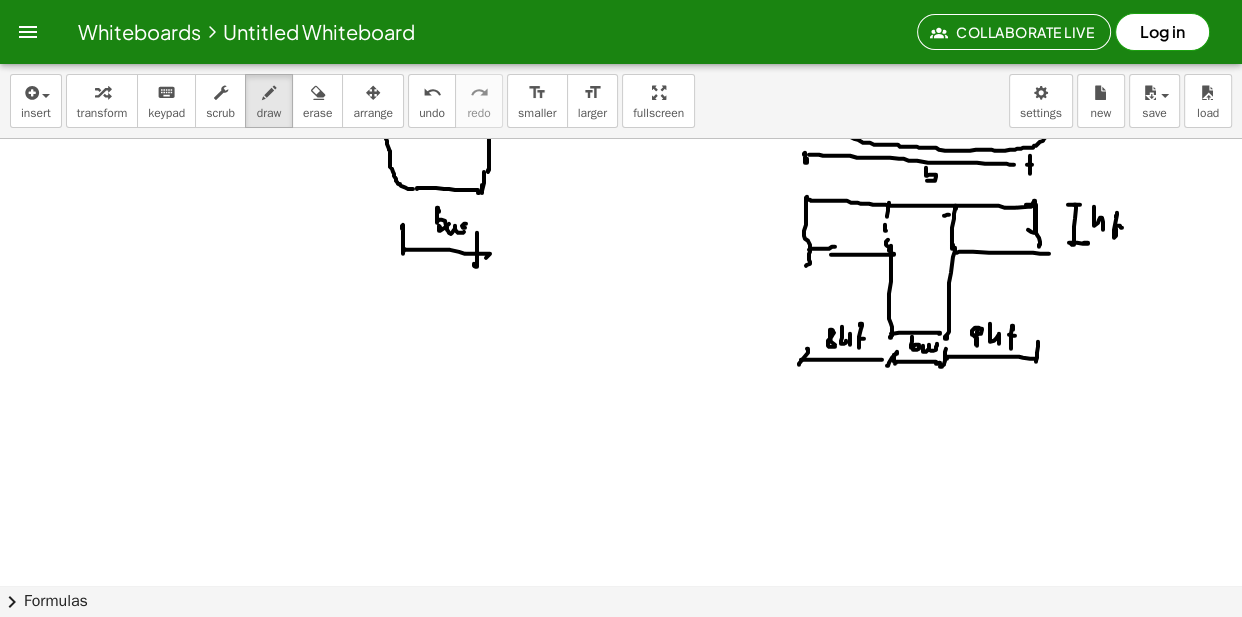 scroll, scrollTop: 5450, scrollLeft: 0, axis: vertical 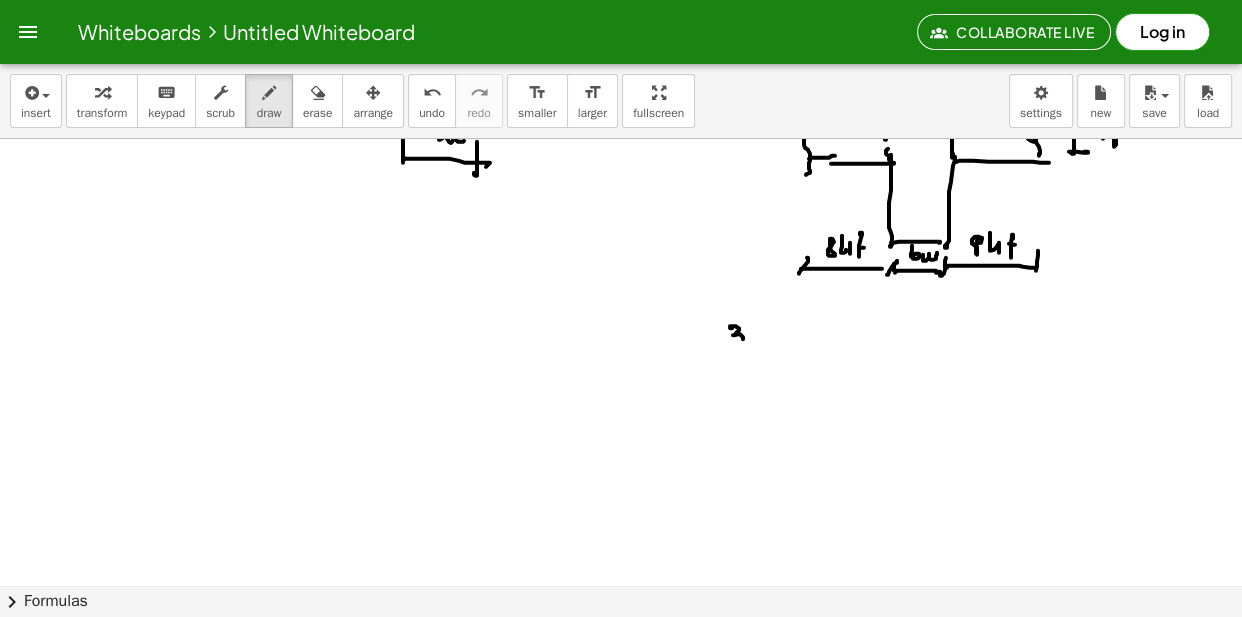 drag, startPoint x: 734, startPoint y: 327, endPoint x: 738, endPoint y: 347, distance: 20.396078 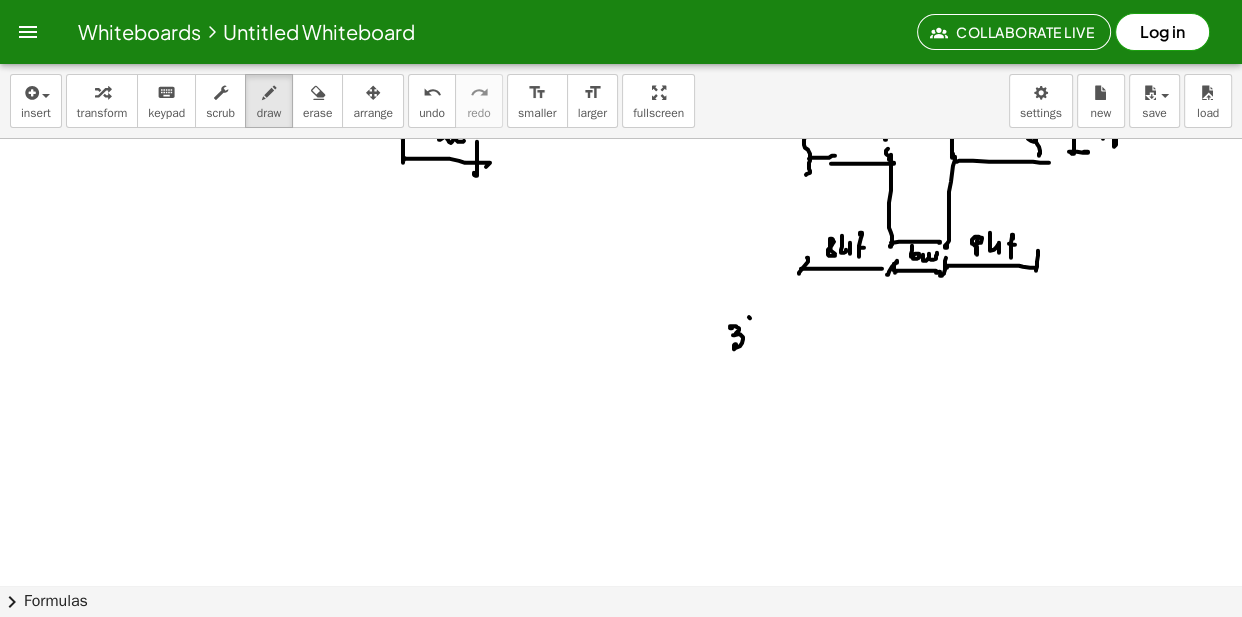 drag, startPoint x: 750, startPoint y: 319, endPoint x: 770, endPoint y: 342, distance: 30.479502 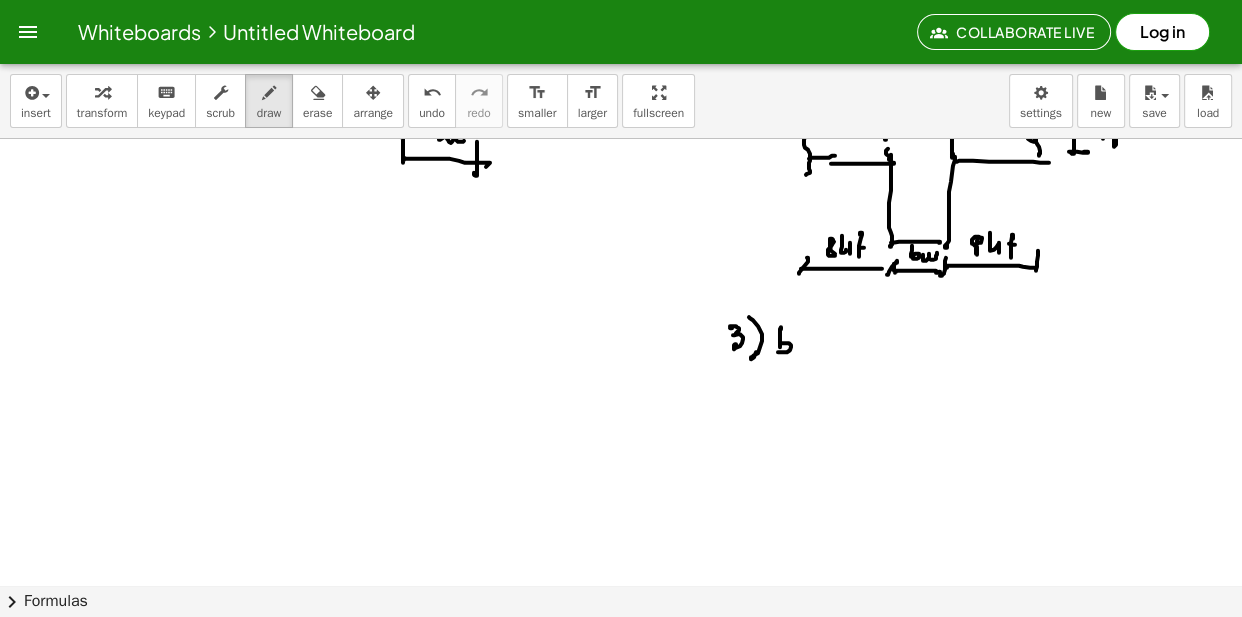 click at bounding box center (621, -2185) 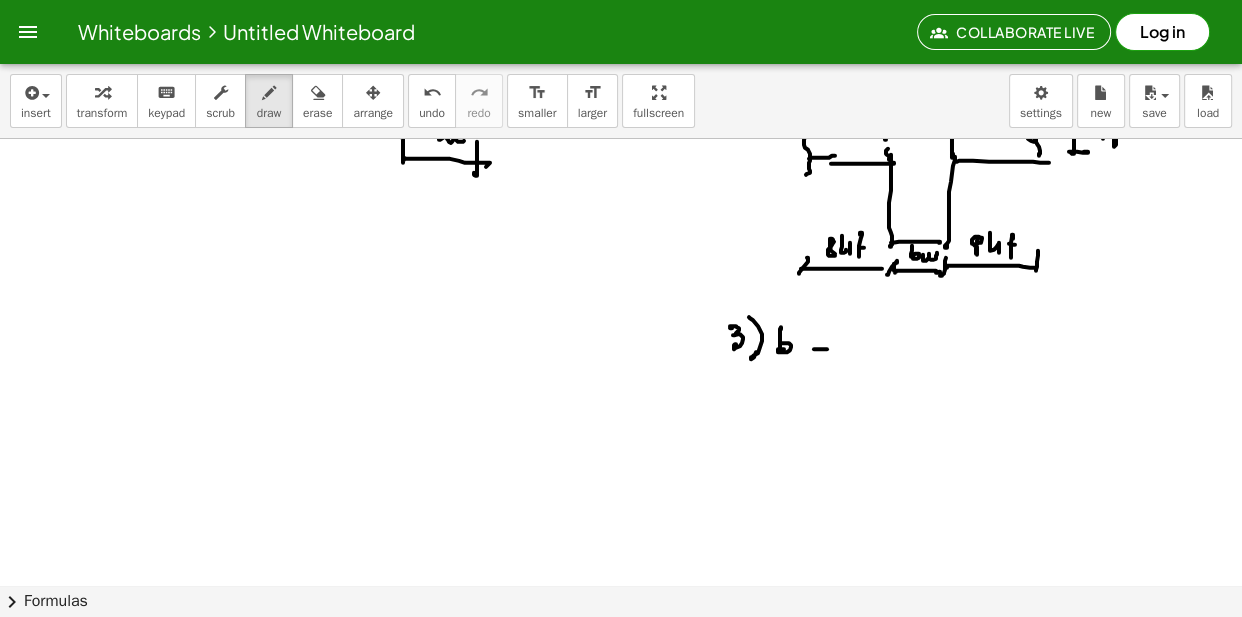 click at bounding box center [621, -2185] 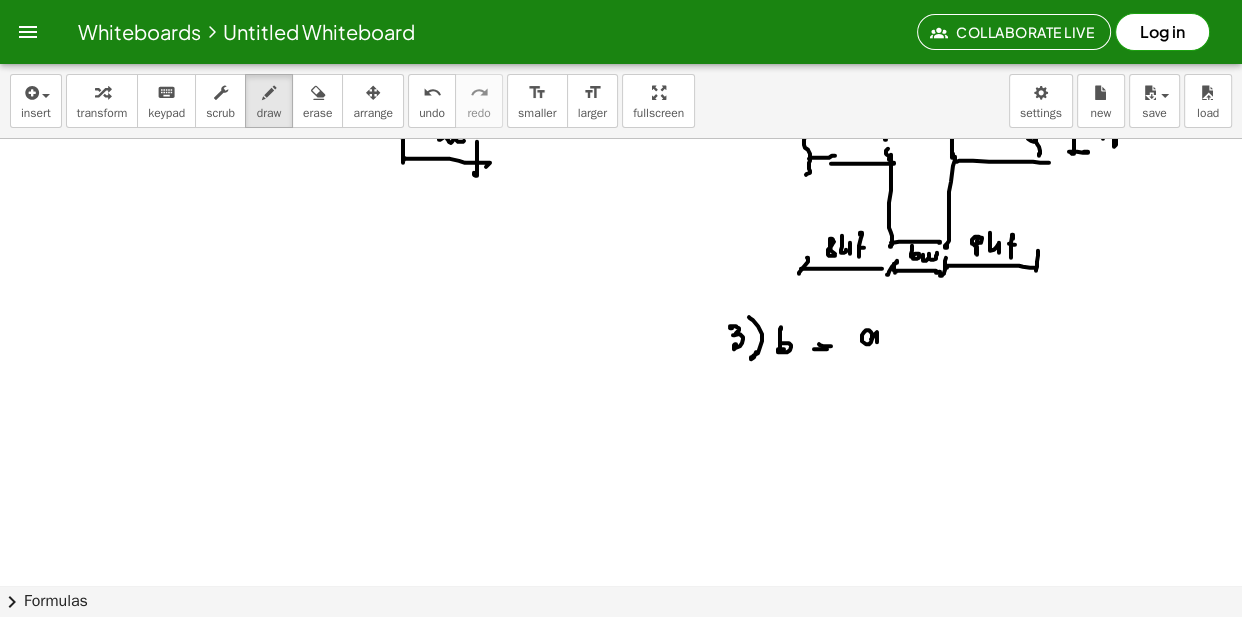 click at bounding box center (621, -2185) 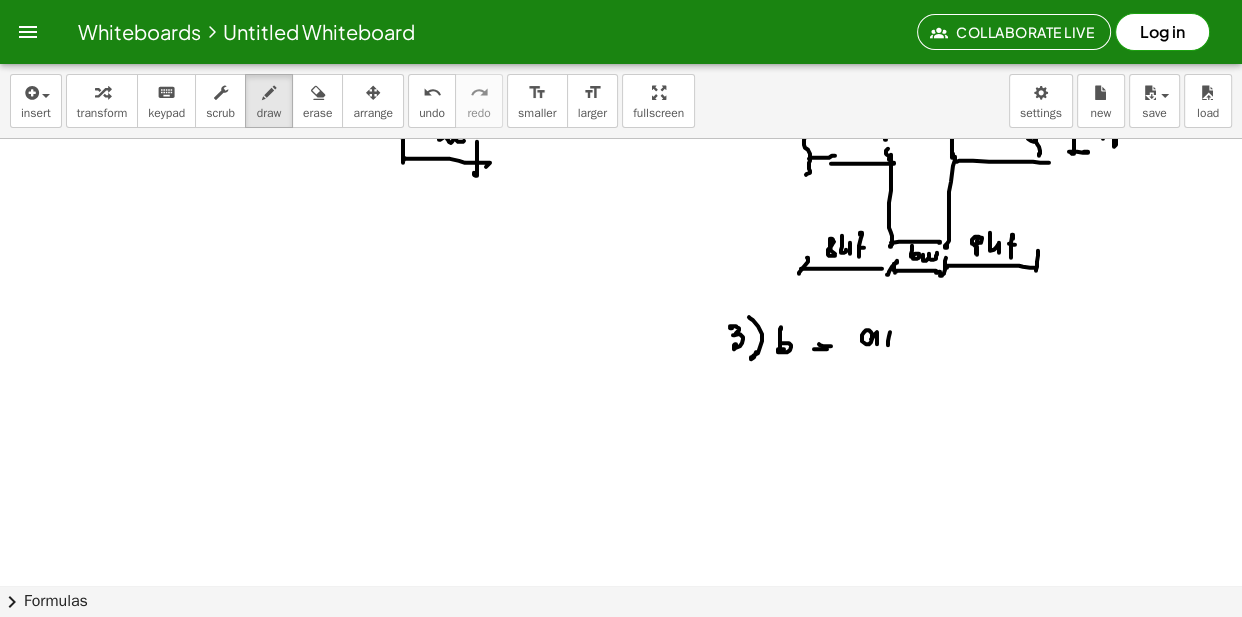click at bounding box center (621, -2185) 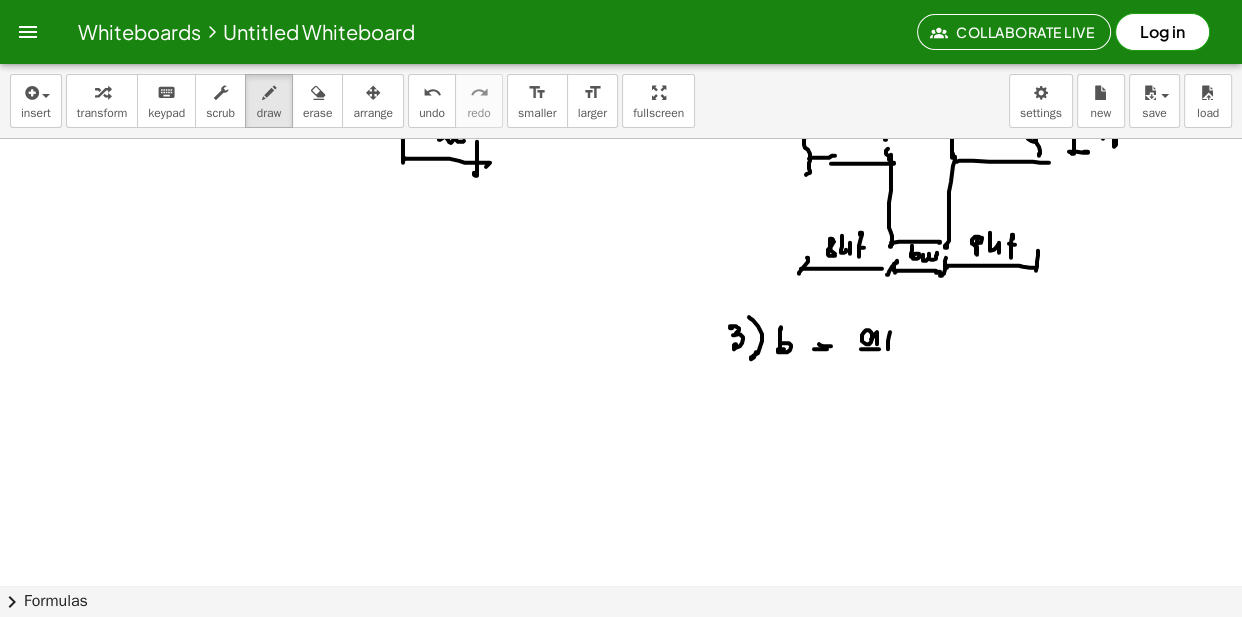 click at bounding box center (621, -2185) 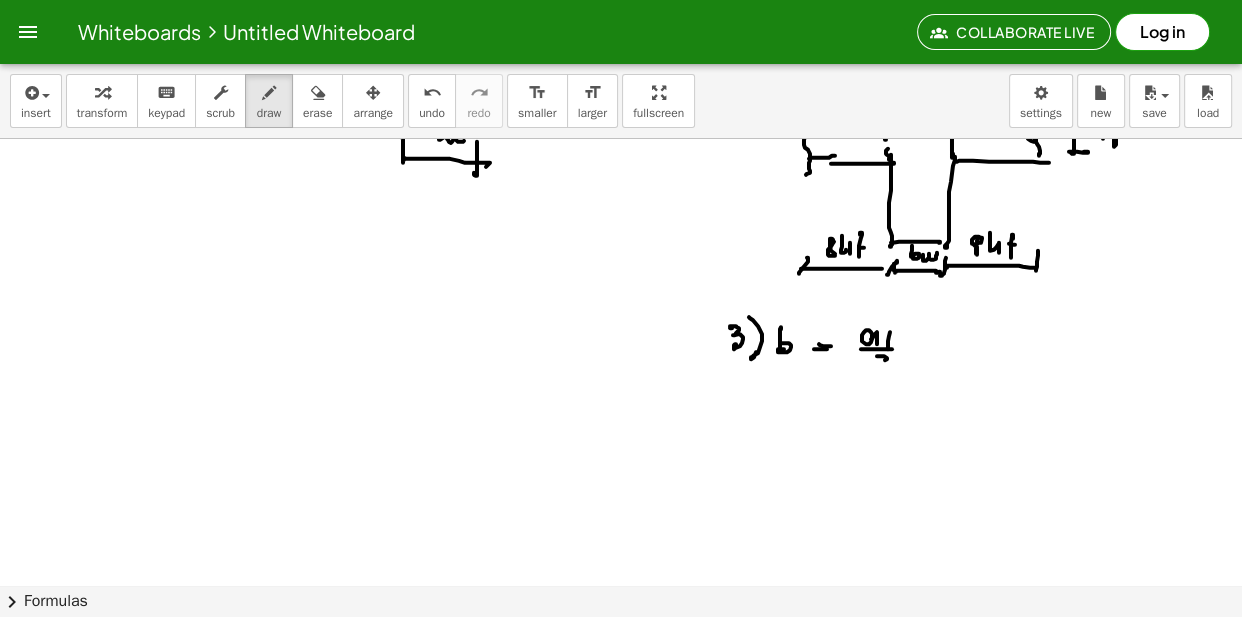 click at bounding box center (621, -2185) 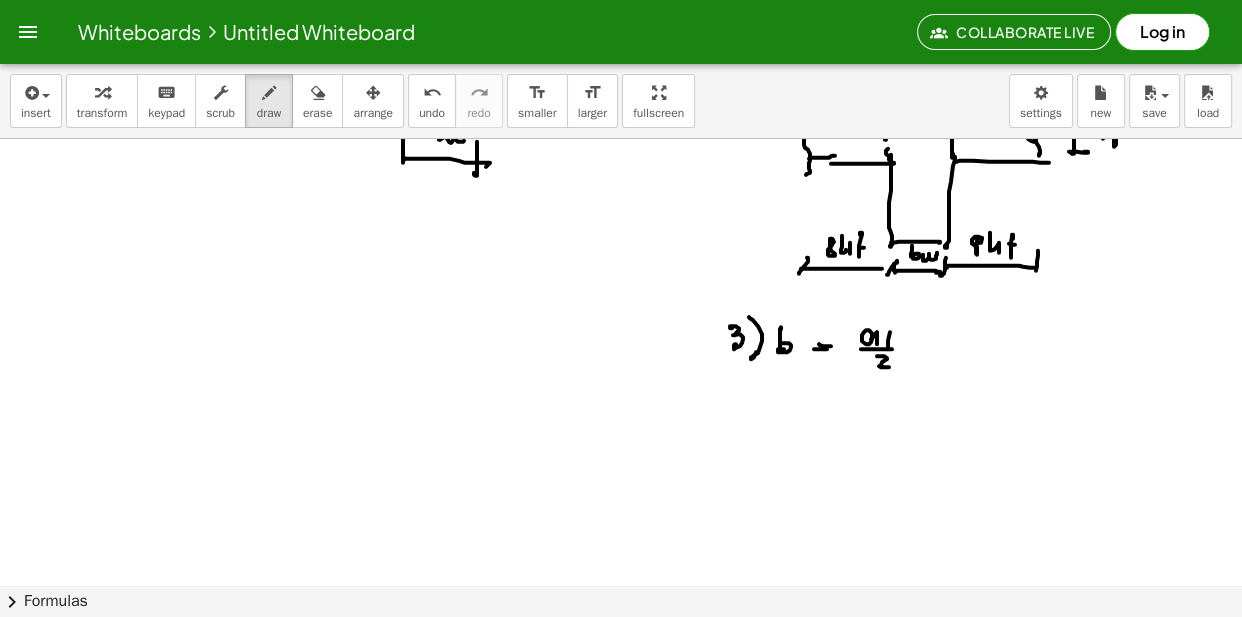 click at bounding box center (621, -2185) 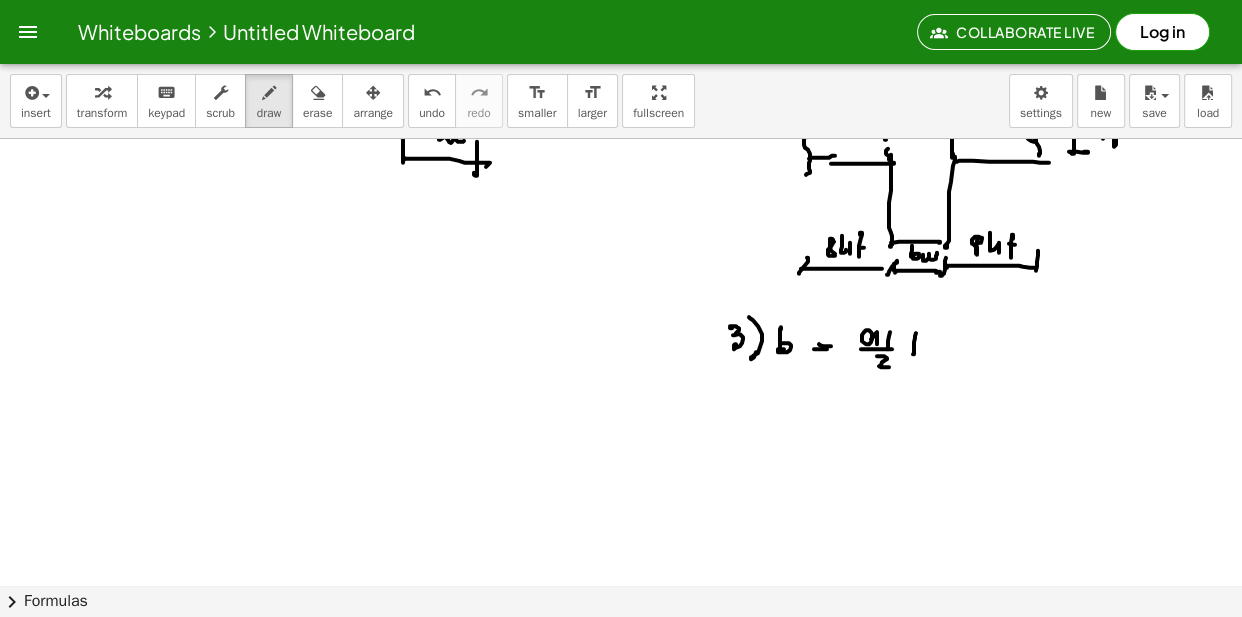 click at bounding box center [621, -2185] 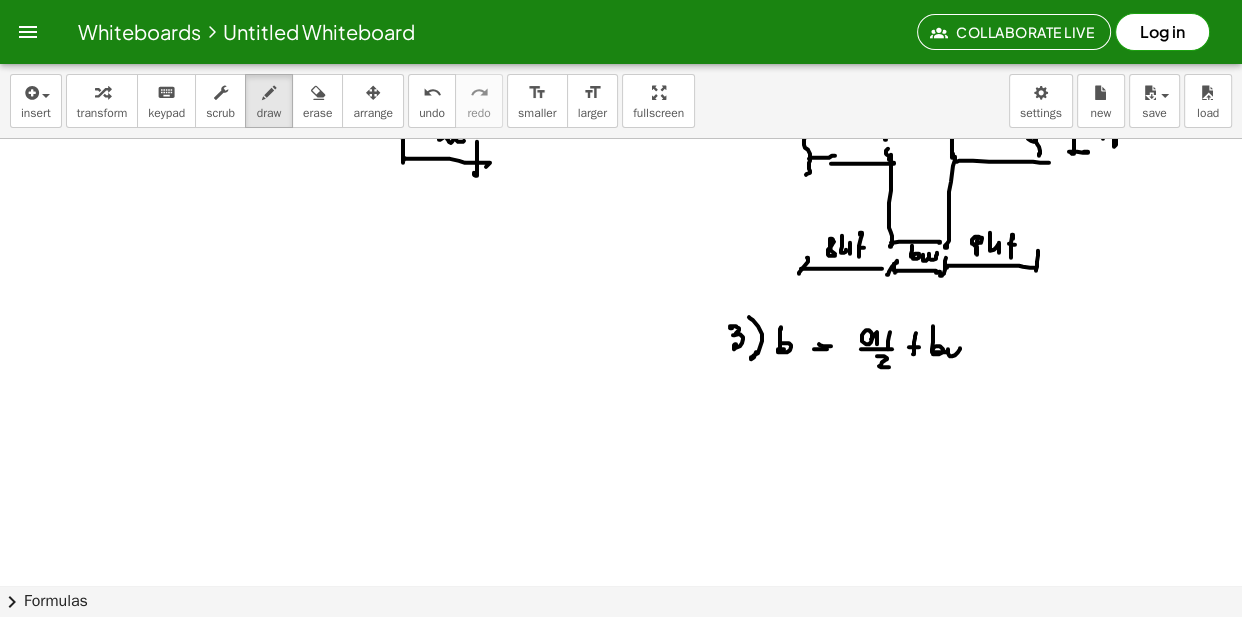 click at bounding box center [621, -2185] 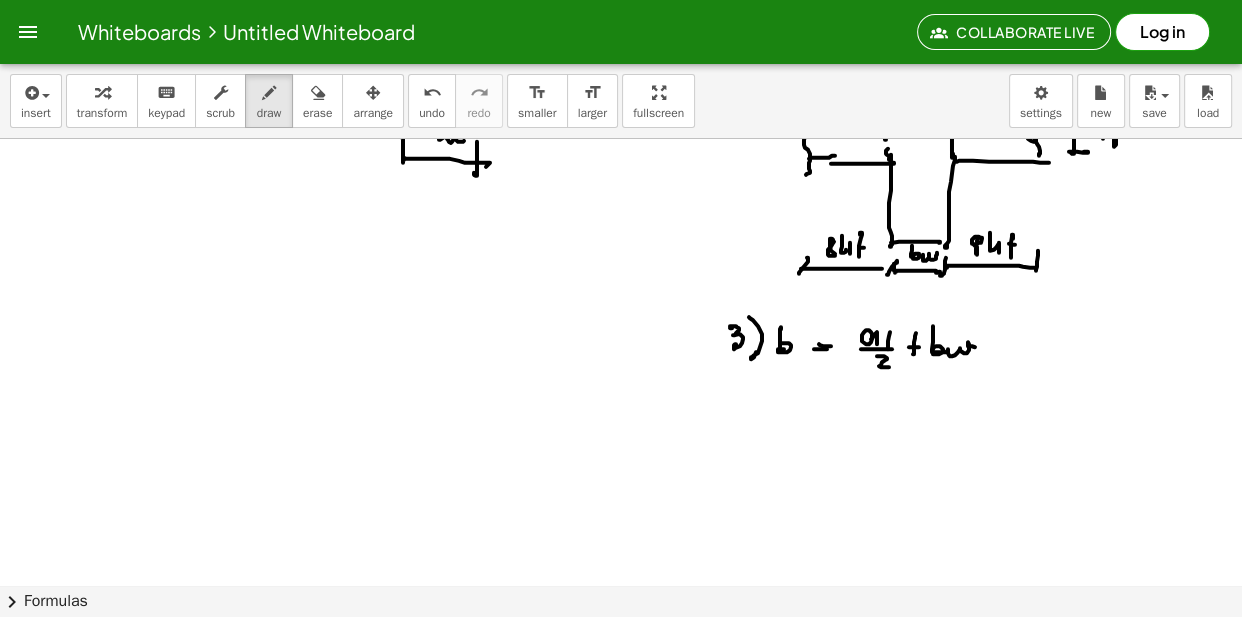 click at bounding box center (621, -2185) 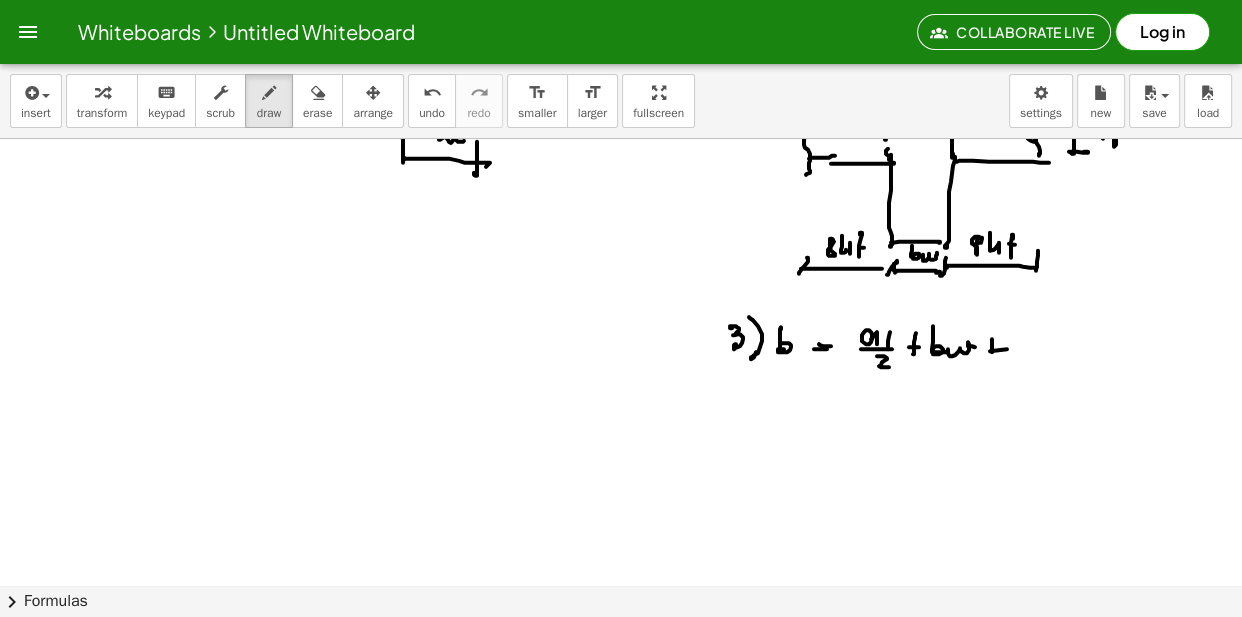 click at bounding box center (621, -2185) 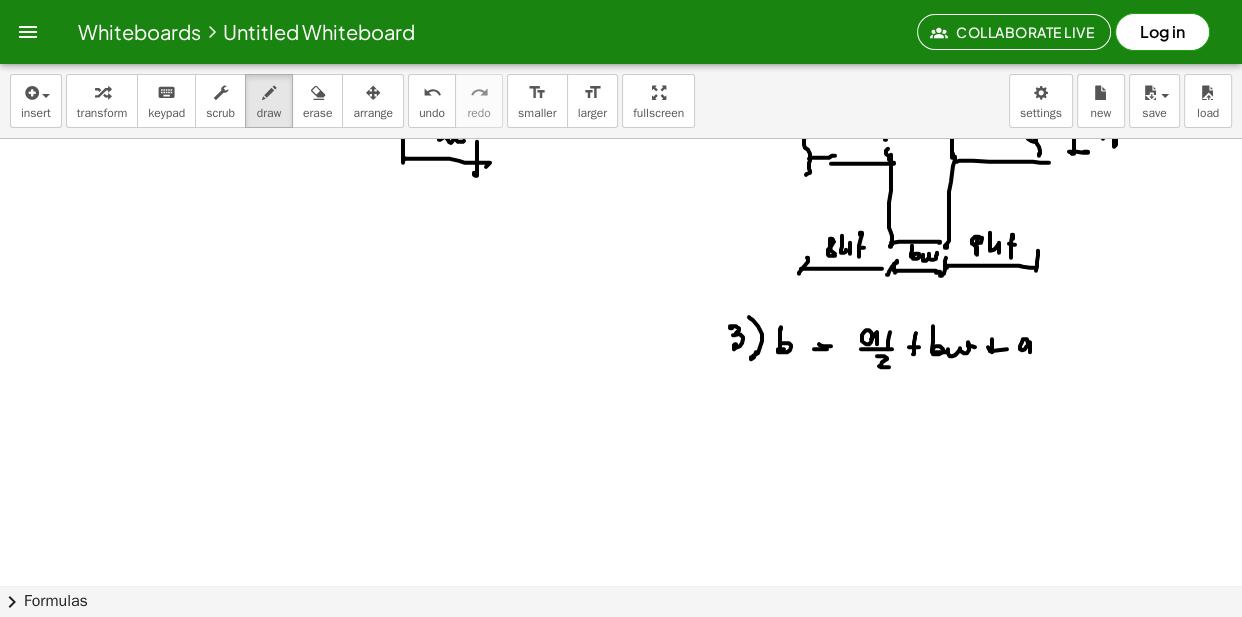 click at bounding box center [621, -2185] 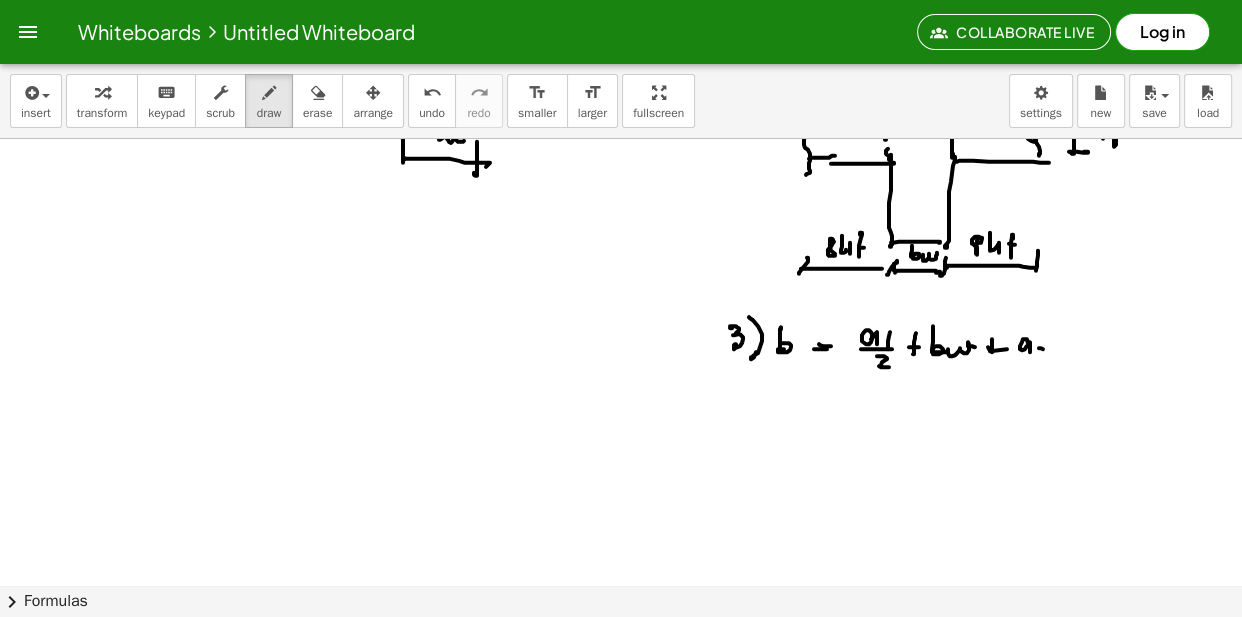 click at bounding box center [621, -2185] 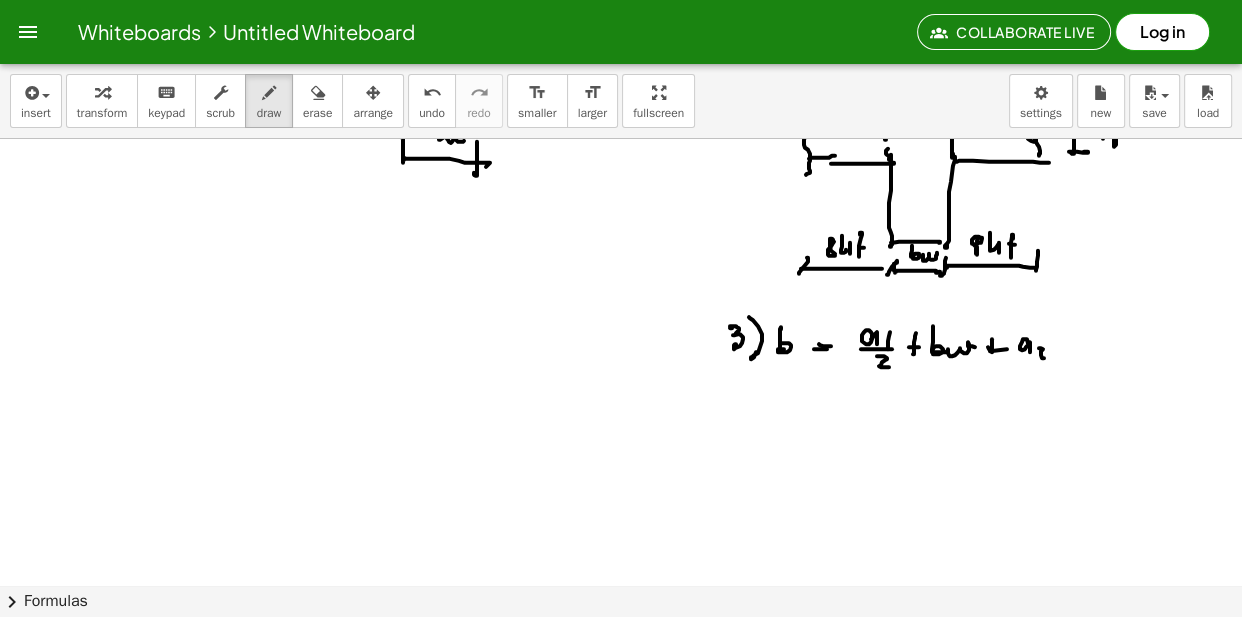 click at bounding box center [621, -2185] 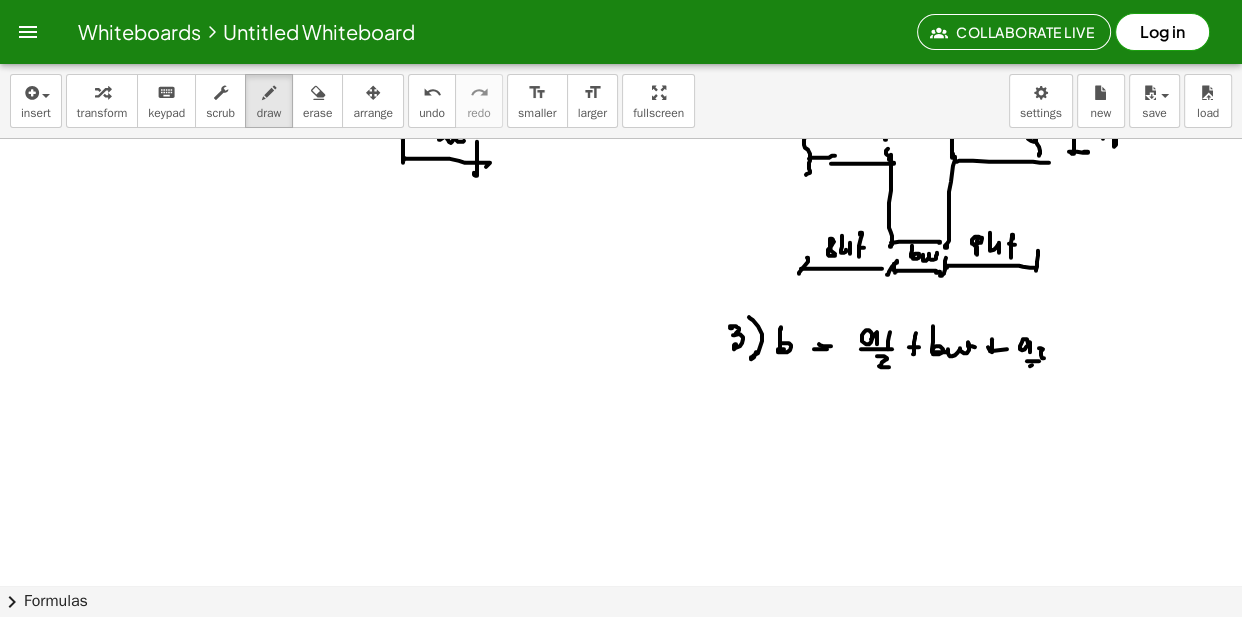 click at bounding box center [621, -2185] 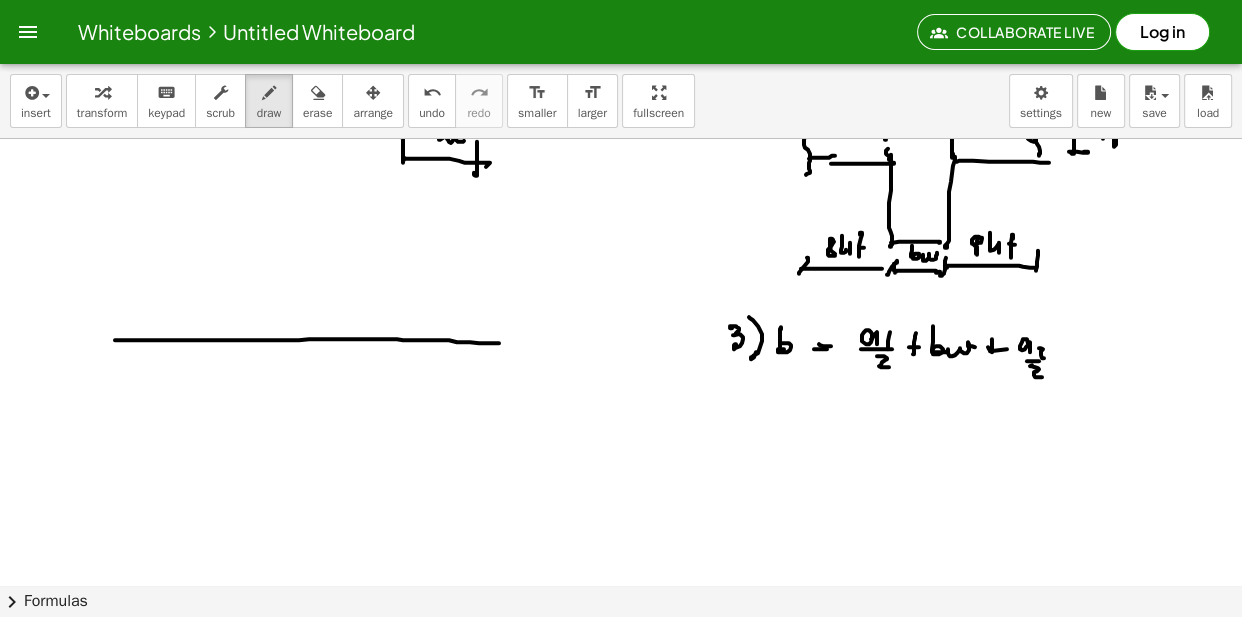 click at bounding box center [621, -2185] 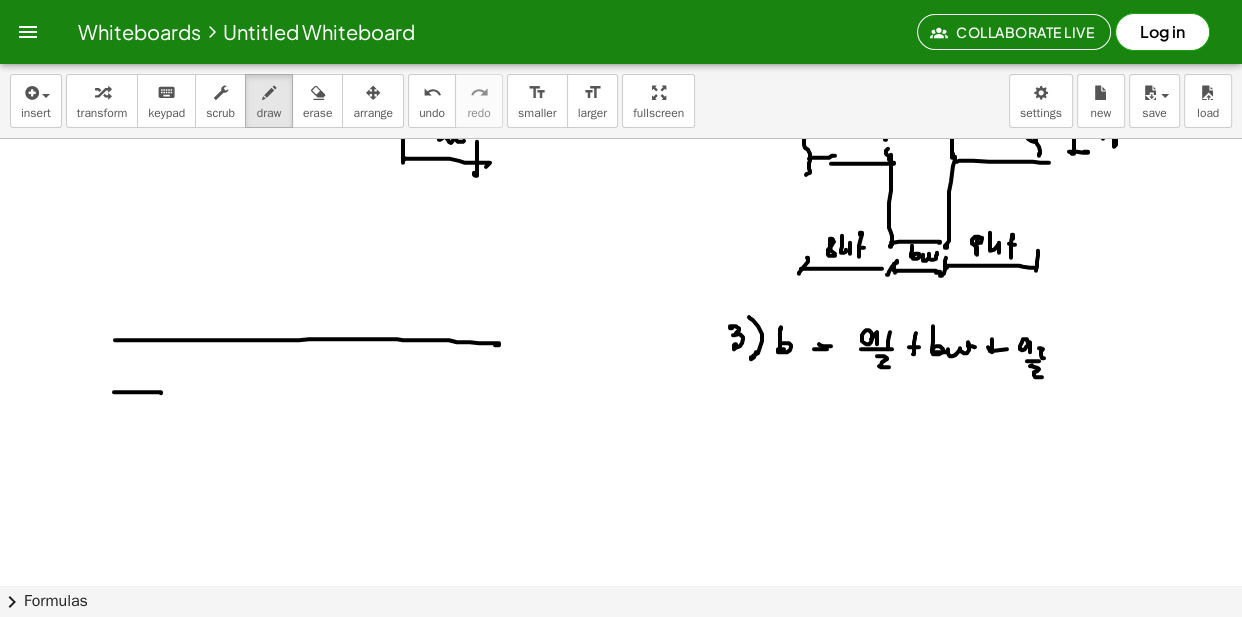 click at bounding box center (621, -2185) 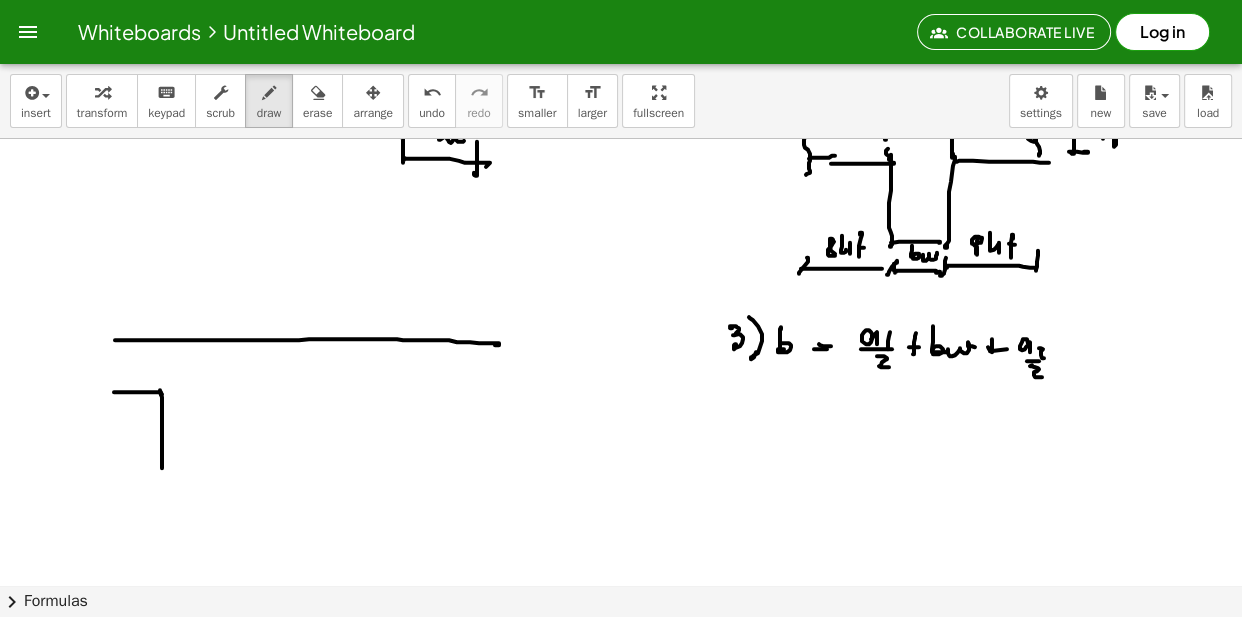 click at bounding box center [621, -2185] 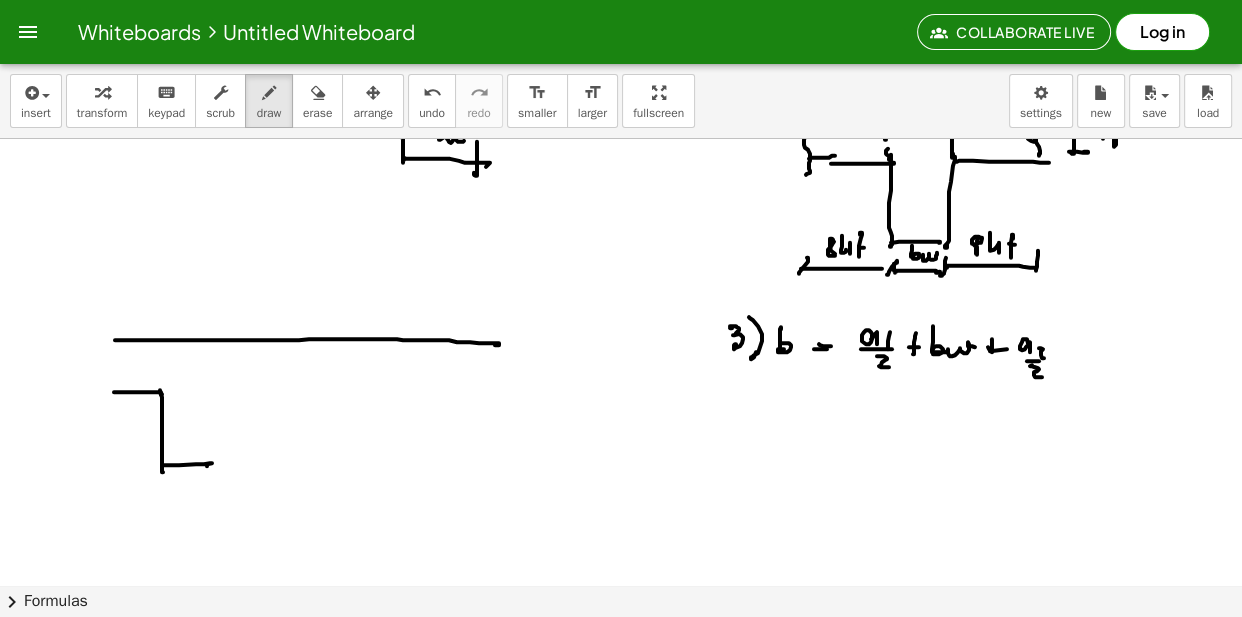 click at bounding box center (621, -2185) 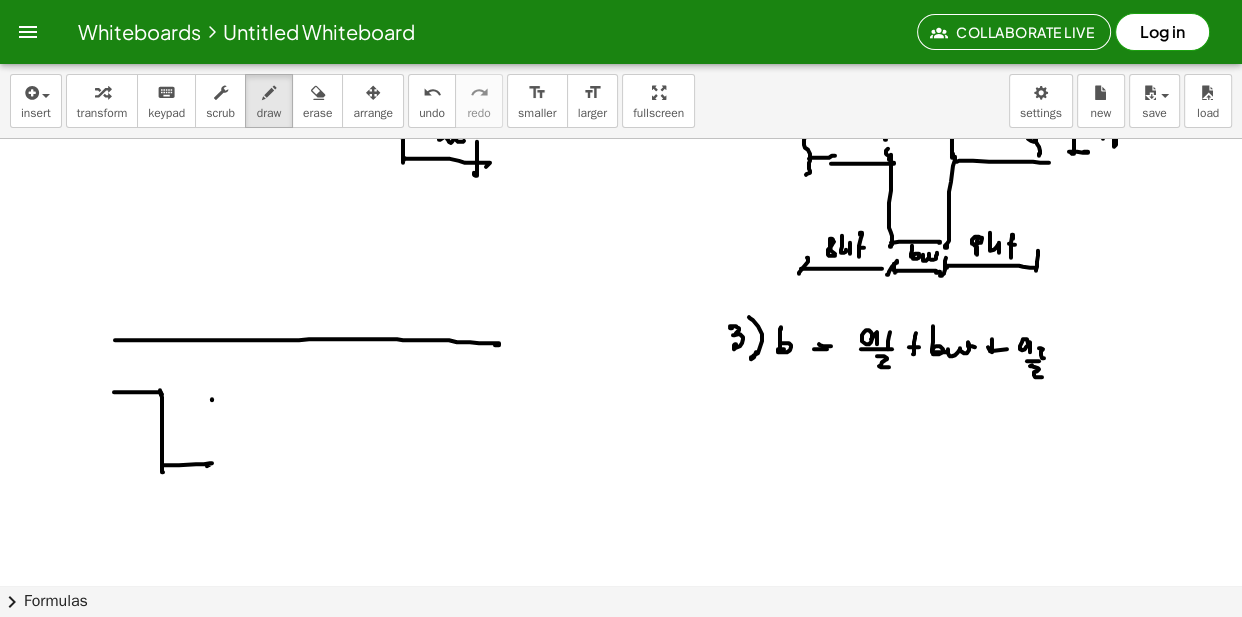 click at bounding box center (621, -2185) 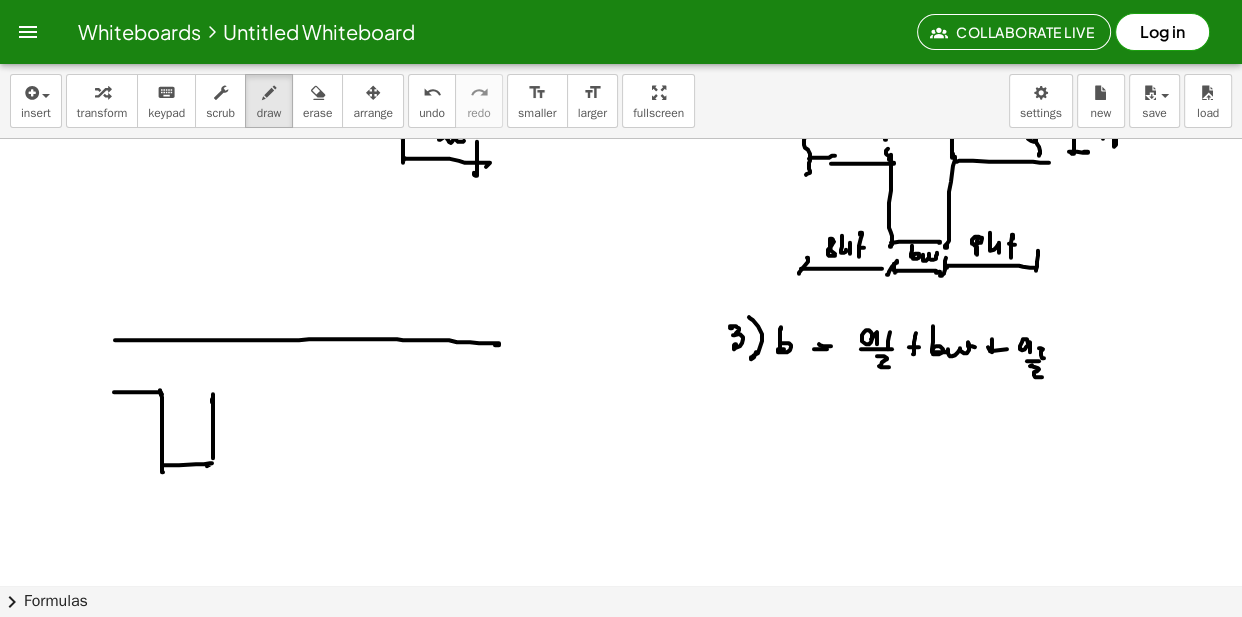 click at bounding box center (621, -2185) 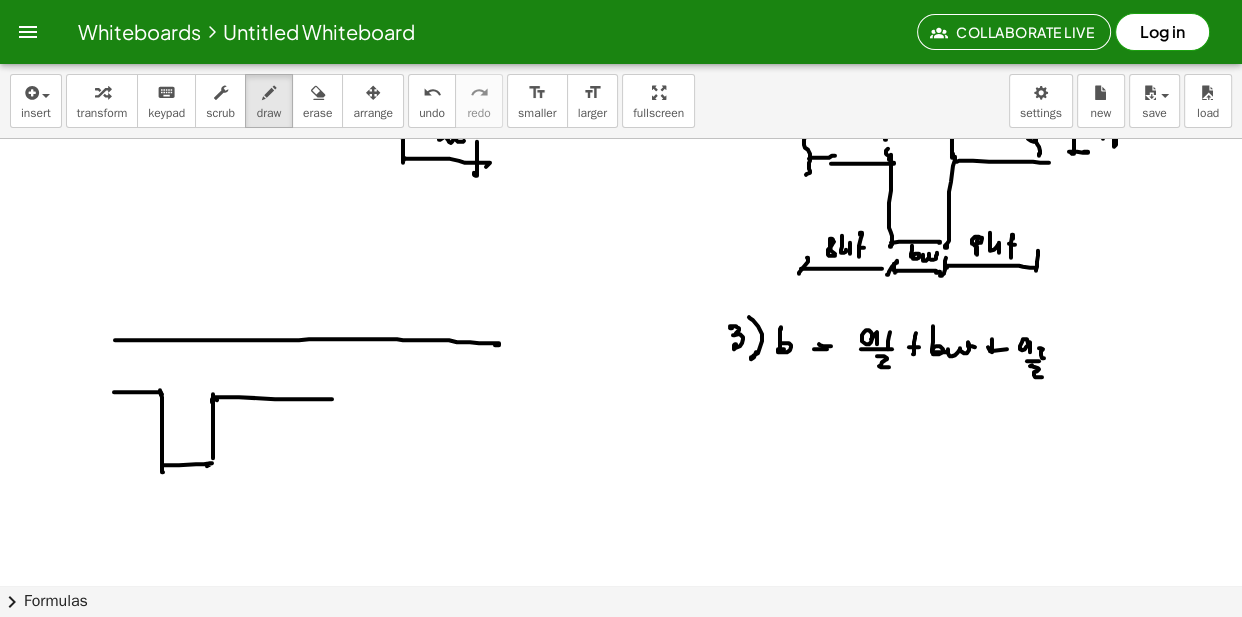 click at bounding box center [621, -2185] 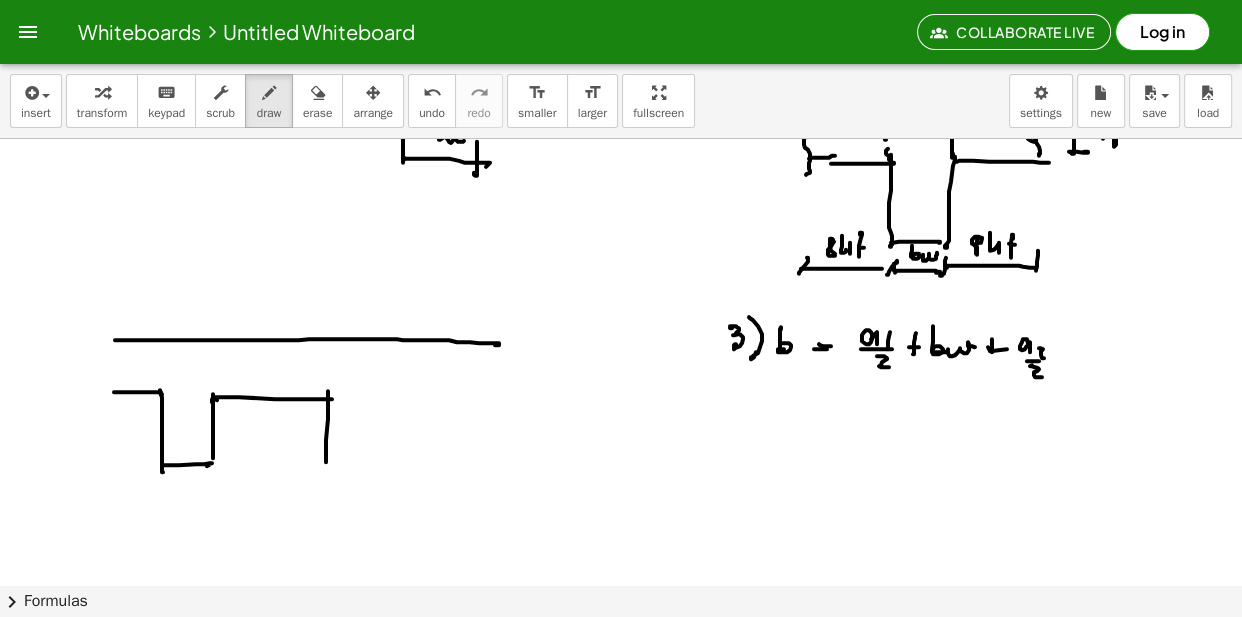 click at bounding box center [621, -2185] 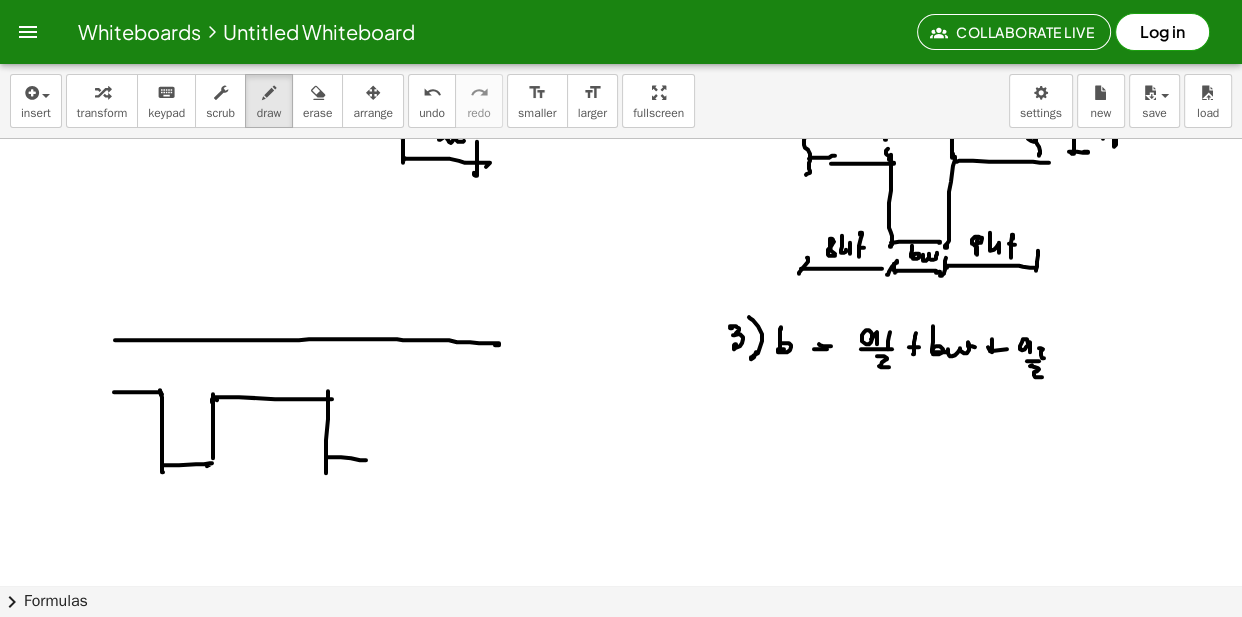 click at bounding box center [621, -2185] 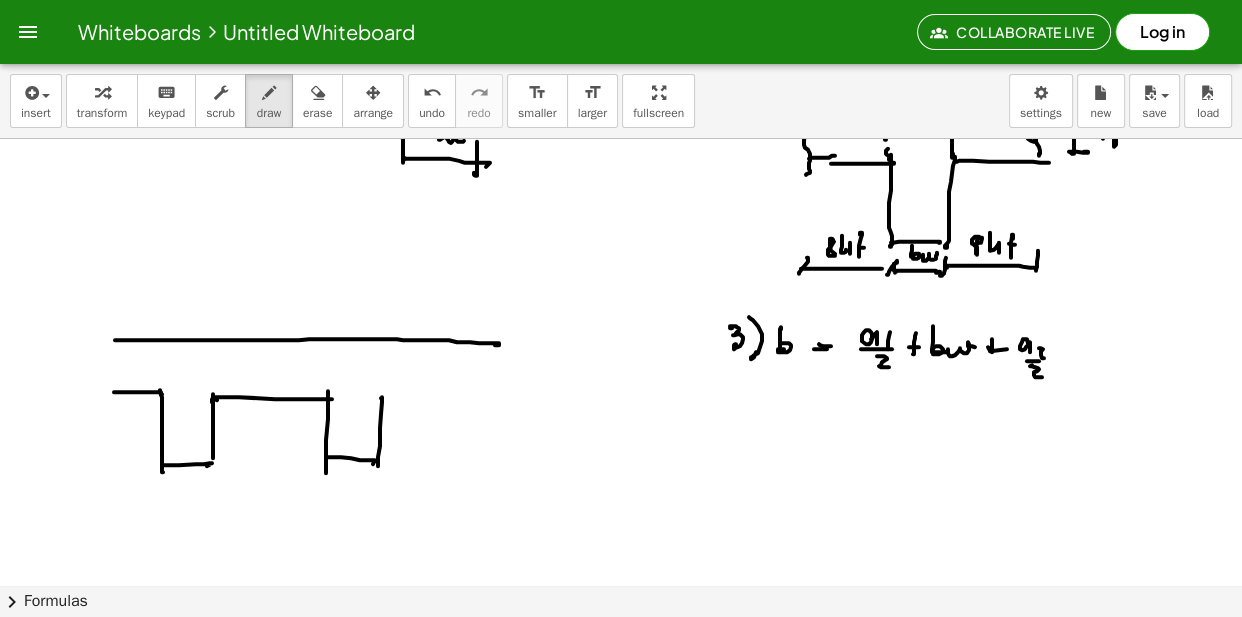 click at bounding box center [621, -2185] 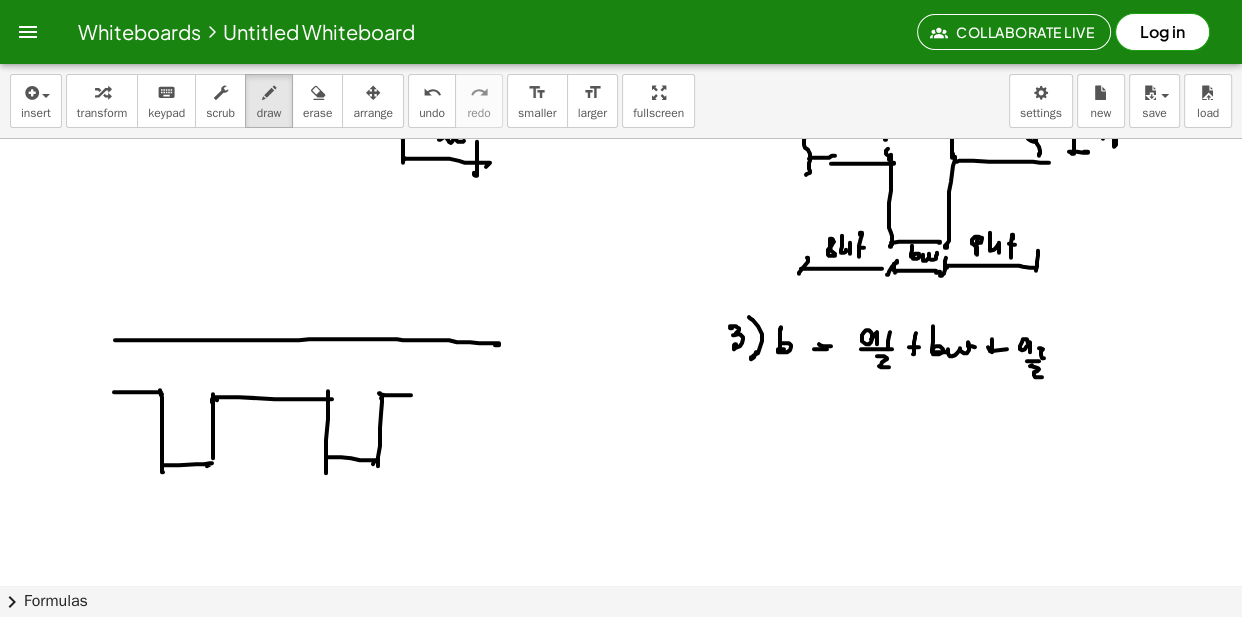 click at bounding box center (621, -2185) 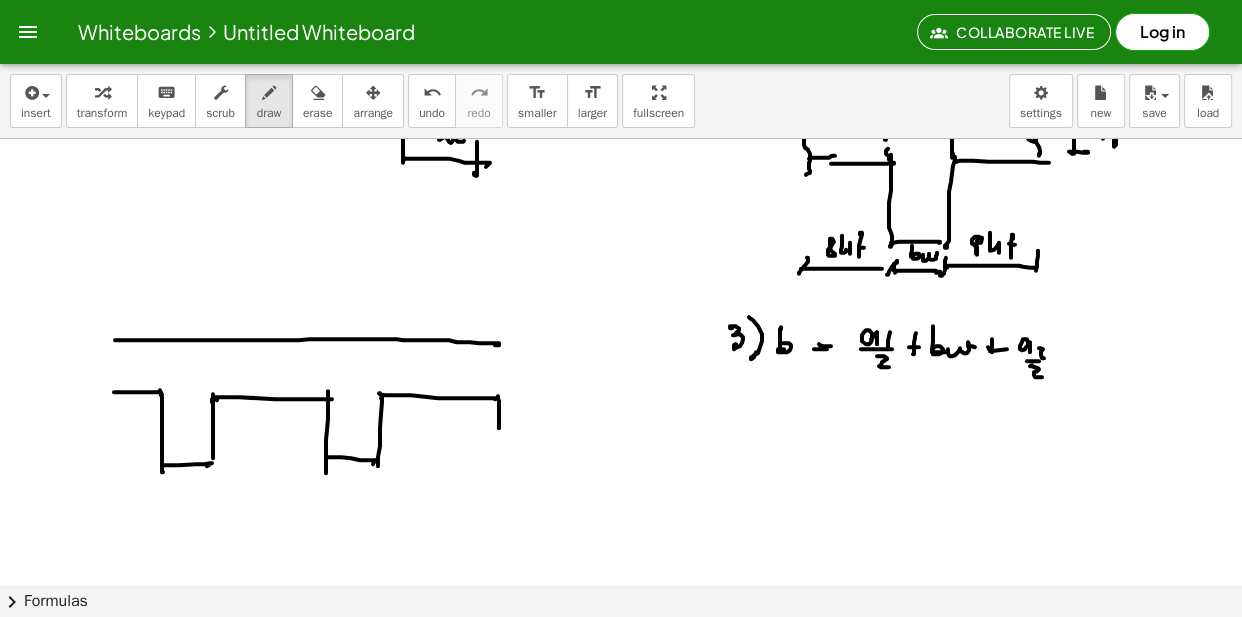 click at bounding box center (621, -2185) 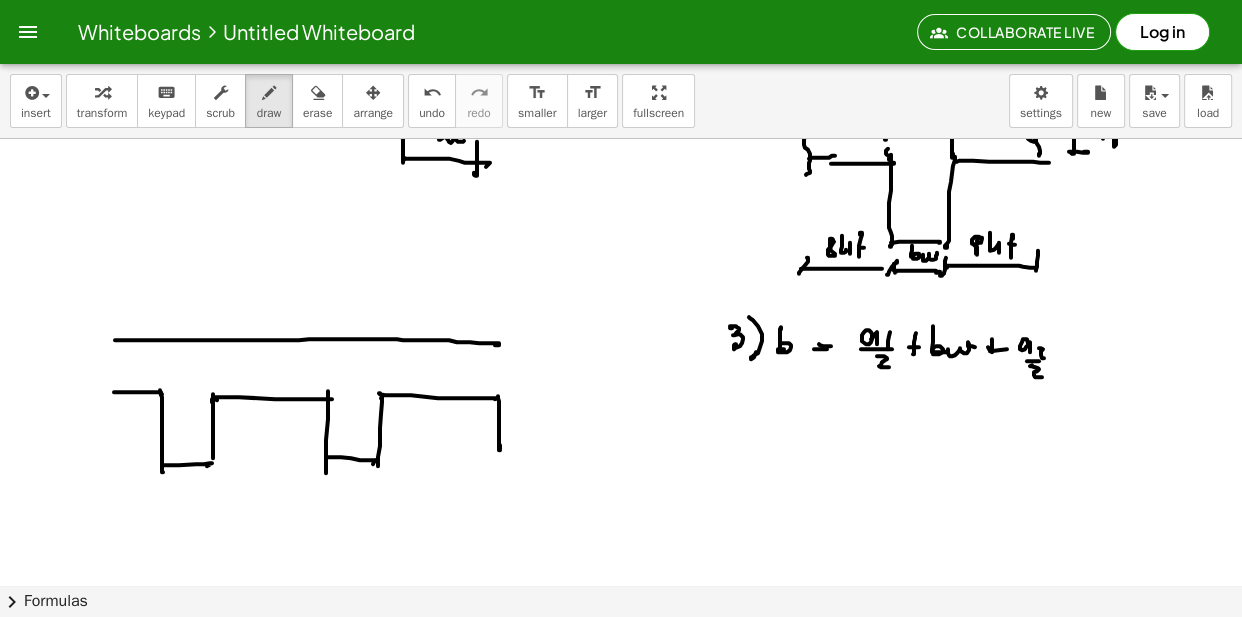 click at bounding box center [621, -2185] 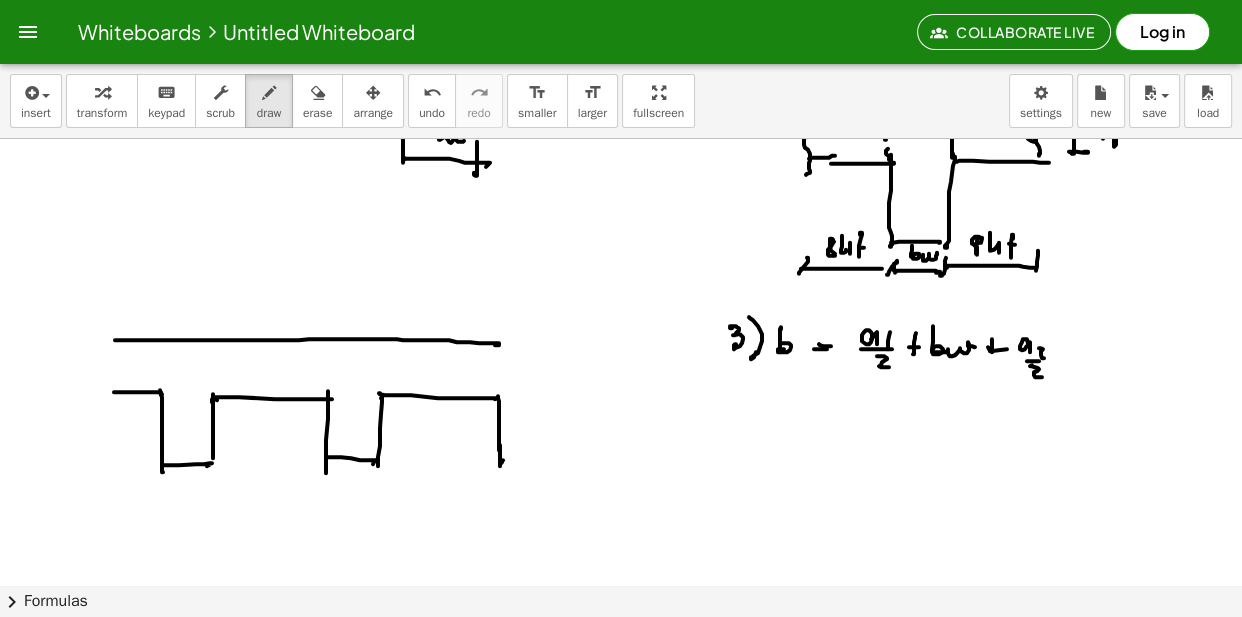 click at bounding box center (621, -2185) 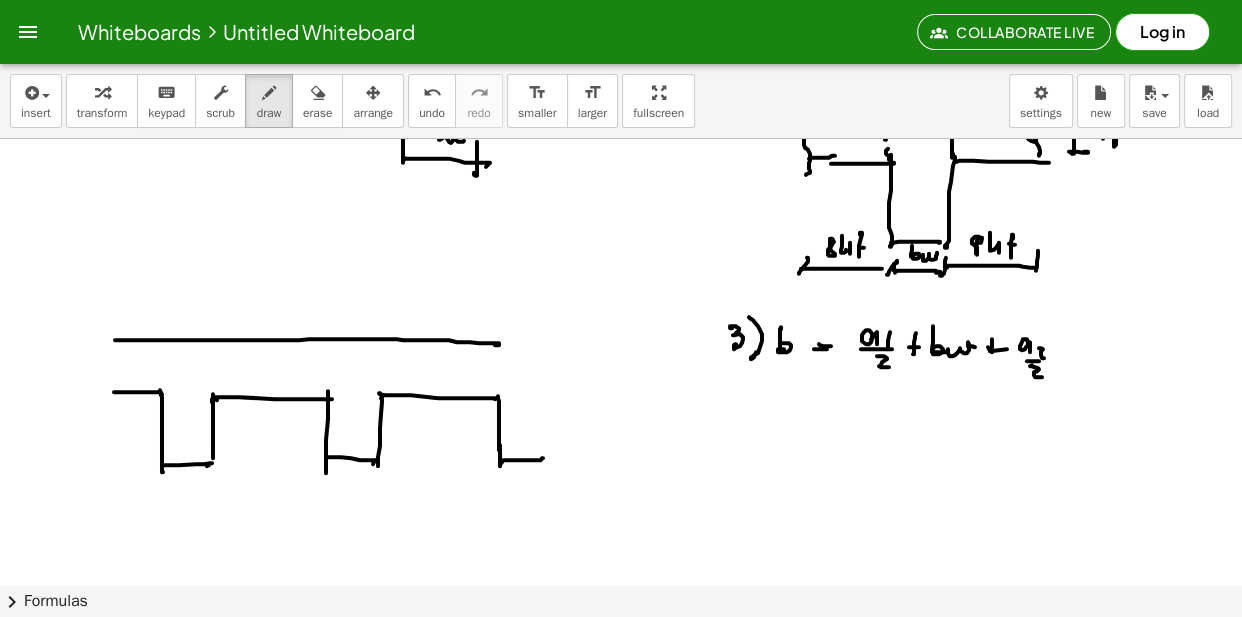 click at bounding box center (621, -2185) 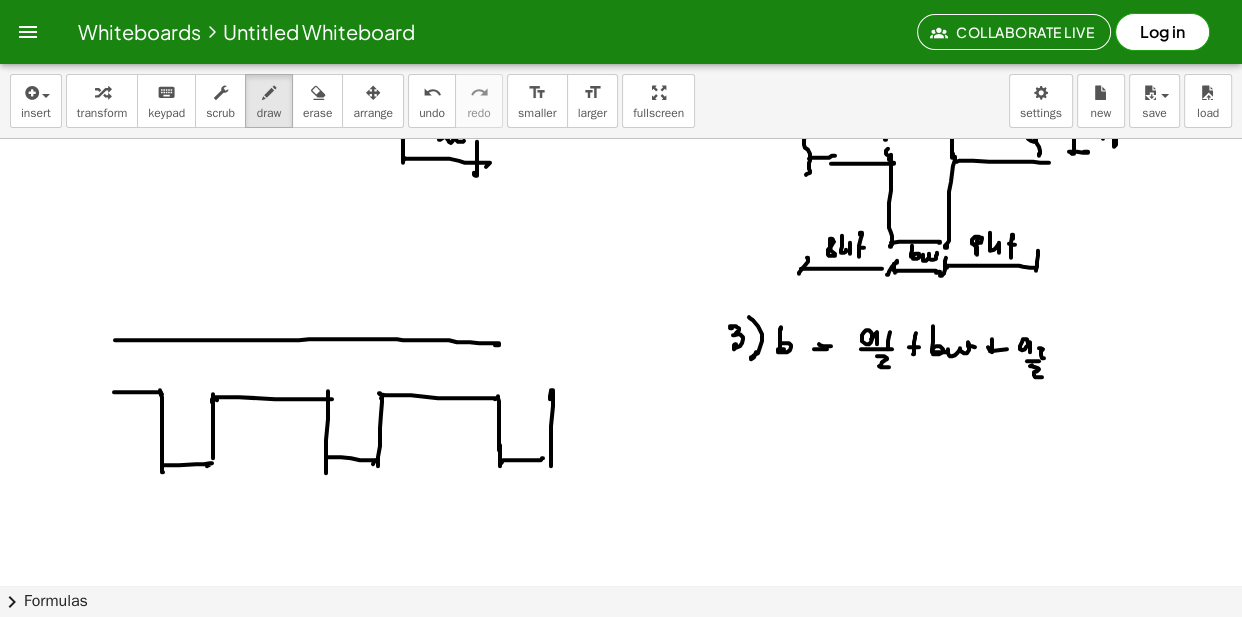 click at bounding box center [621, -2185] 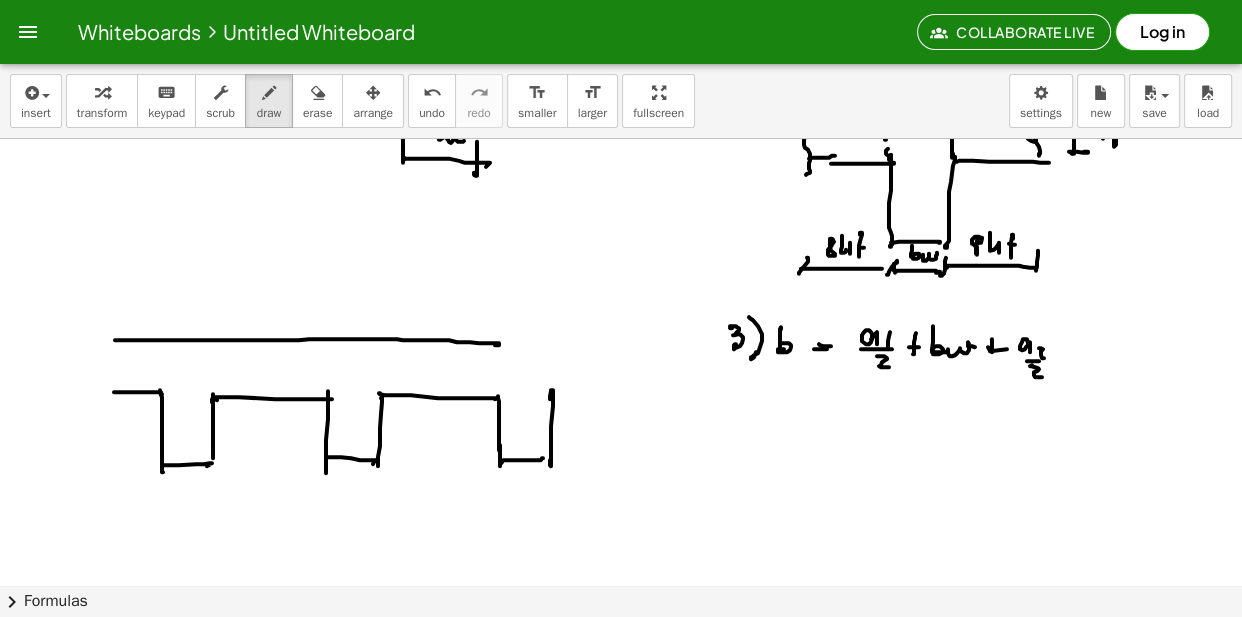 click at bounding box center (621, -2185) 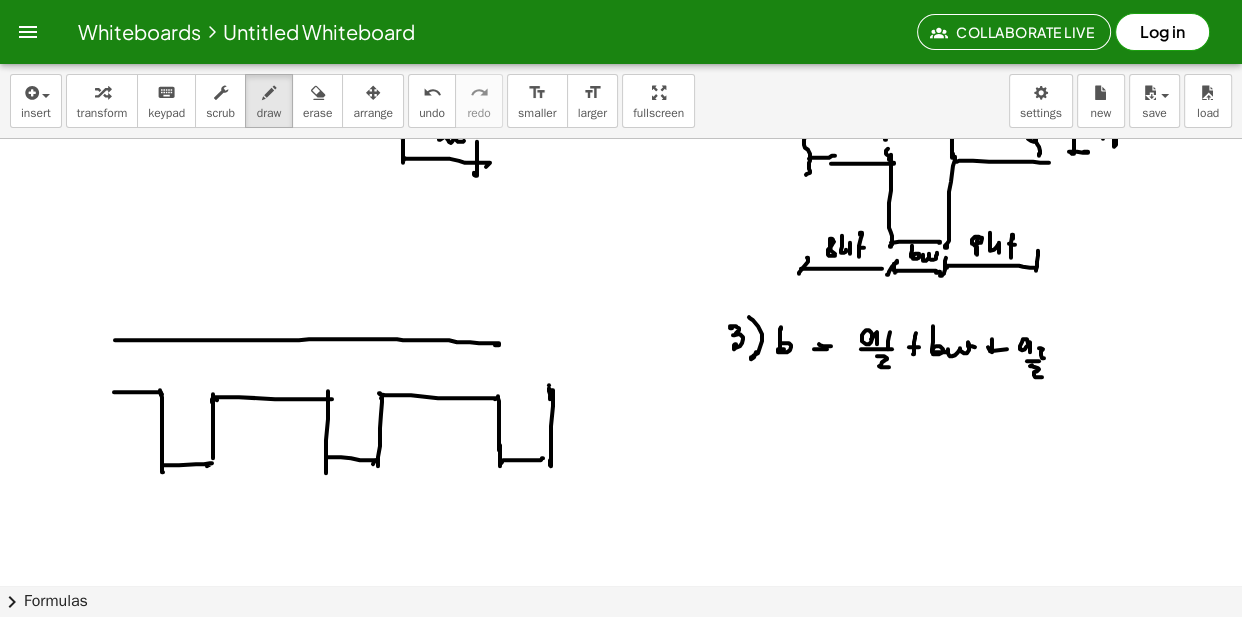 click at bounding box center (621, -2185) 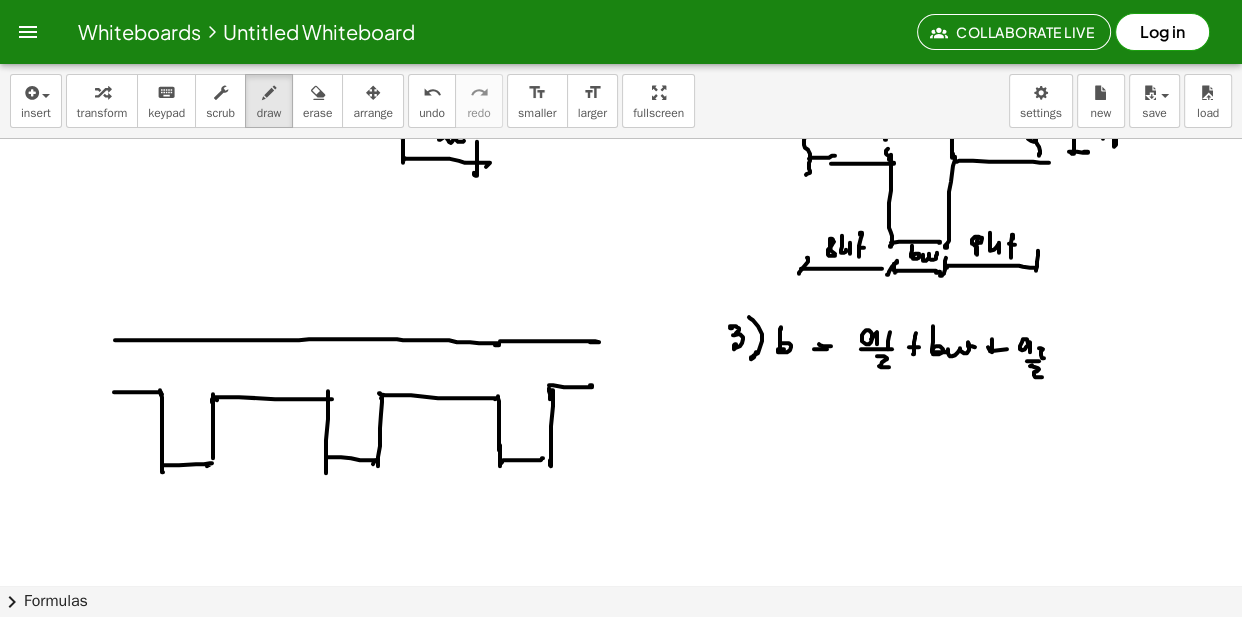 click at bounding box center [621, -2185] 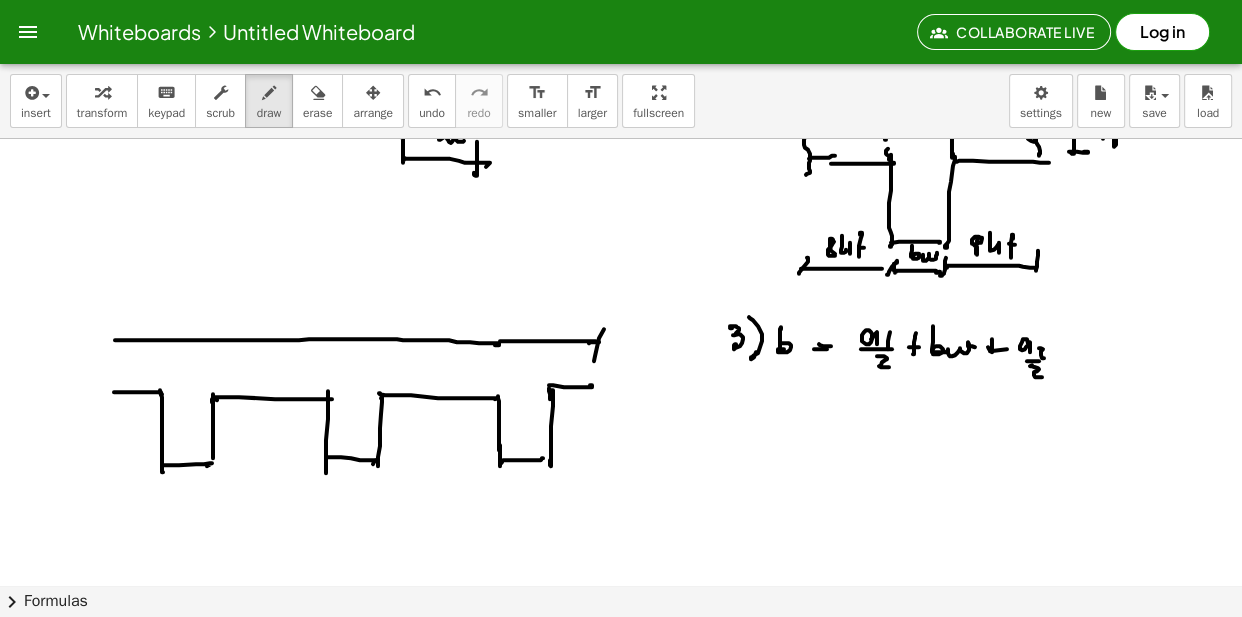 click at bounding box center (621, -2185) 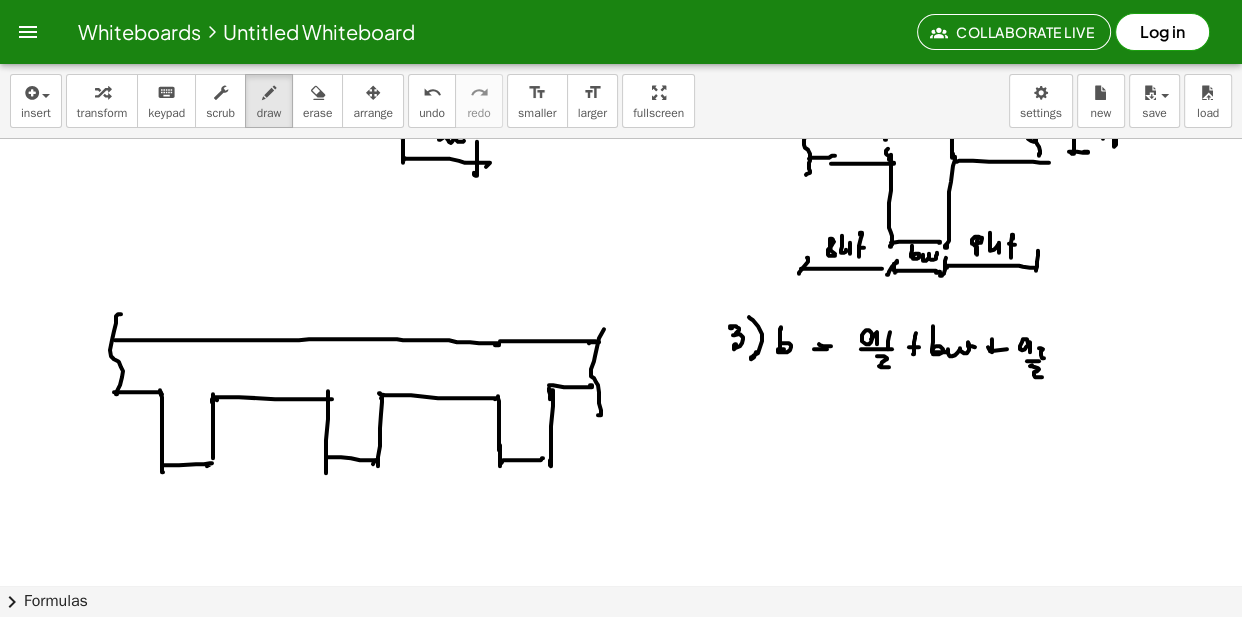 click at bounding box center (621, -2185) 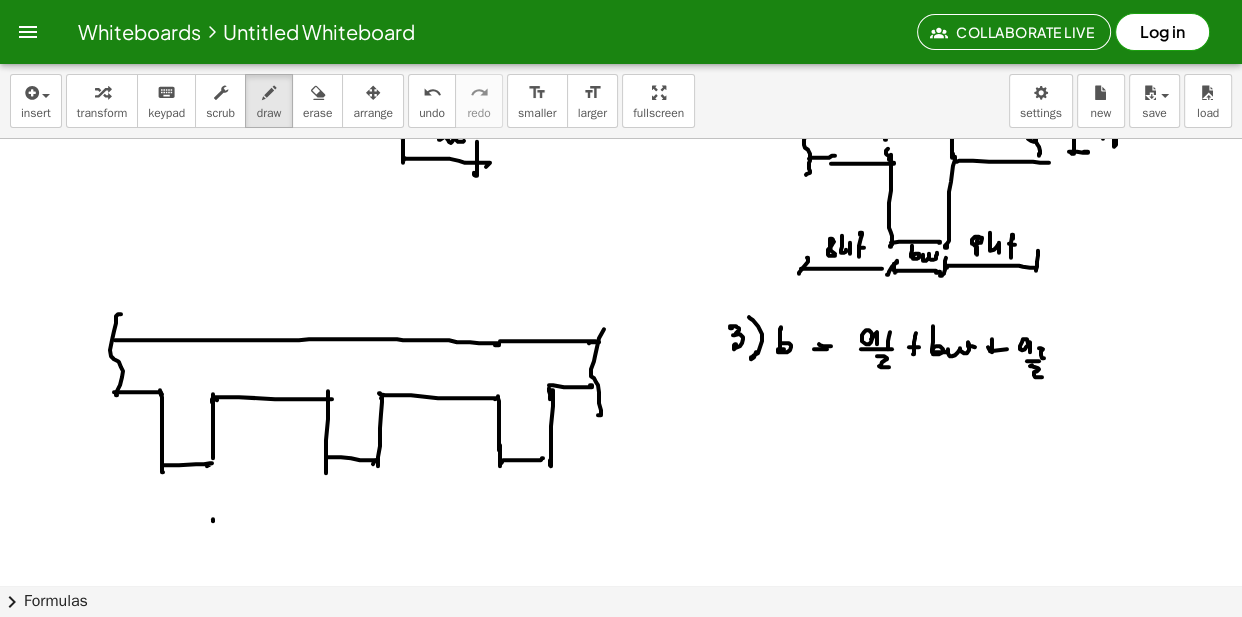 click at bounding box center (621, -2185) 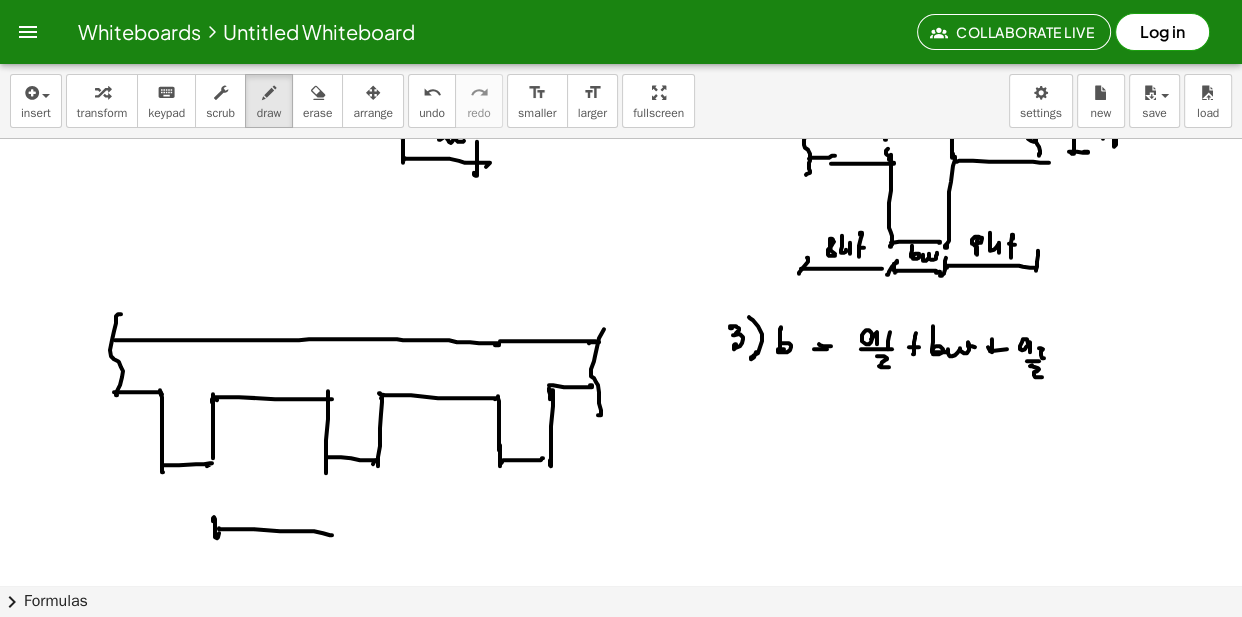 click at bounding box center (621, -2185) 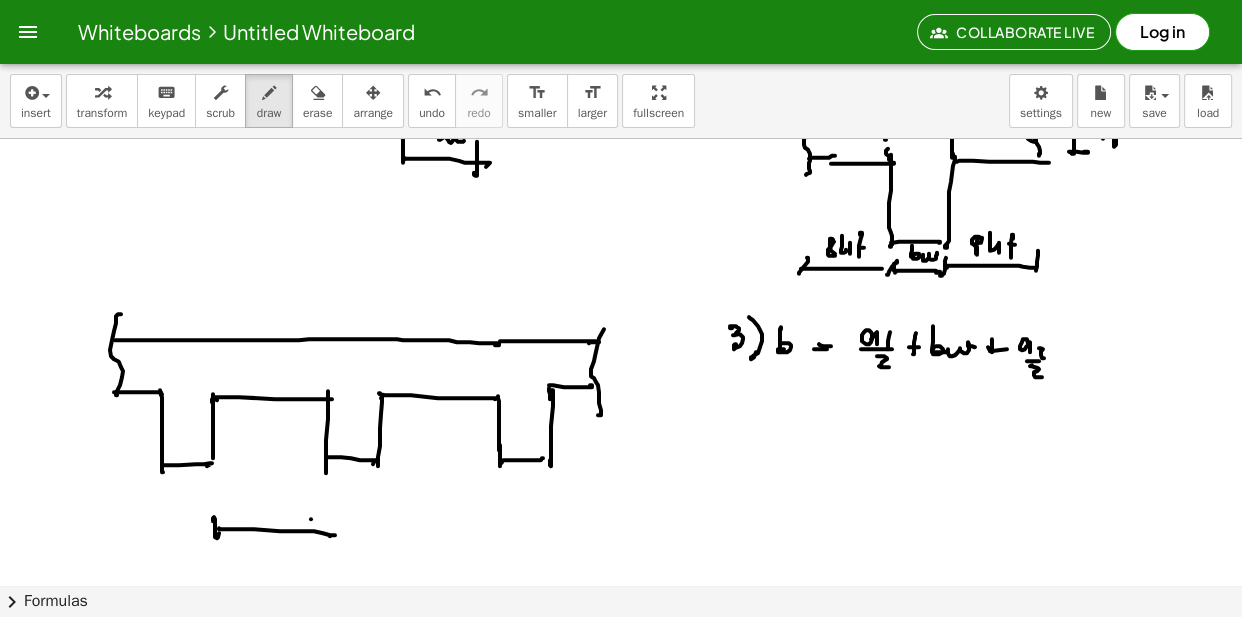 click at bounding box center (621, -2185) 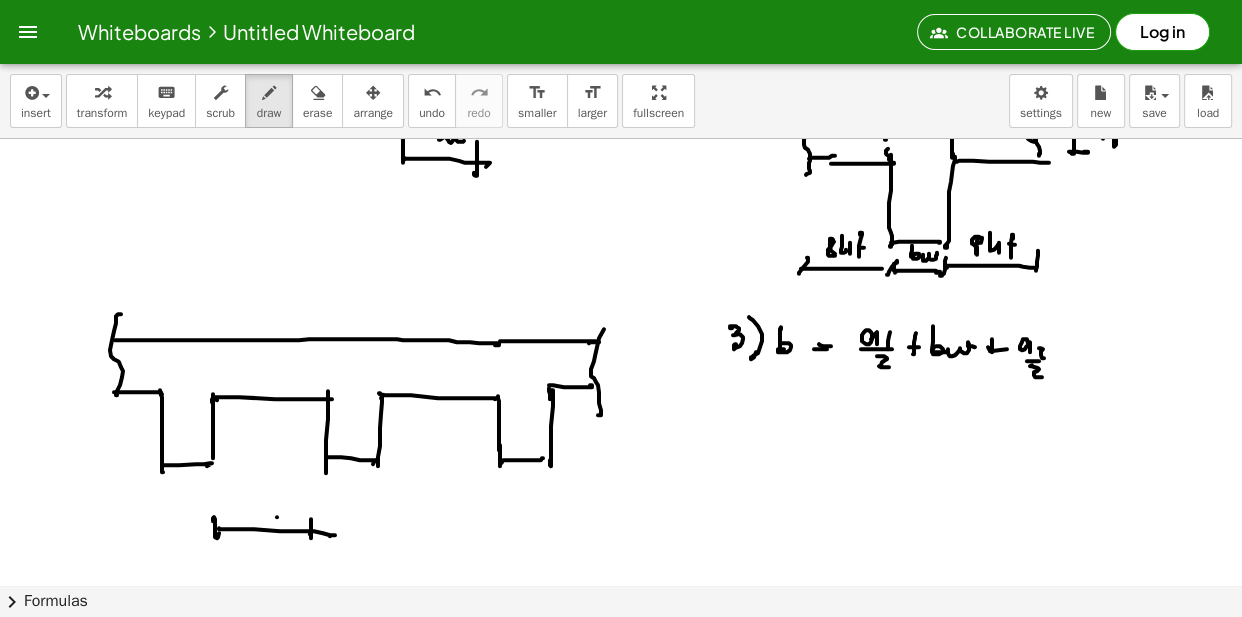 click at bounding box center [621, -2185] 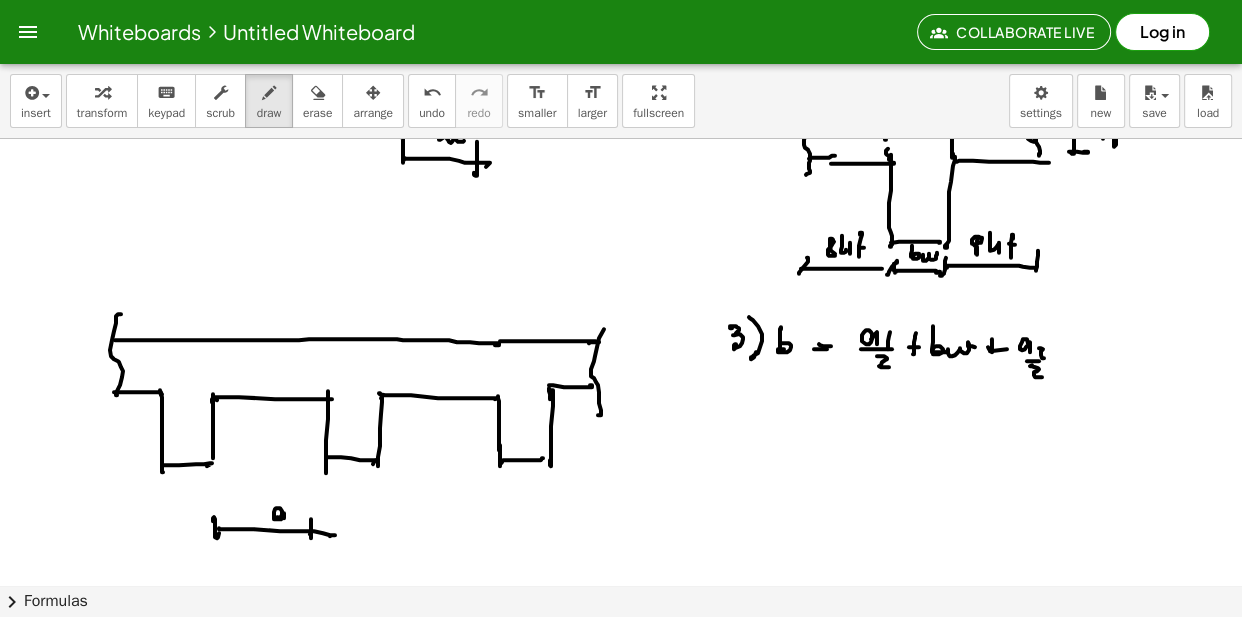 click at bounding box center (621, -2185) 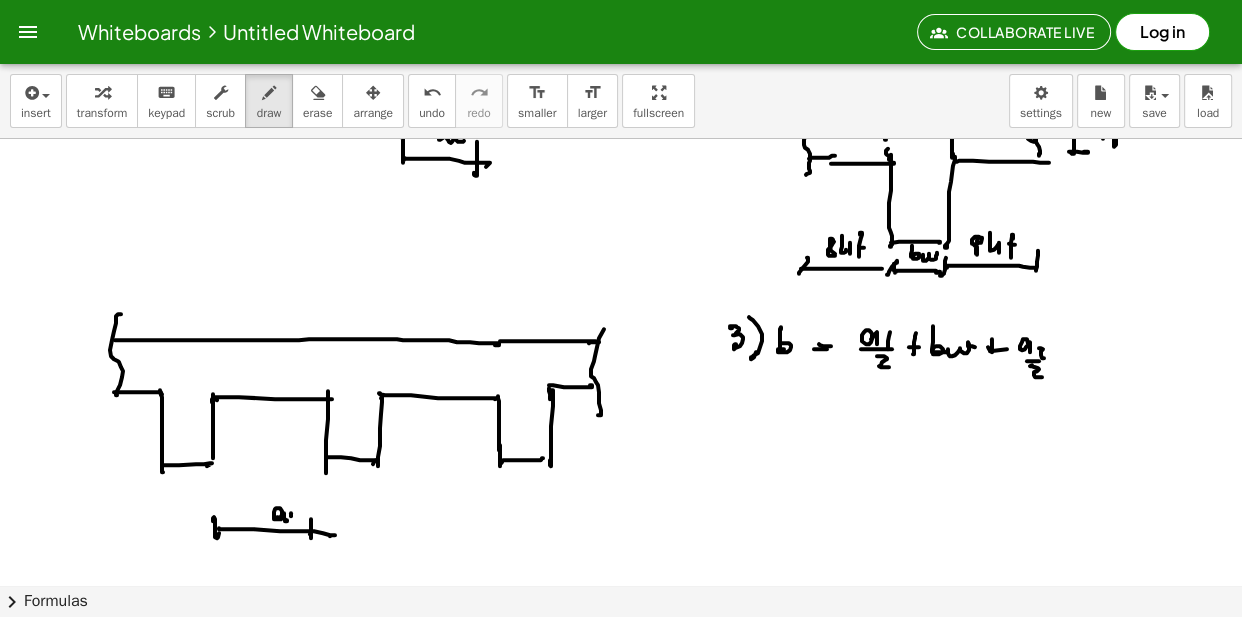 click at bounding box center (621, -2185) 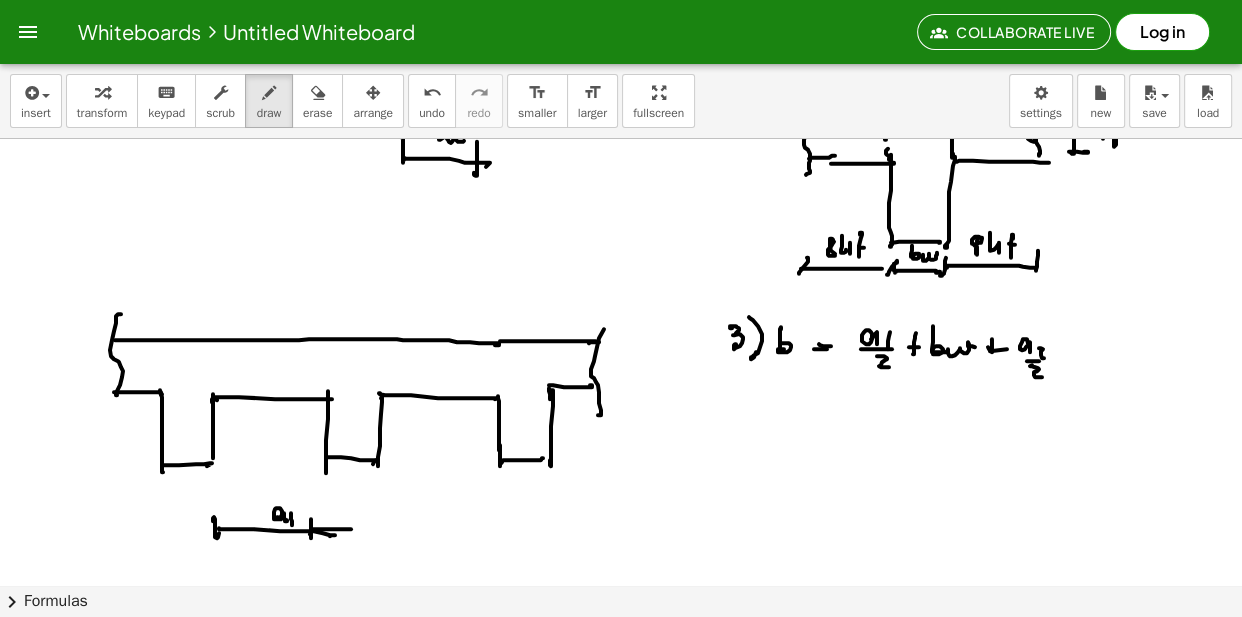 click at bounding box center [621, -2185] 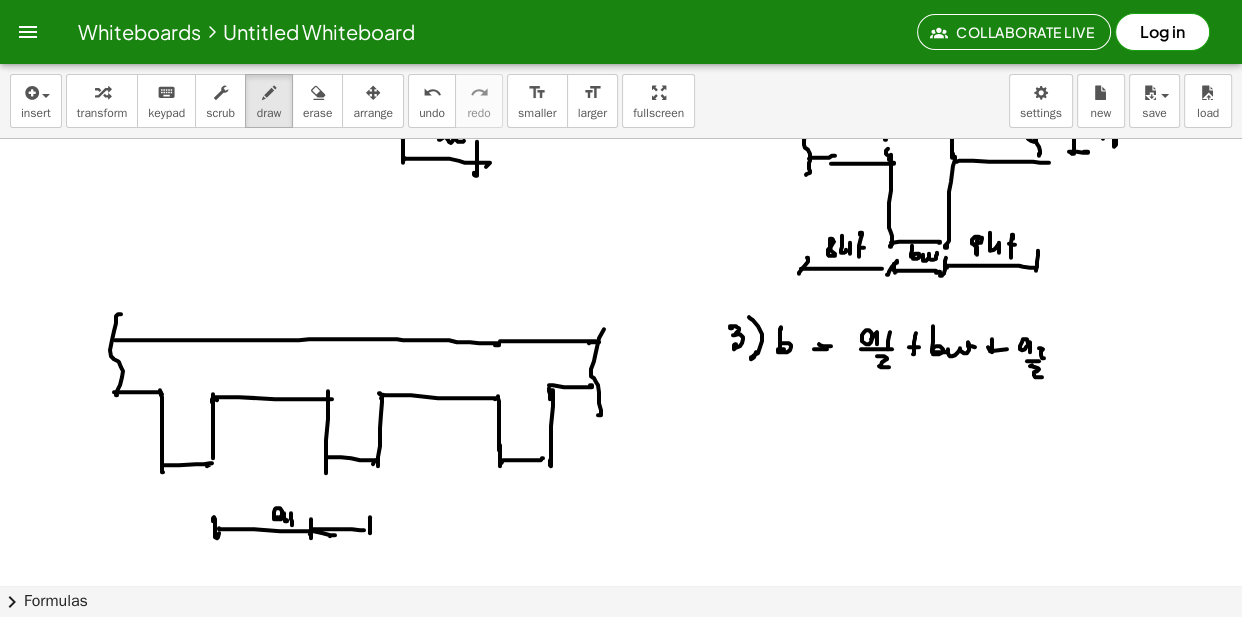 click at bounding box center (621, -2185) 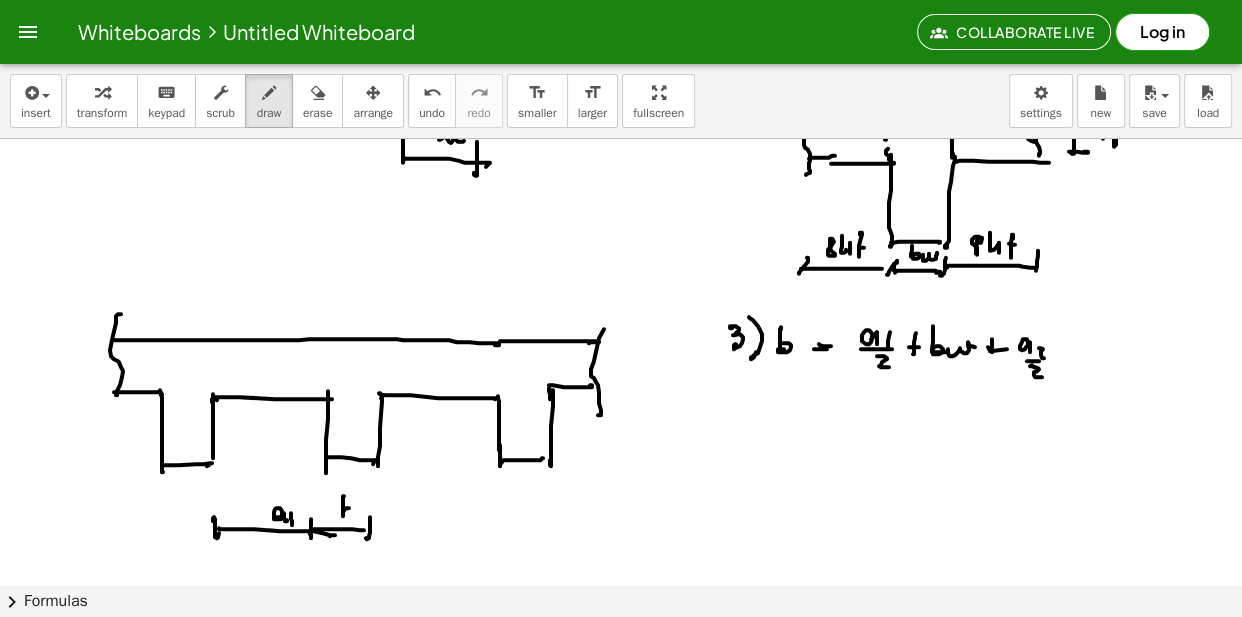 click at bounding box center (621, -2185) 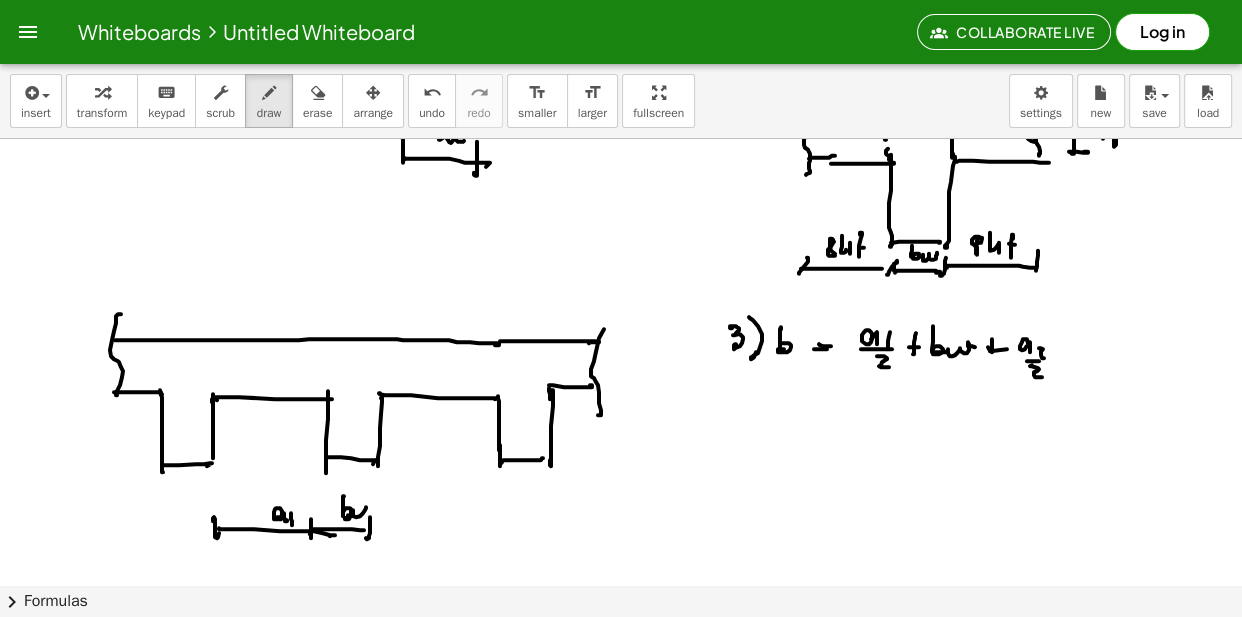 click at bounding box center (621, -2185) 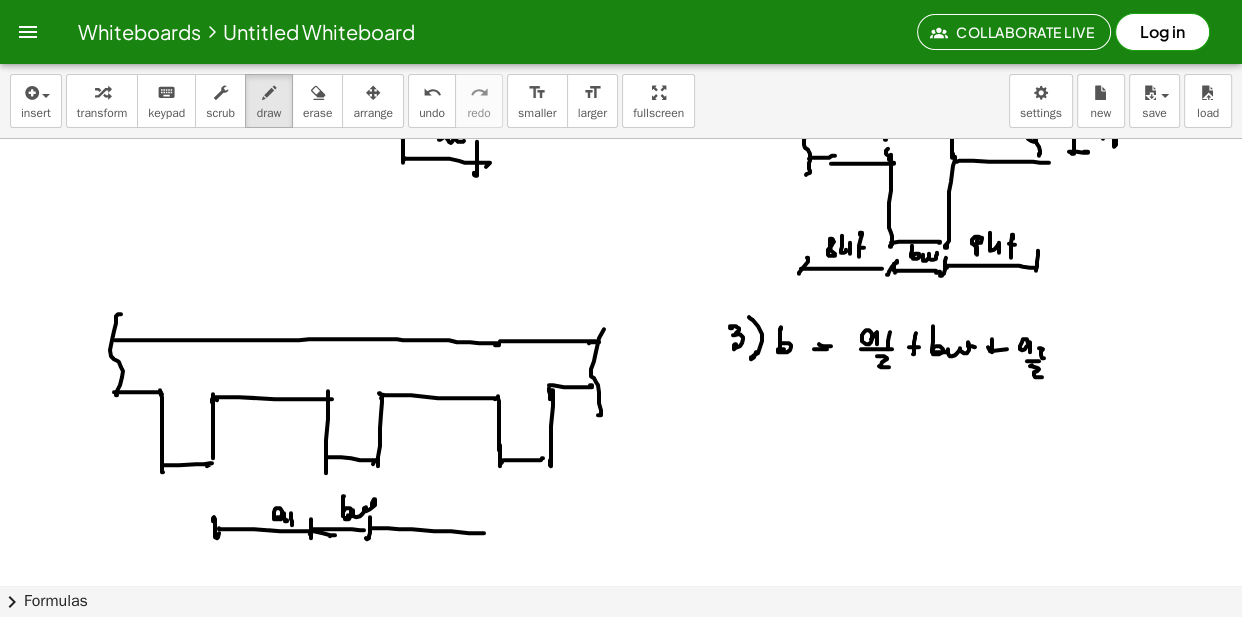 click at bounding box center [621, -2185] 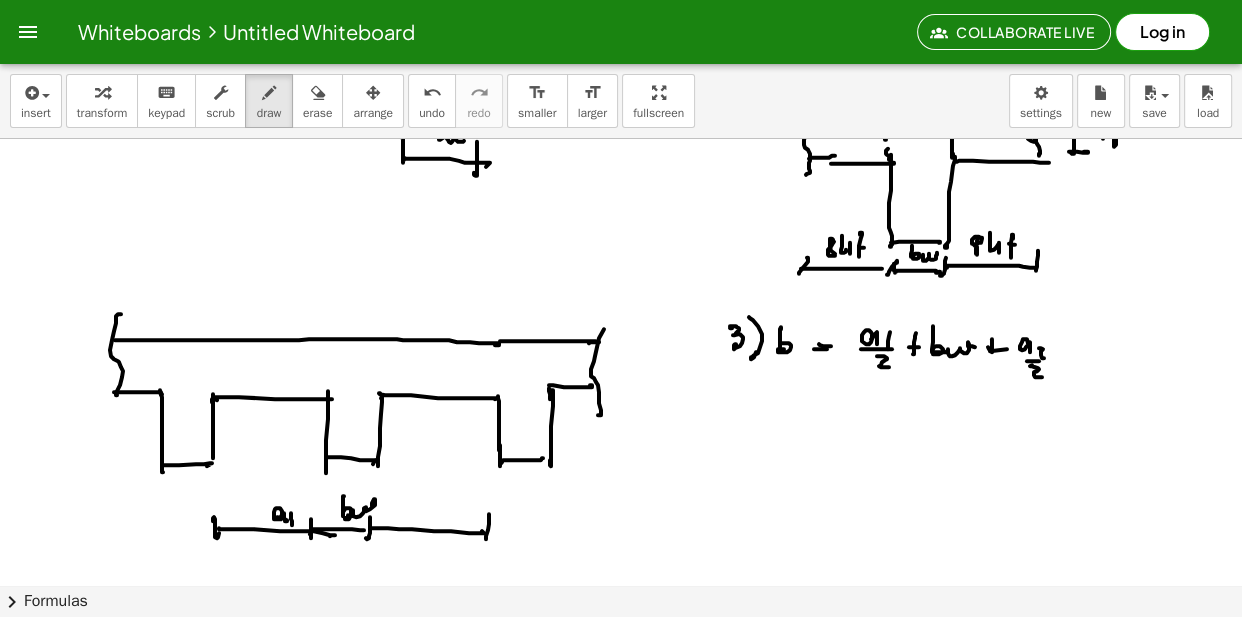 click at bounding box center [621, -2185] 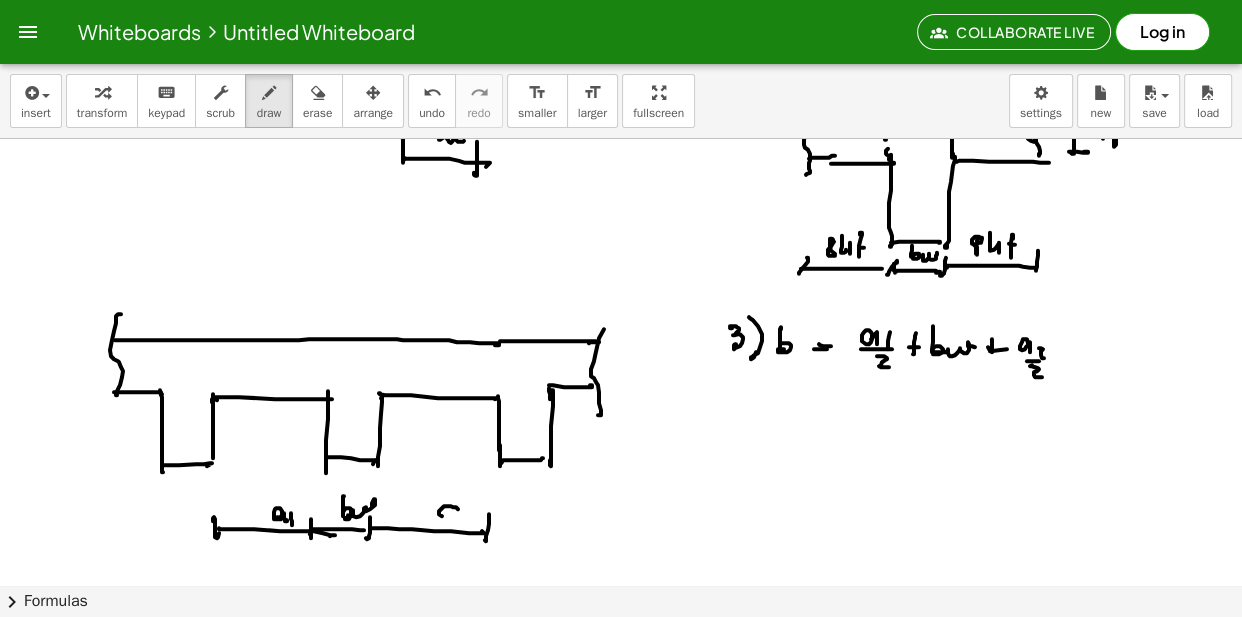 click at bounding box center (621, -2185) 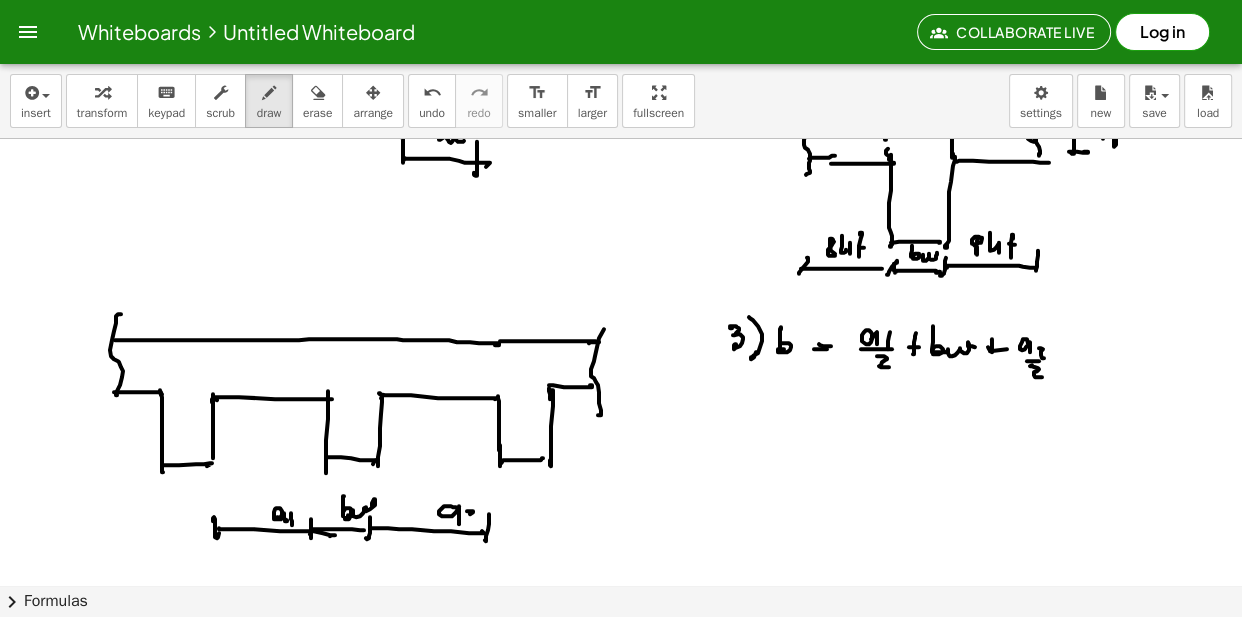 click at bounding box center [621, -2185] 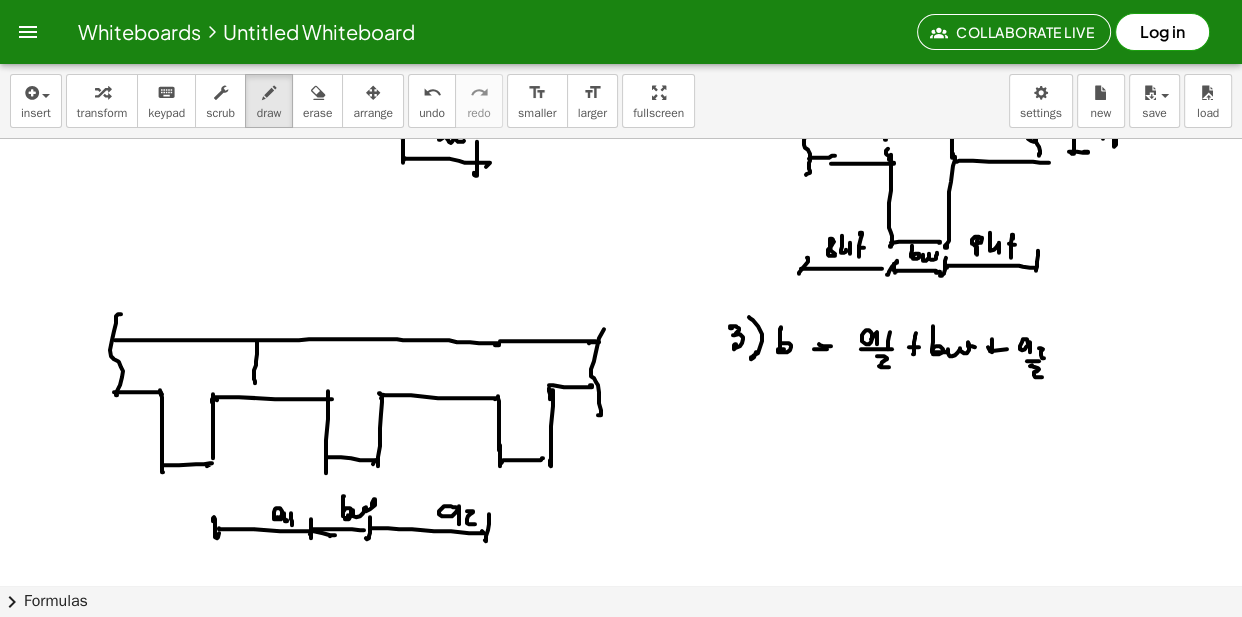 click at bounding box center (621, -2185) 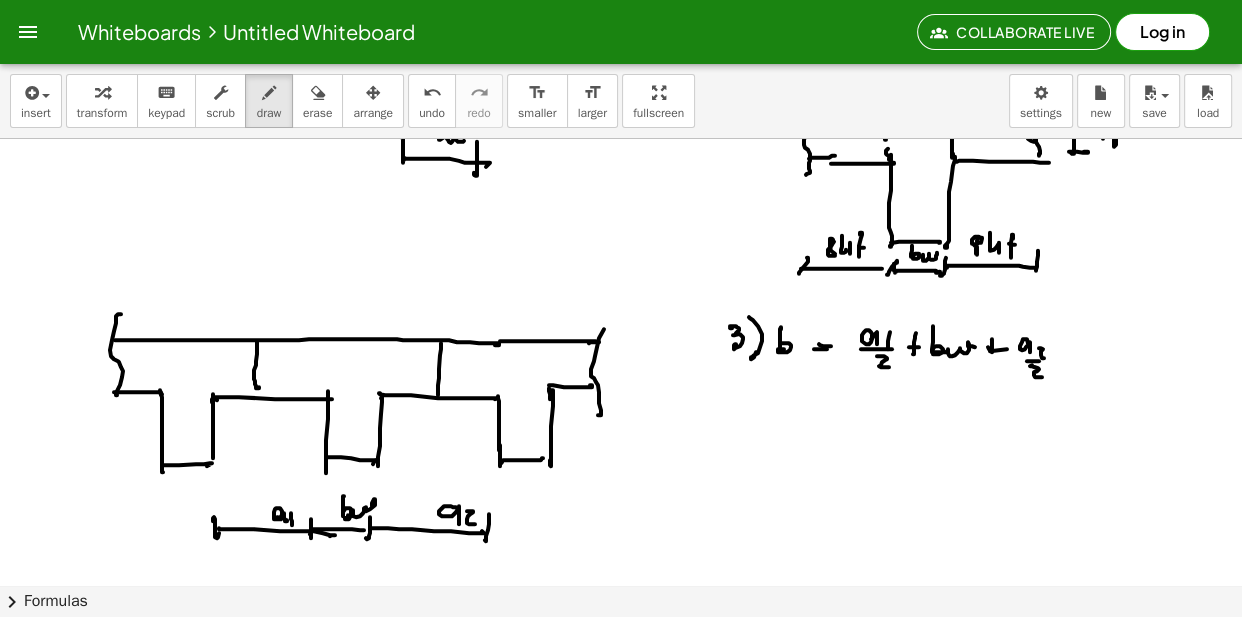 click at bounding box center [621, -2185] 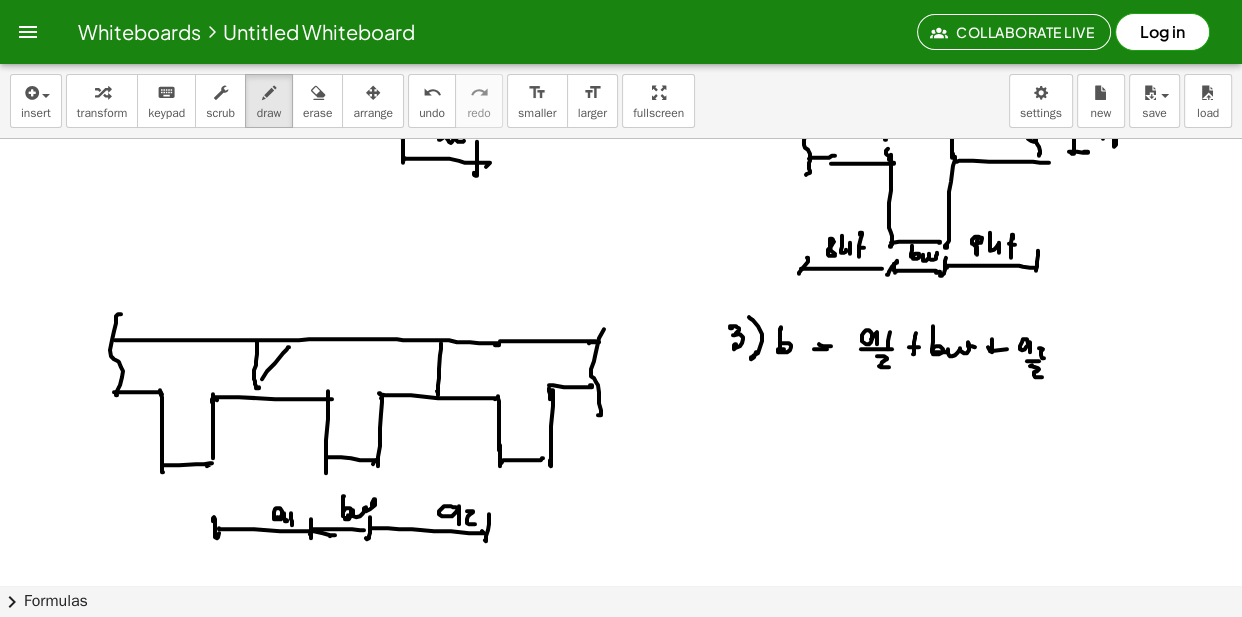 click at bounding box center (621, -2185) 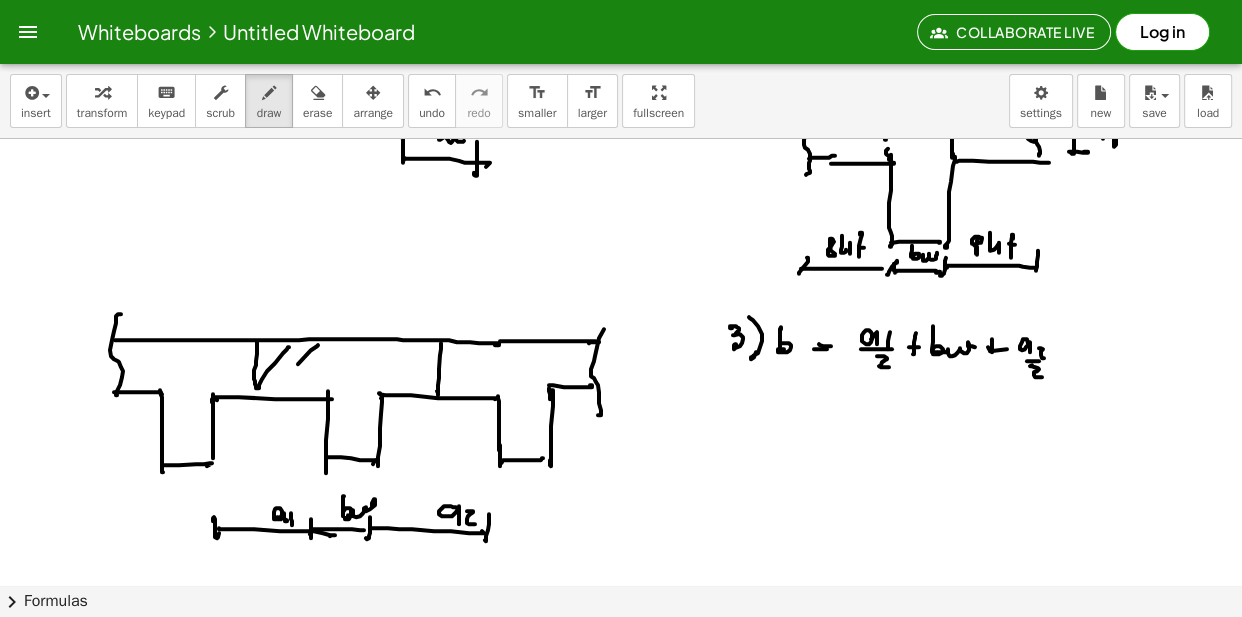 click at bounding box center (621, -2185) 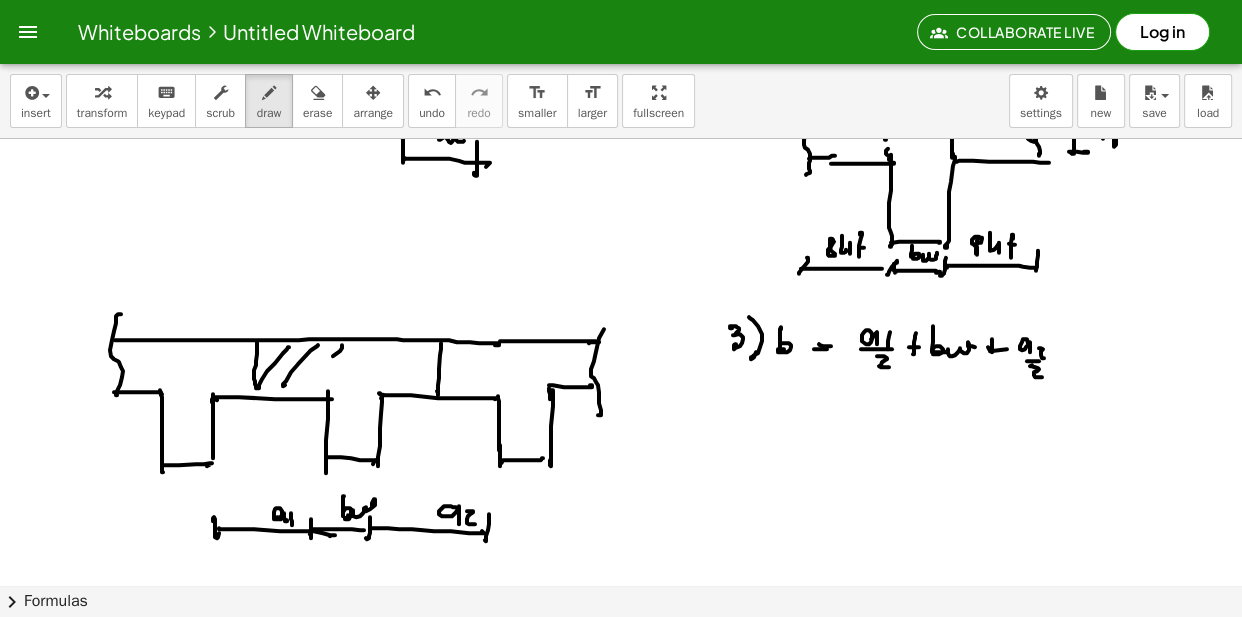 click at bounding box center [621, -2185] 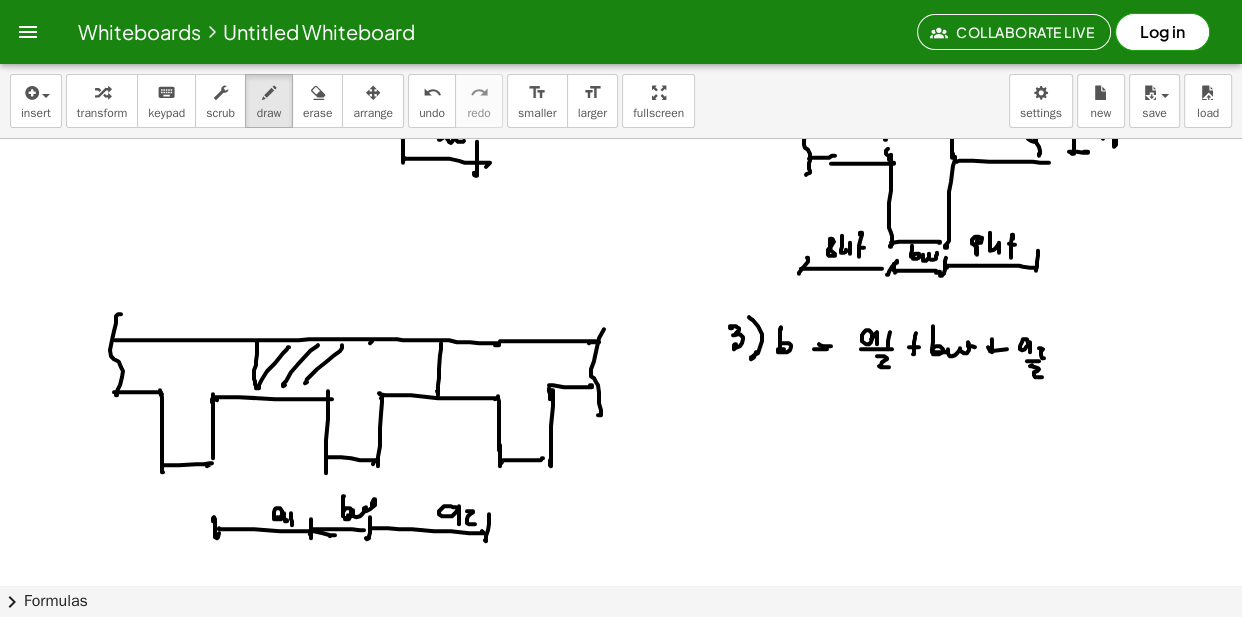 click at bounding box center [621, -2185] 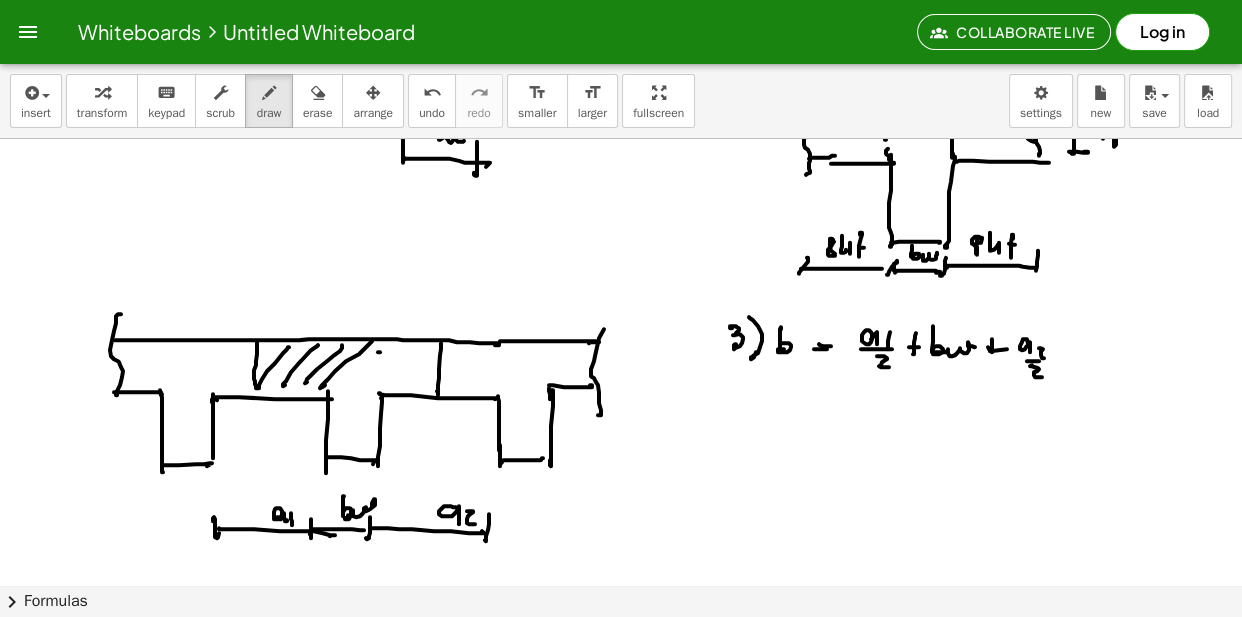 click at bounding box center (621, -2185) 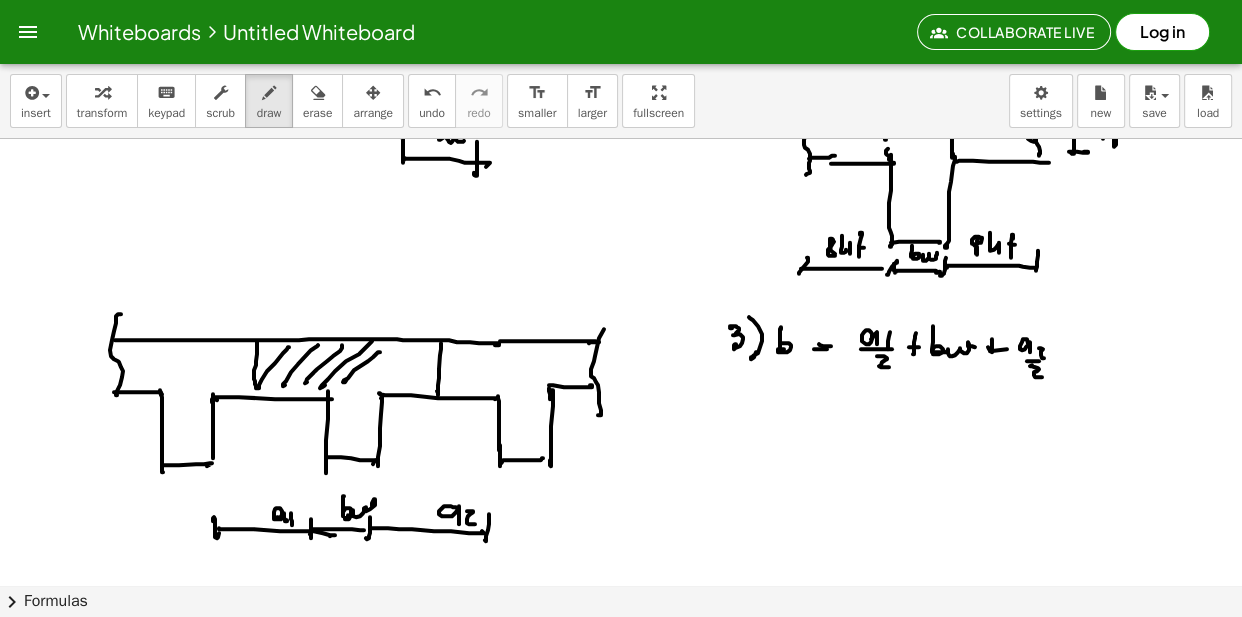 click at bounding box center [621, -2185] 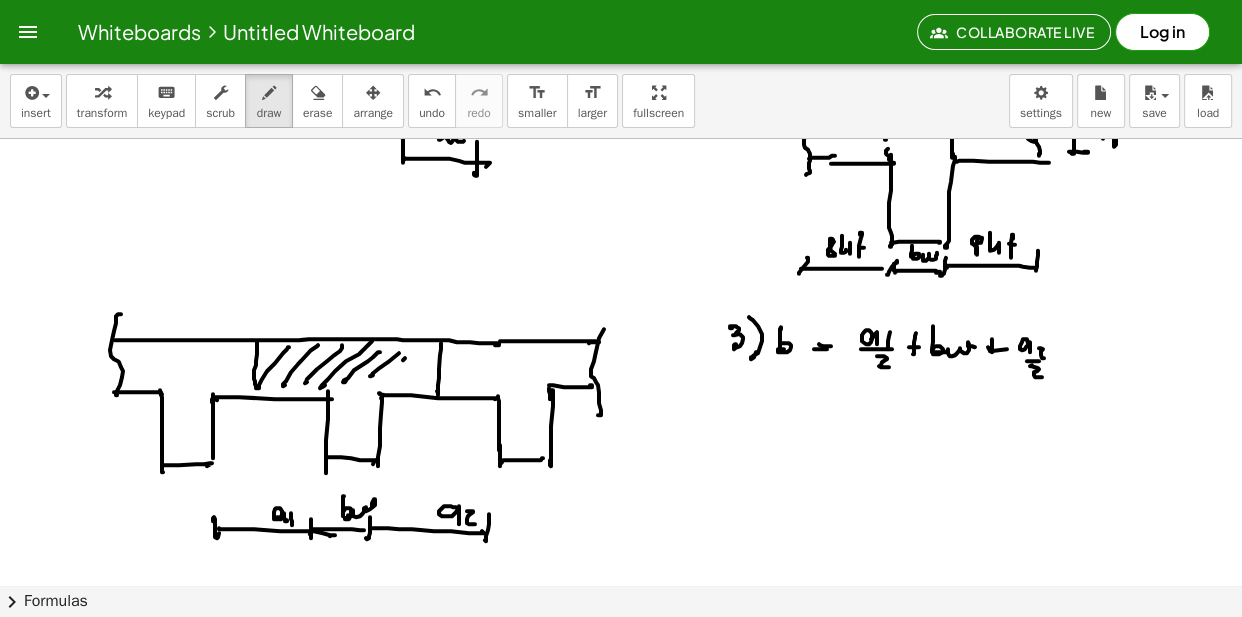 click at bounding box center [621, -2185] 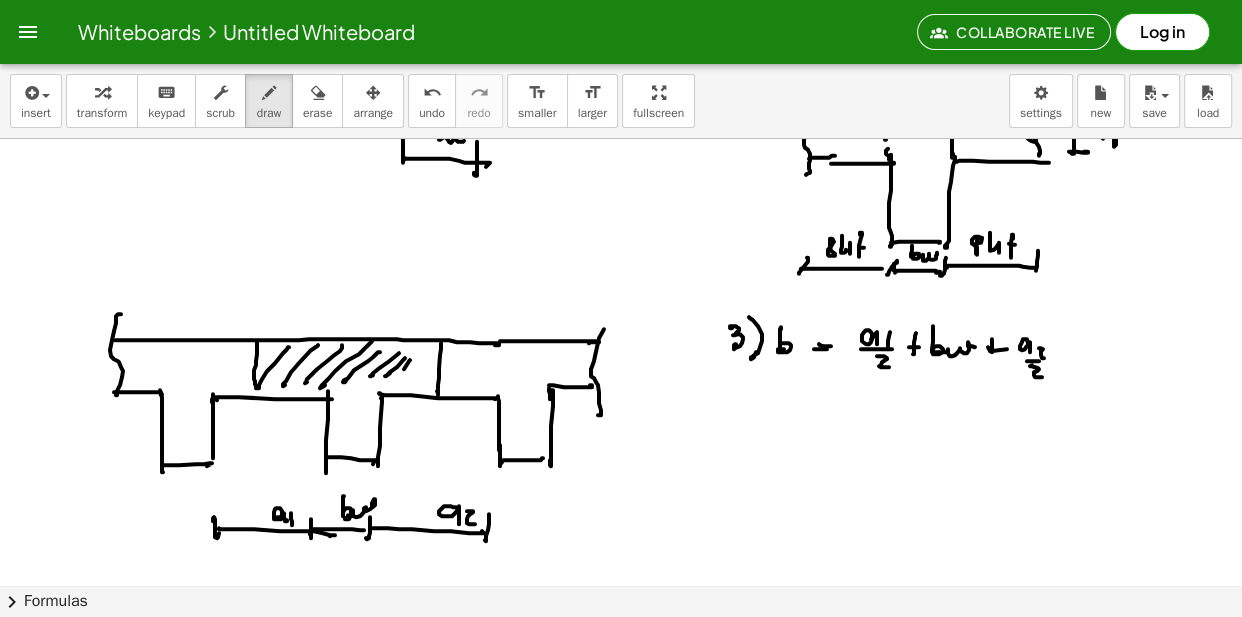 click at bounding box center [621, -2185] 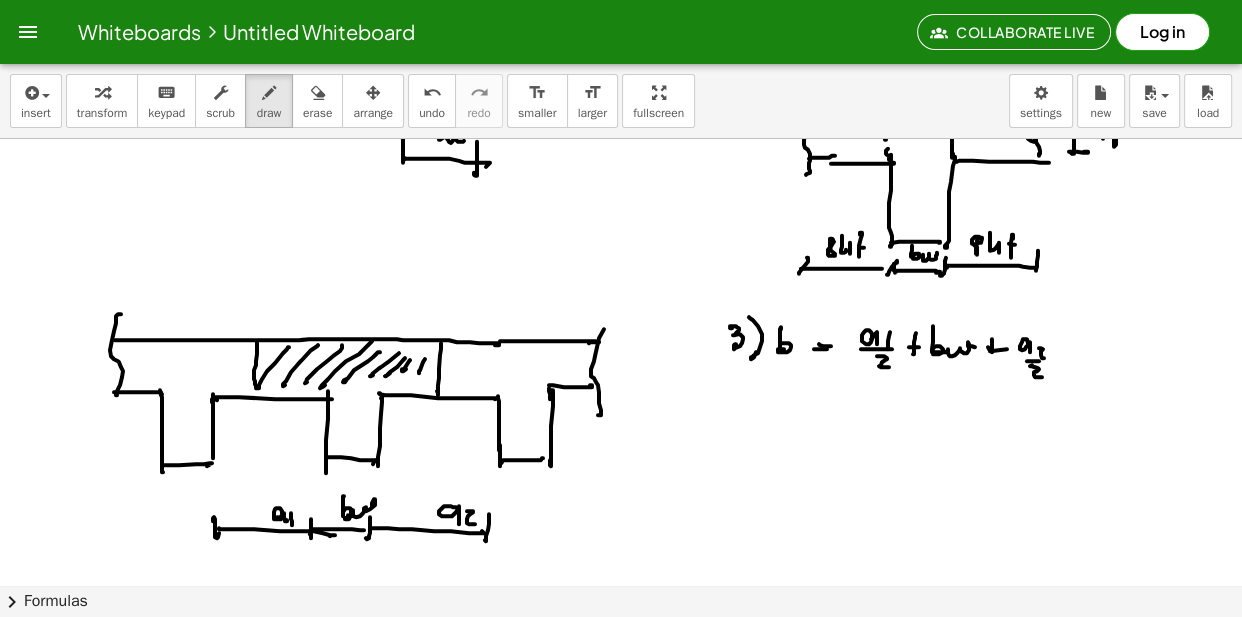 click at bounding box center [621, -2185] 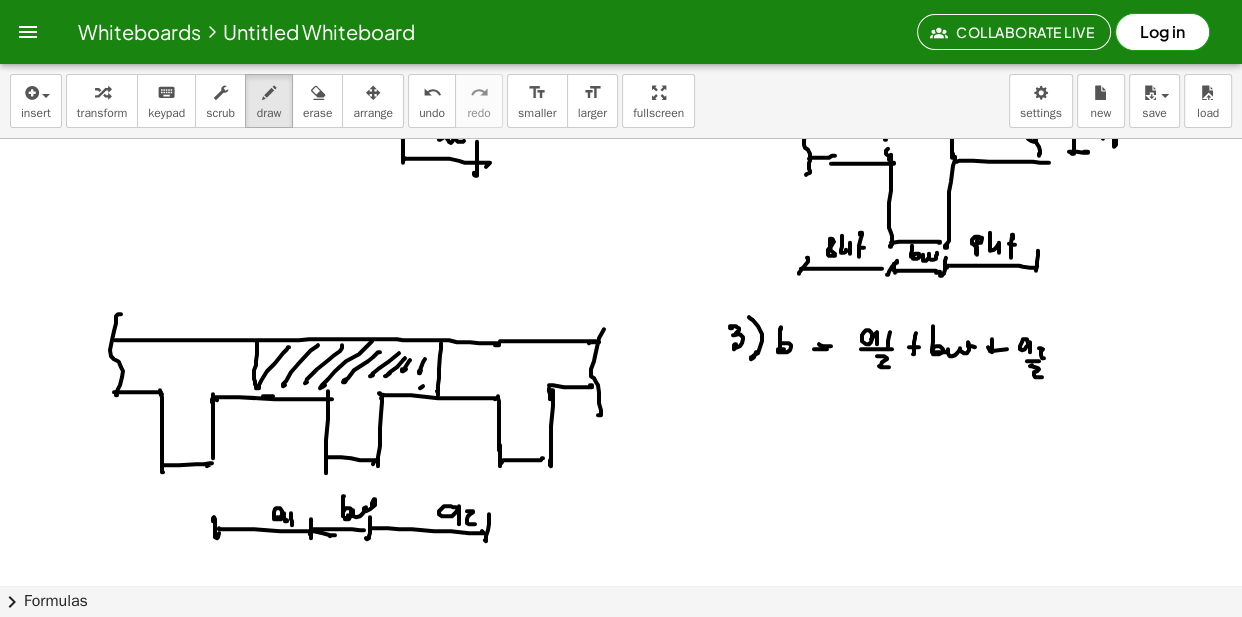 click at bounding box center (621, -2185) 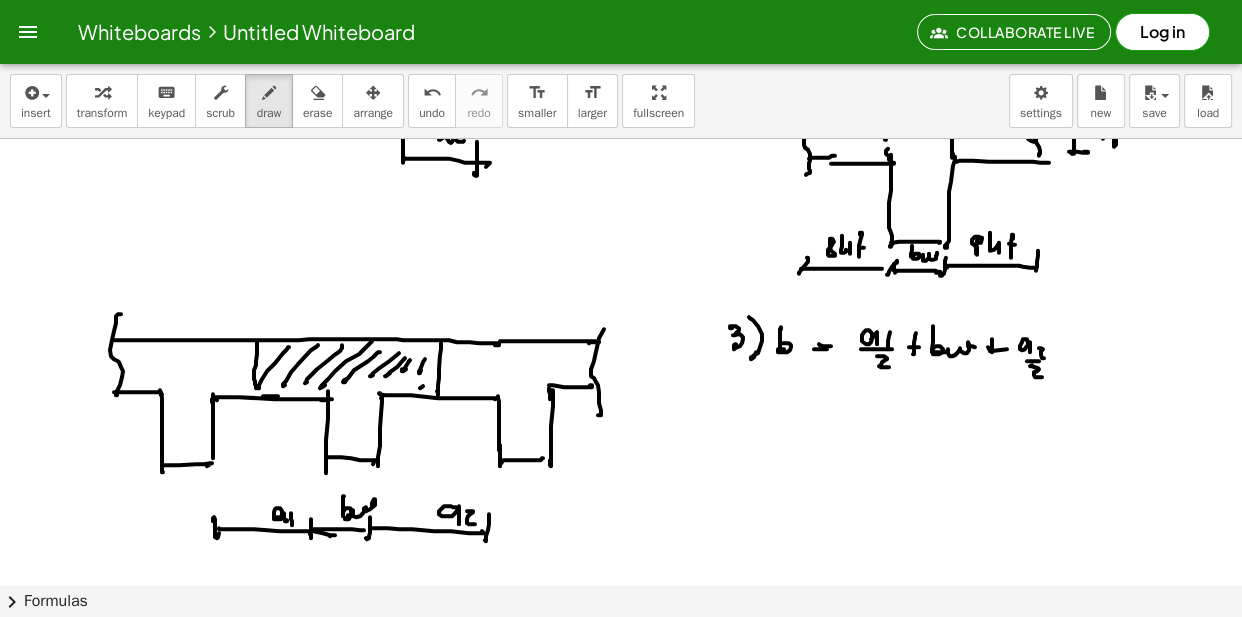 click at bounding box center [621, -2185] 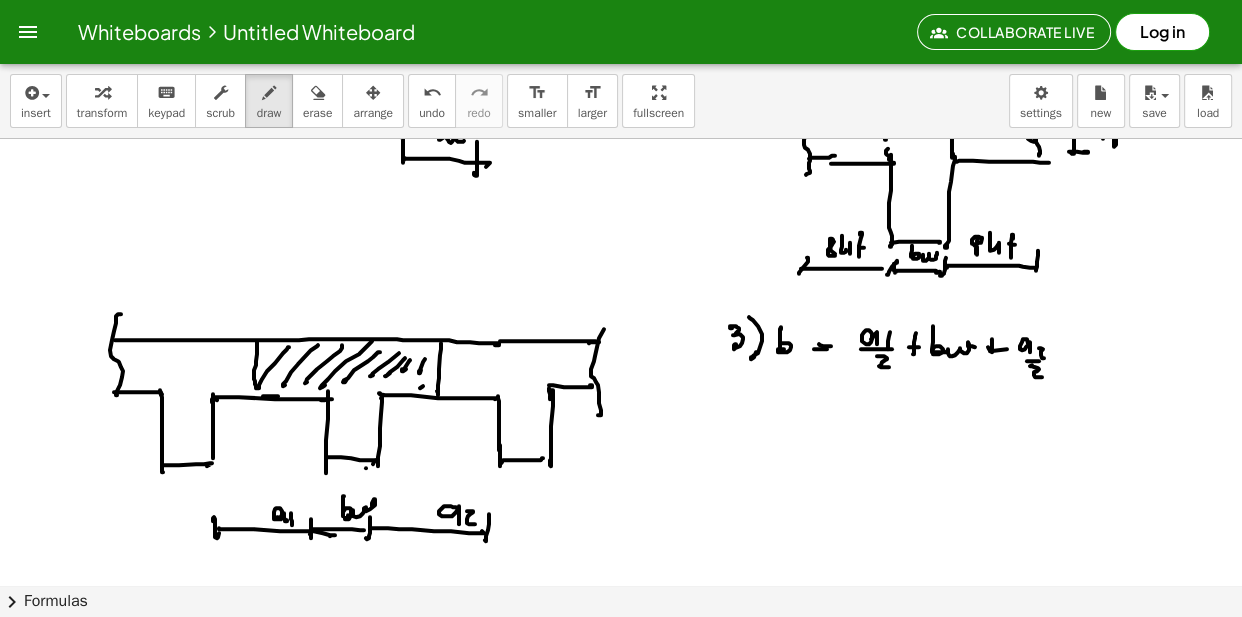 click at bounding box center [621, -2185] 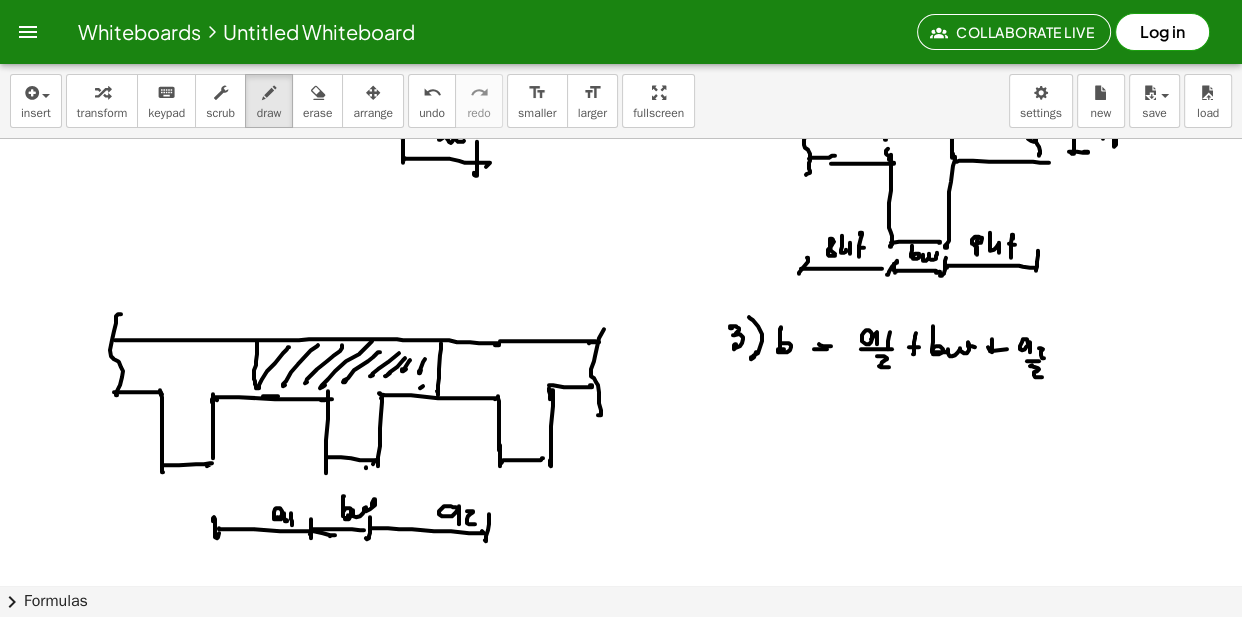 click at bounding box center (621, -2185) 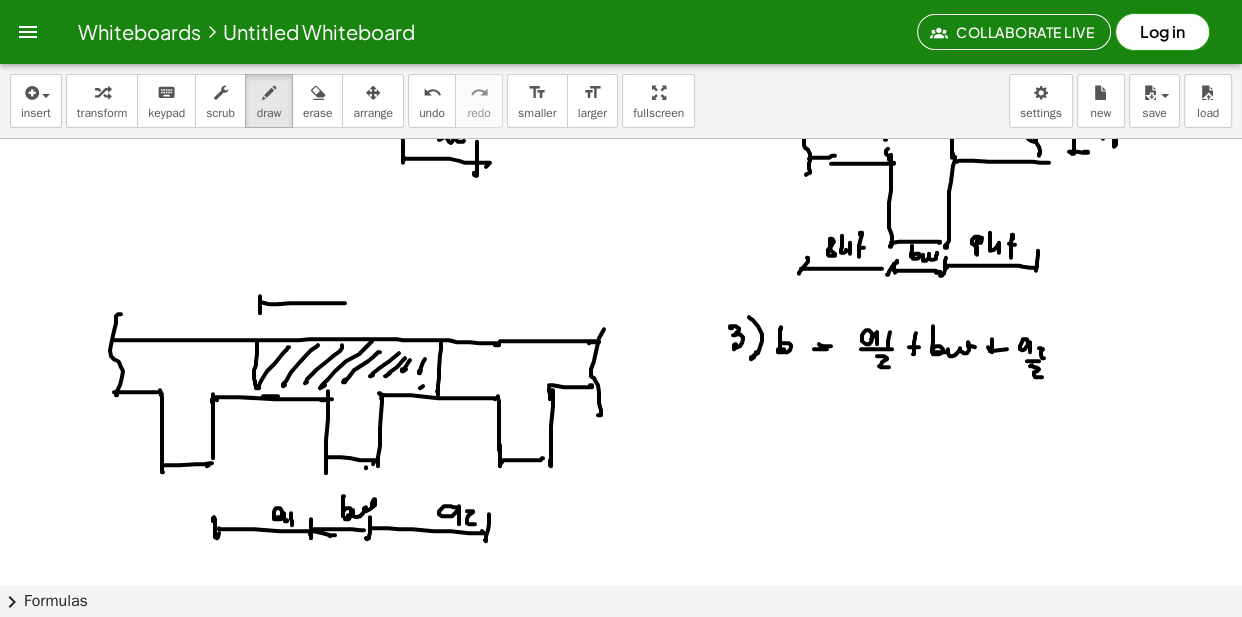 click at bounding box center (621, -2185) 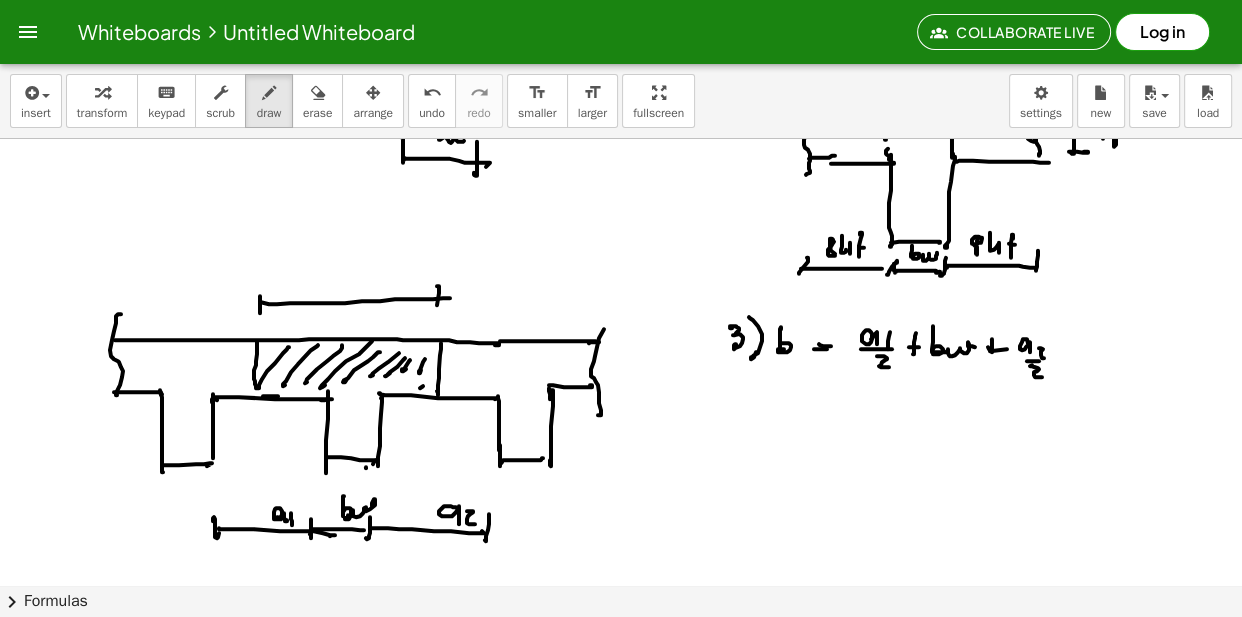 click at bounding box center (621, -2185) 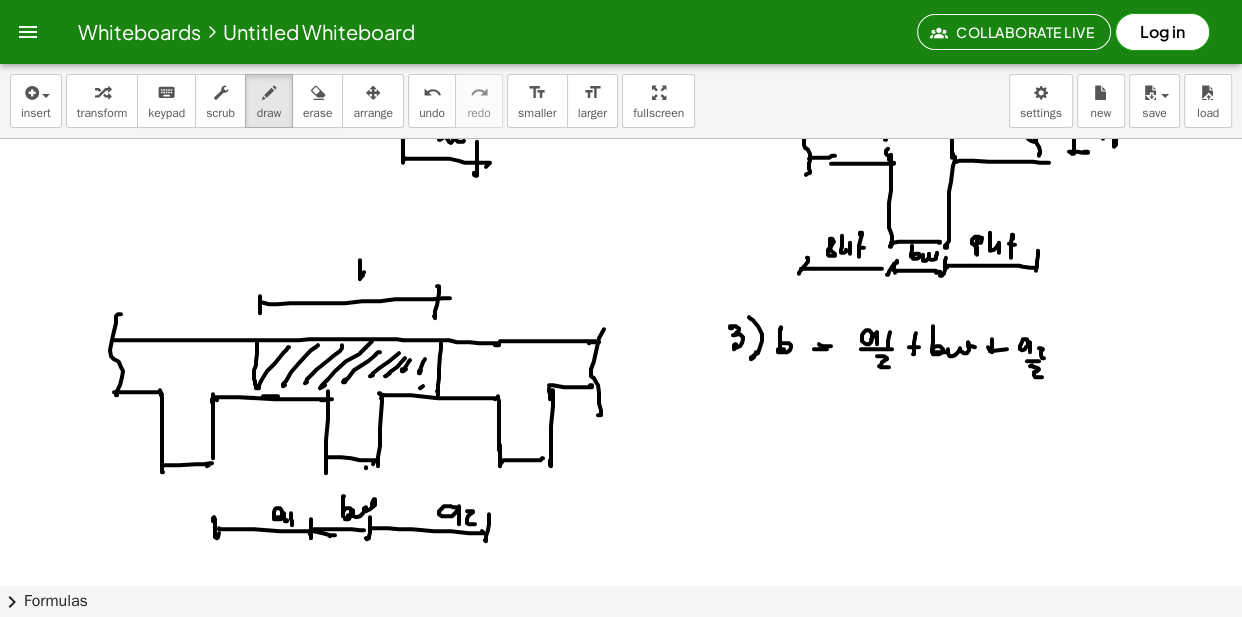 click at bounding box center [621, -2185] 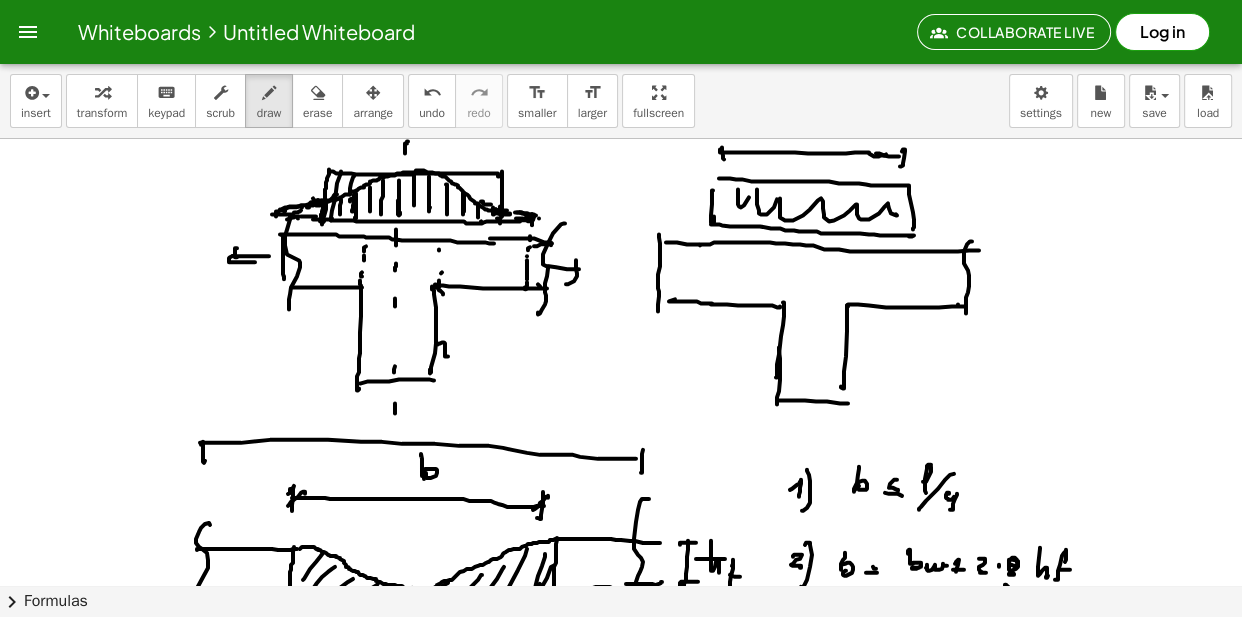 scroll, scrollTop: 4904, scrollLeft: 0, axis: vertical 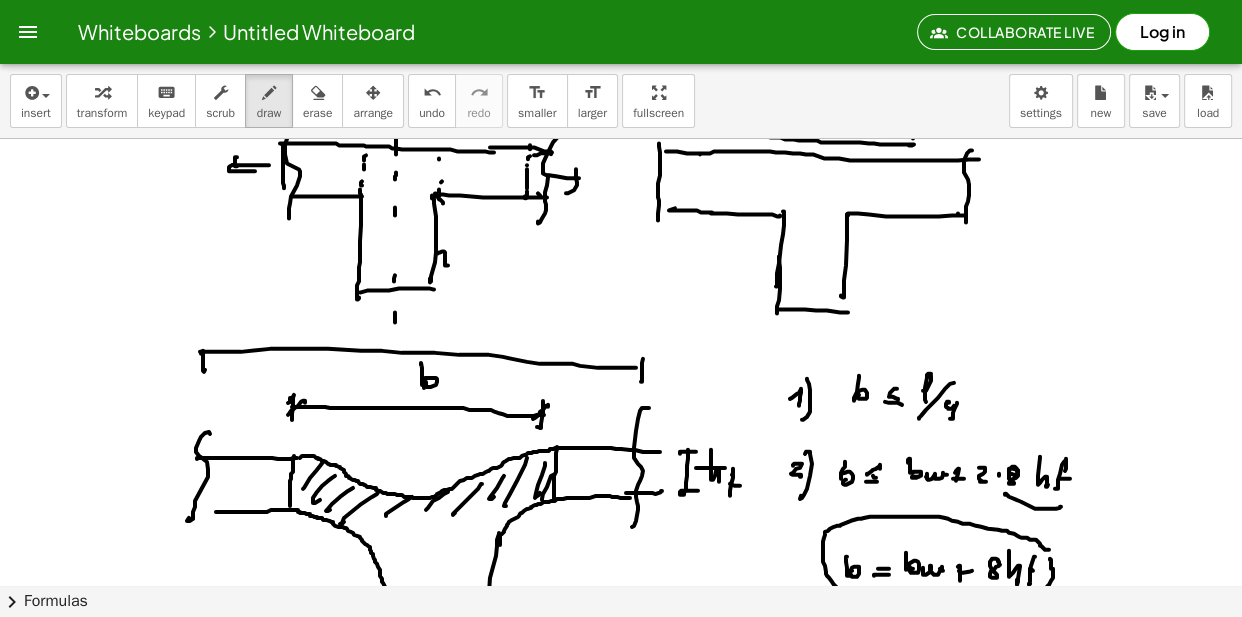 click at bounding box center [621, -1639] 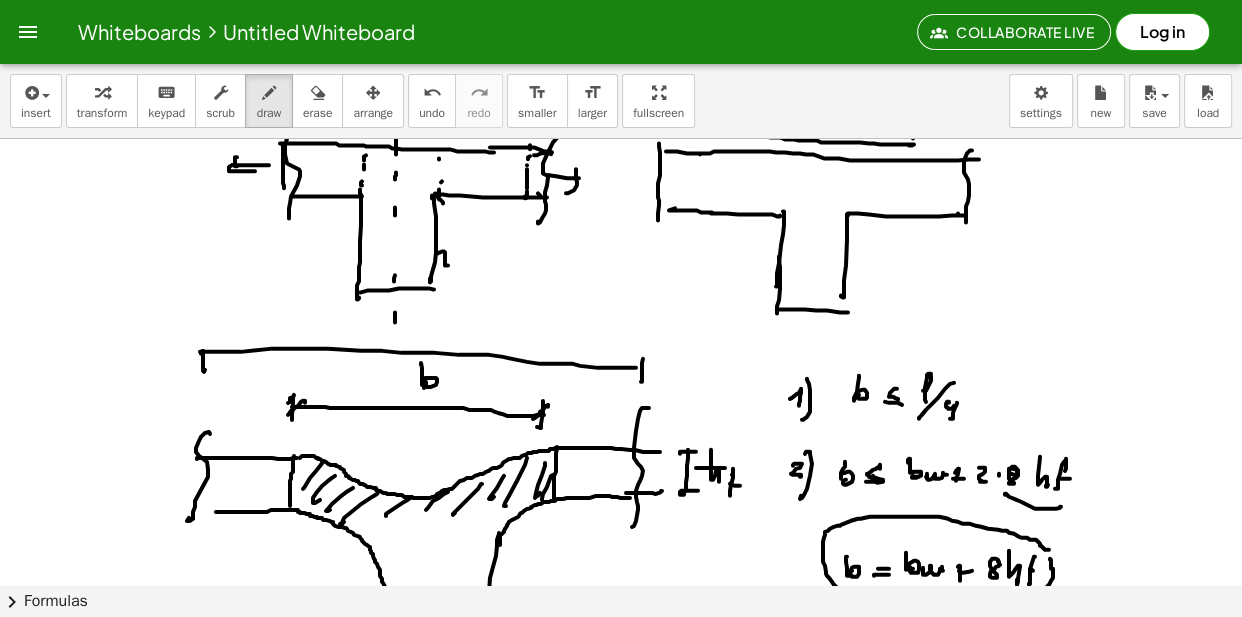 click at bounding box center (621, -1639) 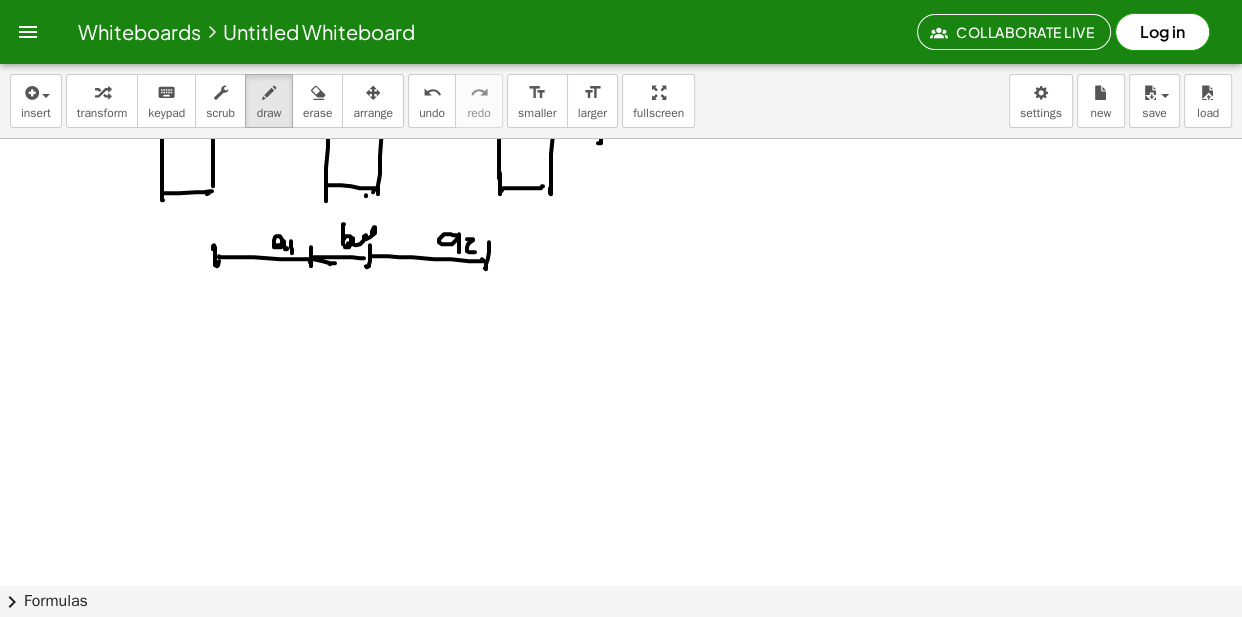 scroll, scrollTop: 5896, scrollLeft: 0, axis: vertical 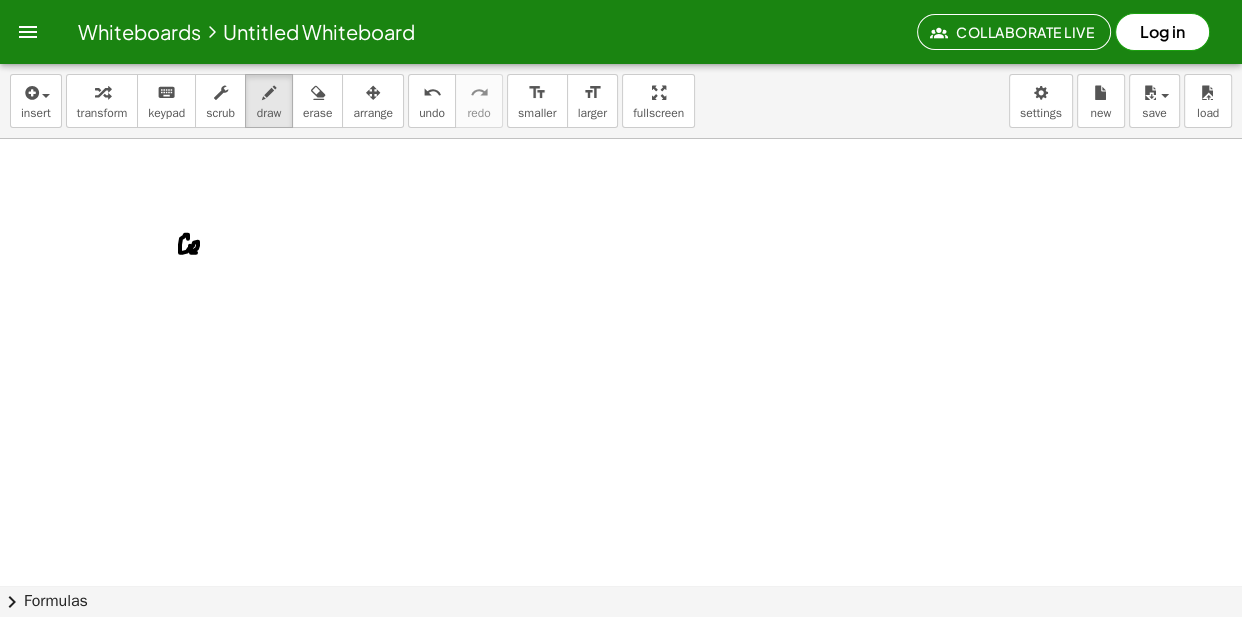 drag, startPoint x: 188, startPoint y: 237, endPoint x: 200, endPoint y: 251, distance: 18.439089 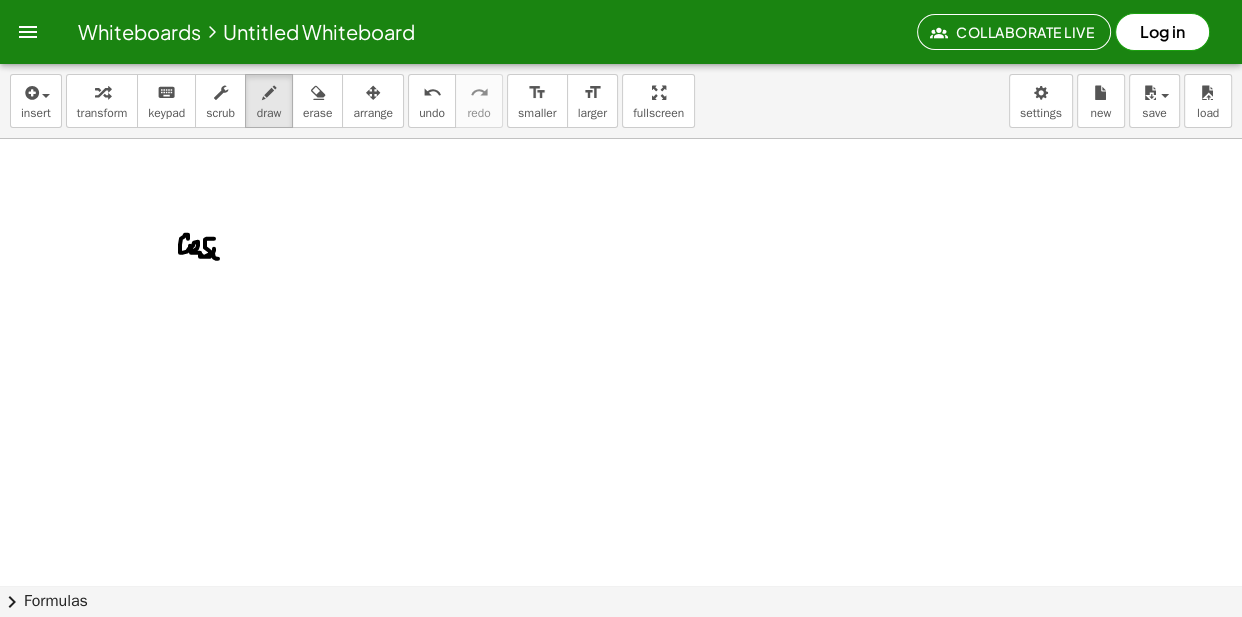 drag, startPoint x: 207, startPoint y: 239, endPoint x: 224, endPoint y: 255, distance: 23.345236 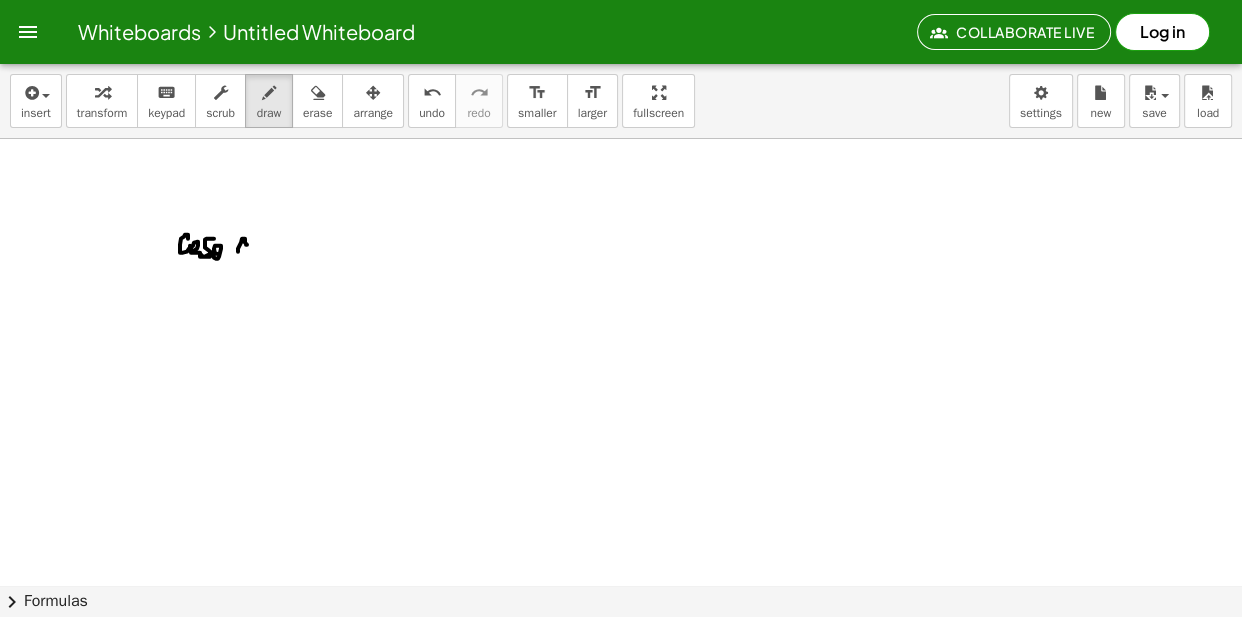 drag, startPoint x: 245, startPoint y: 241, endPoint x: 247, endPoint y: 258, distance: 17.117243 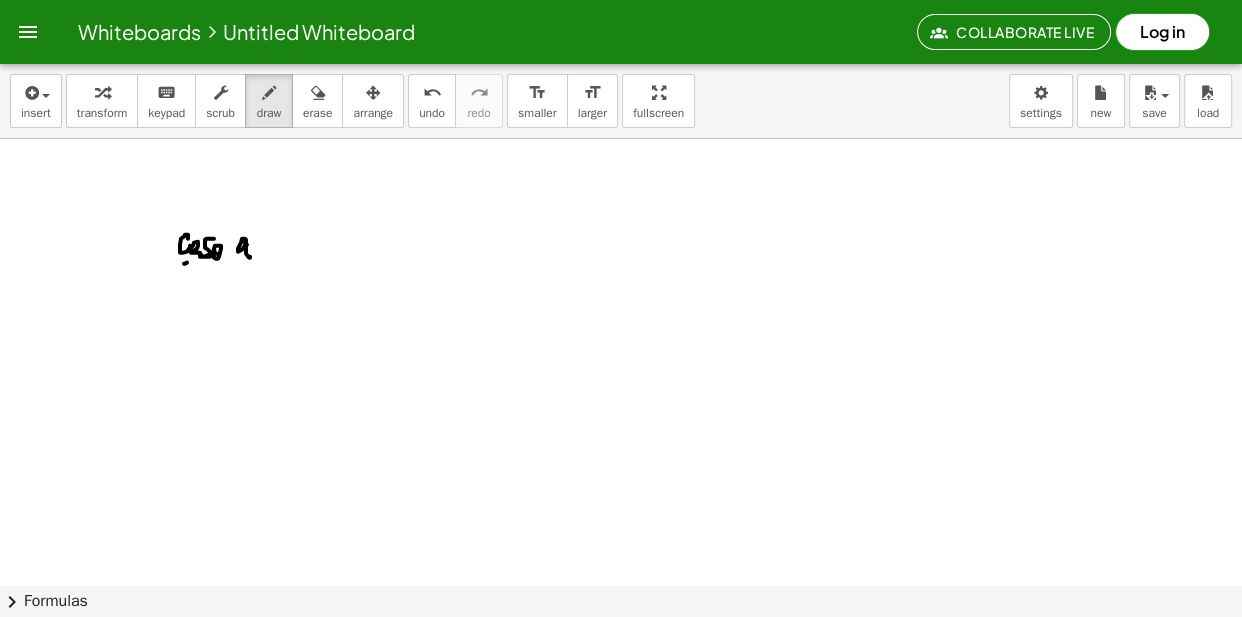 drag, startPoint x: 184, startPoint y: 264, endPoint x: 262, endPoint y: 269, distance: 78.160095 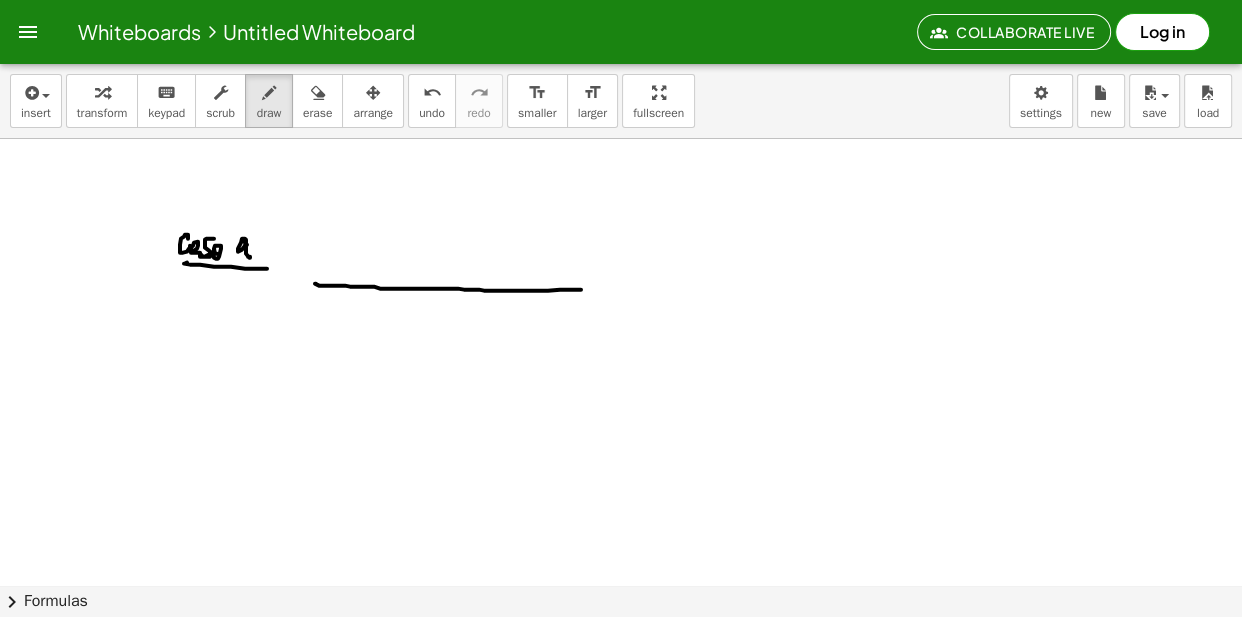 drag, startPoint x: 315, startPoint y: 284, endPoint x: 582, endPoint y: 291, distance: 267.09174 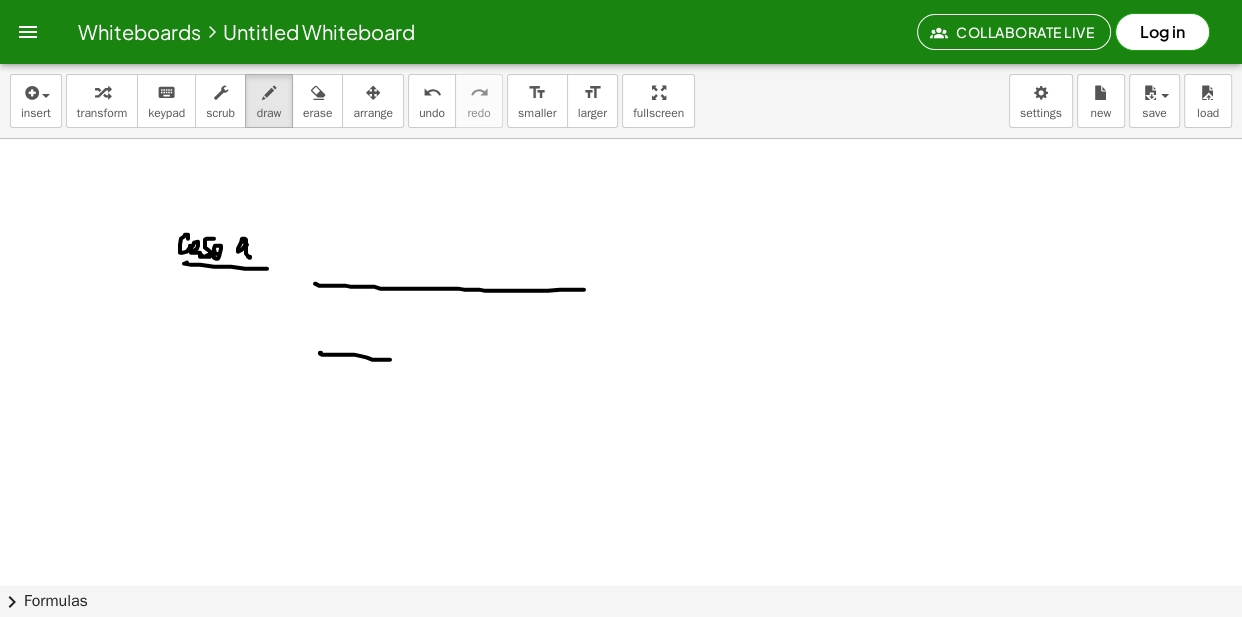 drag, startPoint x: 321, startPoint y: 353, endPoint x: 386, endPoint y: 363, distance: 65.76473 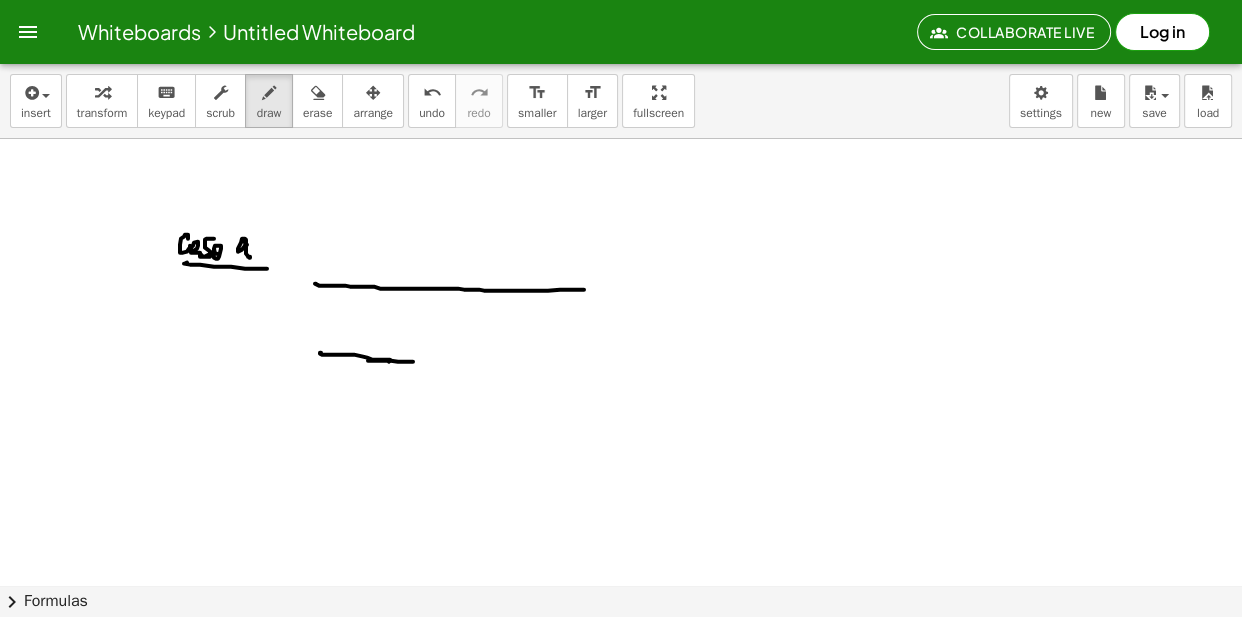 drag, startPoint x: 368, startPoint y: 361, endPoint x: 411, endPoint y: 365, distance: 43.185646 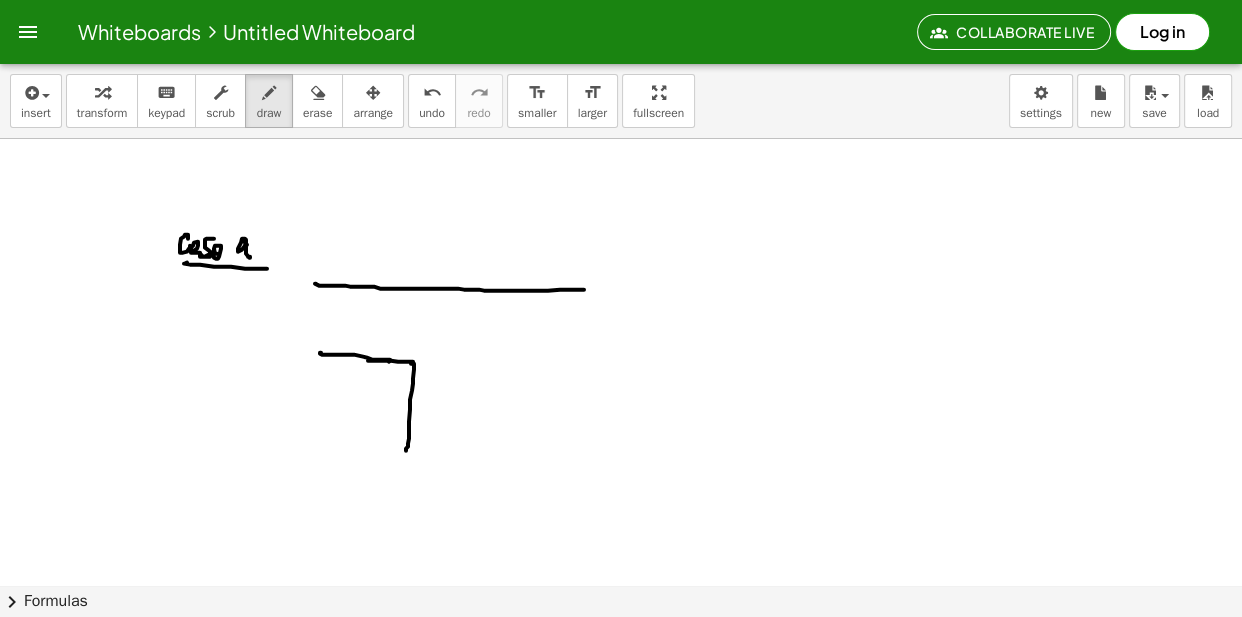 drag, startPoint x: 414, startPoint y: 367, endPoint x: 405, endPoint y: 453, distance: 86.46965 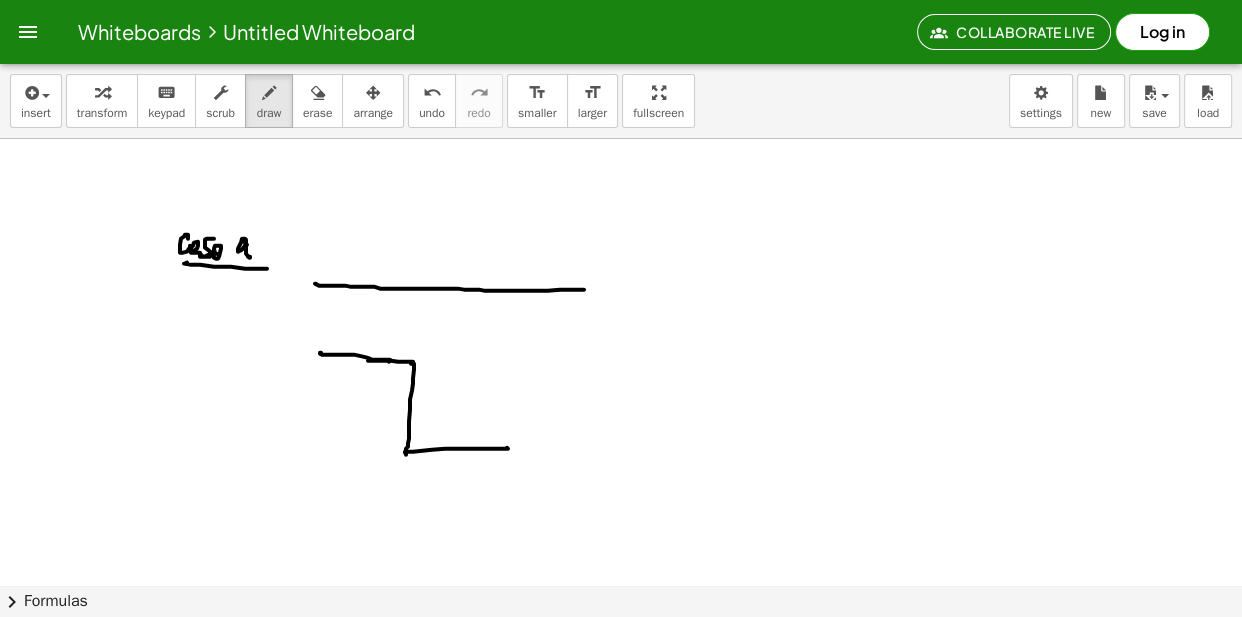 drag, startPoint x: 405, startPoint y: 453, endPoint x: 507, endPoint y: 448, distance: 102.122475 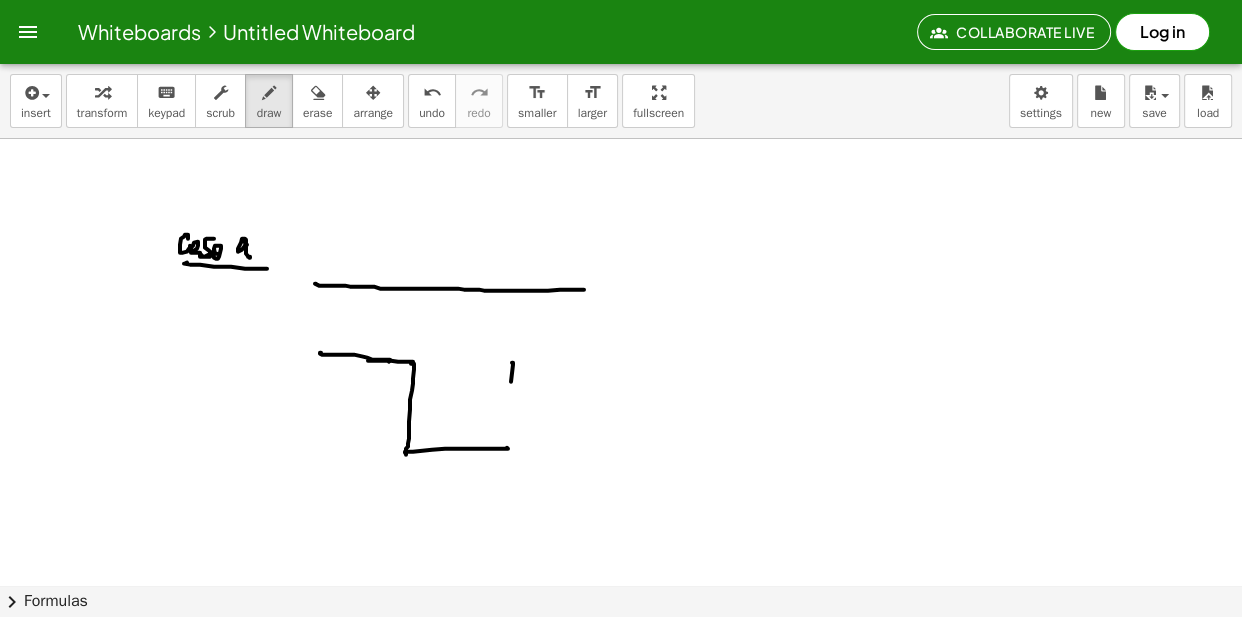 drag, startPoint x: 511, startPoint y: 382, endPoint x: 520, endPoint y: 410, distance: 29.410883 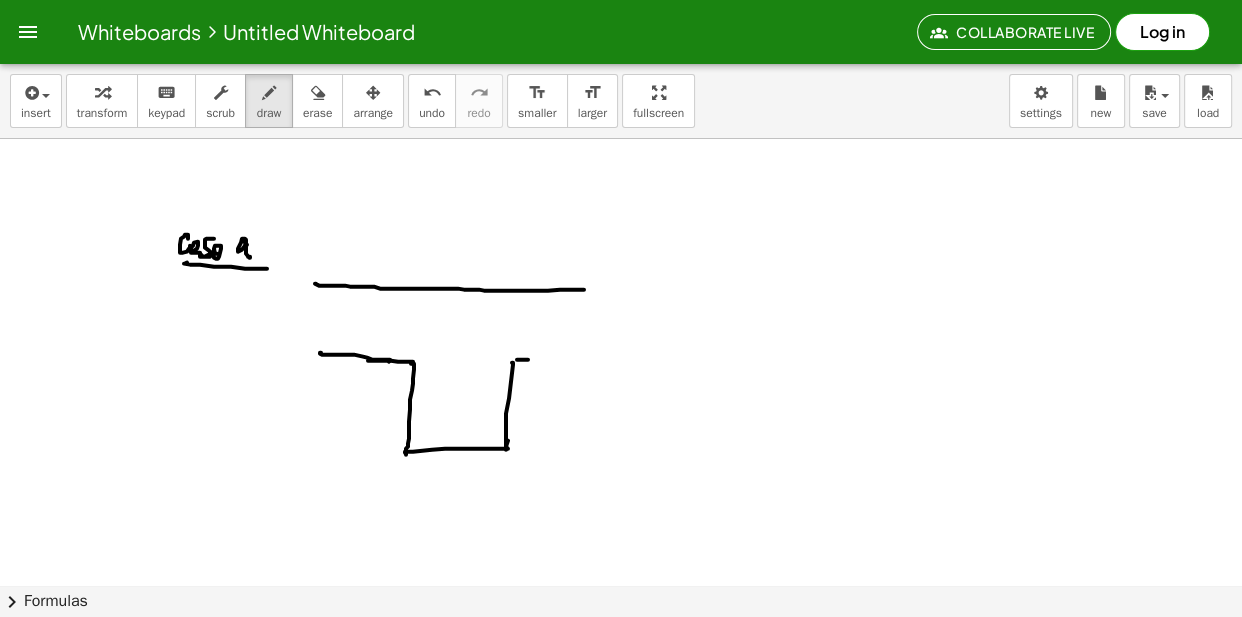 drag, startPoint x: 528, startPoint y: 360, endPoint x: 612, endPoint y: 354, distance: 84.21401 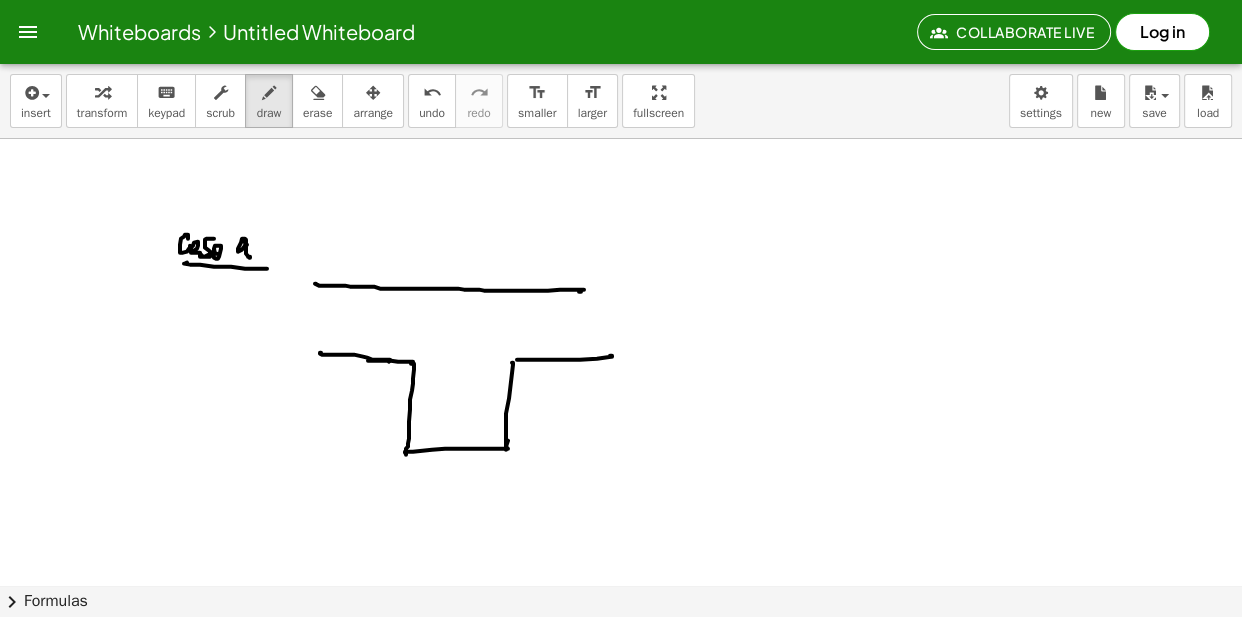 drag, startPoint x: 581, startPoint y: 292, endPoint x: 610, endPoint y: 290, distance: 29.068884 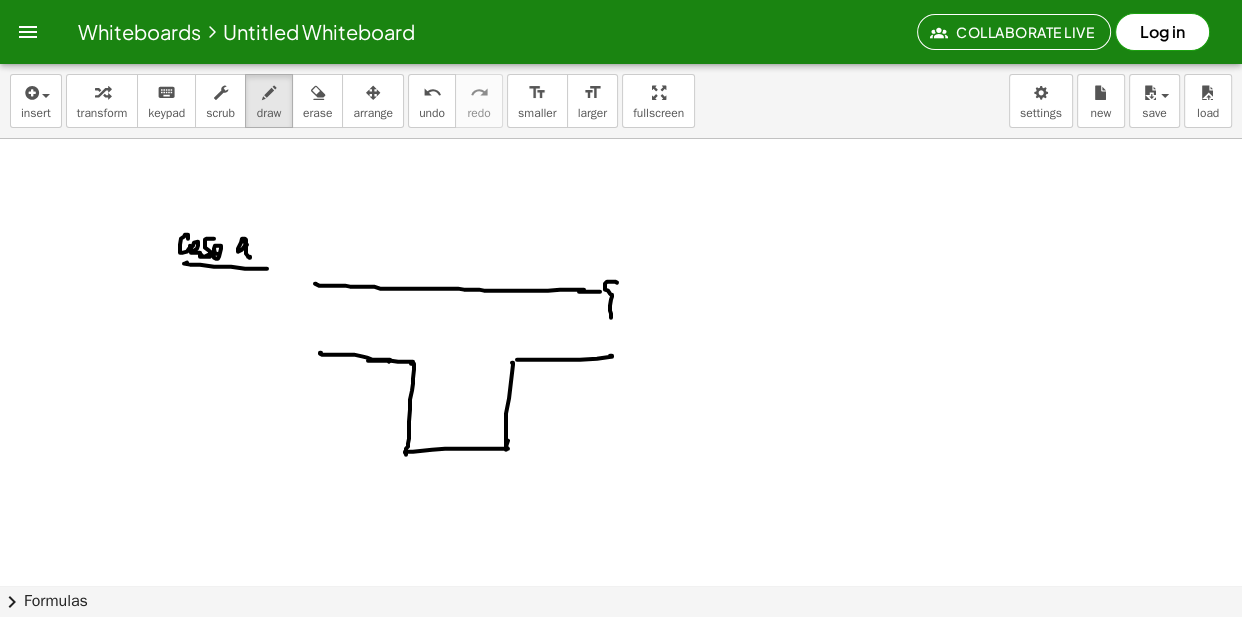 drag, startPoint x: 615, startPoint y: 282, endPoint x: 607, endPoint y: 348, distance: 66.48308 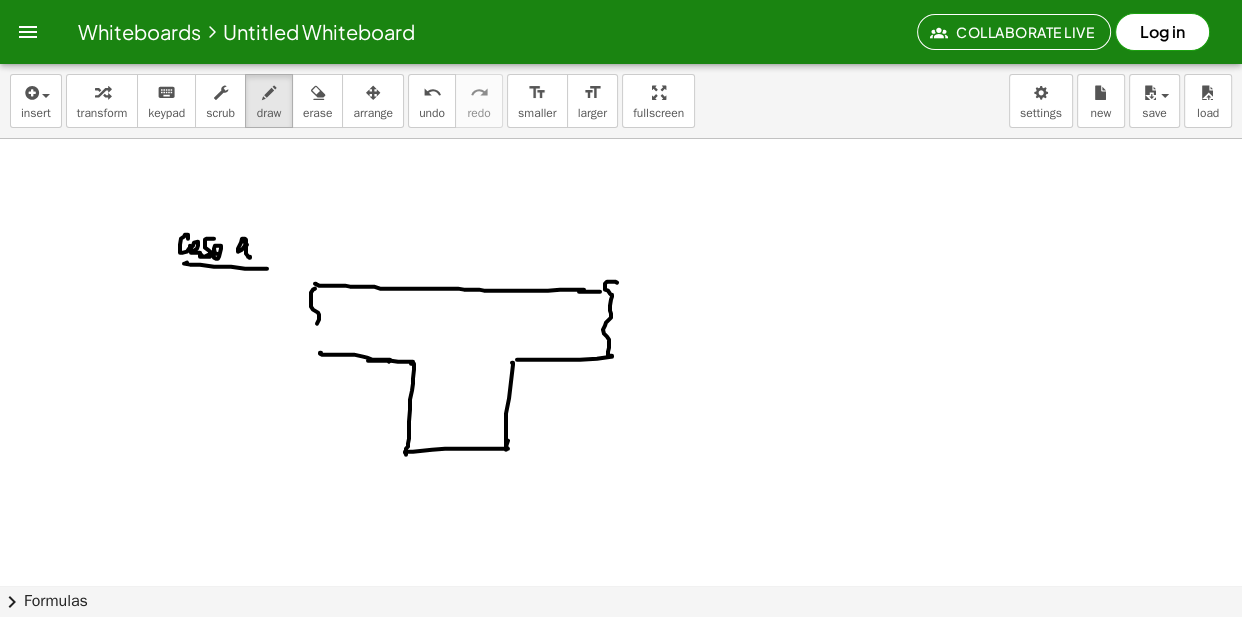 drag, startPoint x: 311, startPoint y: 293, endPoint x: 337, endPoint y: 350, distance: 62.649822 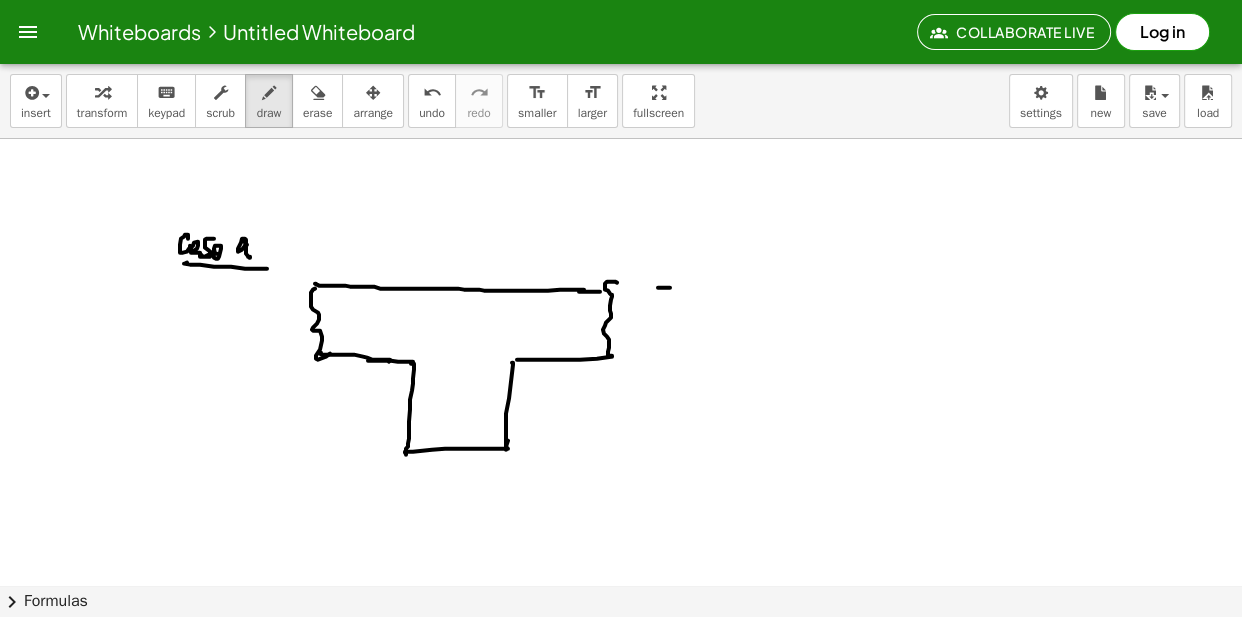 click at bounding box center (621, -2408) 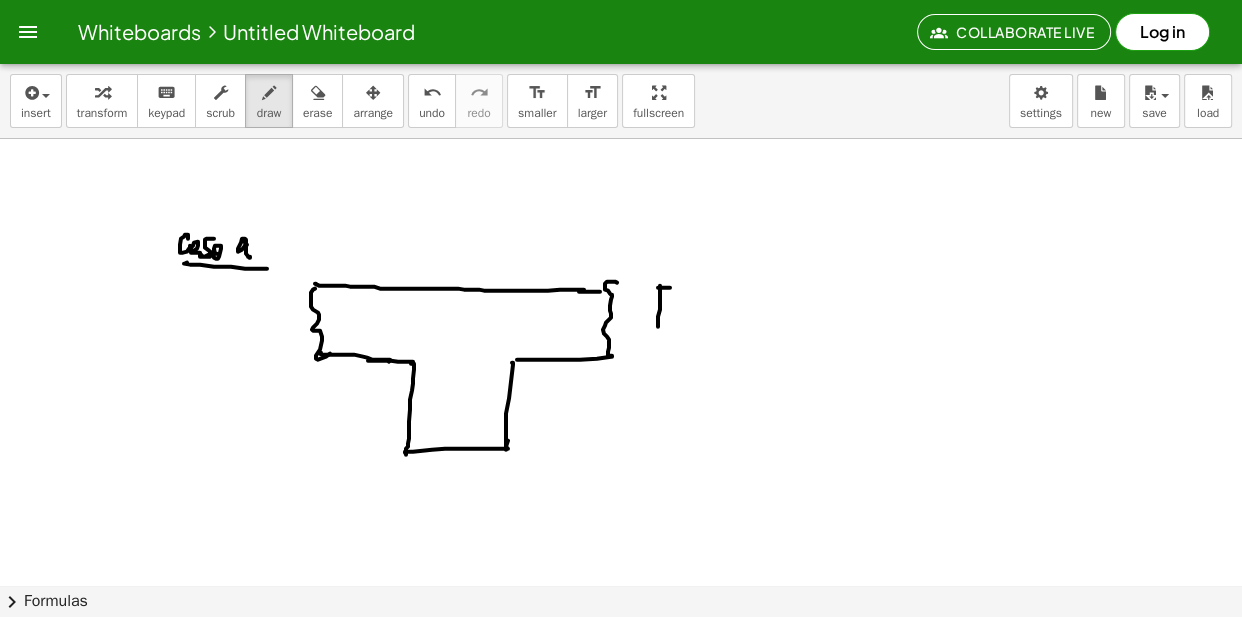 drag, startPoint x: 660, startPoint y: 286, endPoint x: 653, endPoint y: 343, distance: 57.428215 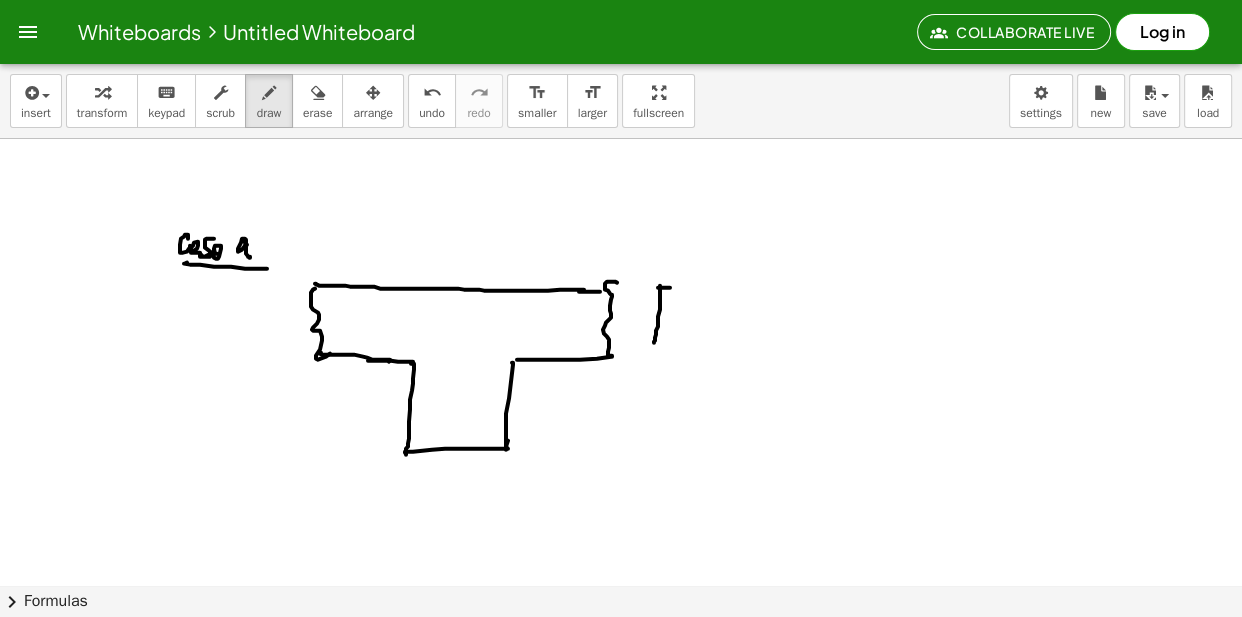 drag, startPoint x: 650, startPoint y: 347, endPoint x: 670, endPoint y: 343, distance: 20.396078 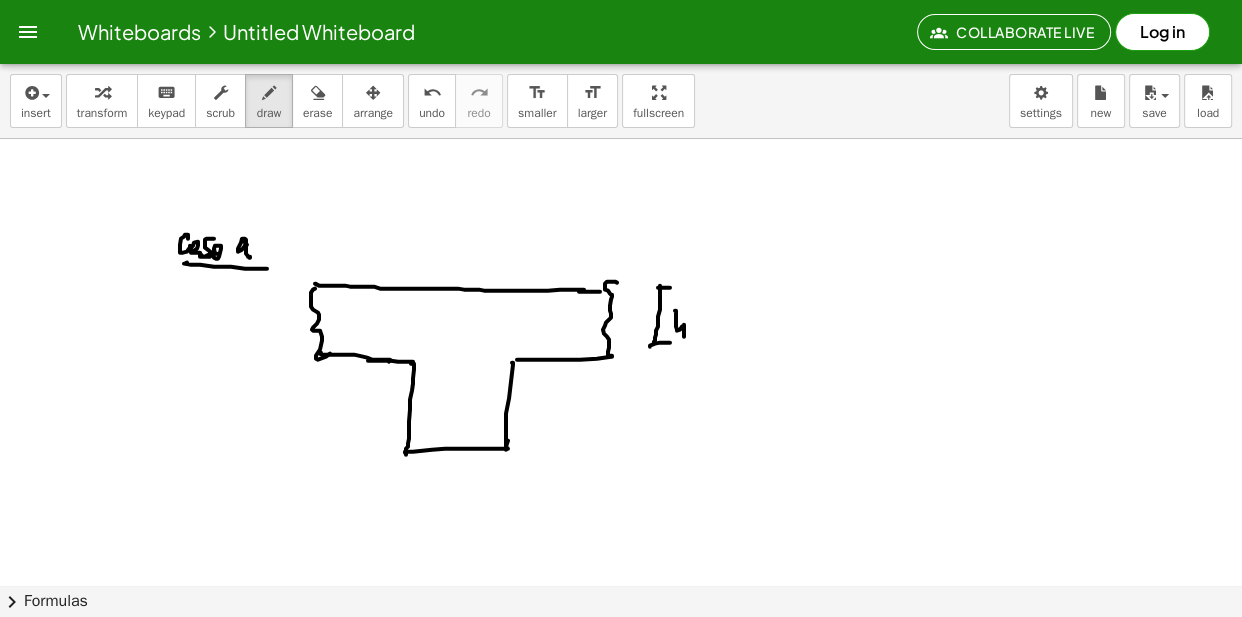 drag, startPoint x: 676, startPoint y: 327, endPoint x: 693, endPoint y: 325, distance: 17.117243 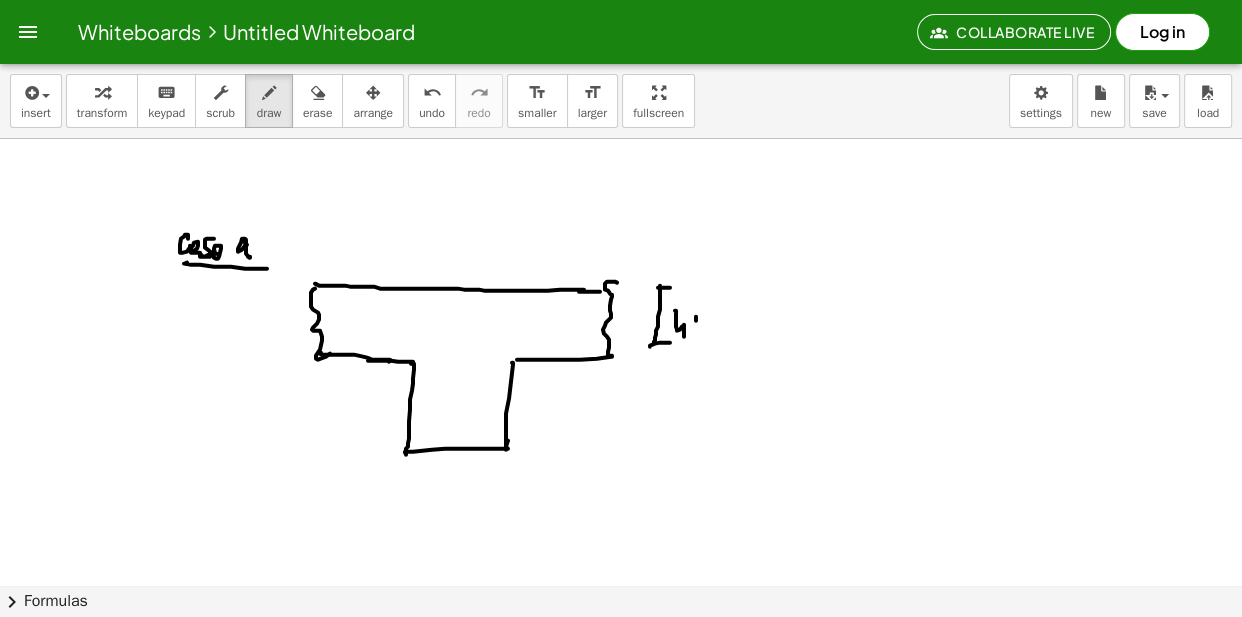 drag, startPoint x: 696, startPoint y: 321, endPoint x: 693, endPoint y: 337, distance: 16.27882 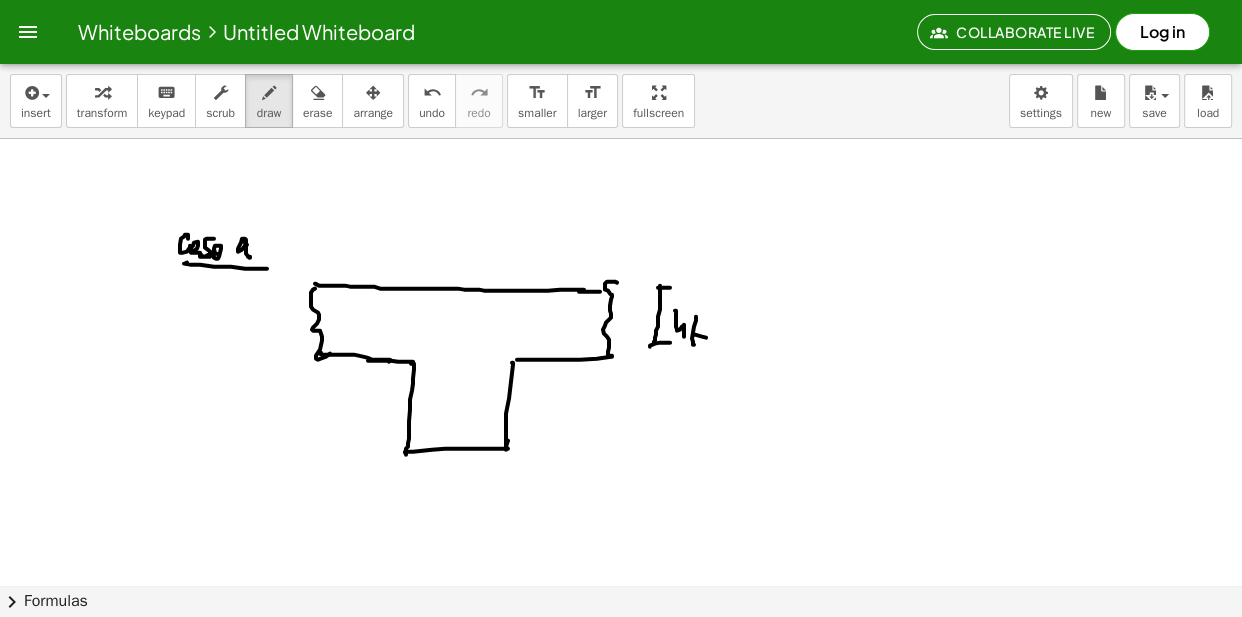 click at bounding box center [621, -2408] 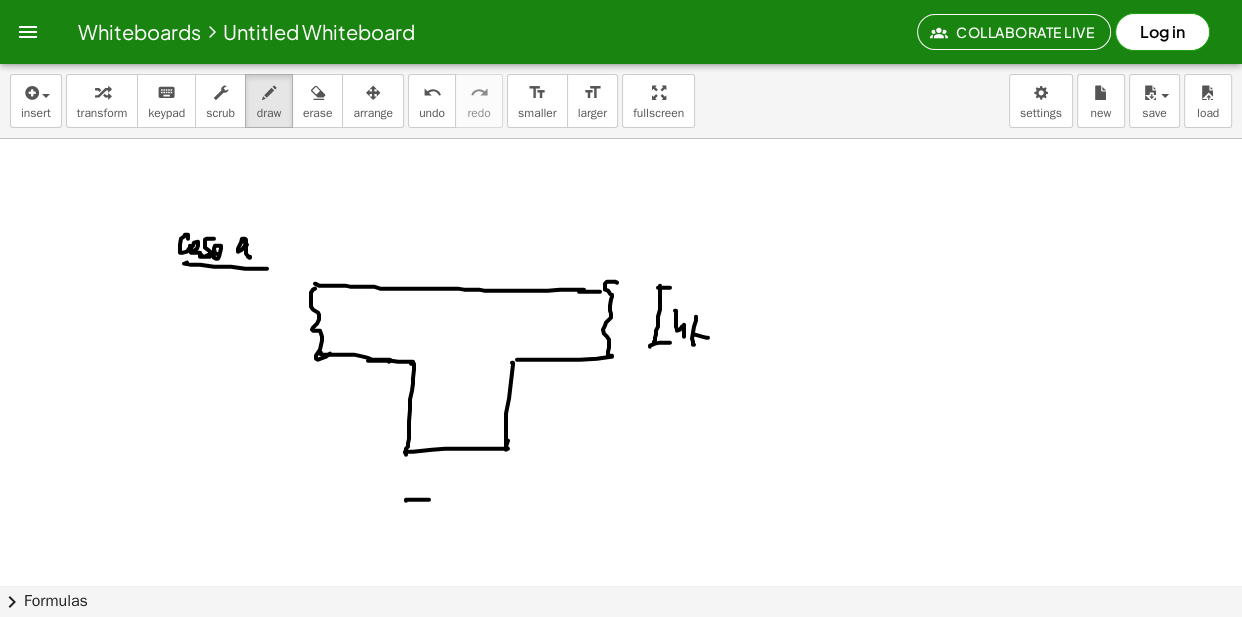 drag, startPoint x: 406, startPoint y: 501, endPoint x: 429, endPoint y: 500, distance: 23.021729 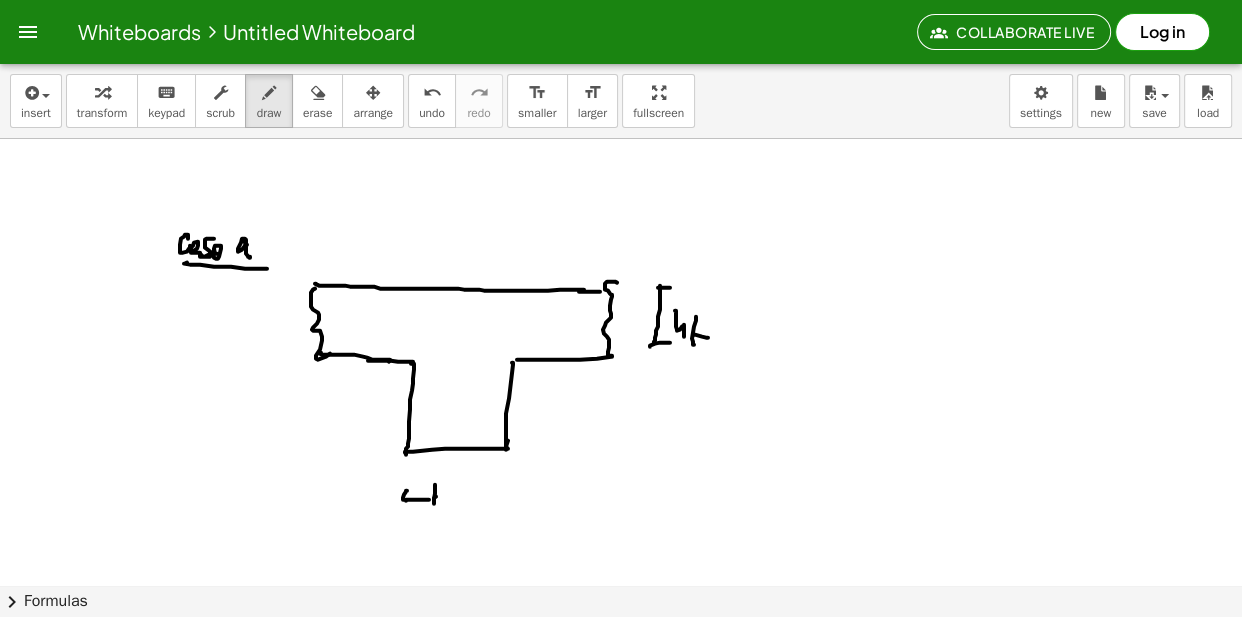 drag, startPoint x: 435, startPoint y: 487, endPoint x: 437, endPoint y: 502, distance: 15.132746 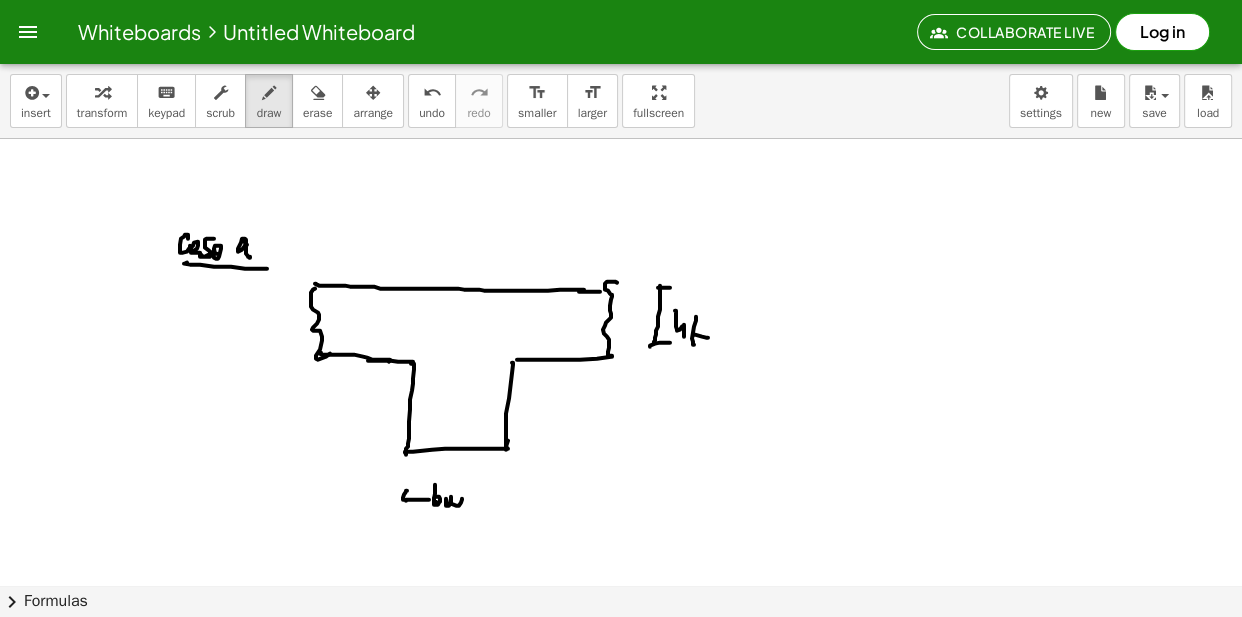 drag, startPoint x: 446, startPoint y: 501, endPoint x: 470, endPoint y: 499, distance: 24.083189 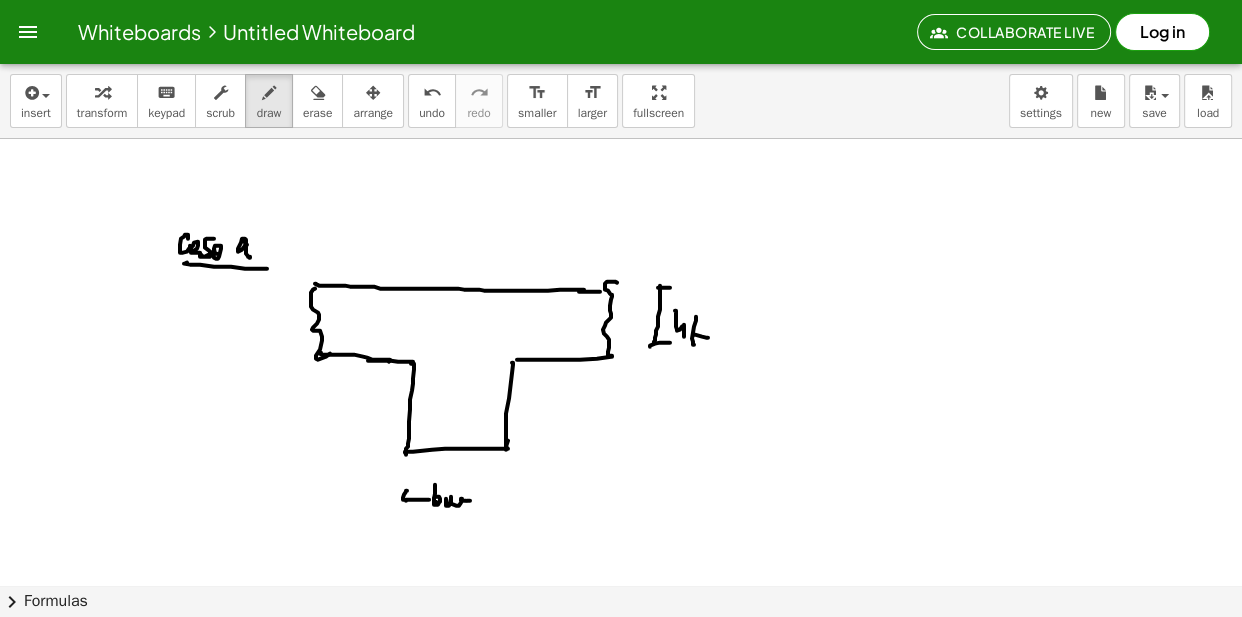 drag, startPoint x: 470, startPoint y: 501, endPoint x: 497, endPoint y: 494, distance: 27.89265 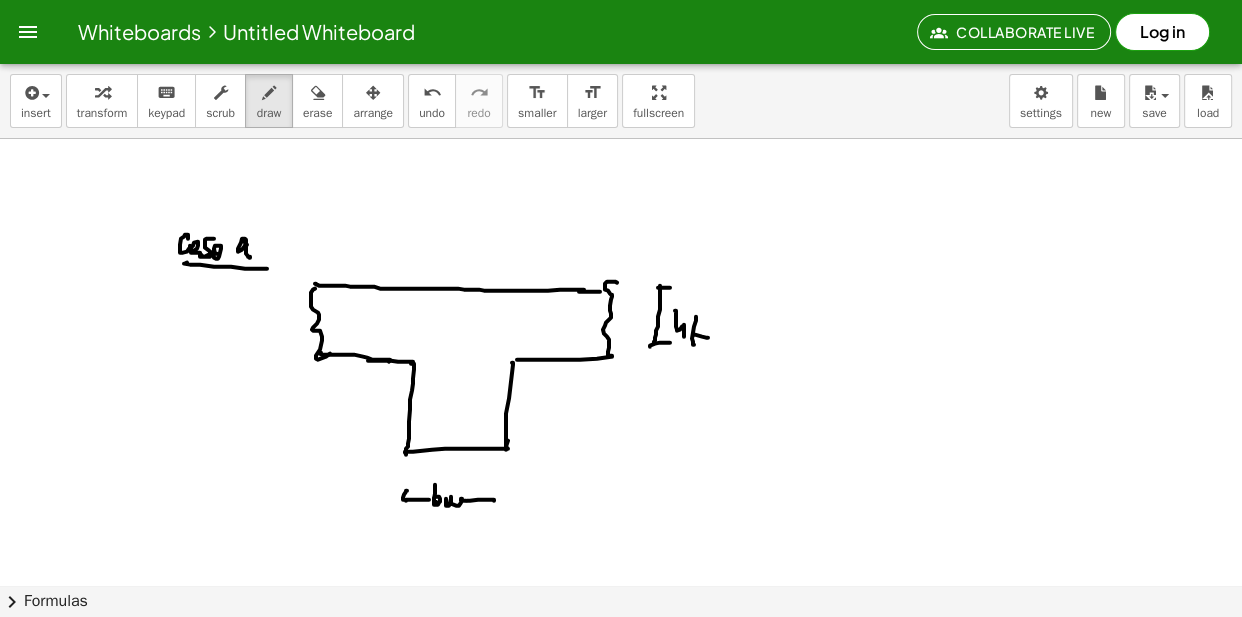 drag, startPoint x: 497, startPoint y: 506, endPoint x: 486, endPoint y: 474, distance: 33.83785 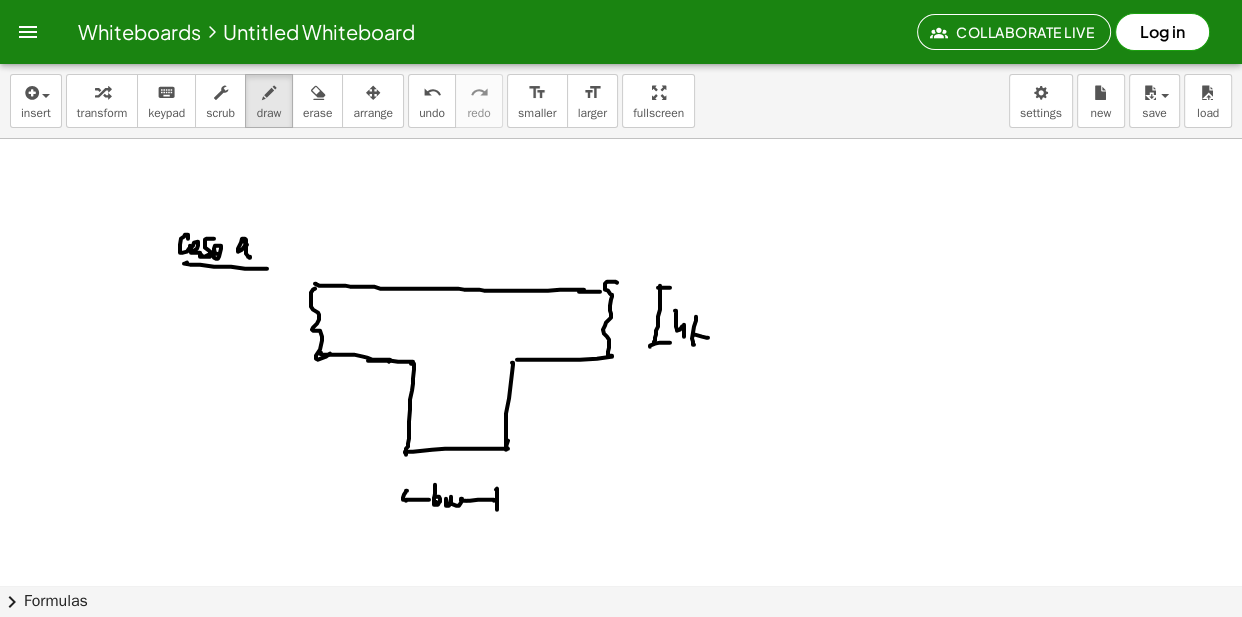 click at bounding box center (621, -2408) 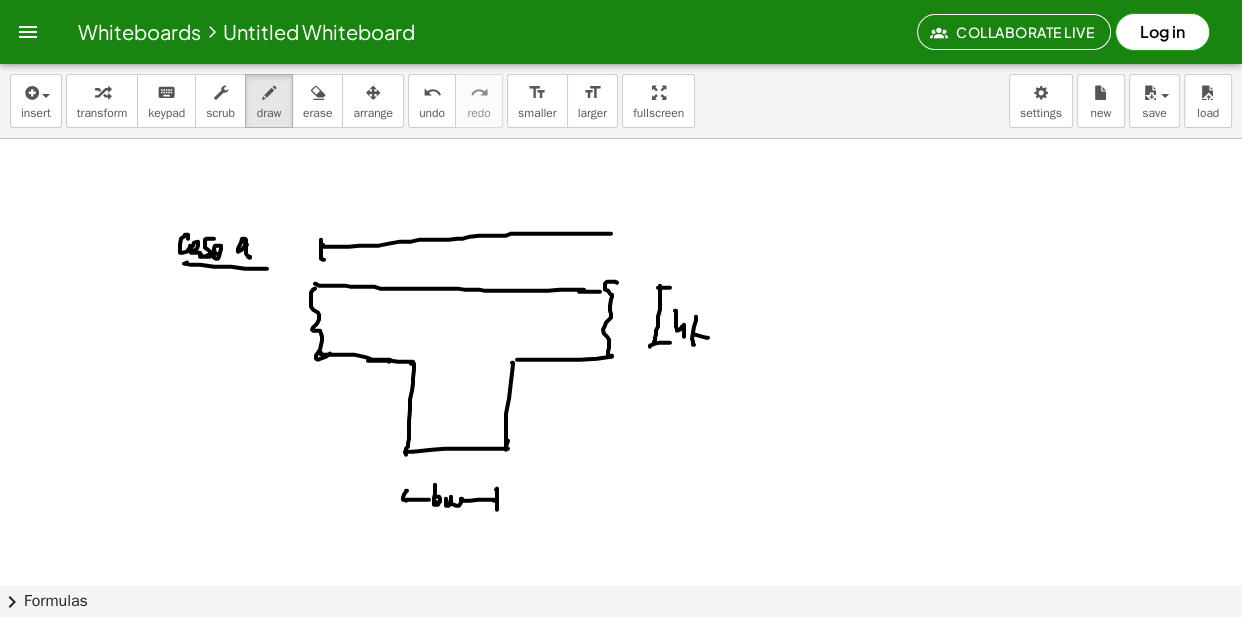 drag, startPoint x: 323, startPoint y: 245, endPoint x: 611, endPoint y: 234, distance: 288.21 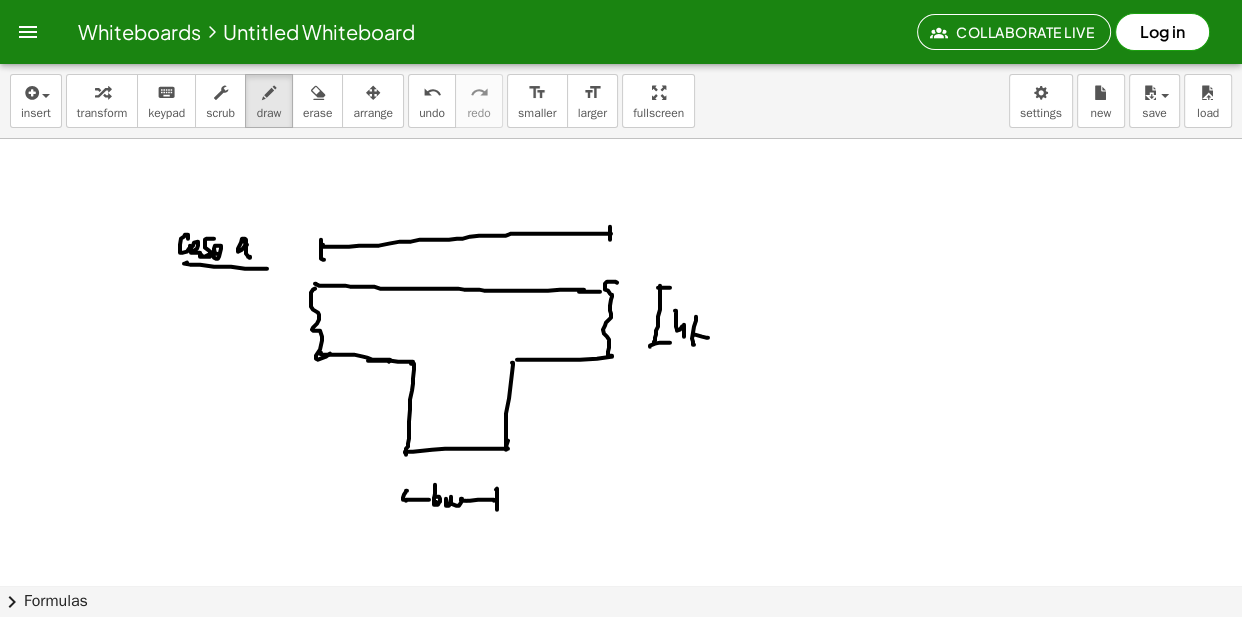 click at bounding box center [621, -2408] 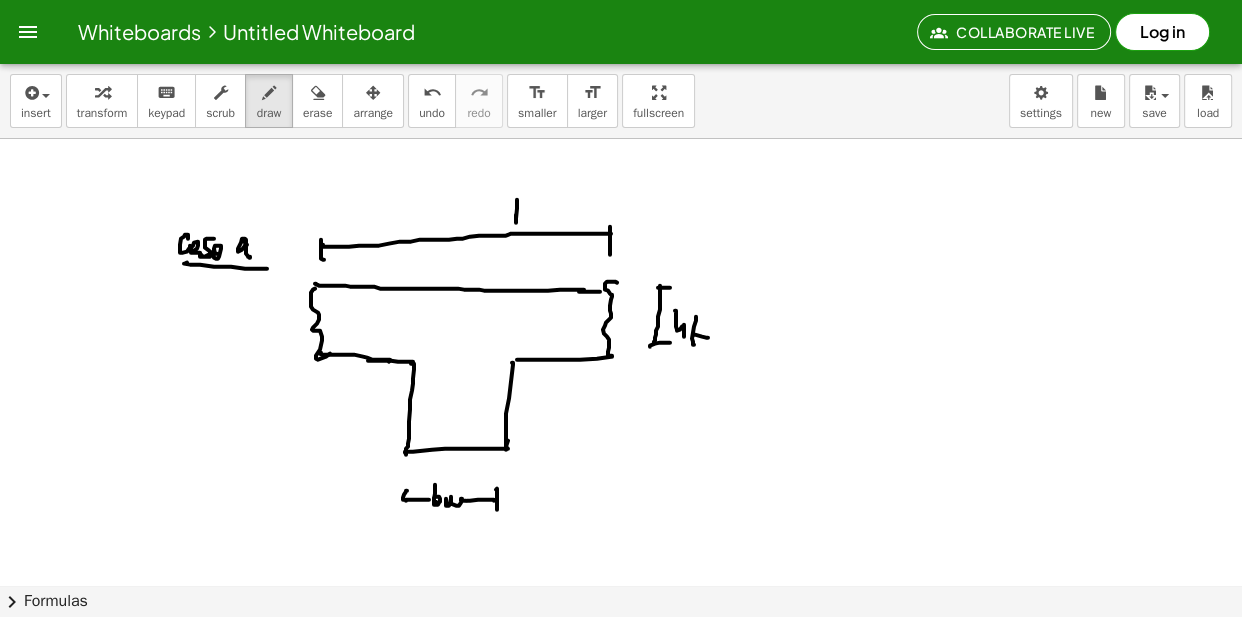 drag, startPoint x: 517, startPoint y: 203, endPoint x: 520, endPoint y: 225, distance: 22.203604 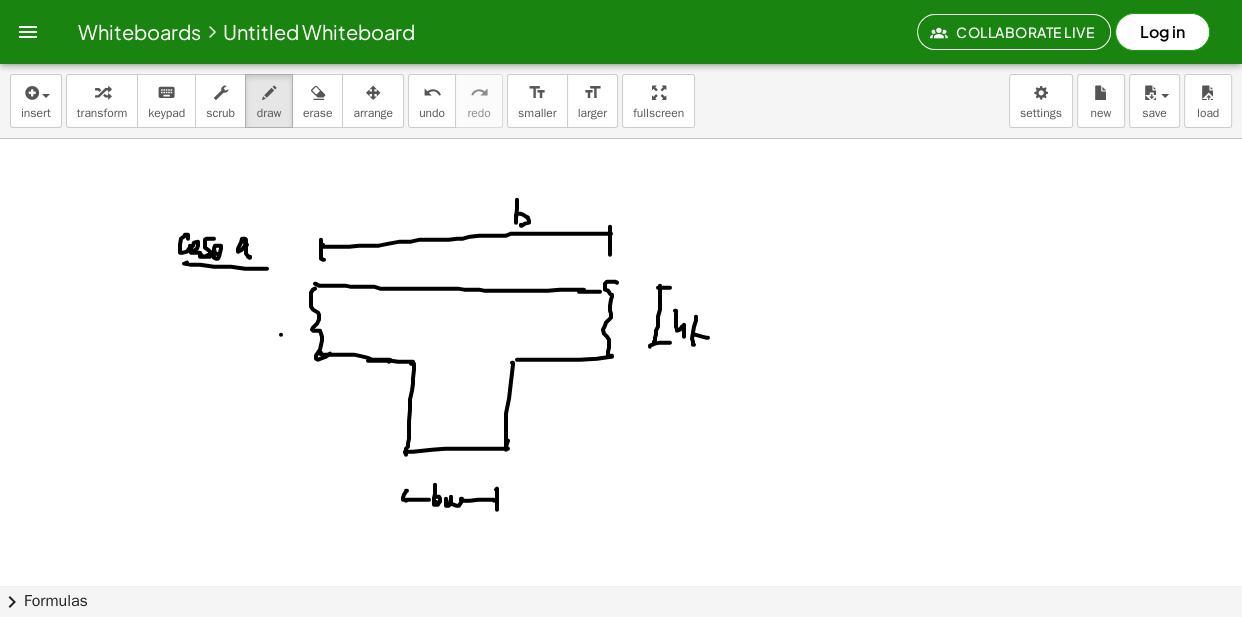drag, startPoint x: 281, startPoint y: 335, endPoint x: 304, endPoint y: 330, distance: 23.537205 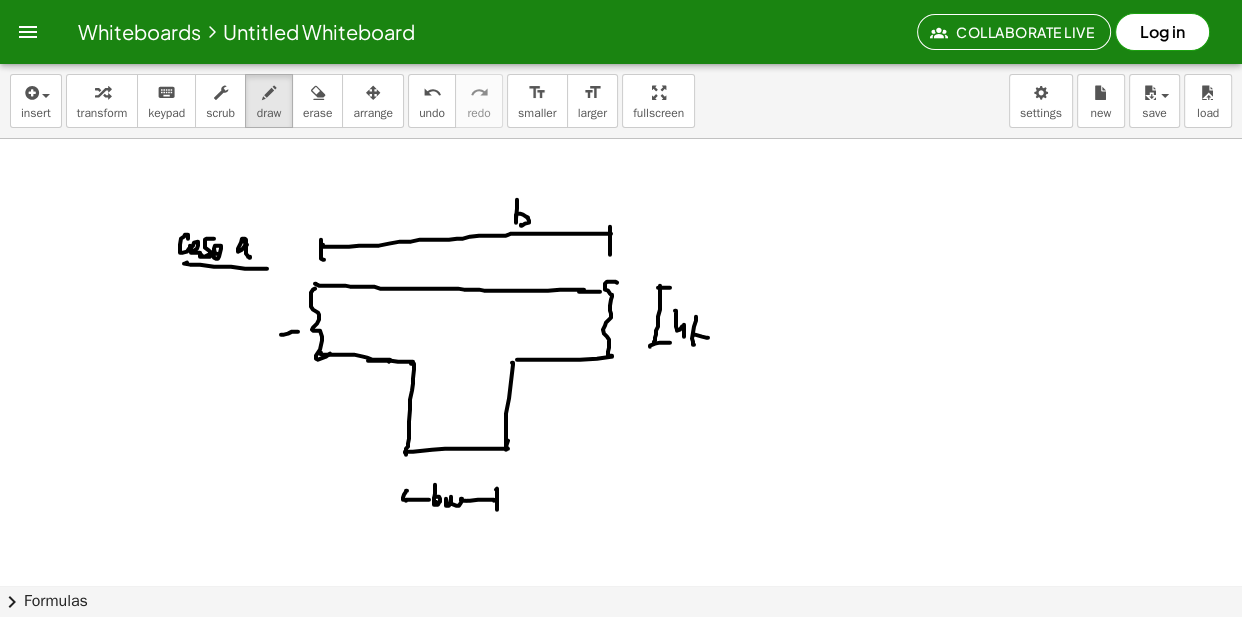 drag, startPoint x: 325, startPoint y: 329, endPoint x: 344, endPoint y: 326, distance: 19.235384 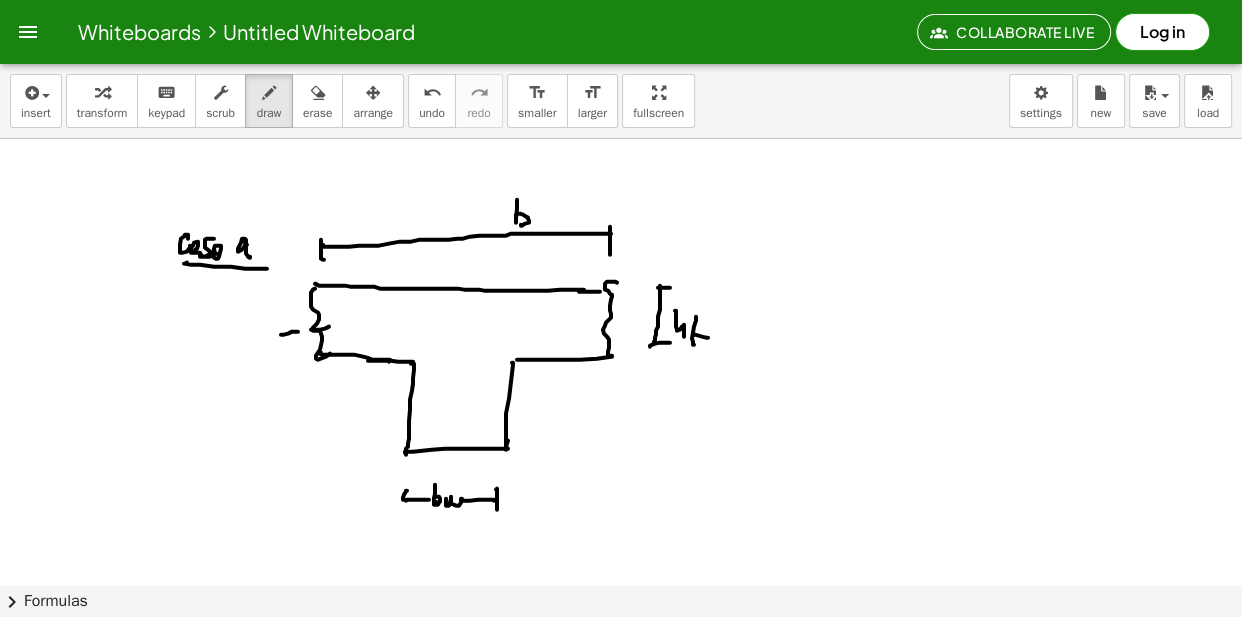 drag, startPoint x: 347, startPoint y: 326, endPoint x: 372, endPoint y: 326, distance: 25 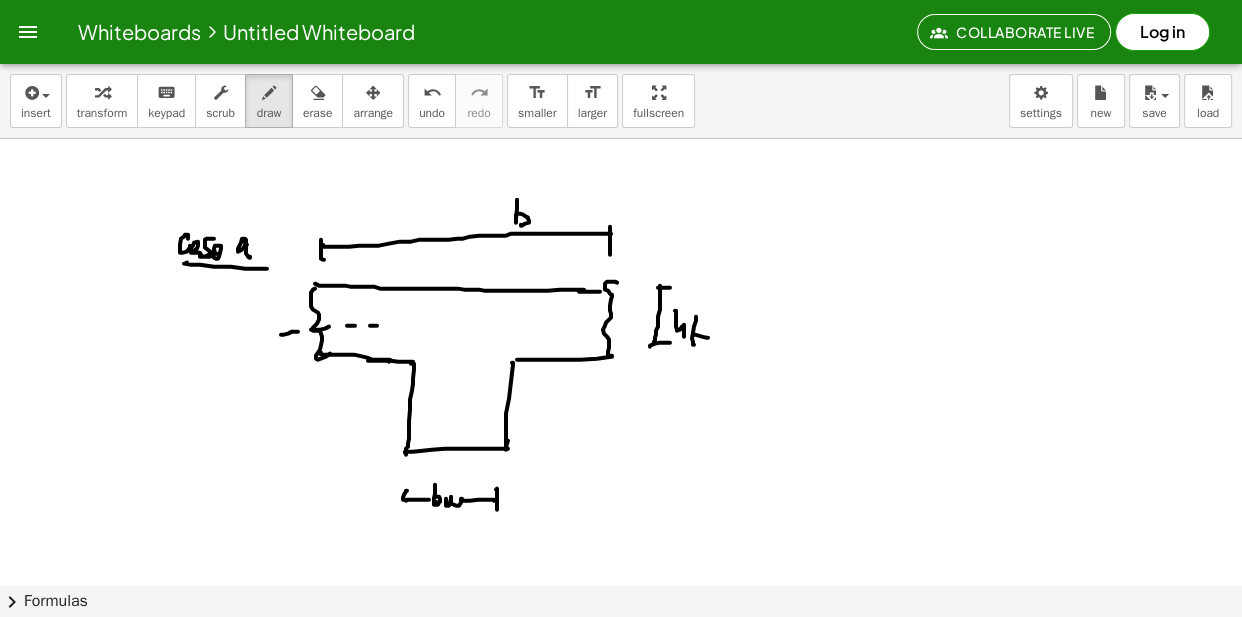 click at bounding box center (621, -2408) 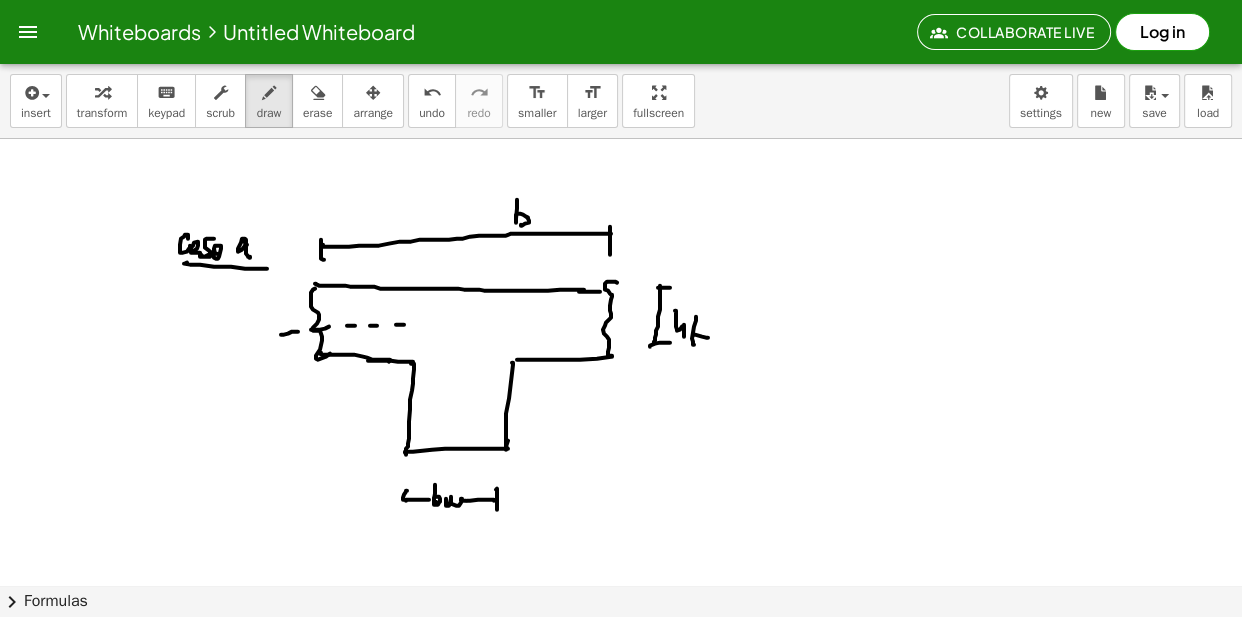click at bounding box center [621, -2408] 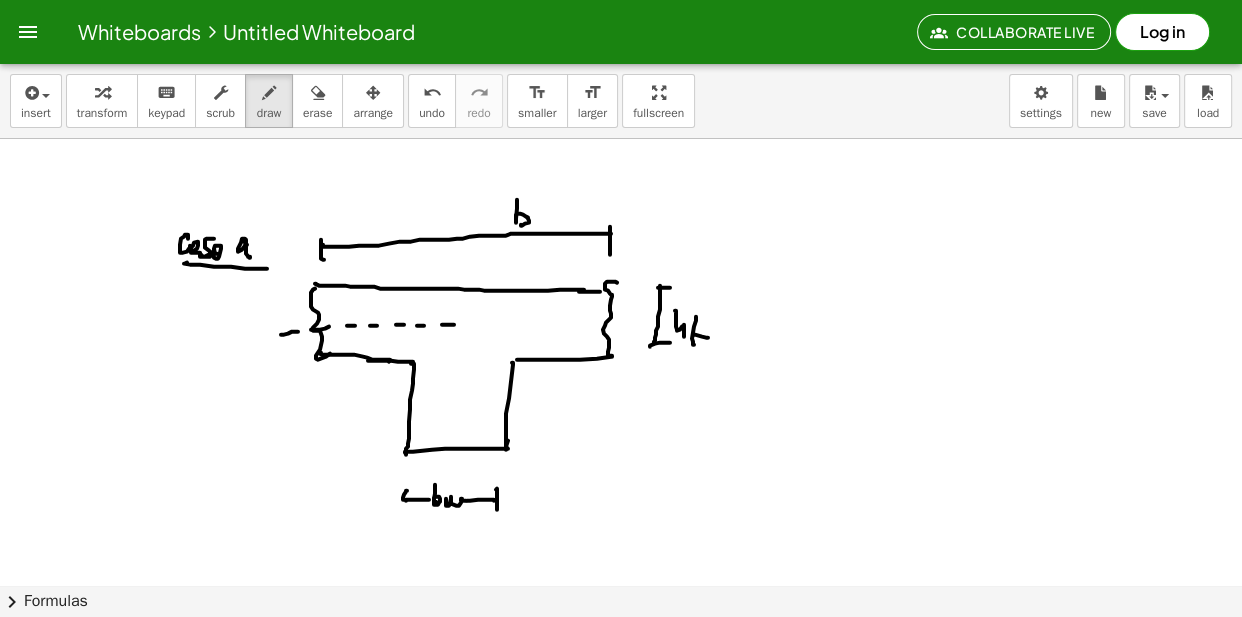 drag, startPoint x: 454, startPoint y: 325, endPoint x: 466, endPoint y: 324, distance: 12.0415945 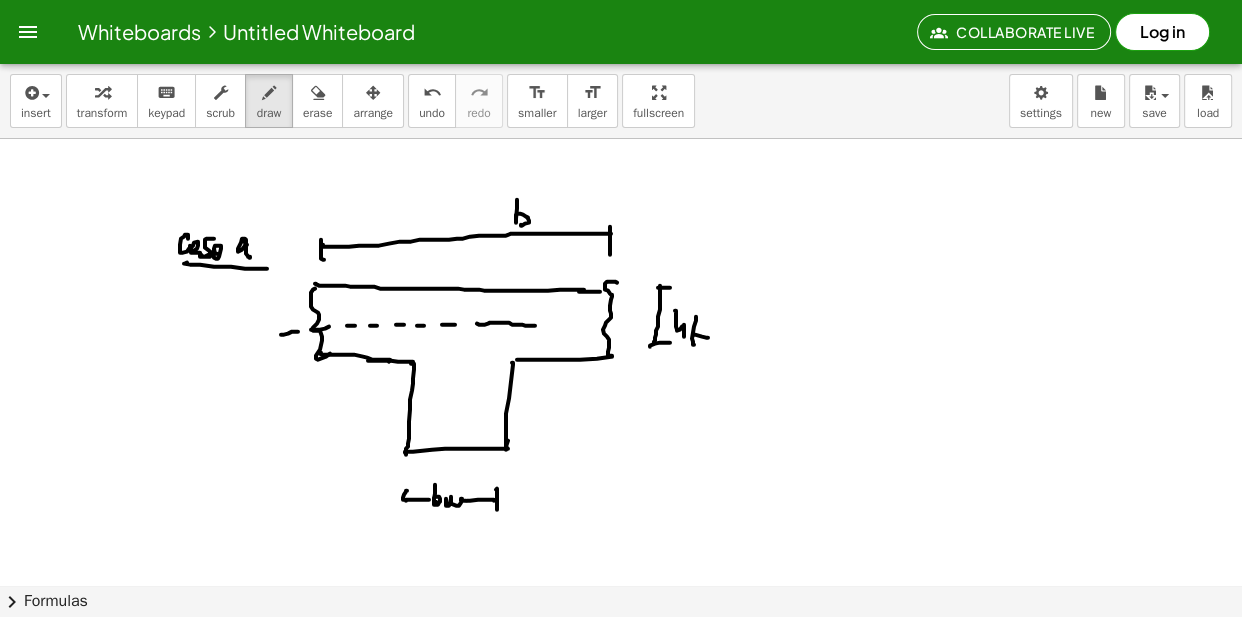 drag, startPoint x: 490, startPoint y: 323, endPoint x: 569, endPoint y: 320, distance: 79.05694 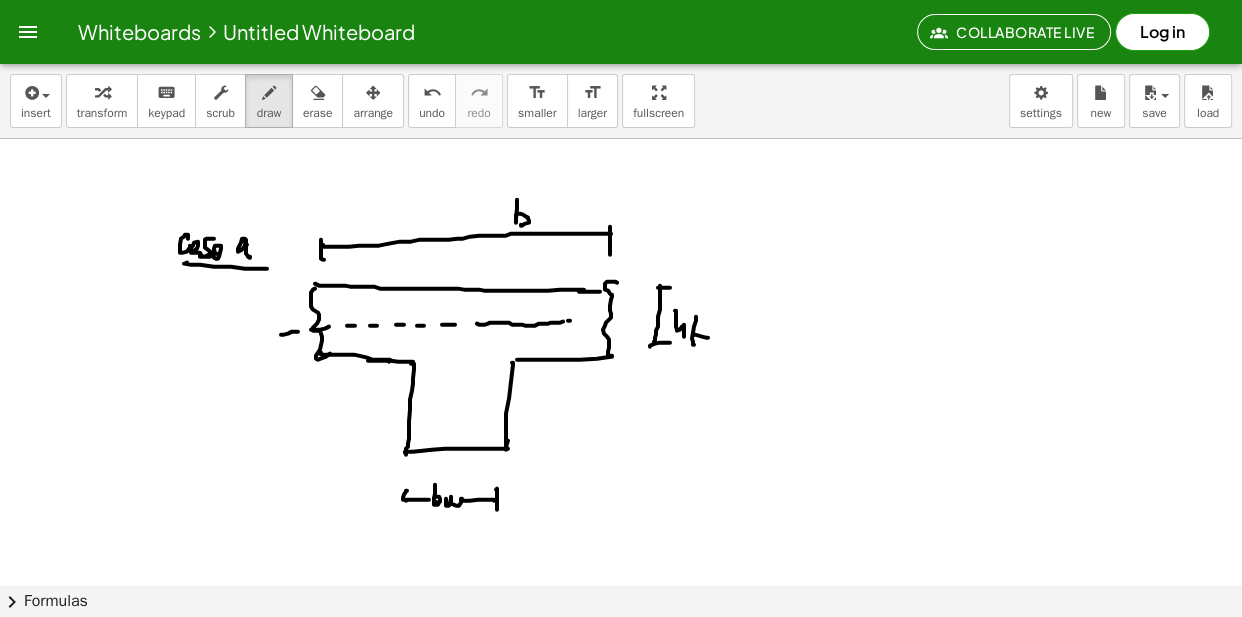 click at bounding box center (621, -2408) 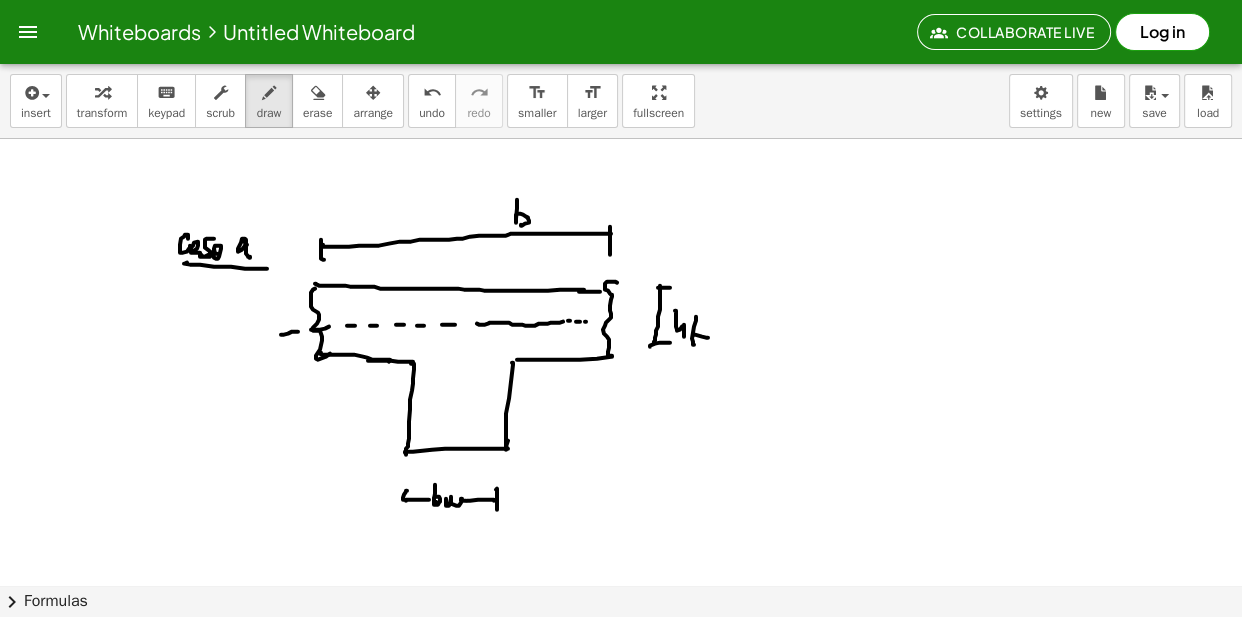 click at bounding box center [621, -2408] 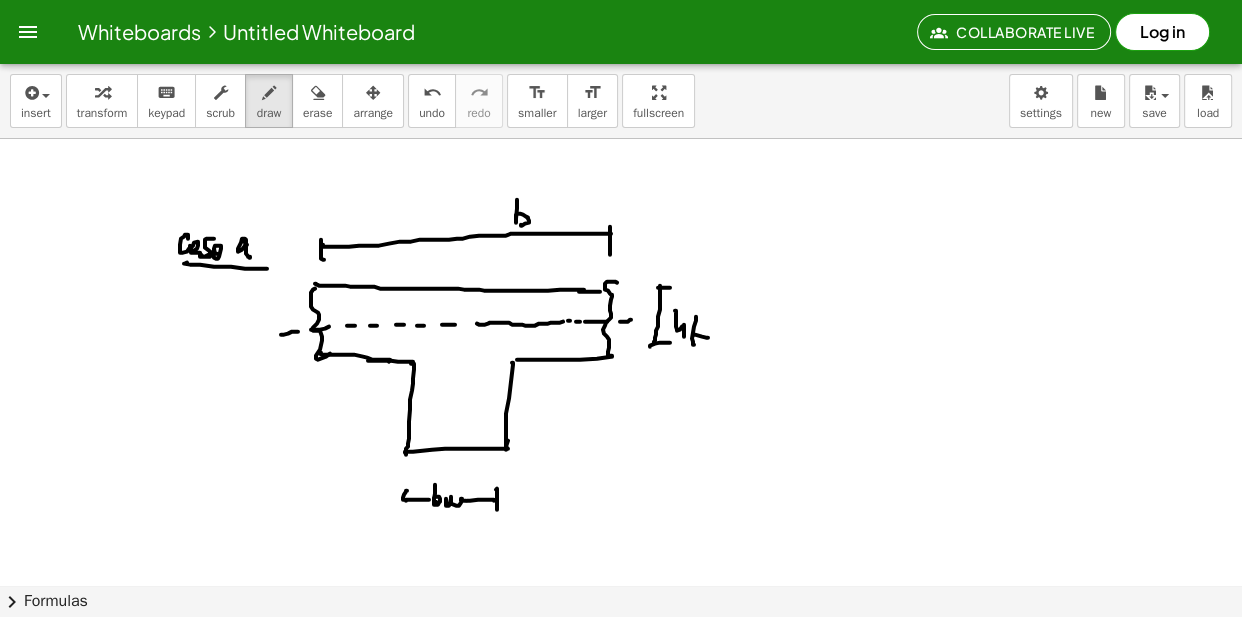 click at bounding box center [621, -2408] 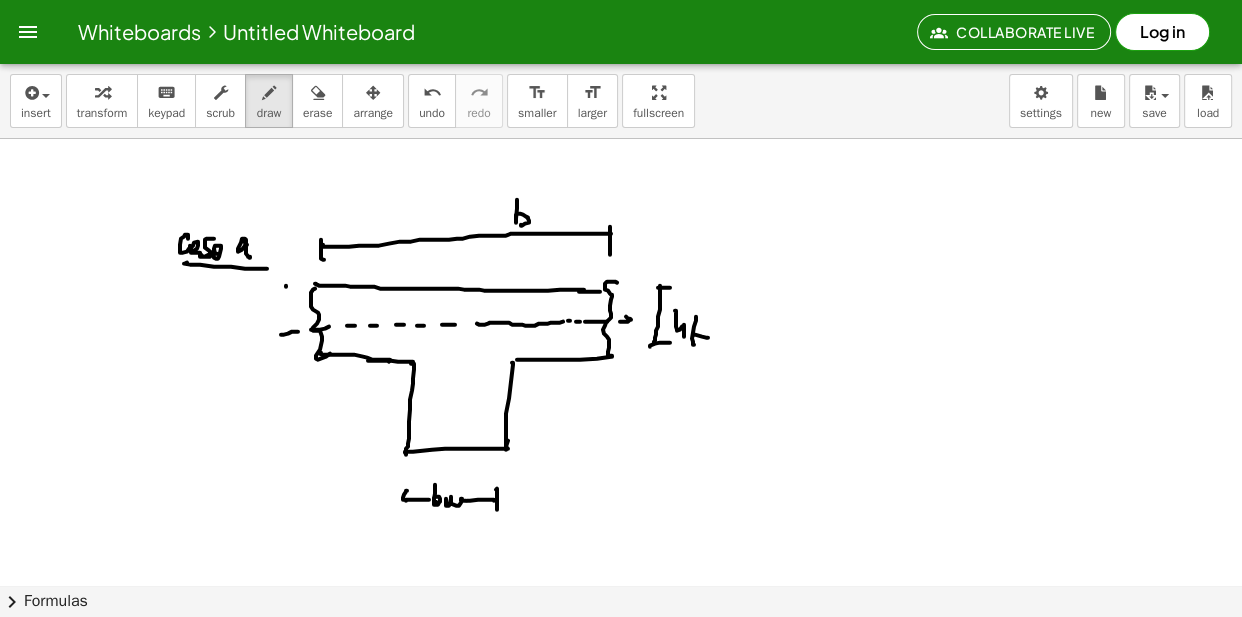 click at bounding box center [621, -2408] 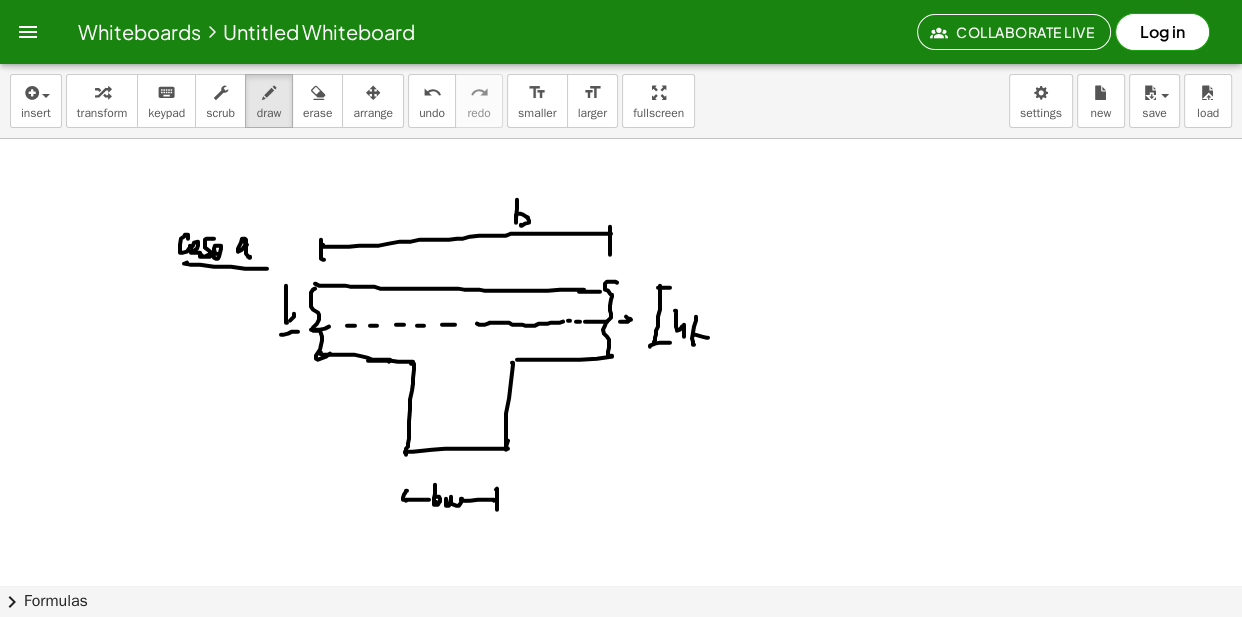 click at bounding box center (621, -2408) 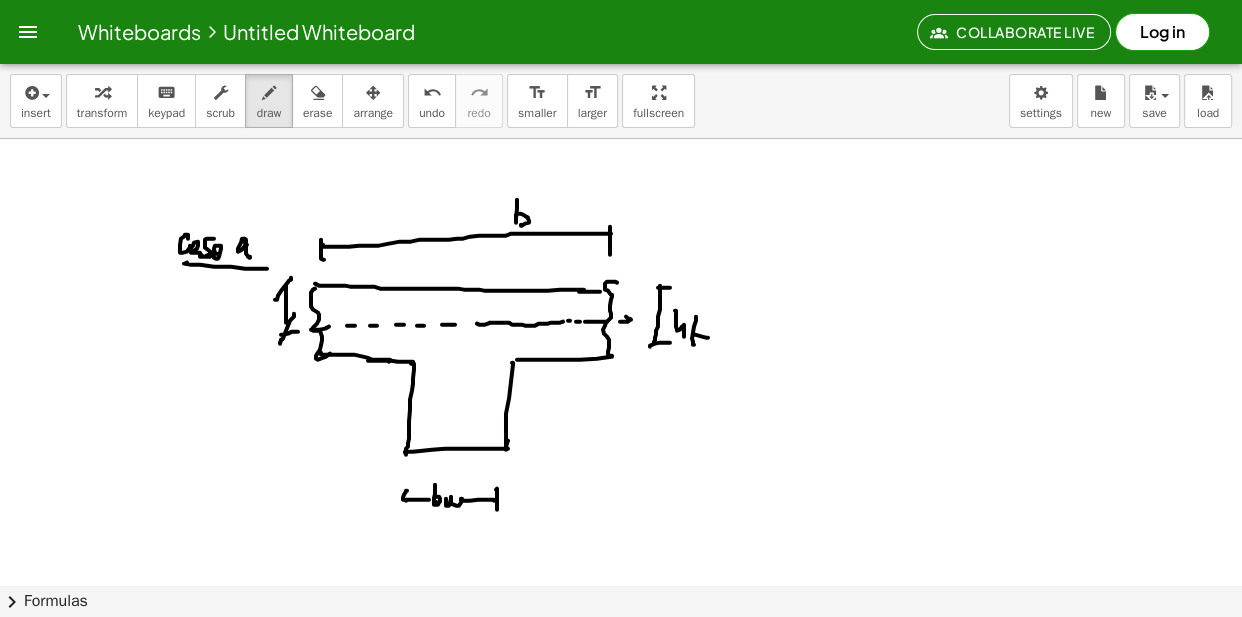 click at bounding box center [621, -2408] 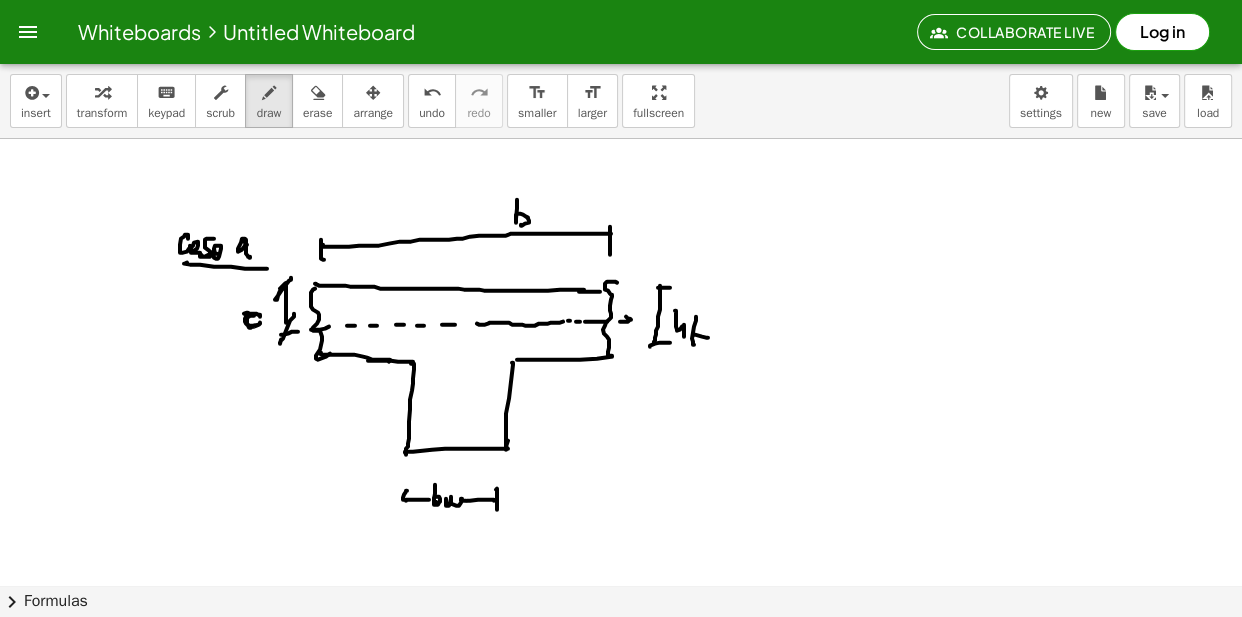 click at bounding box center [621, -2408] 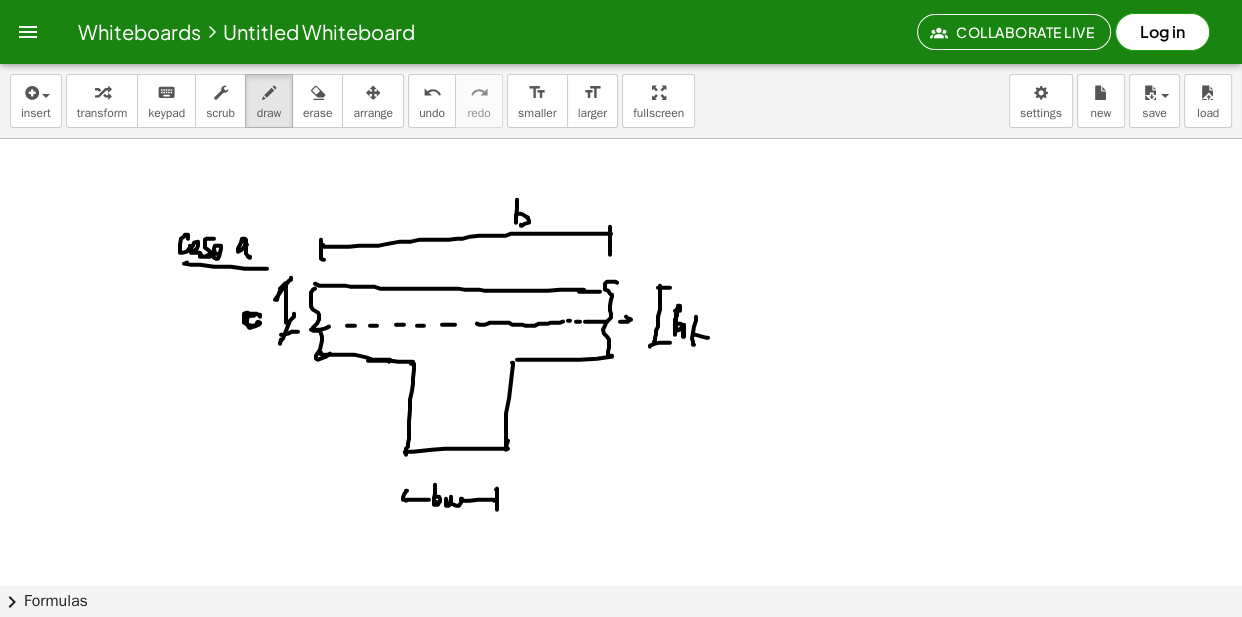 click at bounding box center [621, -2408] 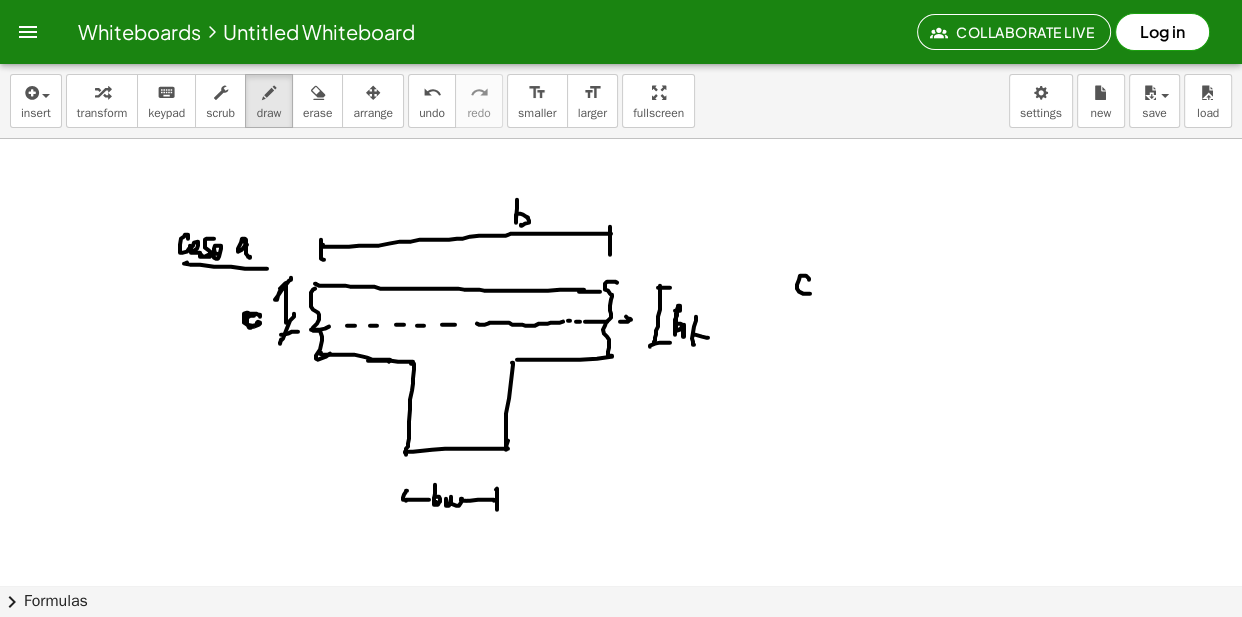 click at bounding box center [621, -2408] 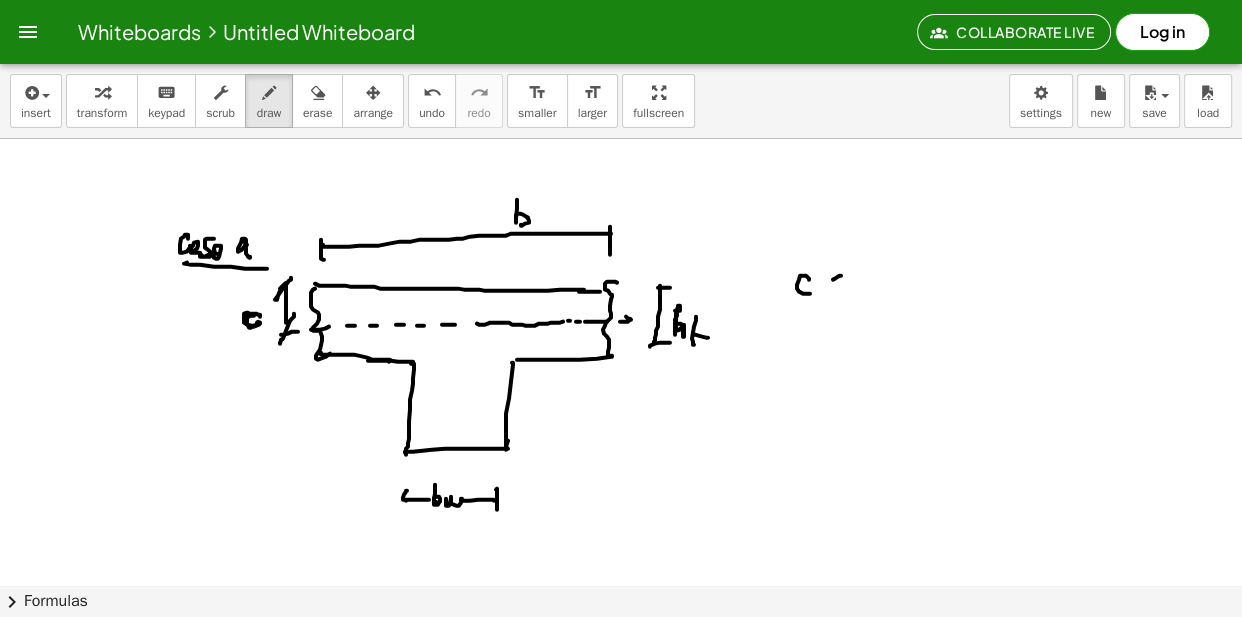 click at bounding box center (621, -2408) 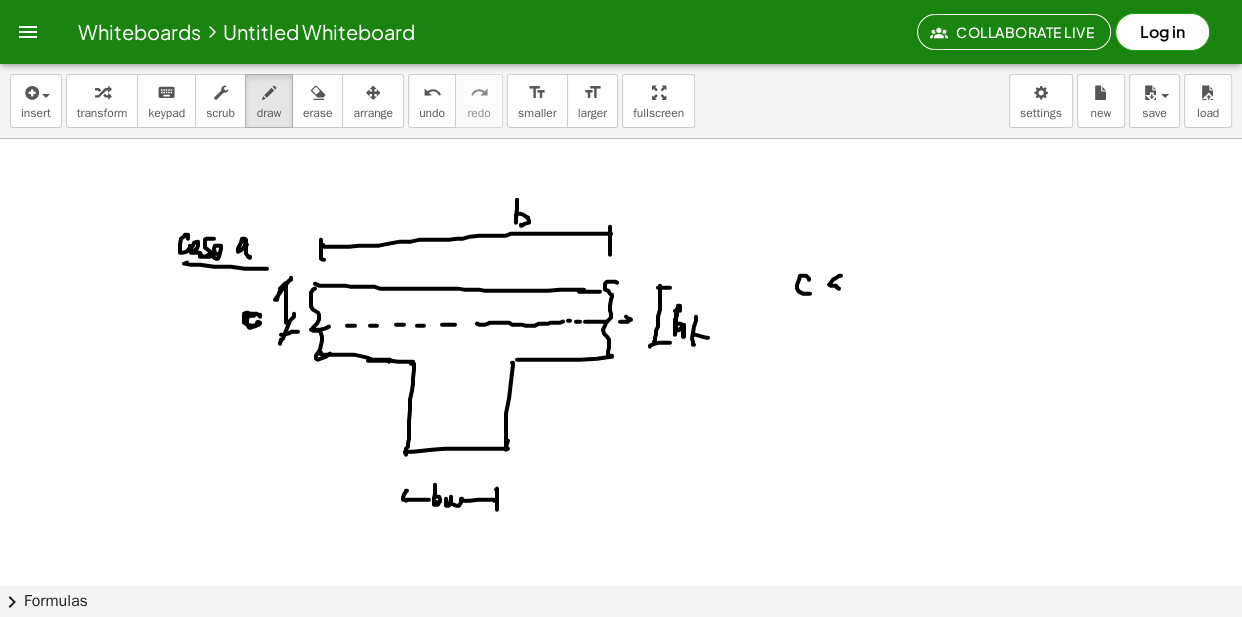 click at bounding box center [621, -2408] 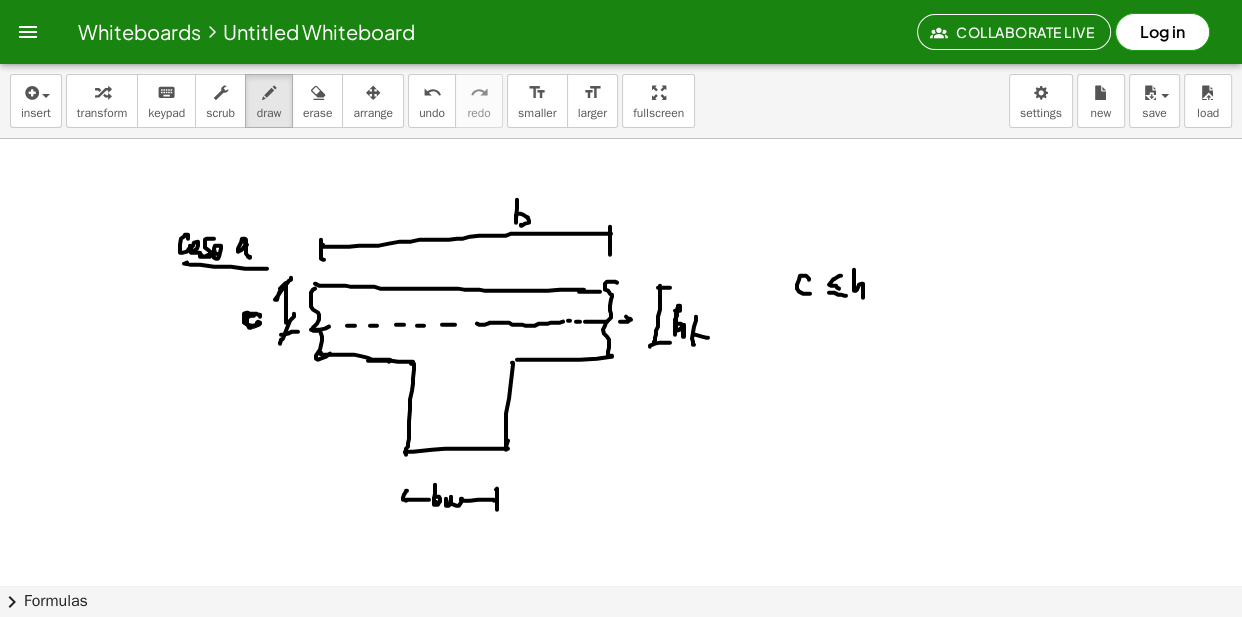 click at bounding box center [621, -2408] 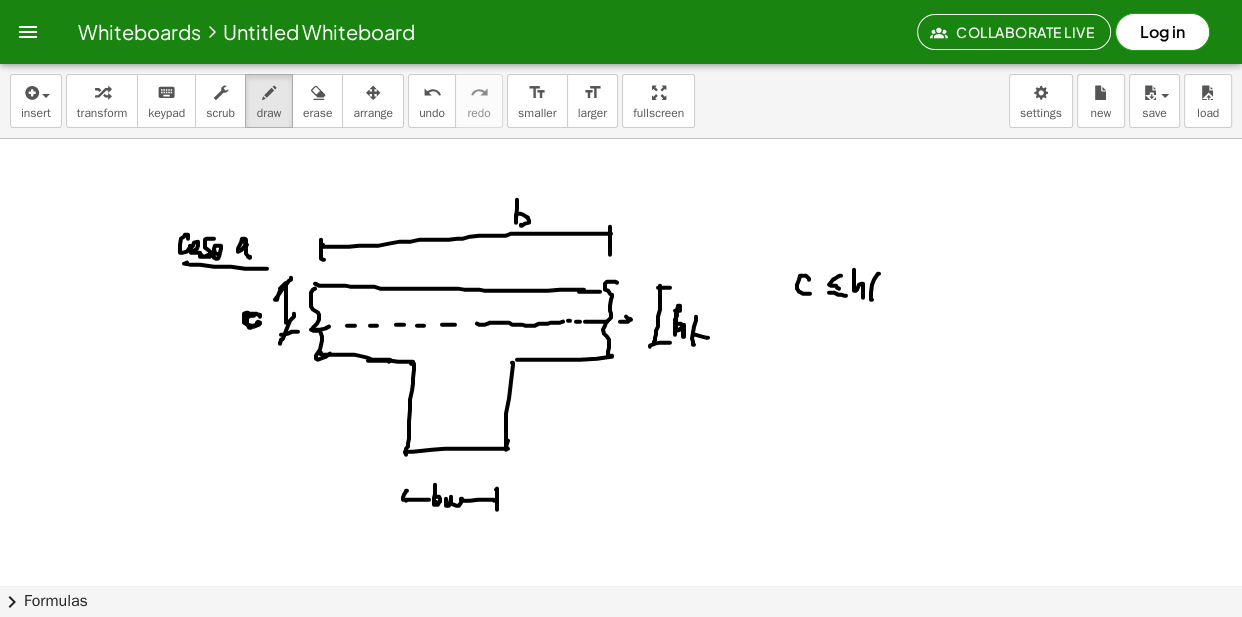click at bounding box center [621, -2408] 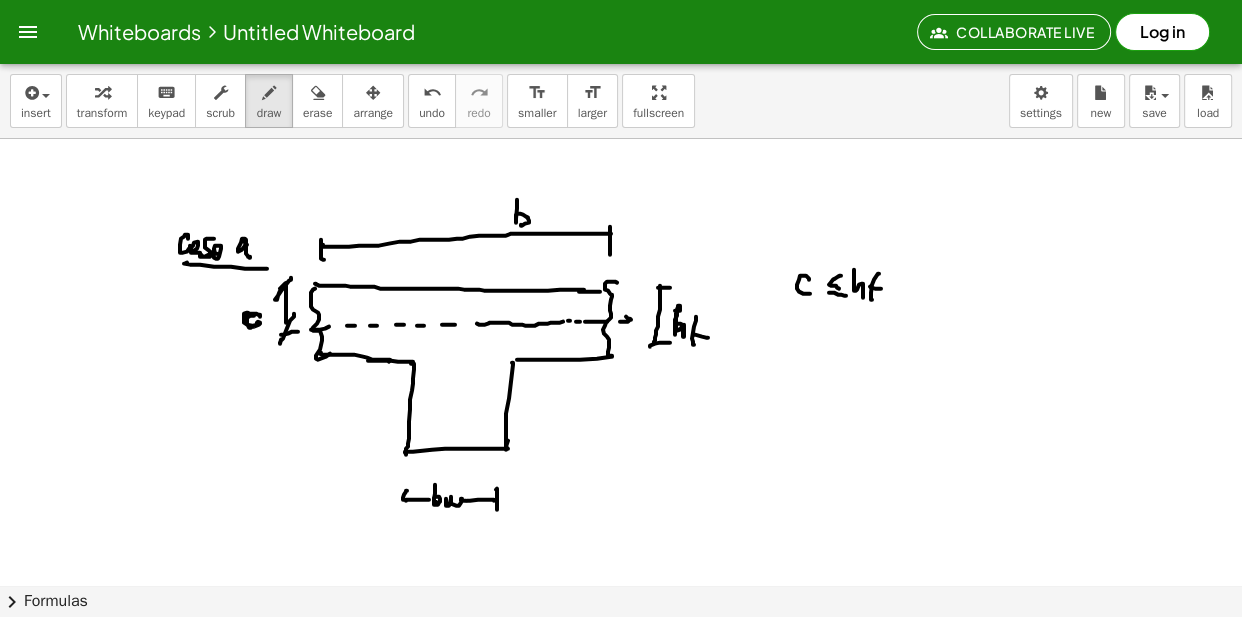click at bounding box center (621, -2408) 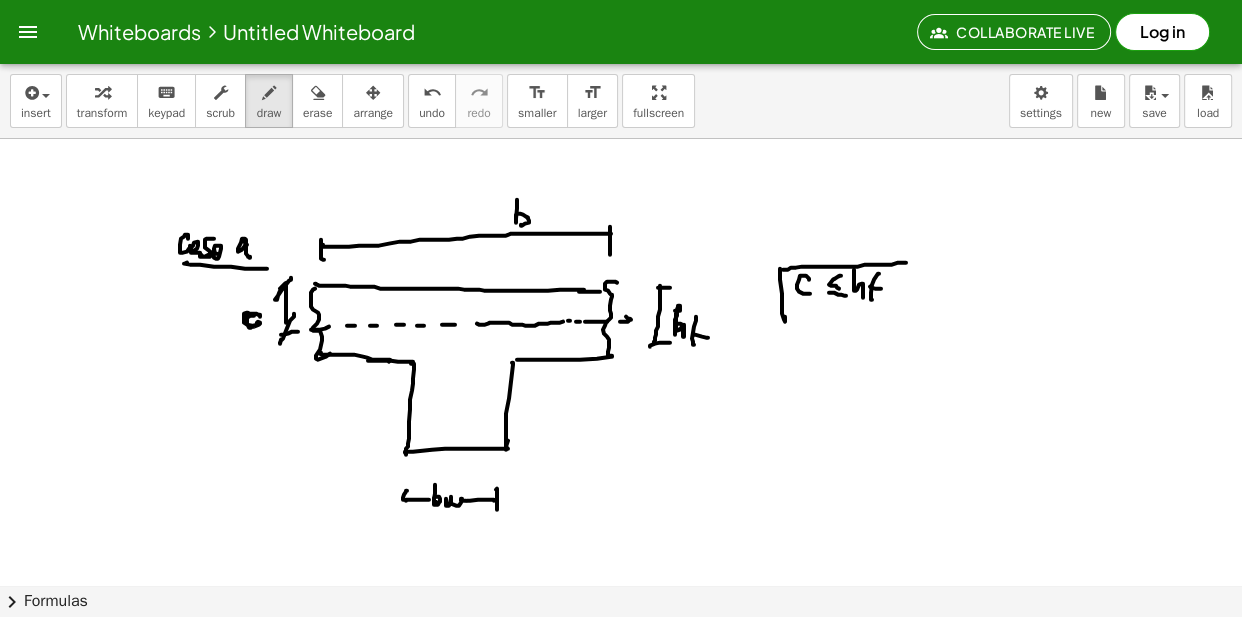 click at bounding box center (621, -2408) 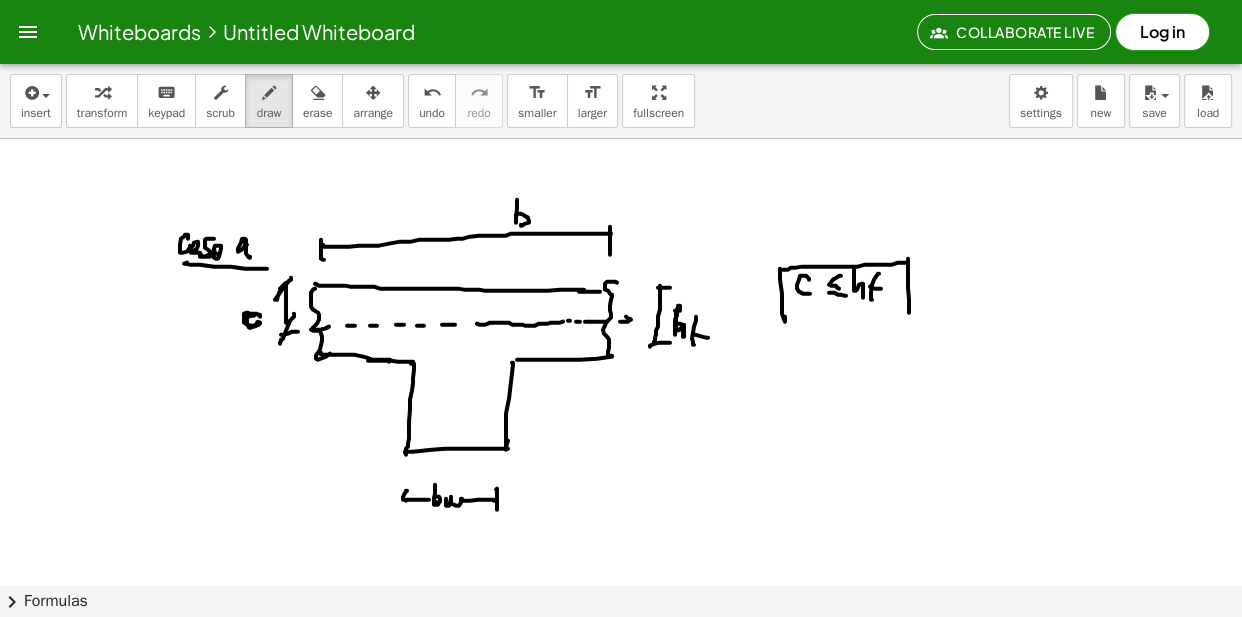 click at bounding box center (621, -2408) 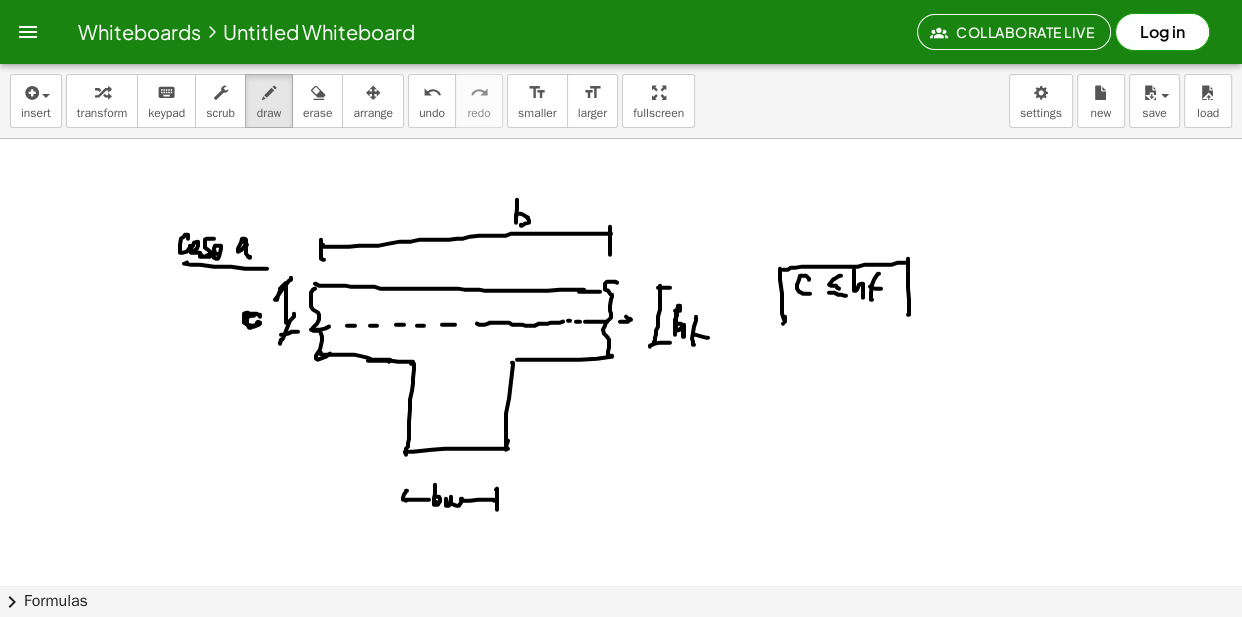 click at bounding box center [621, -2408] 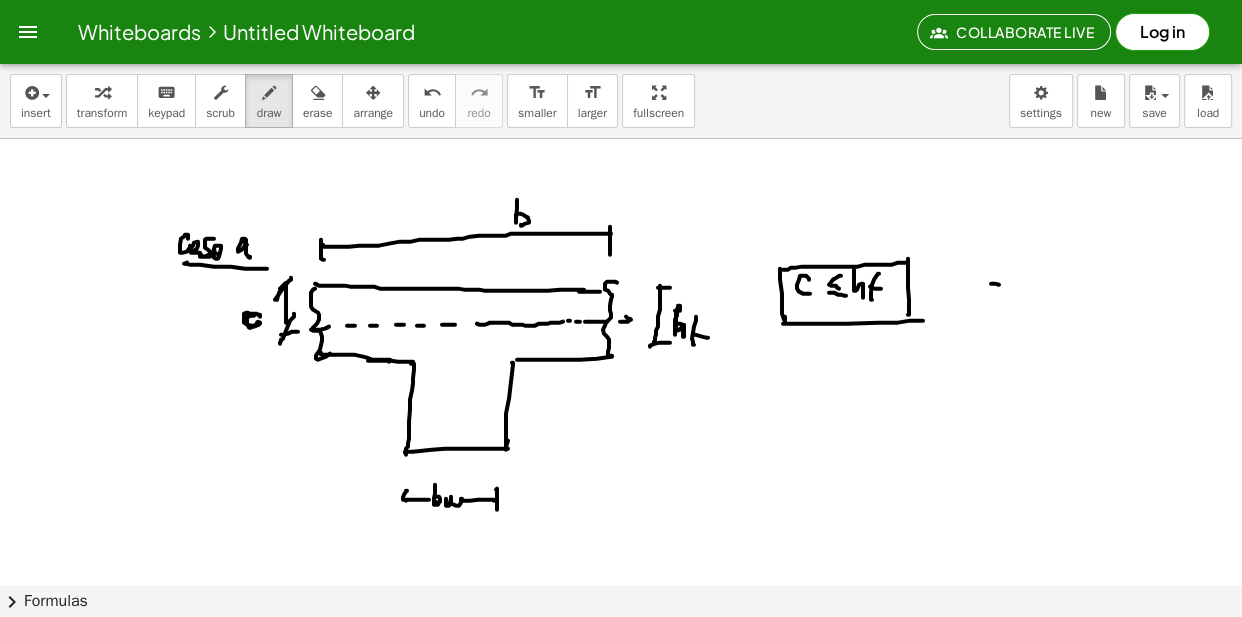 click at bounding box center [621, -2408] 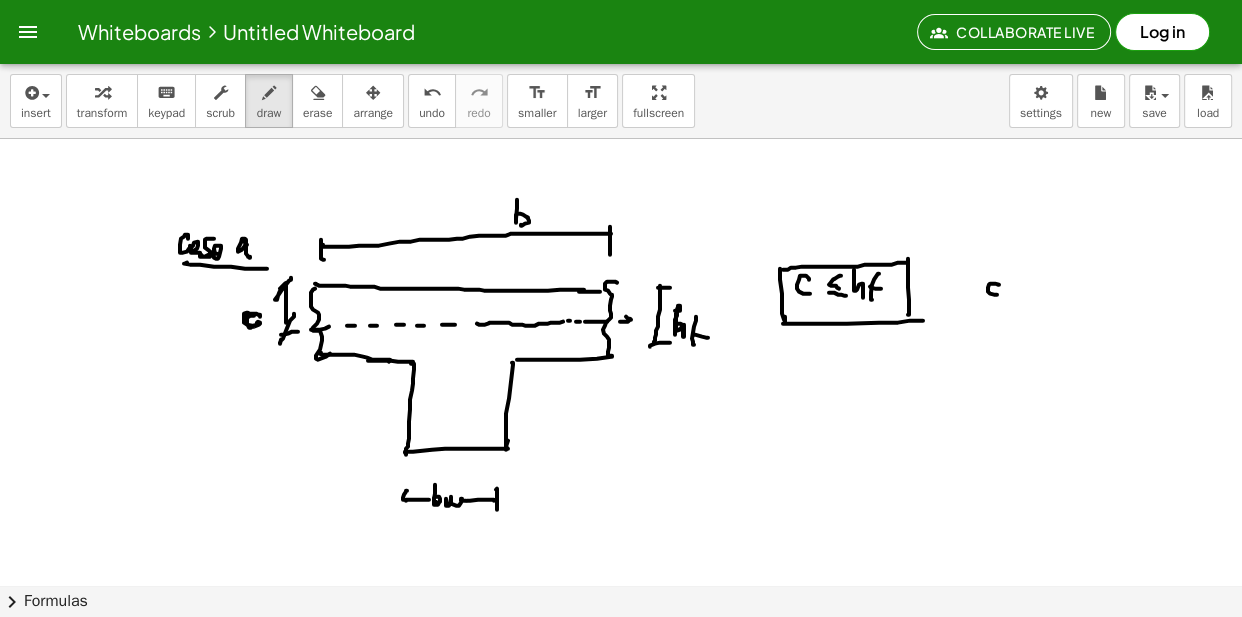 click at bounding box center [621, -2408] 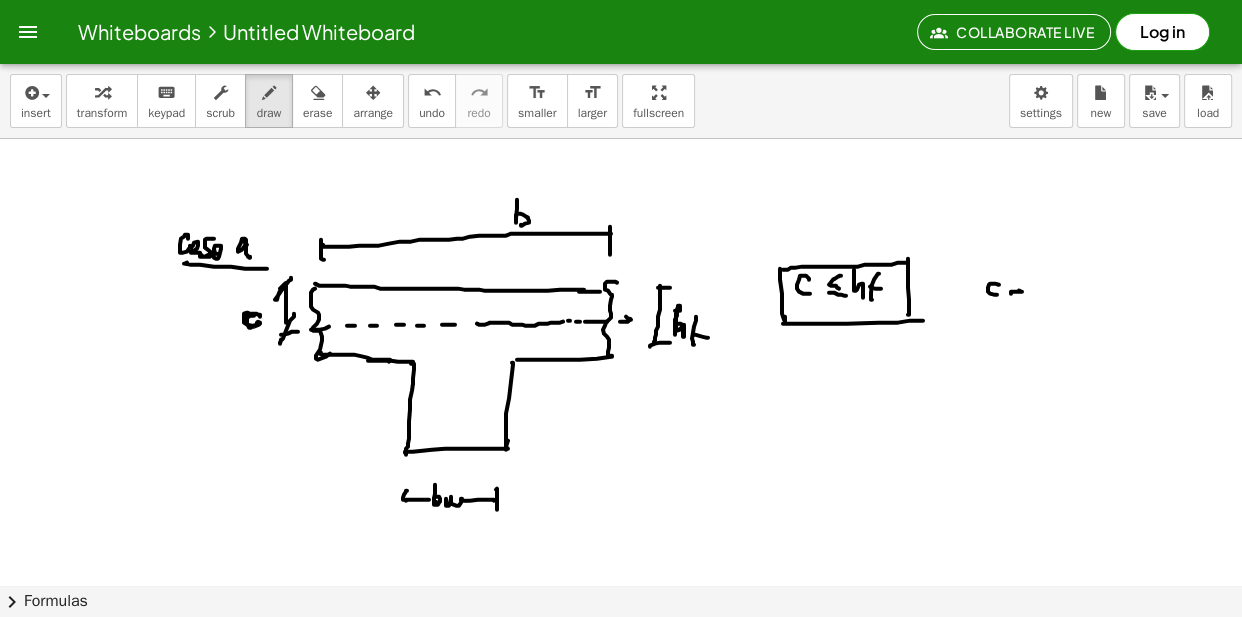 click at bounding box center [621, -2408] 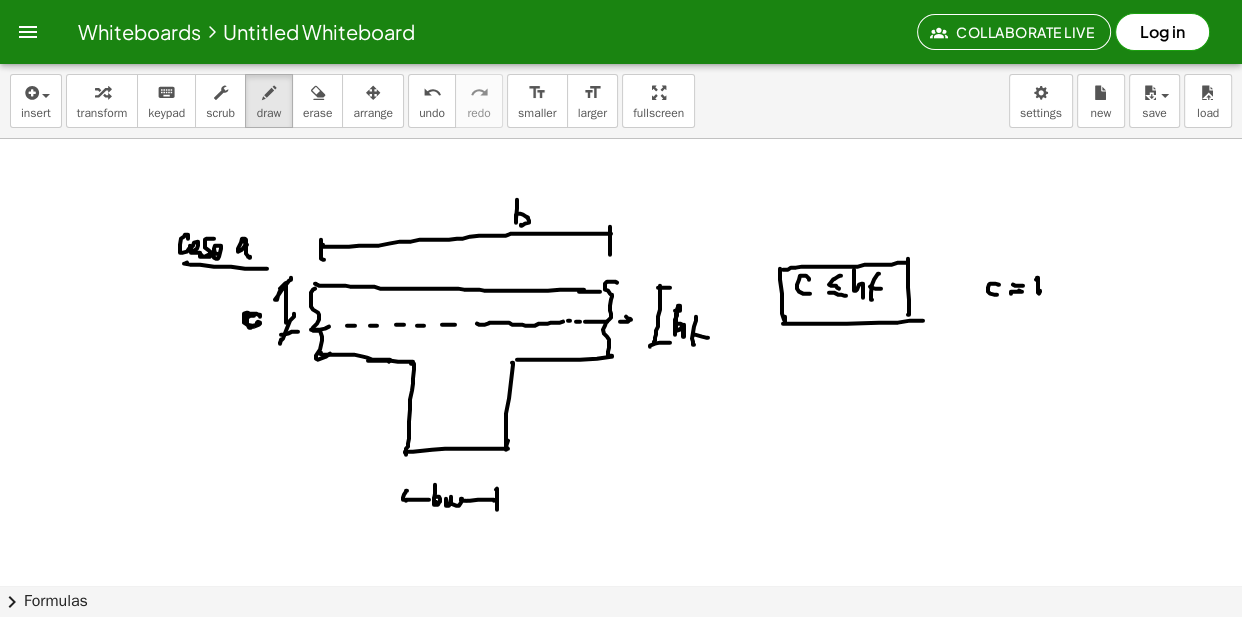 click at bounding box center [621, -2408] 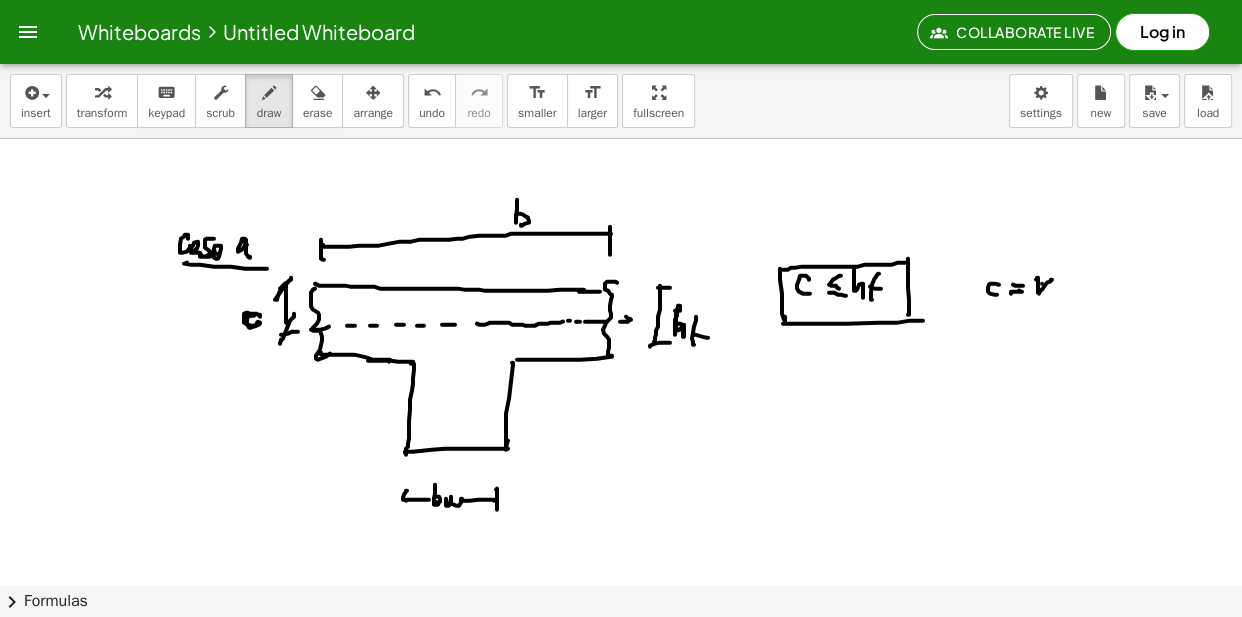 click at bounding box center [621, -2408] 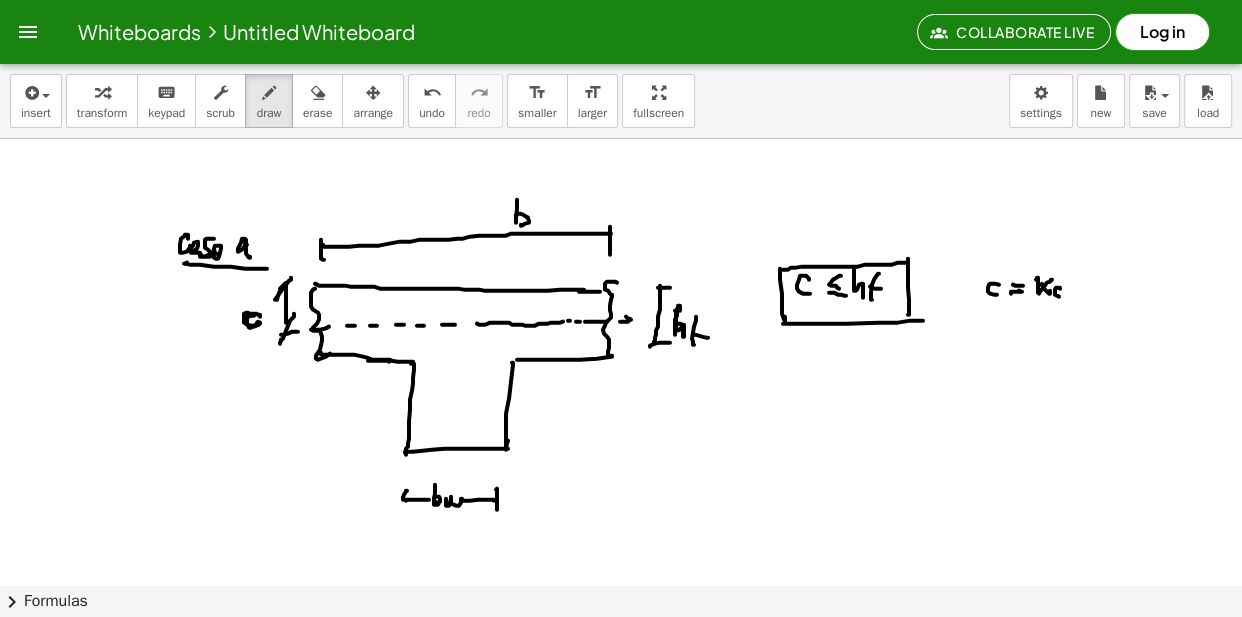 click at bounding box center [621, -2408] 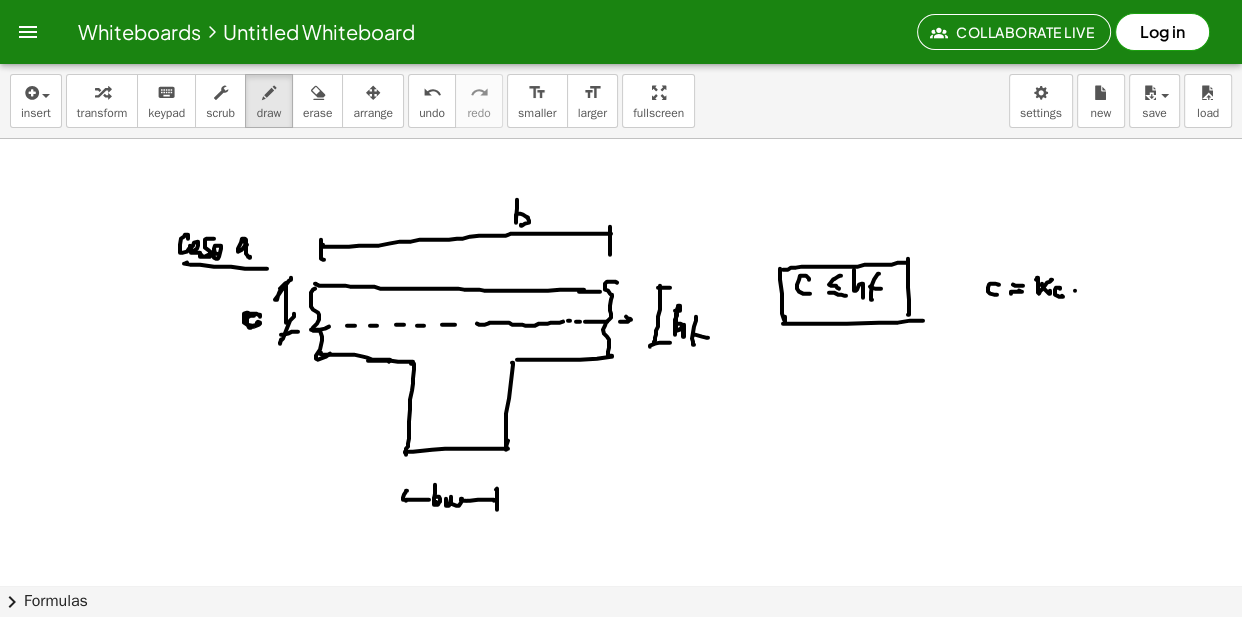 click at bounding box center (621, -2408) 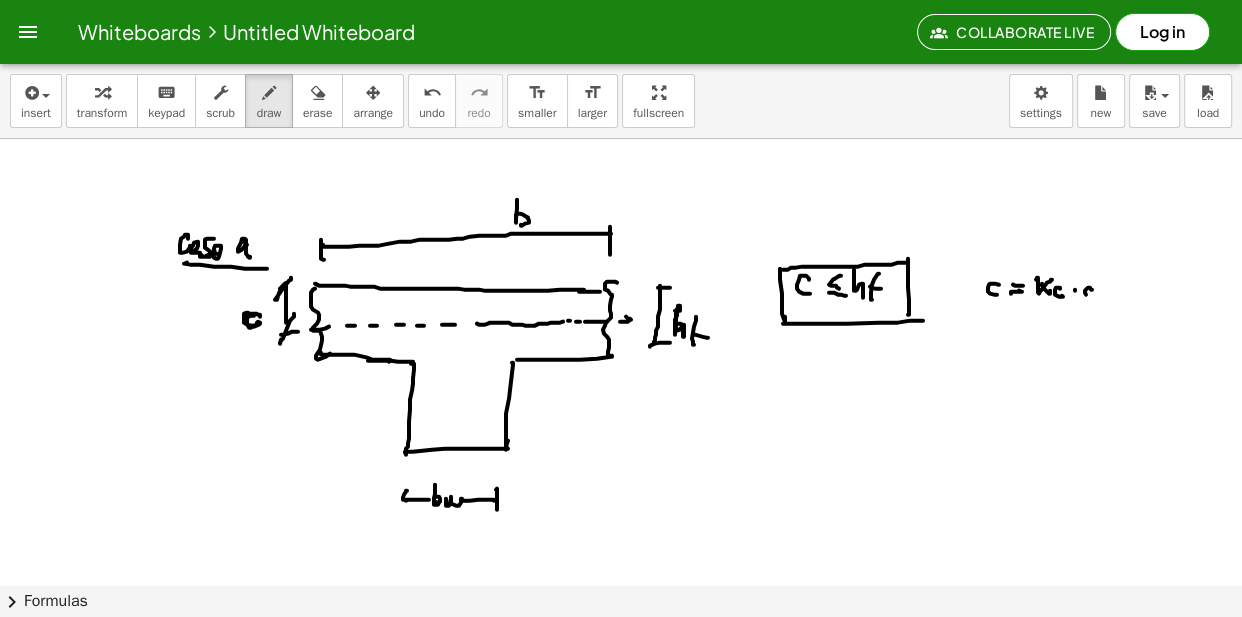 click at bounding box center (621, -2408) 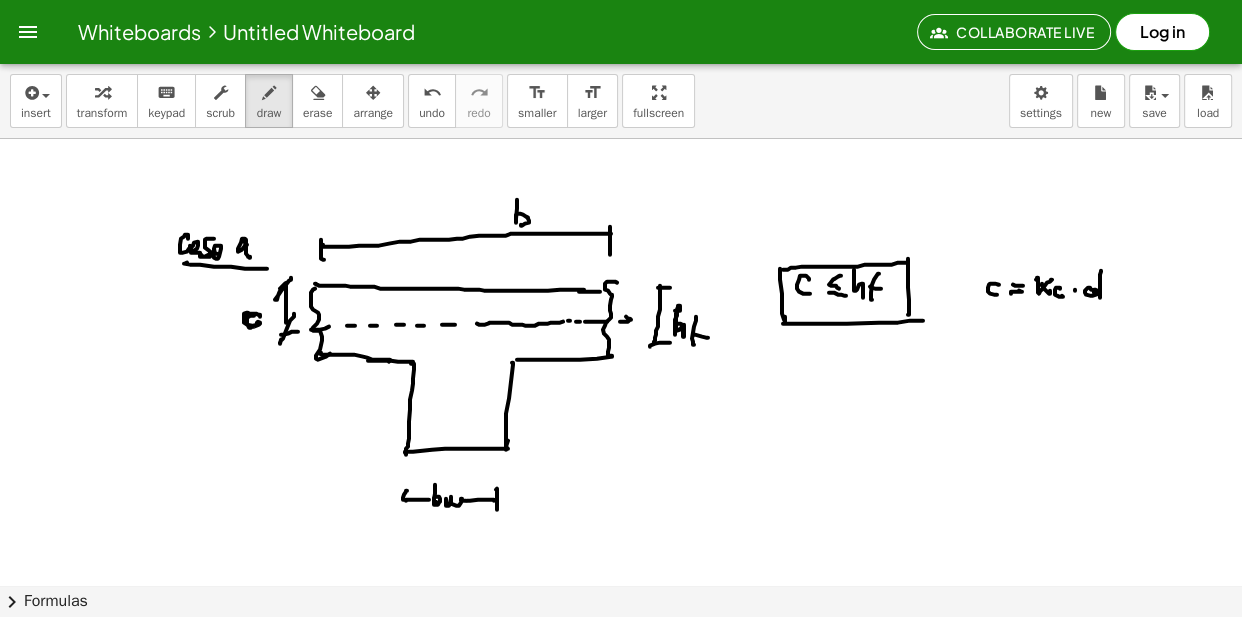 click at bounding box center (621, -2408) 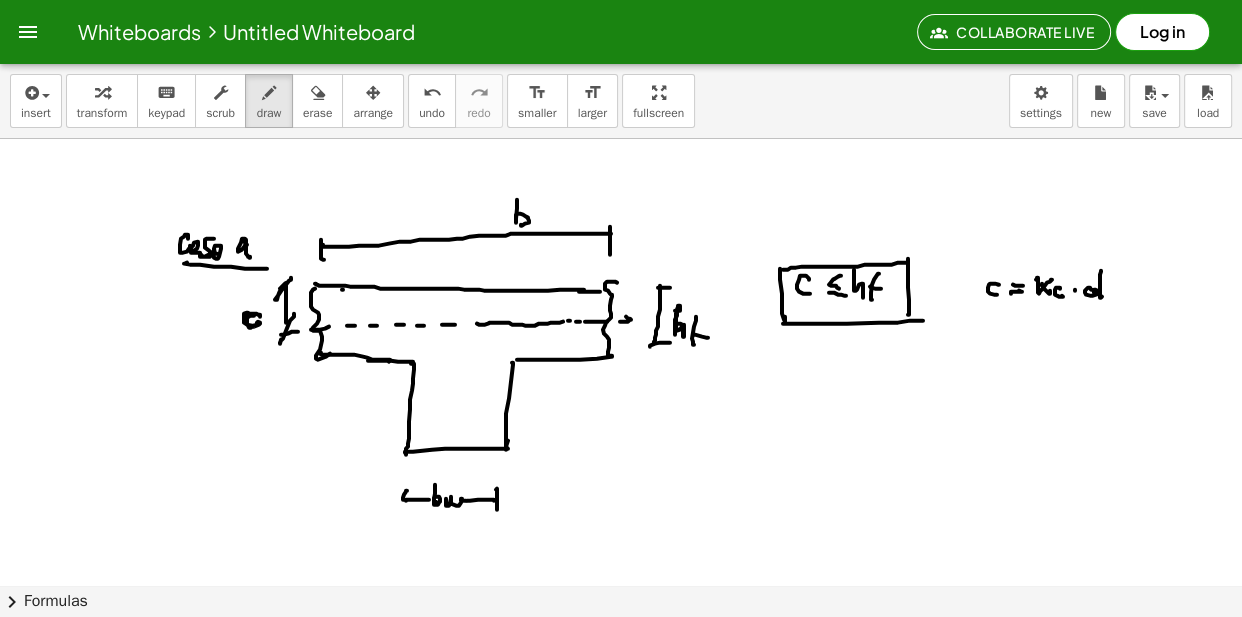 click at bounding box center (621, -2408) 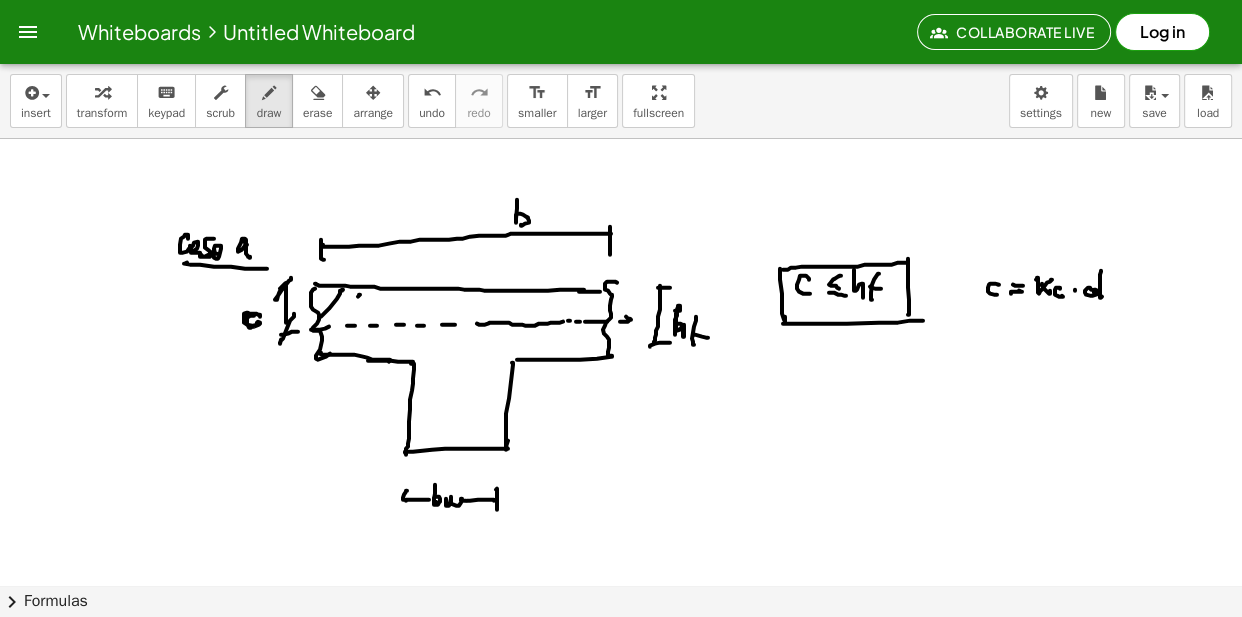 click at bounding box center [621, -2408] 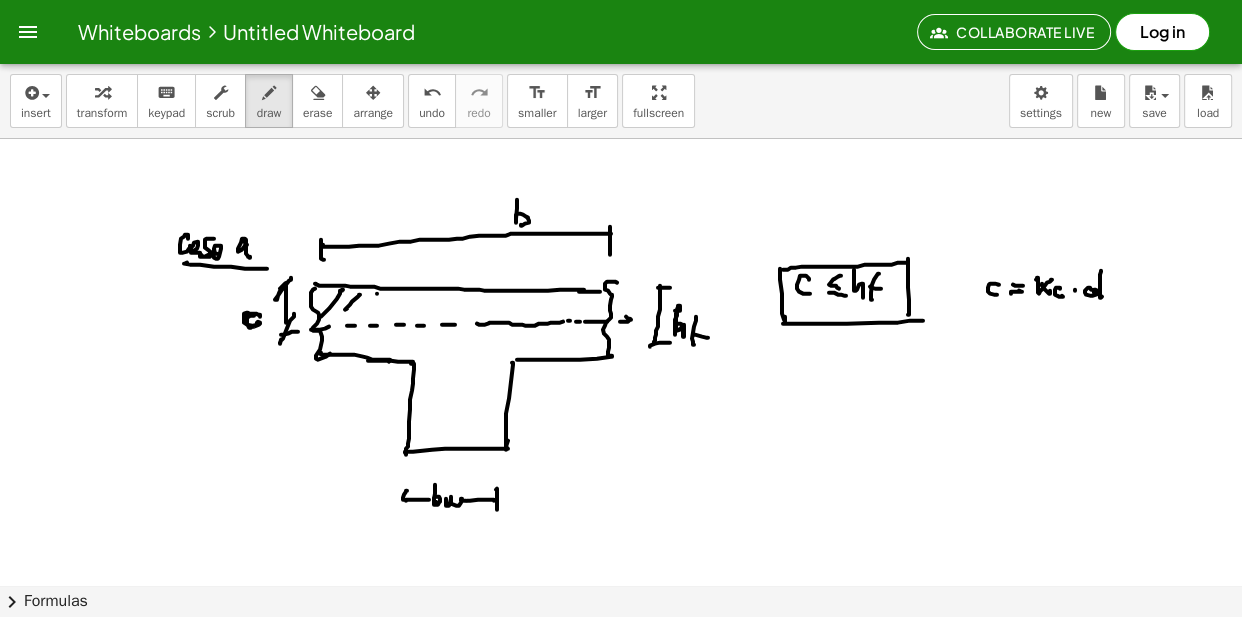 click at bounding box center (621, -2408) 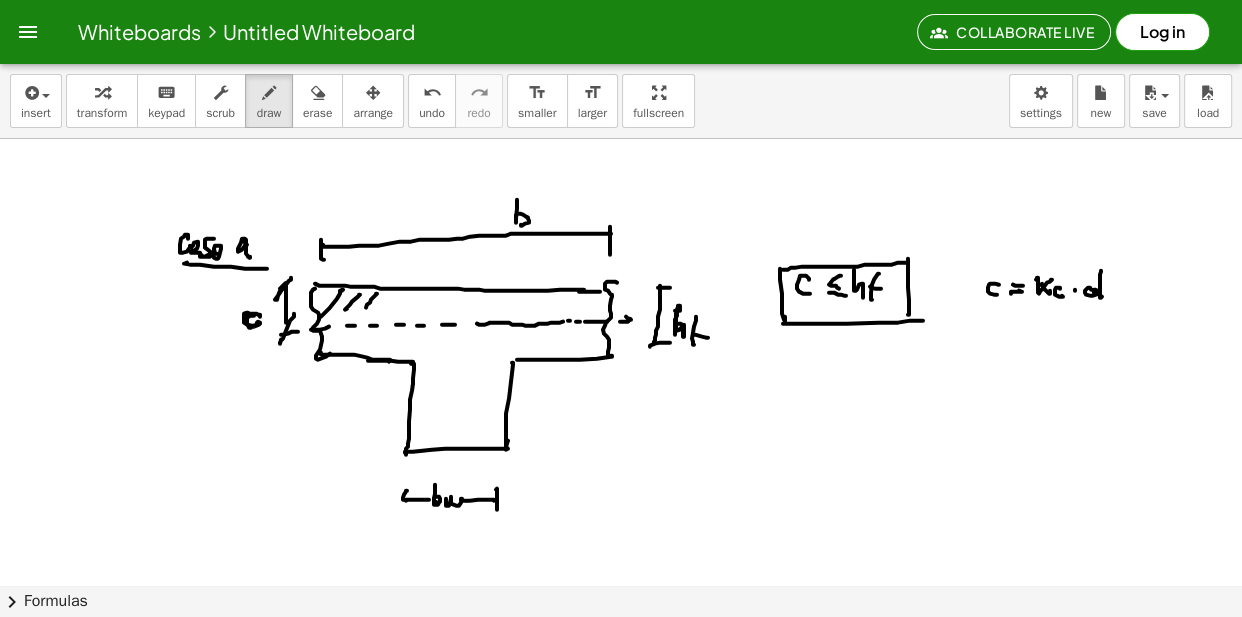 click at bounding box center [621, -2408] 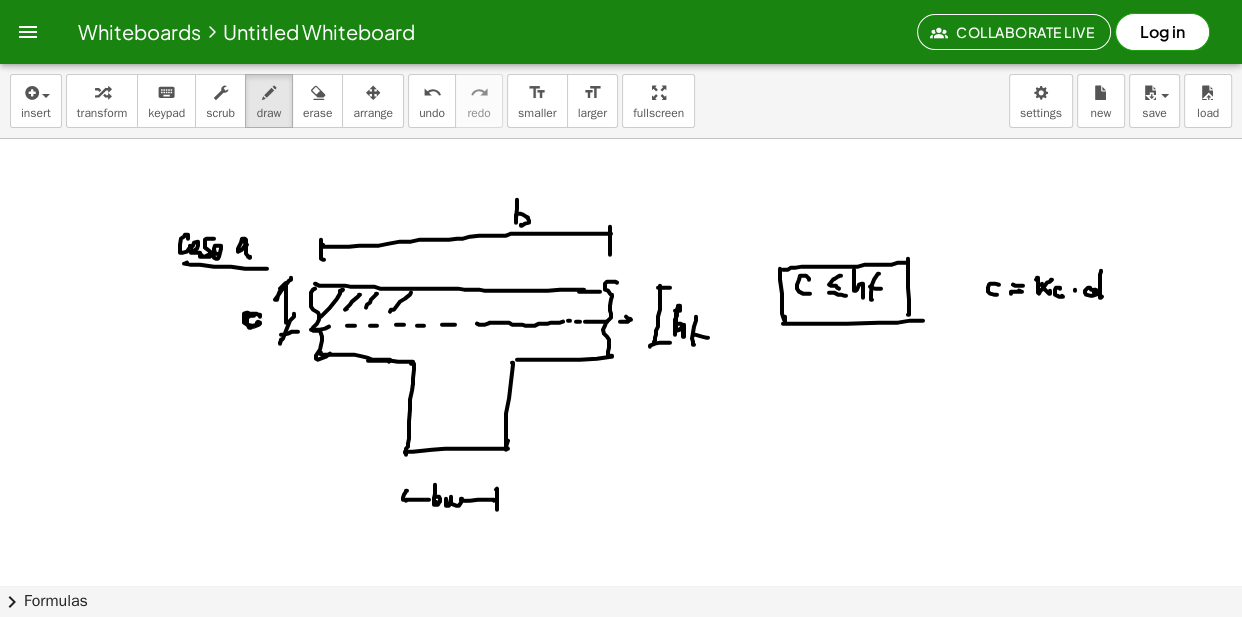 click at bounding box center (621, -2408) 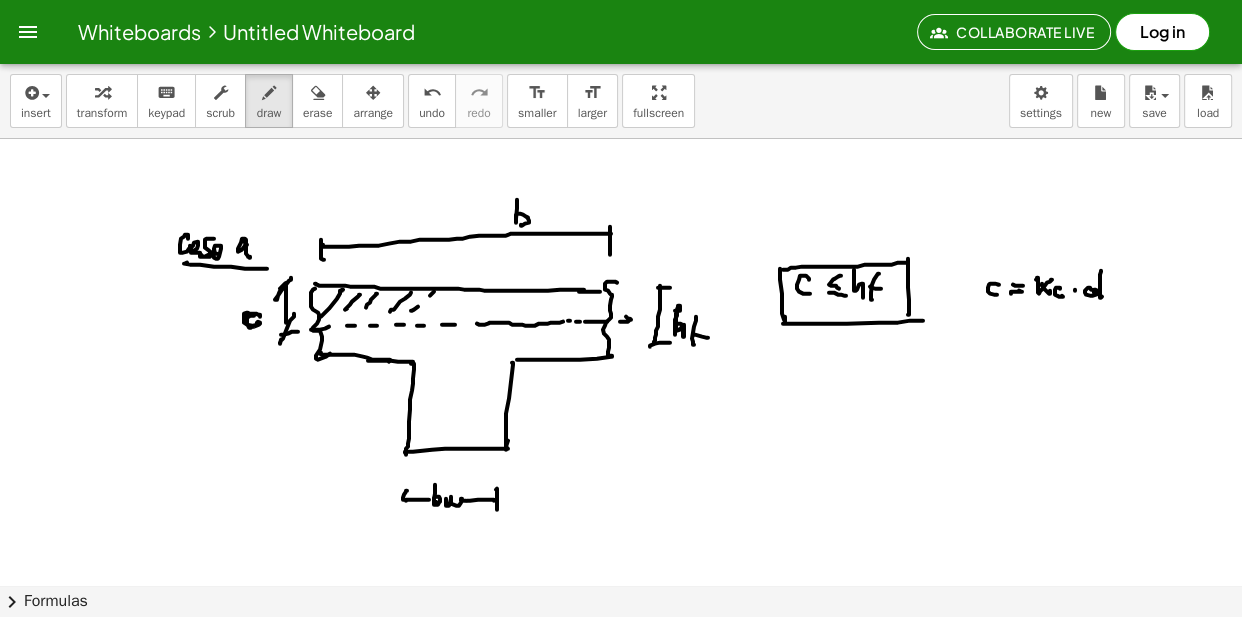 click at bounding box center (621, -2408) 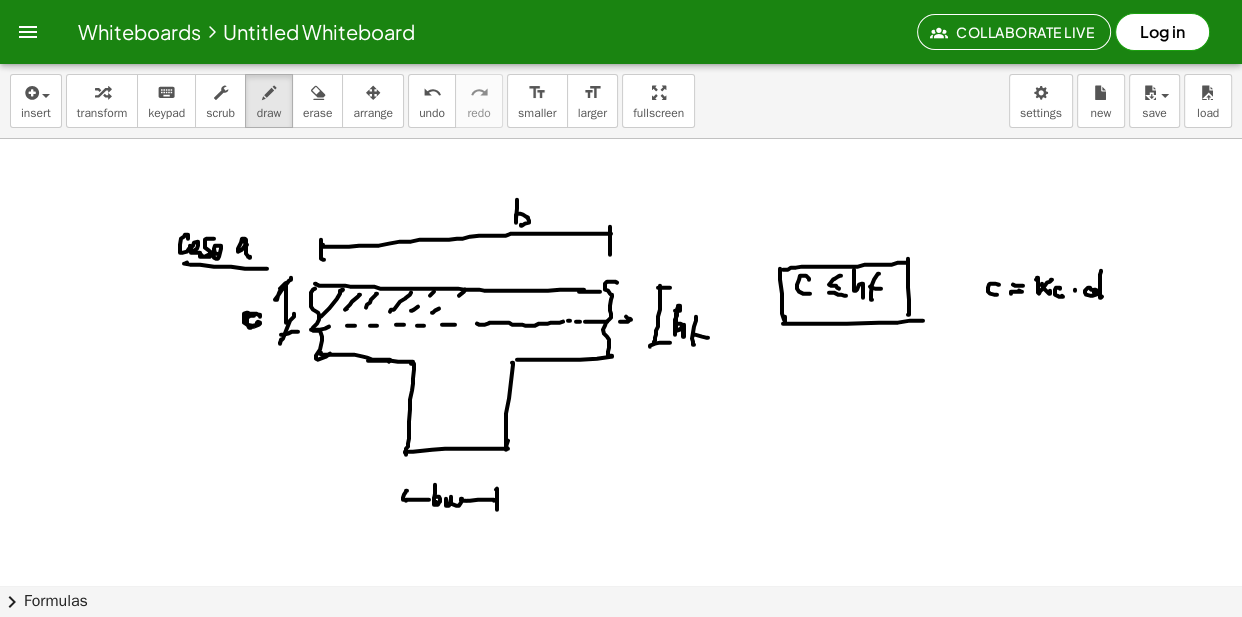 click at bounding box center [621, -2408] 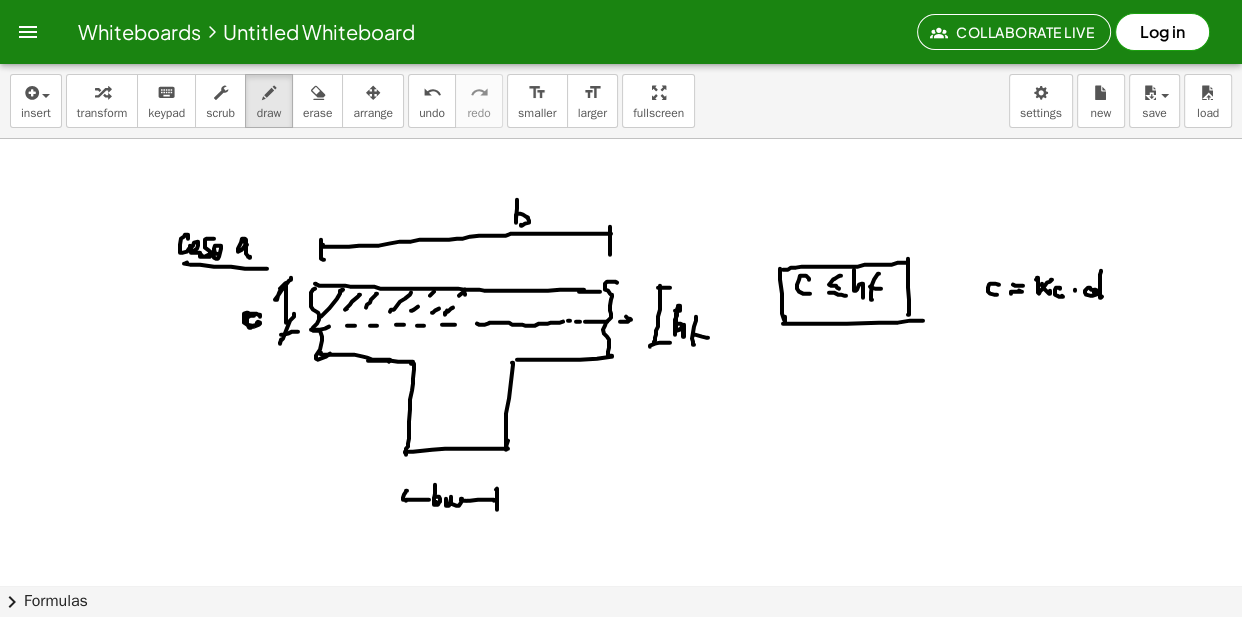 click at bounding box center [621, -2408] 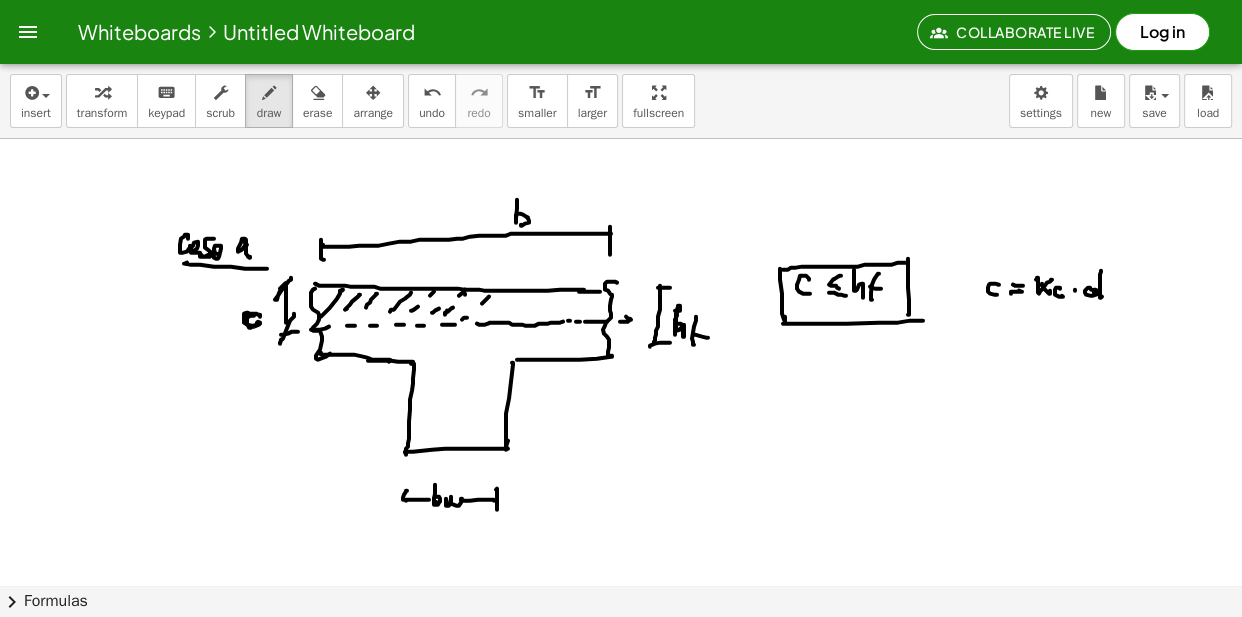 click at bounding box center (621, -2408) 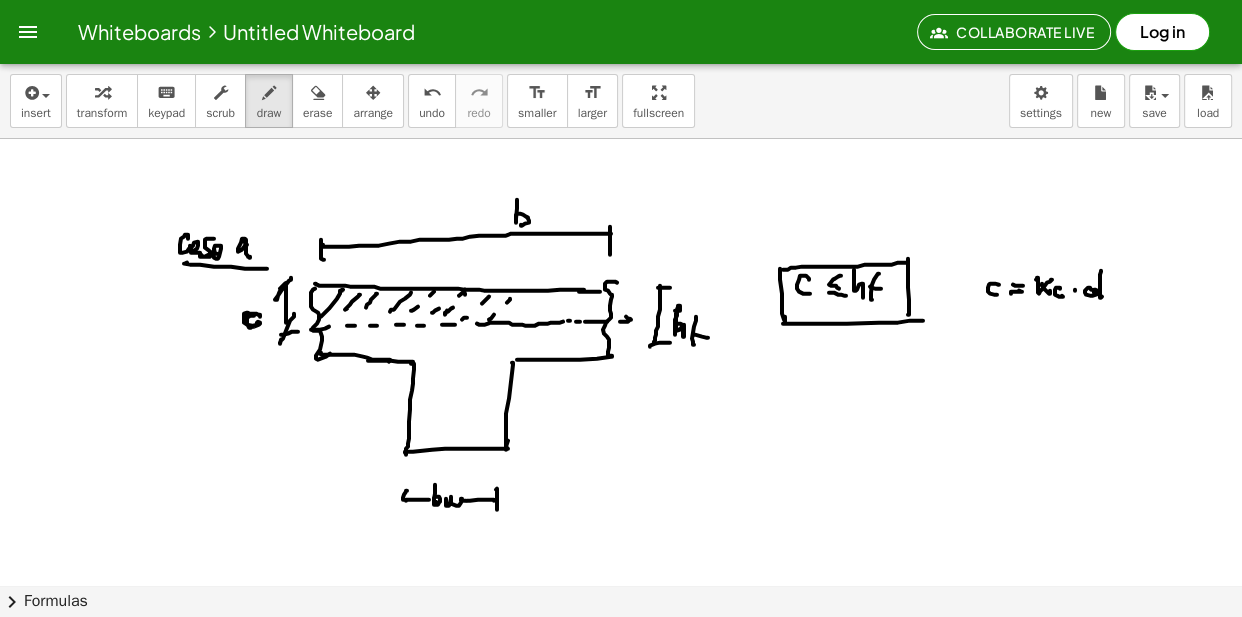 click at bounding box center (621, -2408) 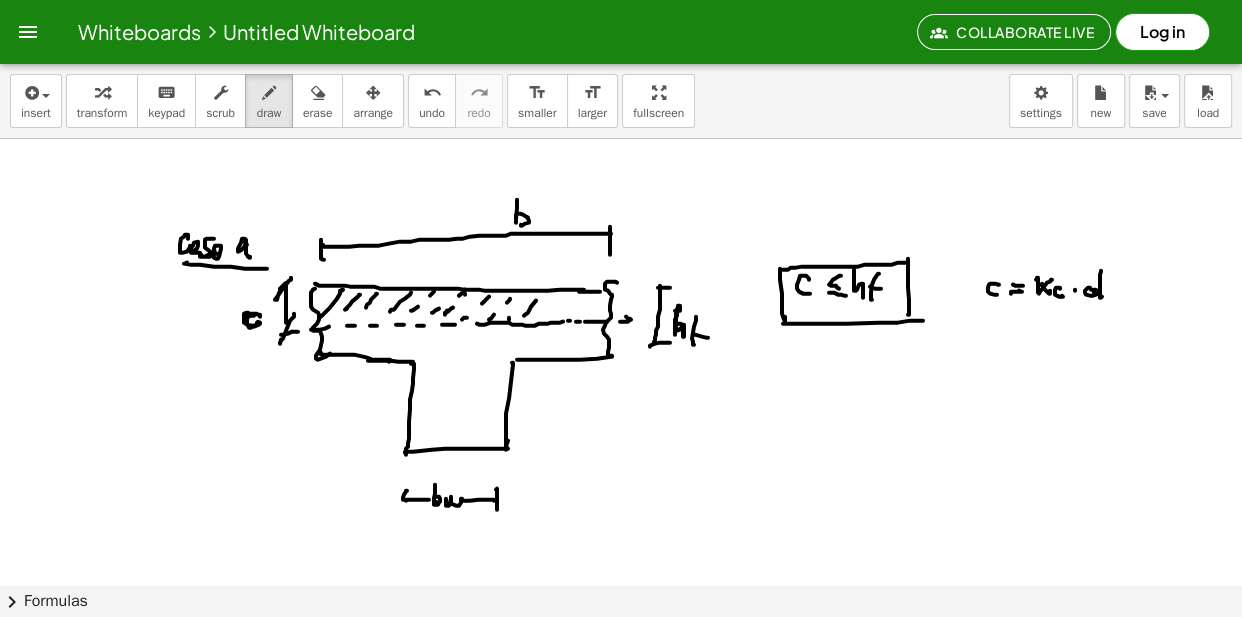 click at bounding box center (621, -2408) 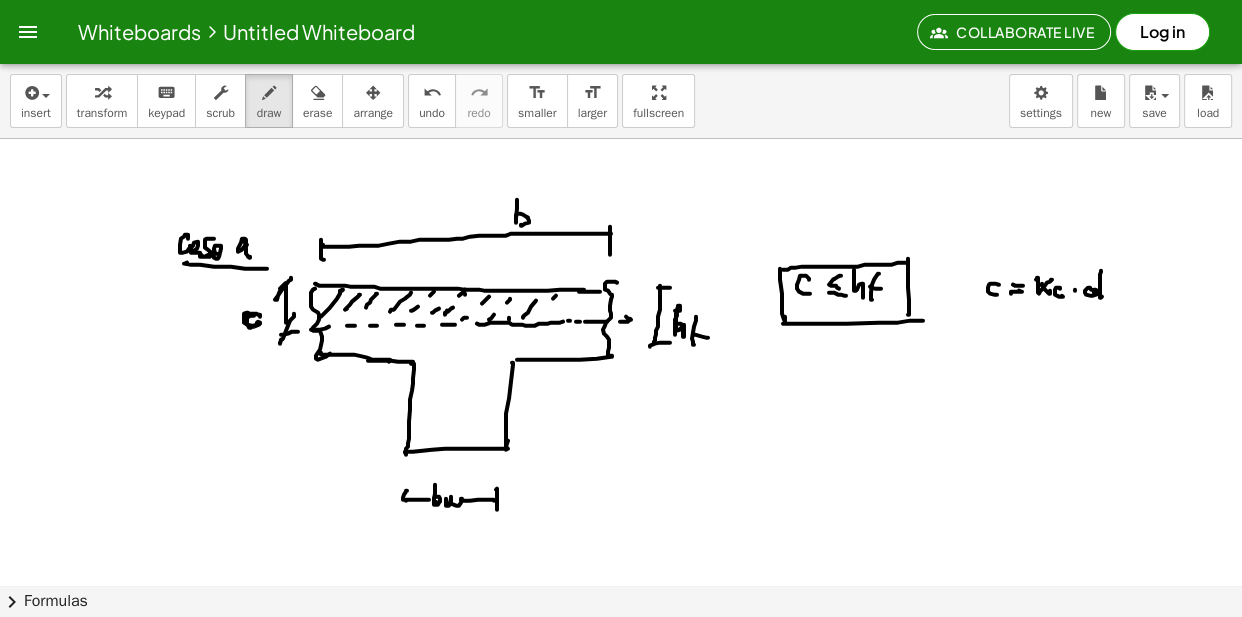 click at bounding box center [621, -2408] 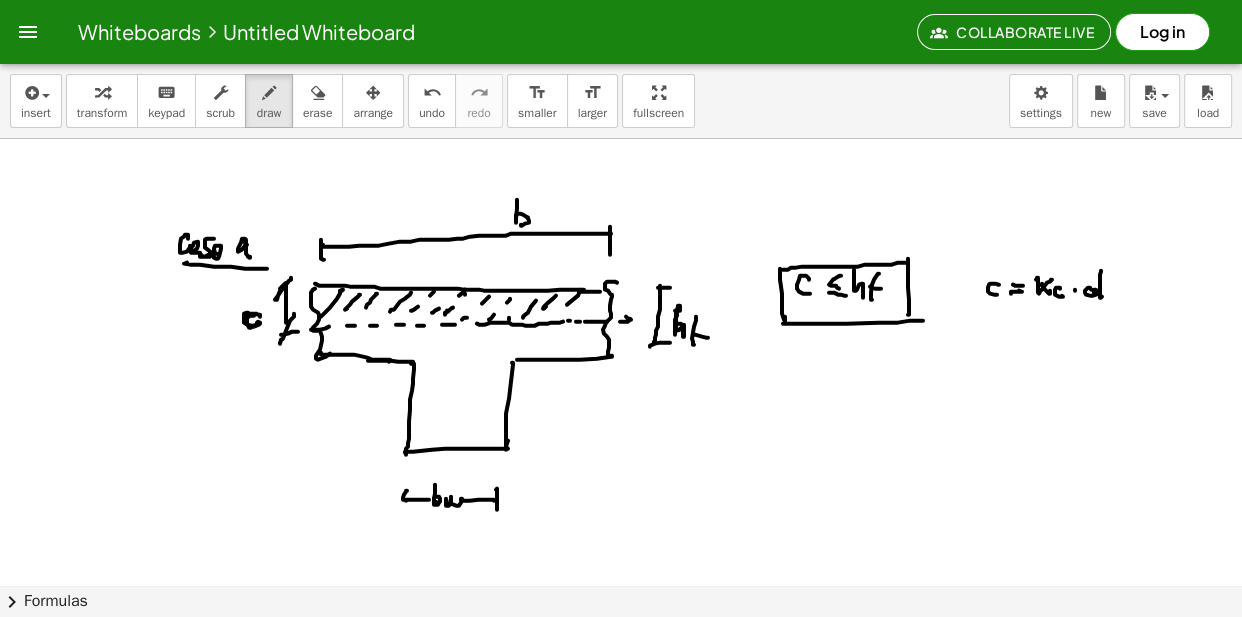 click at bounding box center (621, -2408) 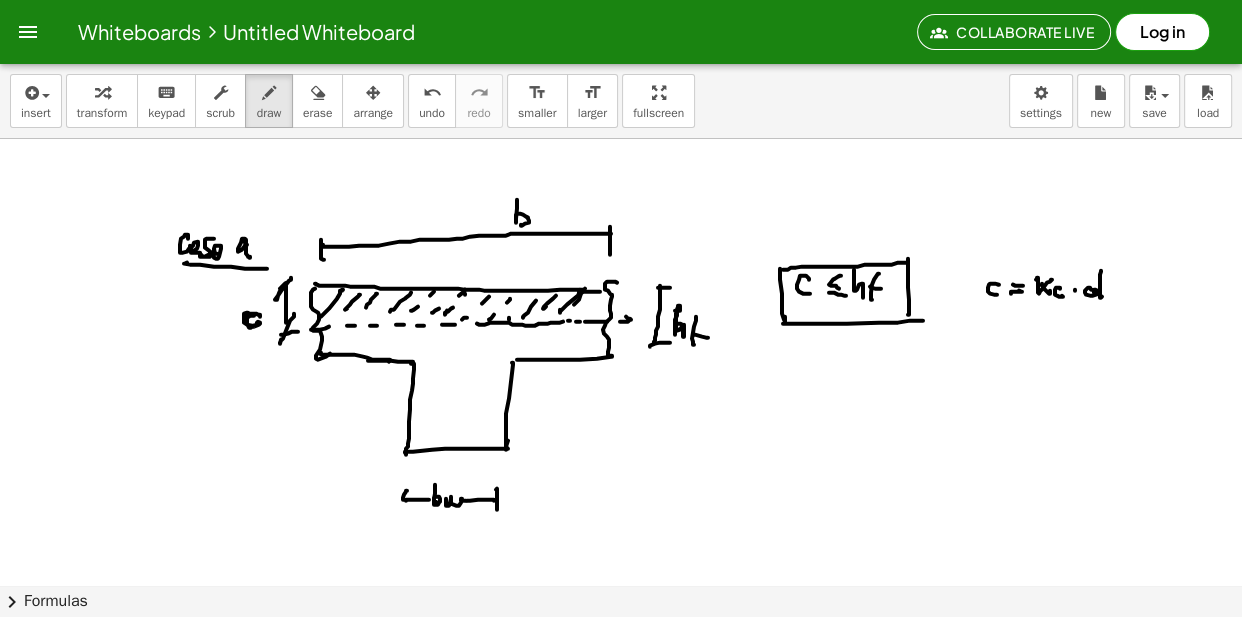 click at bounding box center (621, -2408) 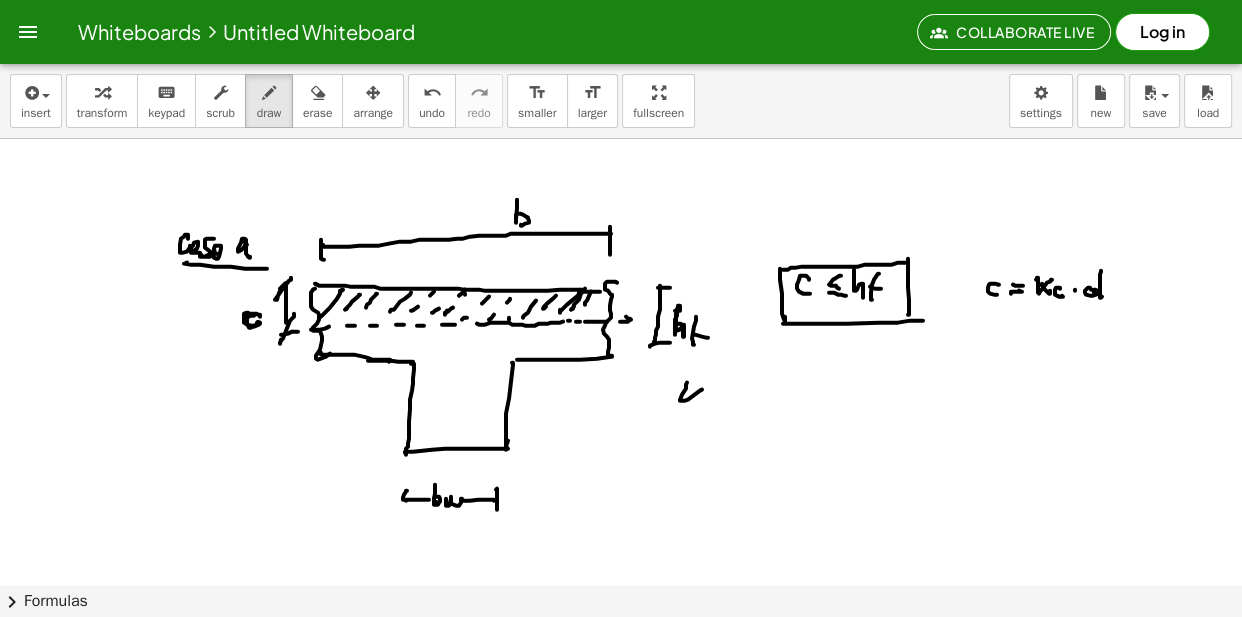 click at bounding box center [621, -2408] 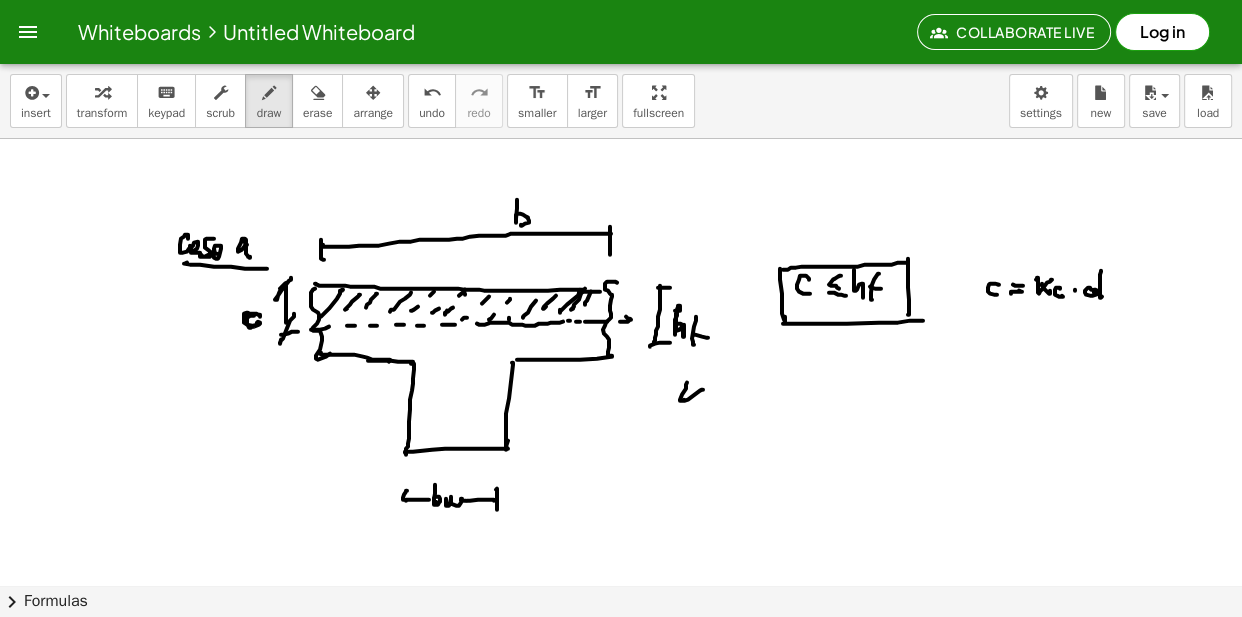 click at bounding box center [621, -2408] 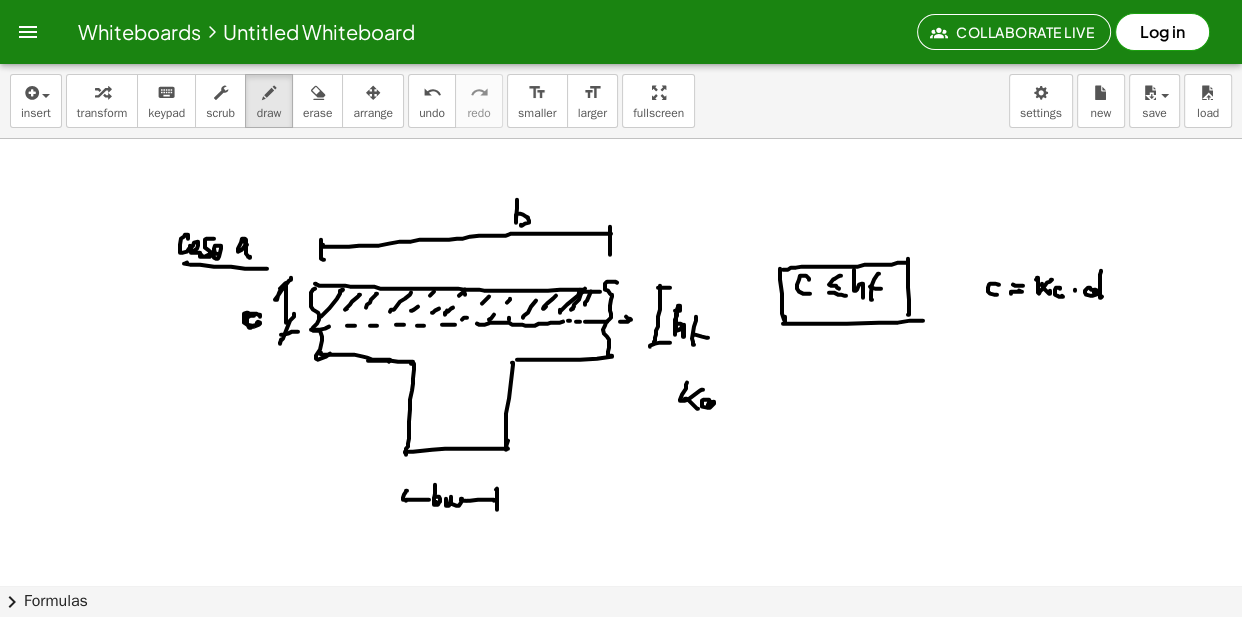click at bounding box center [621, -2408] 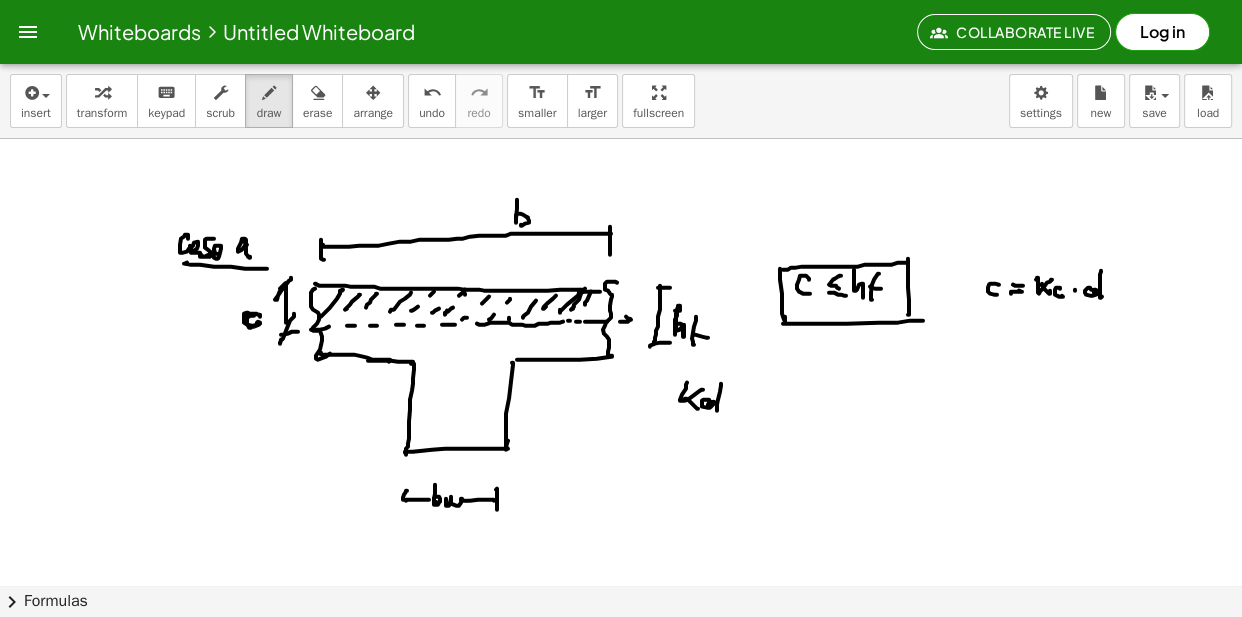 click at bounding box center (621, -2408) 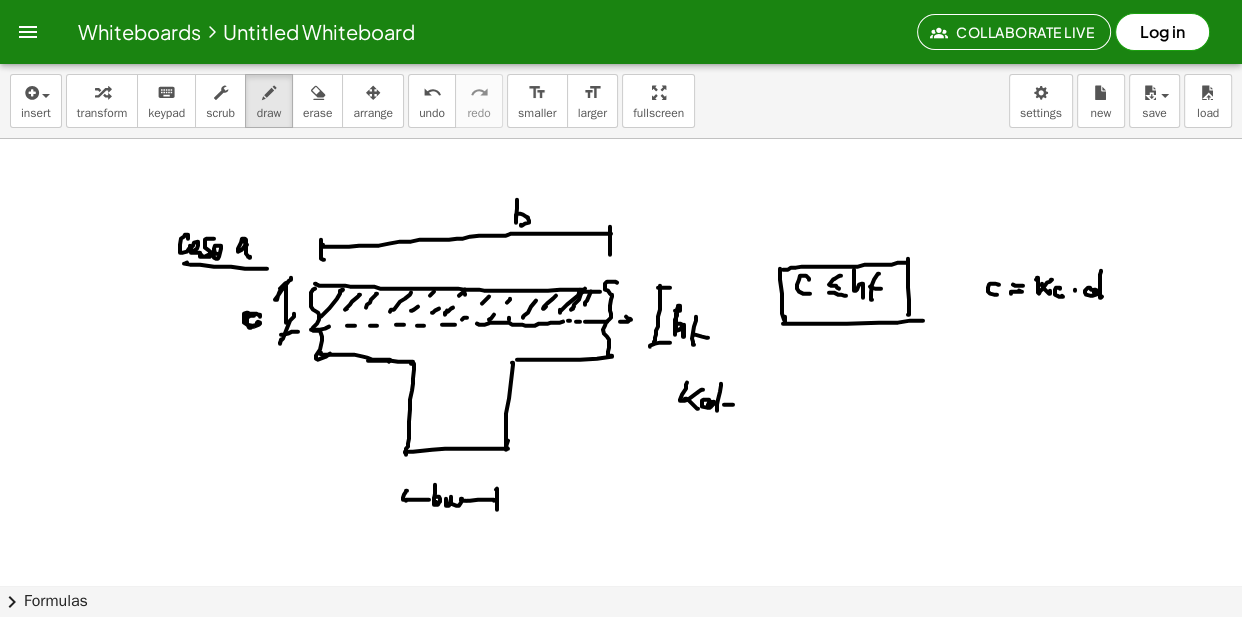 click at bounding box center [621, -2408] 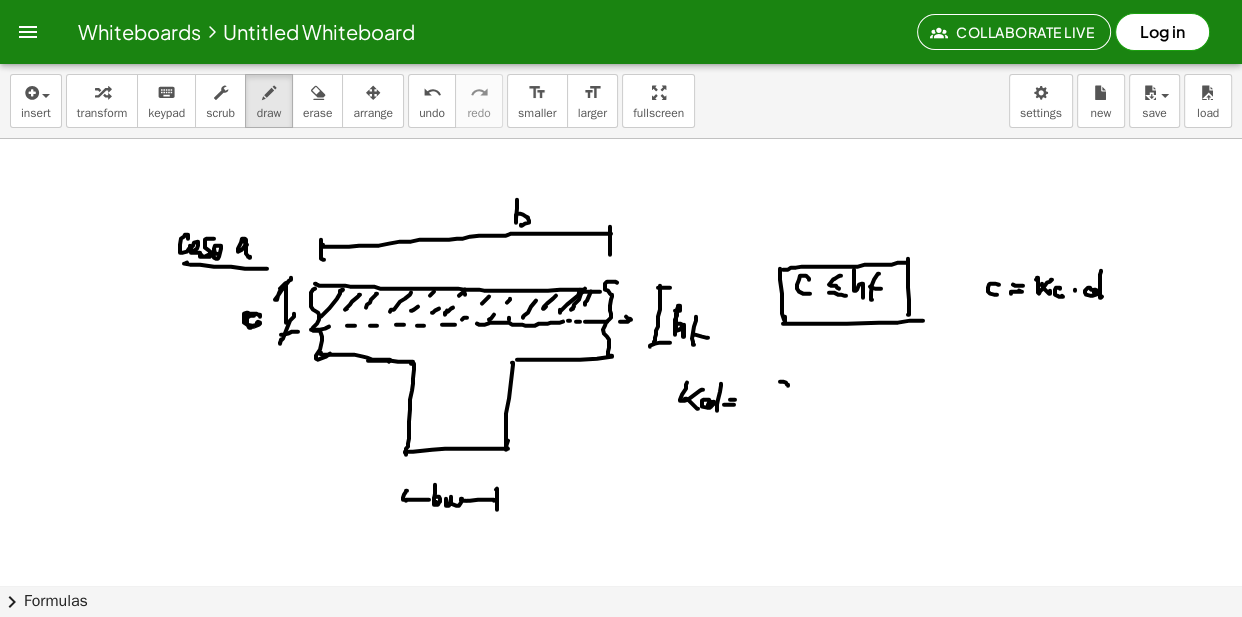 click at bounding box center (621, -2408) 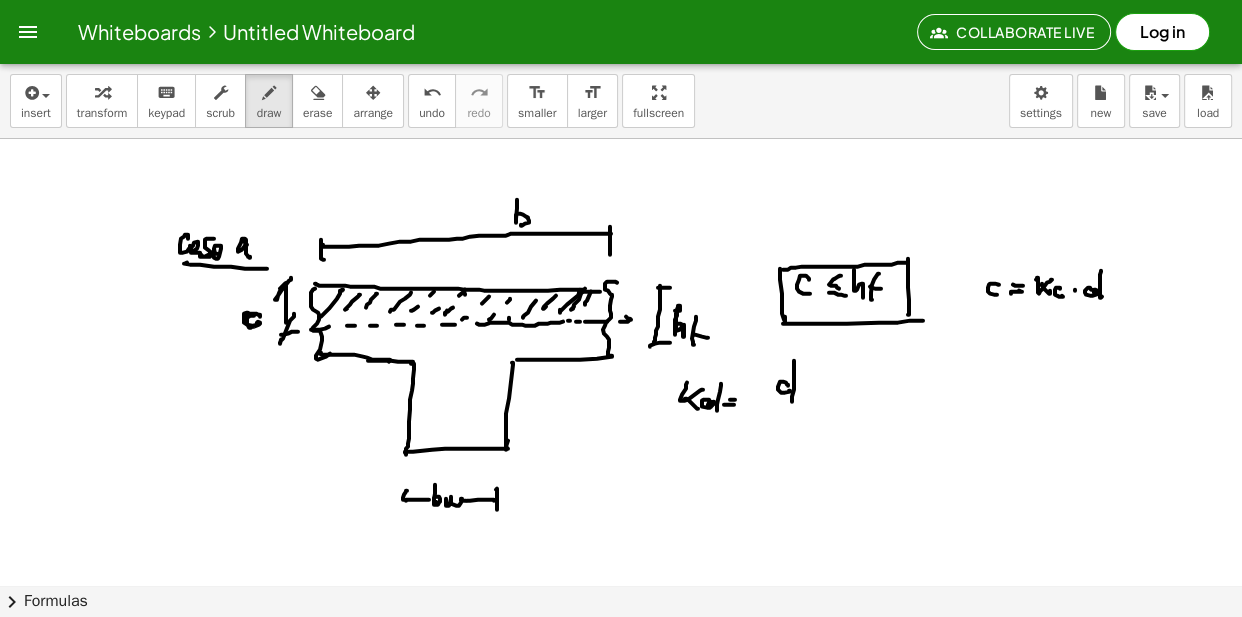 click at bounding box center (621, -2408) 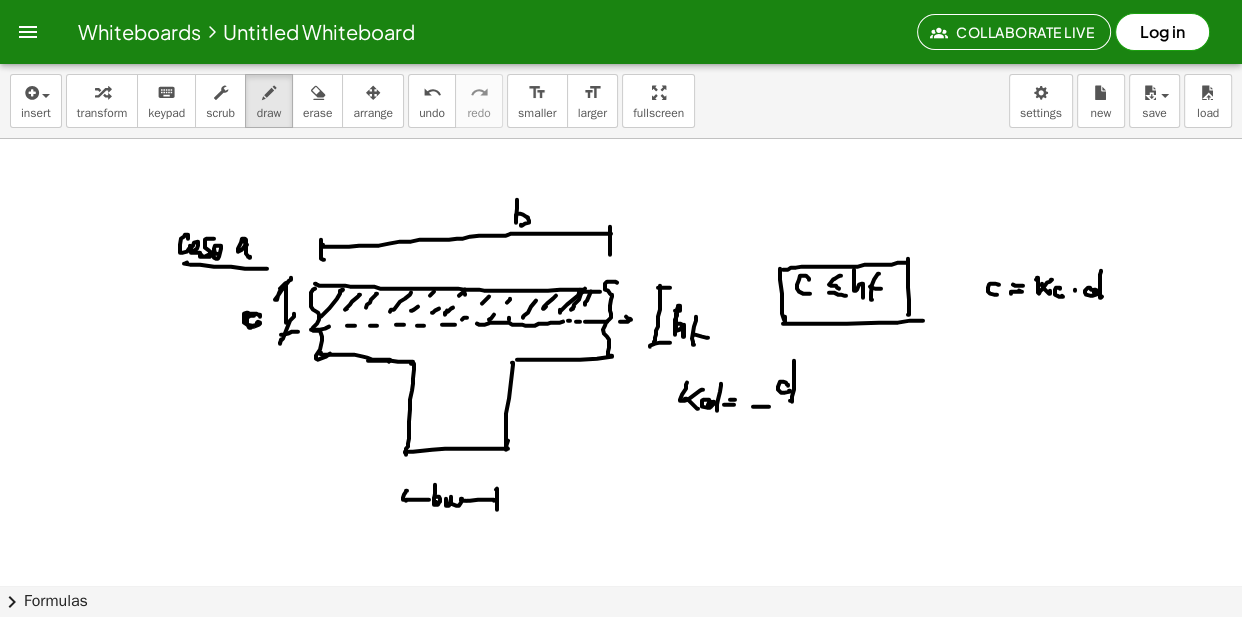 click at bounding box center (621, -2408) 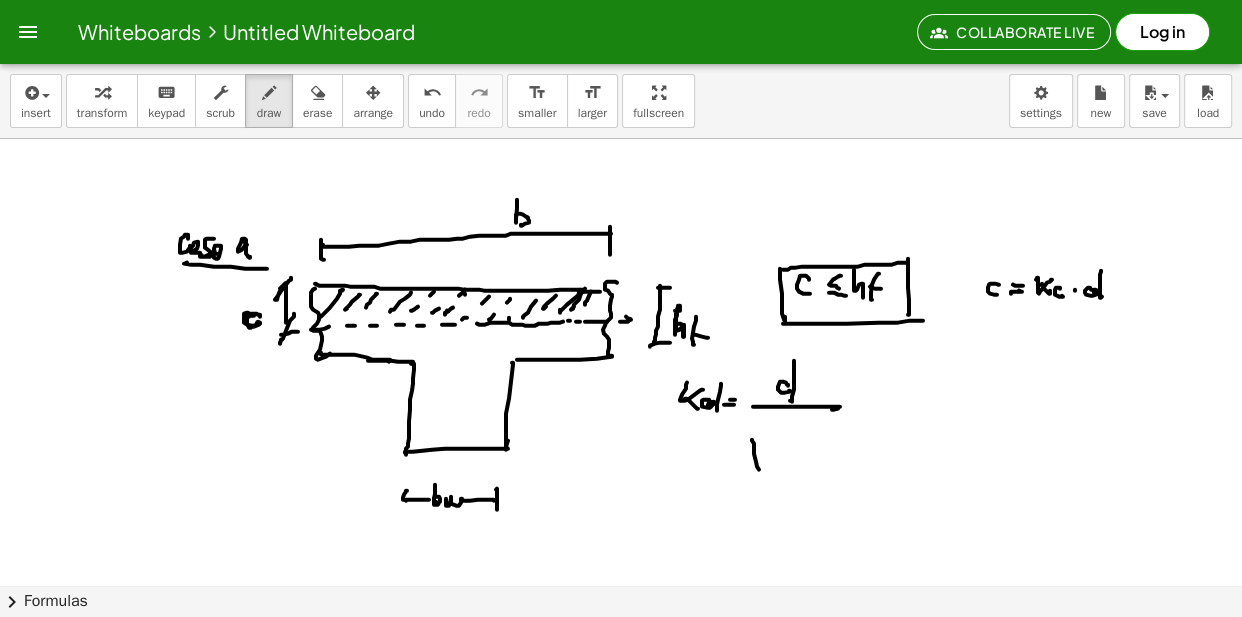 click at bounding box center [621, -2408] 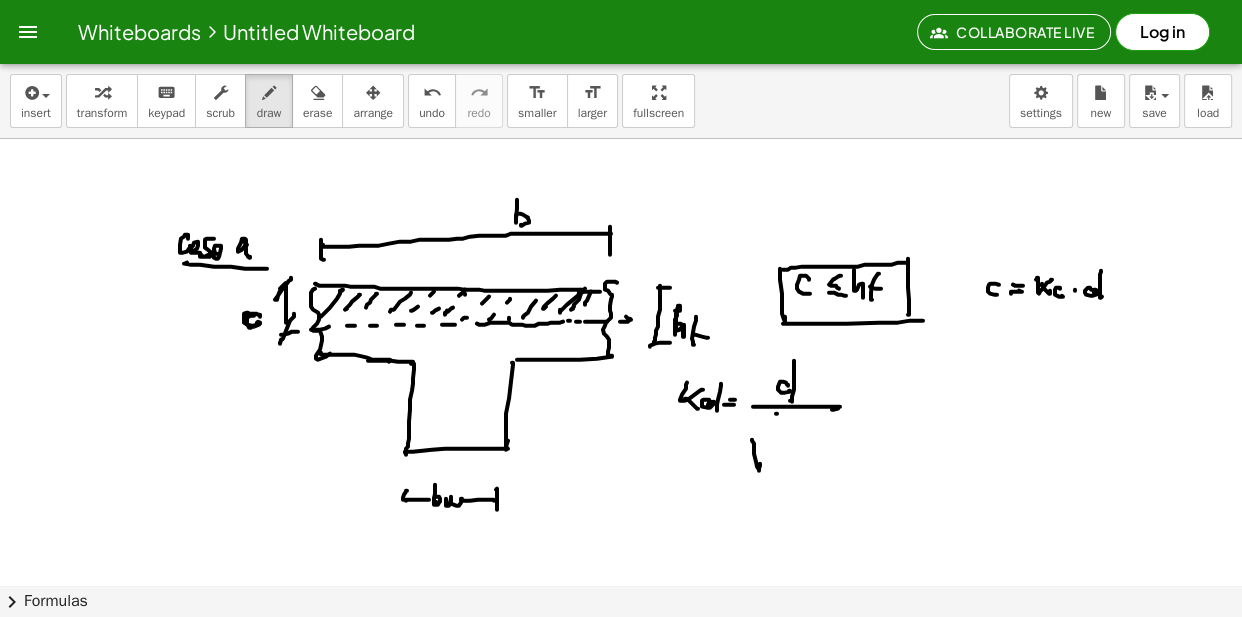 click at bounding box center (621, -2408) 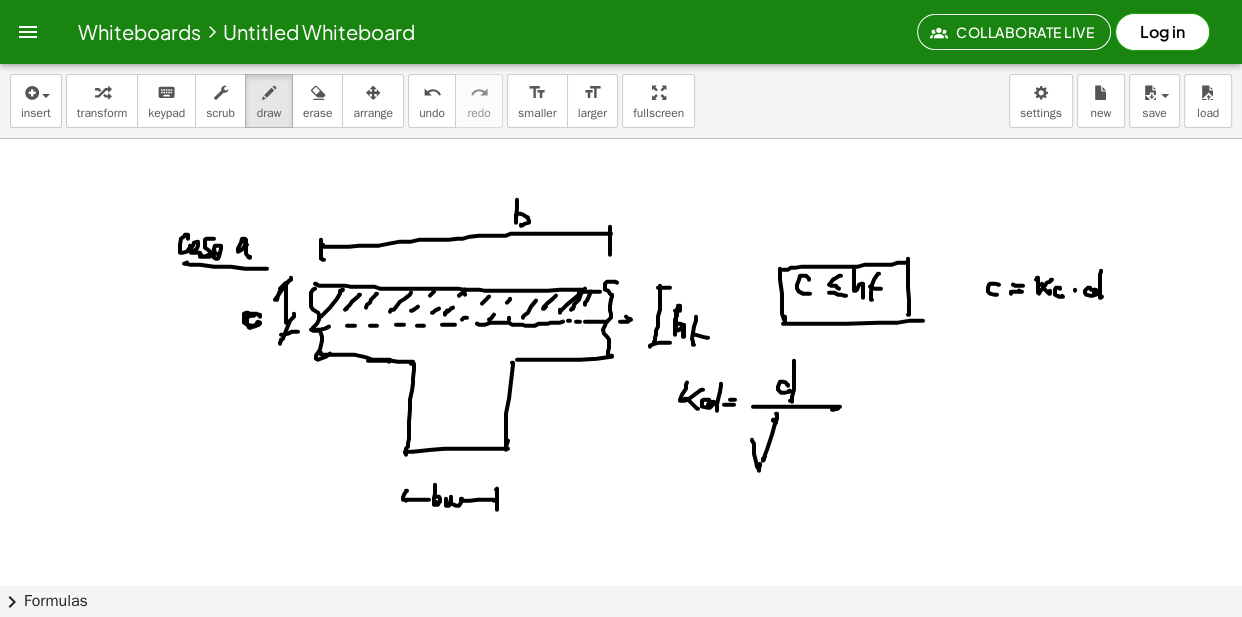 click at bounding box center (621, -2408) 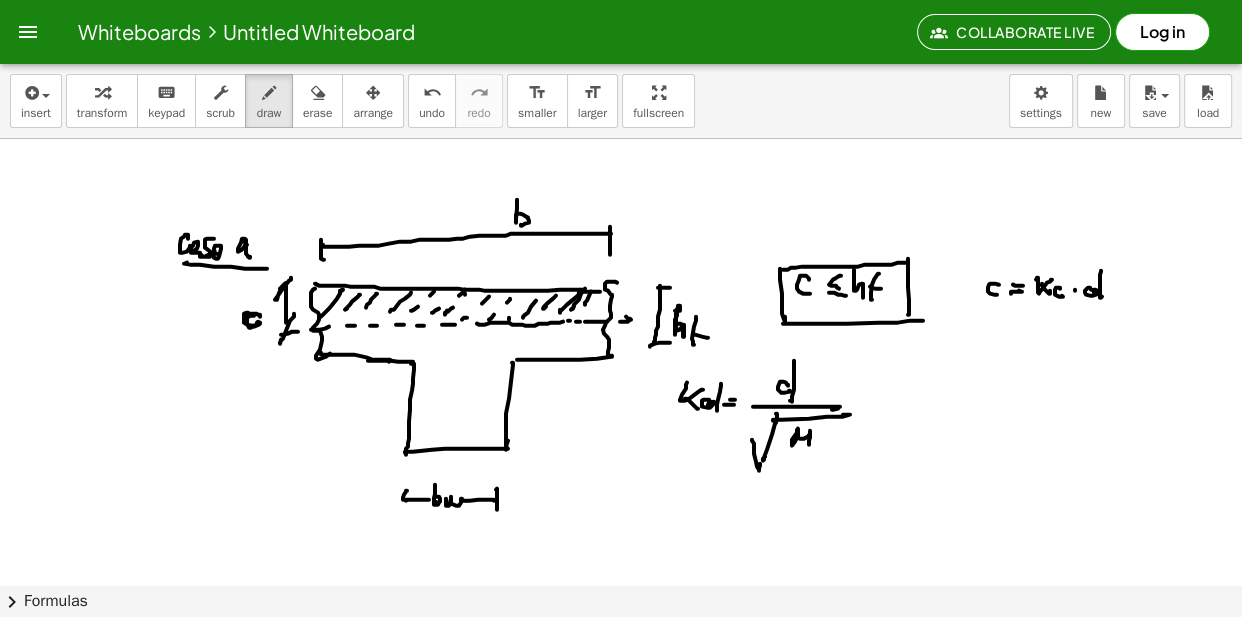 click at bounding box center [621, -2408] 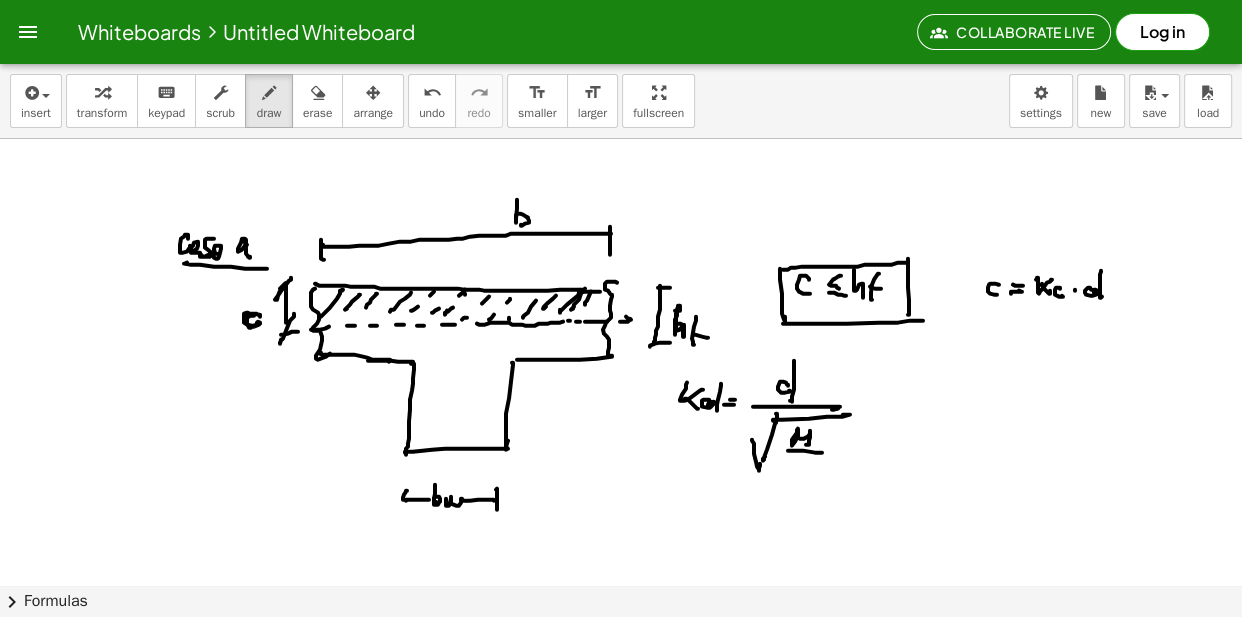 click at bounding box center [621, -2408] 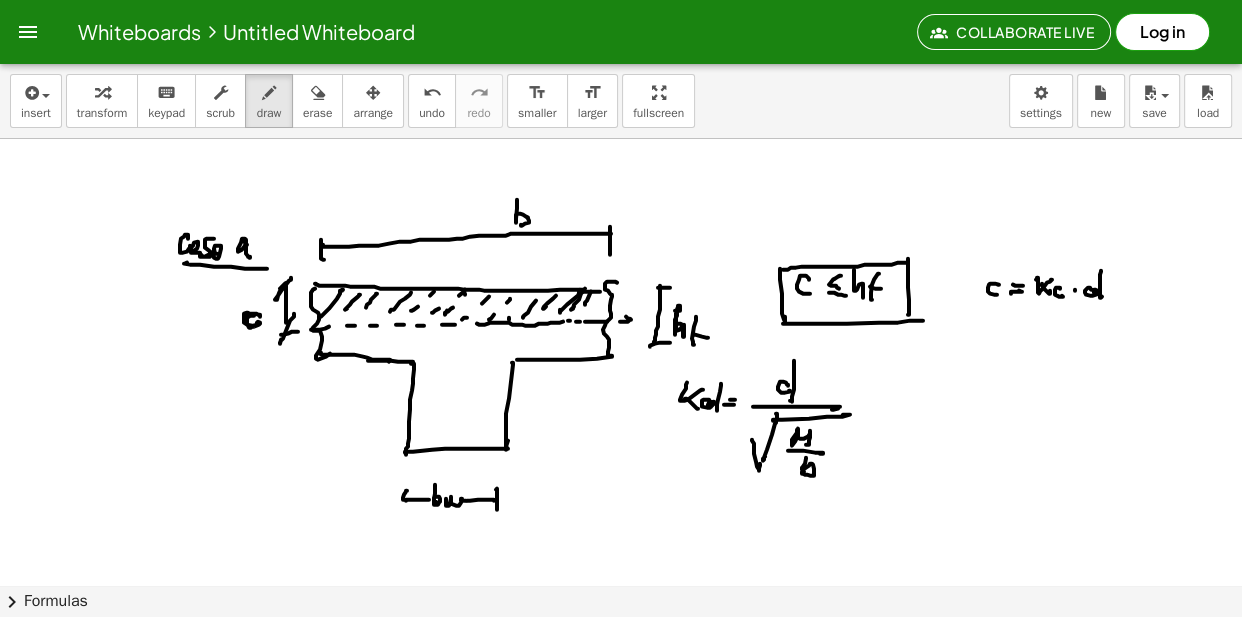 click at bounding box center (621, -2408) 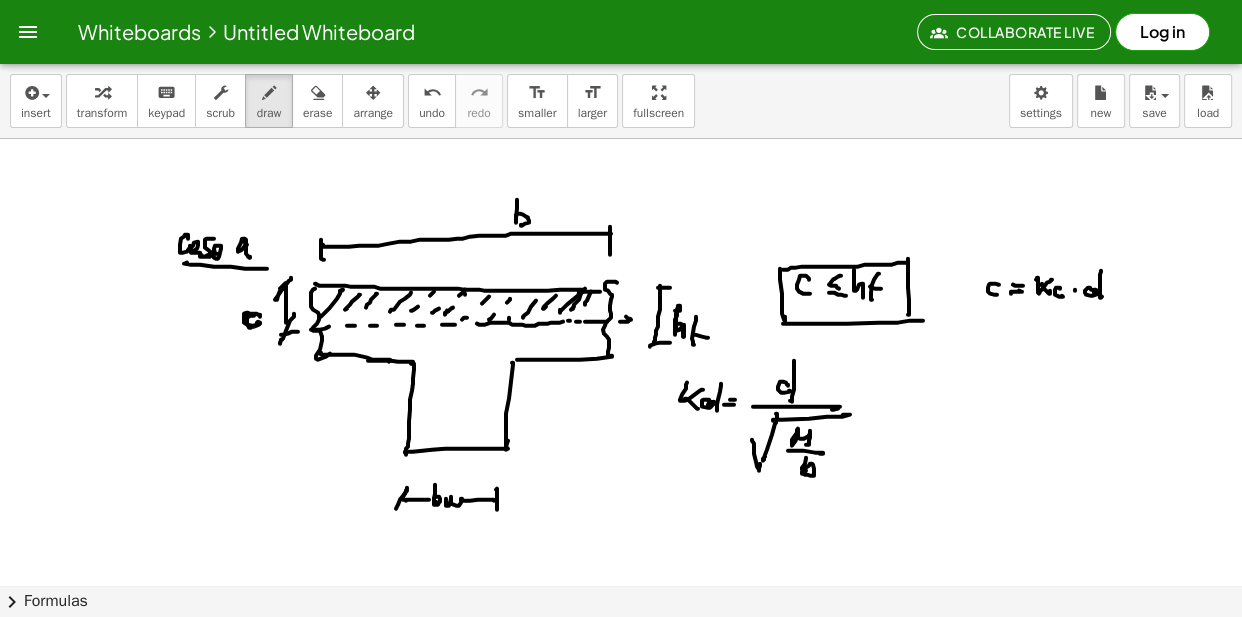 click at bounding box center [621, -2408] 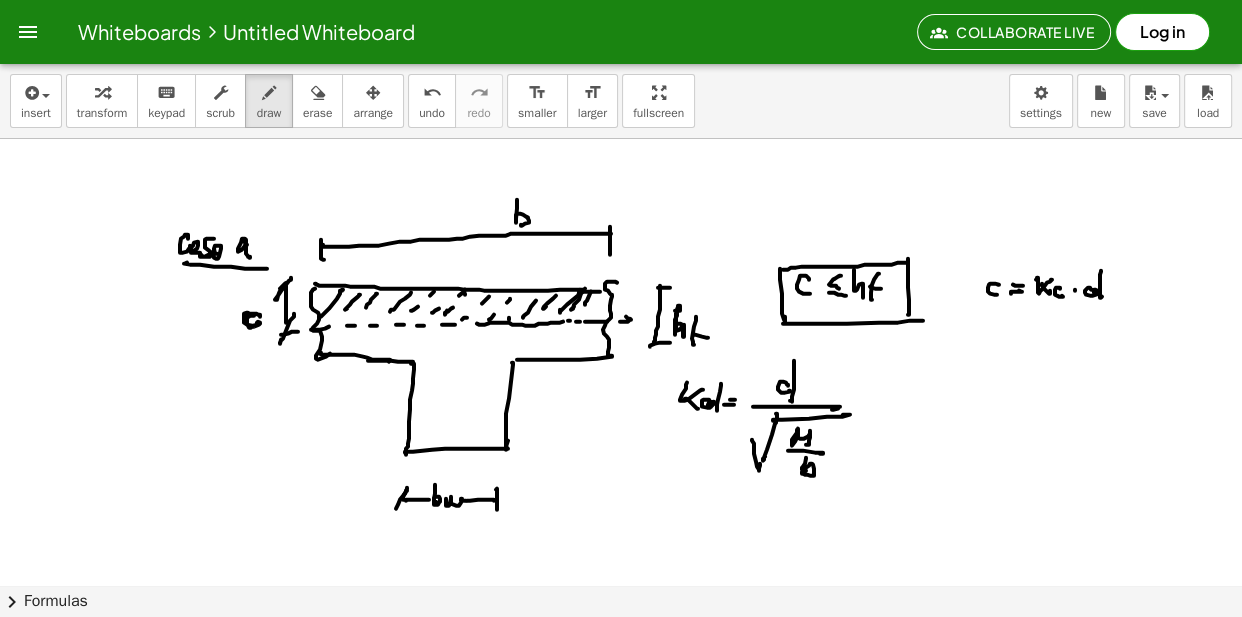 scroll, scrollTop: 5987, scrollLeft: 0, axis: vertical 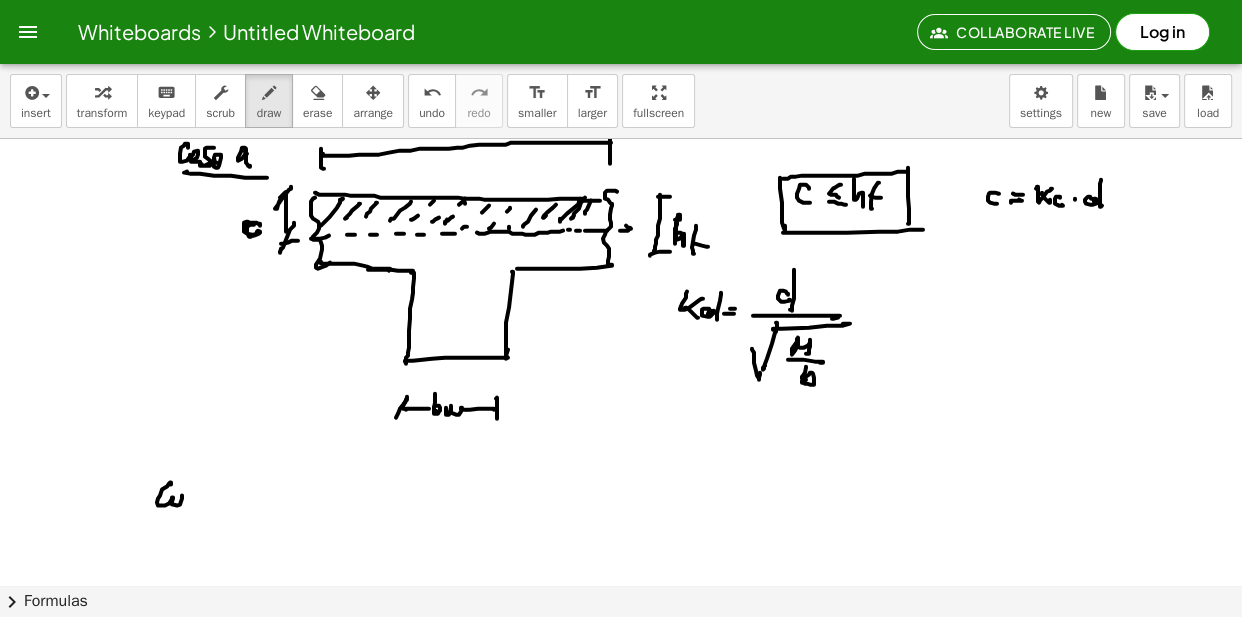 click at bounding box center (621, -2499) 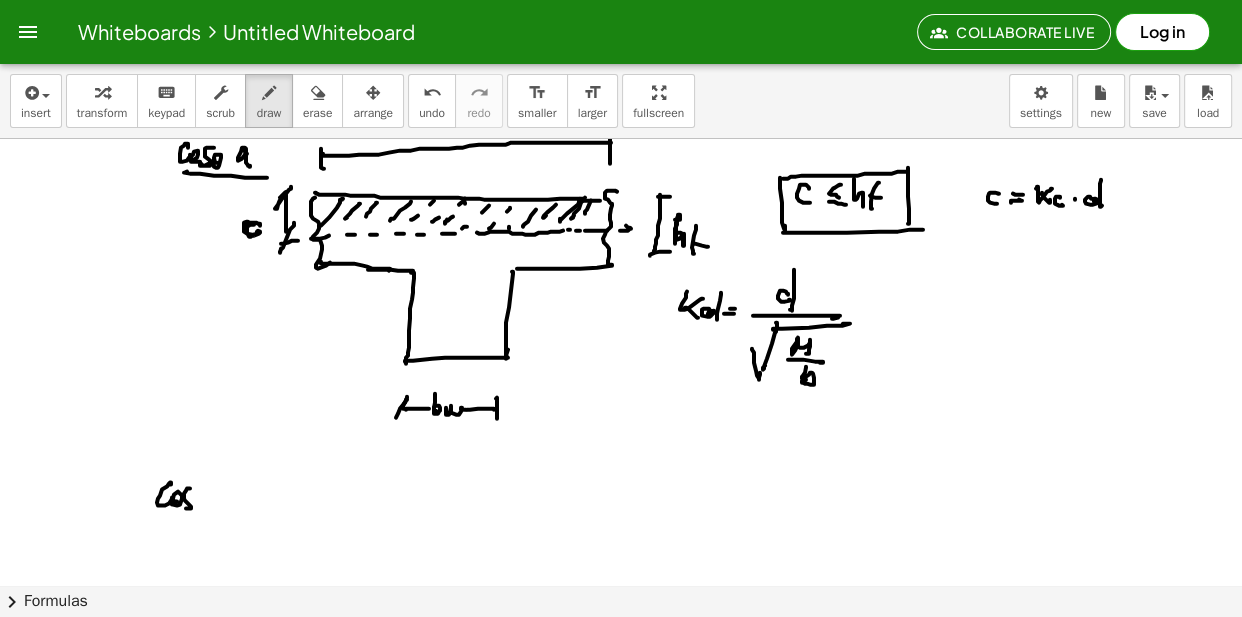 click at bounding box center (621, -2499) 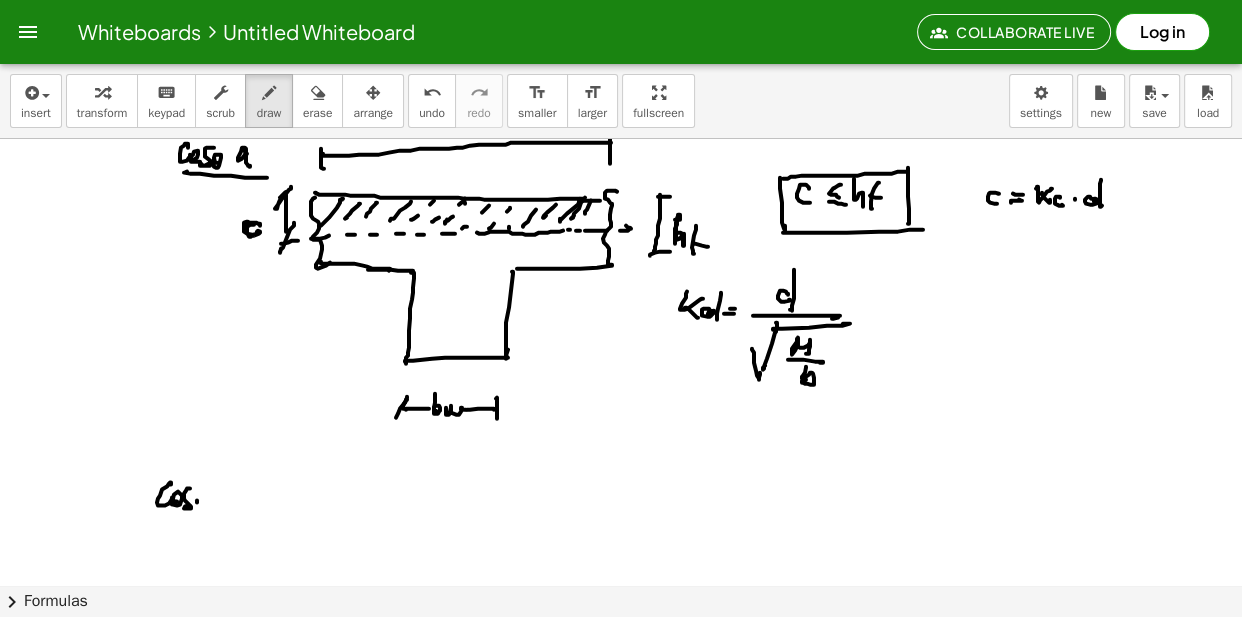 click at bounding box center [621, -2499] 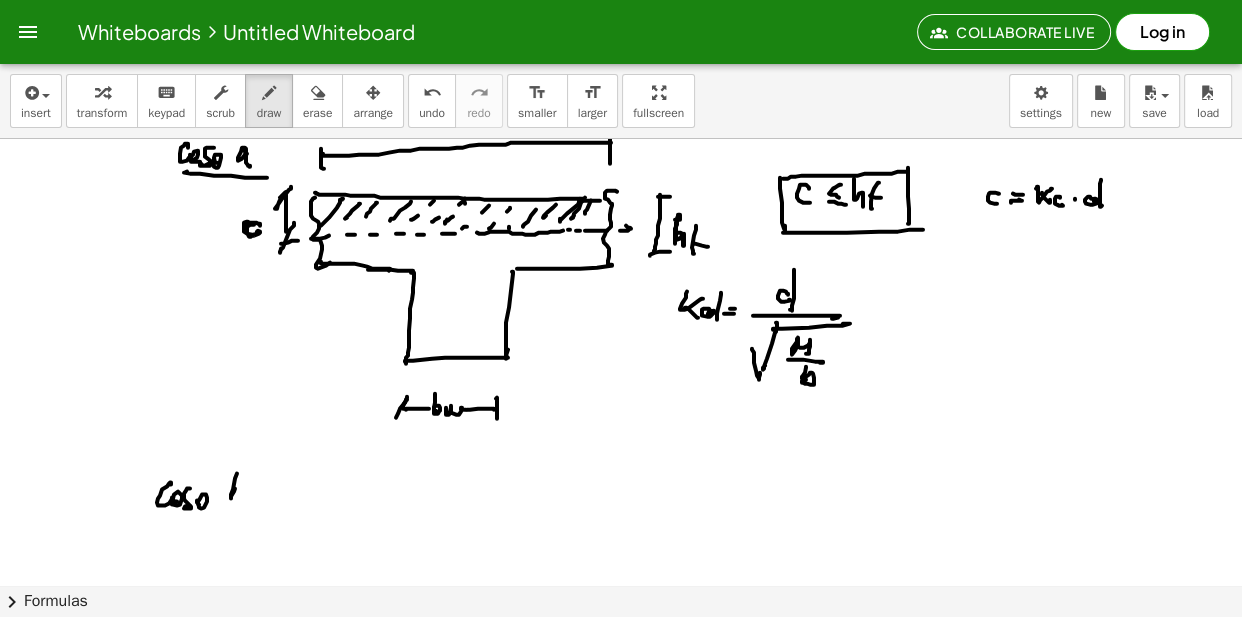 click at bounding box center [621, -2499] 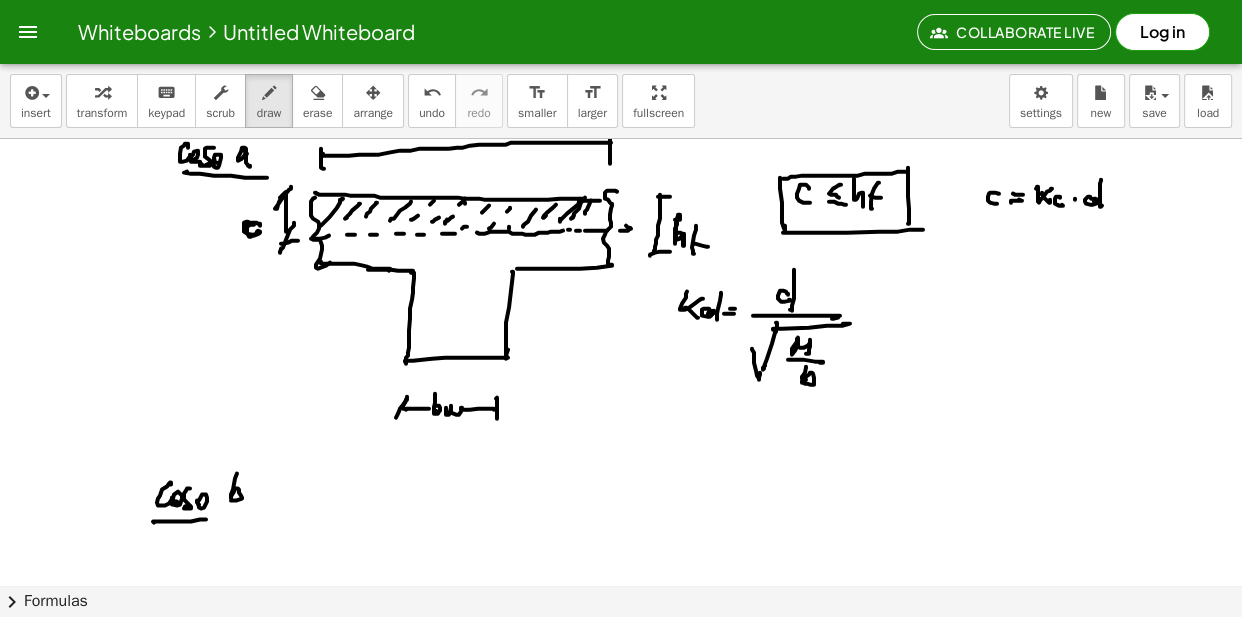 click at bounding box center [621, -2499] 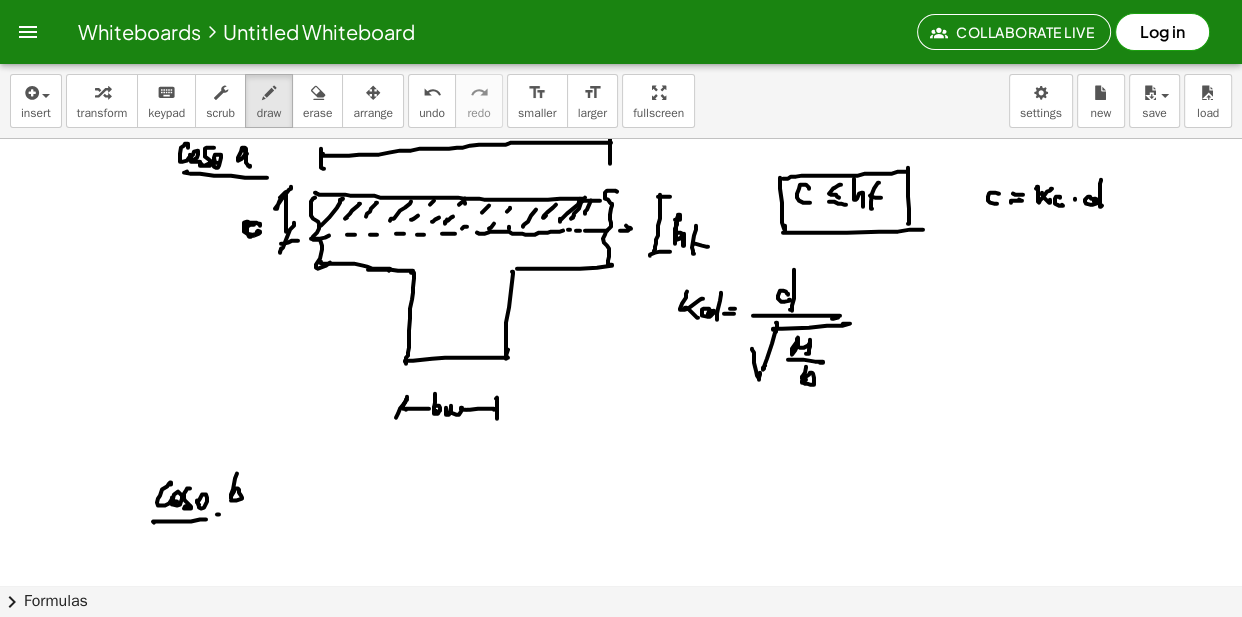 click at bounding box center [621, -2499] 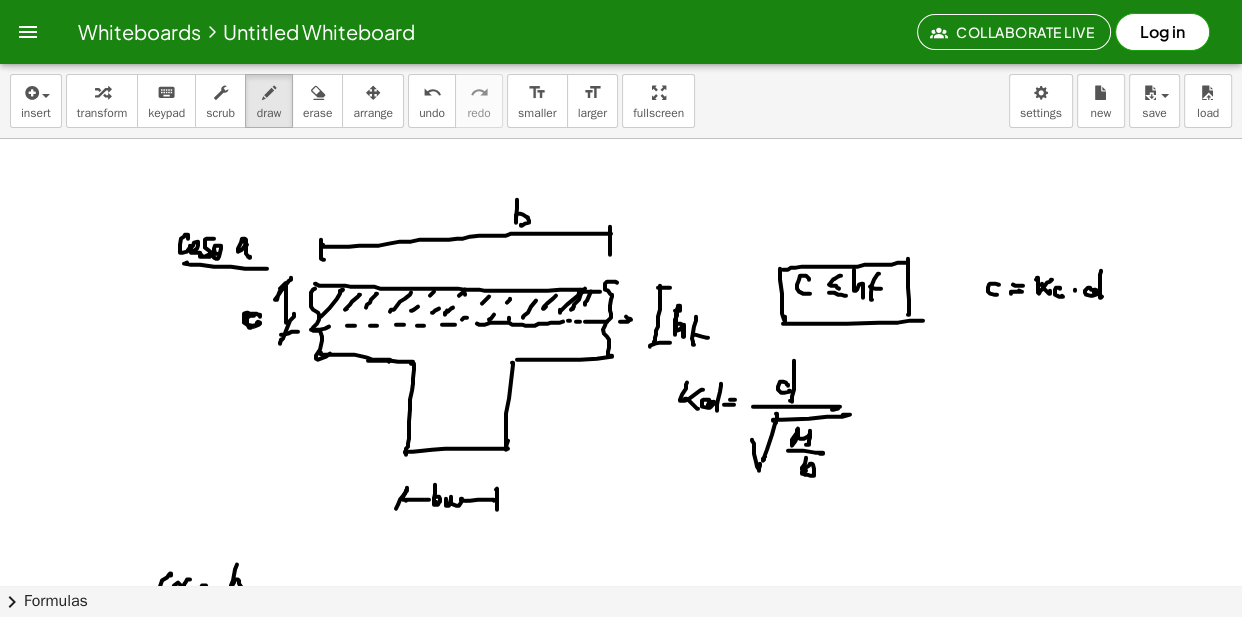 scroll, scrollTop: 5987, scrollLeft: 0, axis: vertical 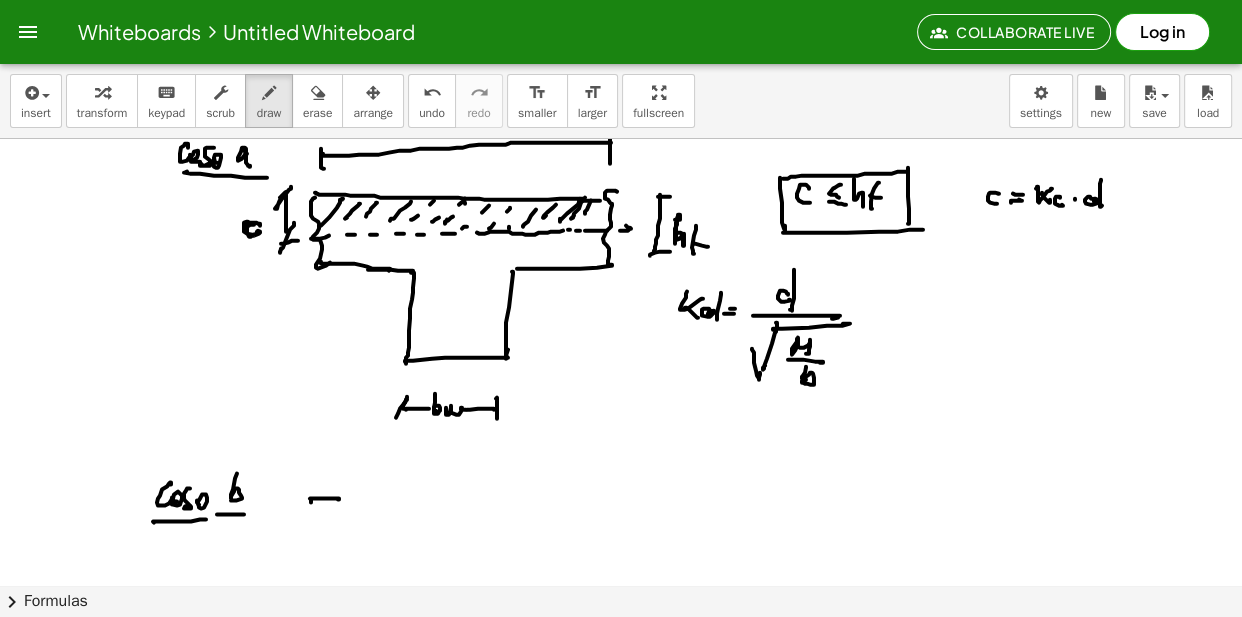 click at bounding box center [621, -2499] 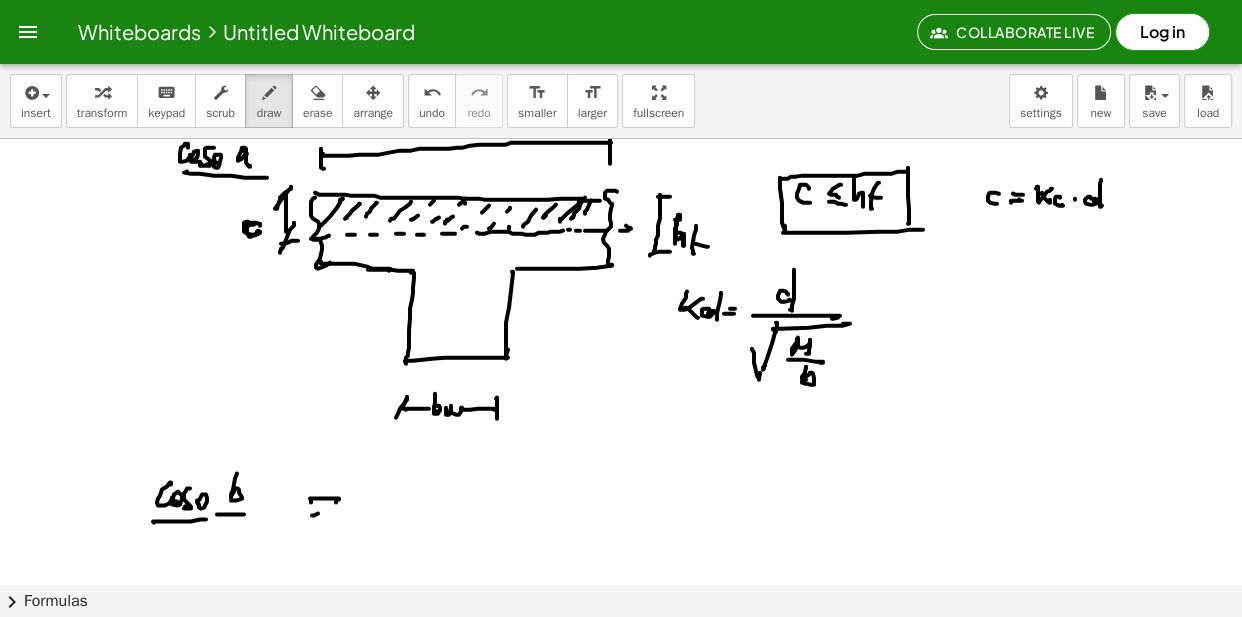 click at bounding box center [621, -2499] 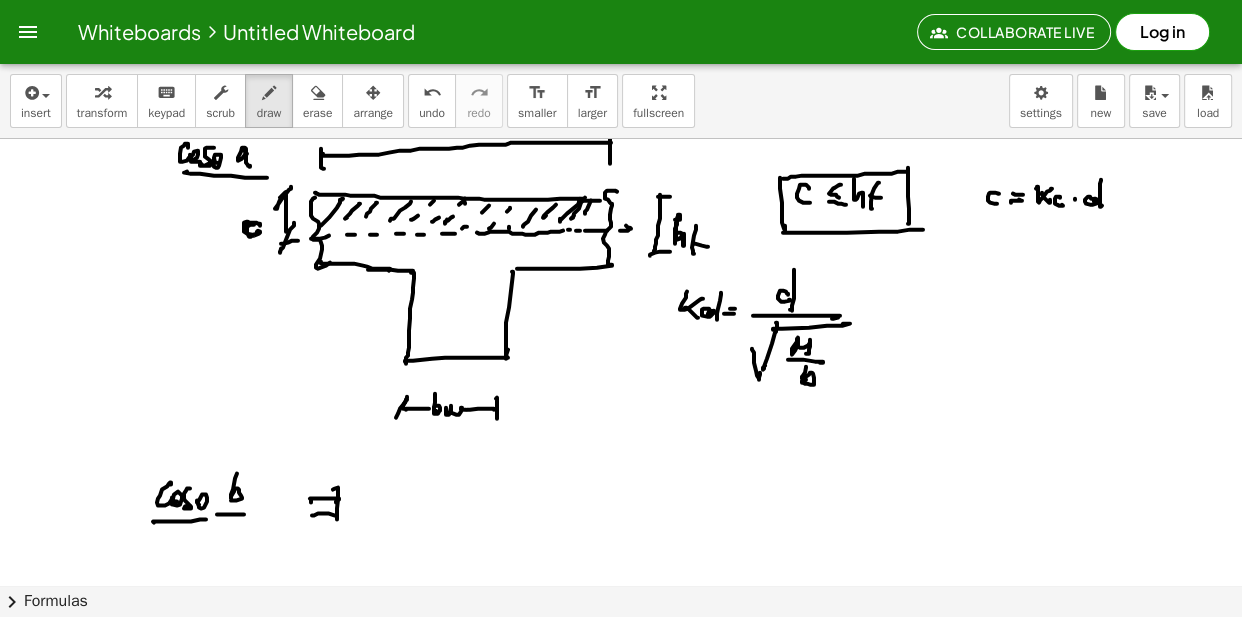 click at bounding box center [621, -2499] 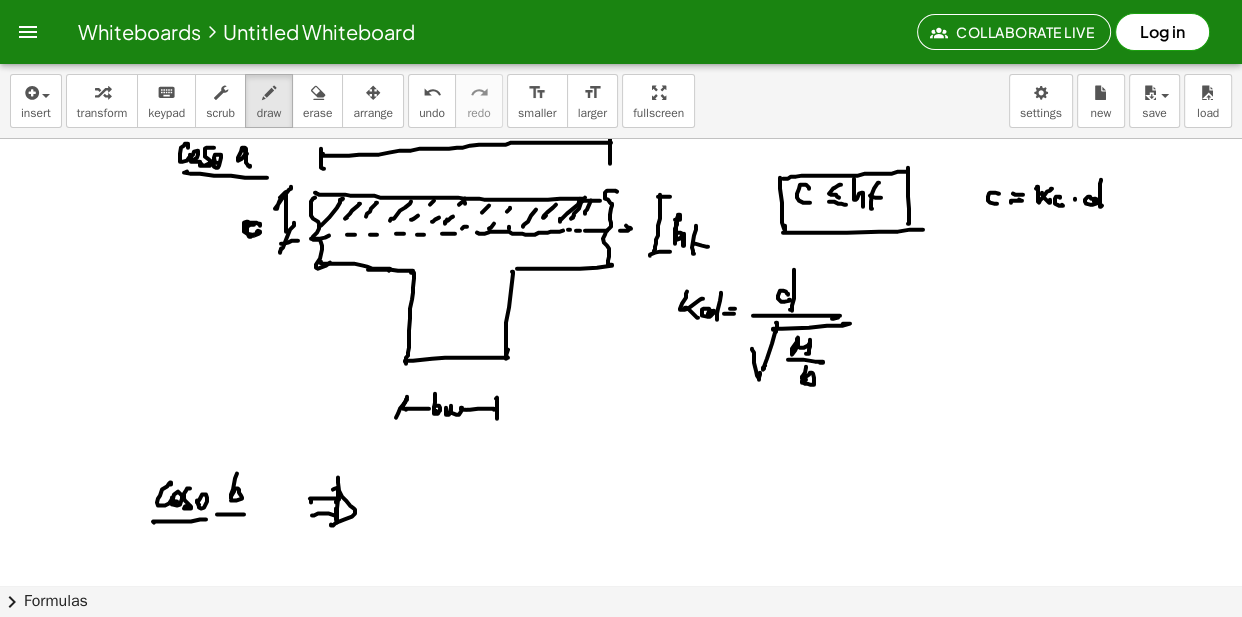 click at bounding box center (621, -2499) 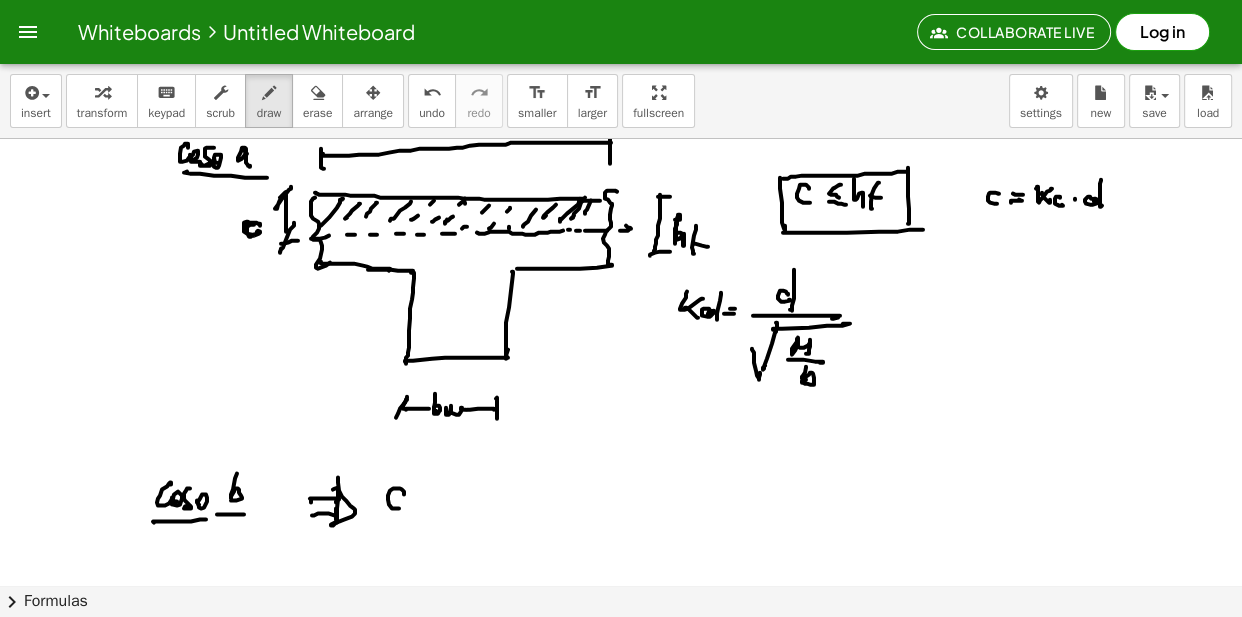 click at bounding box center (621, -2499) 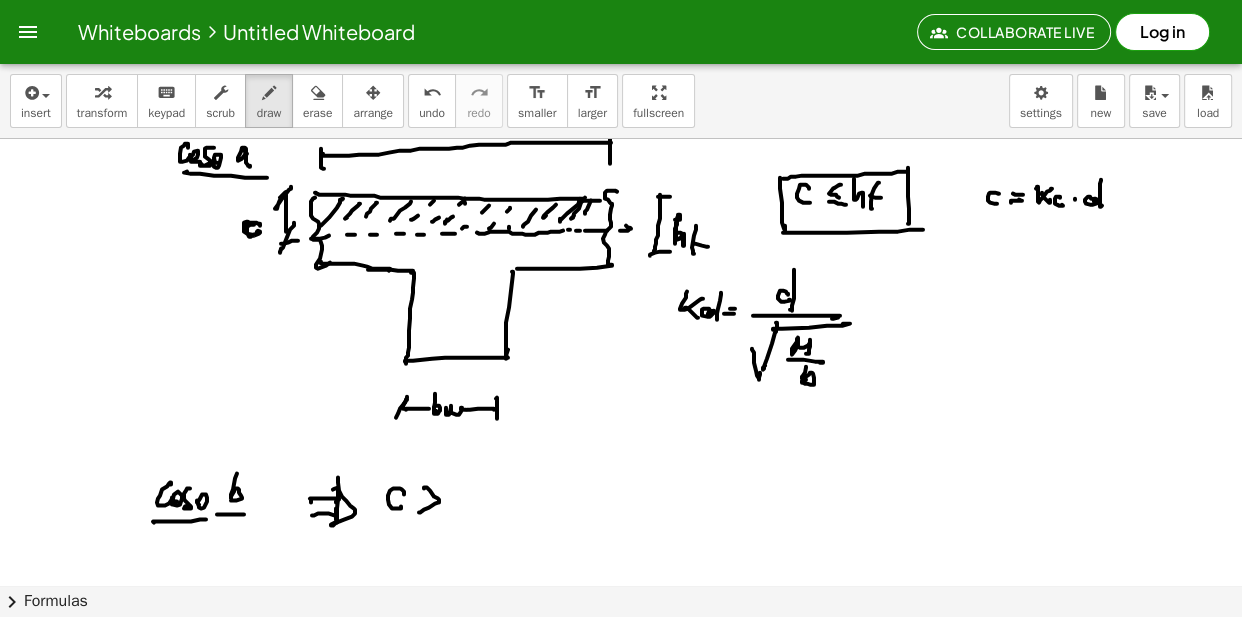 click at bounding box center (621, -2499) 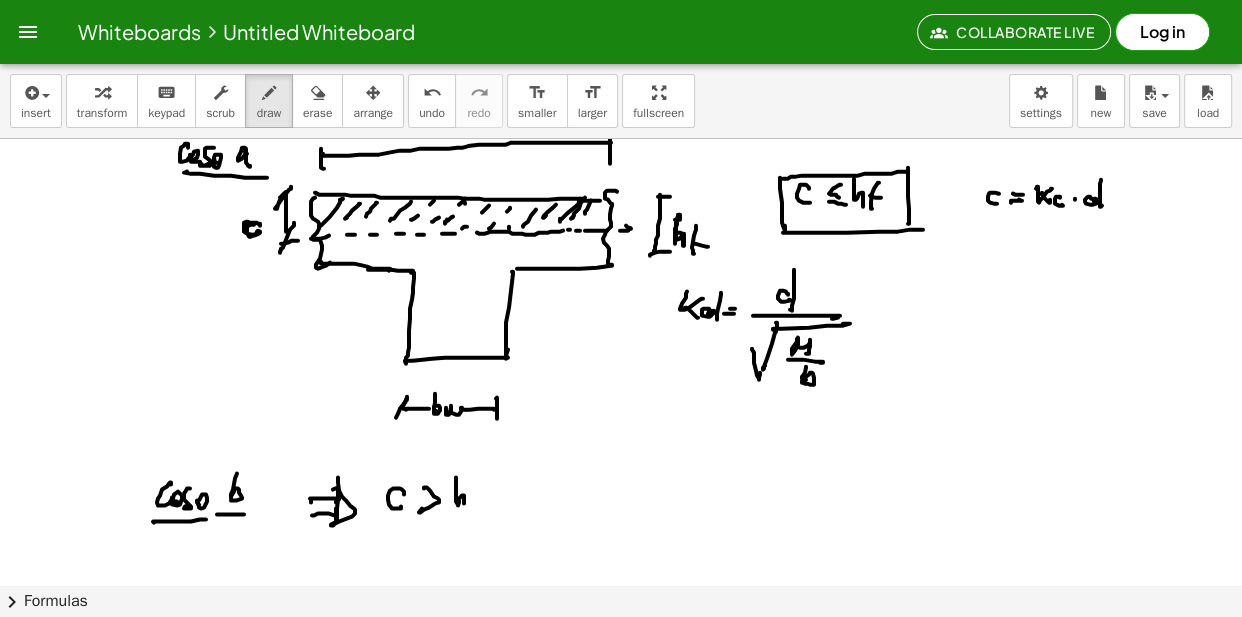 click at bounding box center (621, -2499) 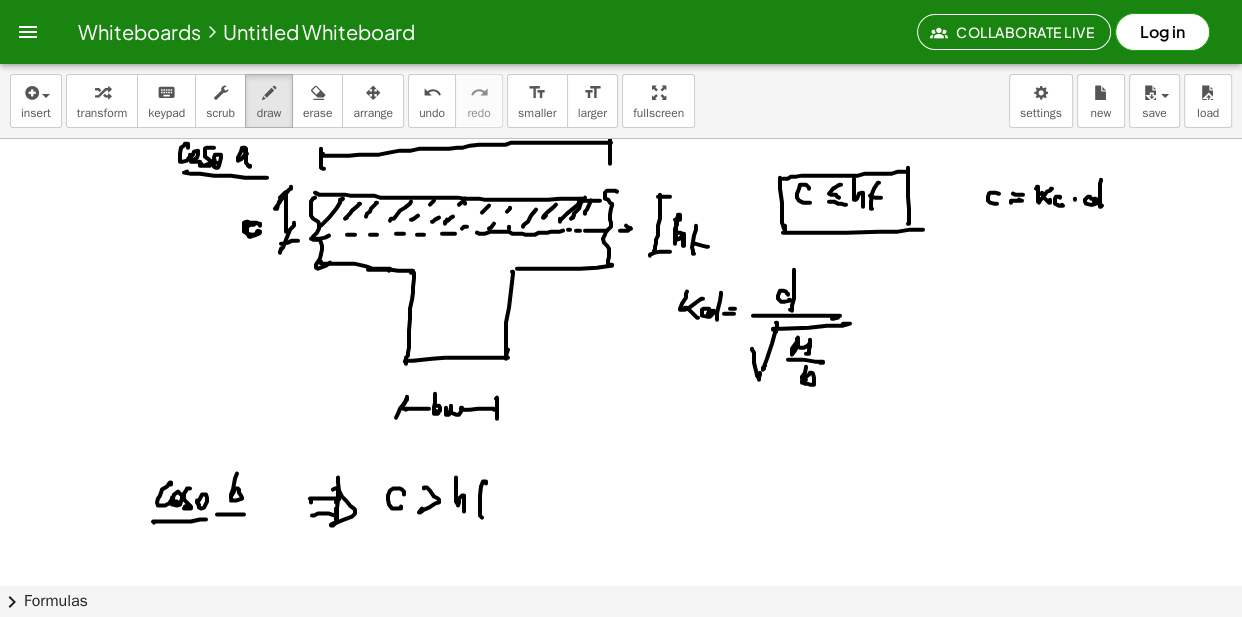 click at bounding box center [621, -2499] 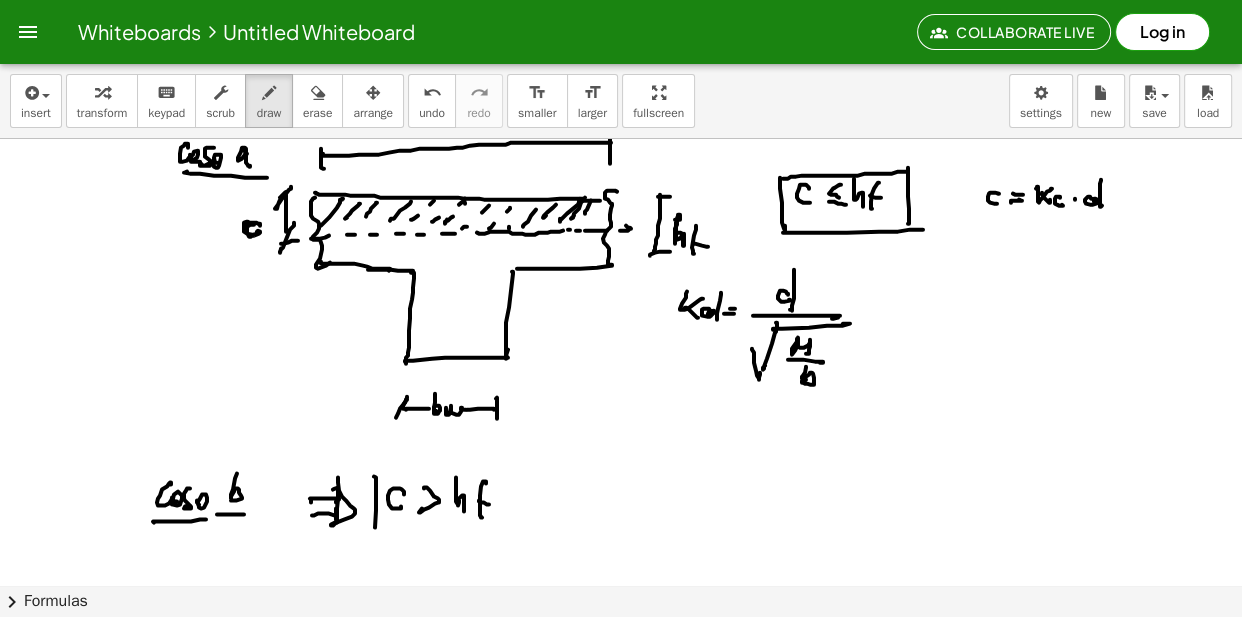 click at bounding box center (621, -2499) 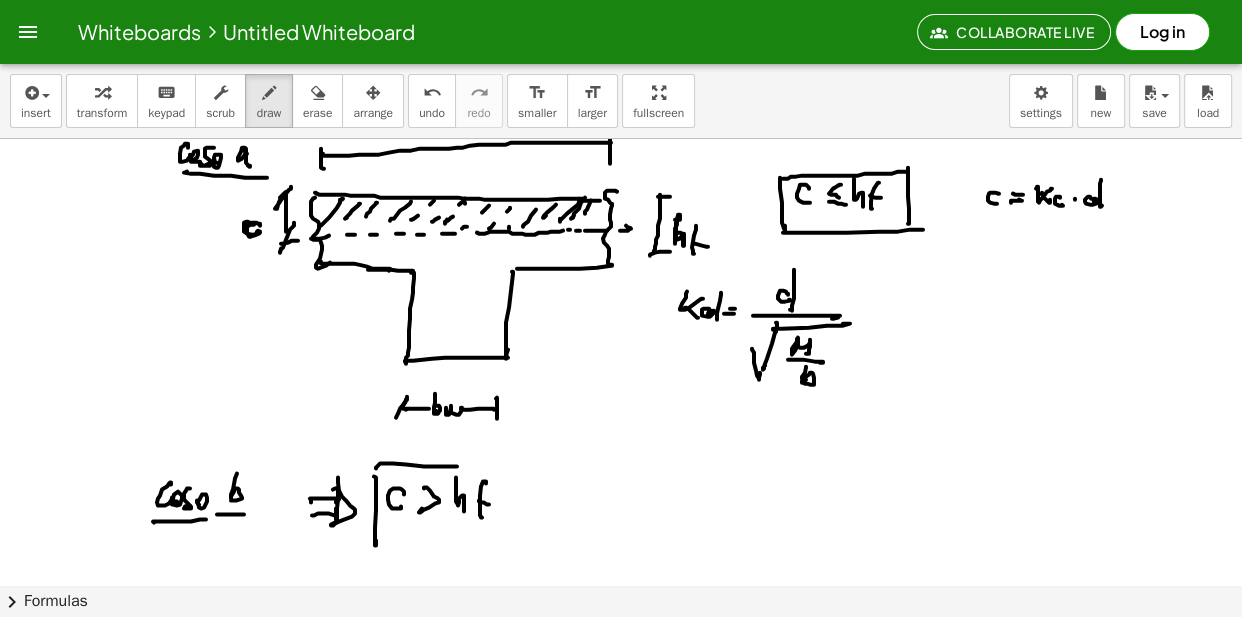 click at bounding box center [621, -2499] 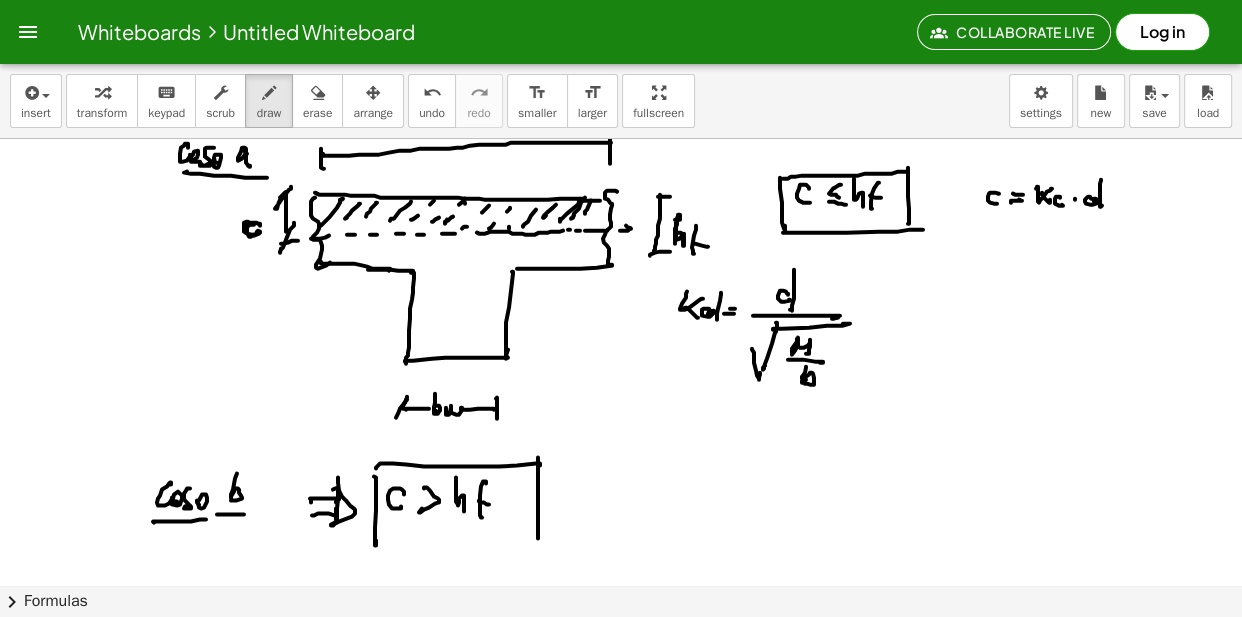 click at bounding box center (621, -2499) 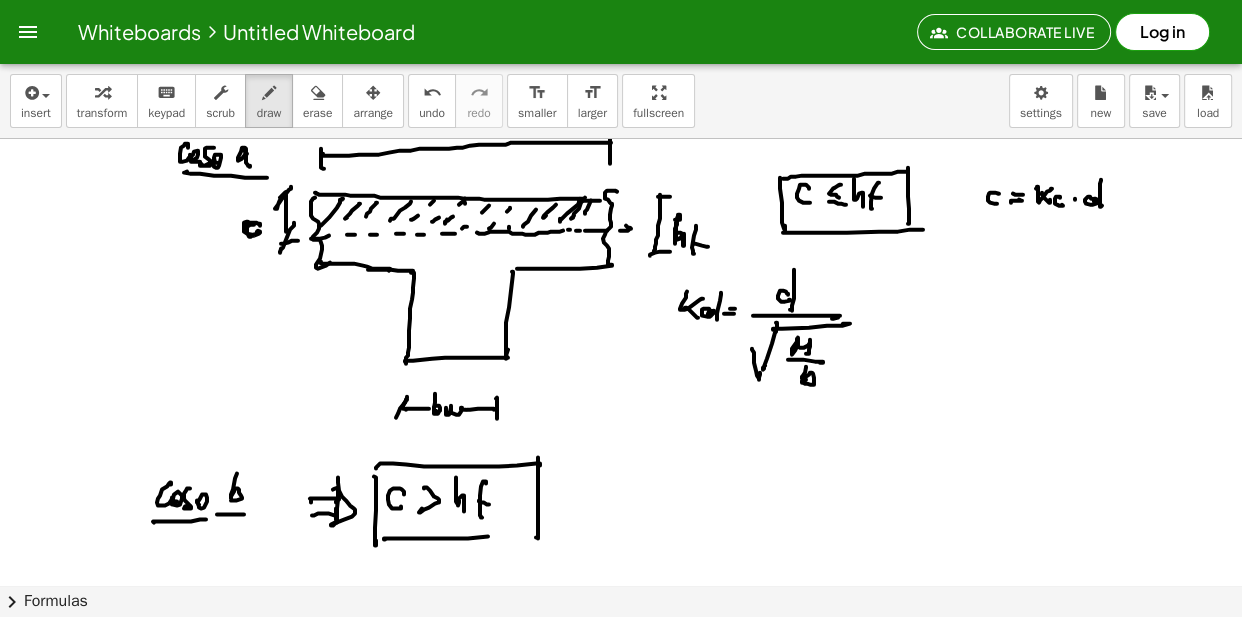 click at bounding box center [621, -2499] 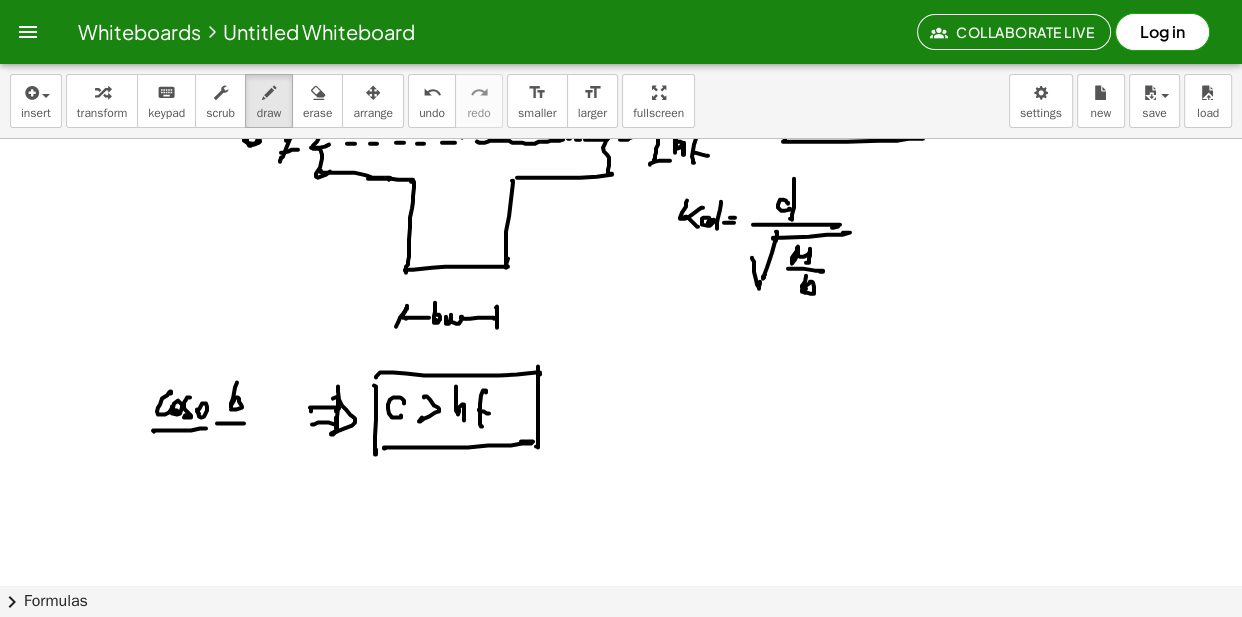 scroll, scrollTop: 6169, scrollLeft: 0, axis: vertical 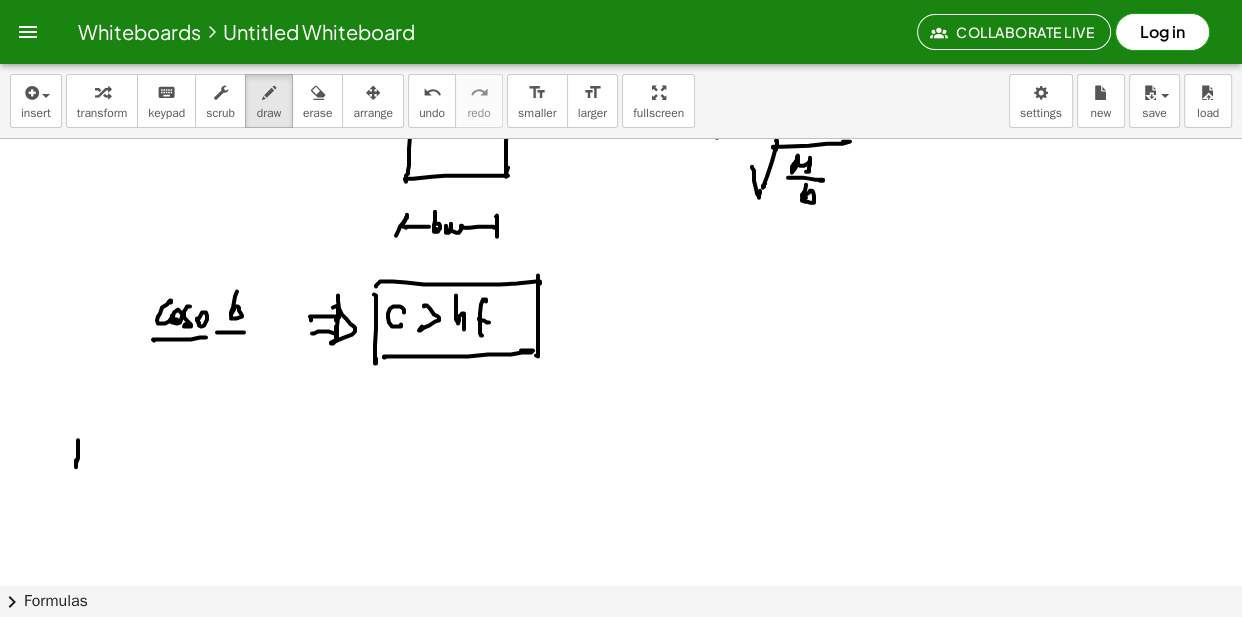 click at bounding box center (621, -2681) 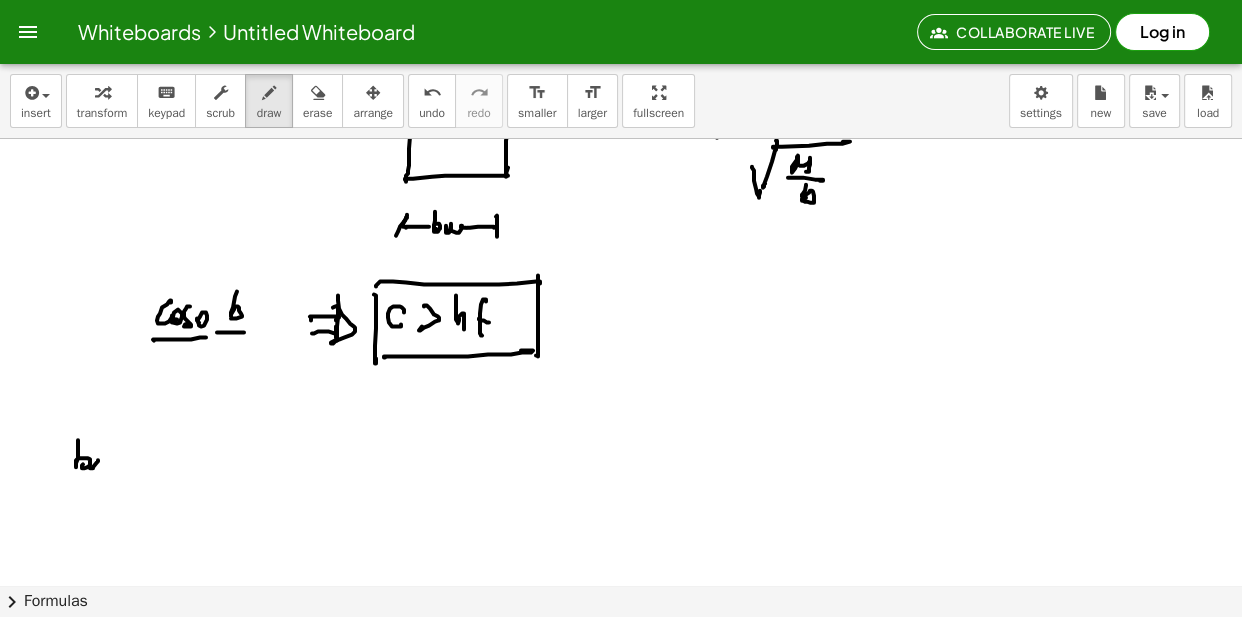 click at bounding box center [621, -2681] 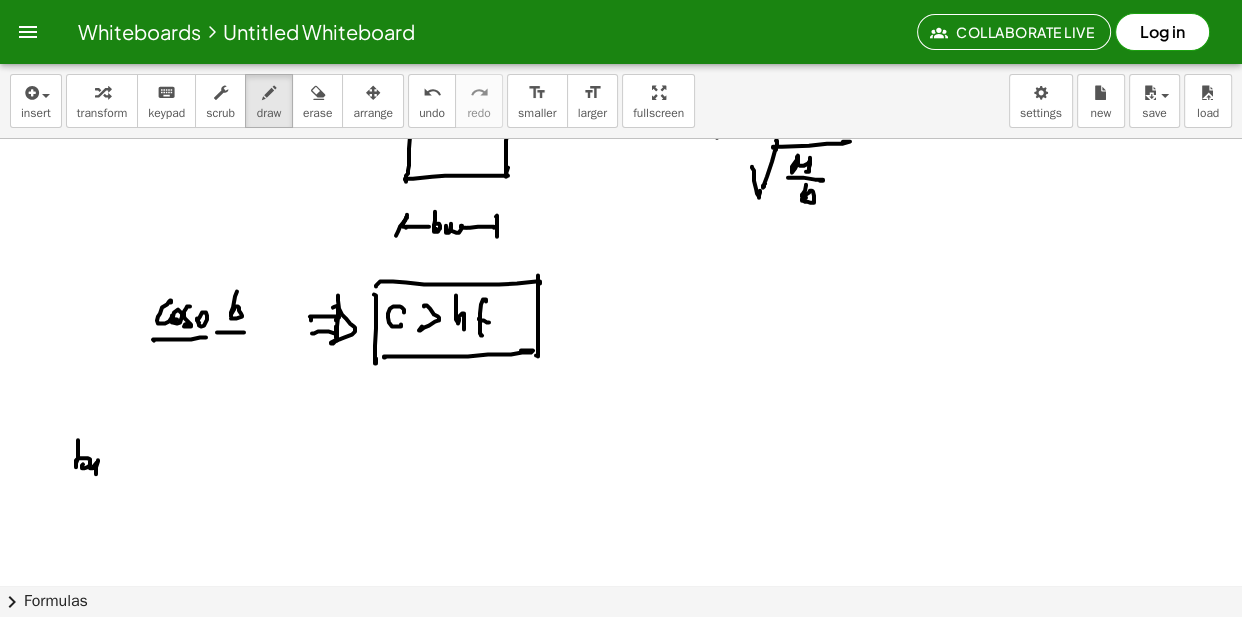 click at bounding box center (621, -2681) 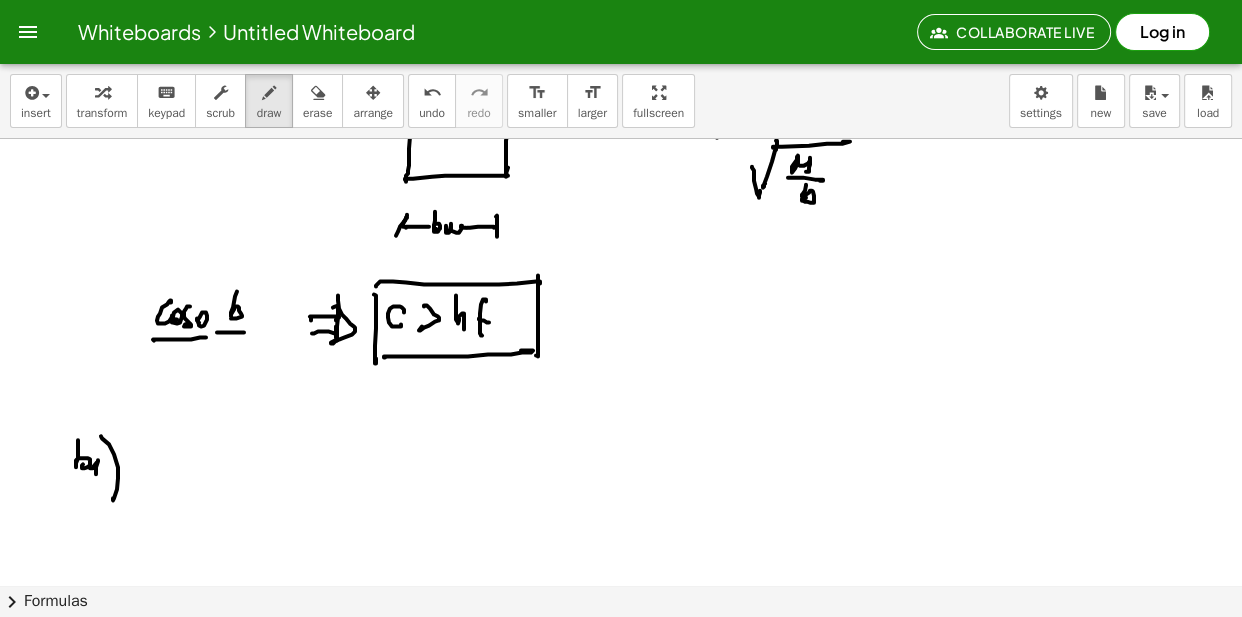 scroll, scrollTop: 6251, scrollLeft: 0, axis: vertical 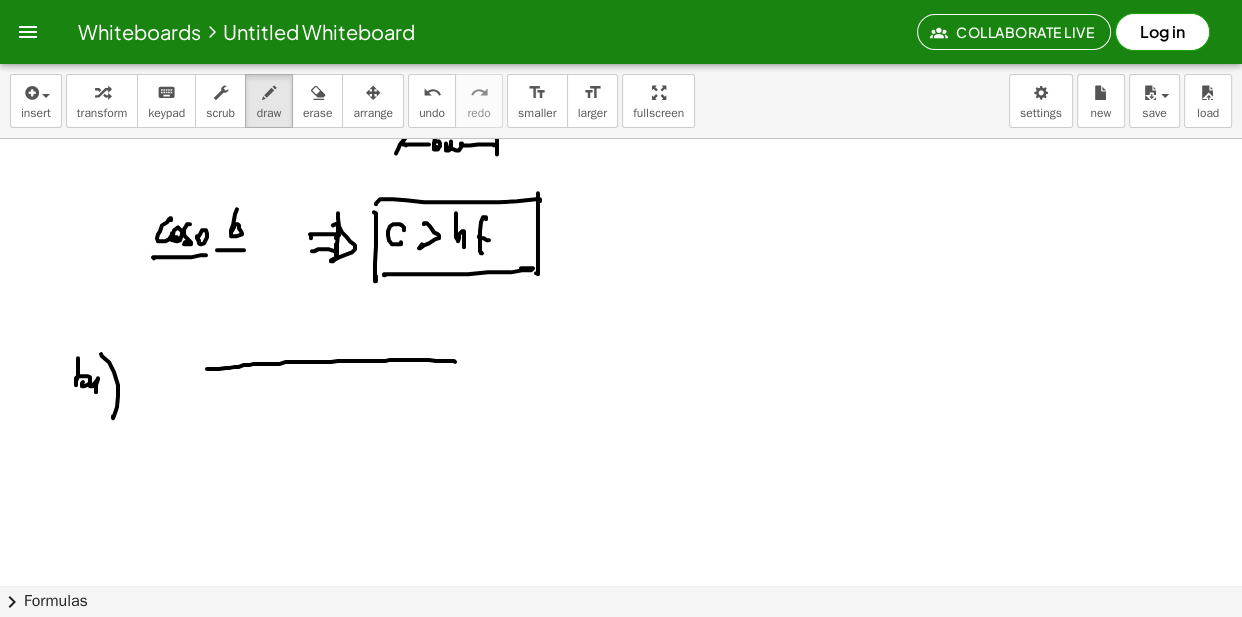 click at bounding box center [621, -2540] 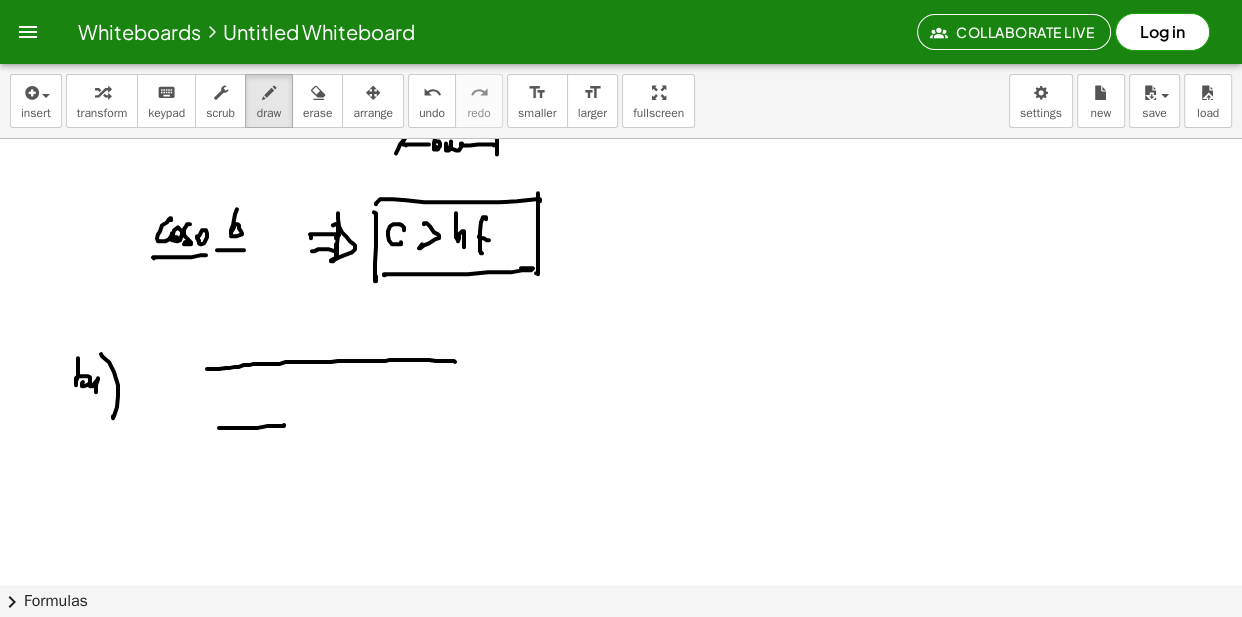 click at bounding box center [621, -2540] 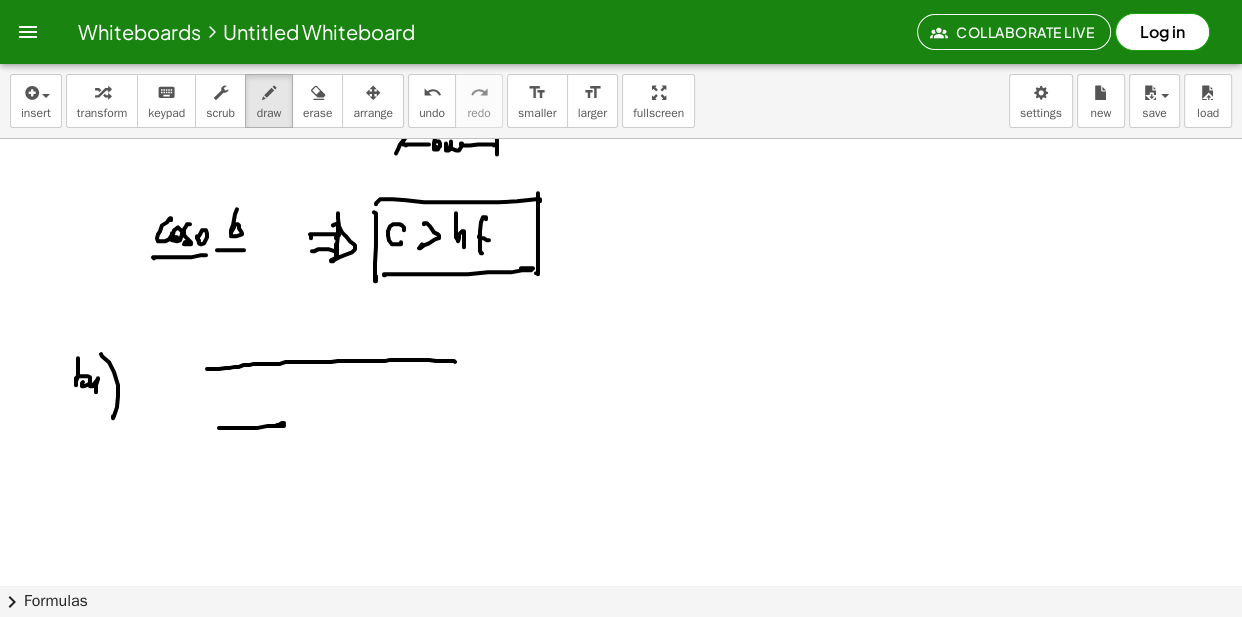 click at bounding box center [621, -2540] 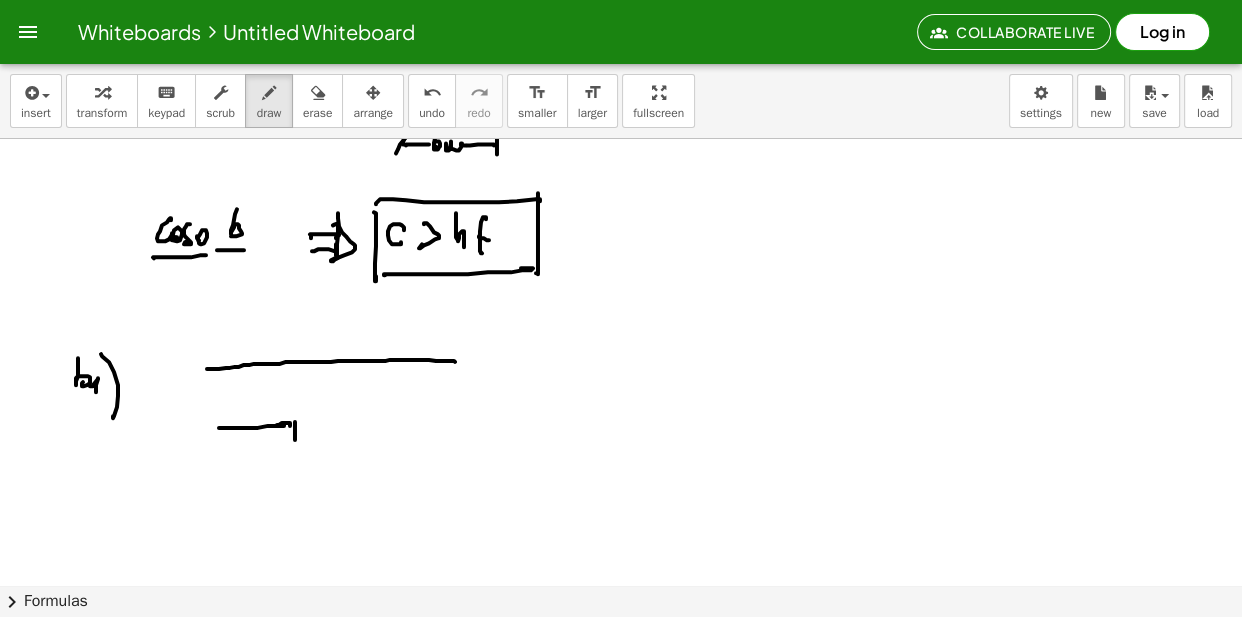 click at bounding box center [621, -2540] 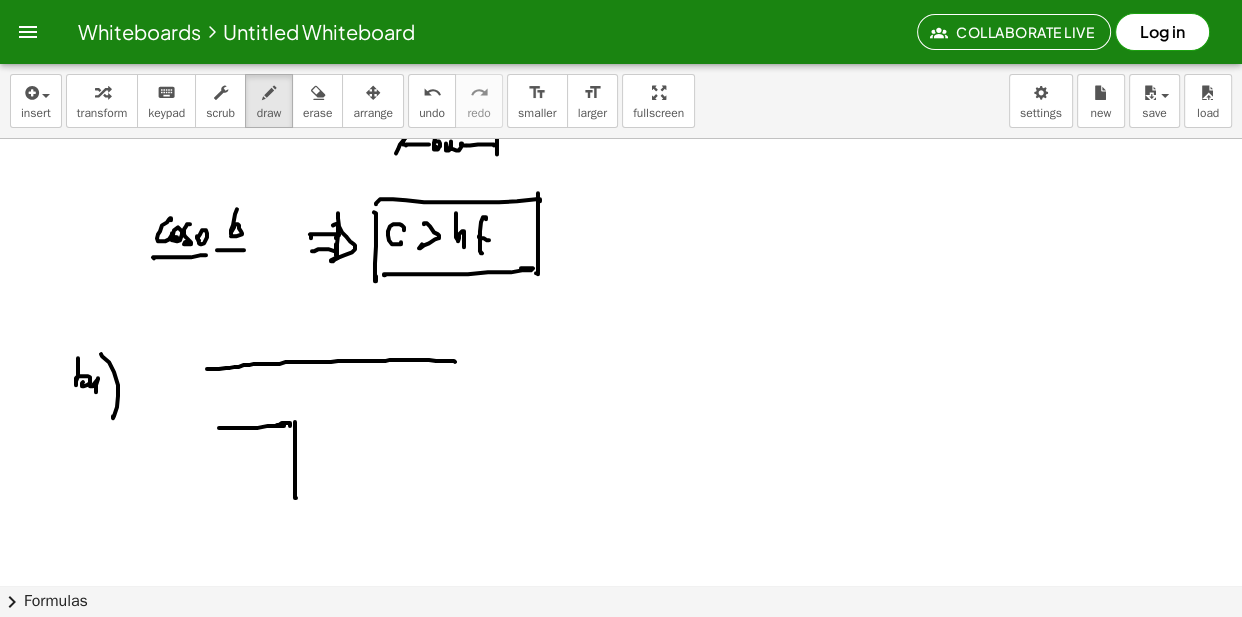 click at bounding box center [621, -2540] 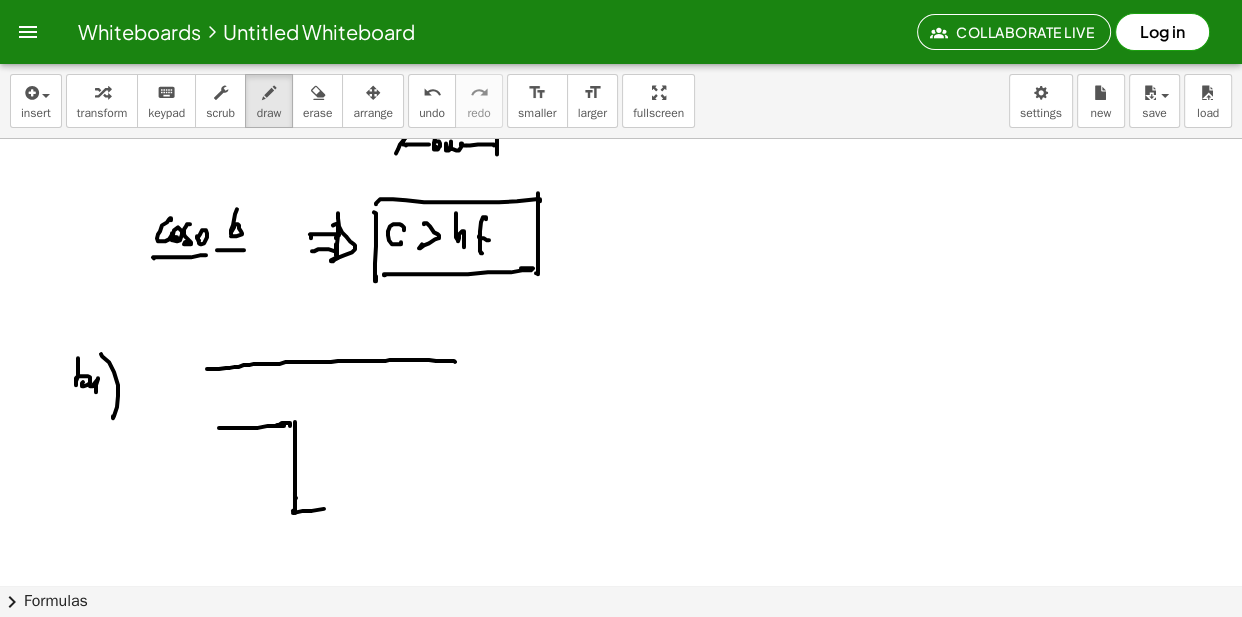 click at bounding box center [621, -2540] 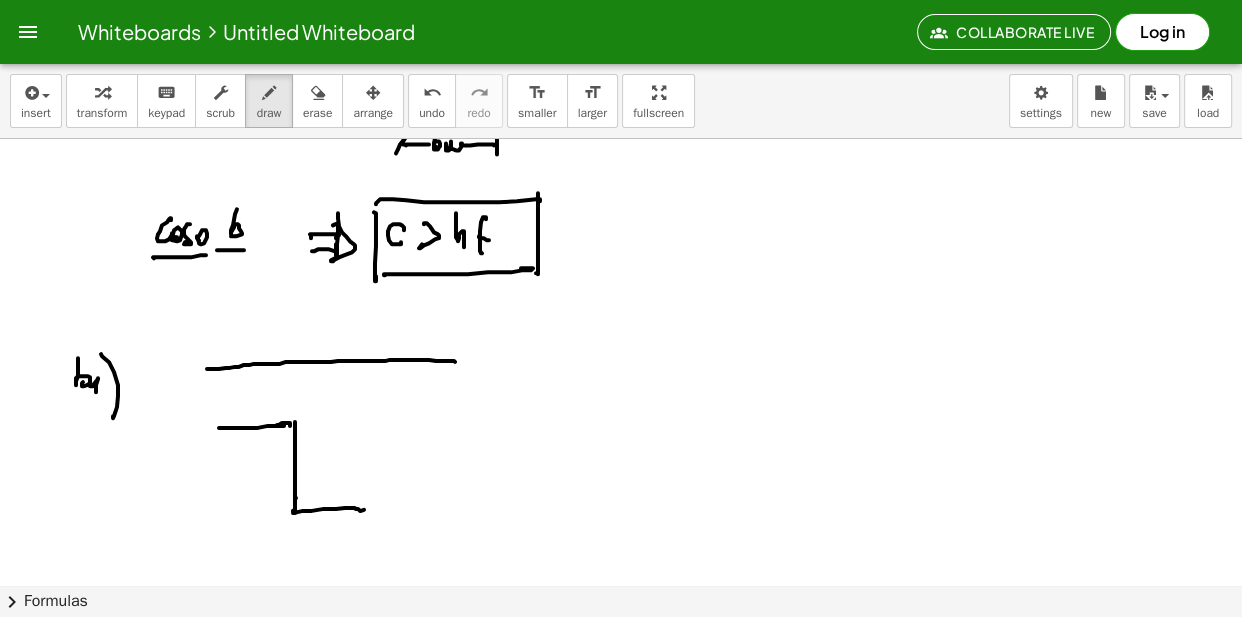click at bounding box center [621, -2540] 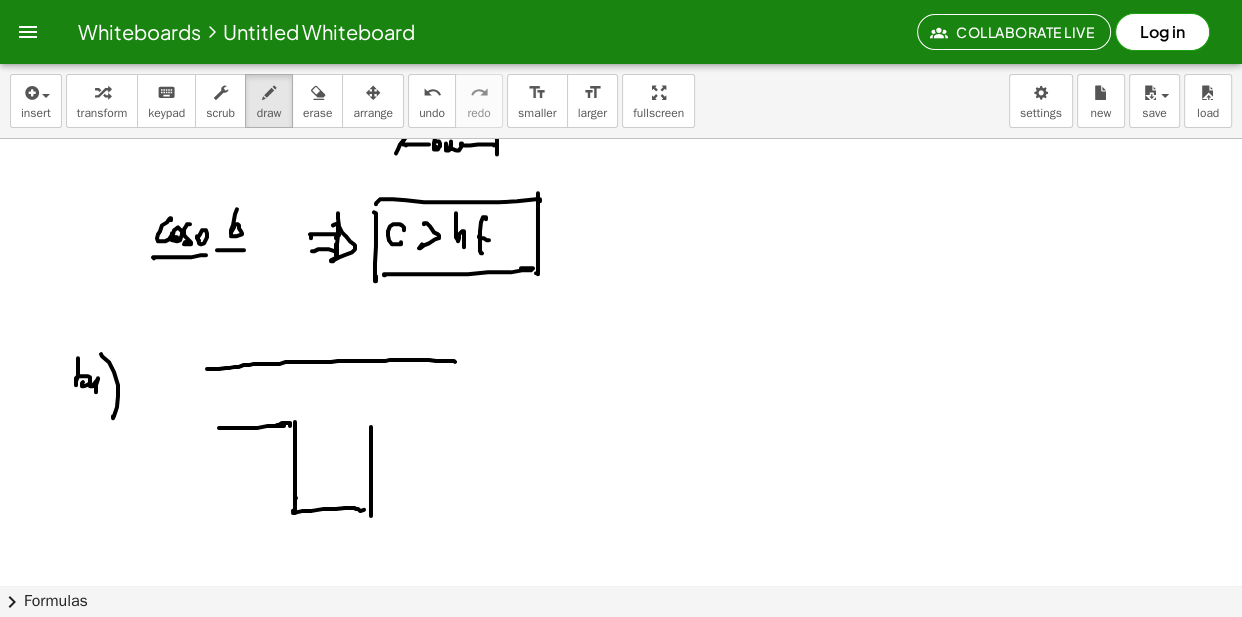 click at bounding box center [621, -2540] 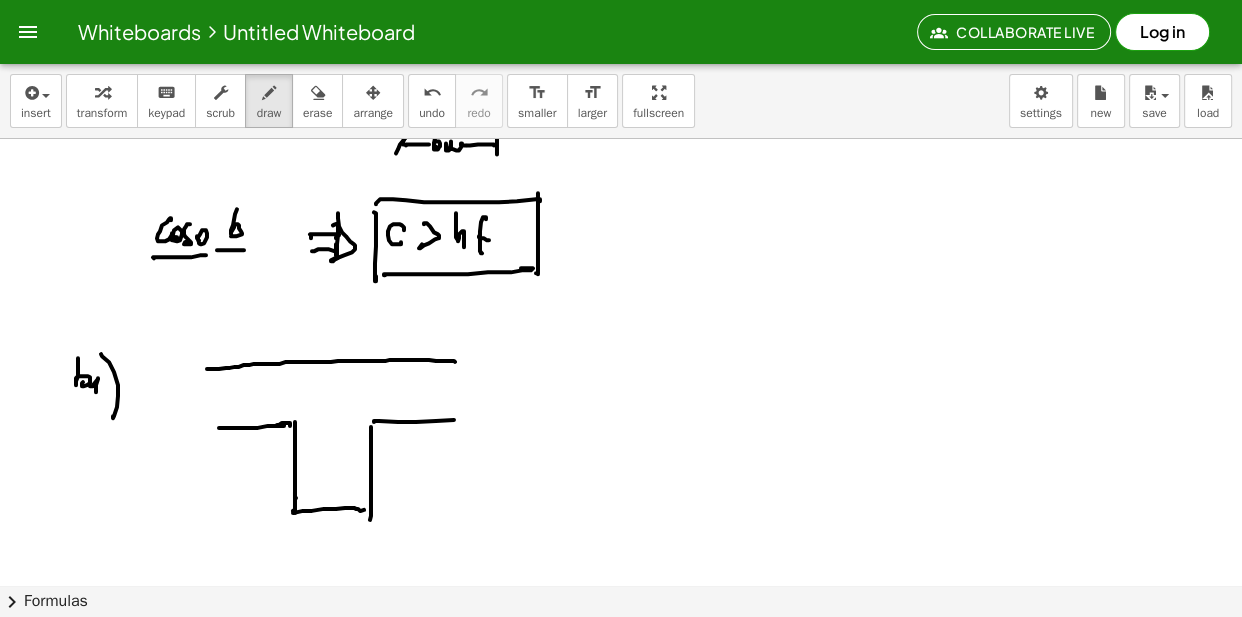 click at bounding box center (621, -2540) 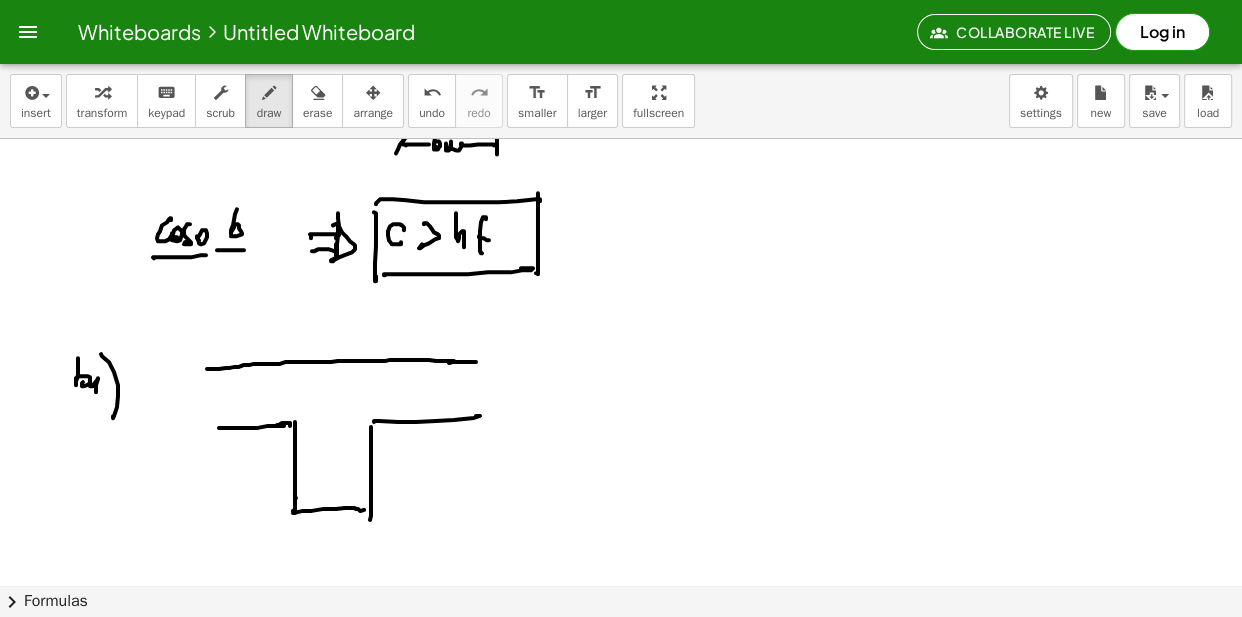click at bounding box center (621, -2540) 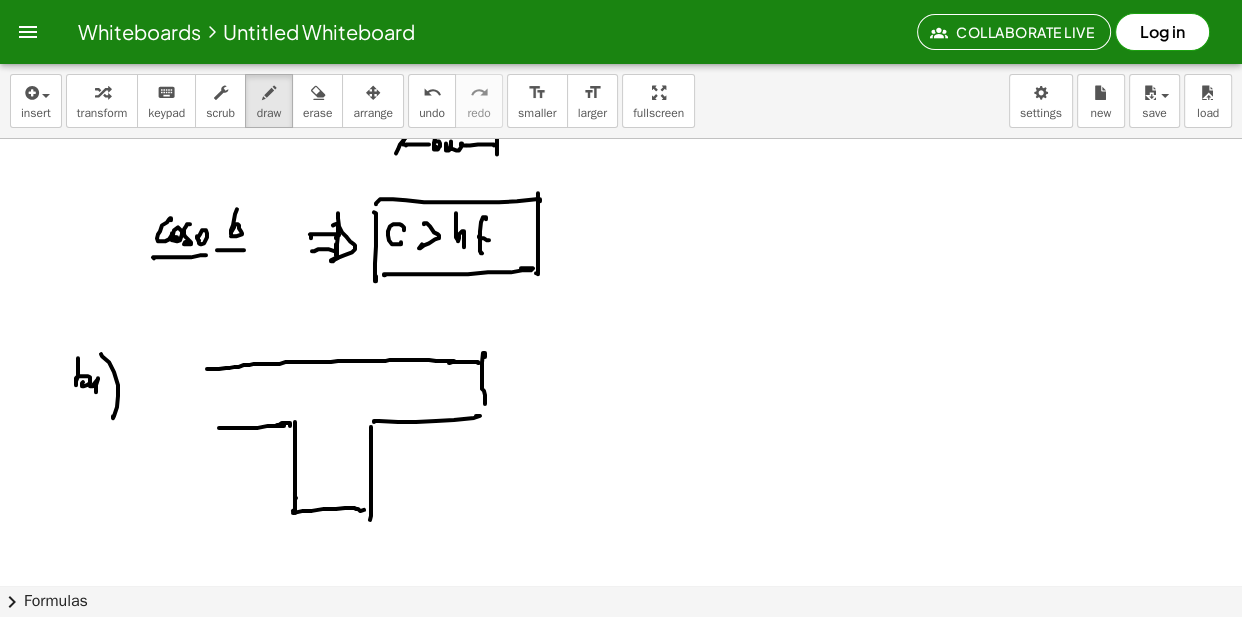 click at bounding box center [621, -2540] 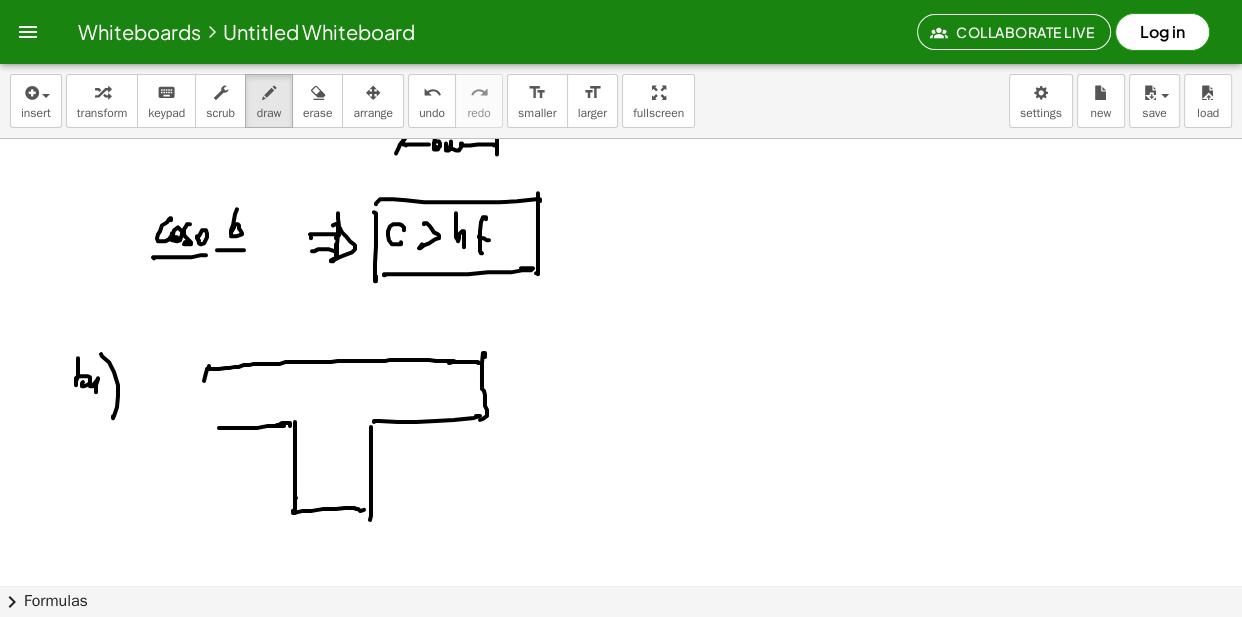 click at bounding box center (621, -2540) 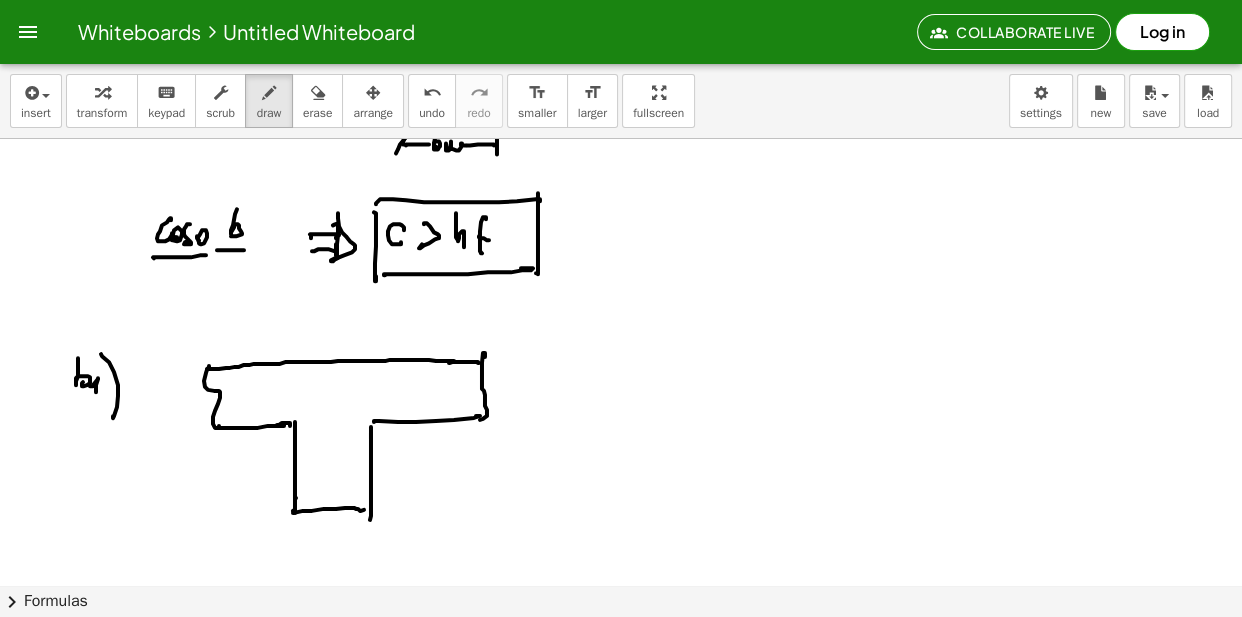 click at bounding box center (621, -2540) 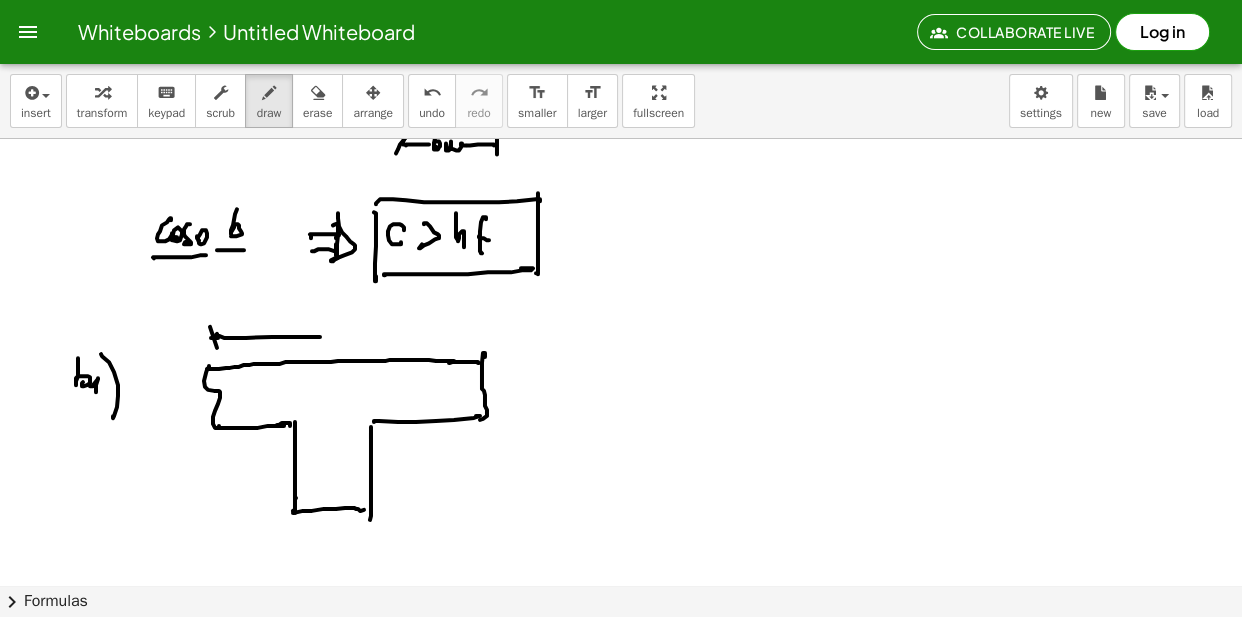 click at bounding box center (621, -2540) 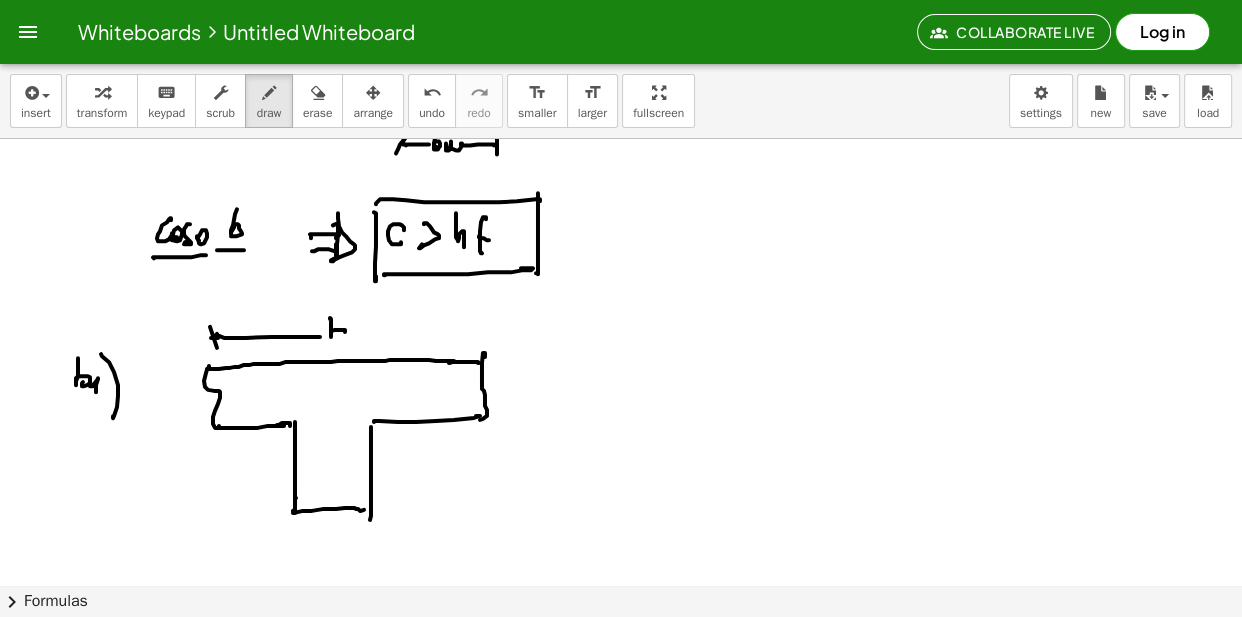 click at bounding box center (621, -2540) 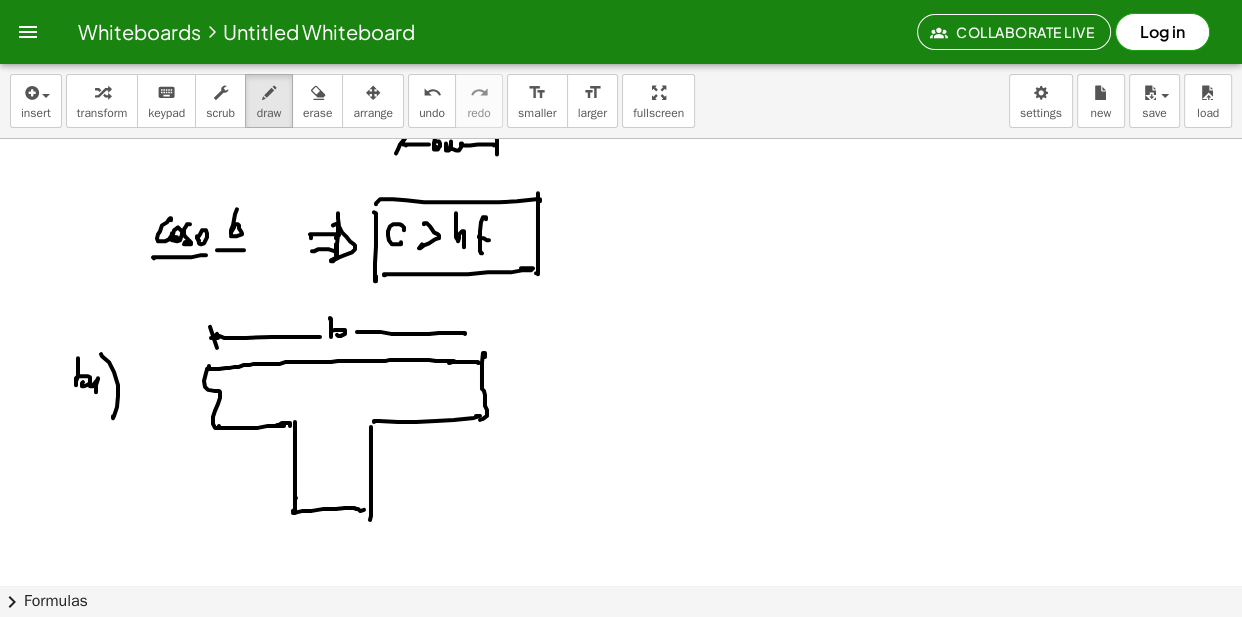 click at bounding box center [621, -2540] 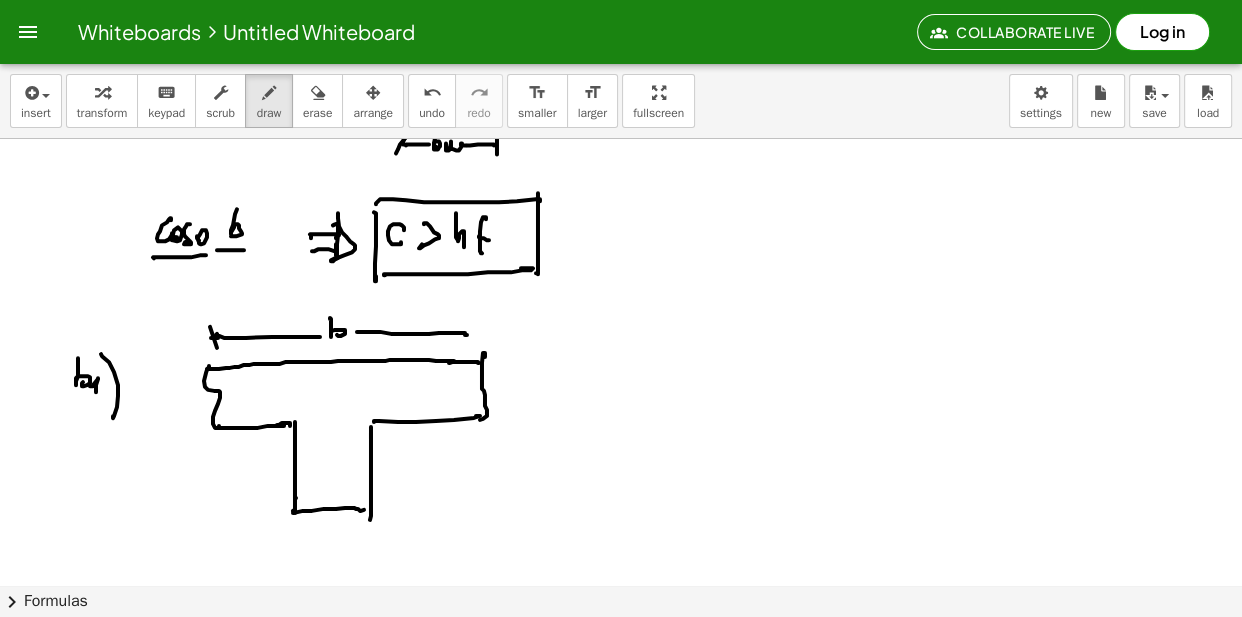click at bounding box center (621, -2540) 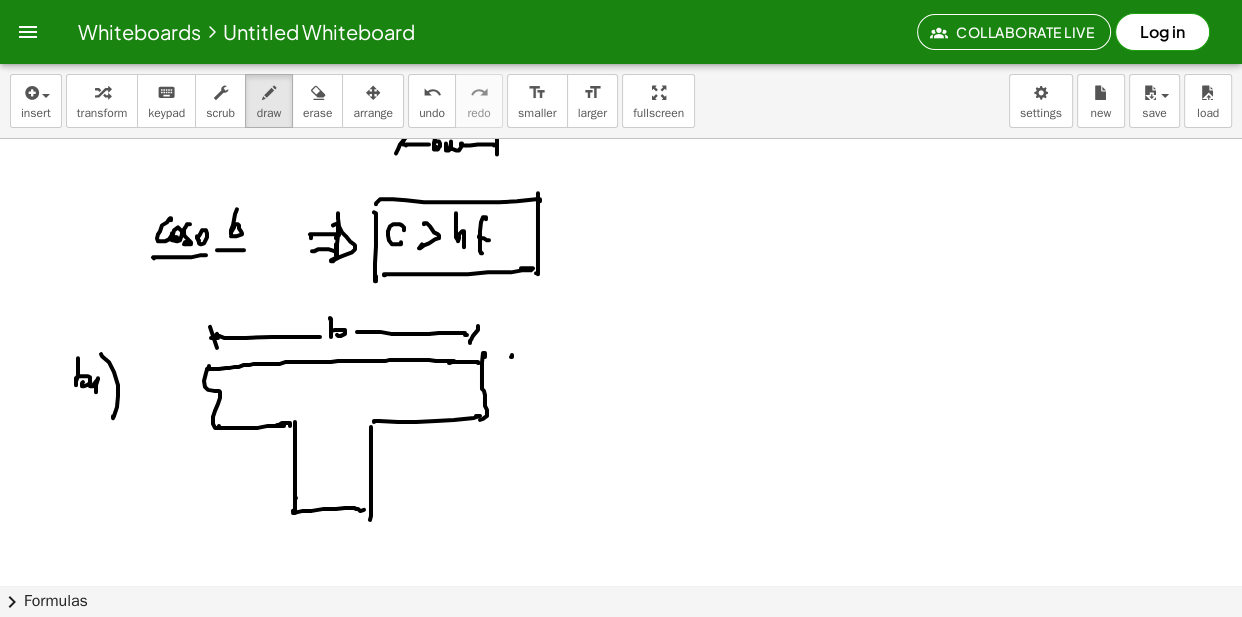 click at bounding box center [621, -2540] 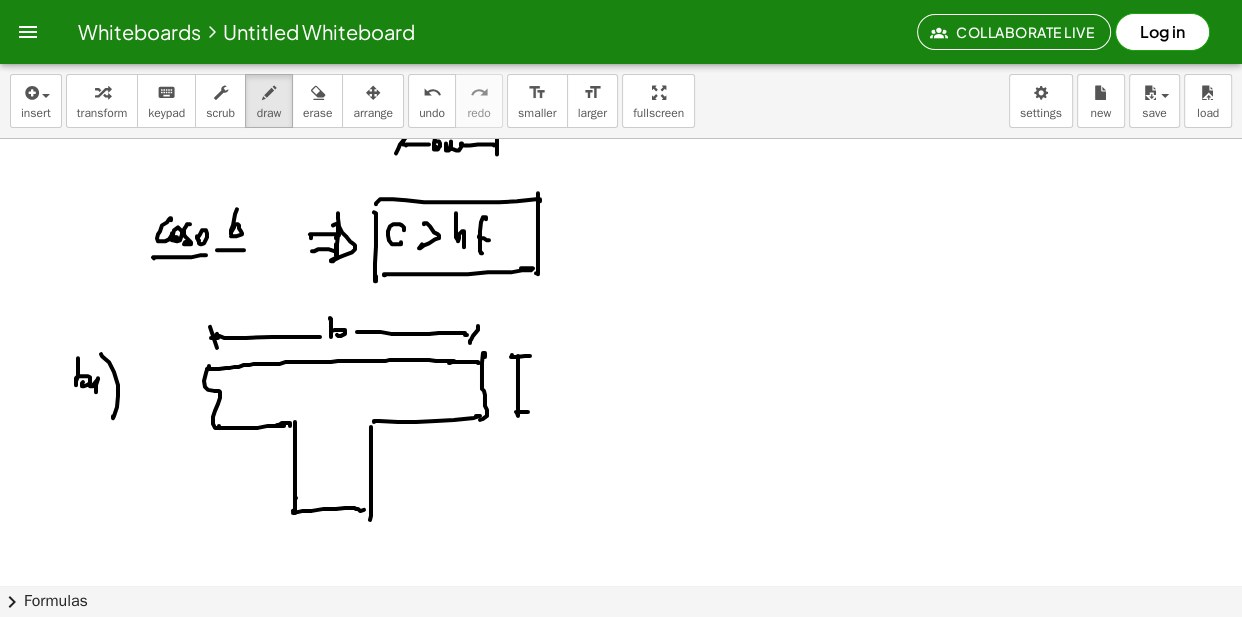 click at bounding box center (621, -2540) 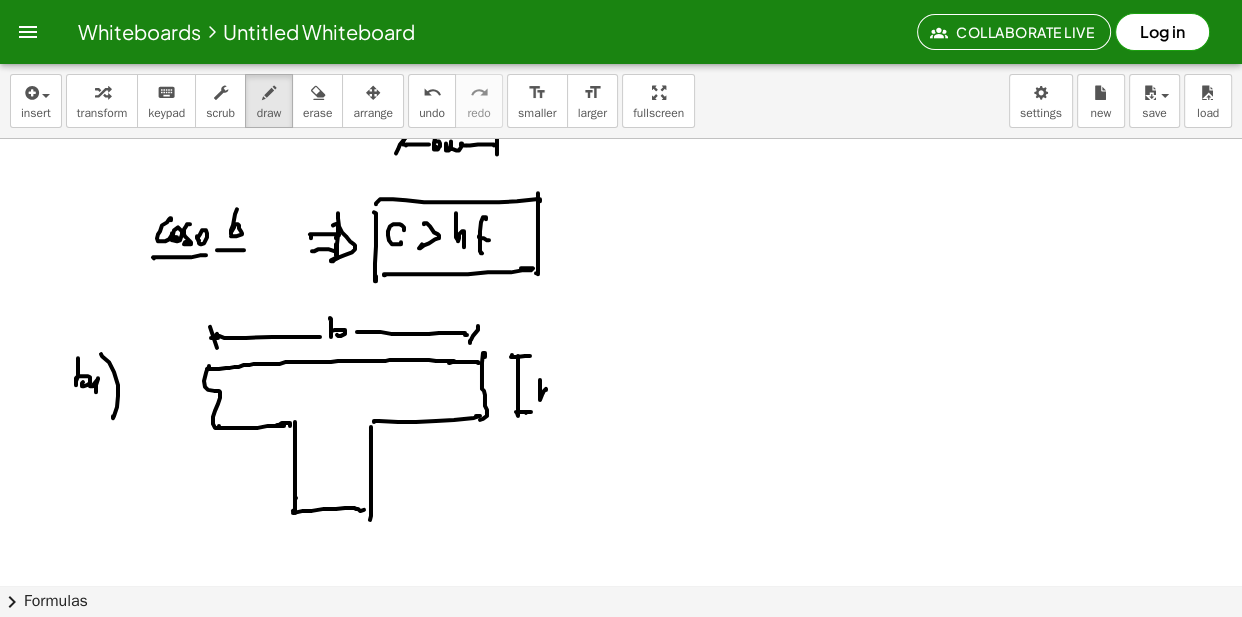 click at bounding box center (621, -2540) 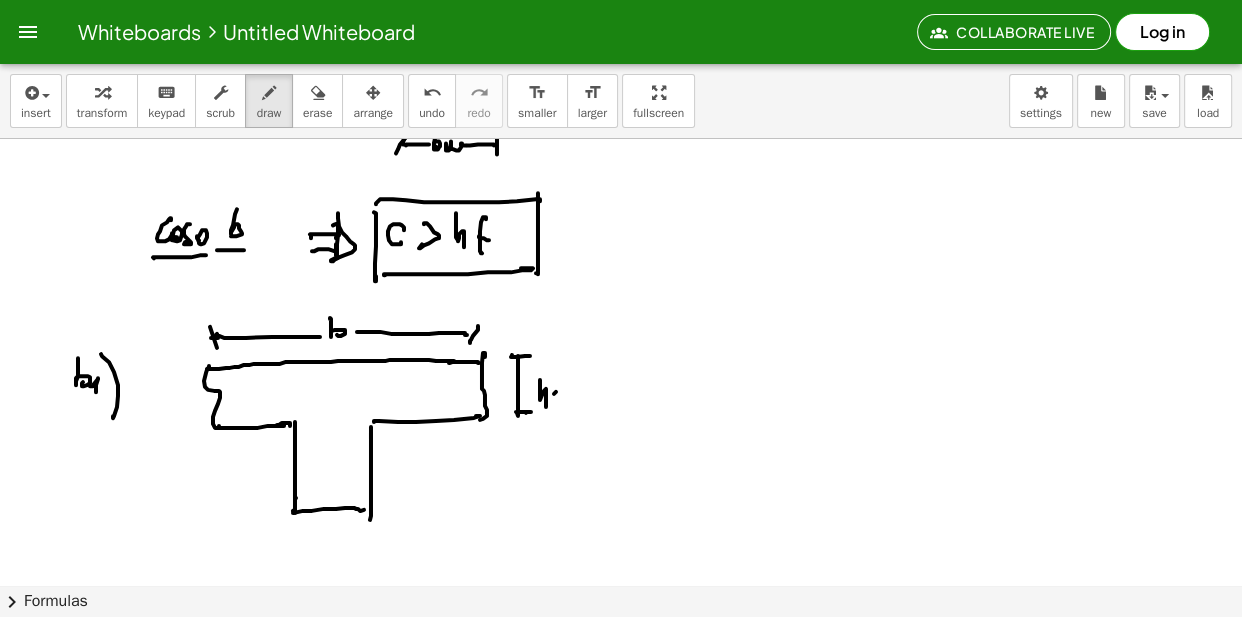 click at bounding box center [621, -2540] 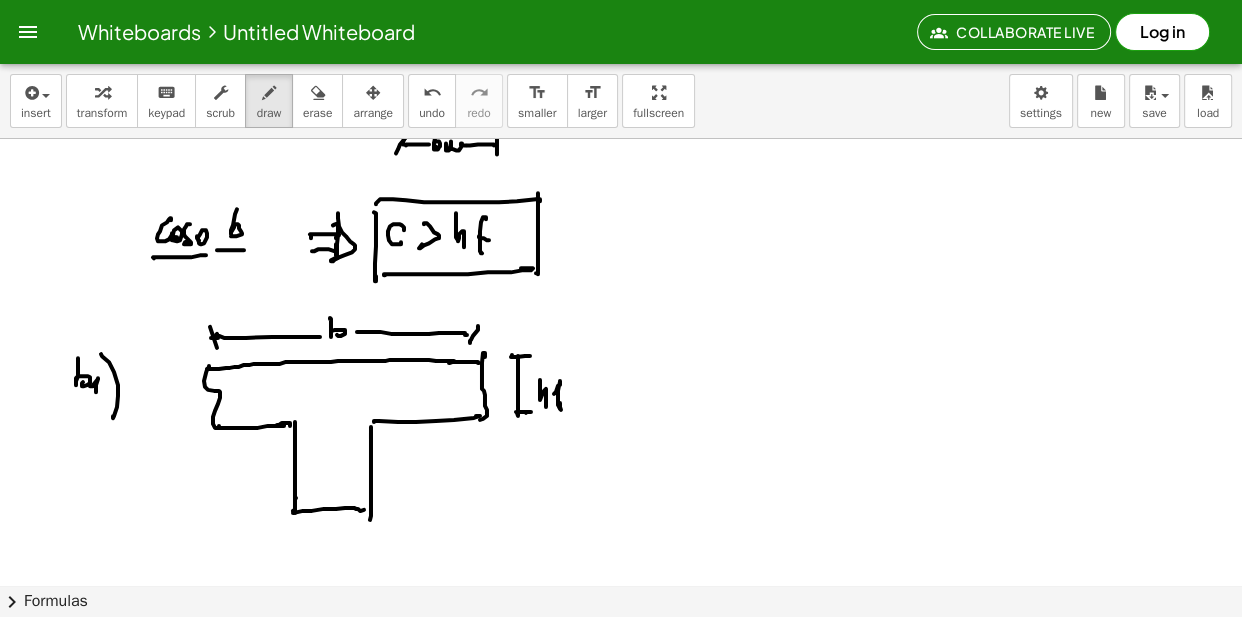 click at bounding box center (621, -2540) 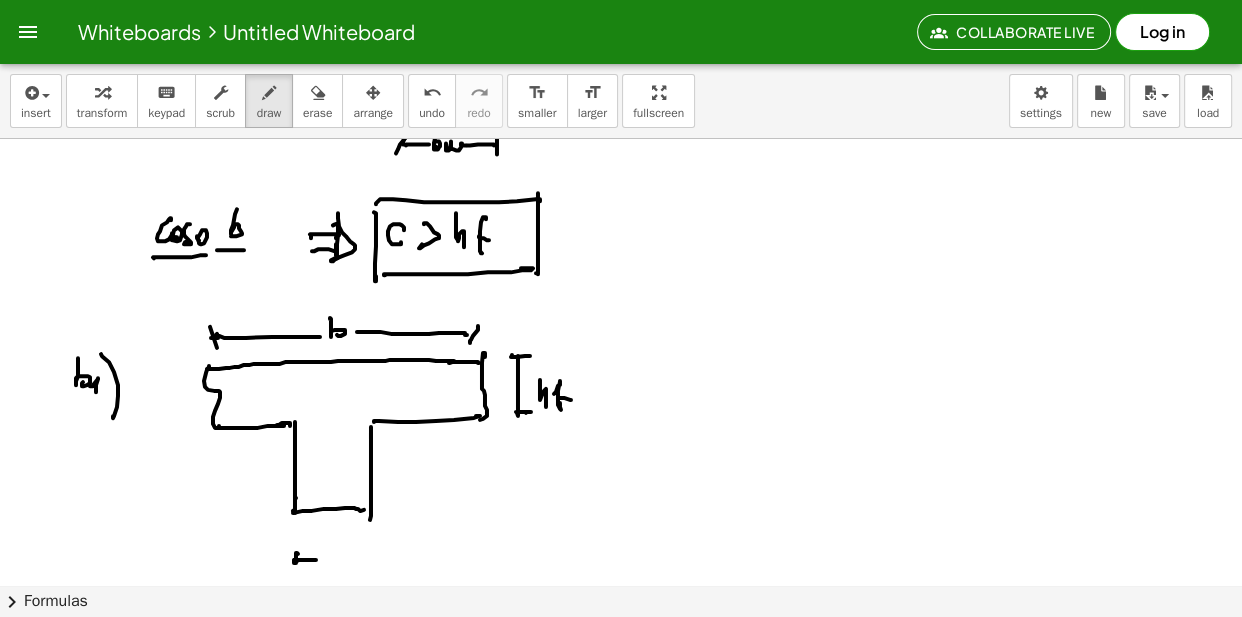 click at bounding box center (621, -2540) 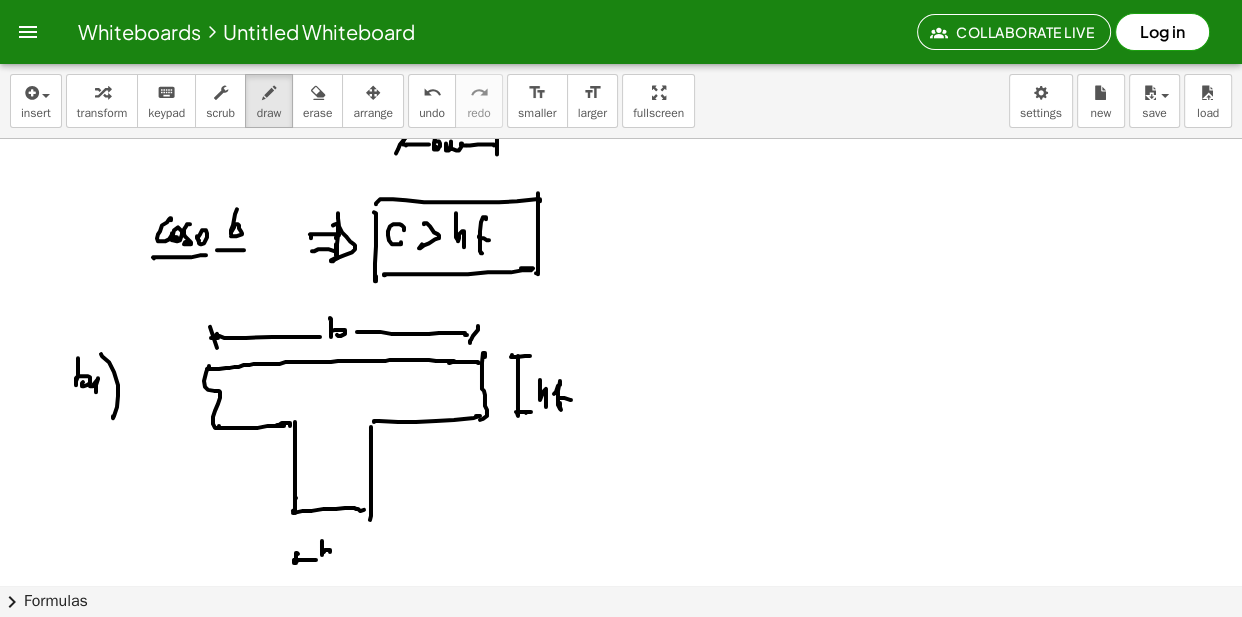 click at bounding box center [621, -2540] 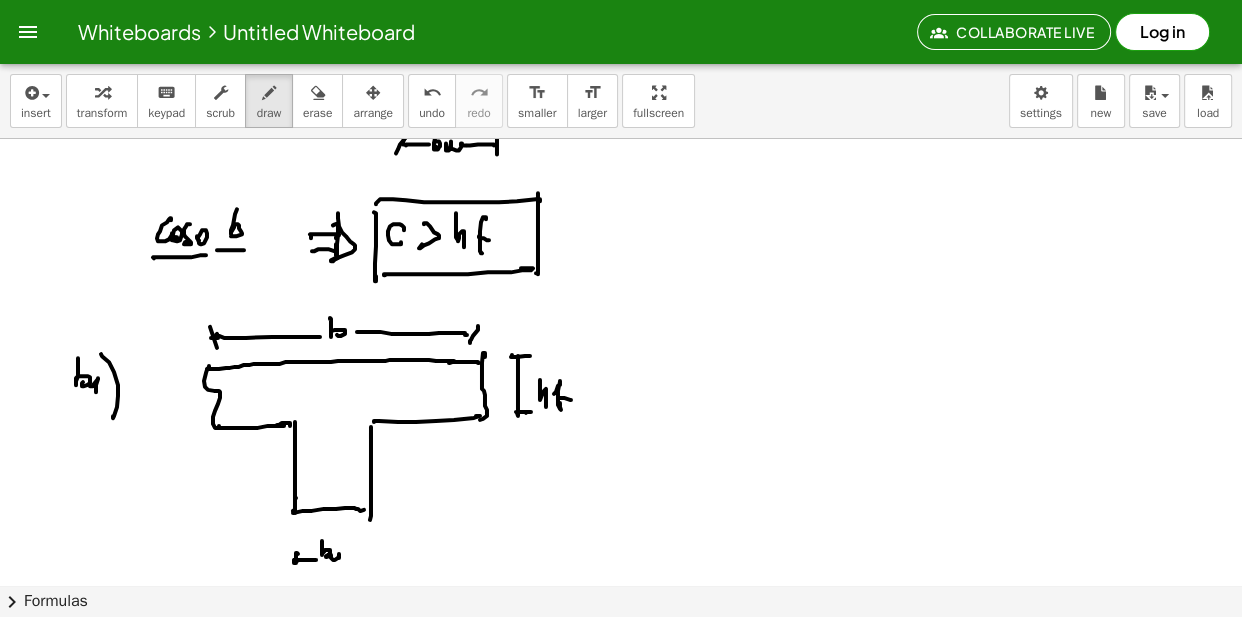 click at bounding box center [621, -2540] 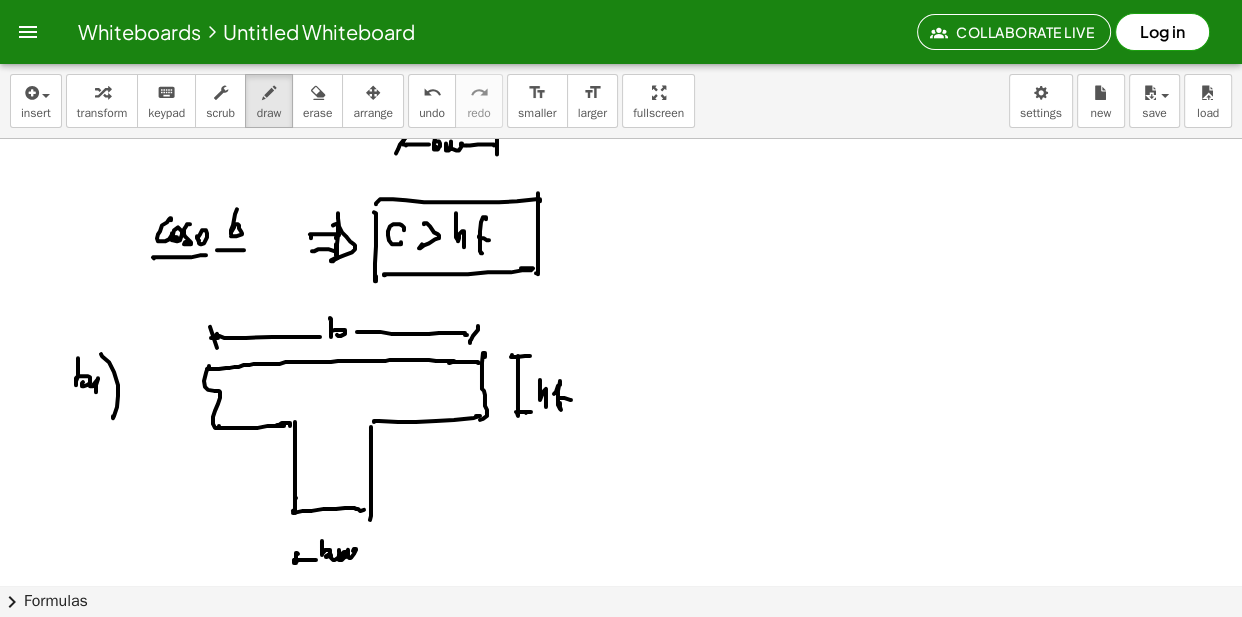 click at bounding box center [621, -2540] 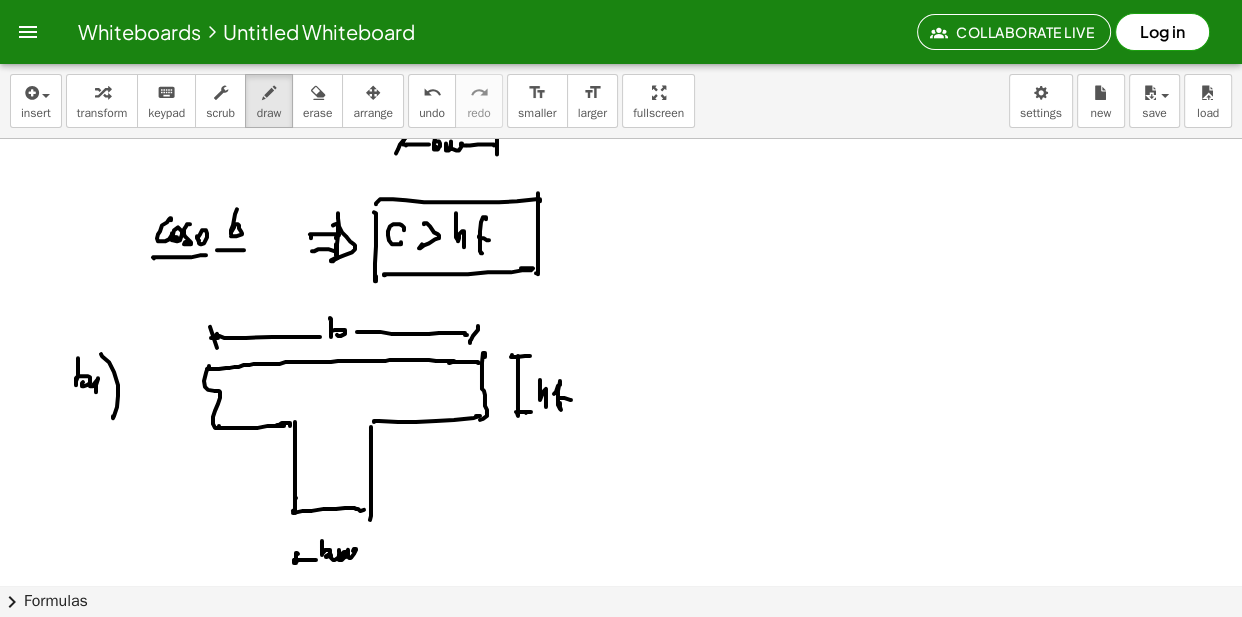 click at bounding box center (621, -2540) 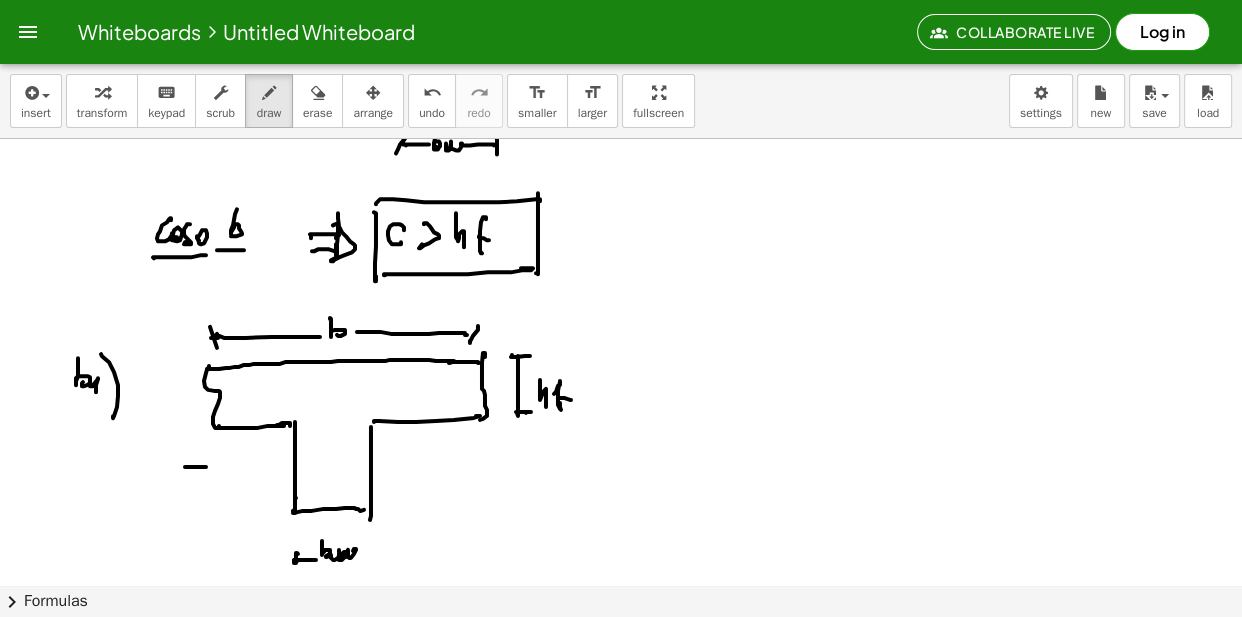 click at bounding box center [621, -2540] 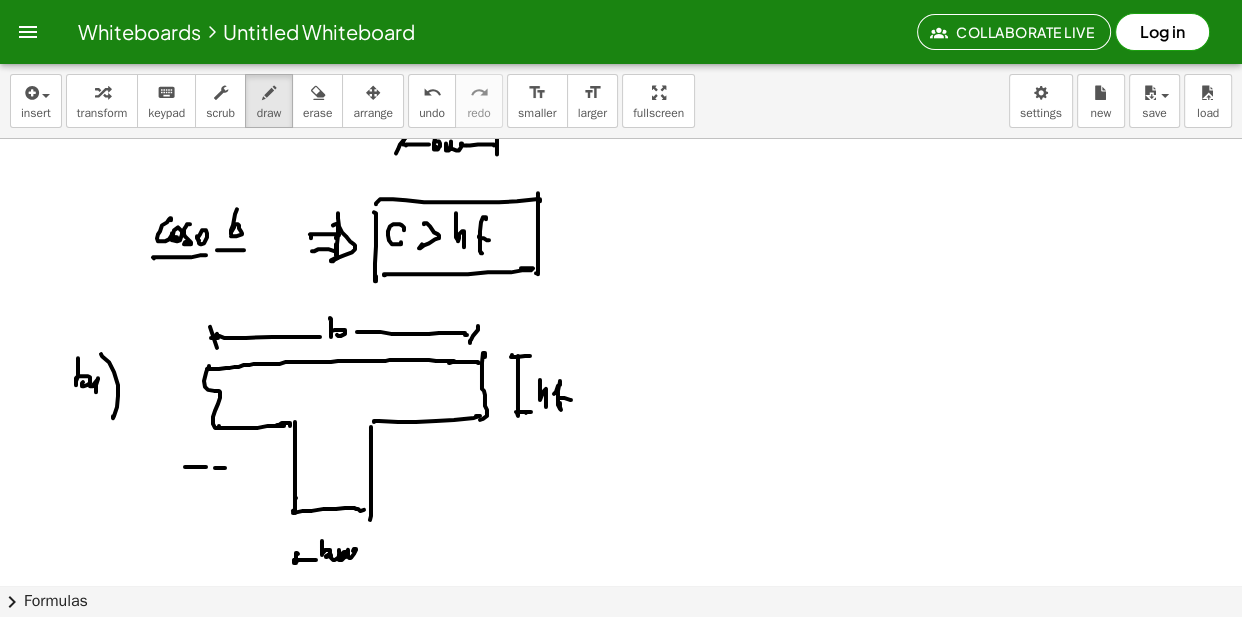 click at bounding box center (621, -2540) 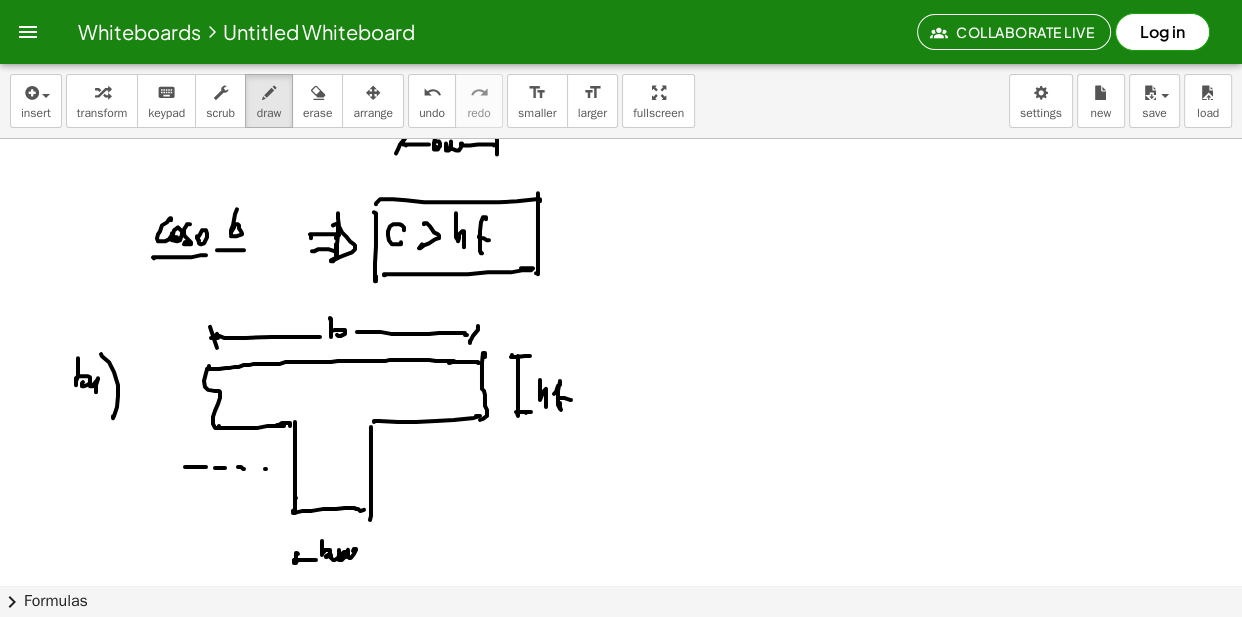 click at bounding box center [621, -2540] 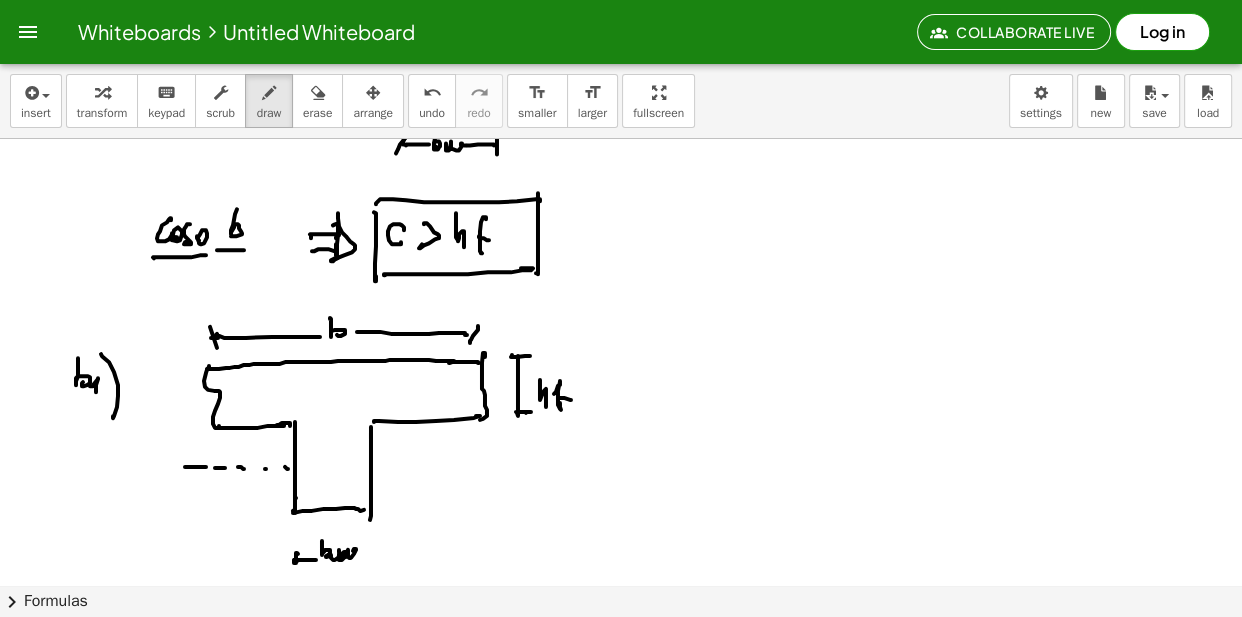 click at bounding box center [621, -2540] 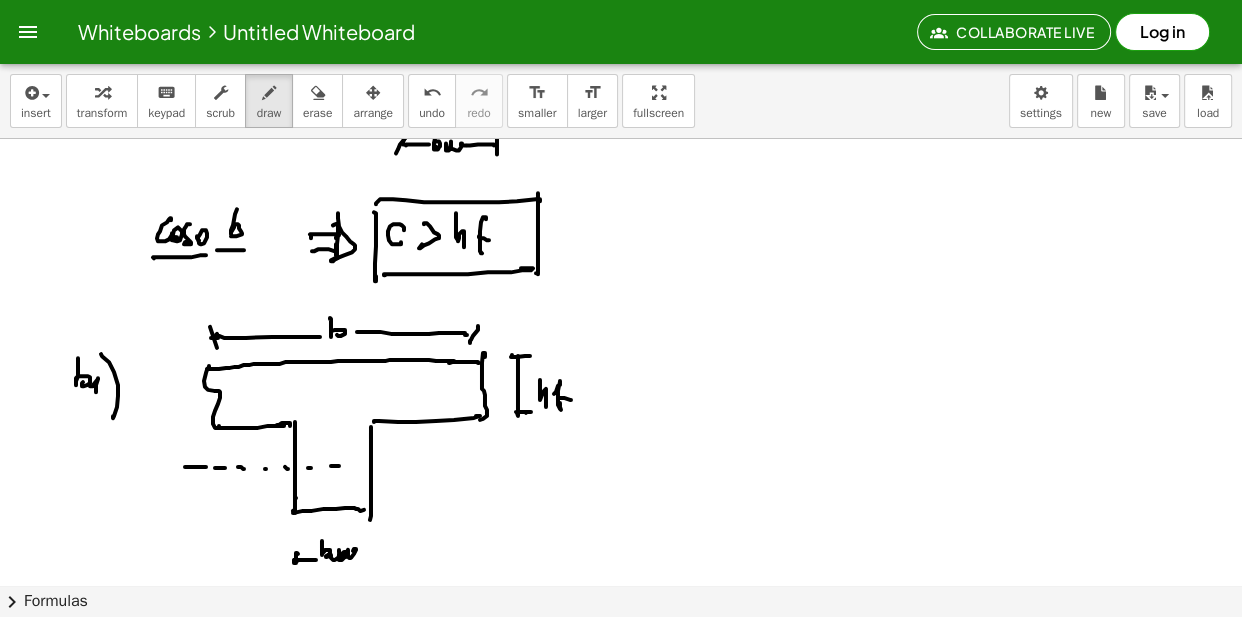 click at bounding box center (621, -2540) 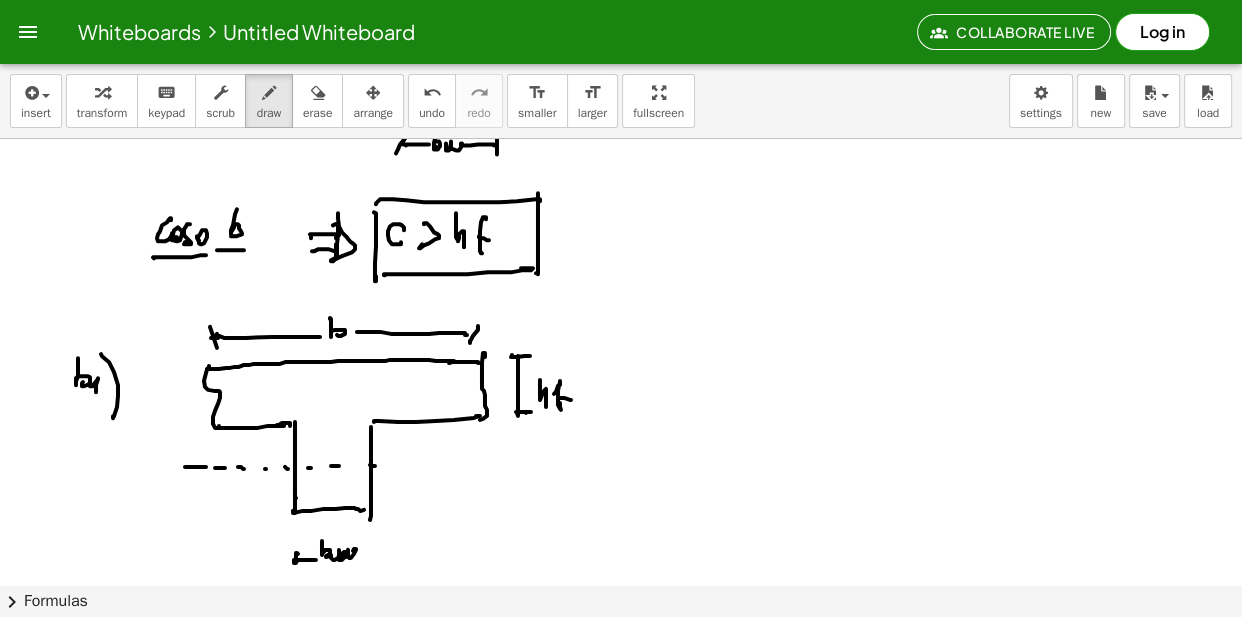 click at bounding box center [621, -2540] 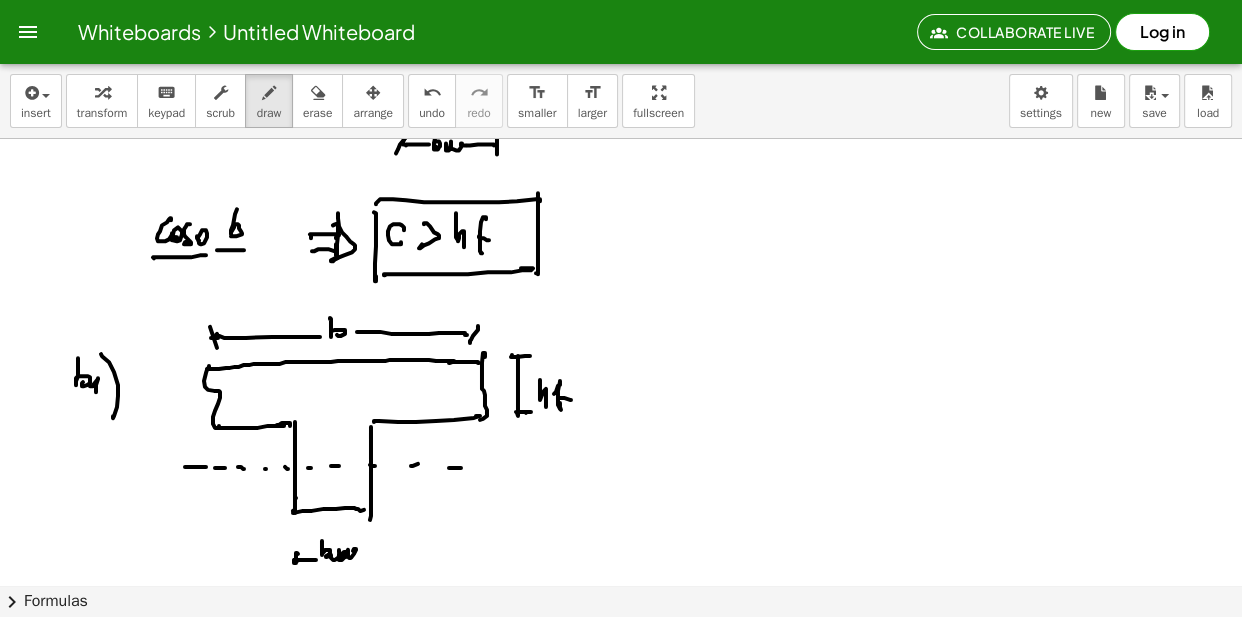click at bounding box center (621, -2540) 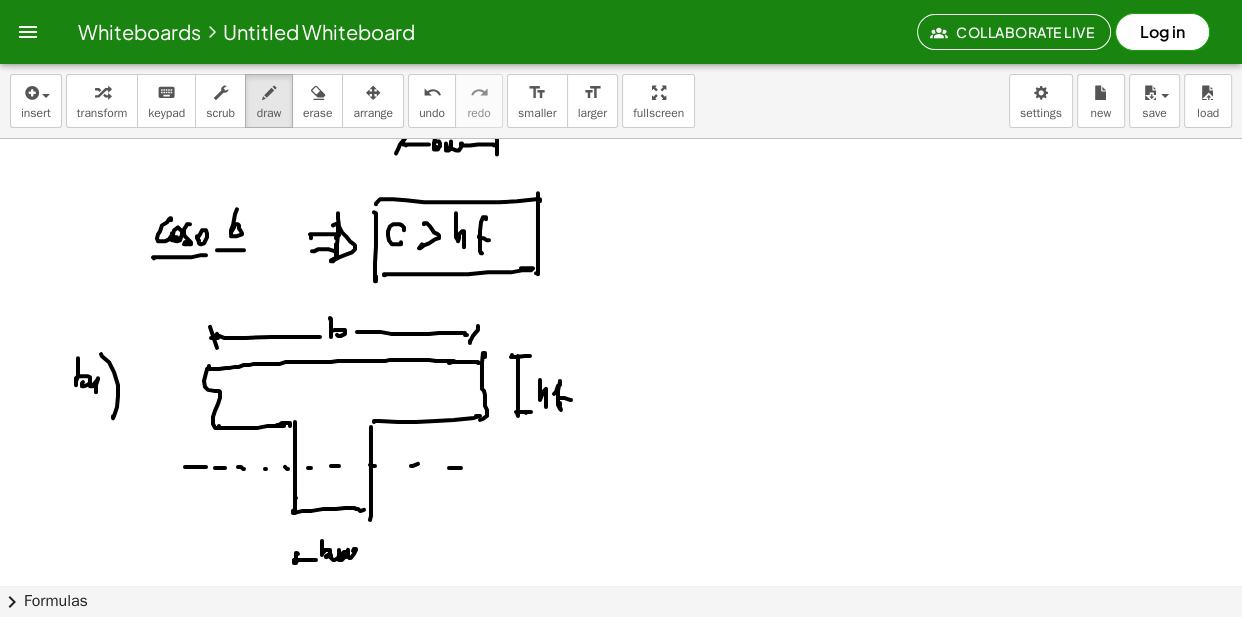 click at bounding box center (621, -2540) 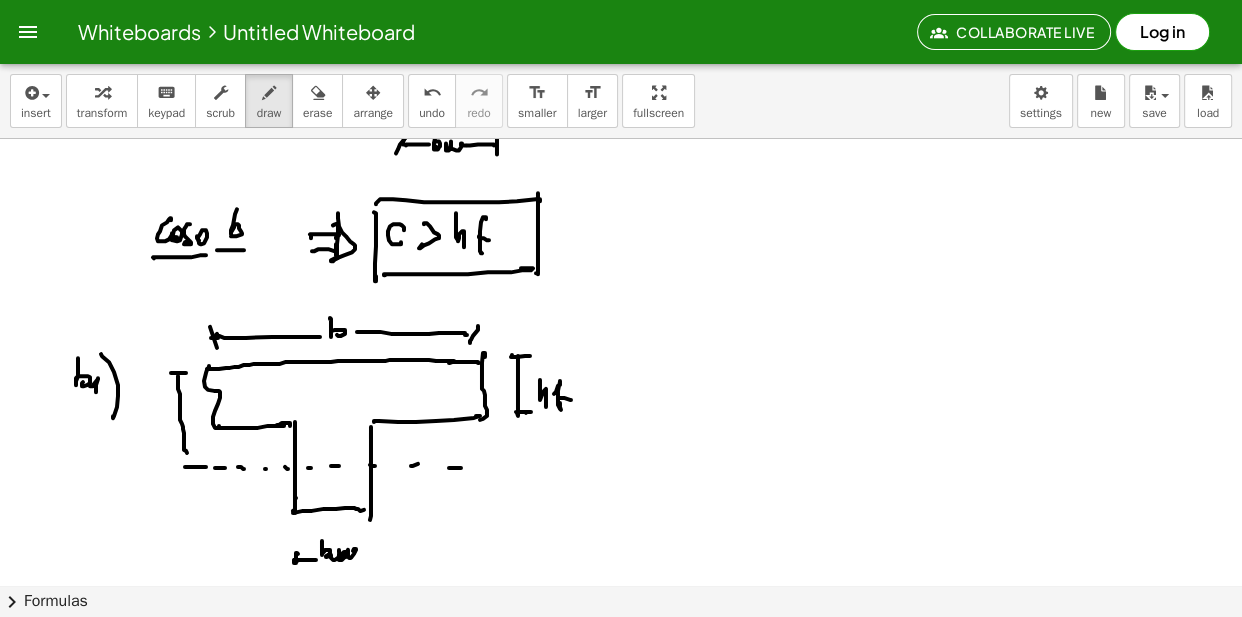 click at bounding box center (621, -2540) 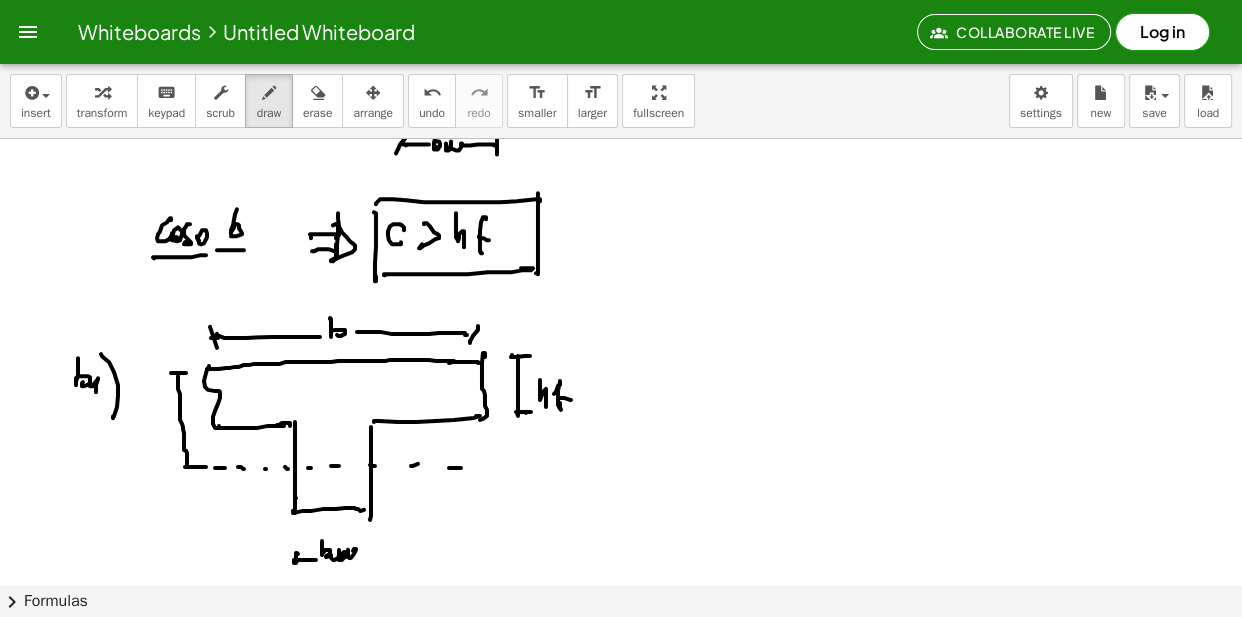 click at bounding box center (621, -2540) 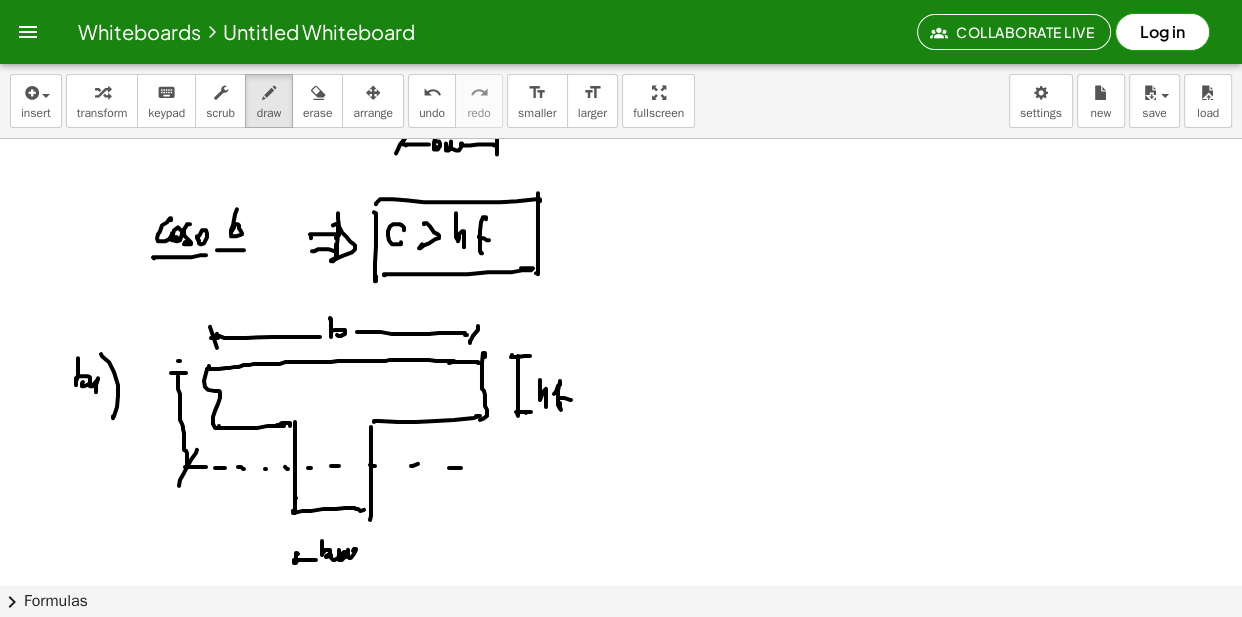 click at bounding box center [621, -2540] 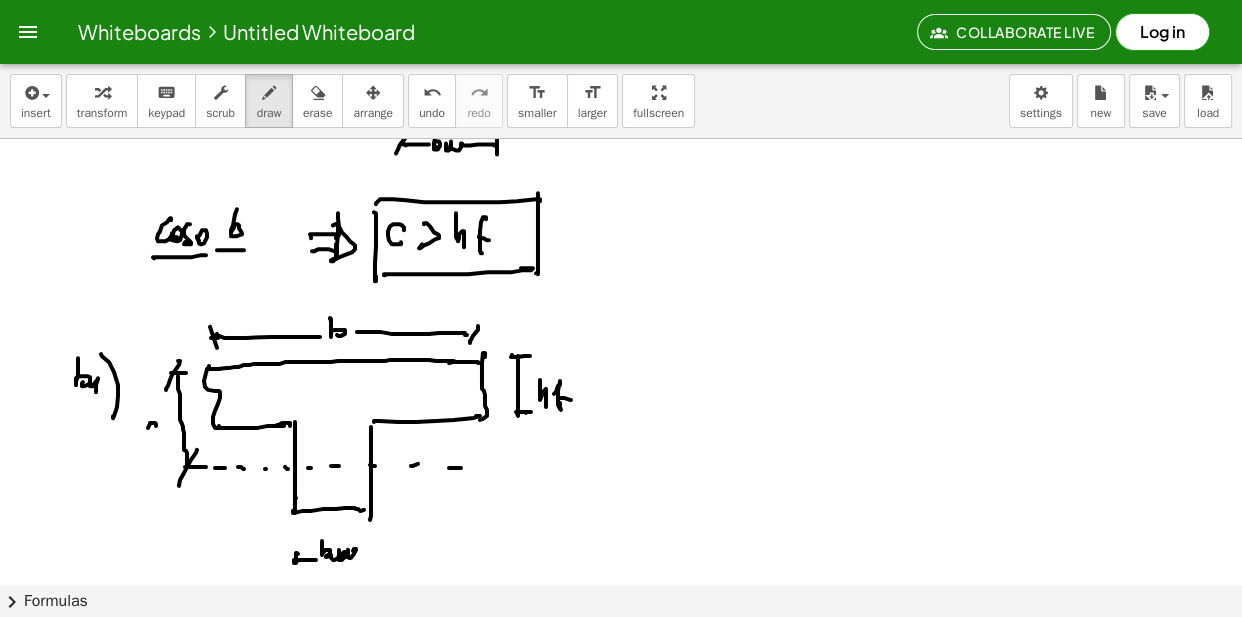 click at bounding box center [621, -2540] 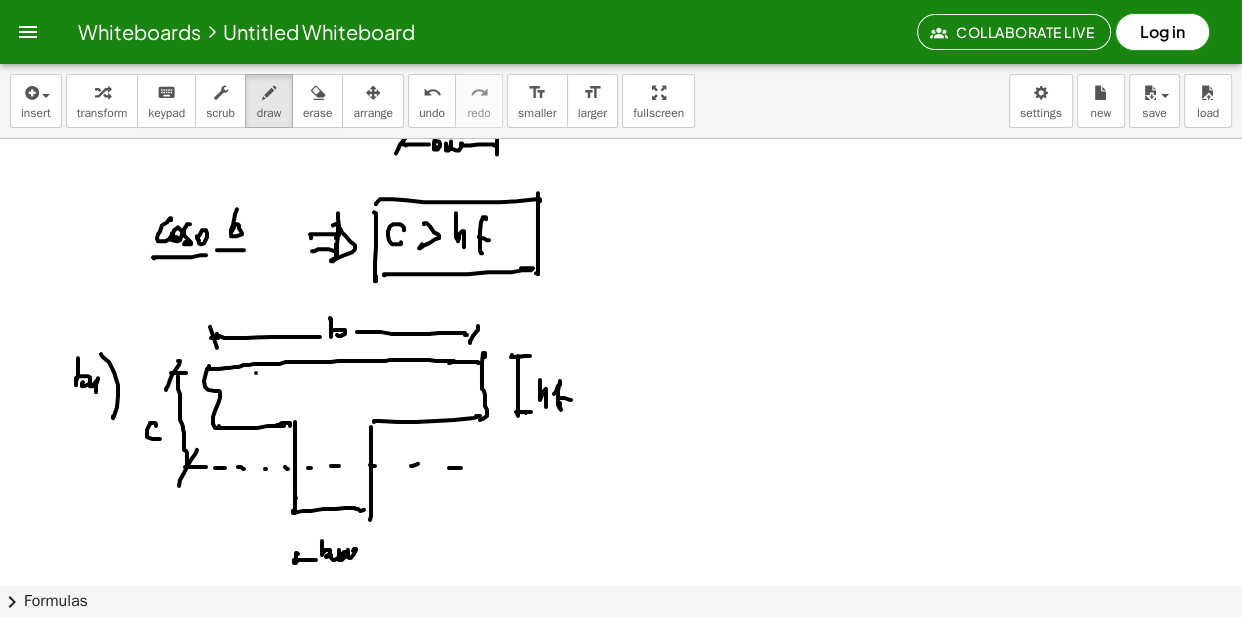 click at bounding box center (621, -2540) 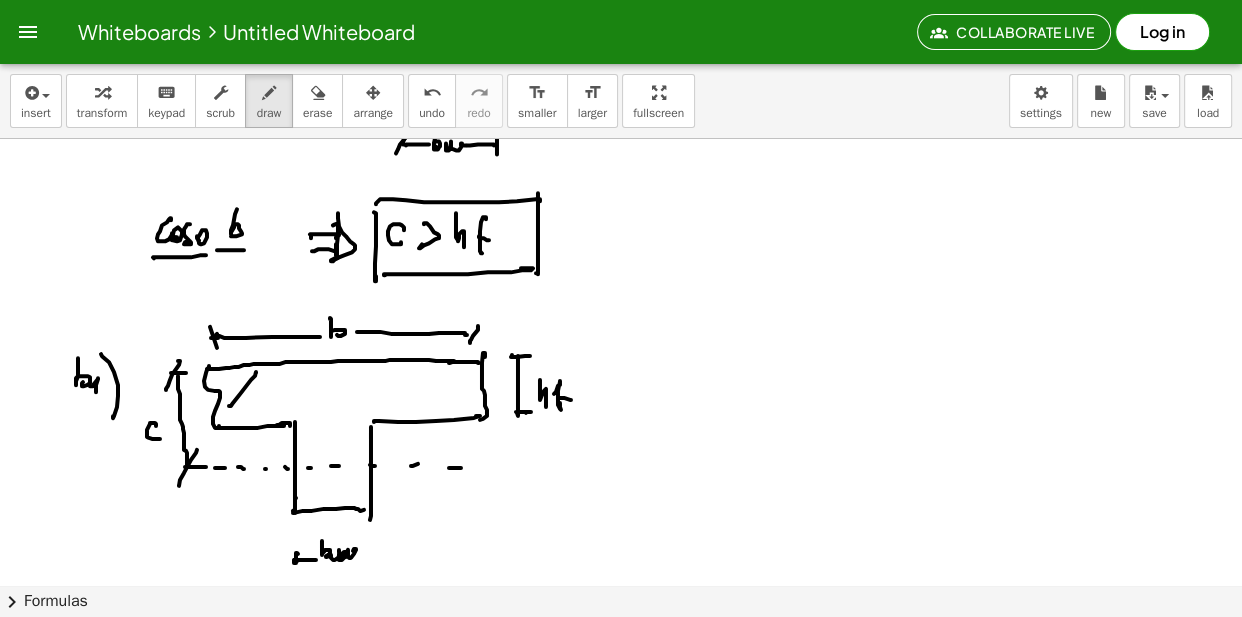 click at bounding box center (621, -2540) 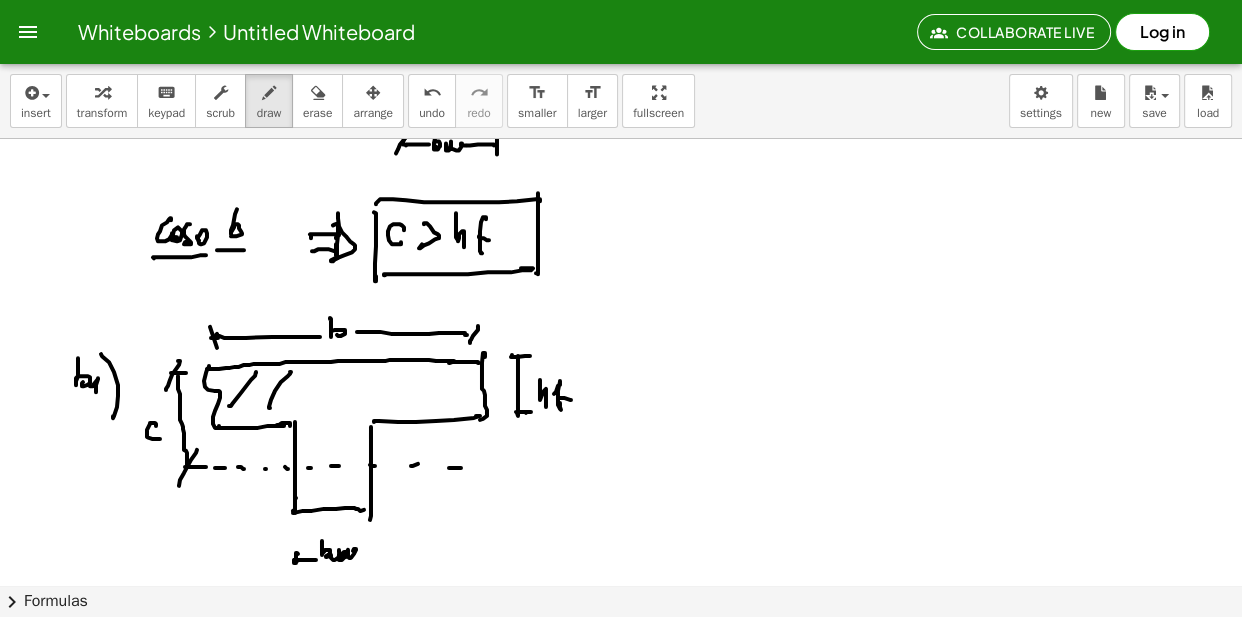 click at bounding box center (621, -2540) 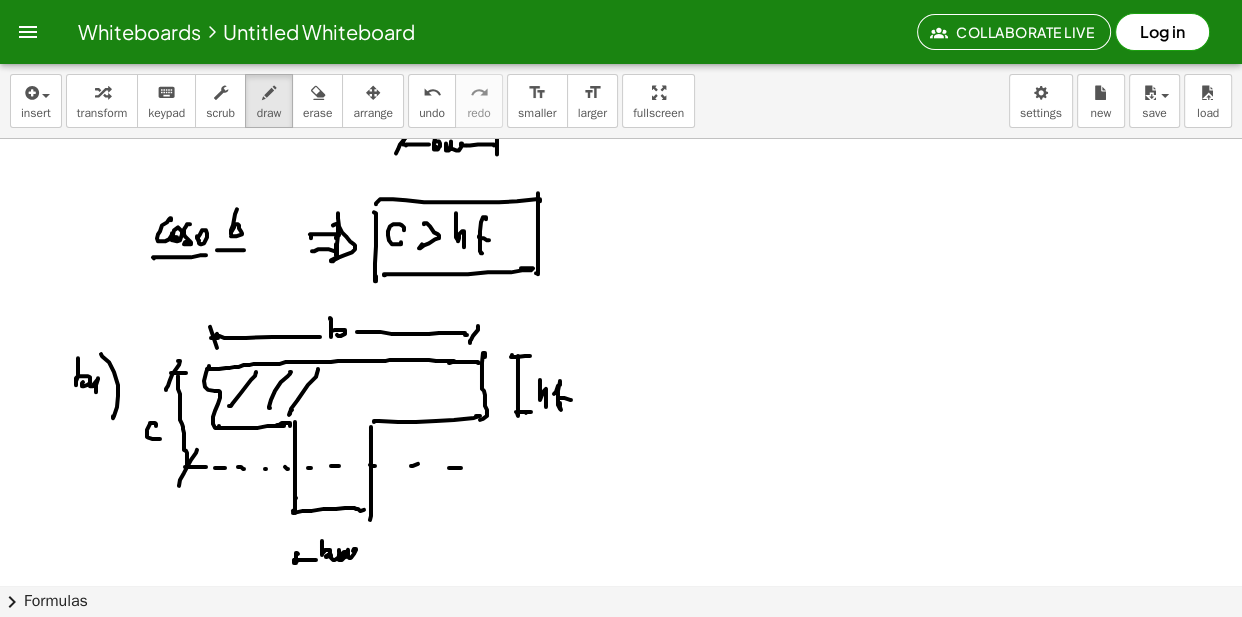 click at bounding box center (621, -2540) 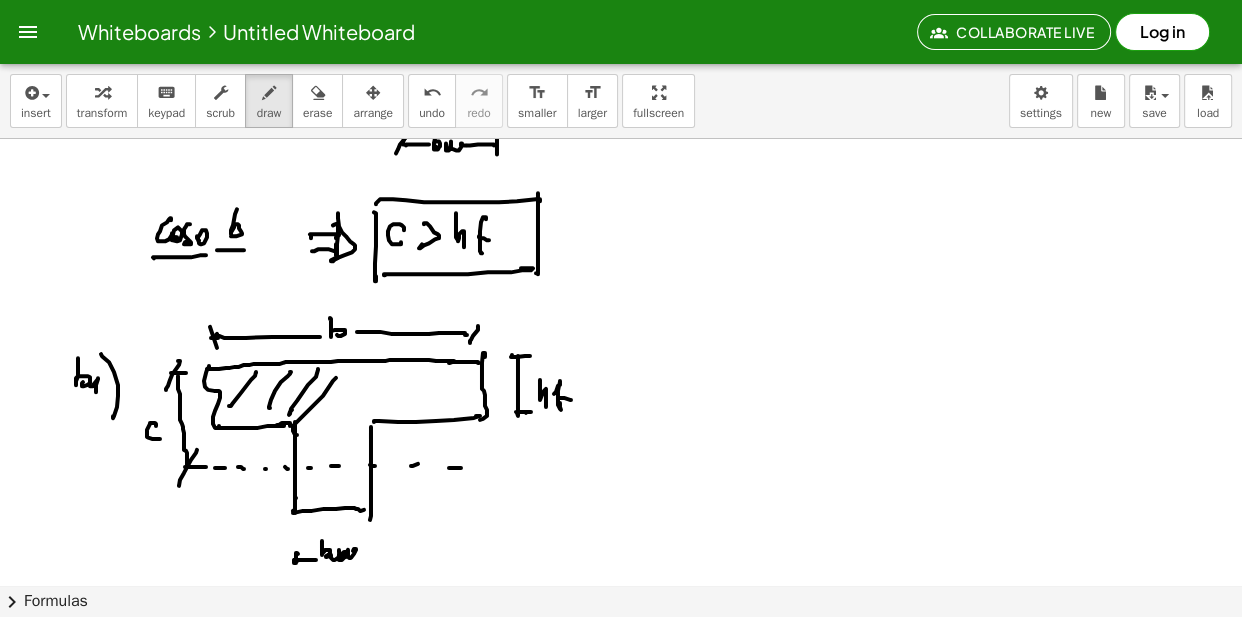 click at bounding box center (621, -2540) 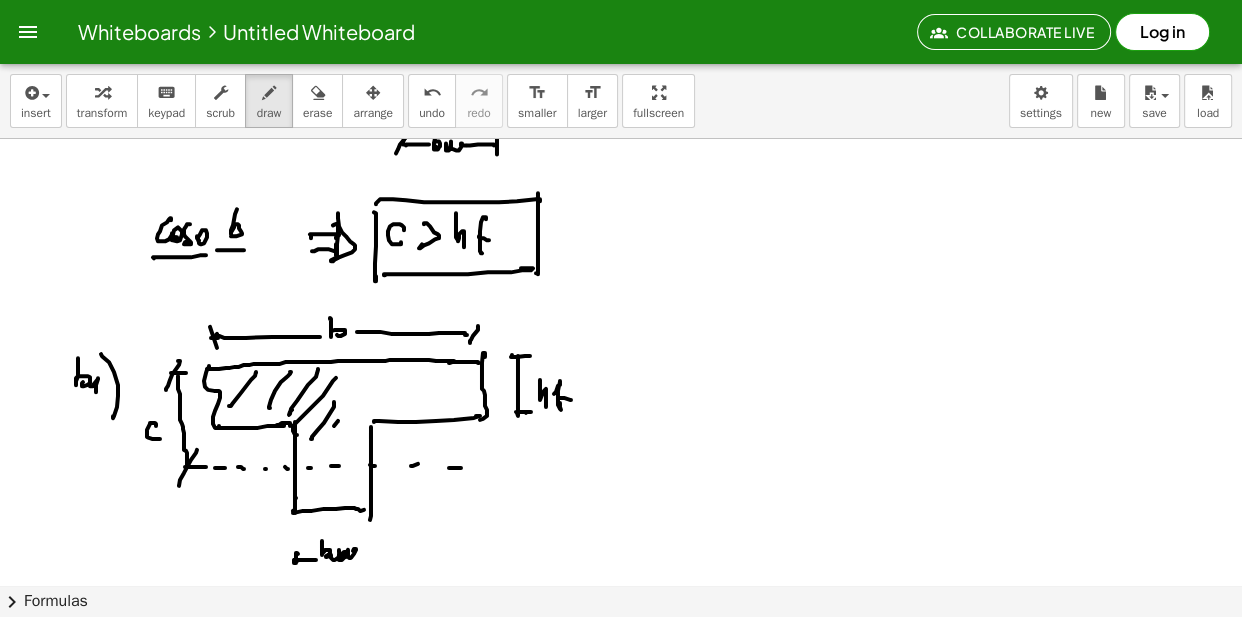 click at bounding box center [621, -2540] 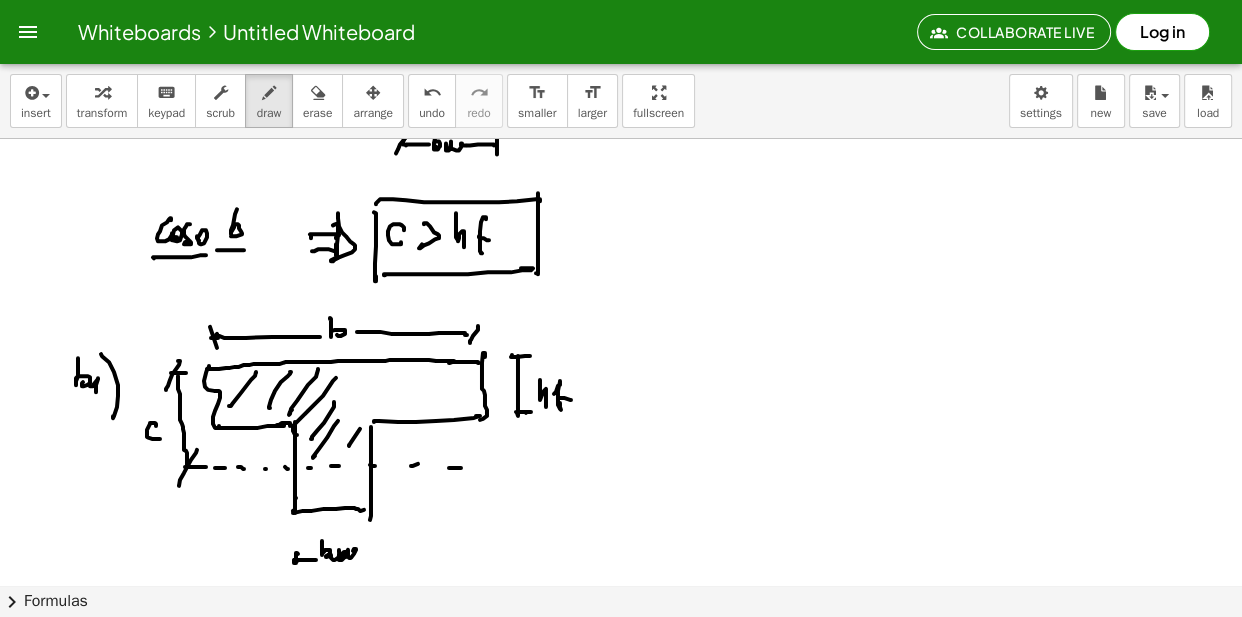 click at bounding box center [621, -2540] 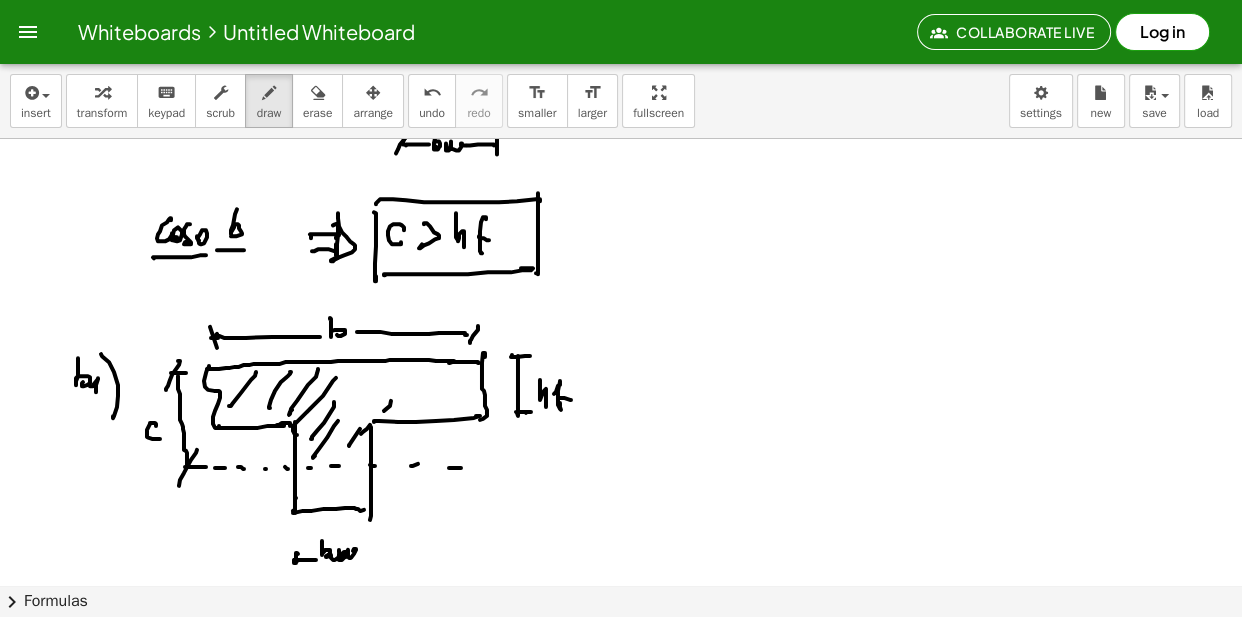 click at bounding box center (621, -2540) 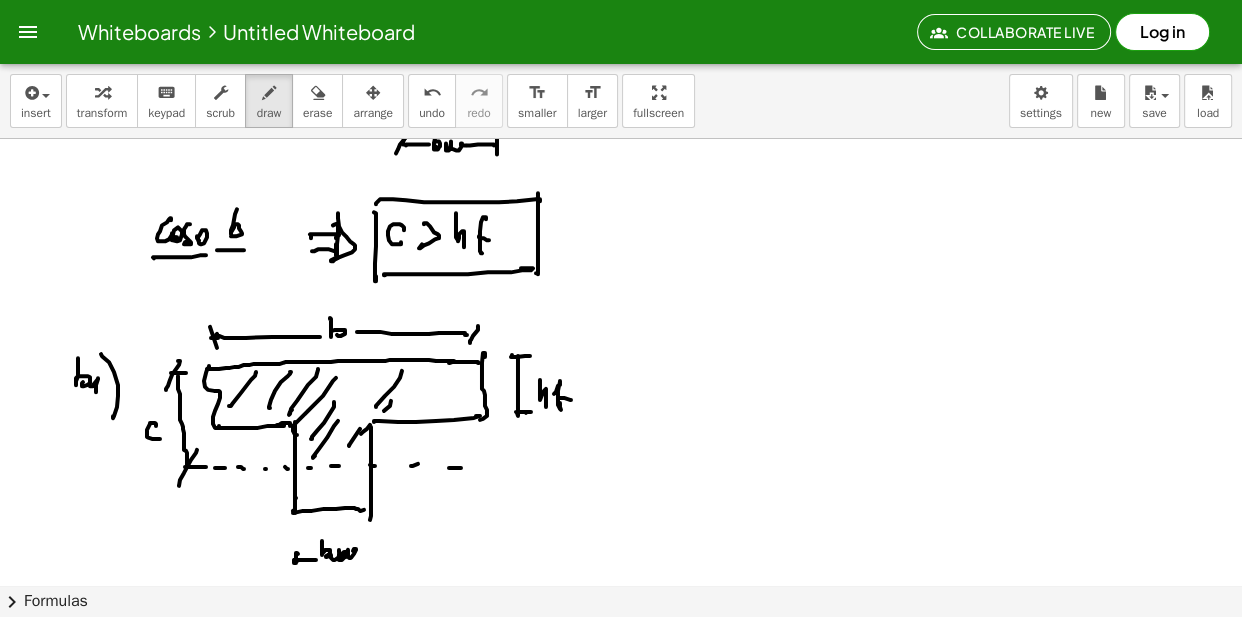 click at bounding box center (621, -2540) 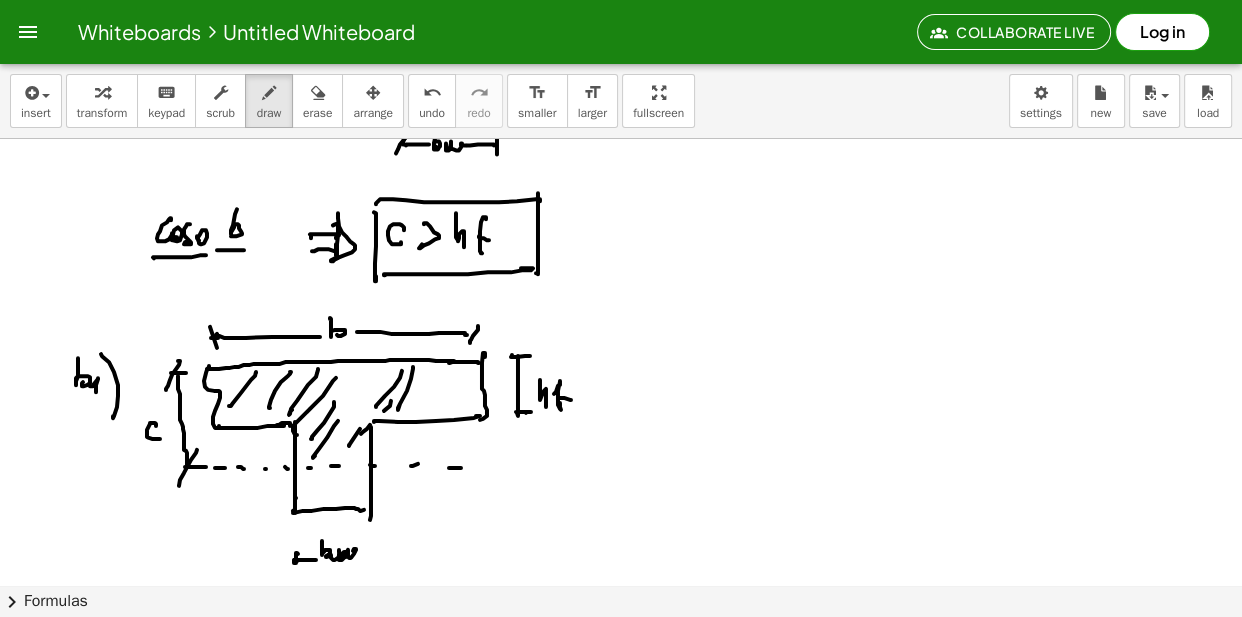 click at bounding box center [621, -2540] 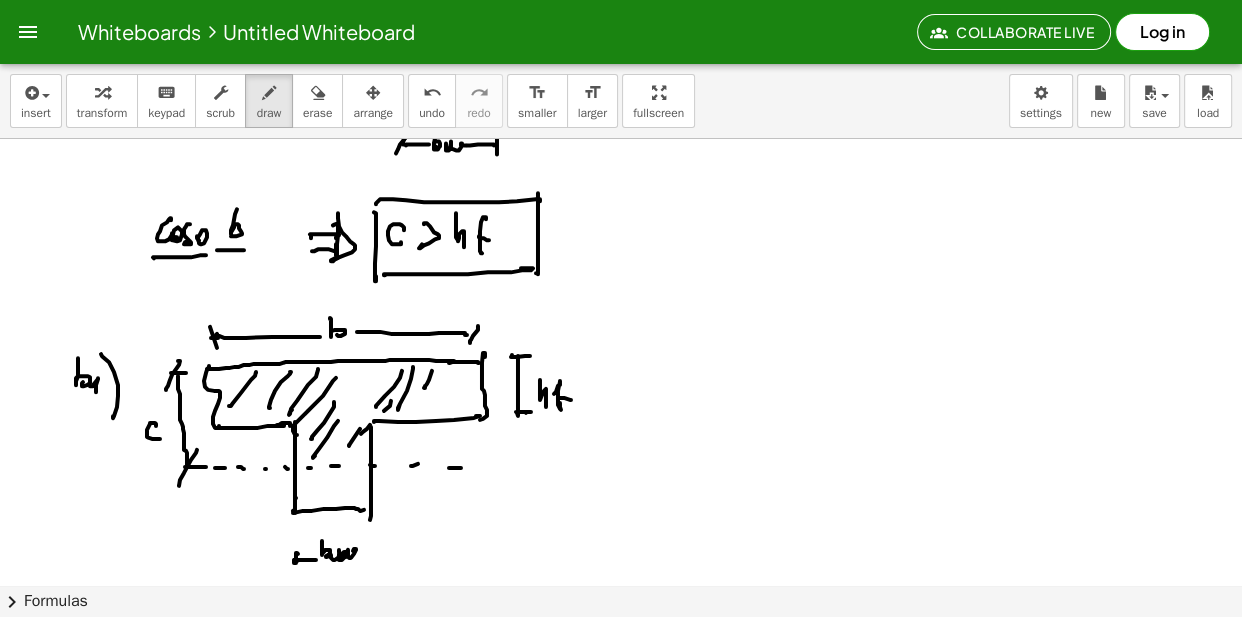click at bounding box center (621, -2540) 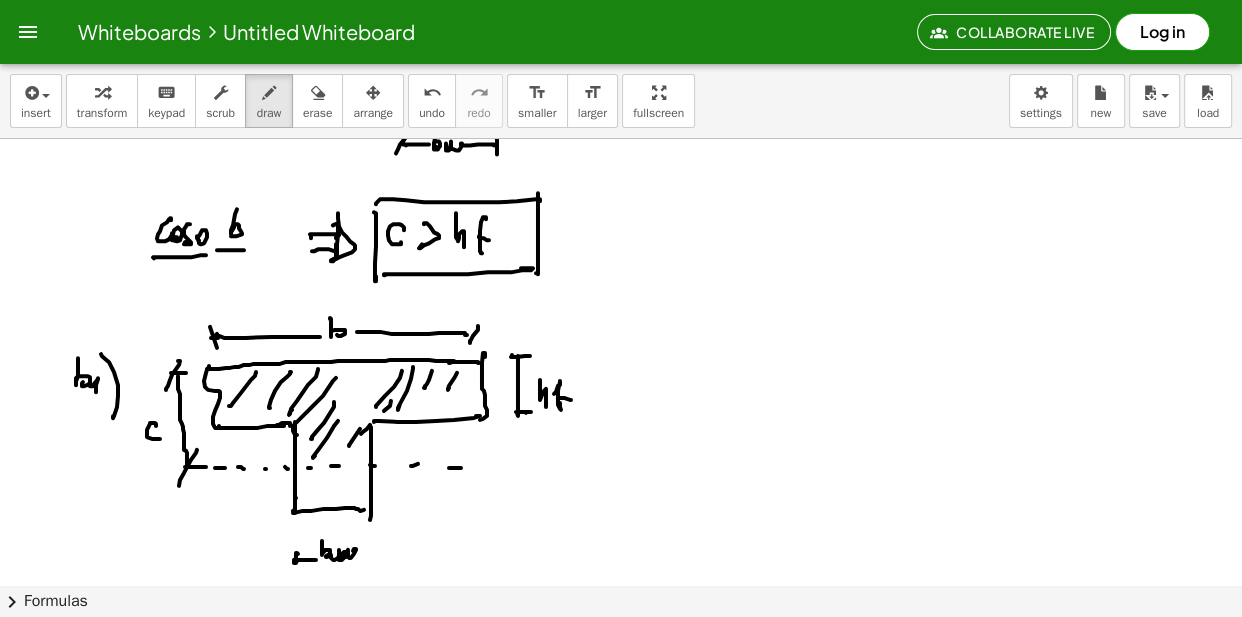click at bounding box center [621, -2540] 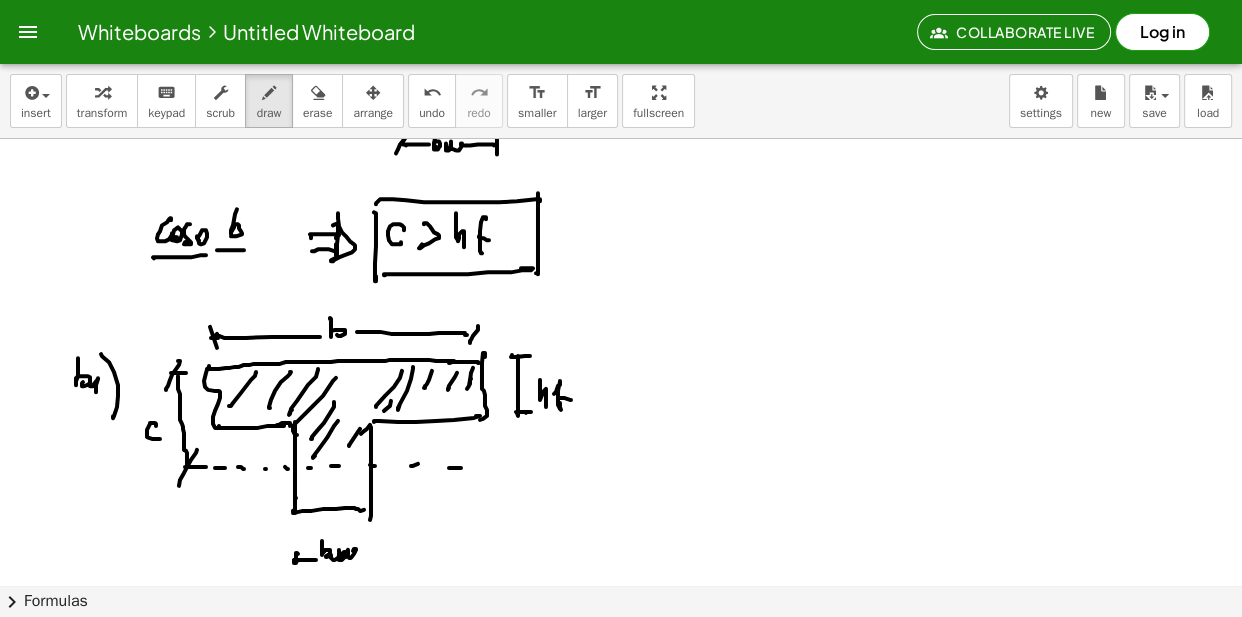 click at bounding box center (621, -2540) 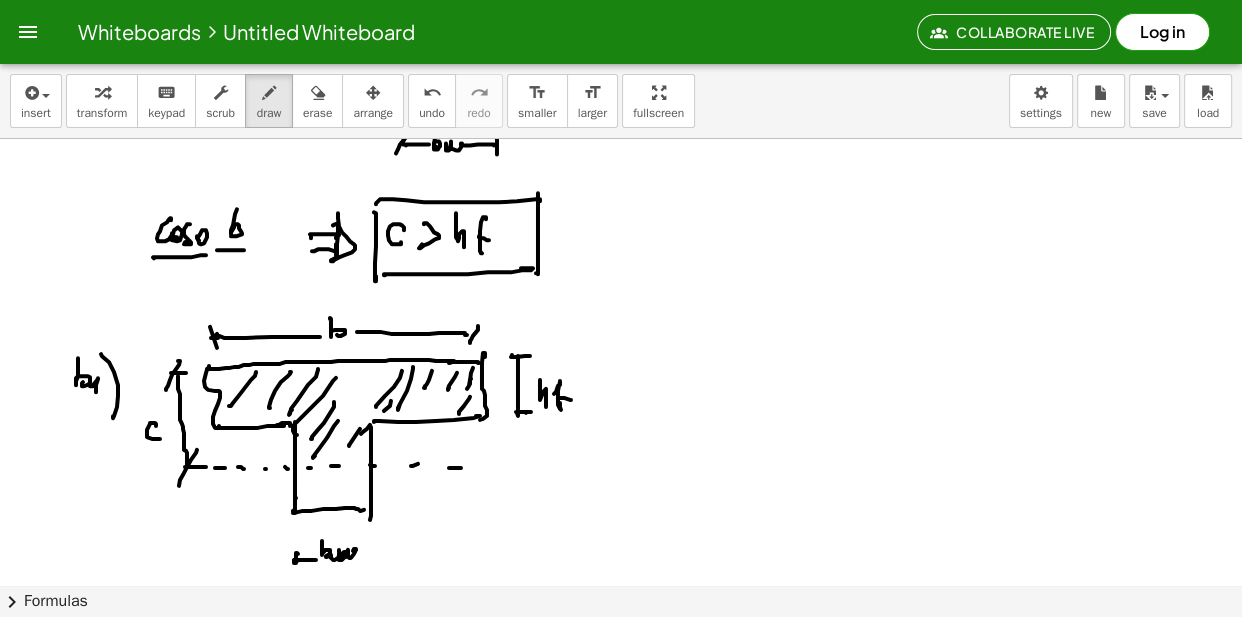 scroll, scrollTop: 6342, scrollLeft: 0, axis: vertical 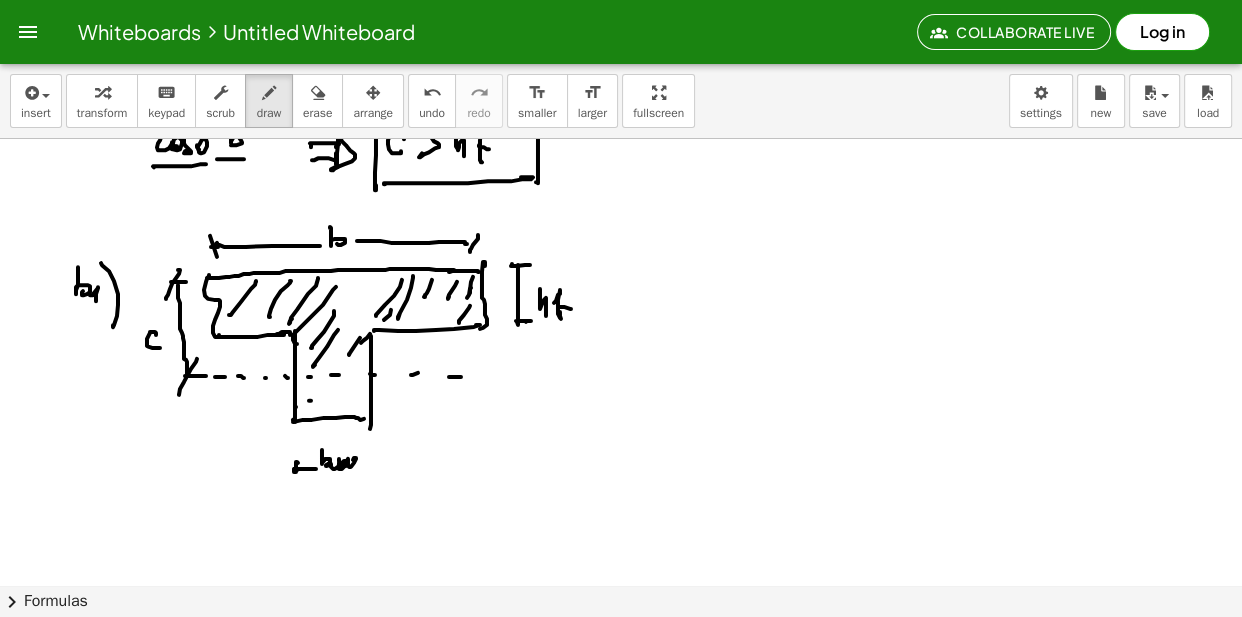 click at bounding box center (621, -2631) 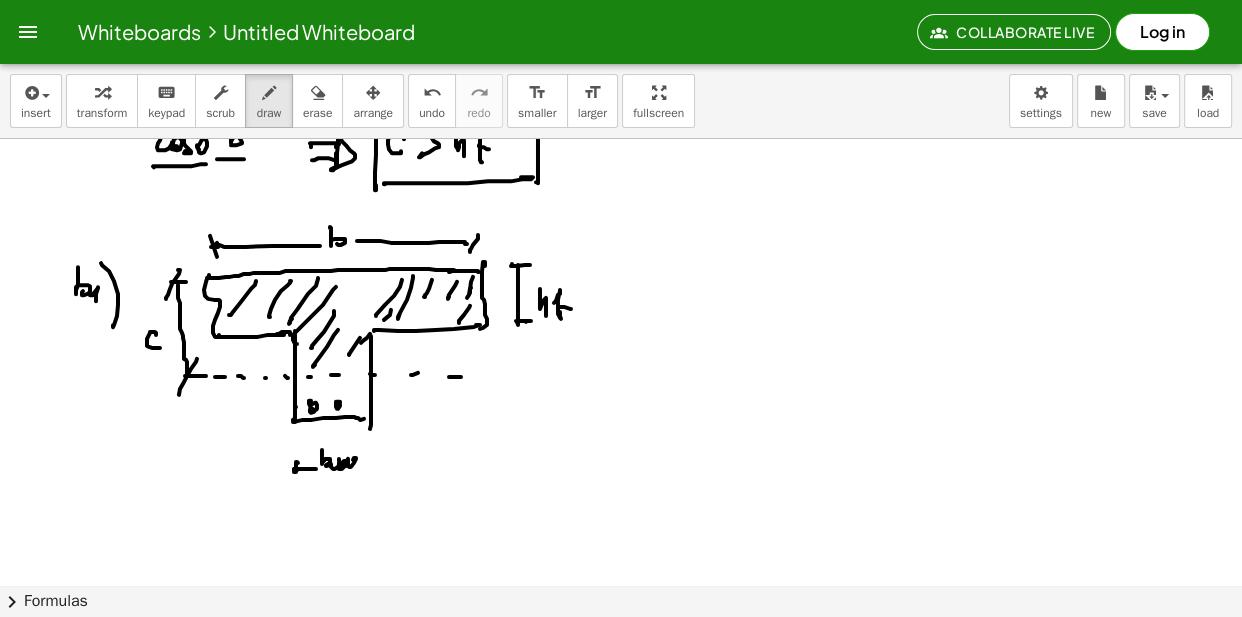 click at bounding box center (621, -2631) 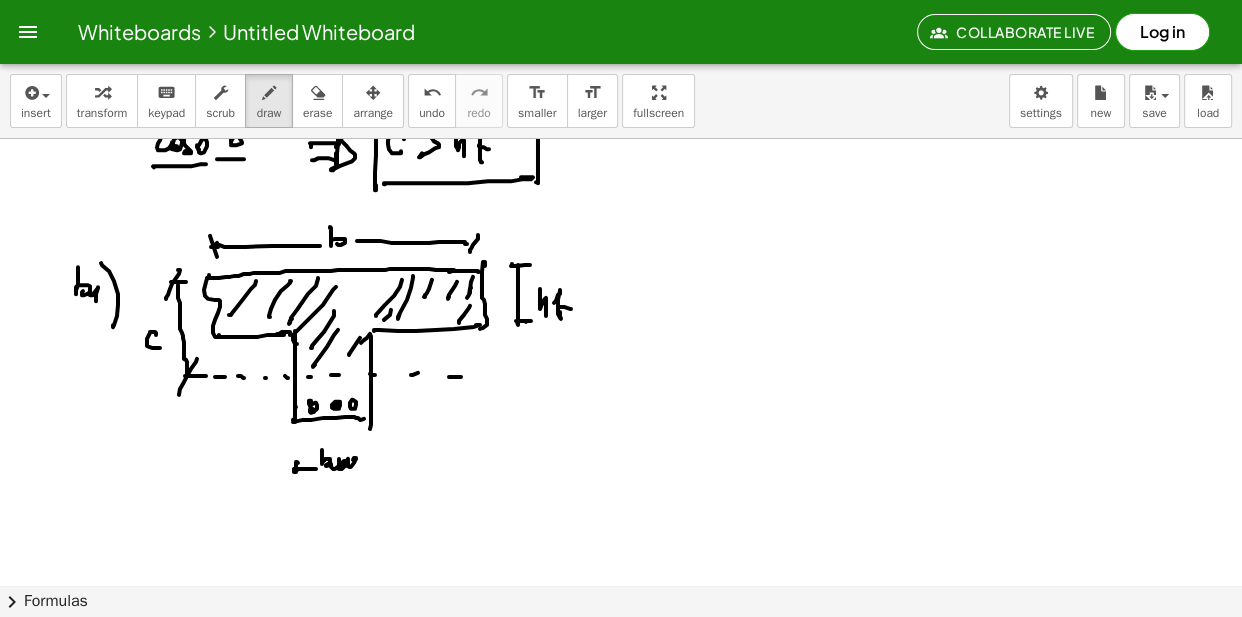 click at bounding box center [621, -2631] 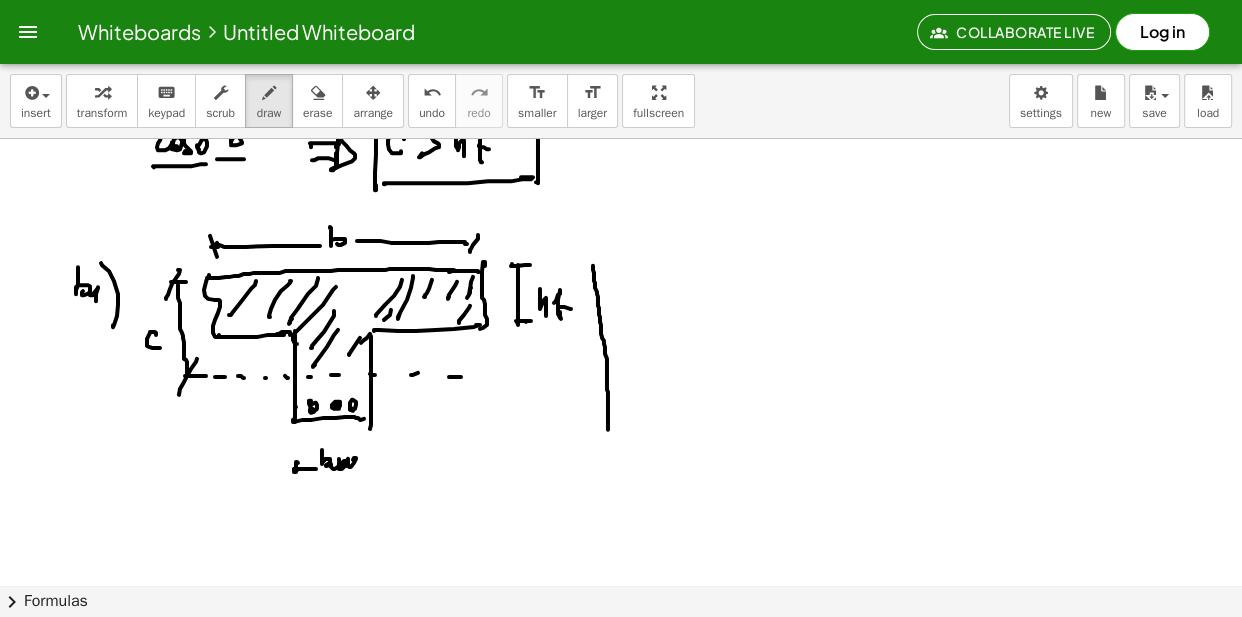 click at bounding box center (621, -2631) 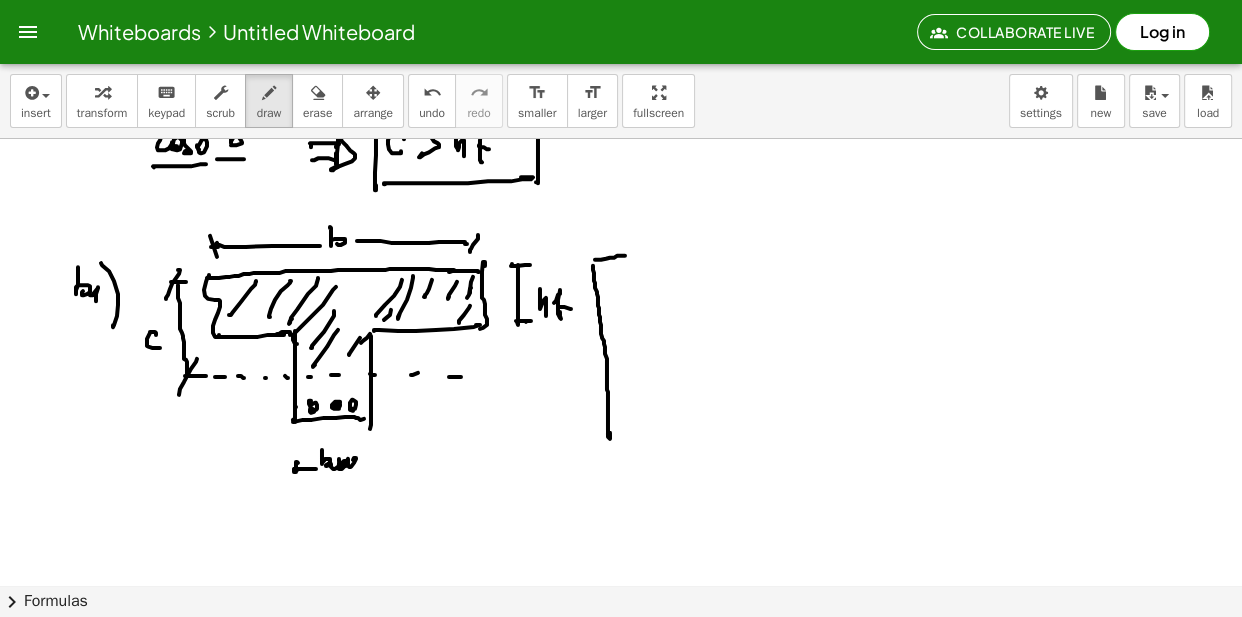 click at bounding box center [621, -2631] 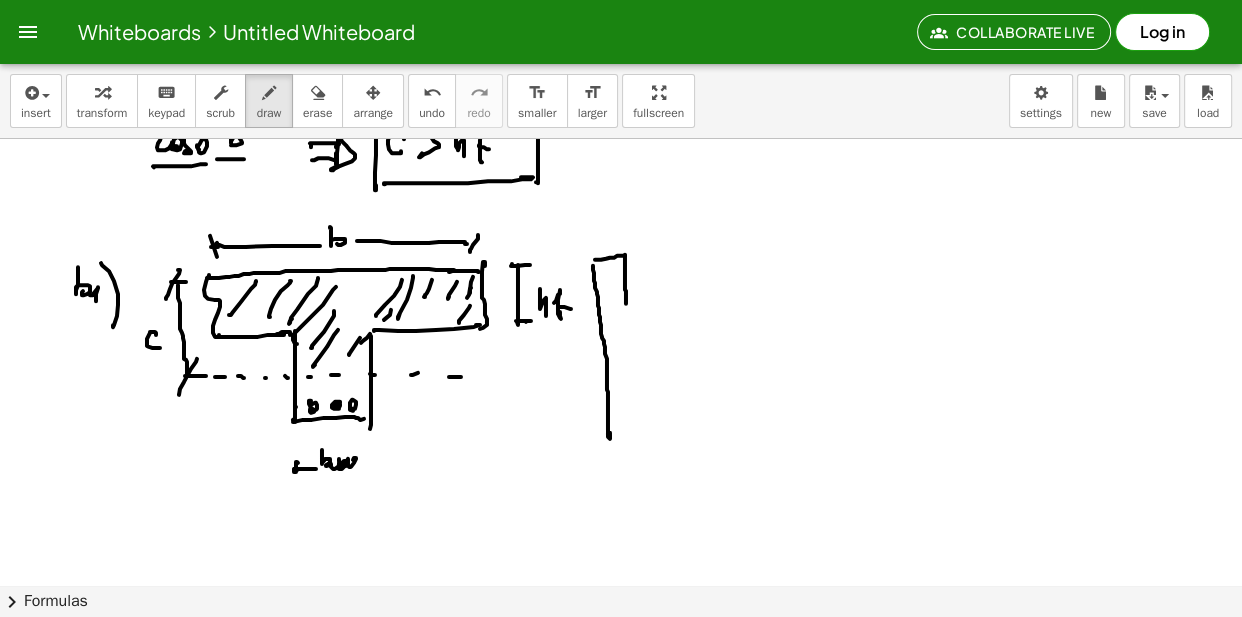 click at bounding box center [621, -2631] 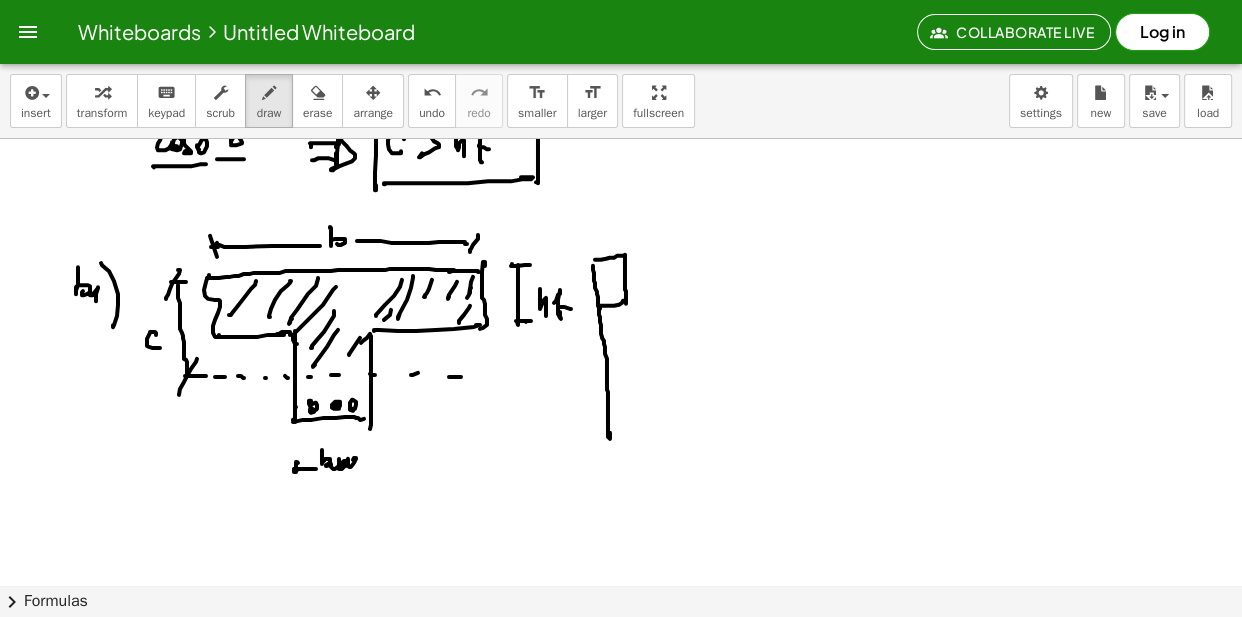 click at bounding box center (621, -2631) 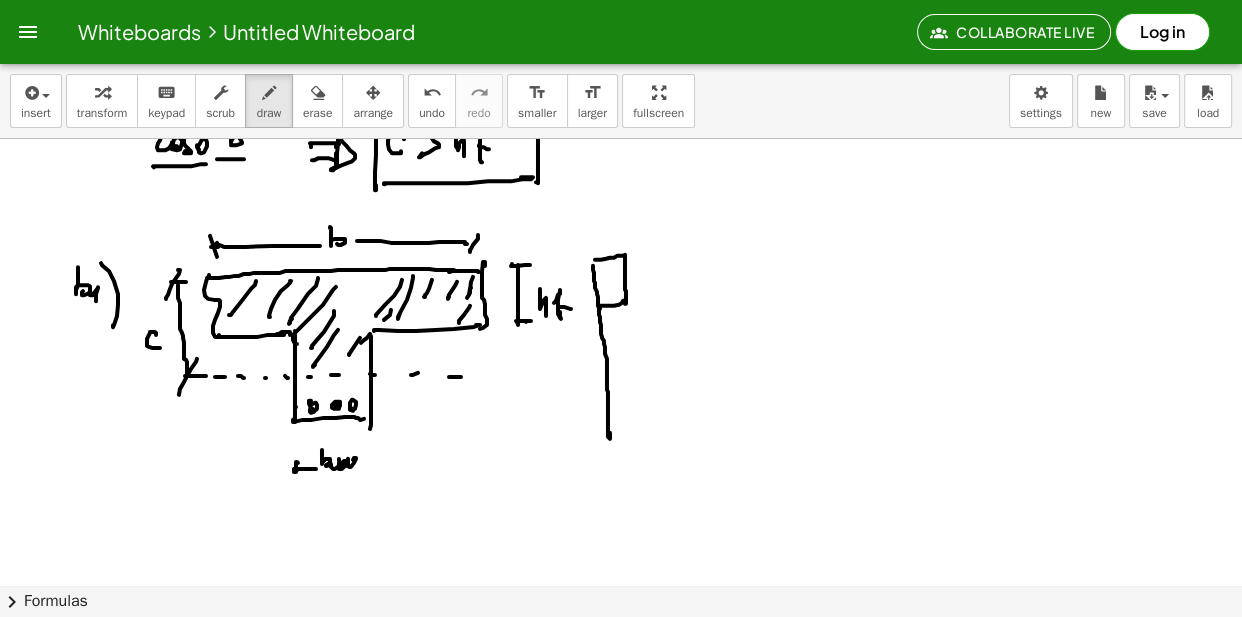 click at bounding box center (621, -2631) 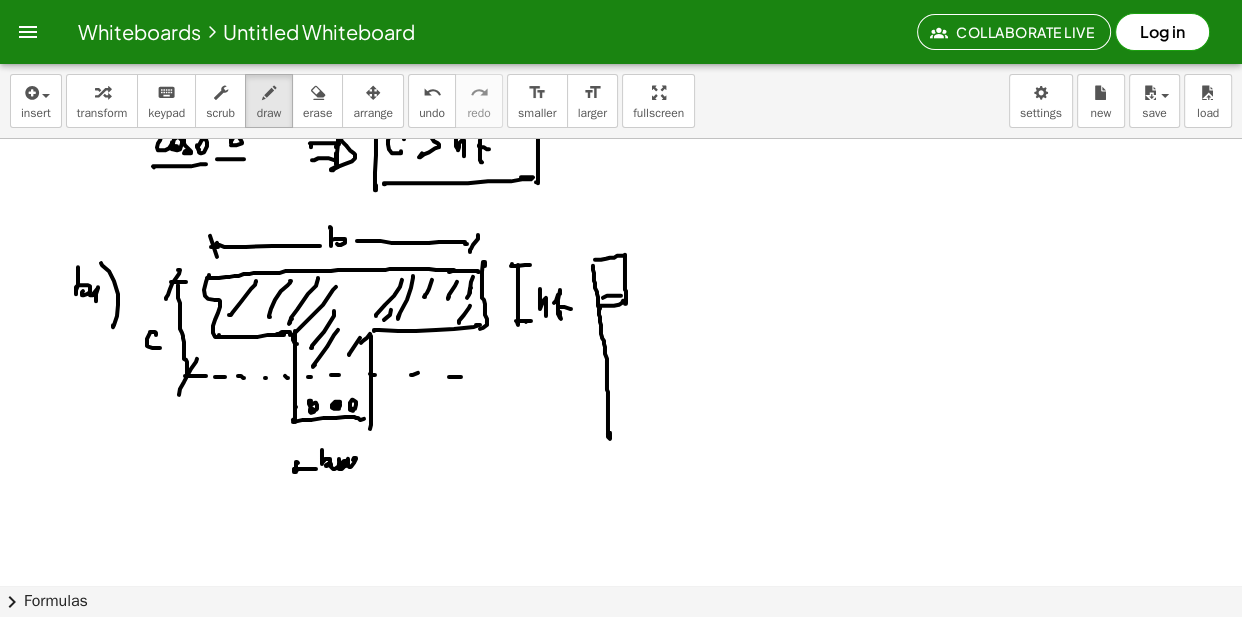 click at bounding box center (621, -2631) 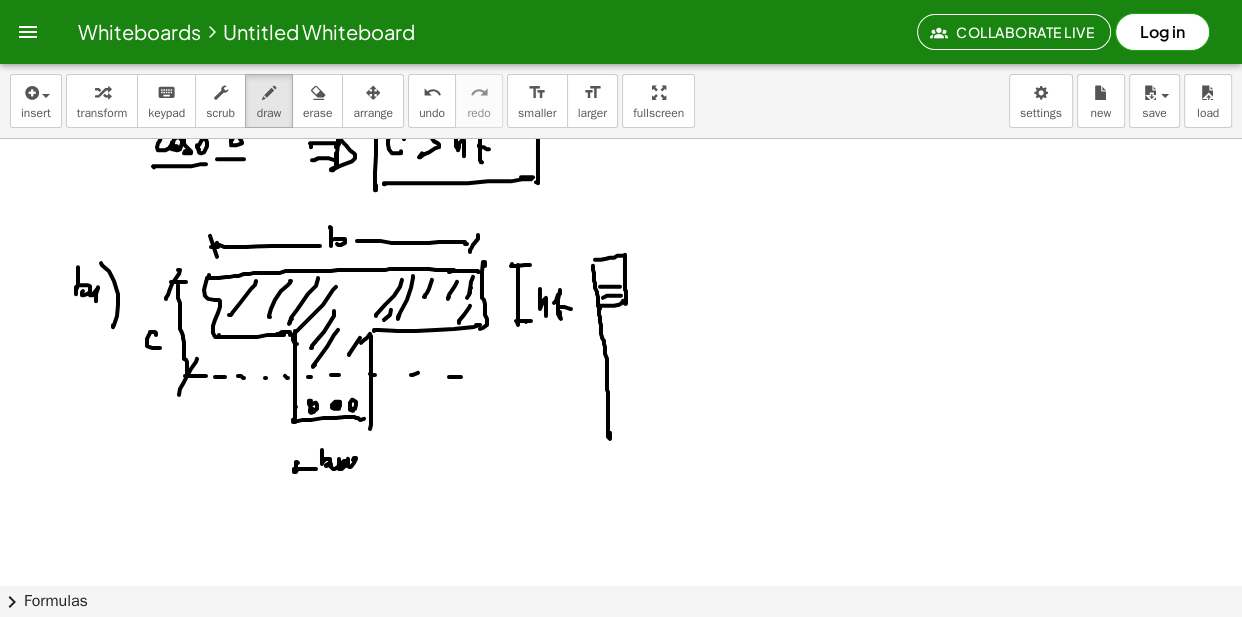 click at bounding box center (621, -2631) 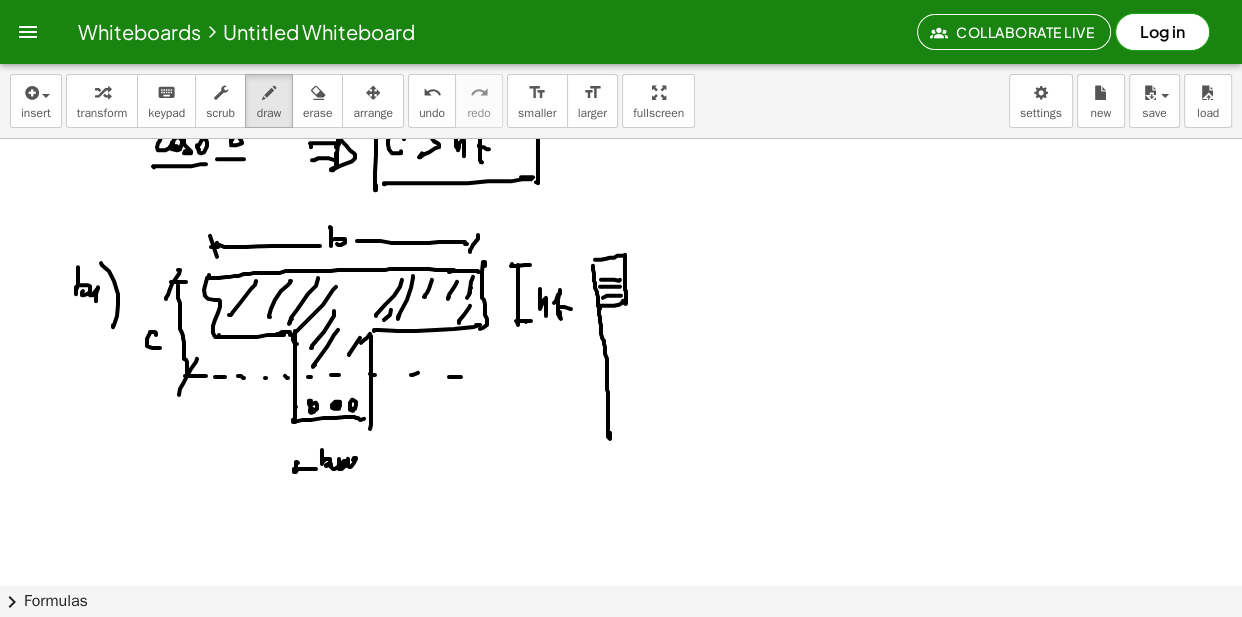 click at bounding box center (621, -2631) 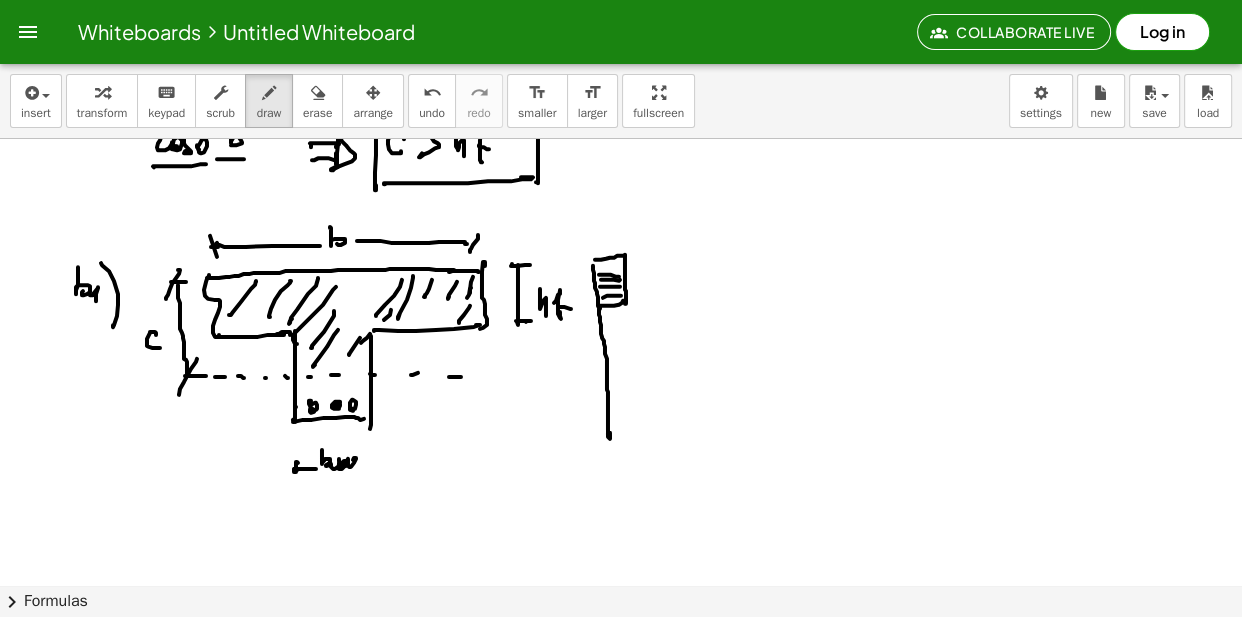 click at bounding box center [621, -2631] 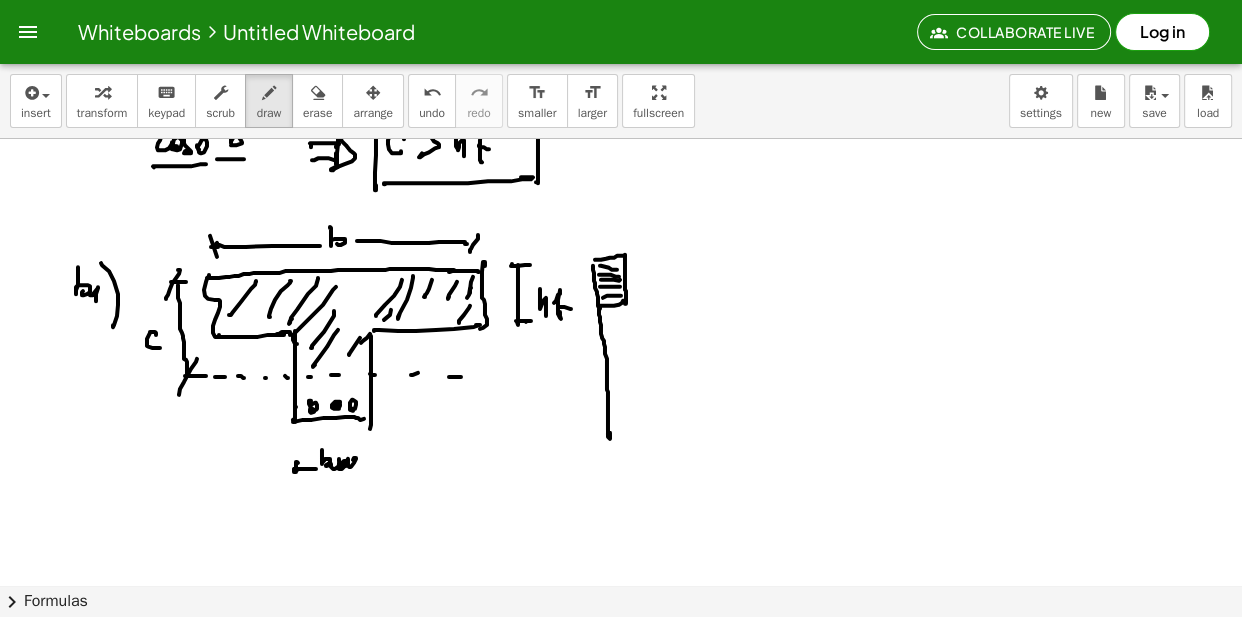 click at bounding box center (621, -2631) 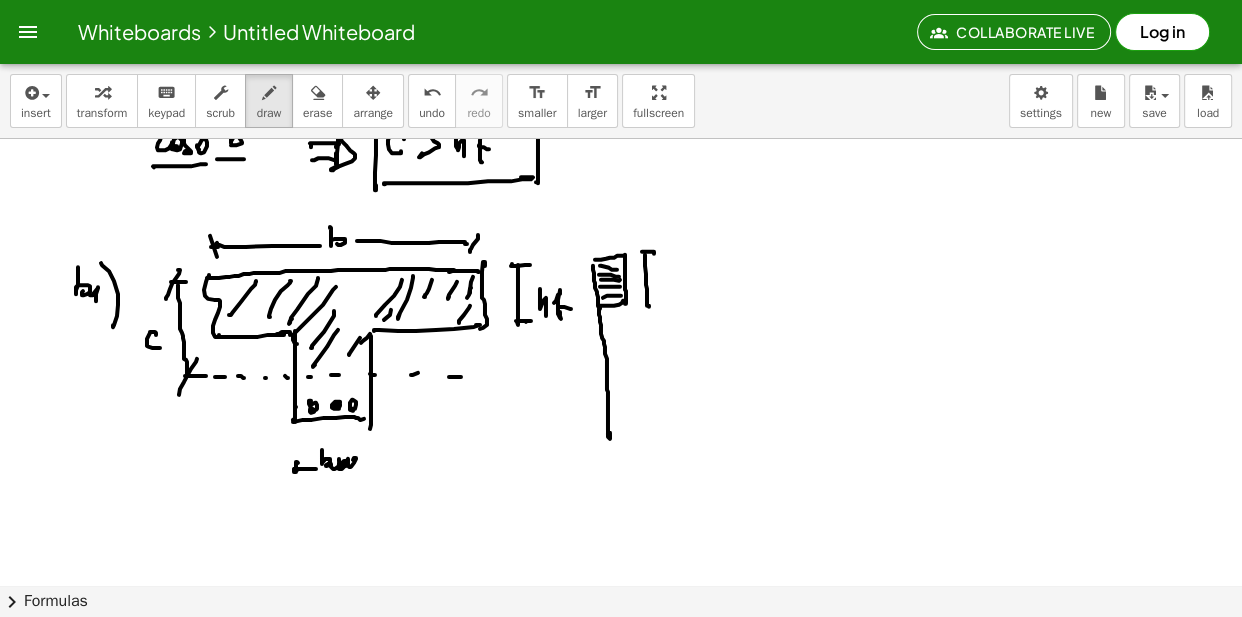 click at bounding box center (621, -2631) 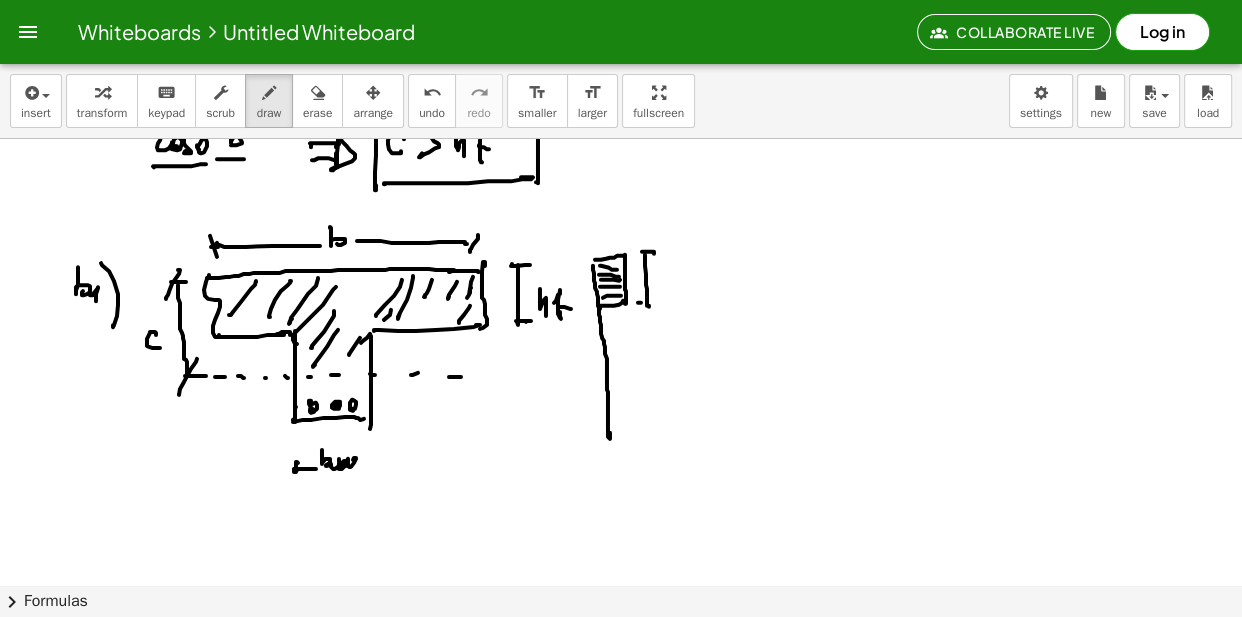 click at bounding box center [621, -2631] 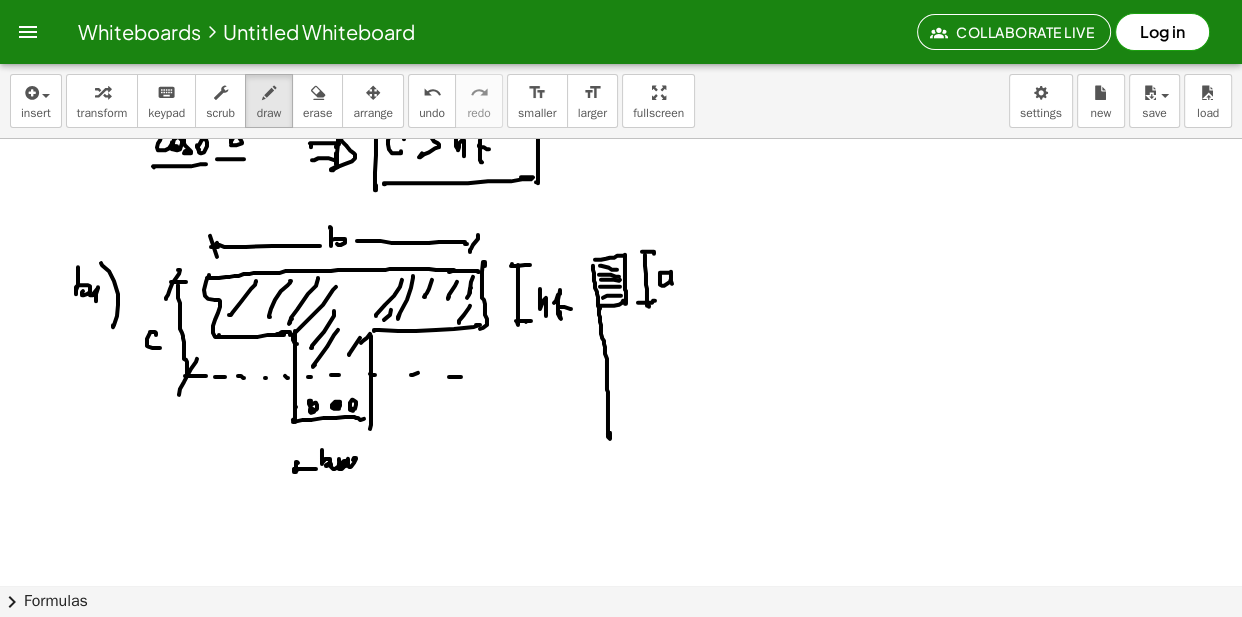 click at bounding box center [621, -2631] 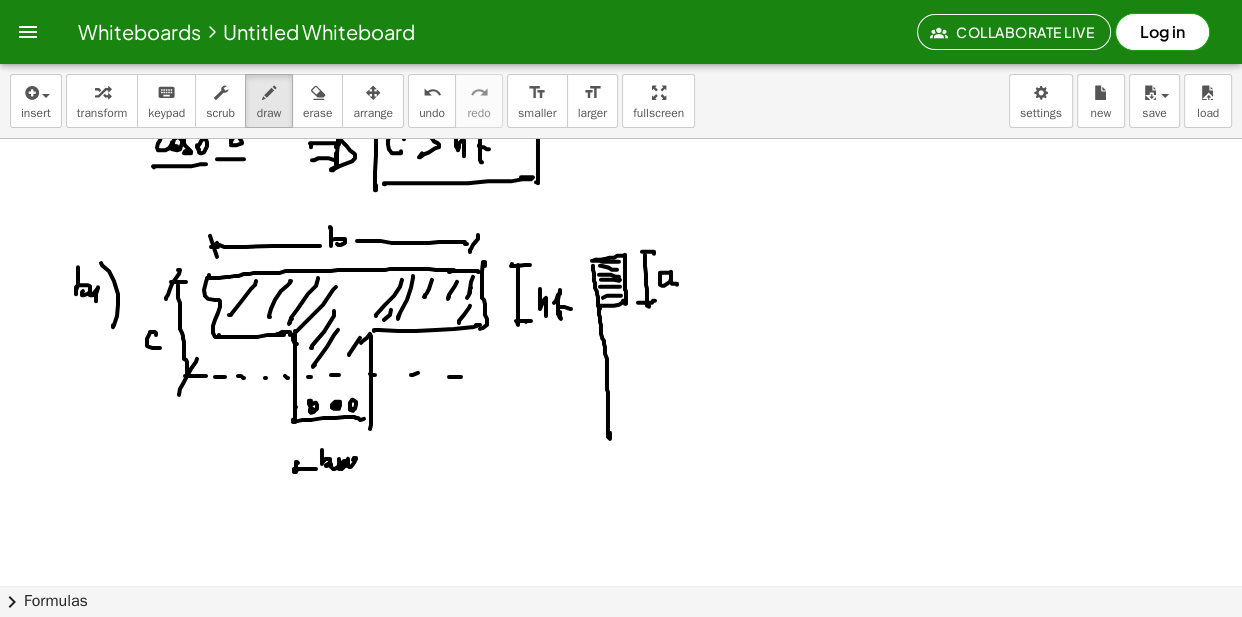 click at bounding box center [621, -2631] 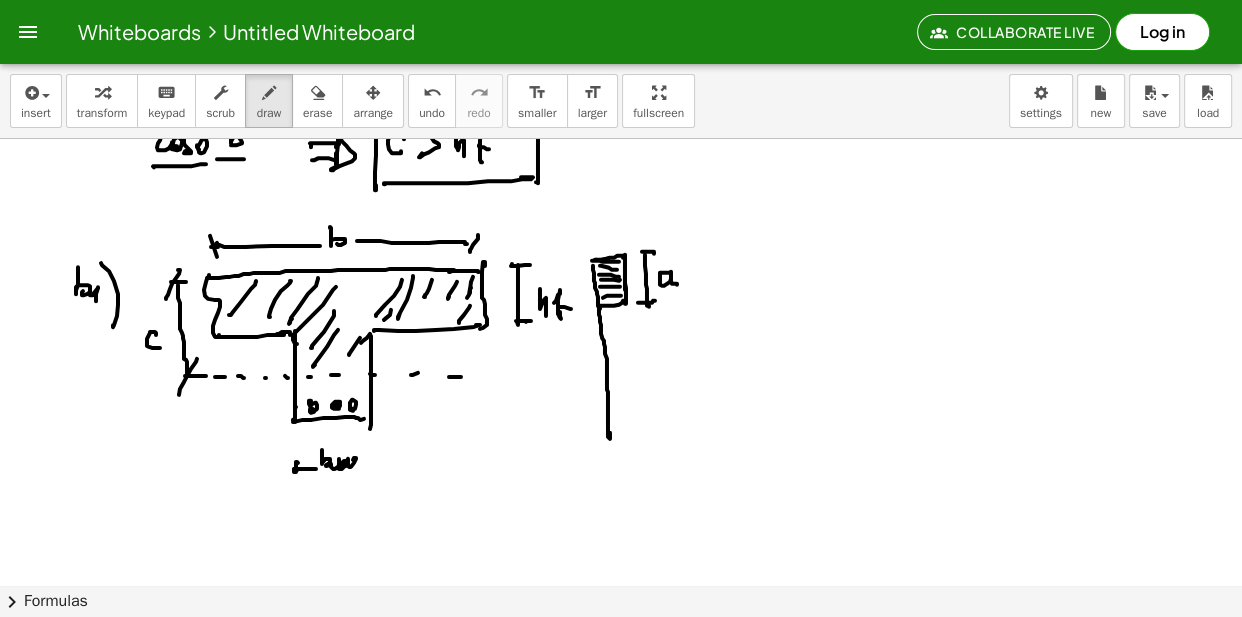 click at bounding box center (621, -2631) 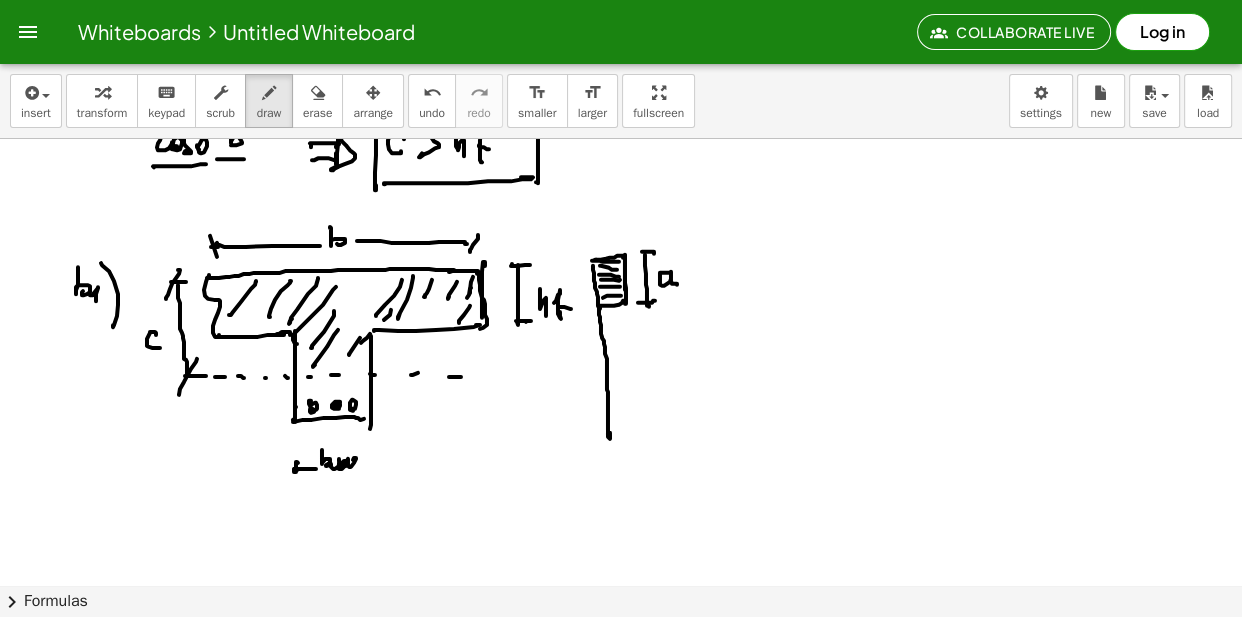 click at bounding box center [621, -2631] 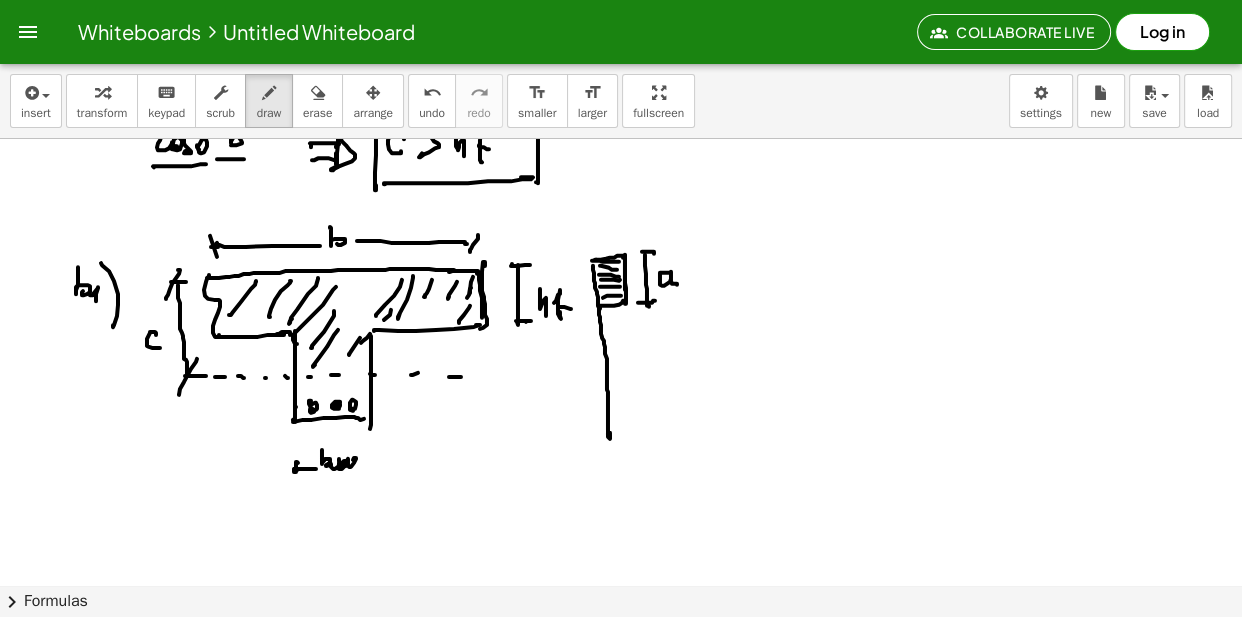 click at bounding box center [621, -2631] 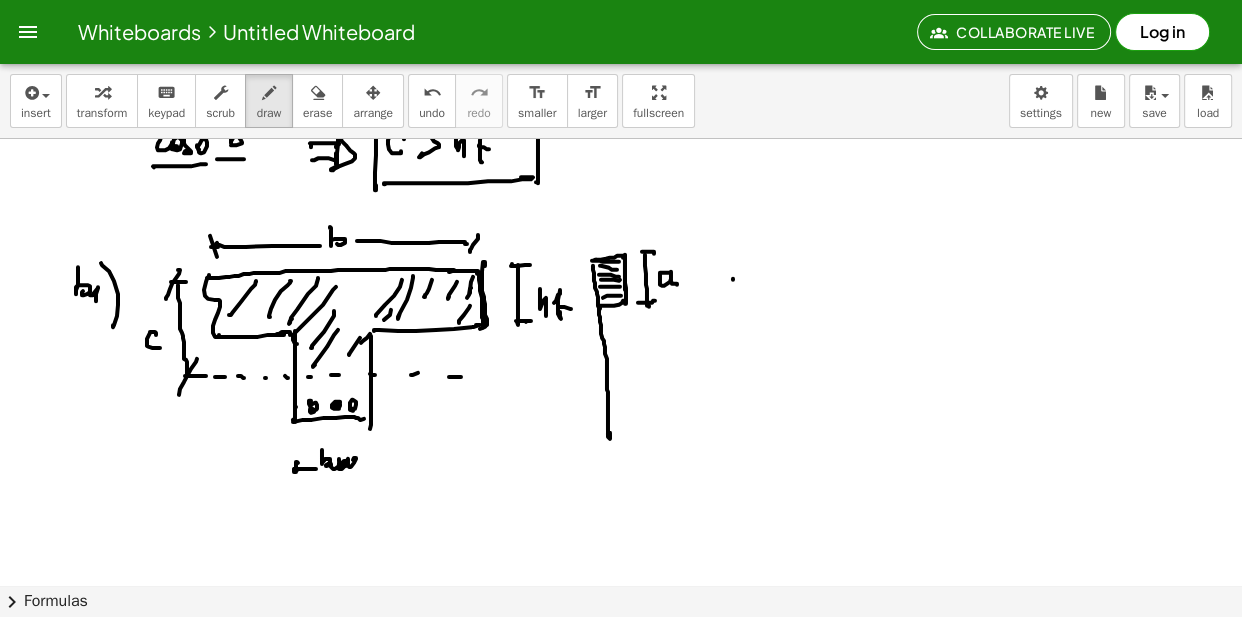 click at bounding box center [621, -2631] 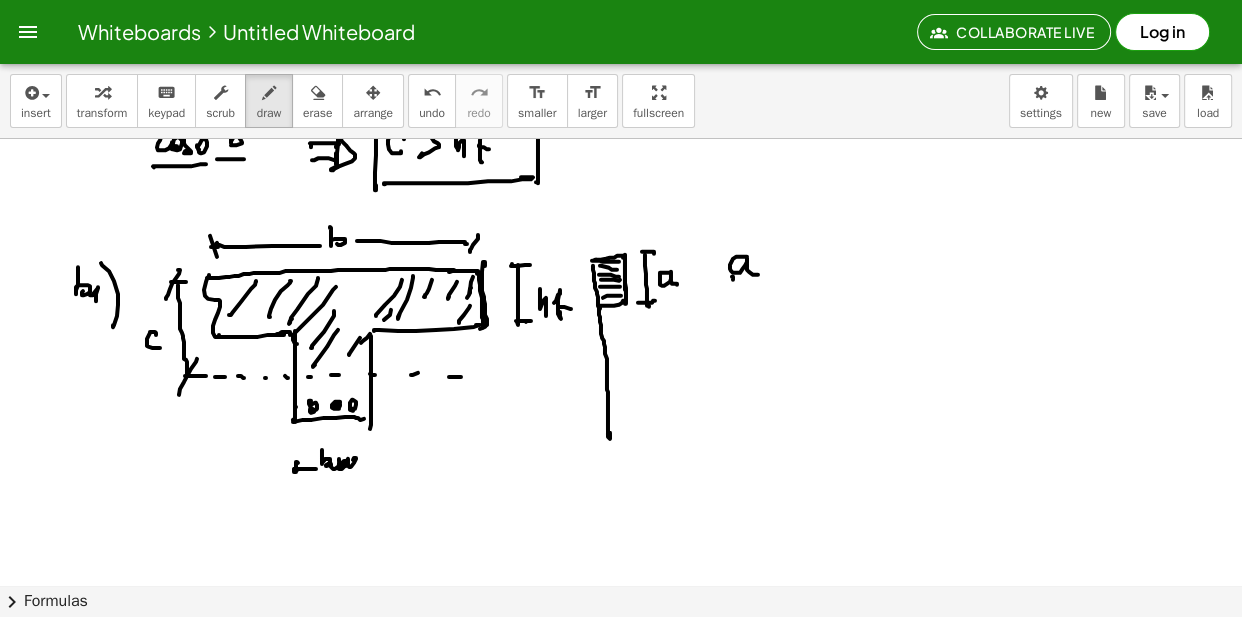 click at bounding box center [621, -2631] 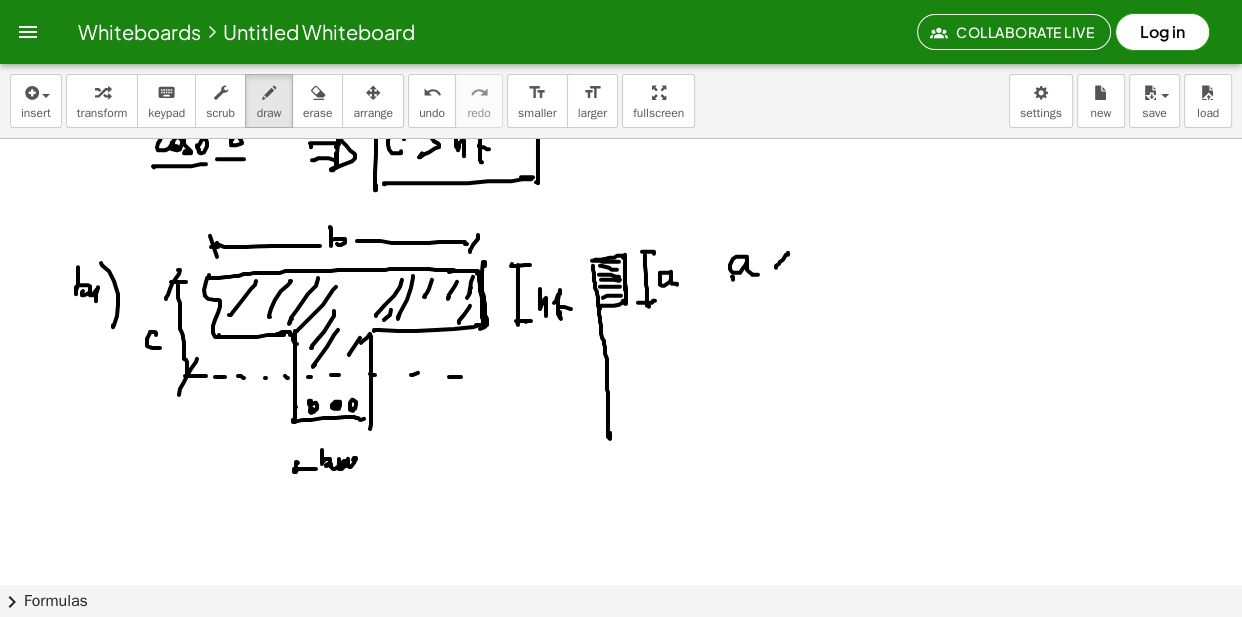click at bounding box center [621, -2631] 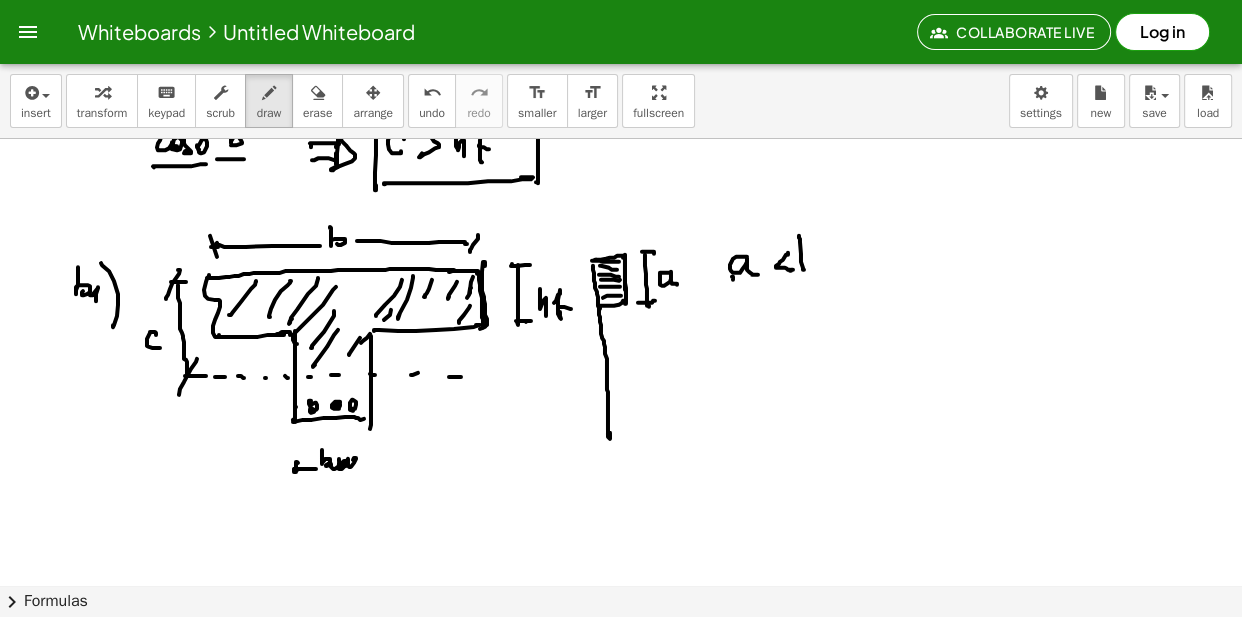 click at bounding box center [621, -2631] 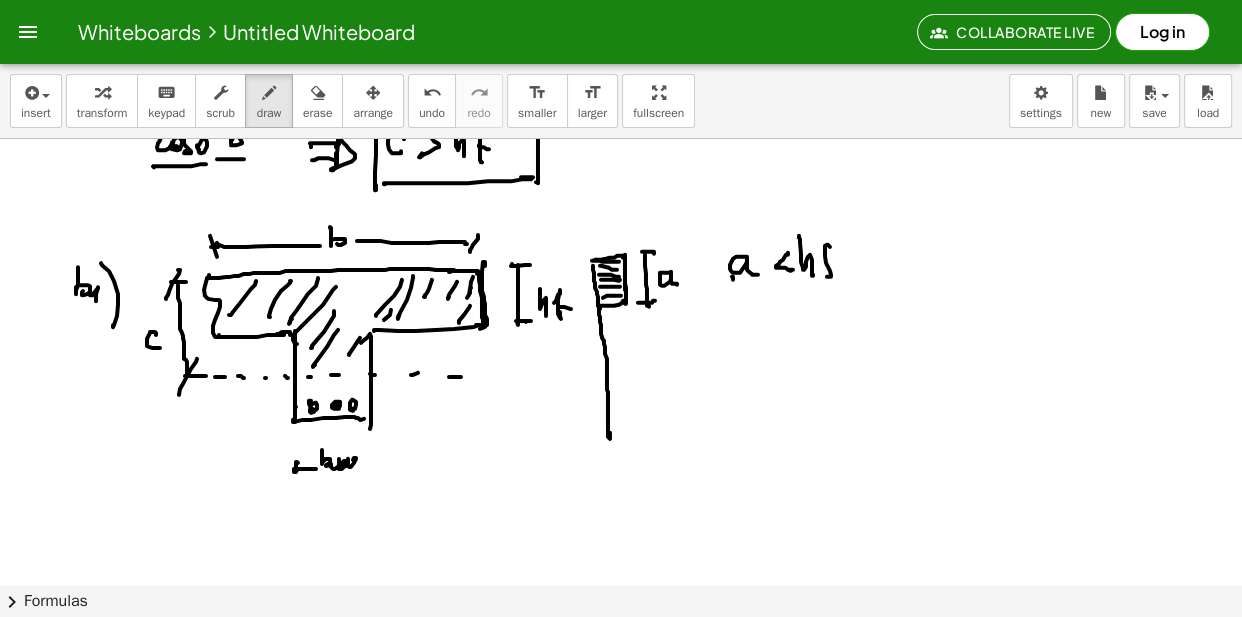 click at bounding box center (621, -2631) 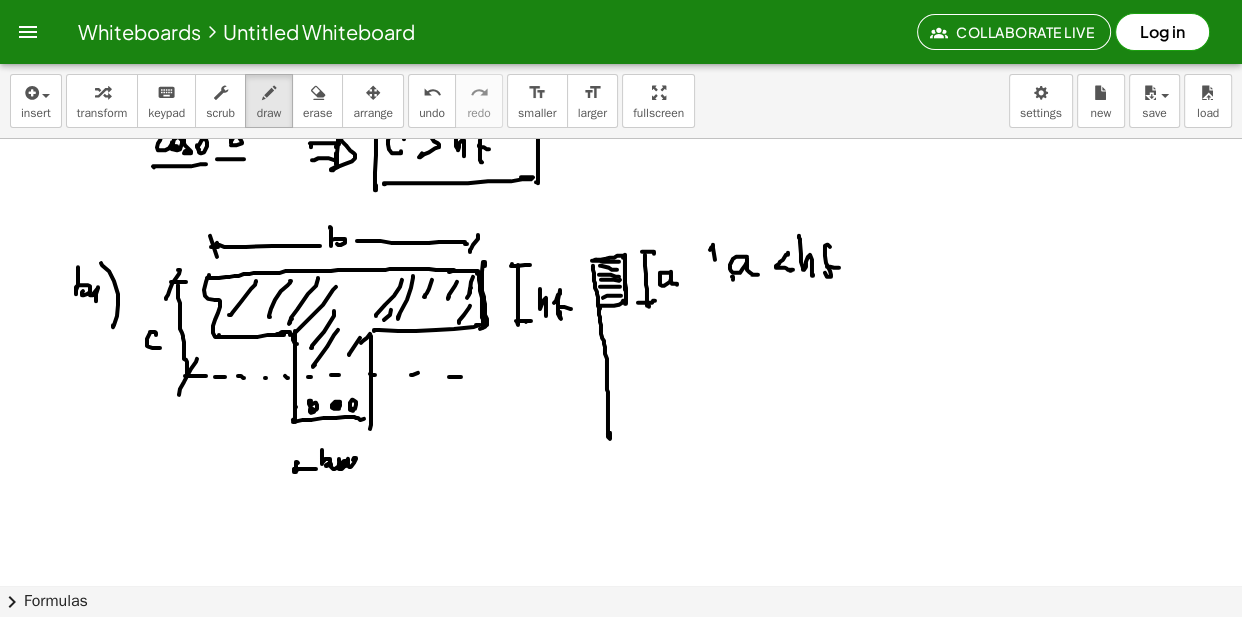 click at bounding box center (621, -2631) 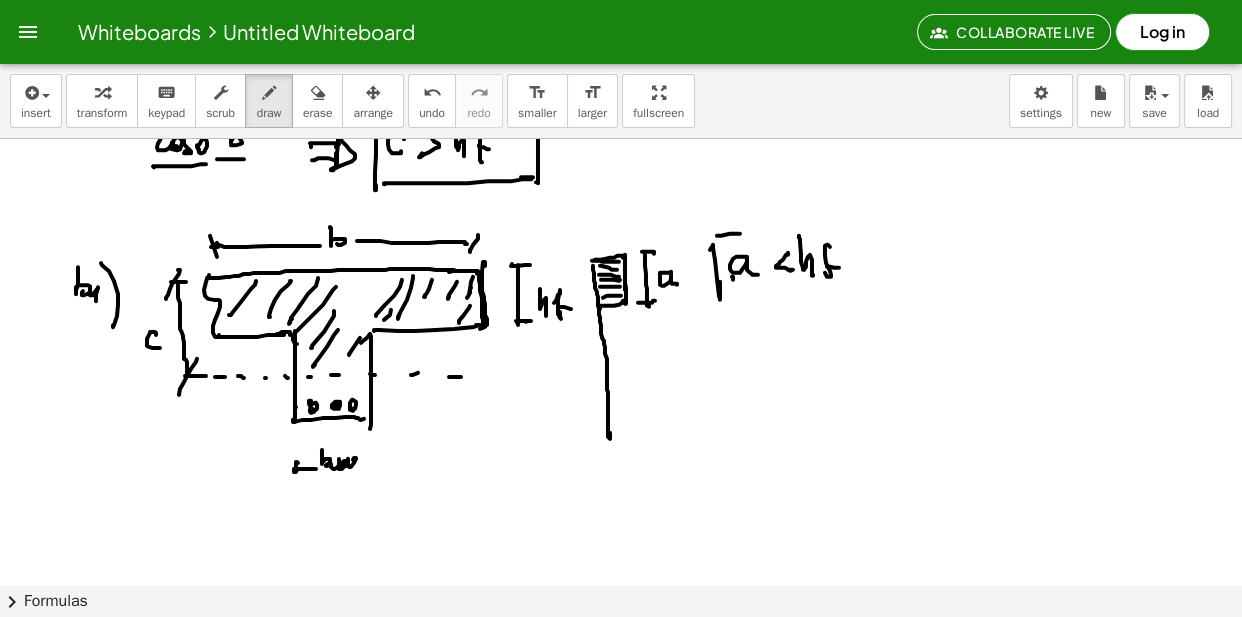 click at bounding box center (621, -2631) 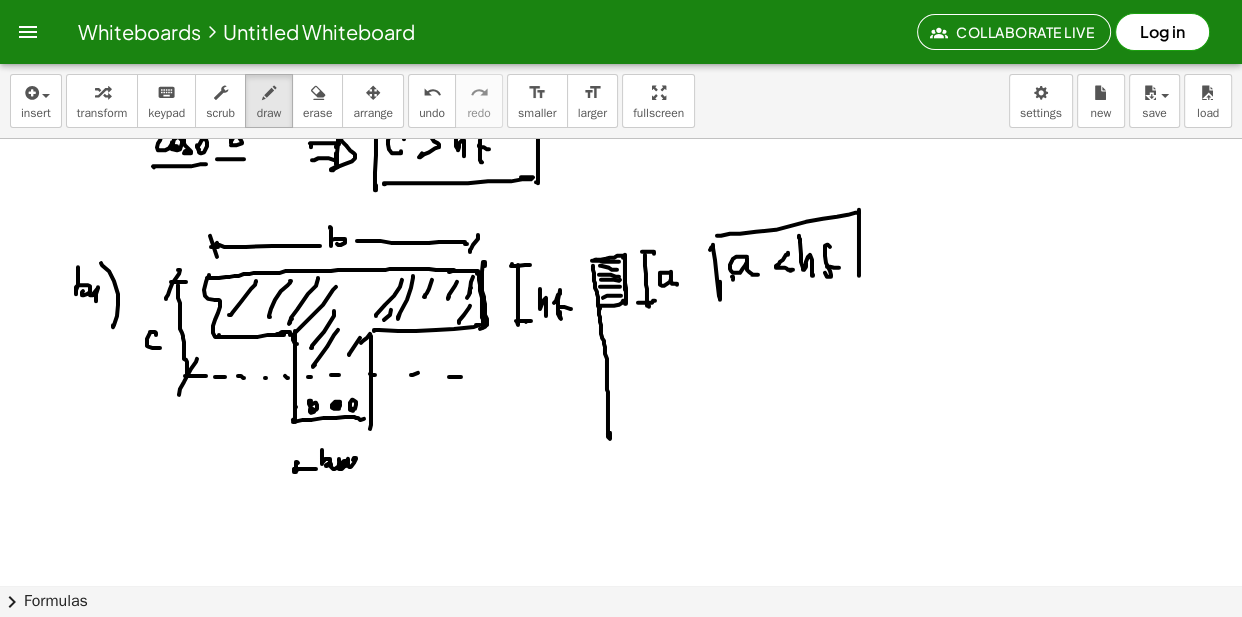 click at bounding box center (621, -2631) 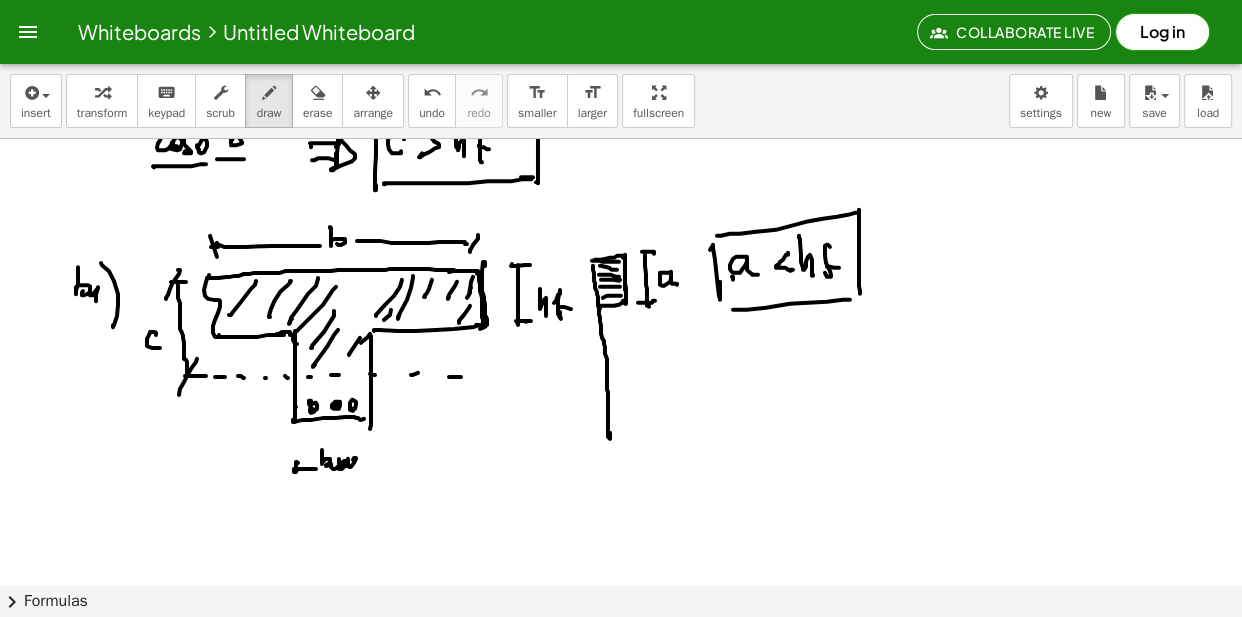 click at bounding box center [621, -2631] 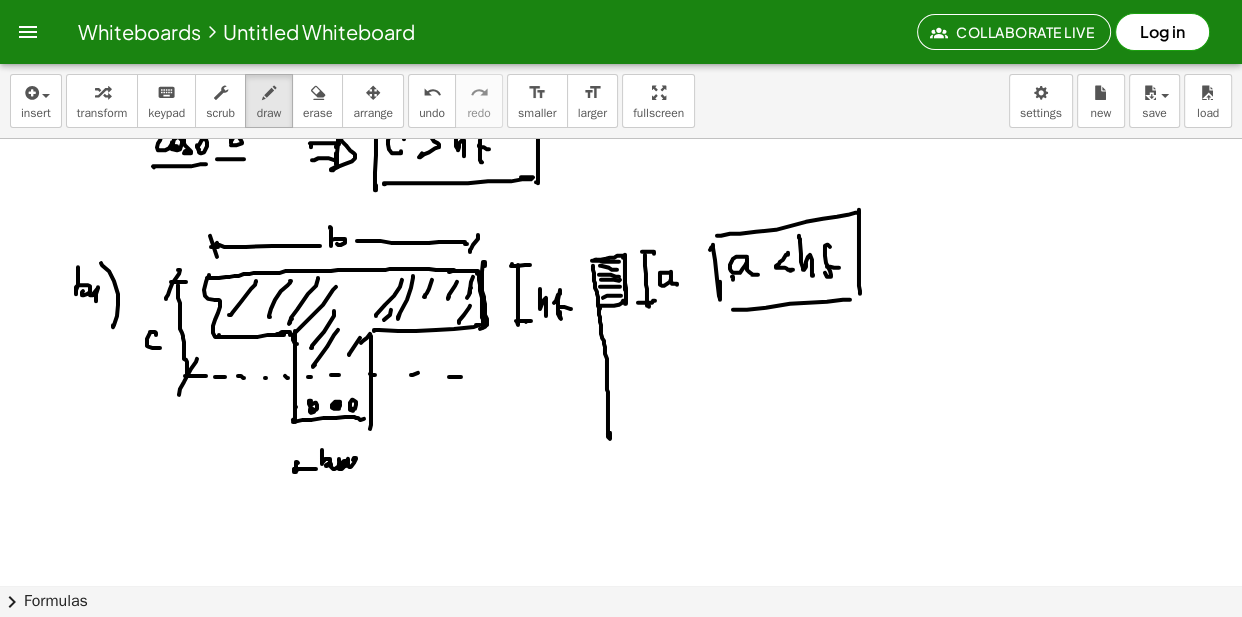 scroll, scrollTop: 6251, scrollLeft: 0, axis: vertical 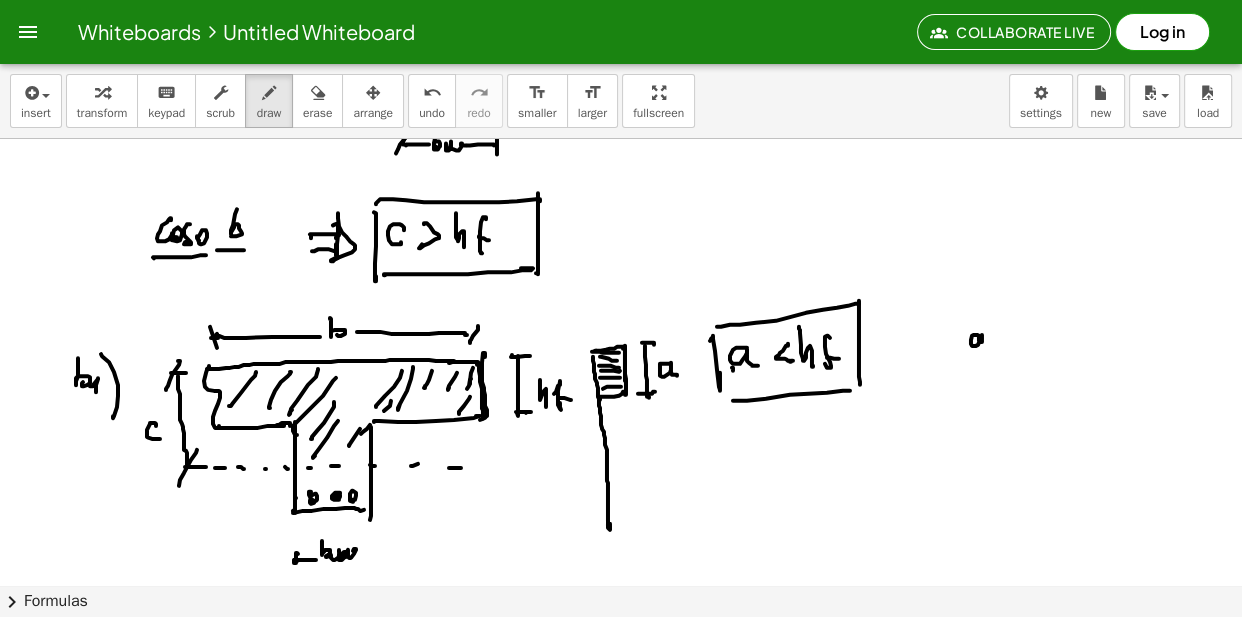 click at bounding box center (621, -2540) 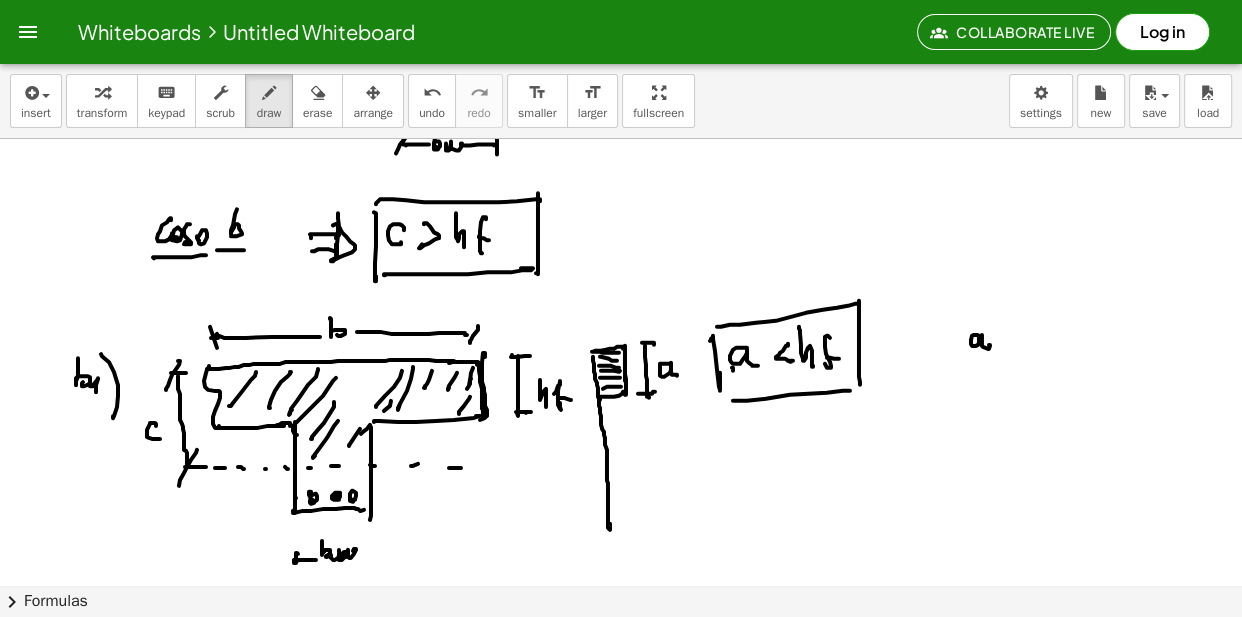 click at bounding box center [621, -2540] 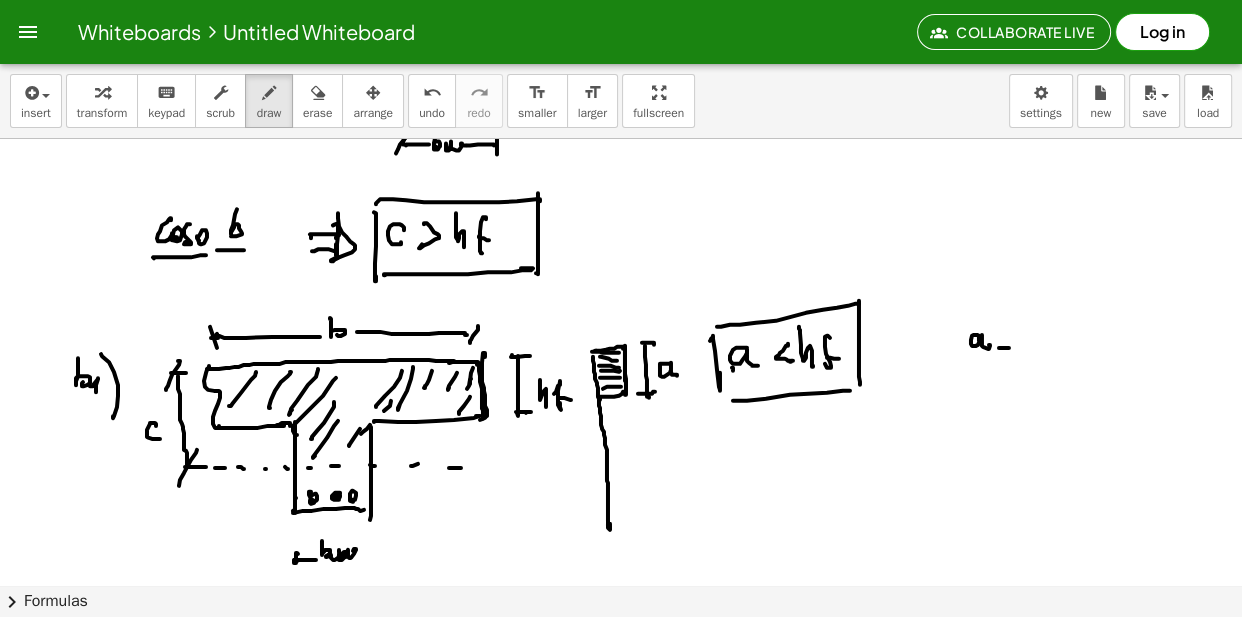 click at bounding box center [621, -2540] 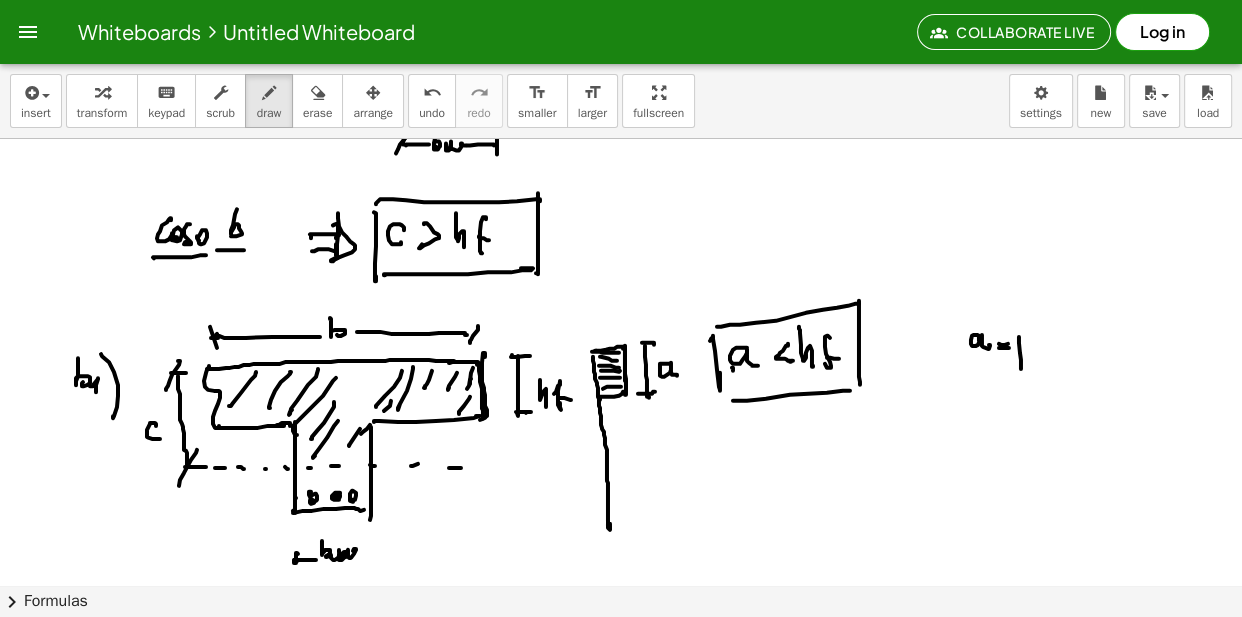 click at bounding box center (621, -2540) 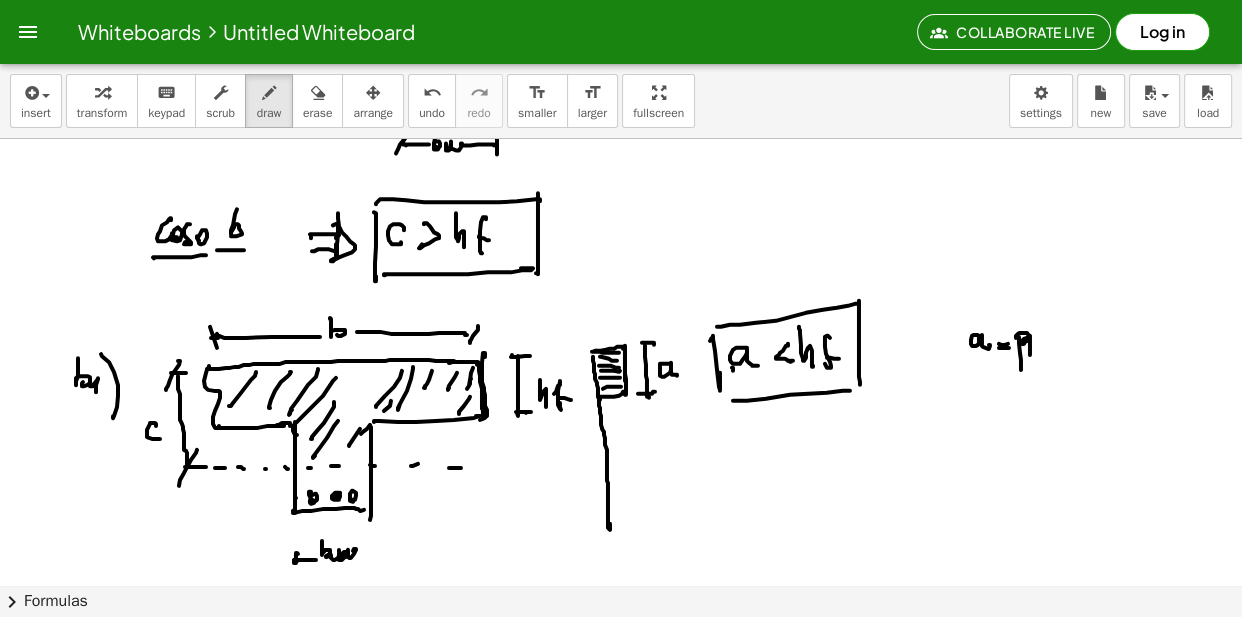 click at bounding box center [621, -2540] 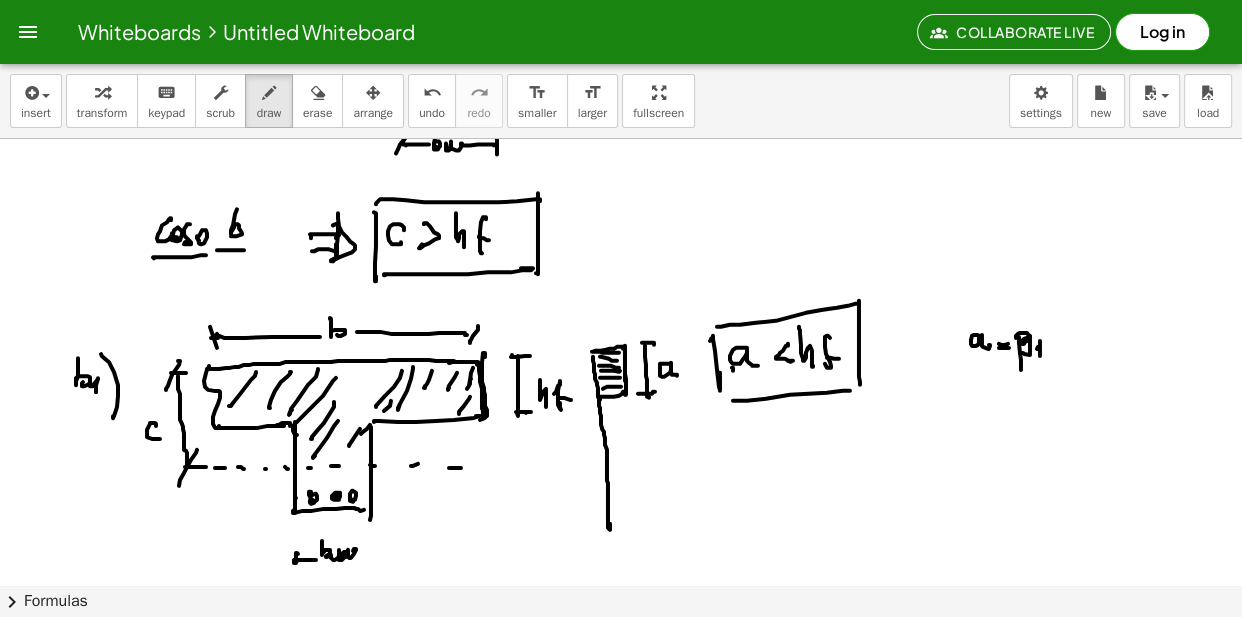 click at bounding box center (621, -2540) 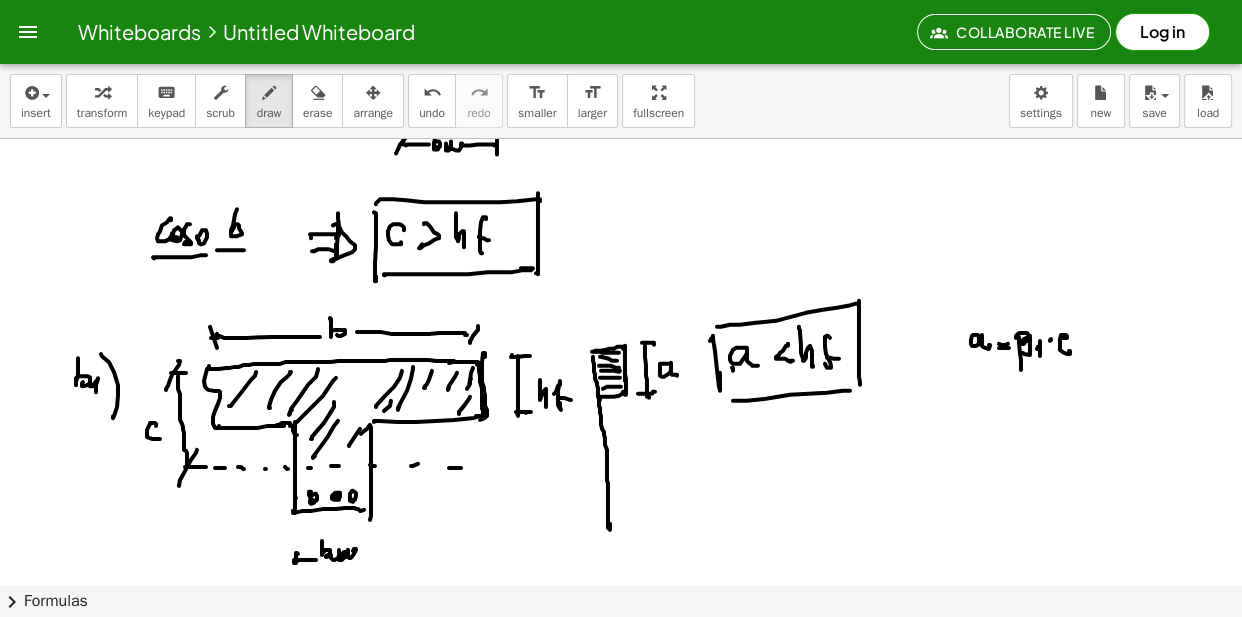 click at bounding box center (621, -2540) 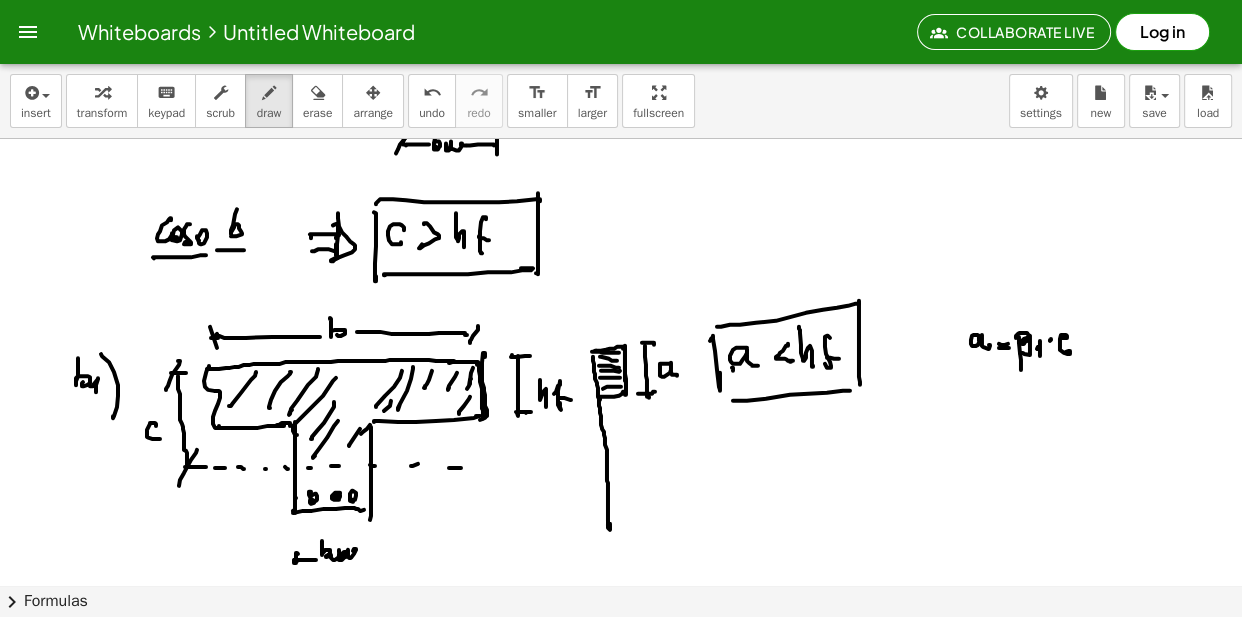 scroll, scrollTop: 6342, scrollLeft: 0, axis: vertical 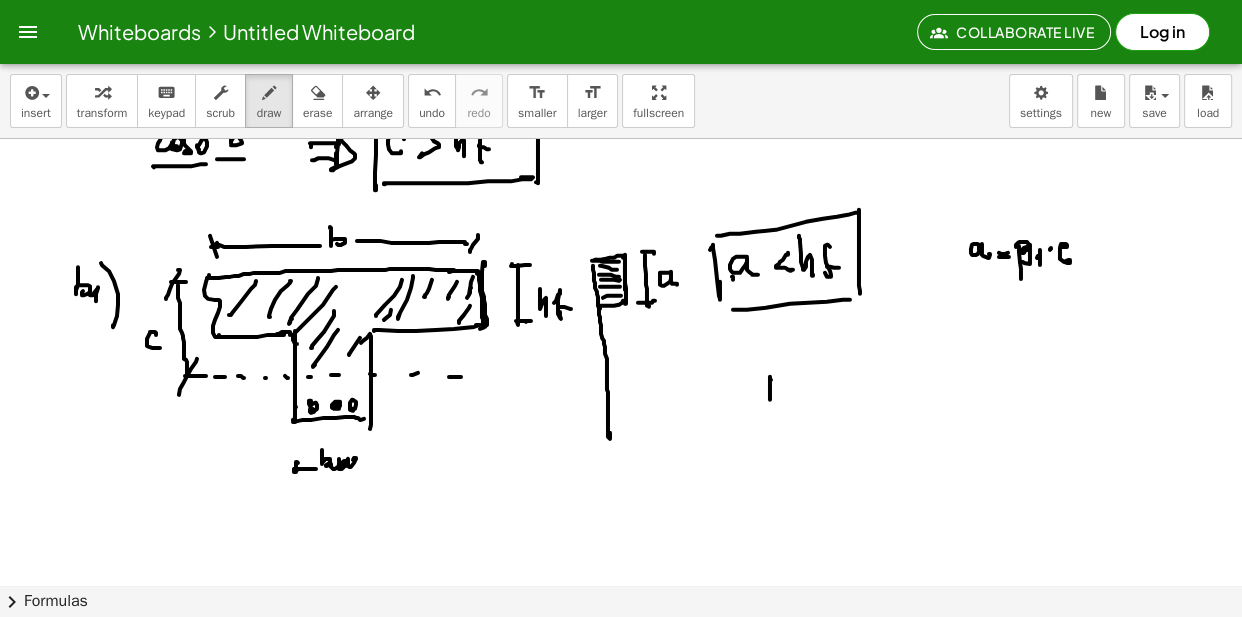 click at bounding box center [621, -2631] 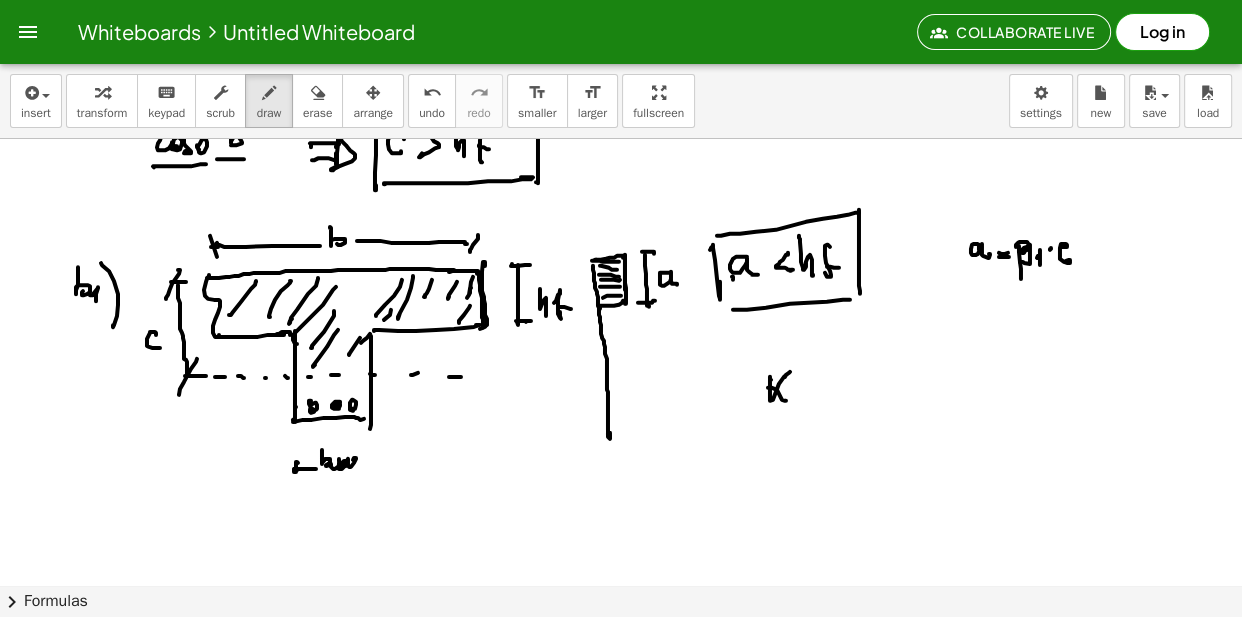 click at bounding box center (621, -2631) 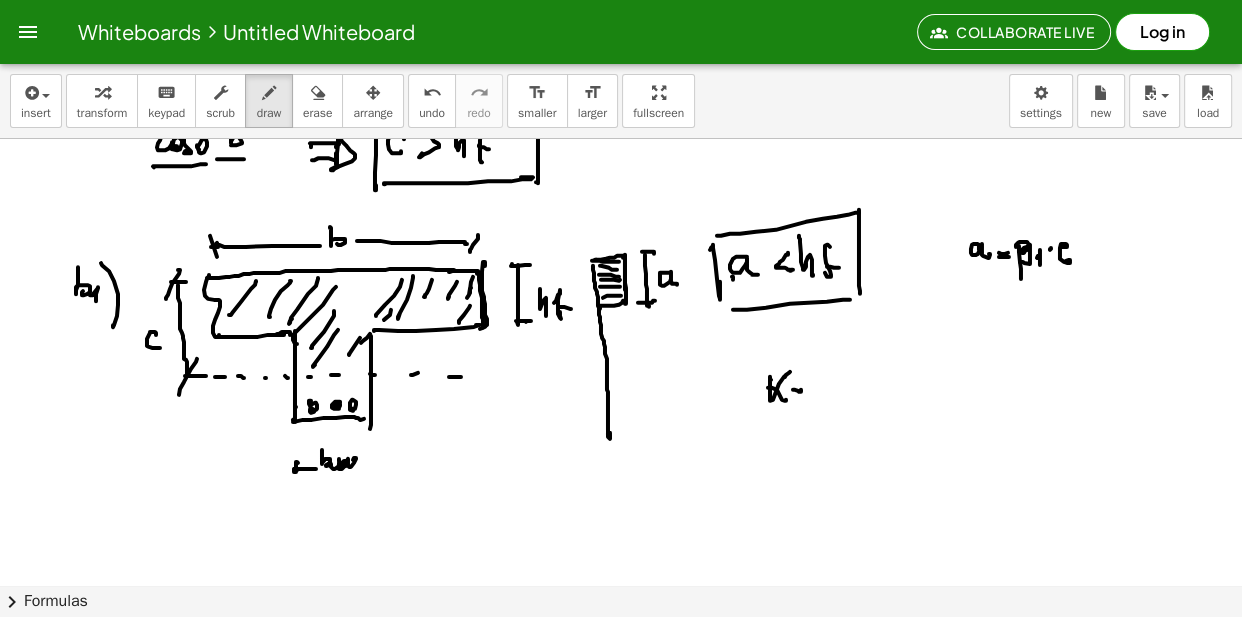 click at bounding box center (621, -2631) 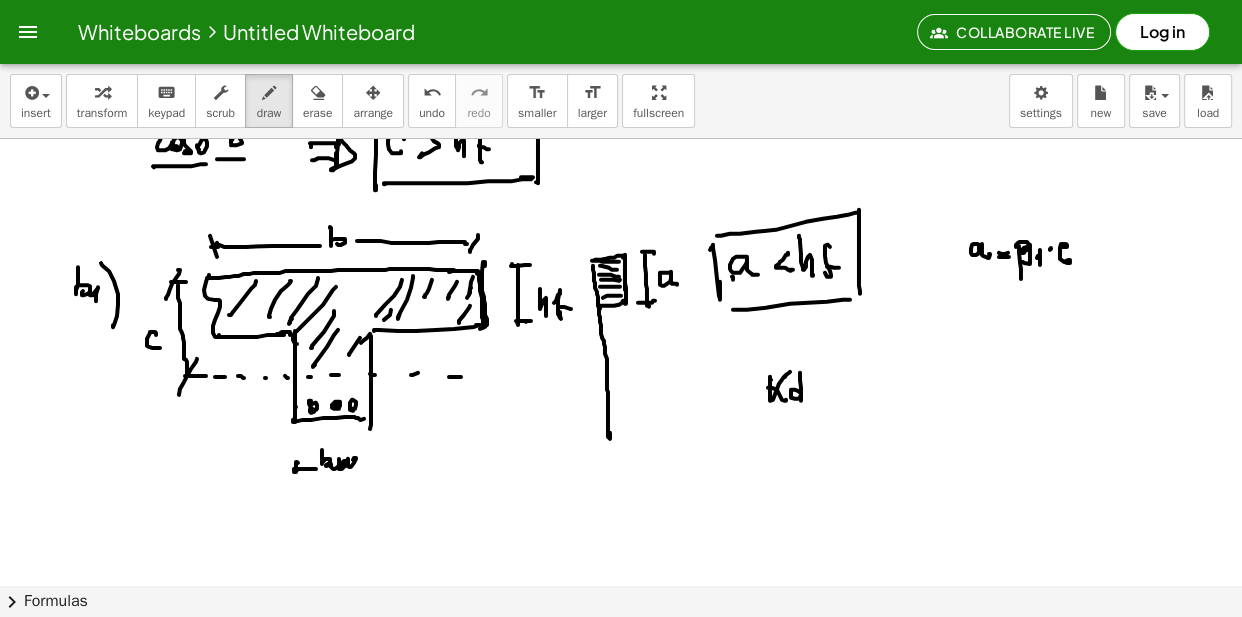 click at bounding box center (621, -2631) 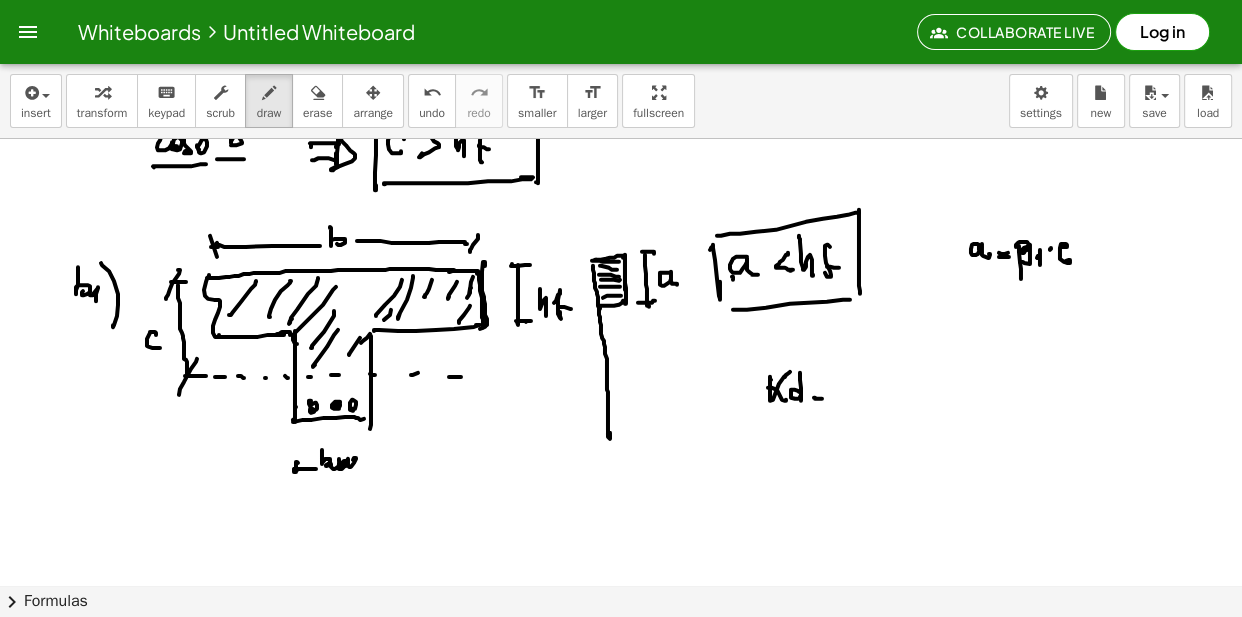 click at bounding box center [621, -2631] 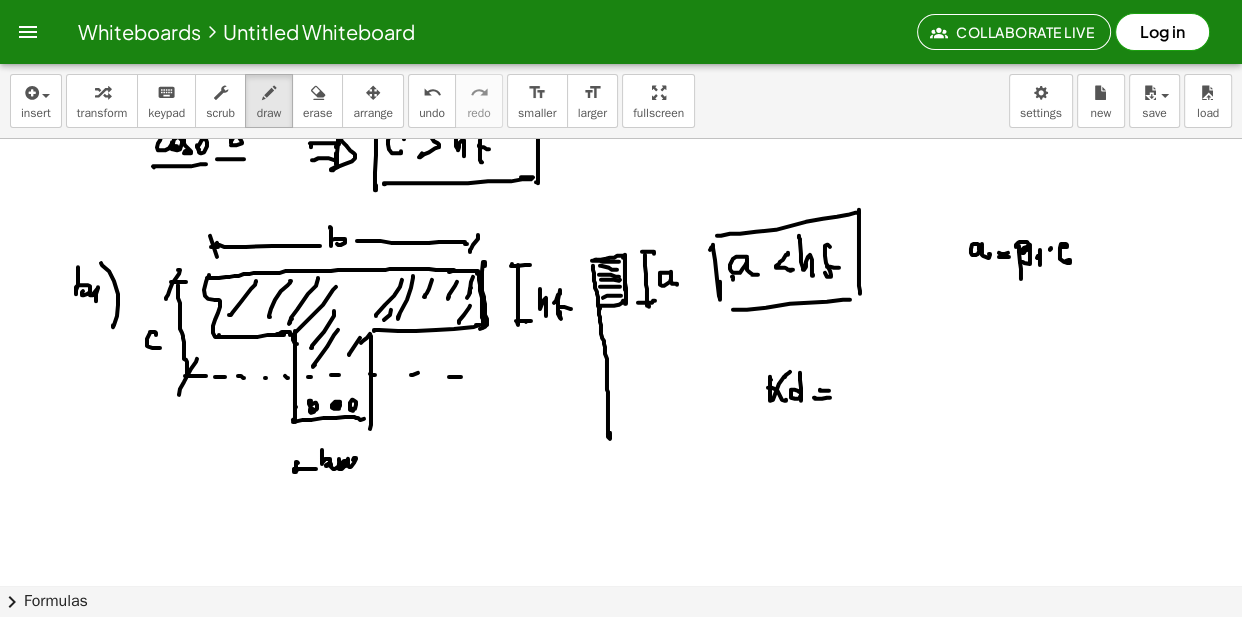 click at bounding box center [621, -2631] 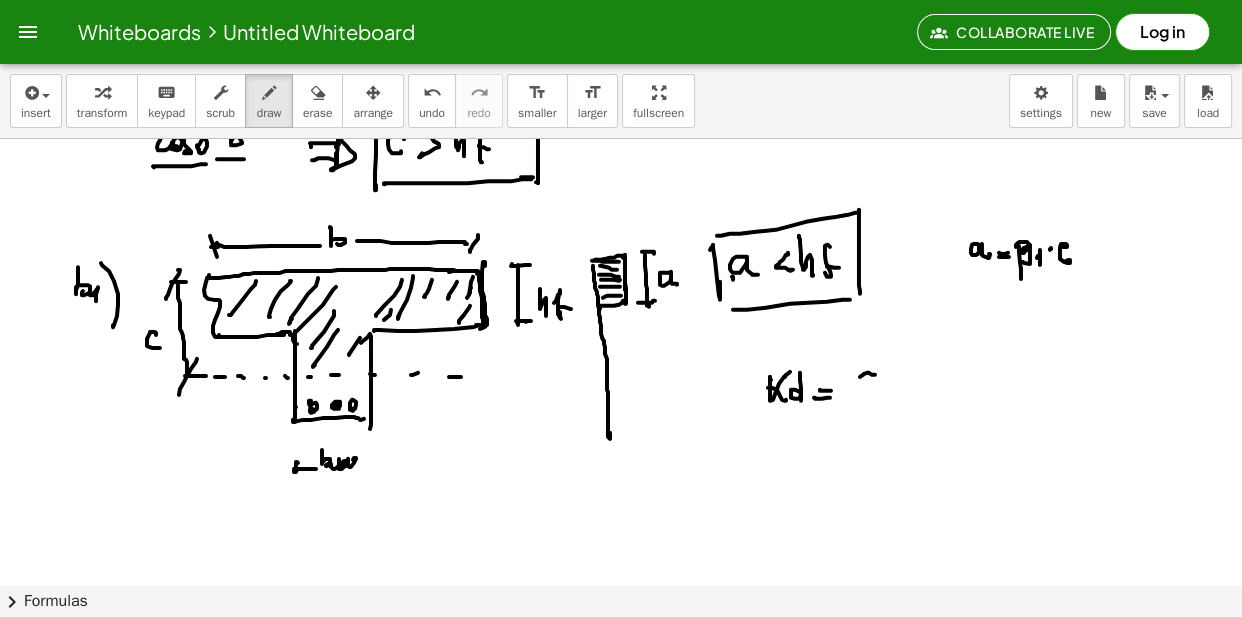 click at bounding box center [621, -2631] 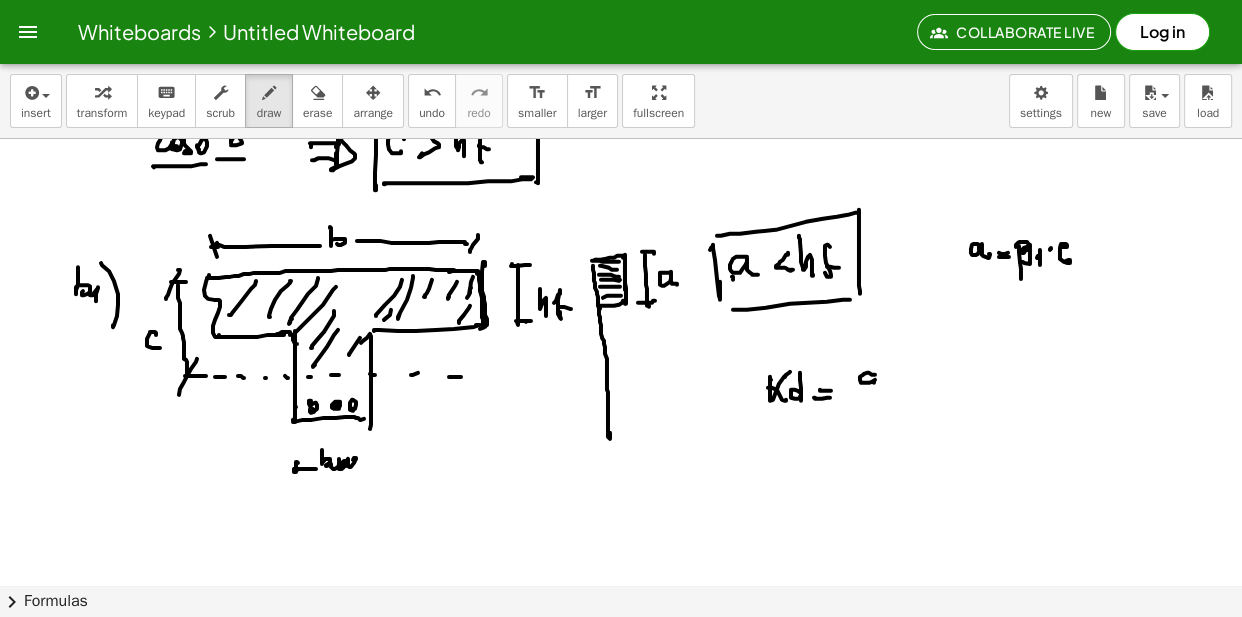 click at bounding box center [621, -2631] 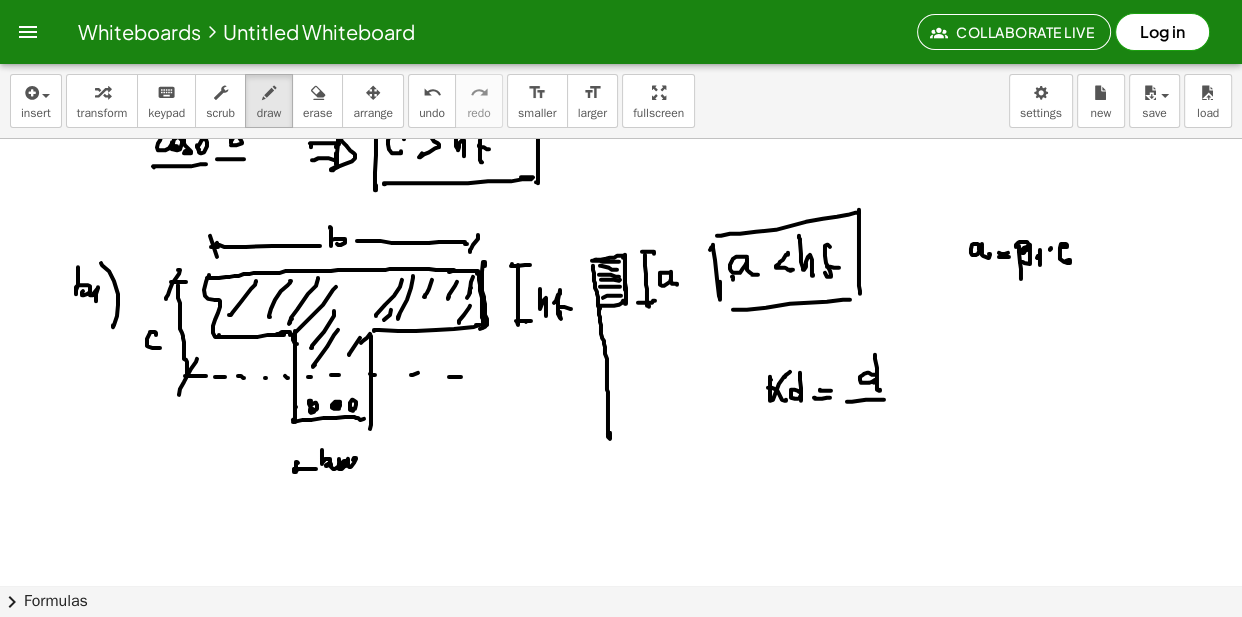 click at bounding box center [621, -2631] 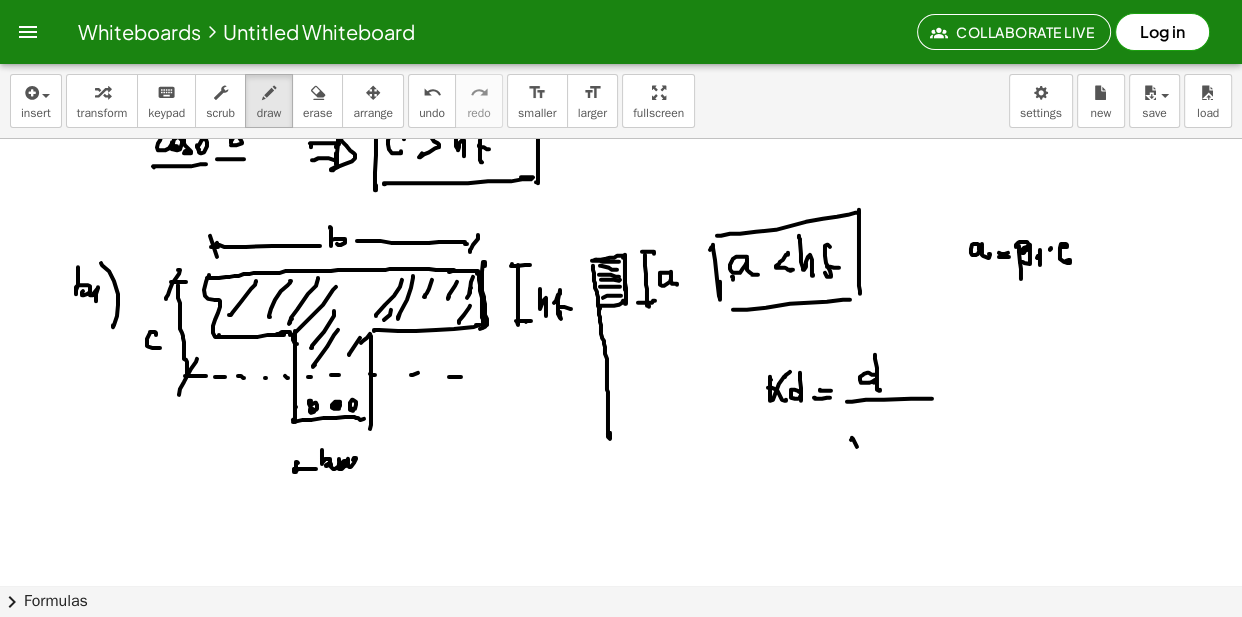 click at bounding box center (621, -2631) 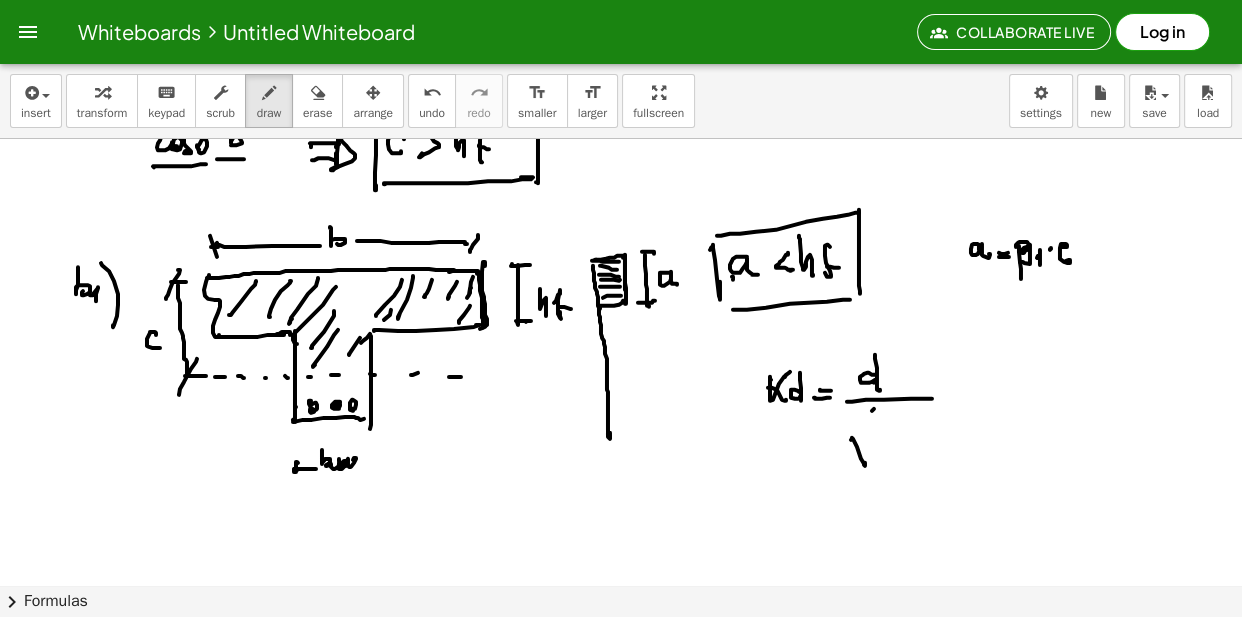 click at bounding box center [621, -2631] 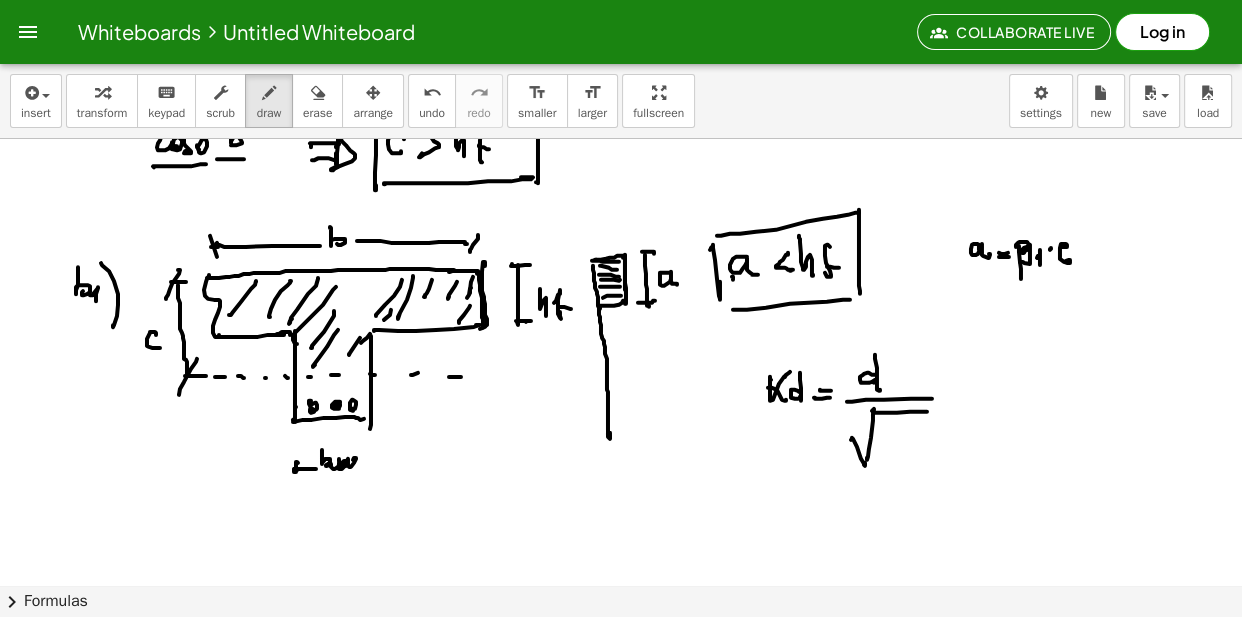 click at bounding box center (621, -2631) 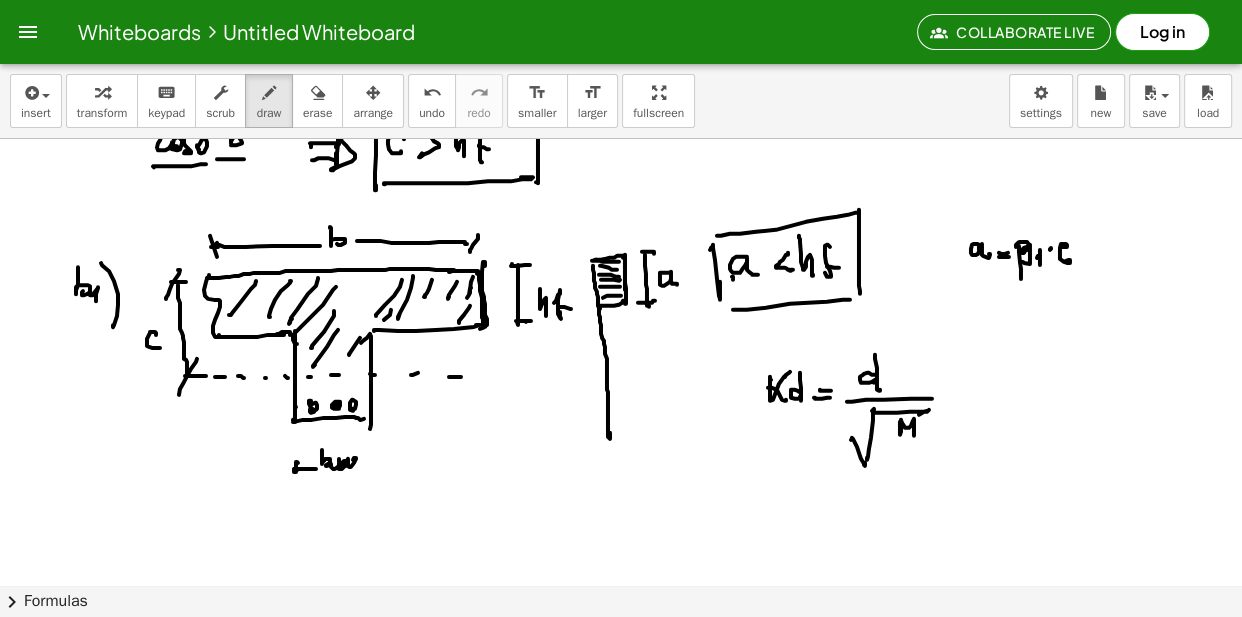 click at bounding box center (621, -2631) 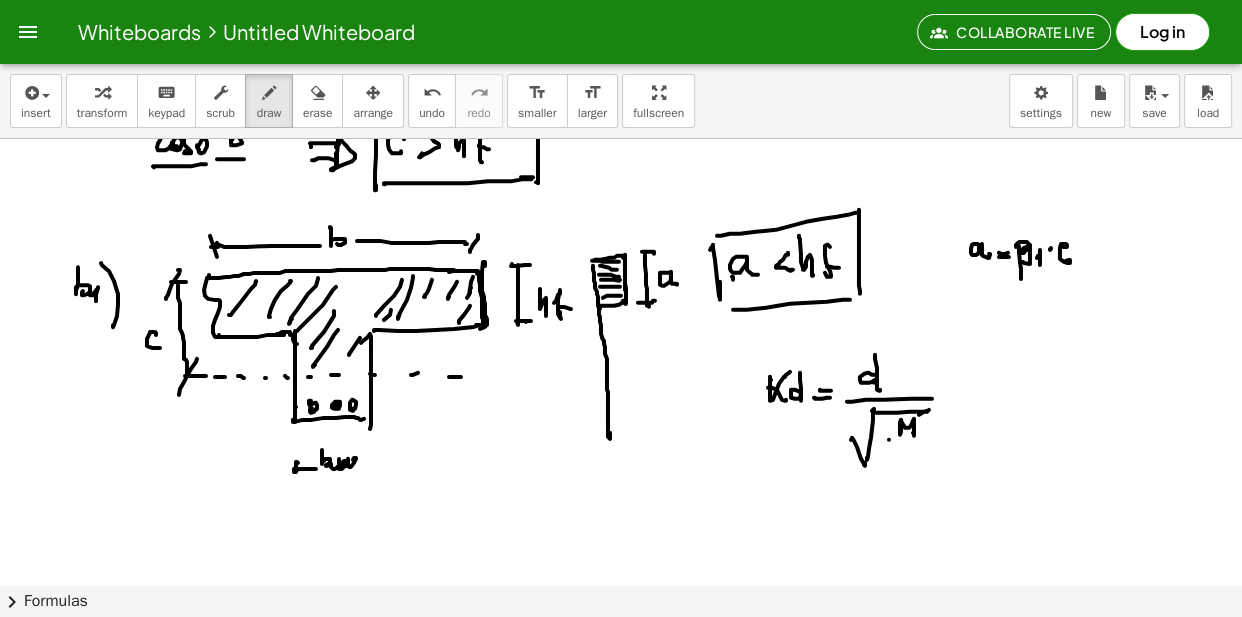 click at bounding box center (621, -2631) 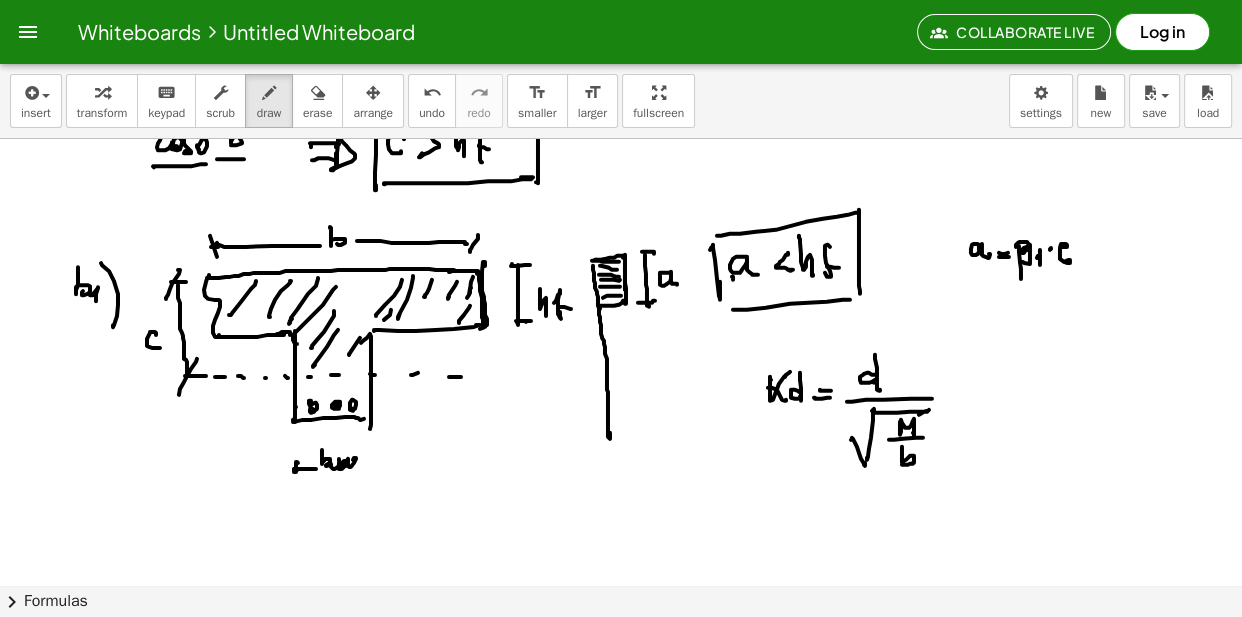 click at bounding box center [621, -2631] 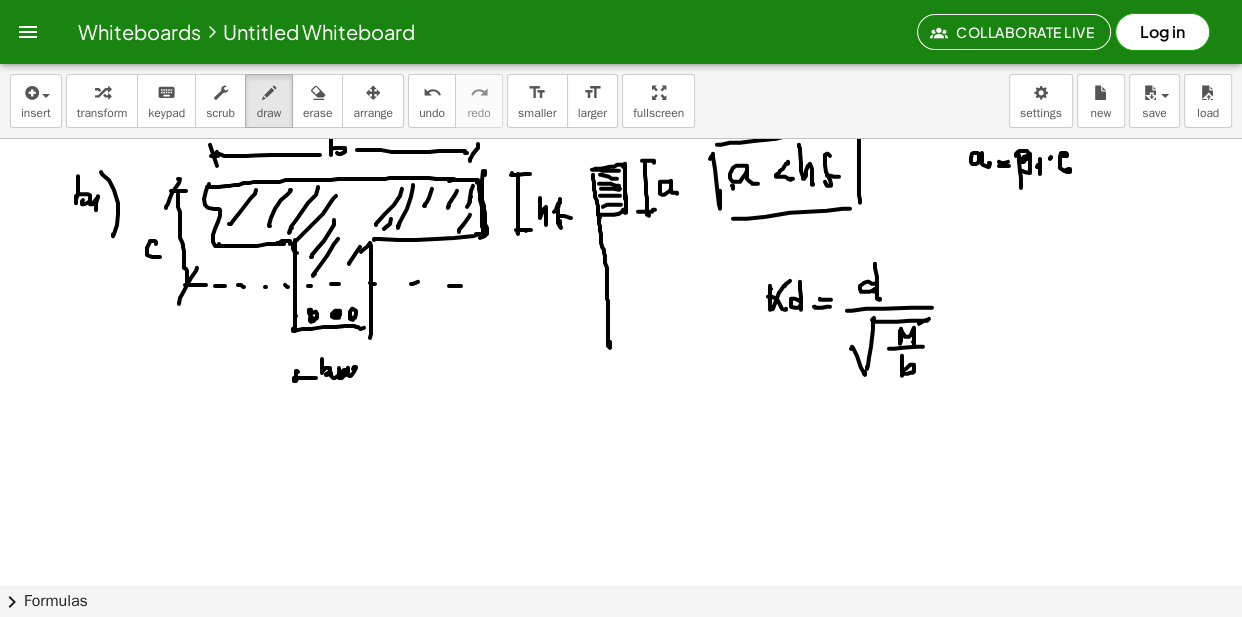 scroll, scrollTop: 6524, scrollLeft: 0, axis: vertical 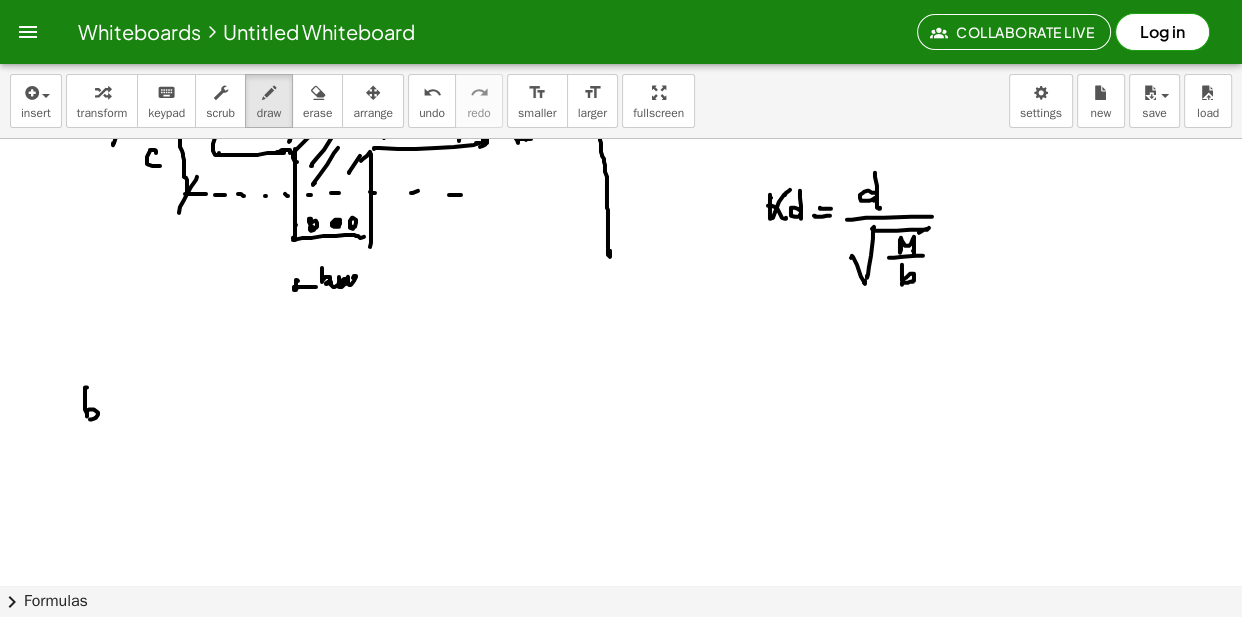 click at bounding box center [621, -2813] 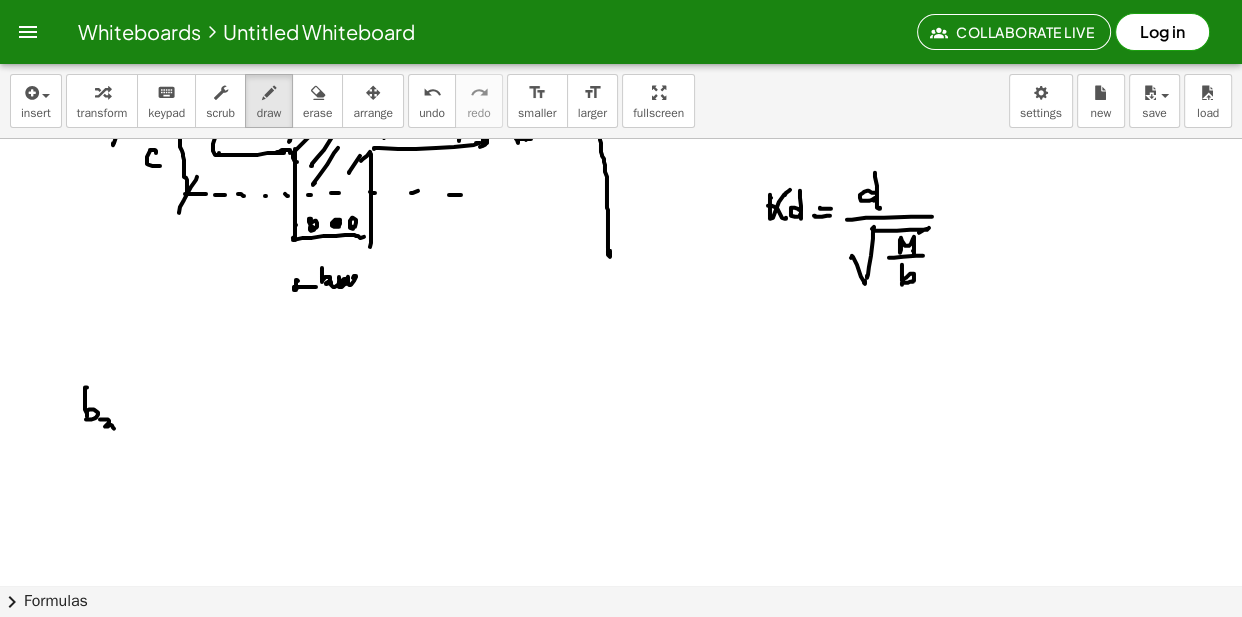 click at bounding box center (621, -2813) 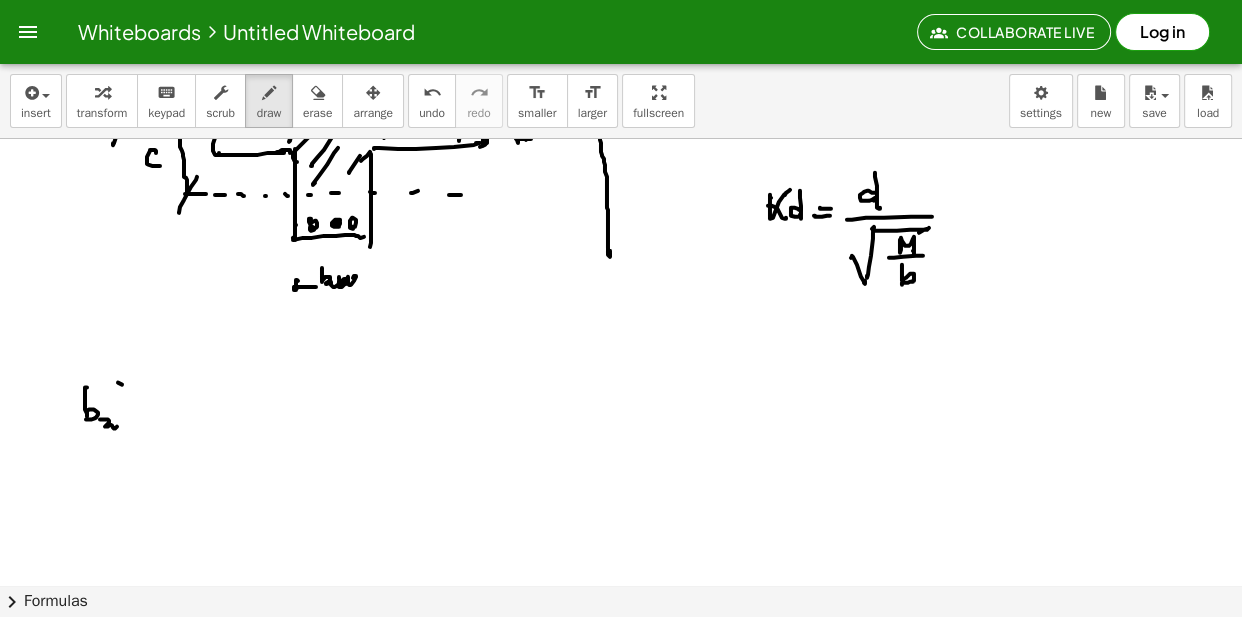 click at bounding box center [621, -2813] 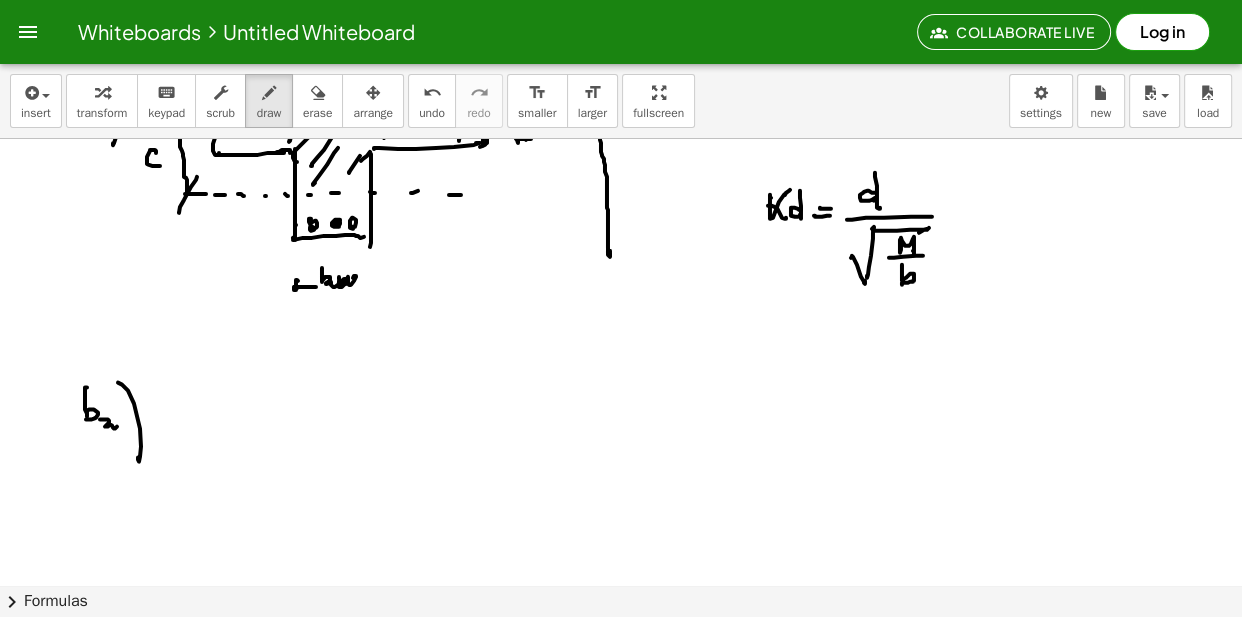 scroll, scrollTop: 6615, scrollLeft: 0, axis: vertical 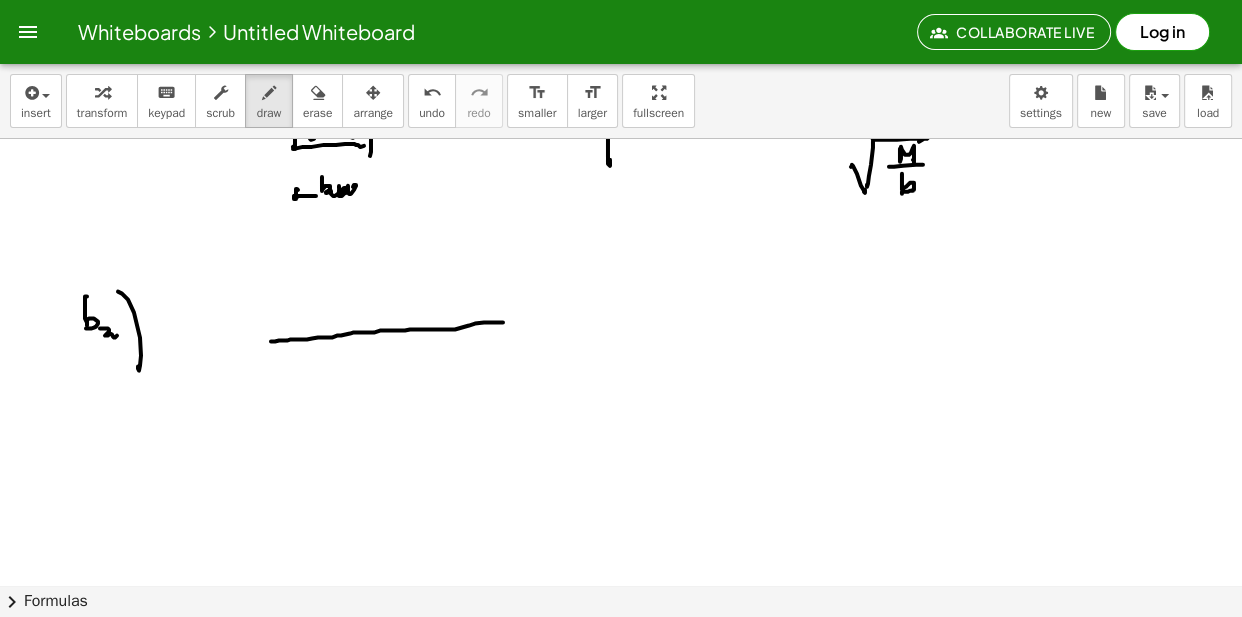 click at bounding box center (621, -2904) 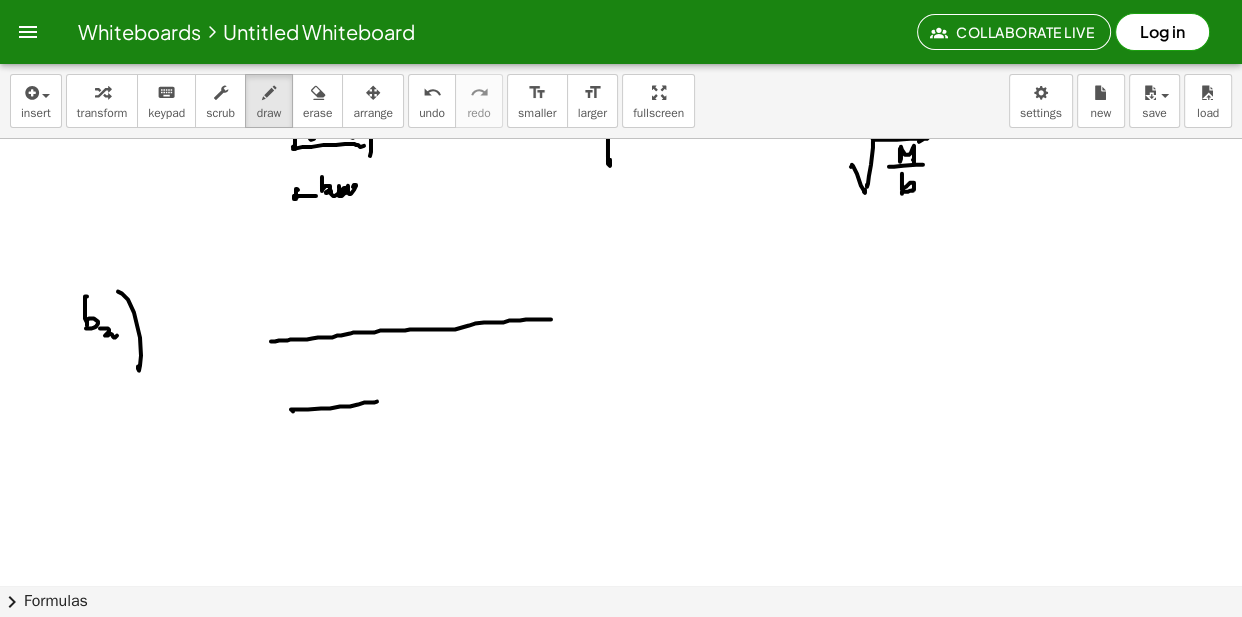 click at bounding box center [621, -2904] 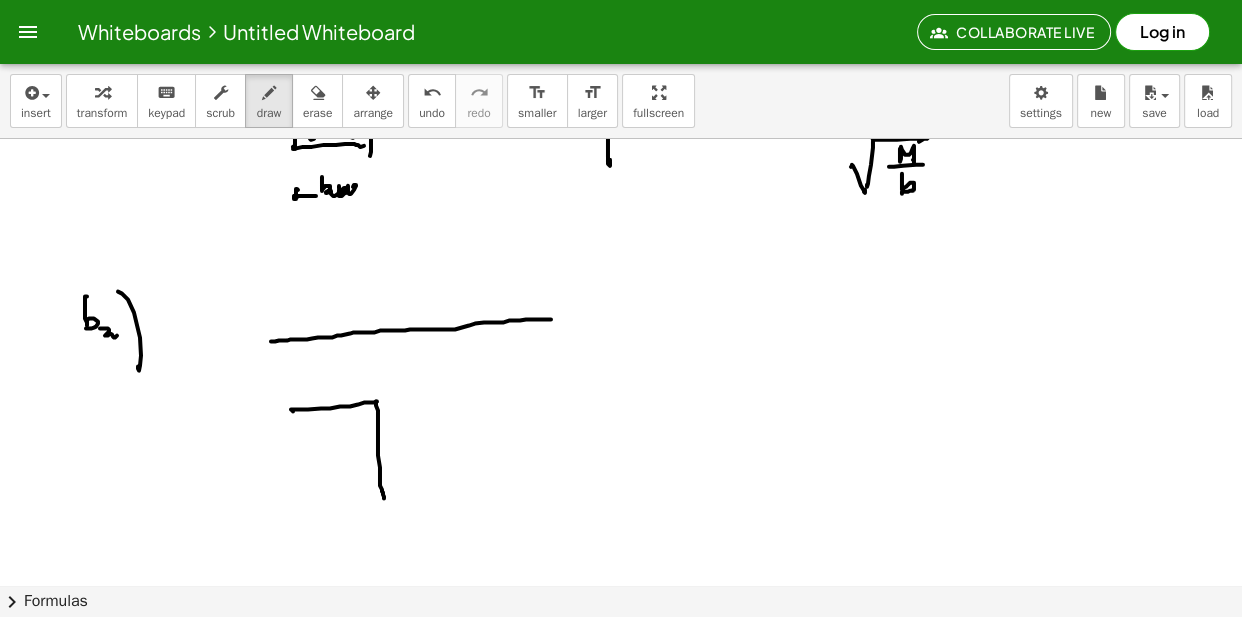 click at bounding box center (621, -2904) 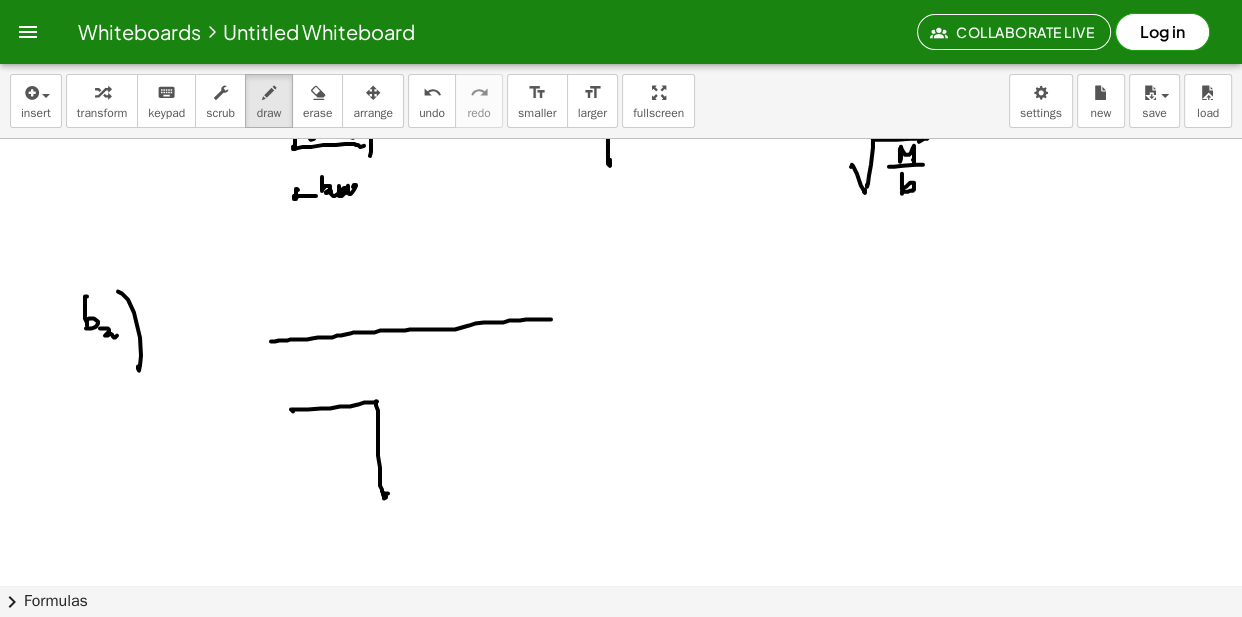 click at bounding box center (621, -2904) 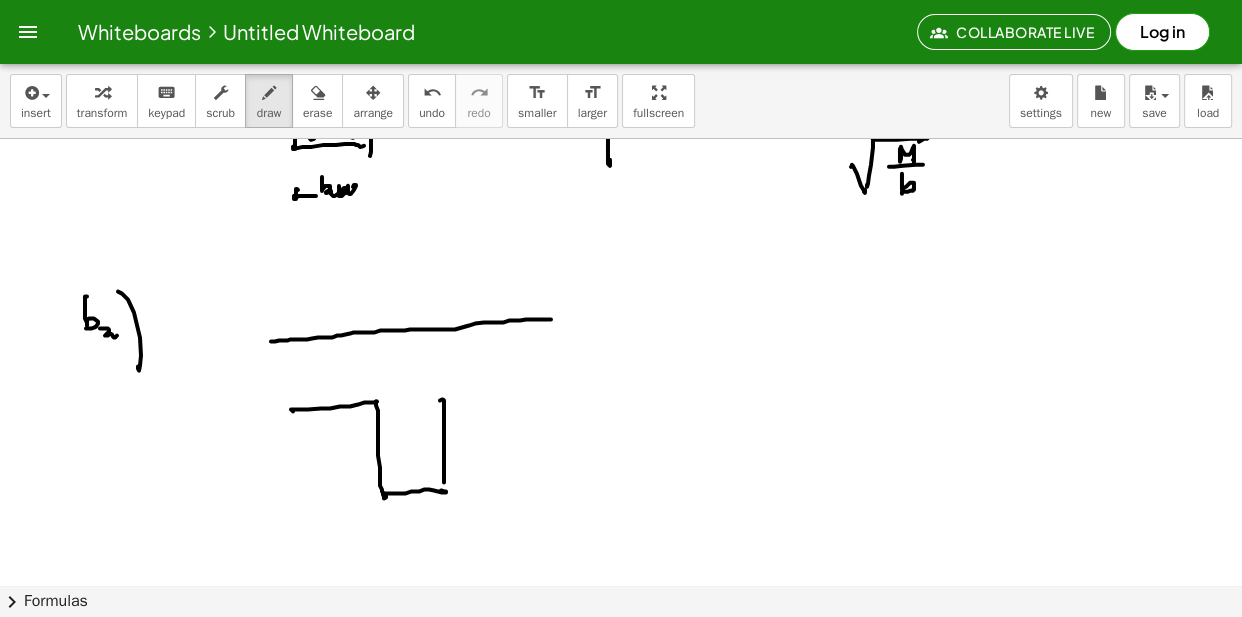 click at bounding box center (621, -2904) 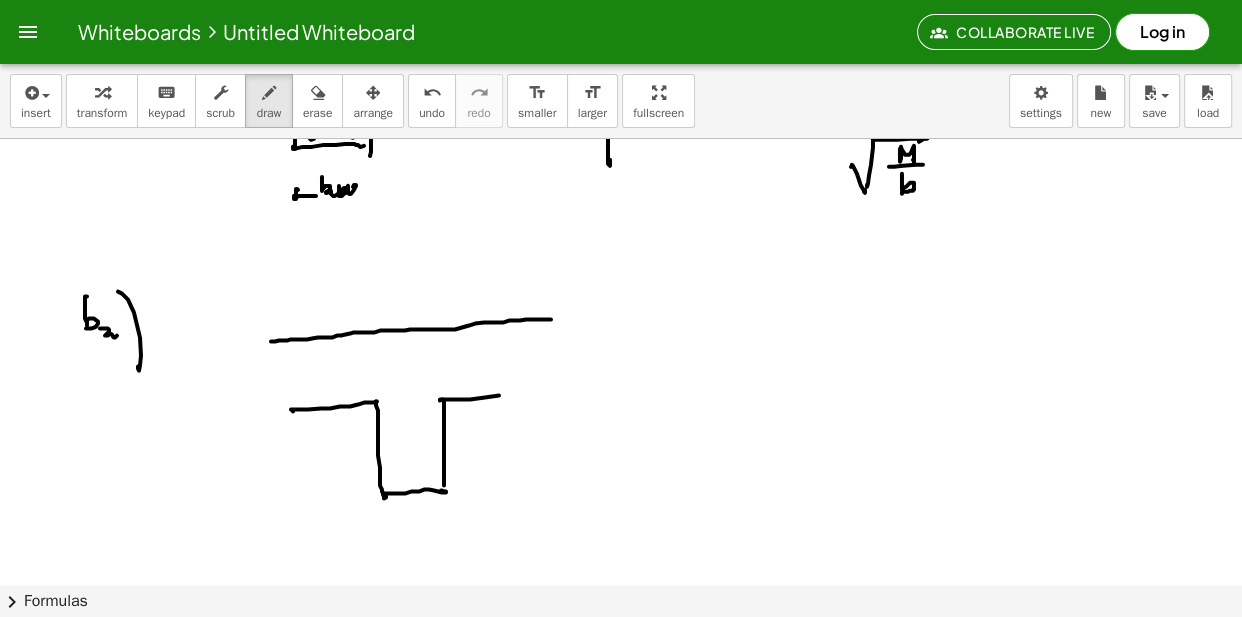 click at bounding box center [621, -2904] 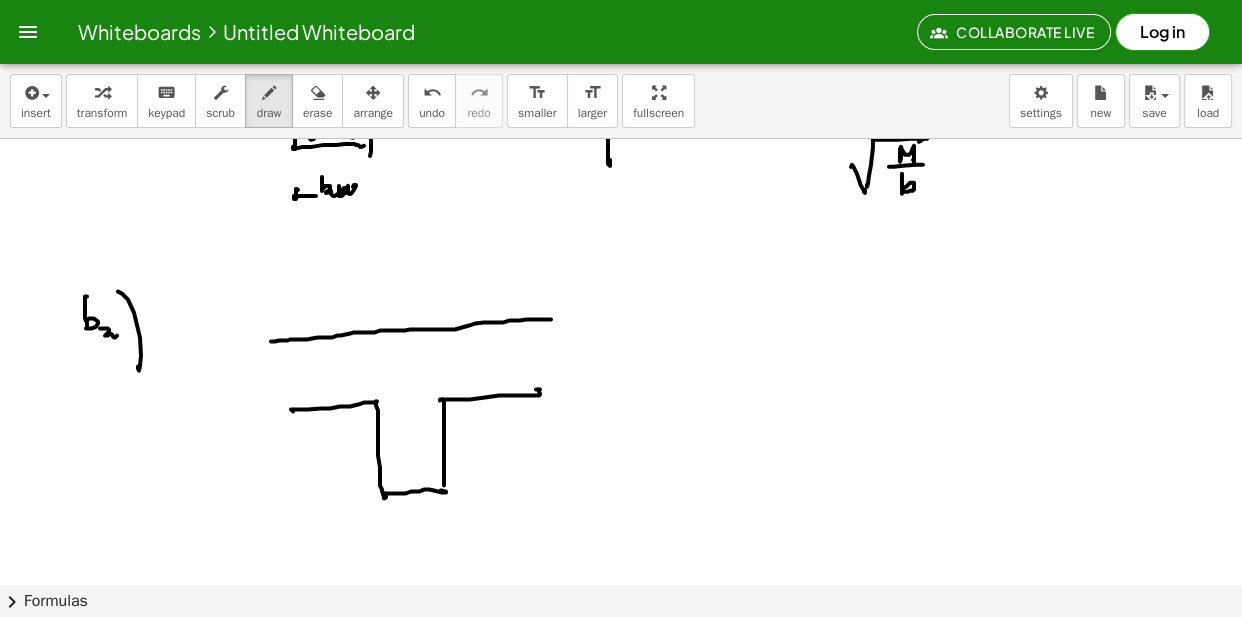 click at bounding box center (621, -2904) 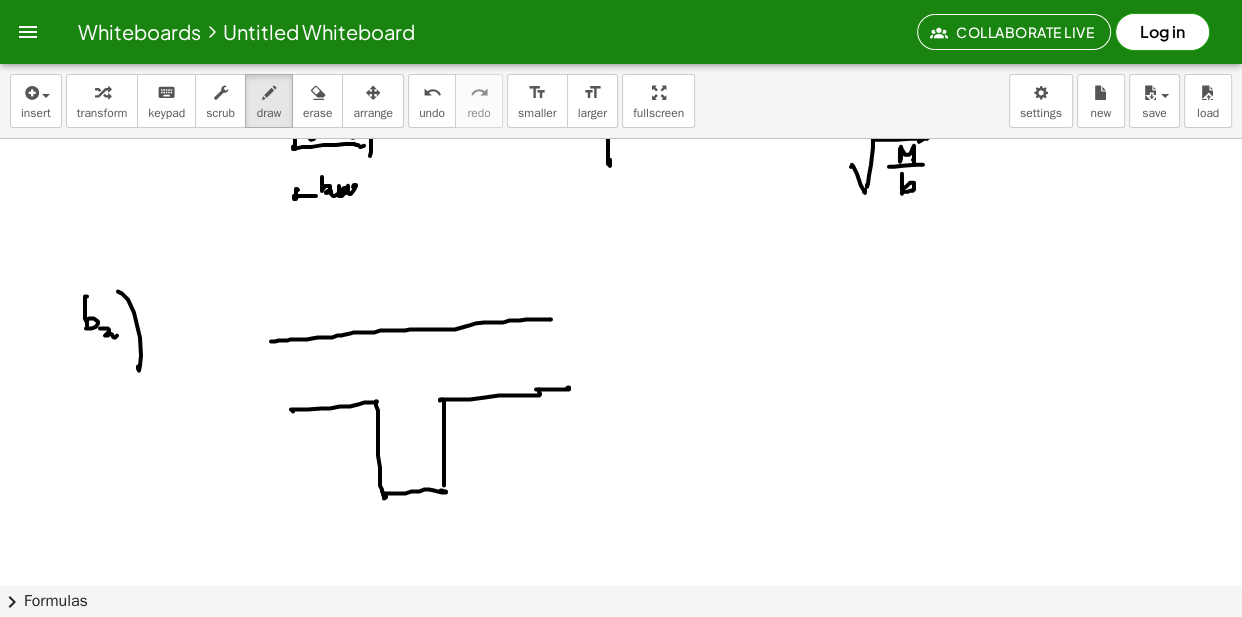 click at bounding box center (621, -2904) 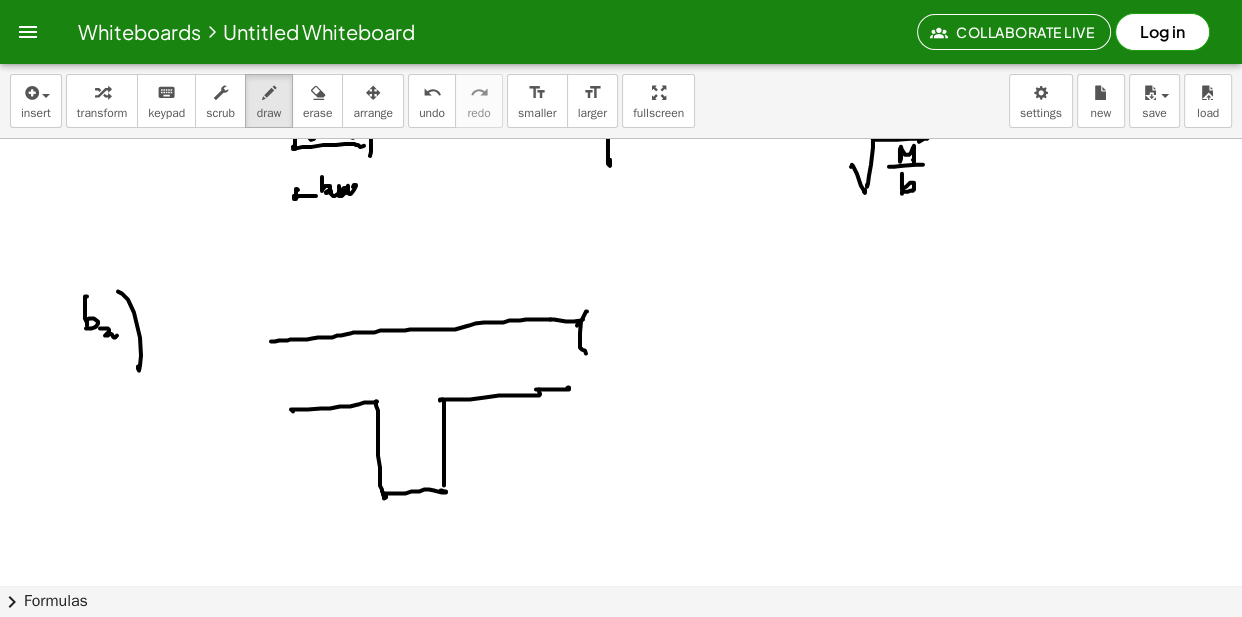 click at bounding box center (621, -2904) 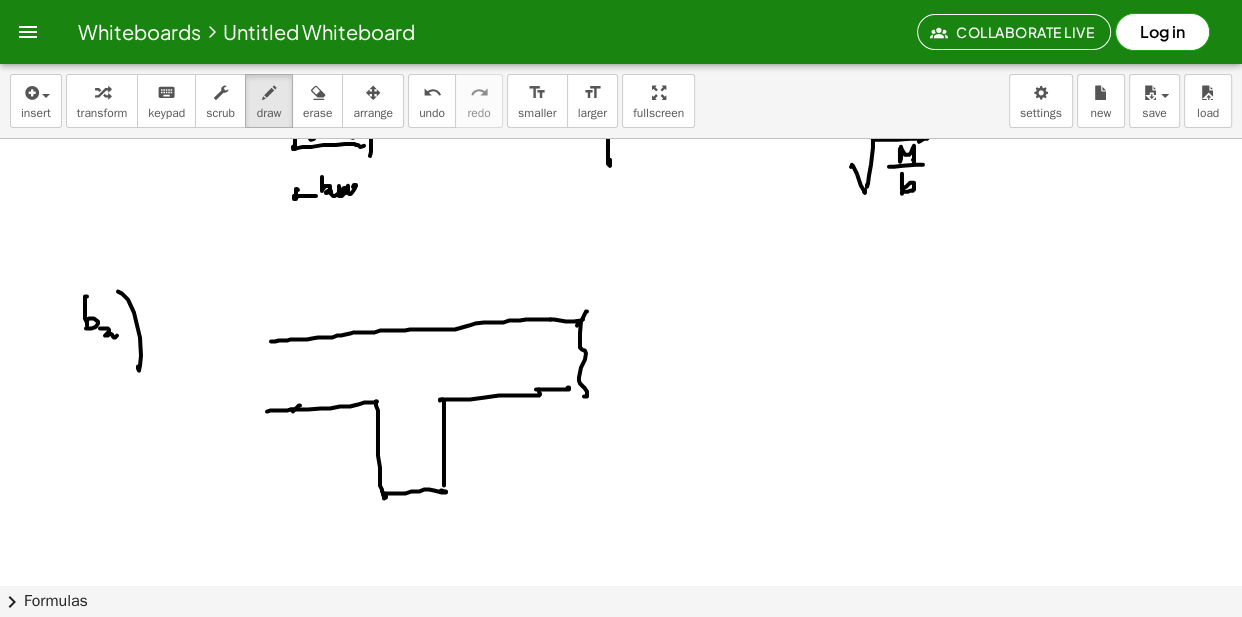 click at bounding box center (621, -2904) 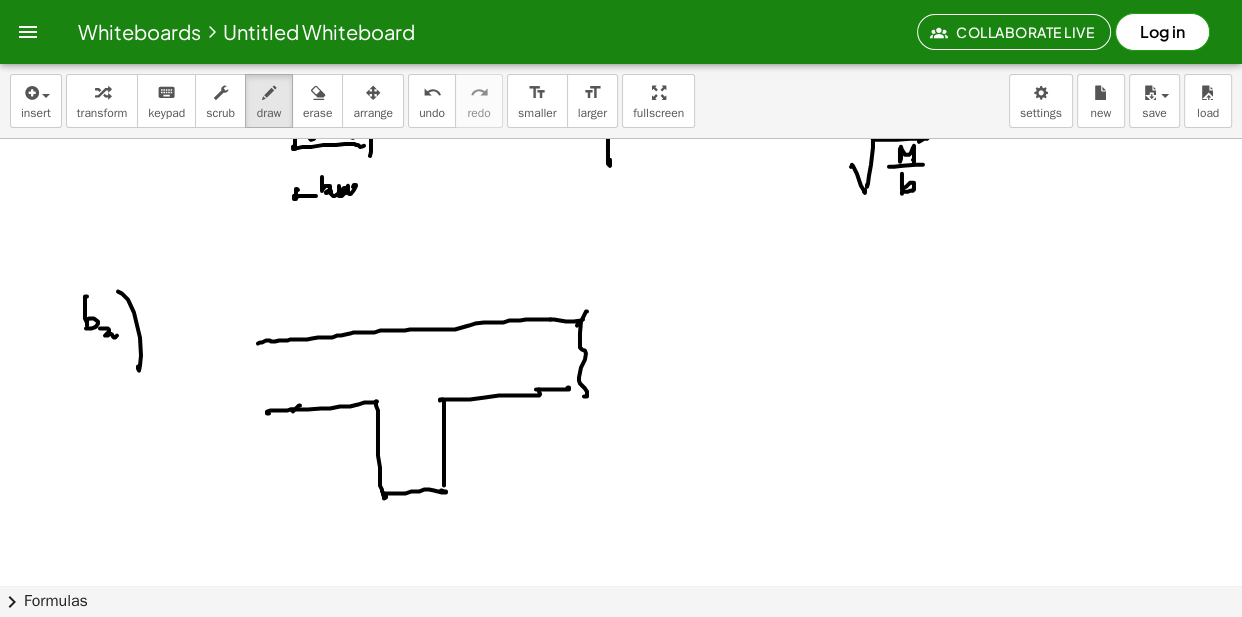 click at bounding box center (621, -2904) 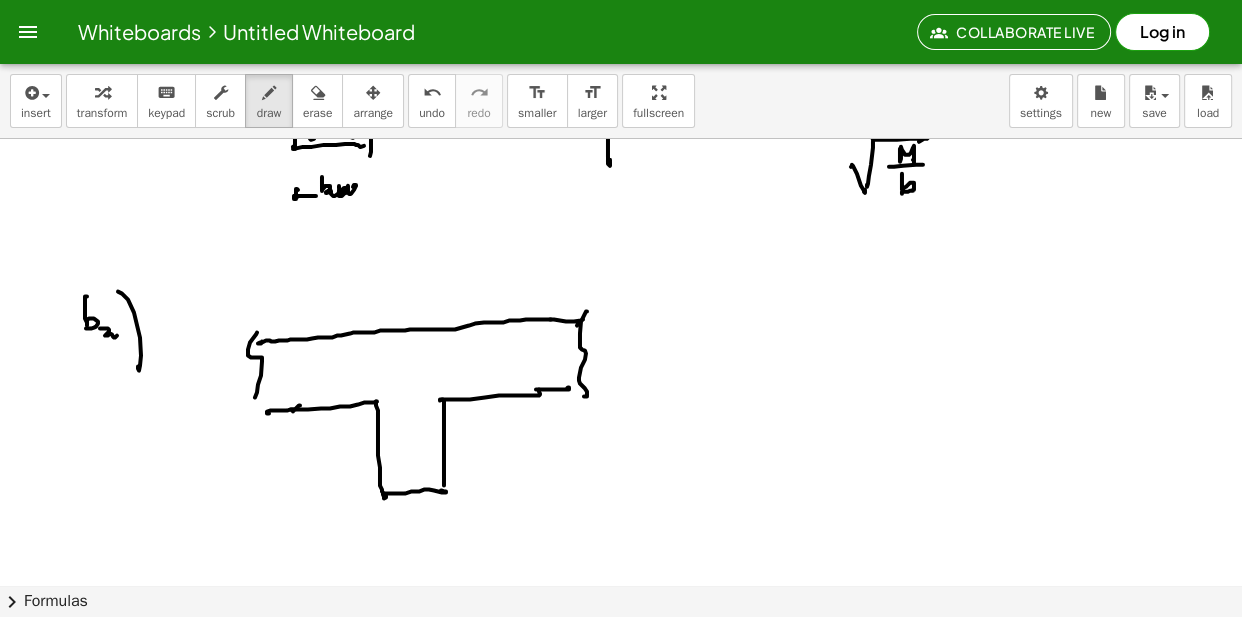 click at bounding box center [621, -2904] 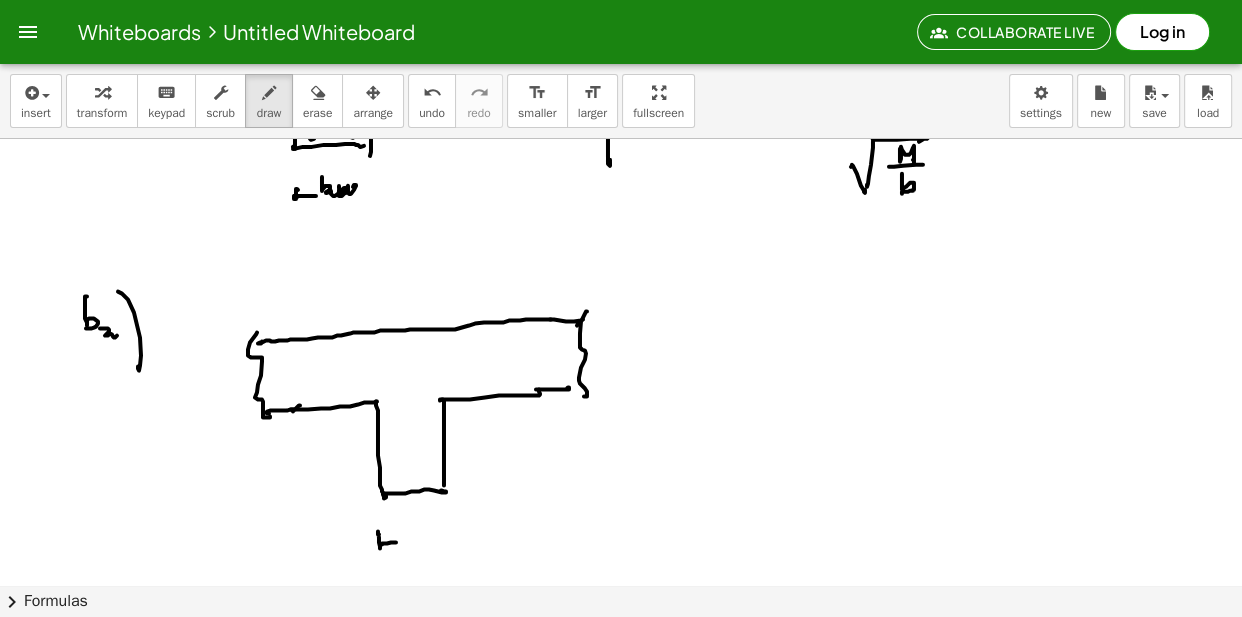 click at bounding box center [621, -2904] 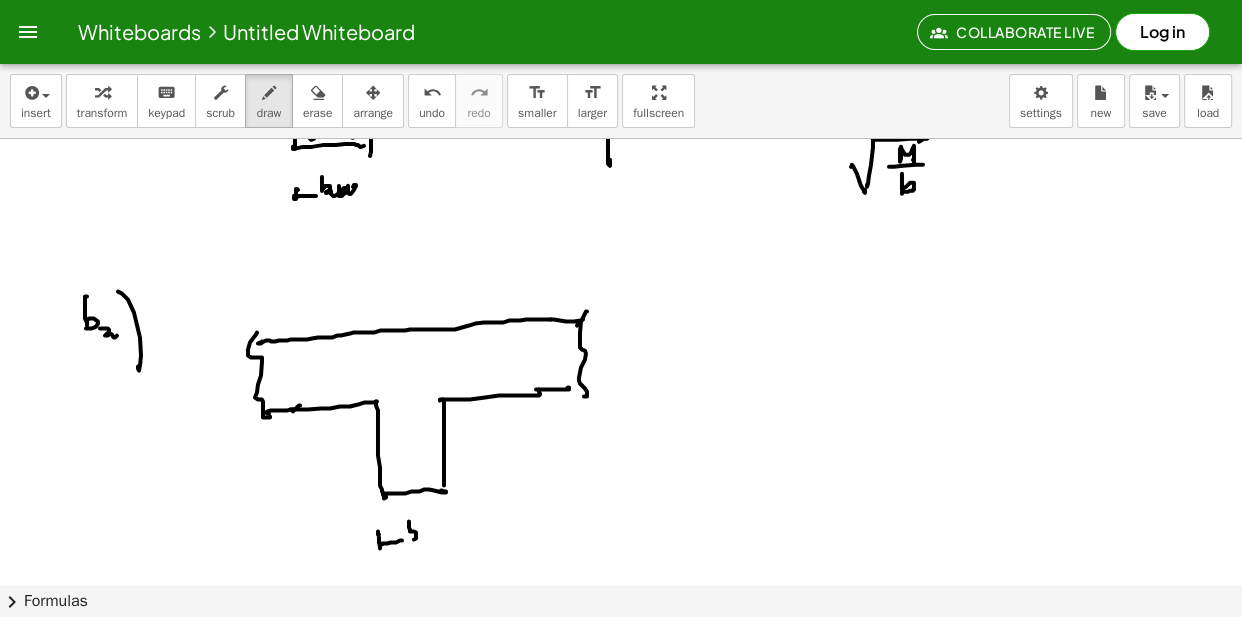 click at bounding box center [621, -2904] 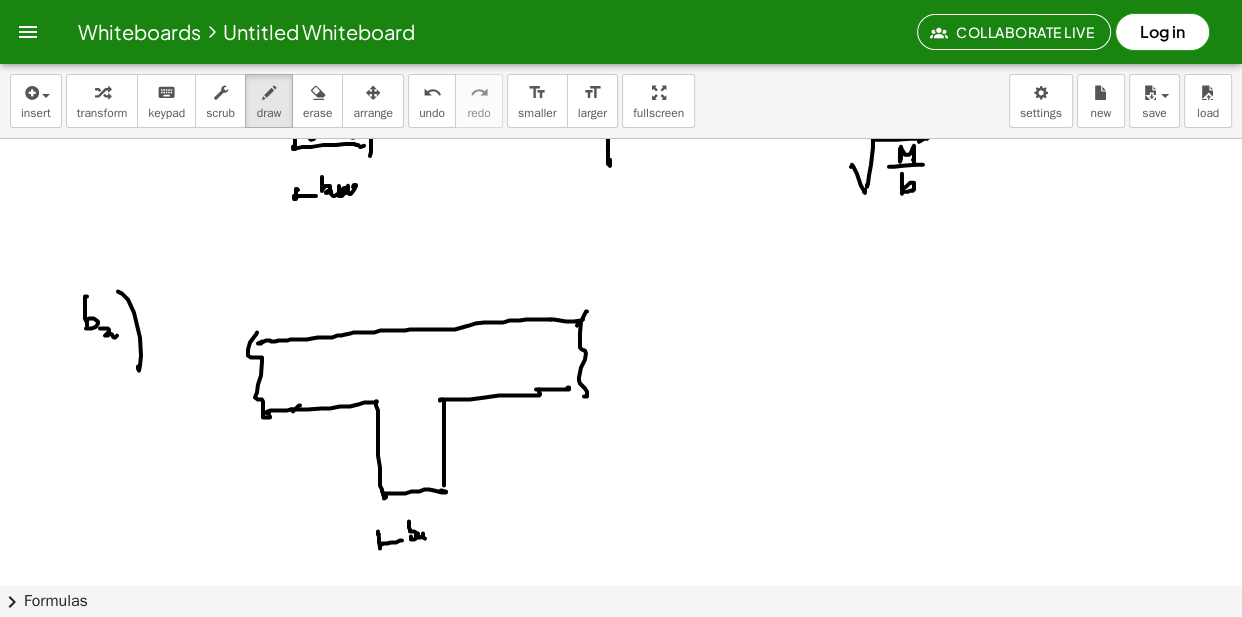 click at bounding box center [621, -2904] 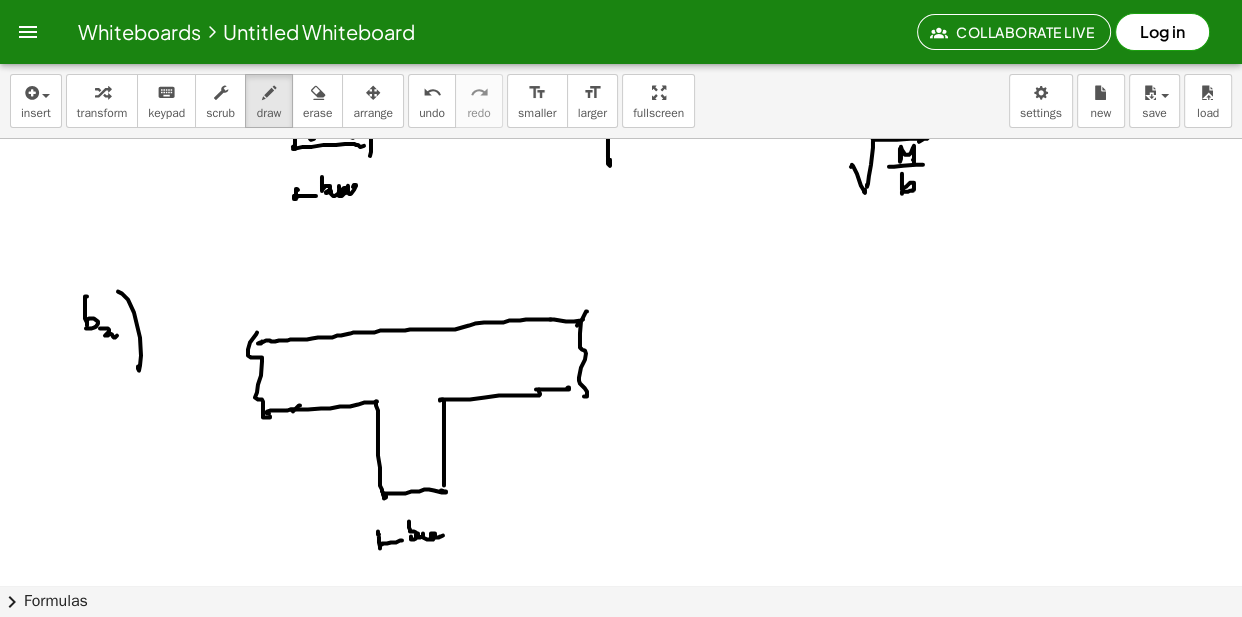 click at bounding box center (621, -2904) 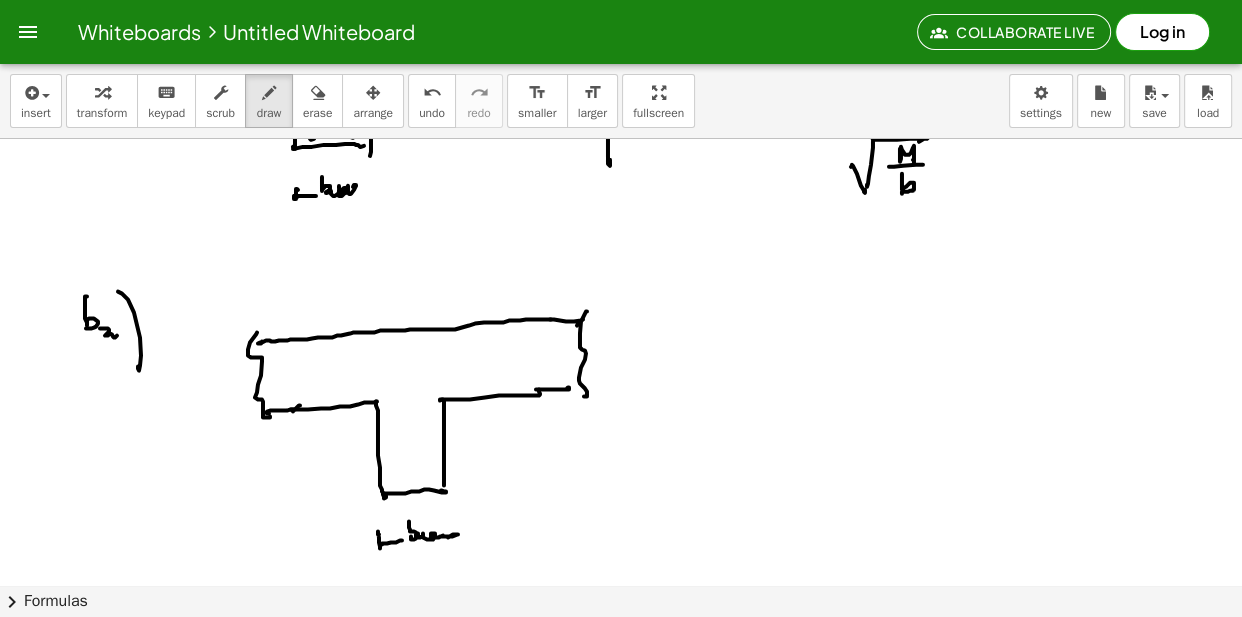 click at bounding box center (621, -2904) 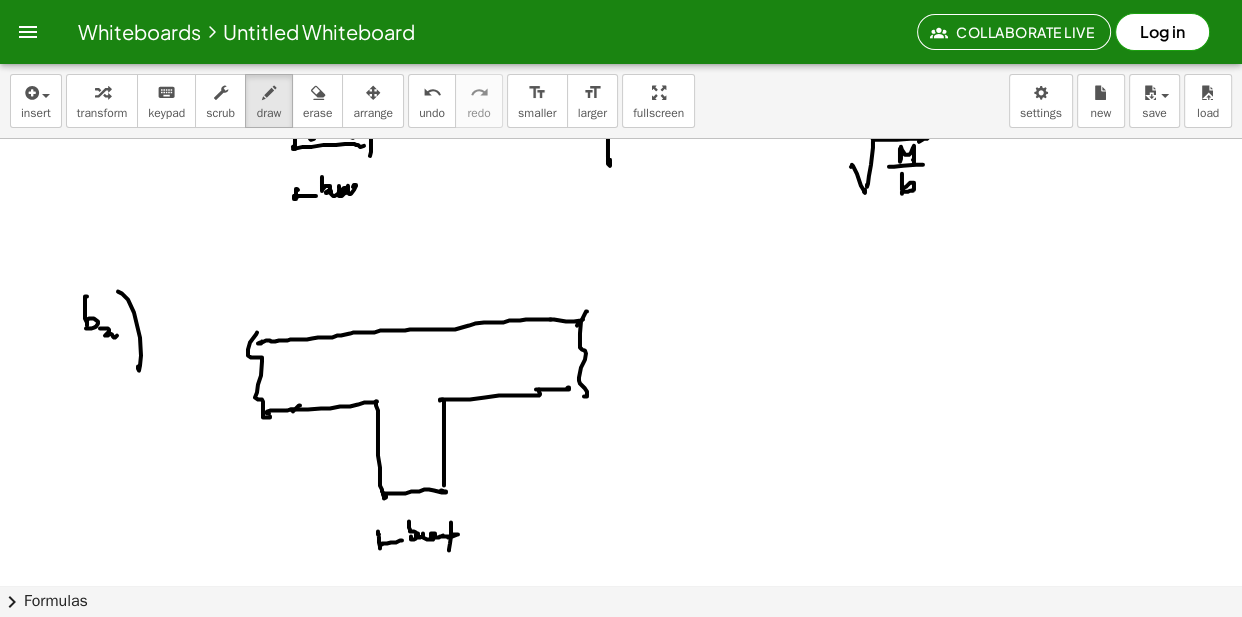 click at bounding box center [621, -2904] 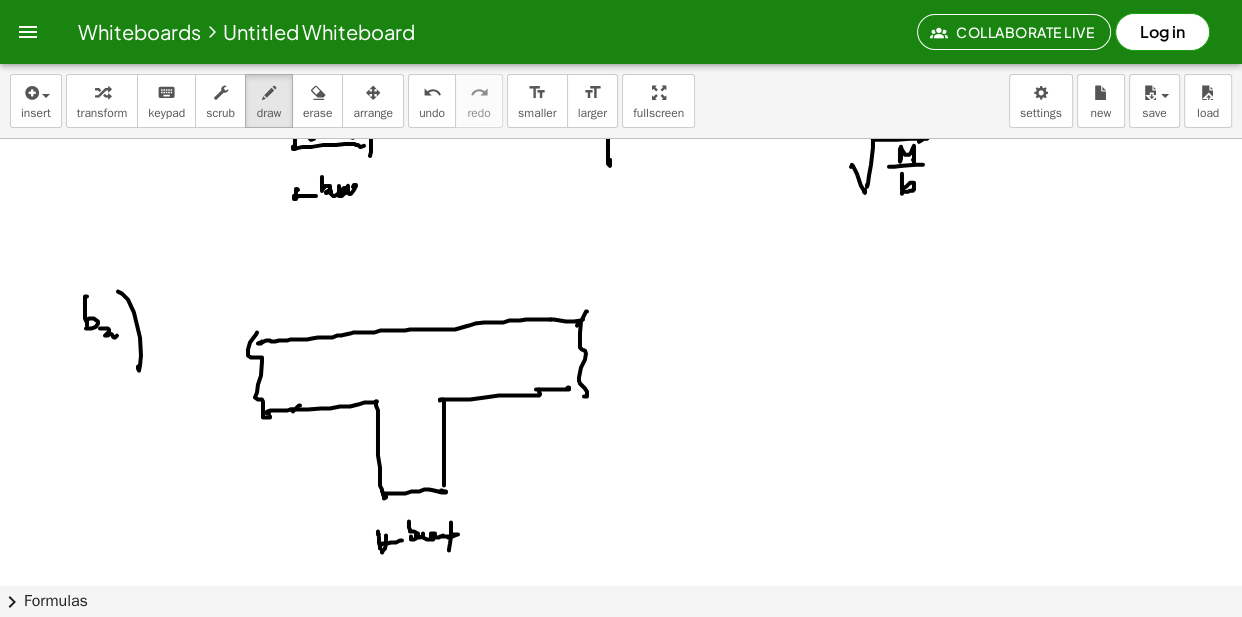 click at bounding box center [621, -2904] 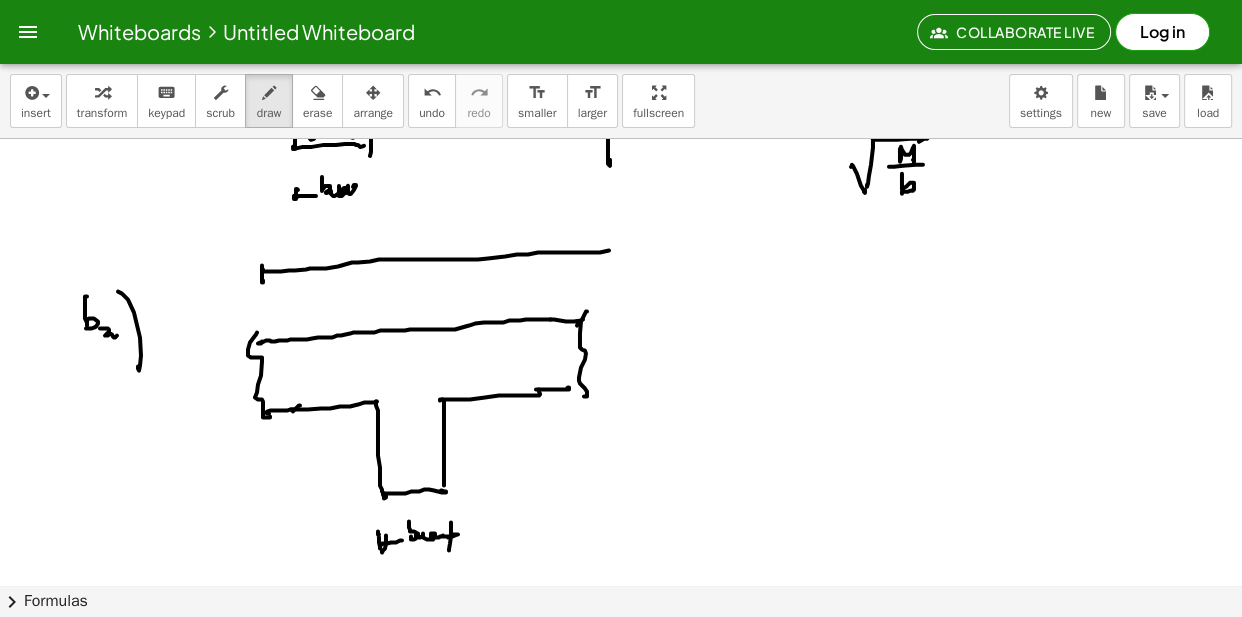 click at bounding box center [621, -2904] 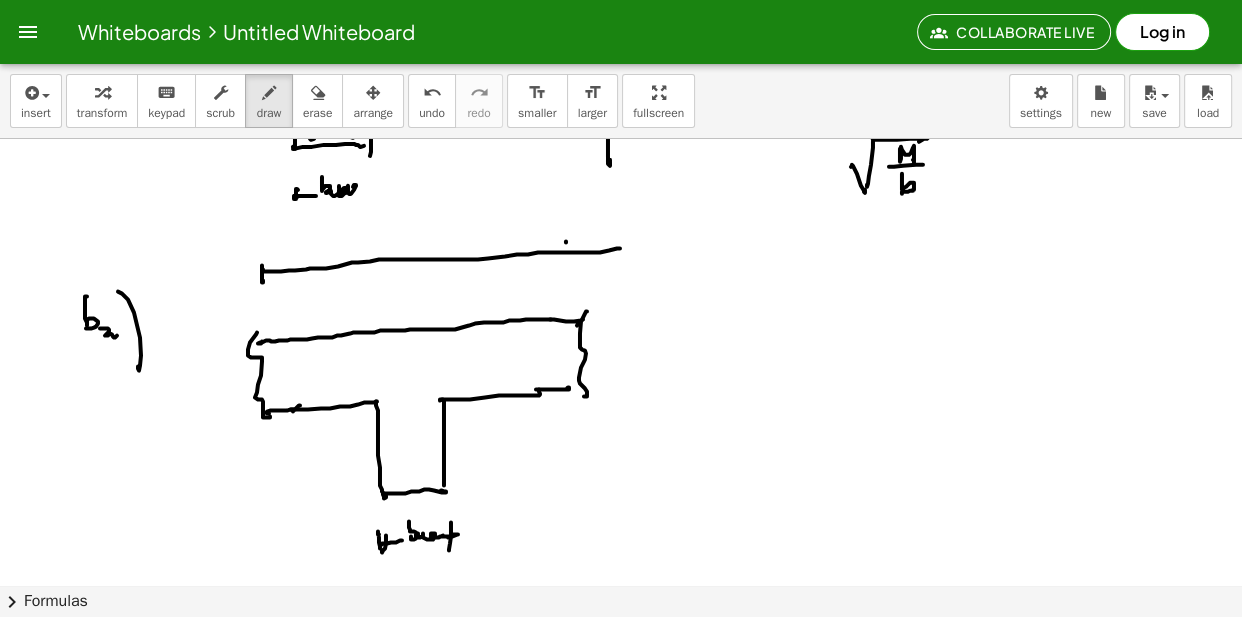 click at bounding box center [621, -2904] 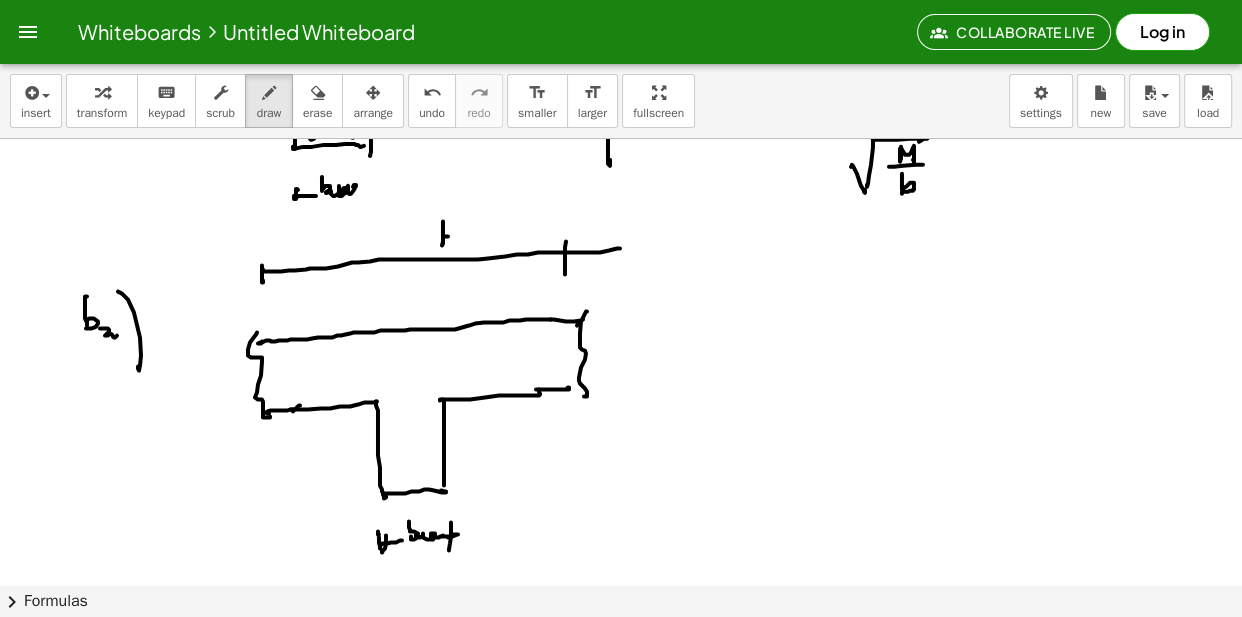 click at bounding box center (621, -2904) 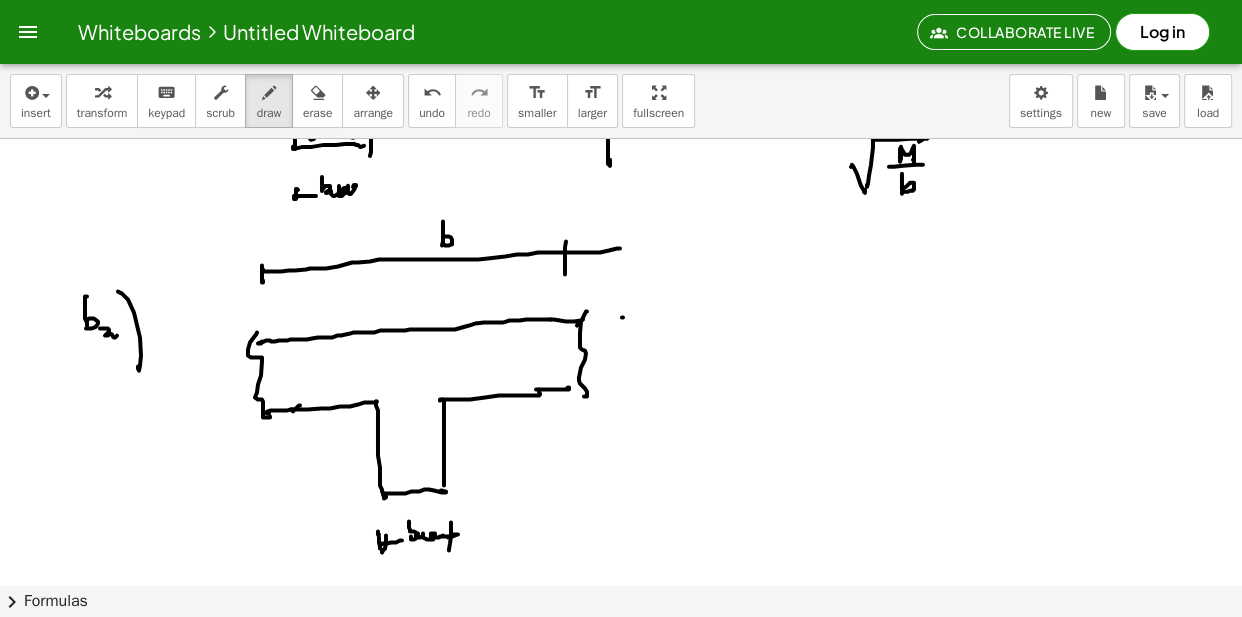 click at bounding box center (621, -2904) 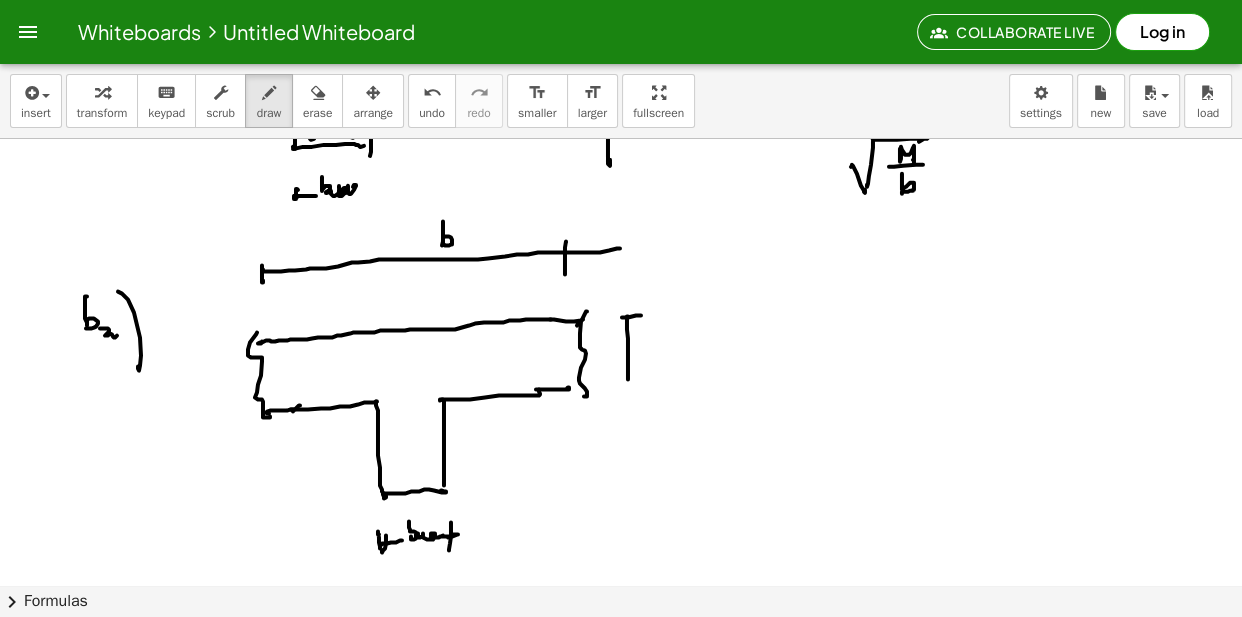 click at bounding box center (621, -2904) 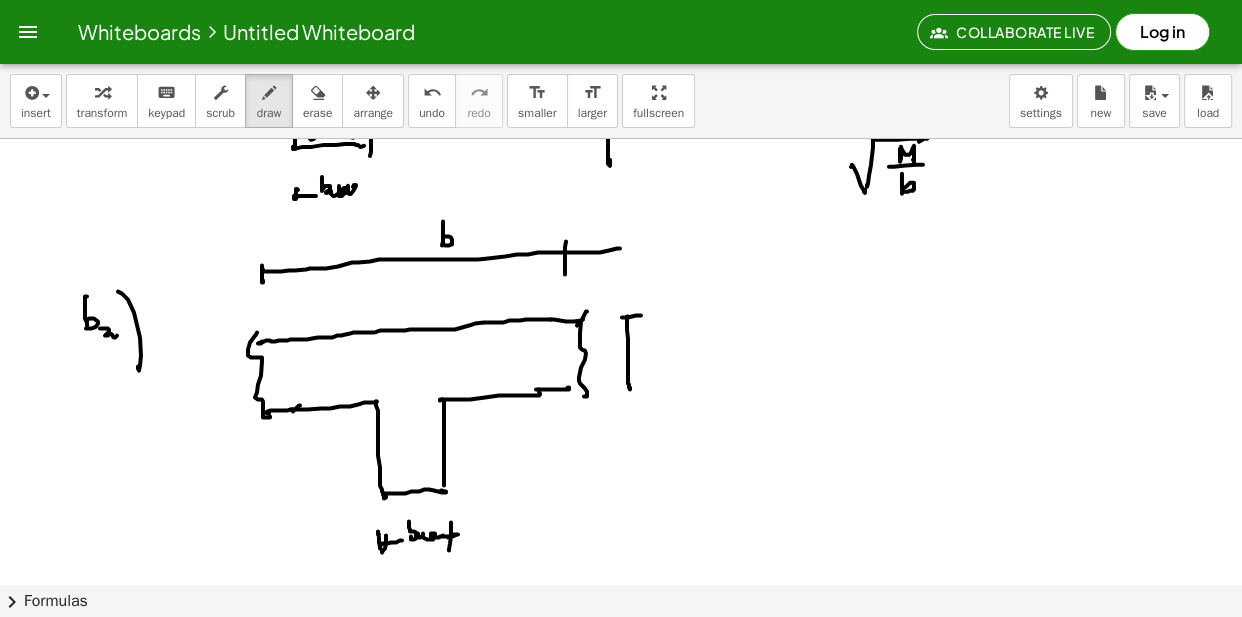 click at bounding box center [621, -2904] 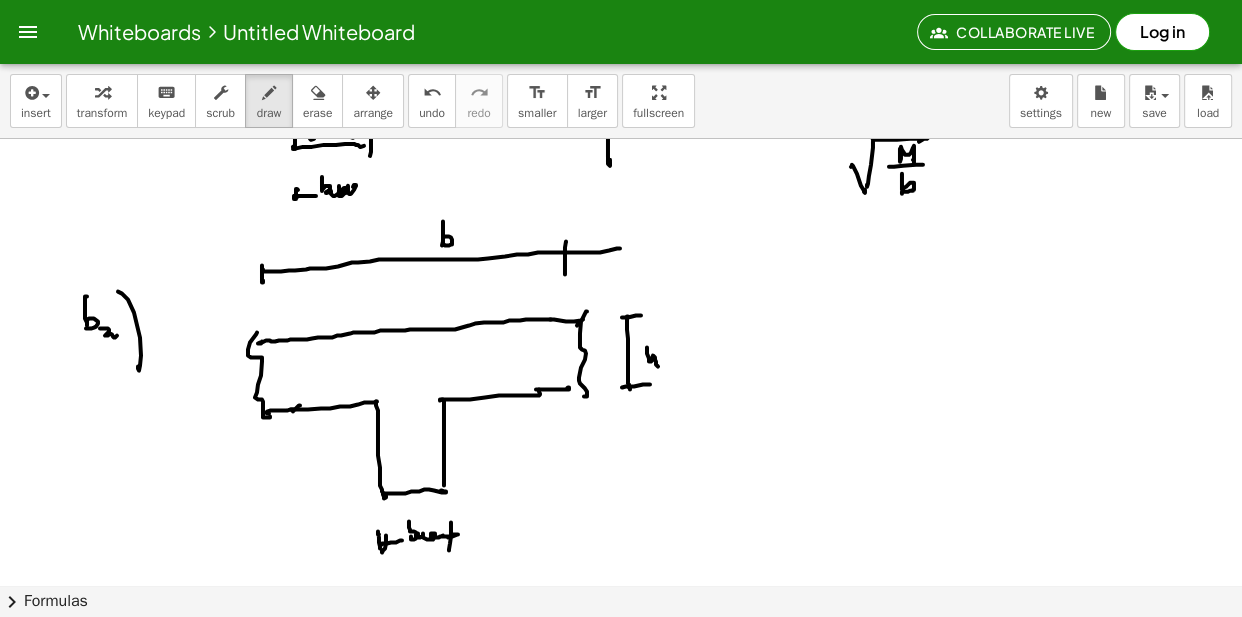 click at bounding box center [621, -2904] 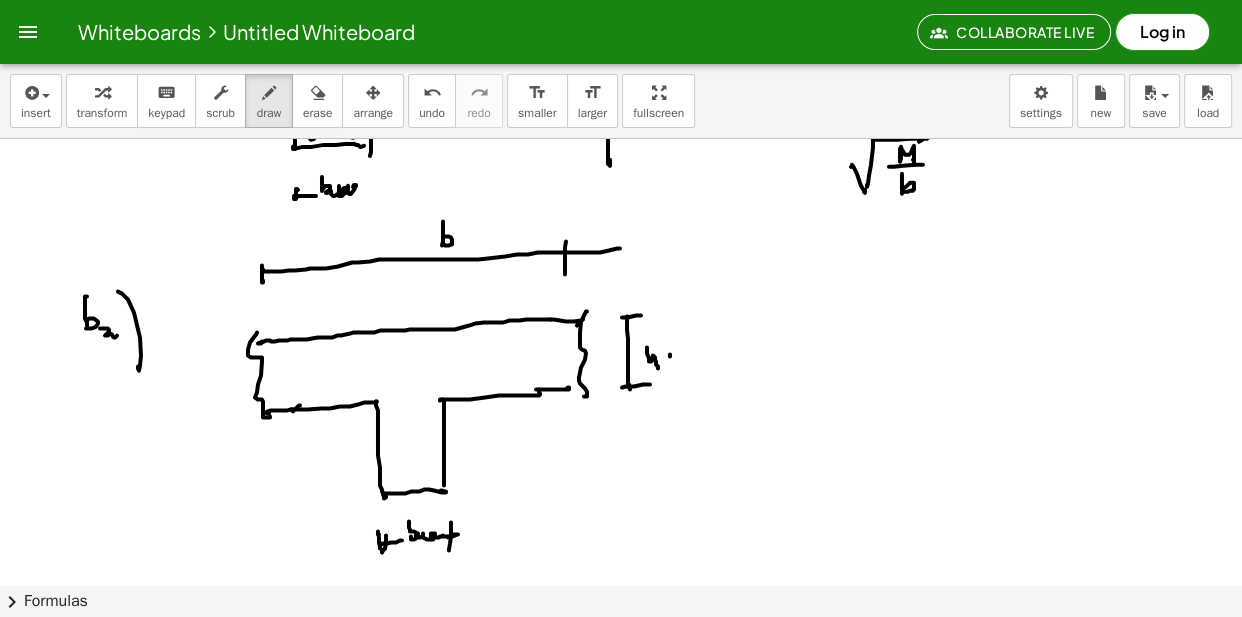 click at bounding box center (621, -2904) 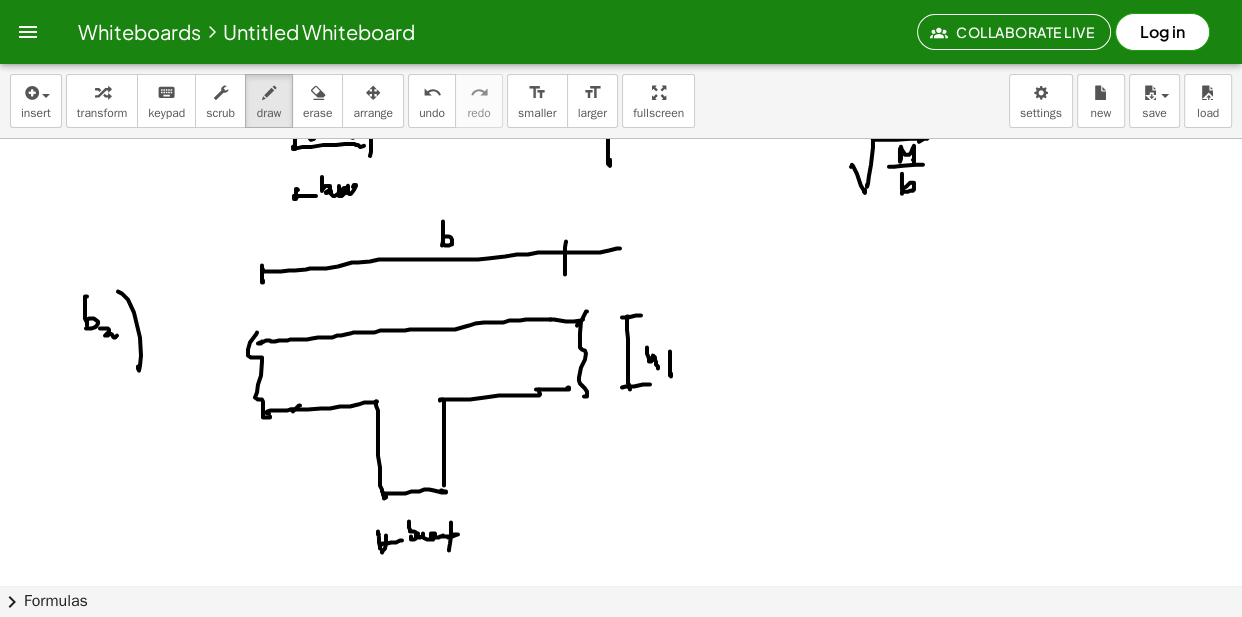 click at bounding box center [621, -2904] 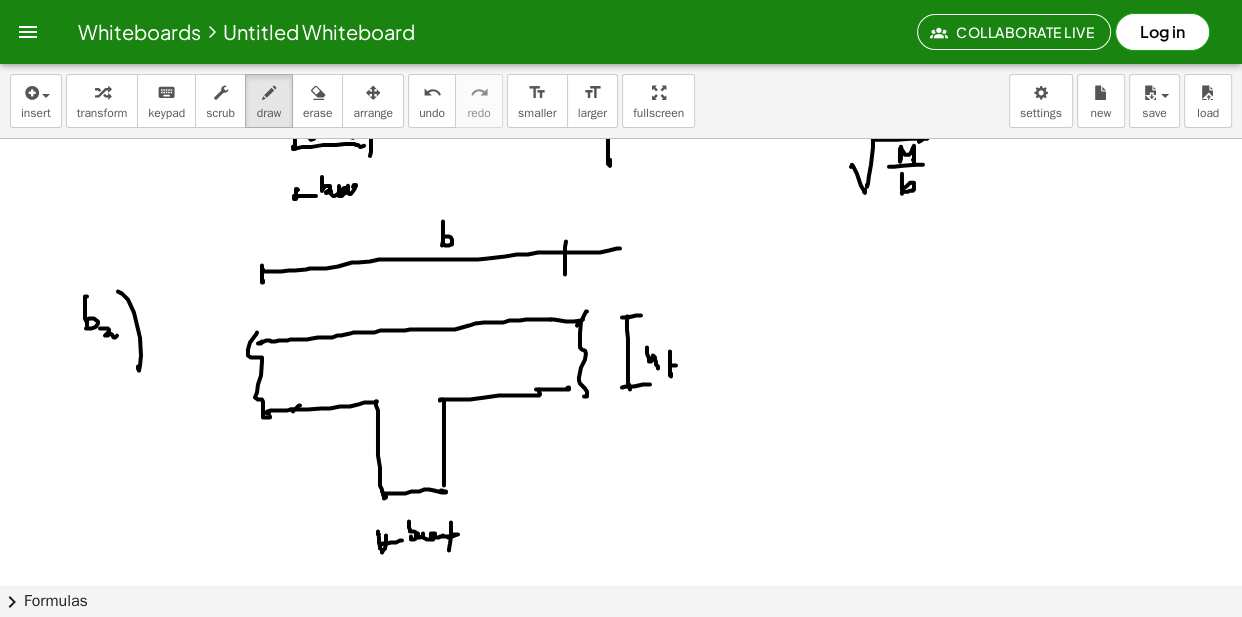 click at bounding box center [621, -2904] 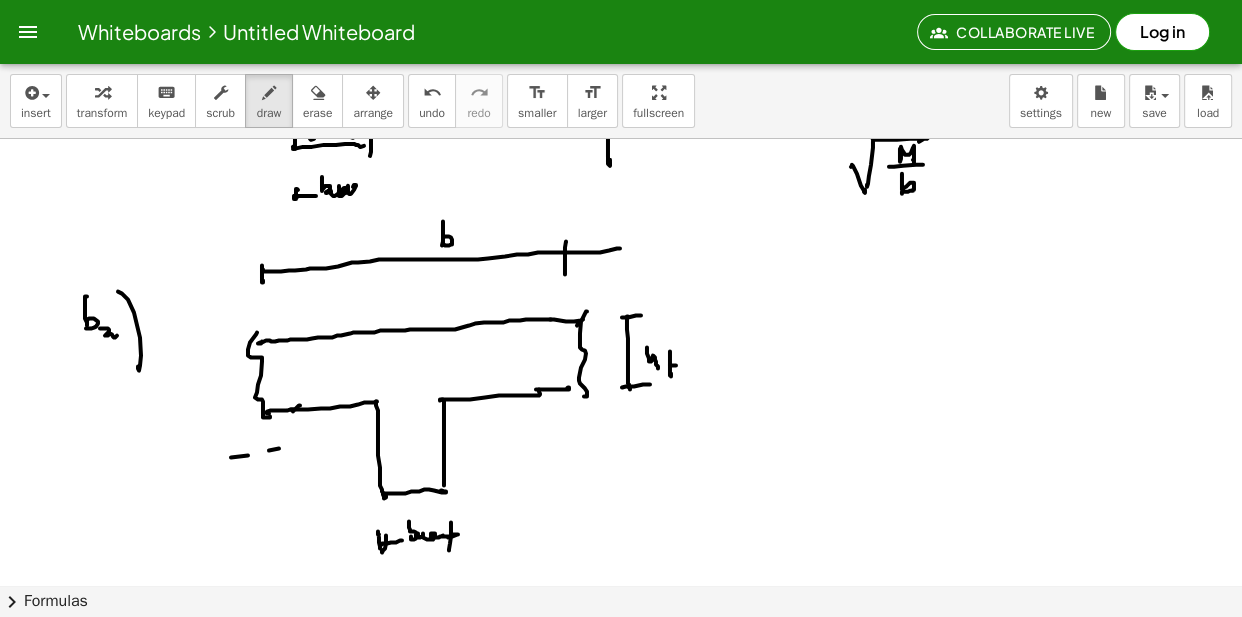 click at bounding box center [621, -2904] 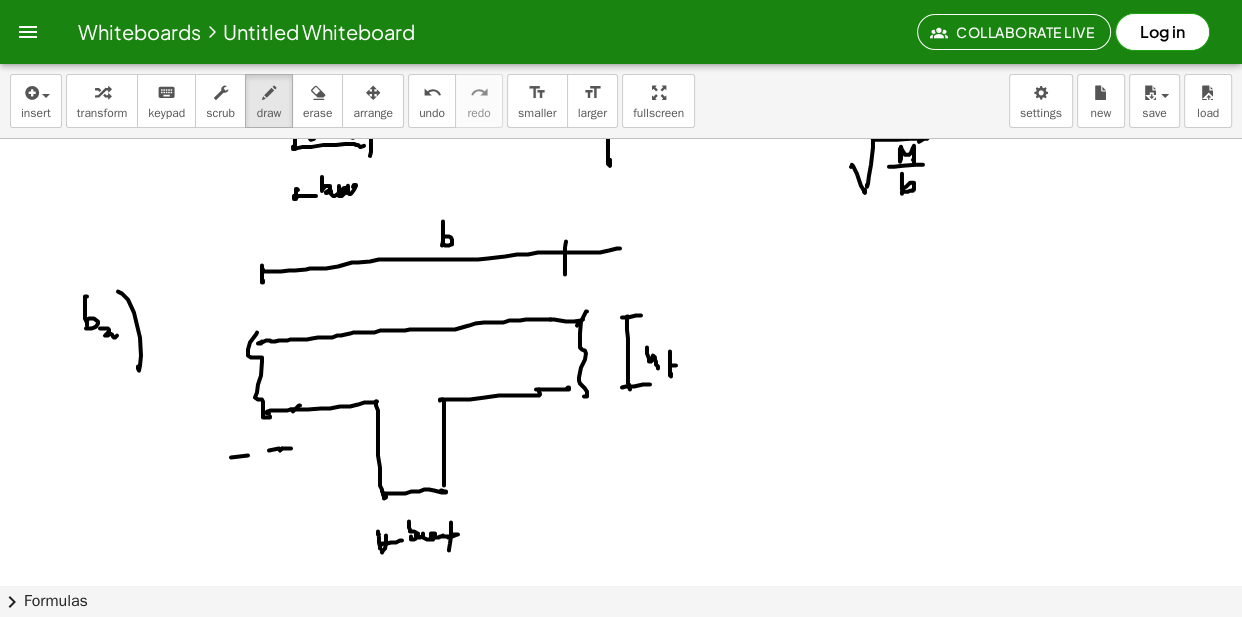 click at bounding box center (621, -2904) 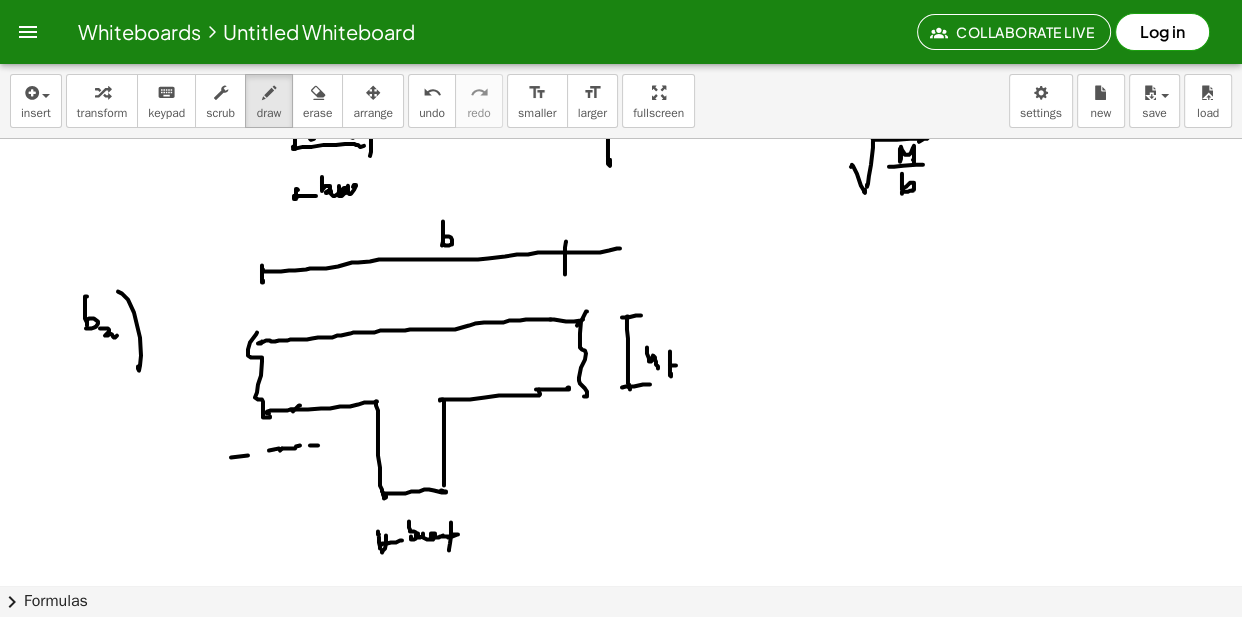 click at bounding box center (621, -2904) 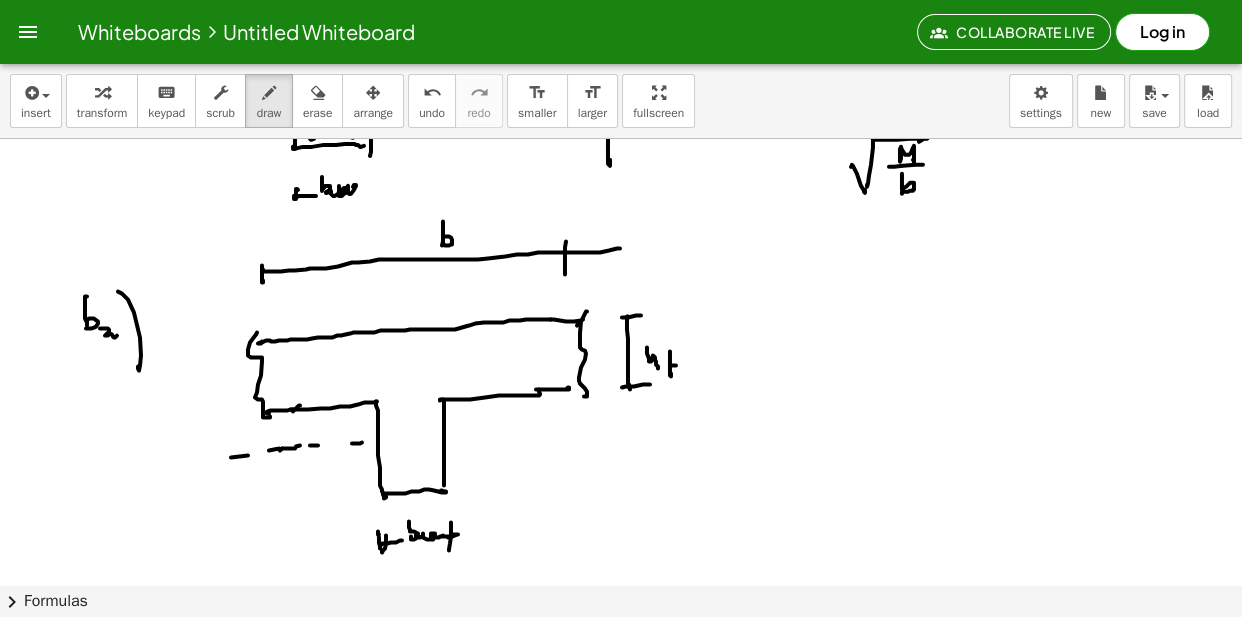 click at bounding box center [621, -2904] 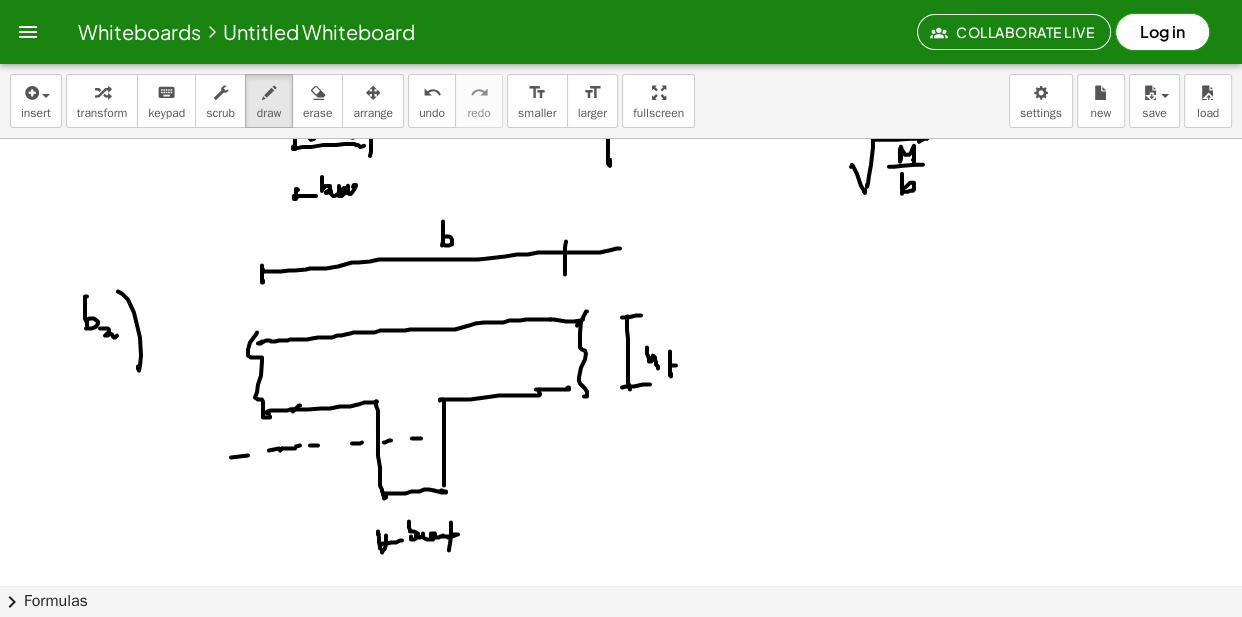 click at bounding box center [621, -2904] 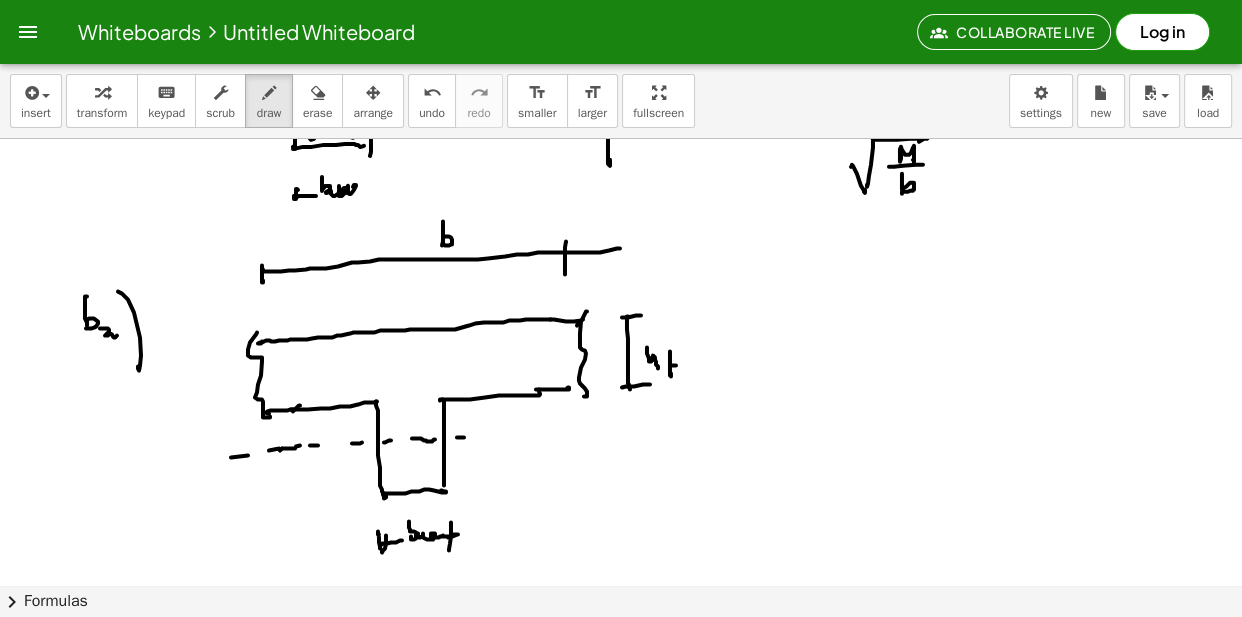 click at bounding box center [621, -2904] 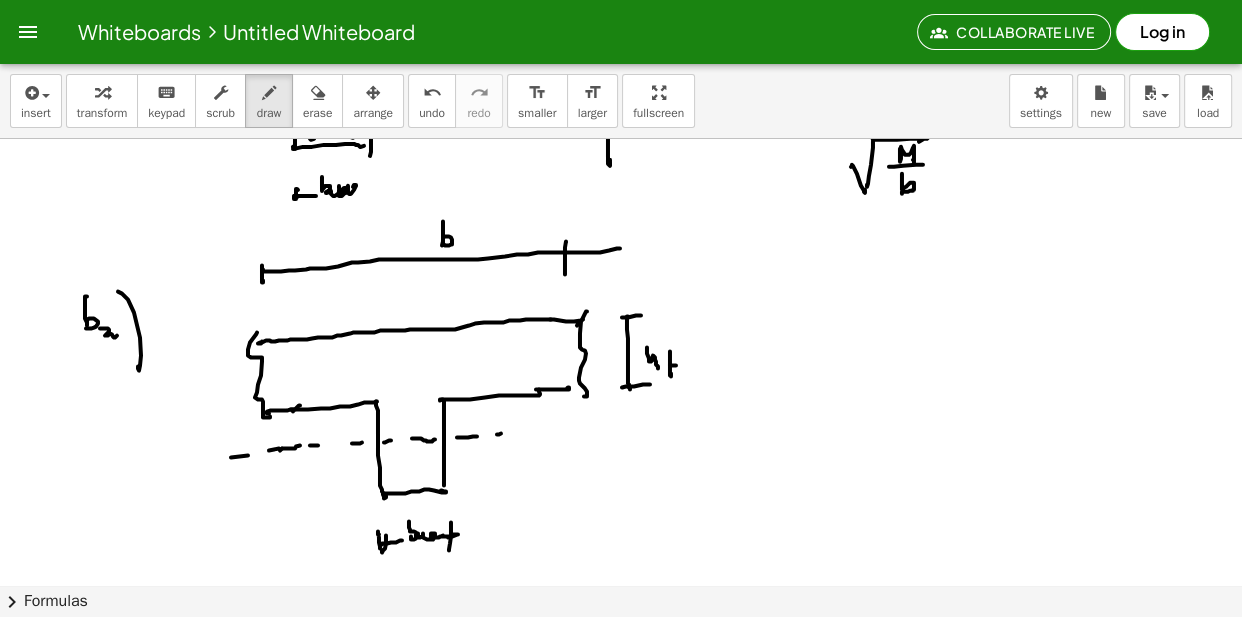 click at bounding box center [621, -2904] 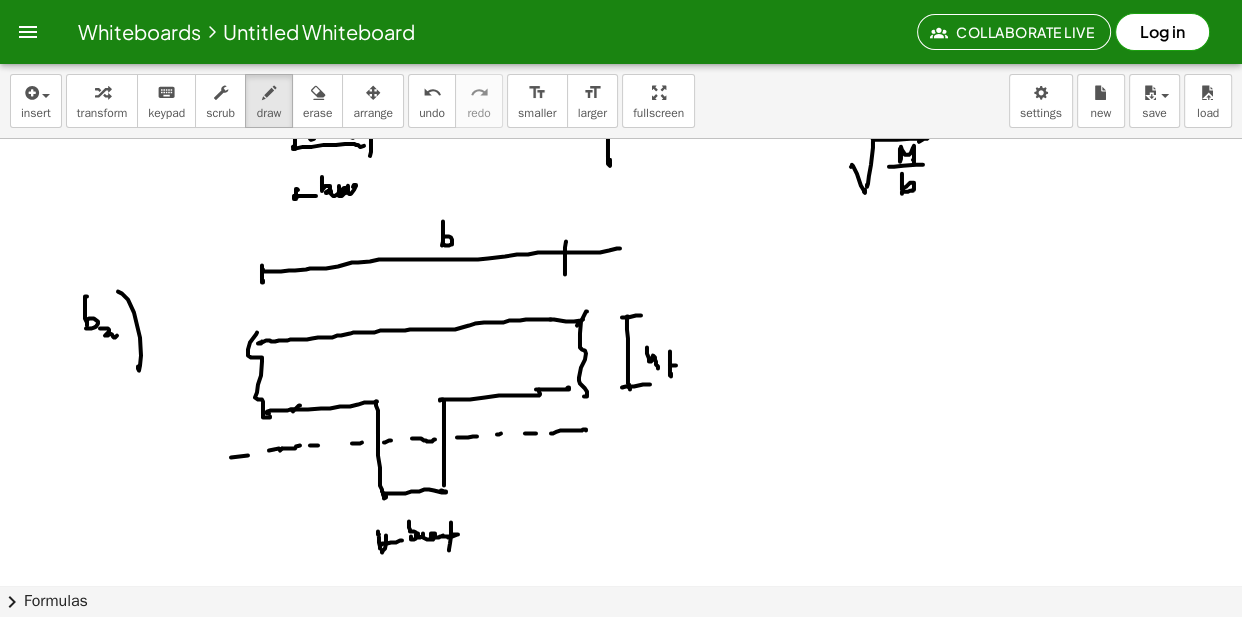 click at bounding box center [621, -2904] 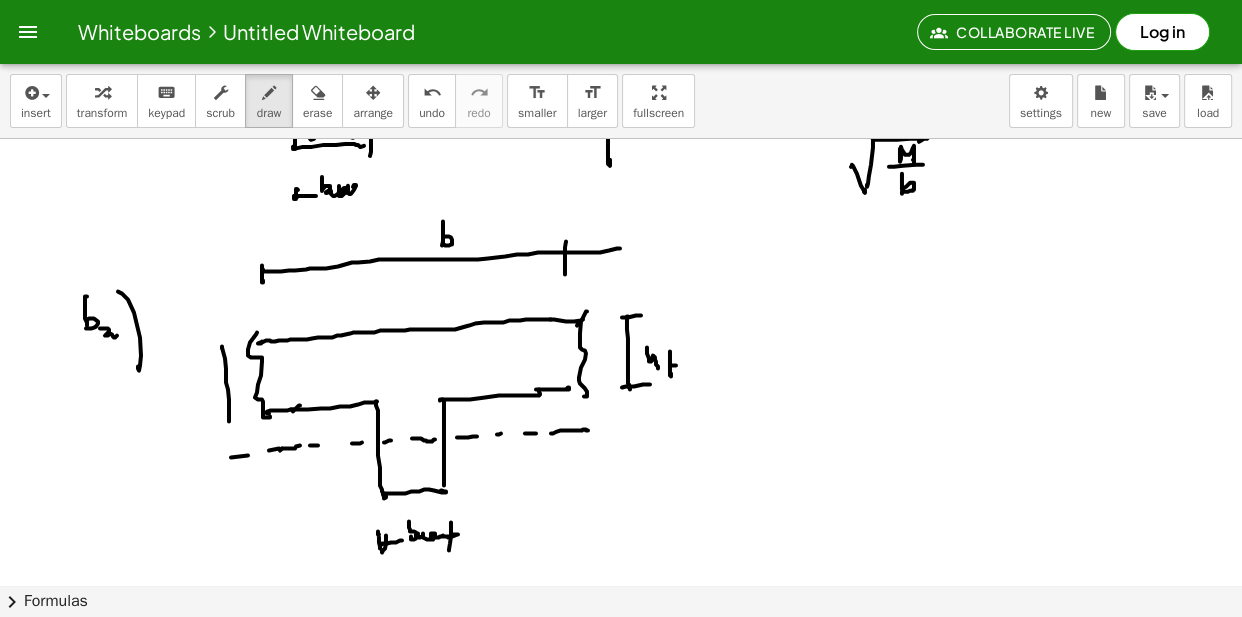 click at bounding box center (621, -2904) 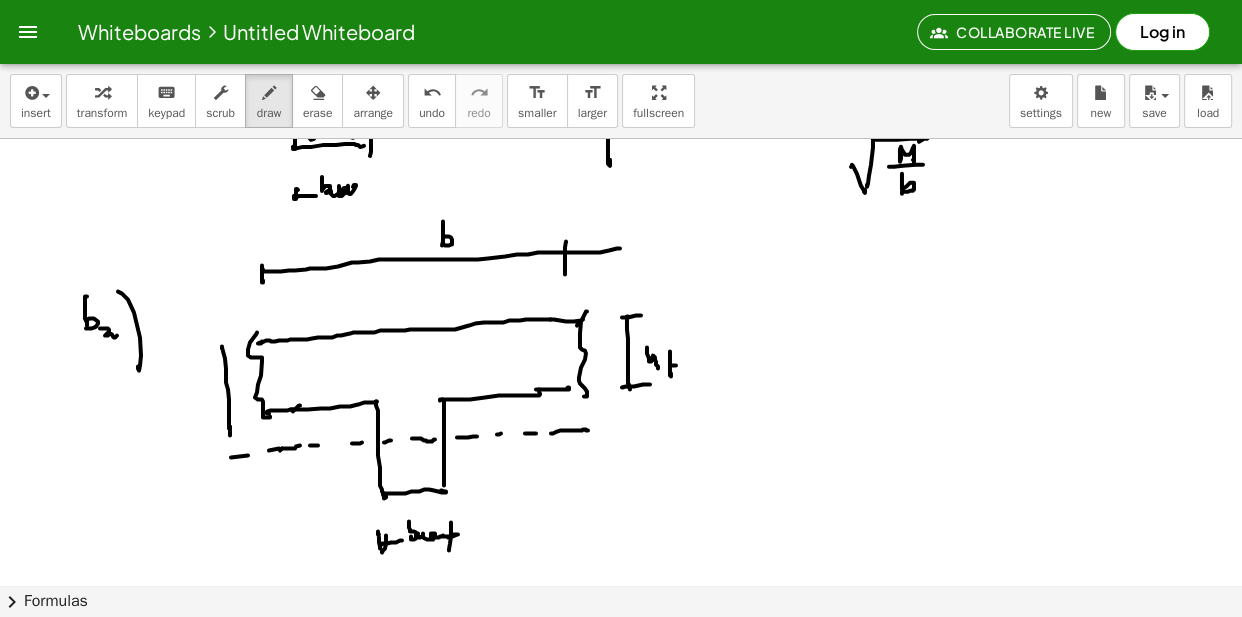 click at bounding box center (621, -2904) 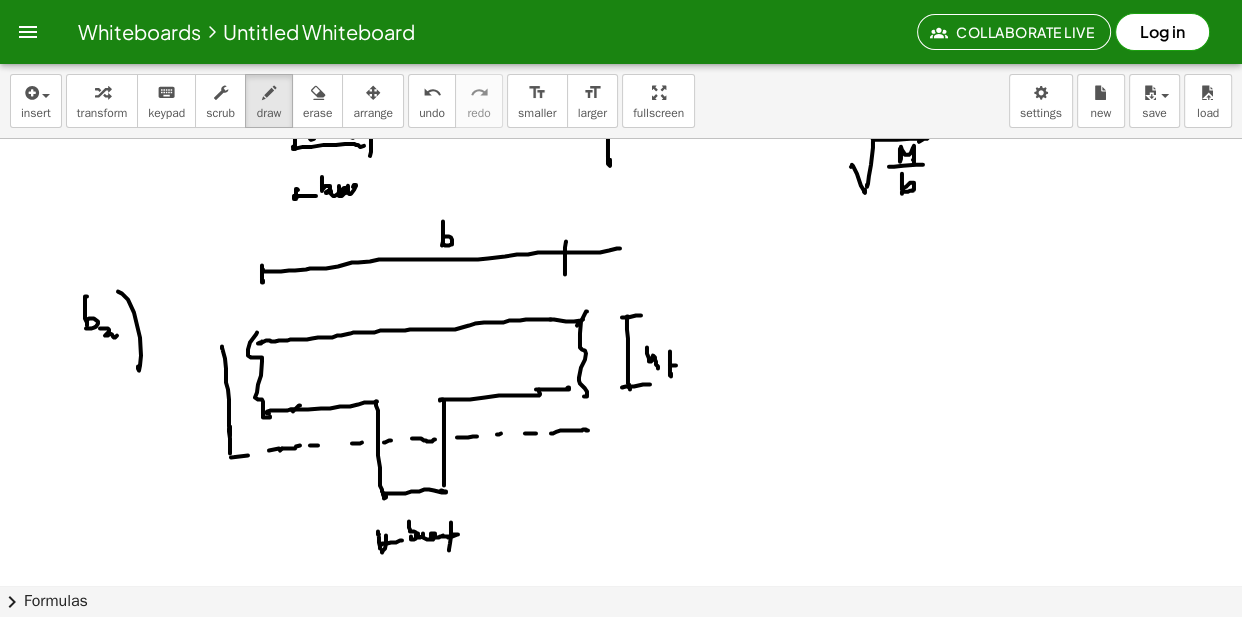 click at bounding box center (621, -2904) 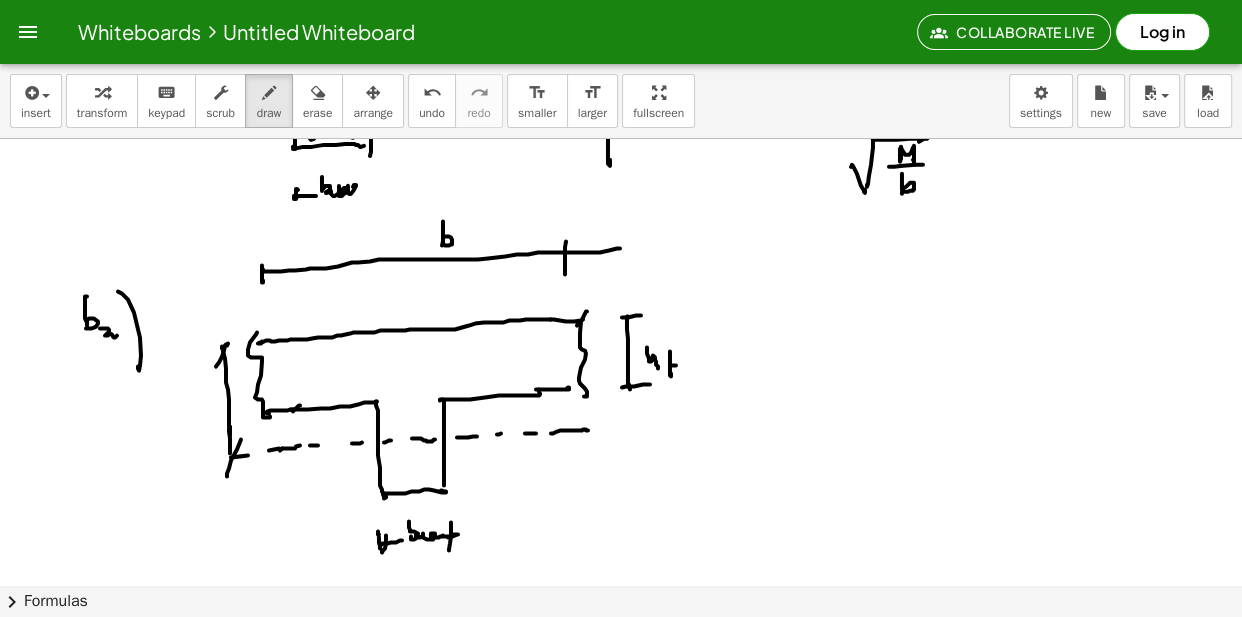 click at bounding box center [621, -2904] 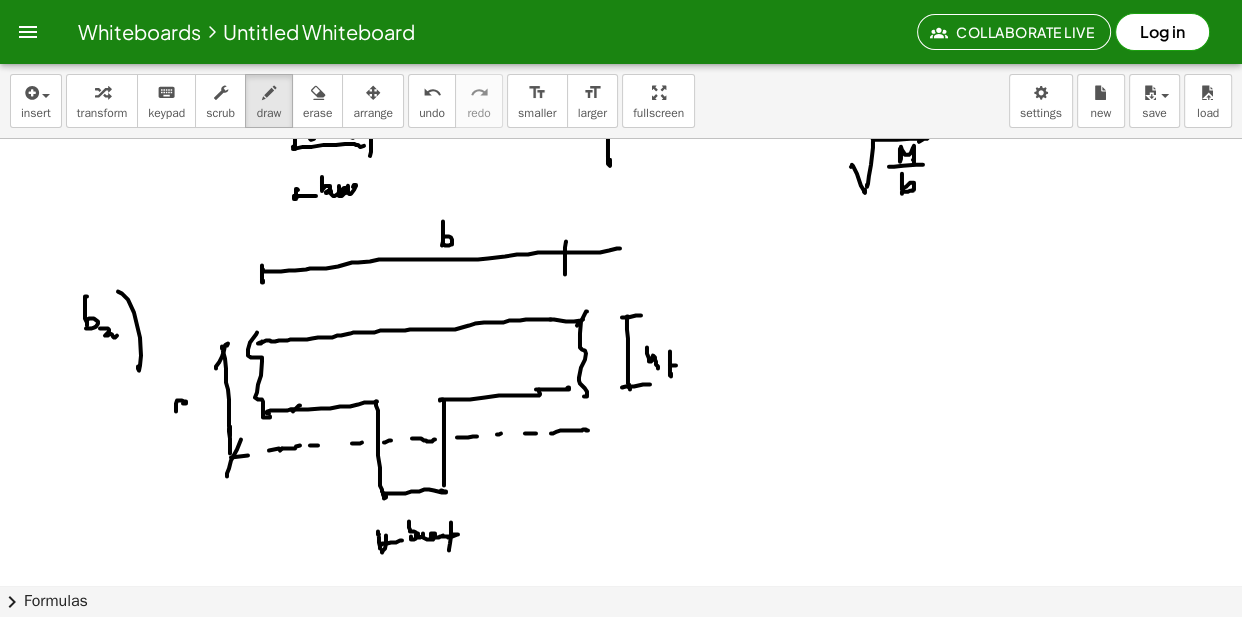 click at bounding box center [621, -2904] 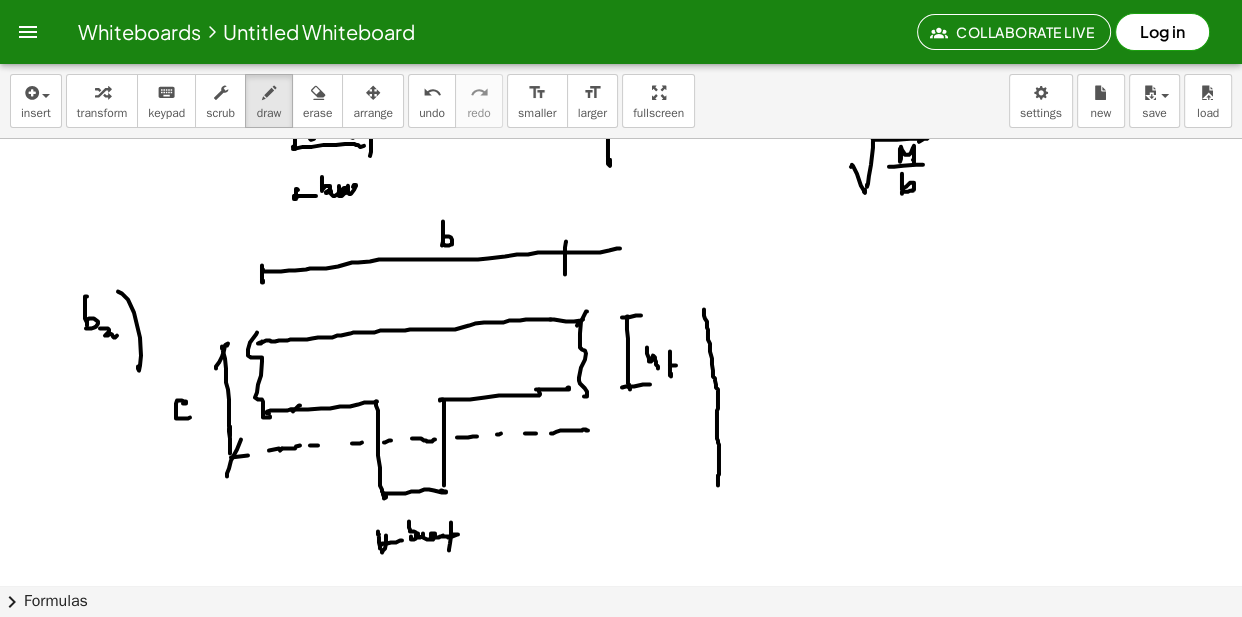 click at bounding box center [621, -2904] 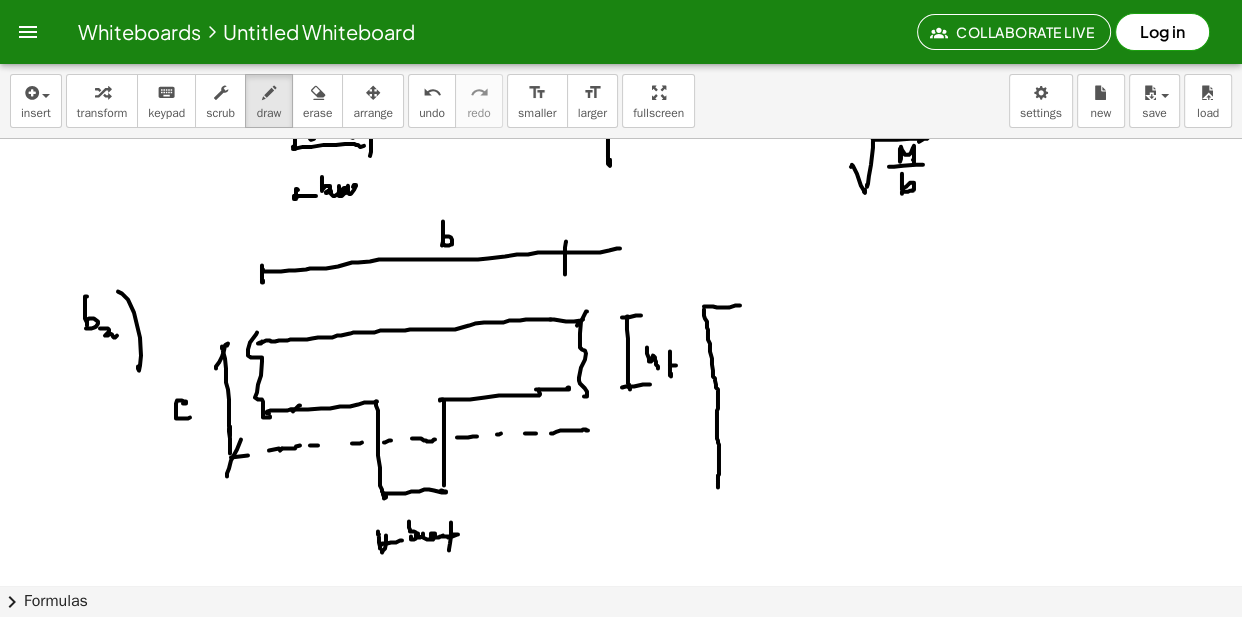 click at bounding box center [621, -2904] 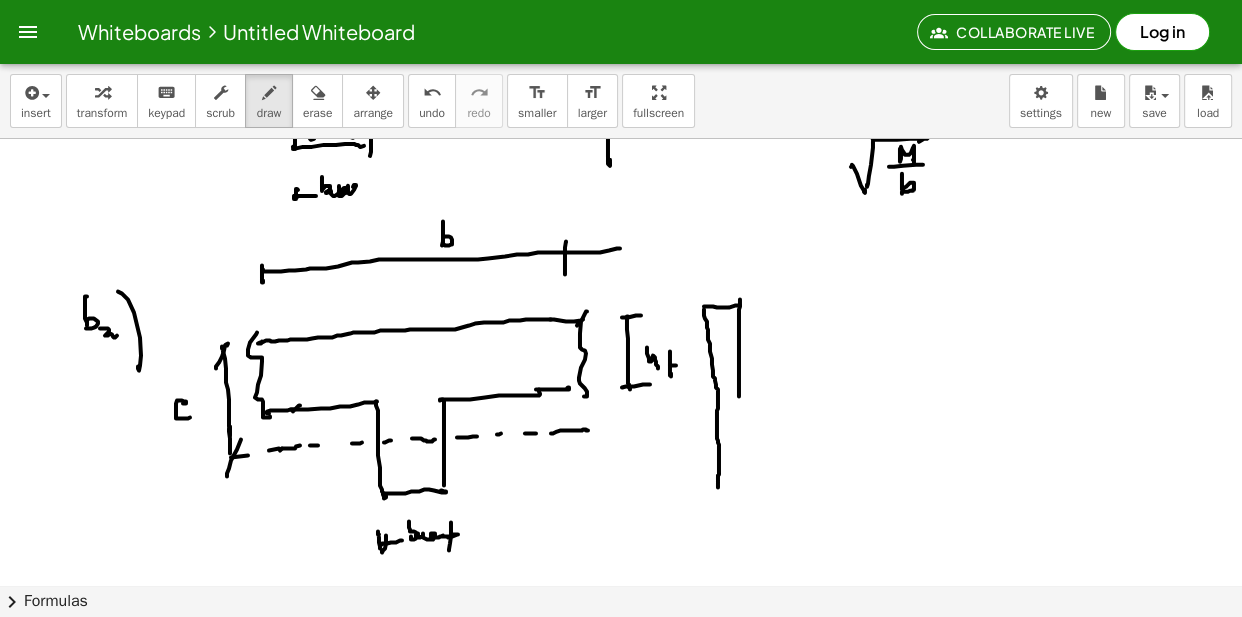 click at bounding box center (621, -2904) 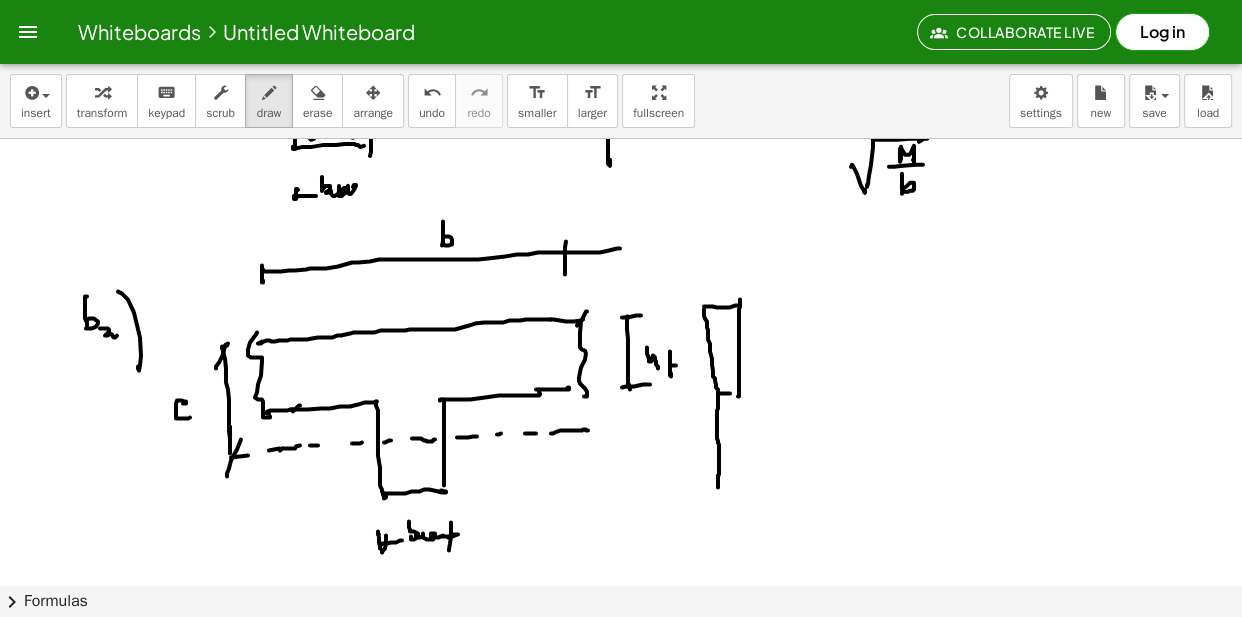 click at bounding box center [621, -2904] 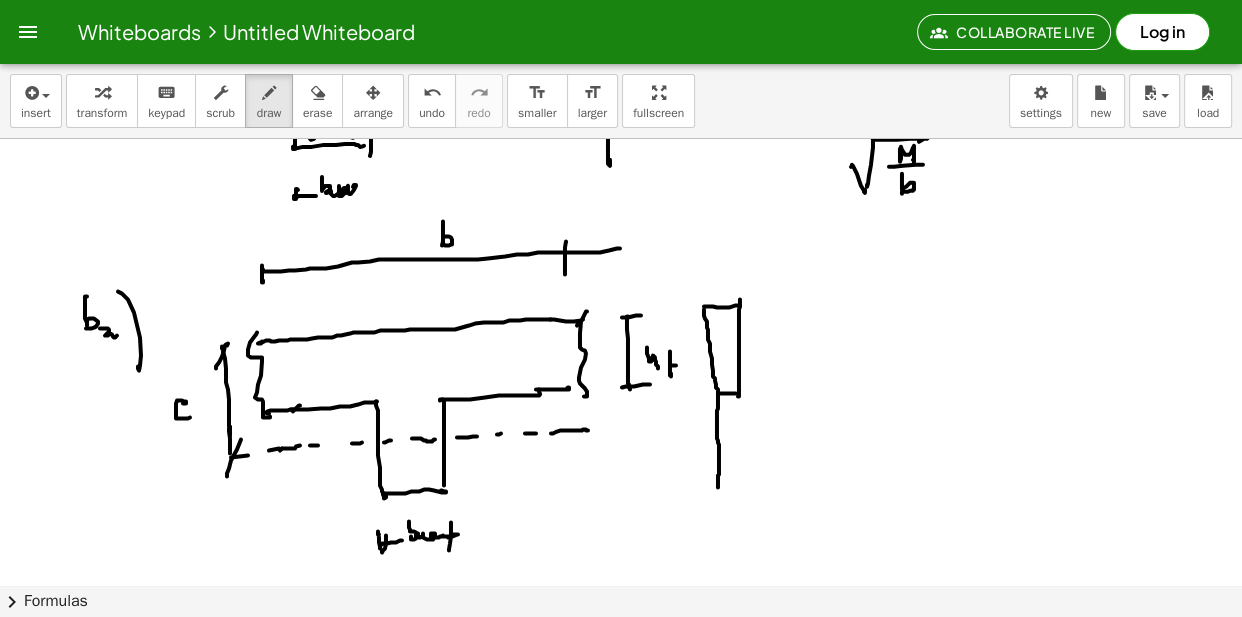 click at bounding box center (621, -2904) 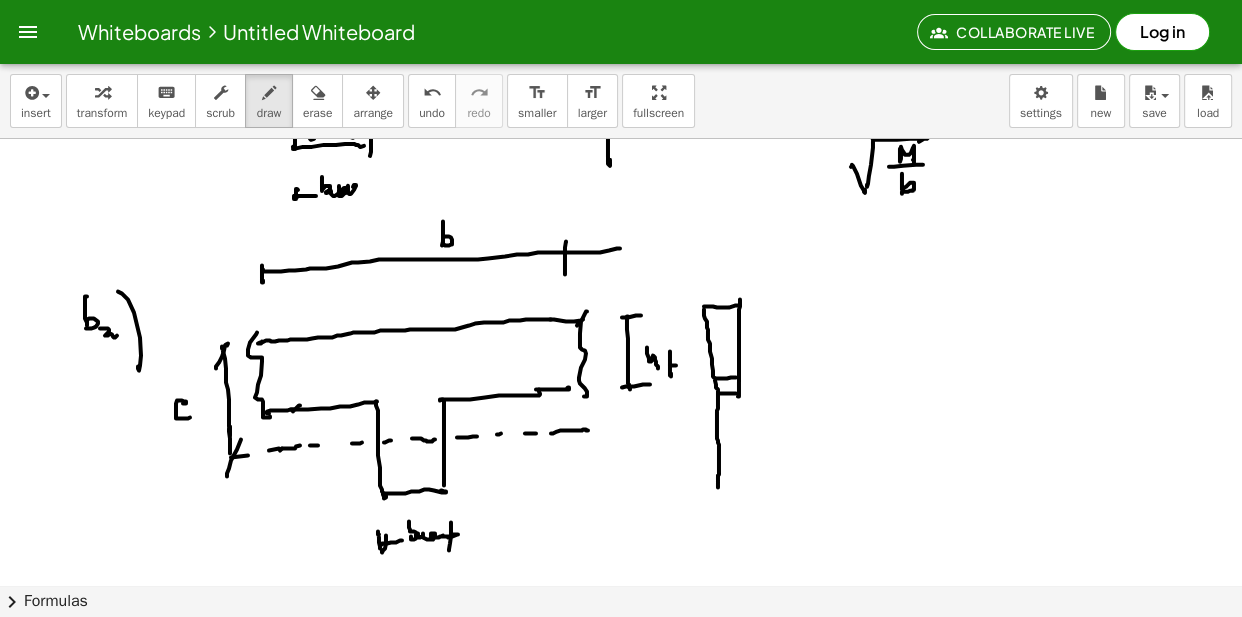 click at bounding box center [621, -2904] 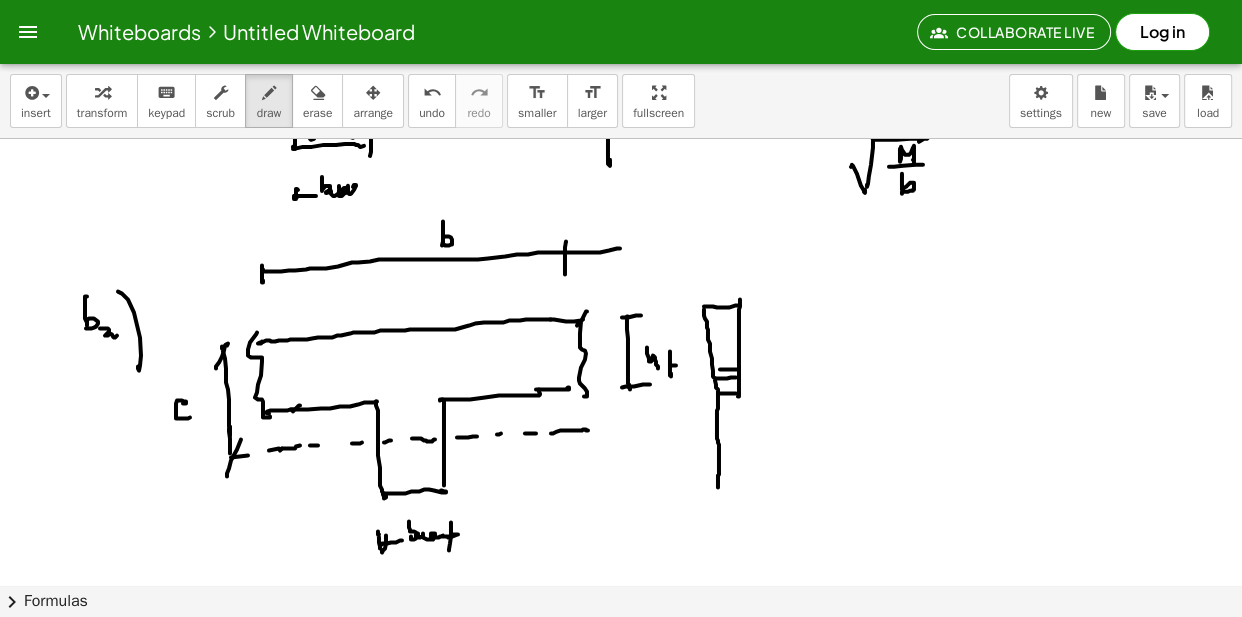 click at bounding box center [621, -2904] 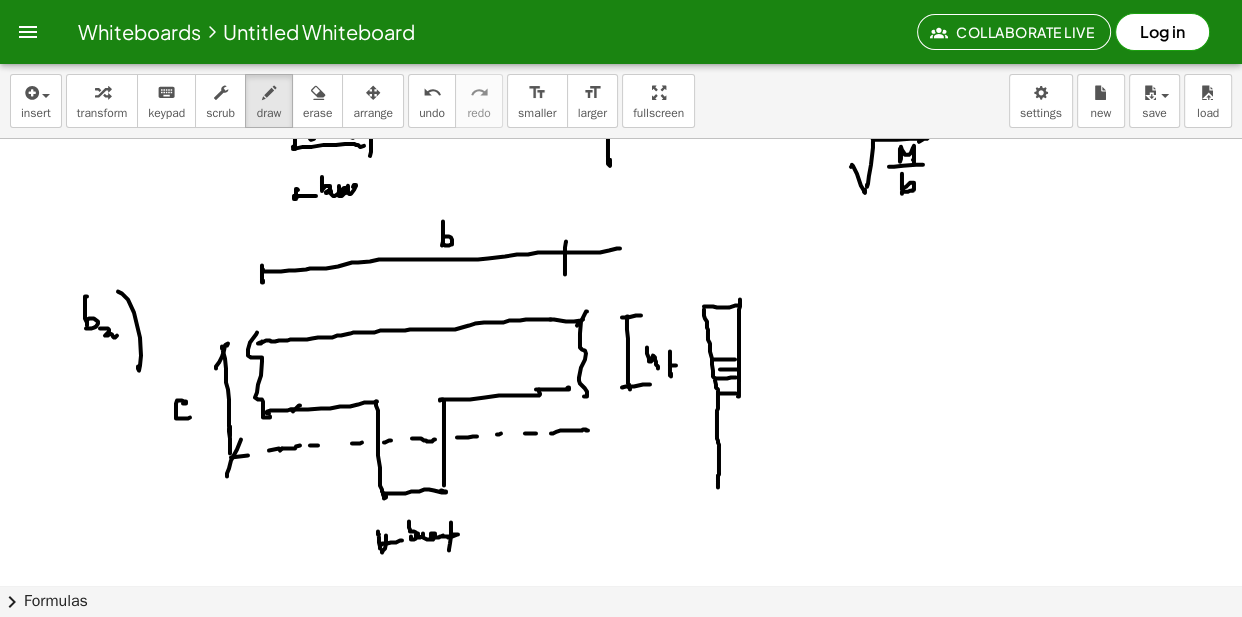 click at bounding box center [621, -2904] 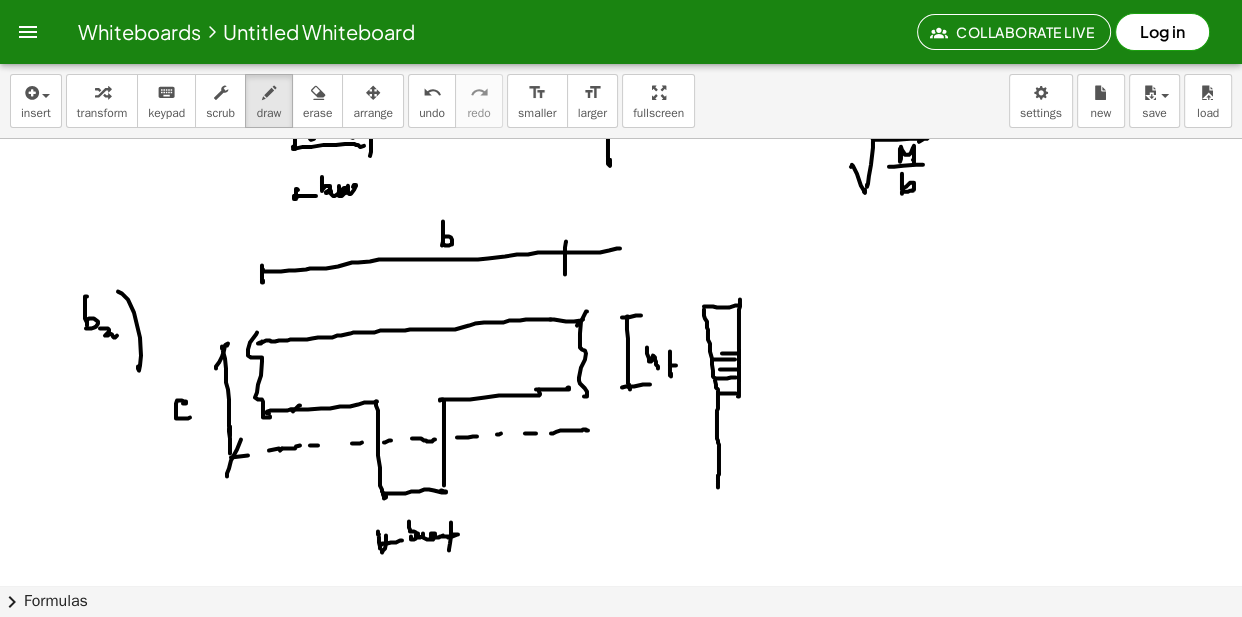 click at bounding box center (621, -2904) 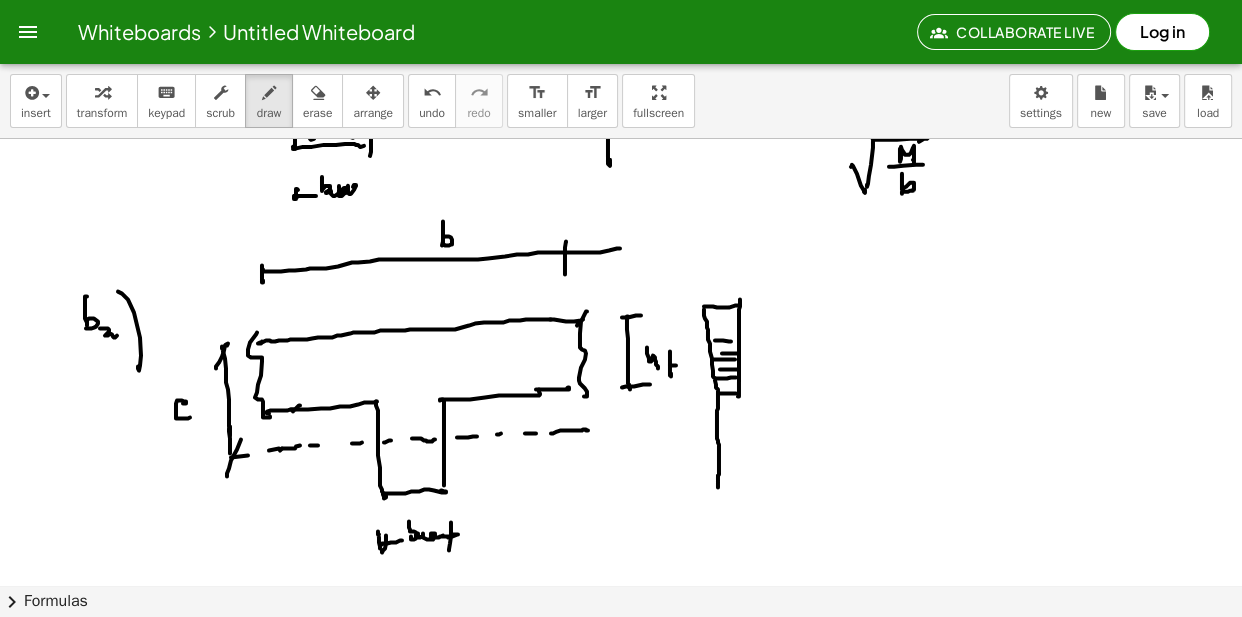 click at bounding box center [621, -2904] 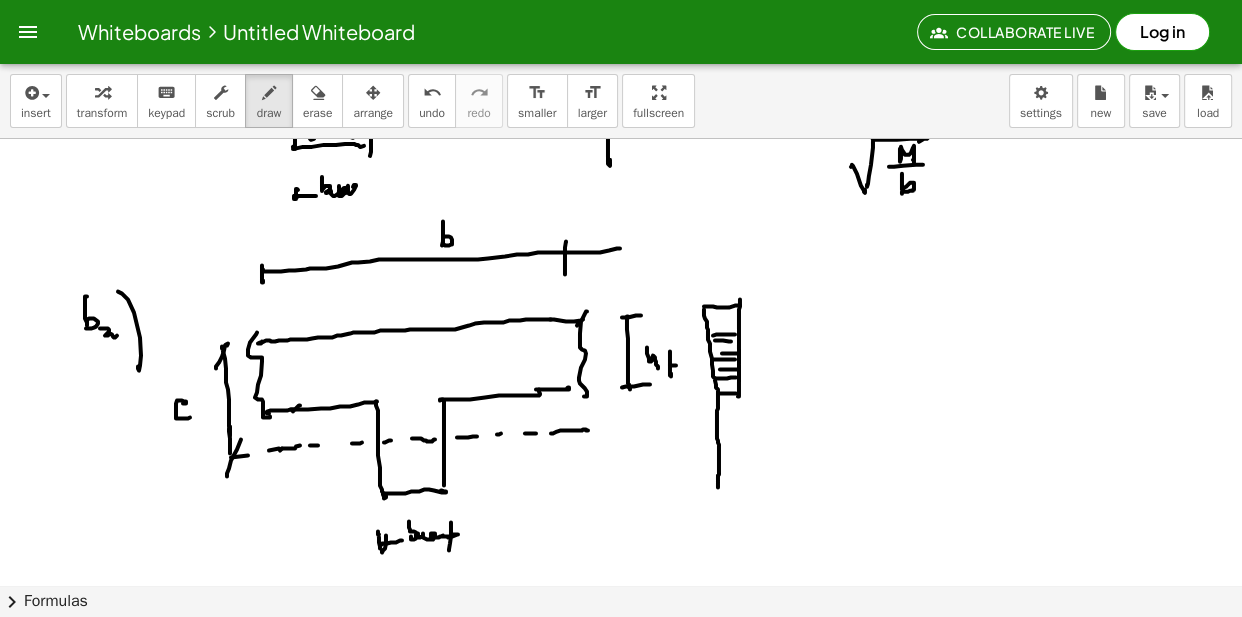 click at bounding box center (621, -2904) 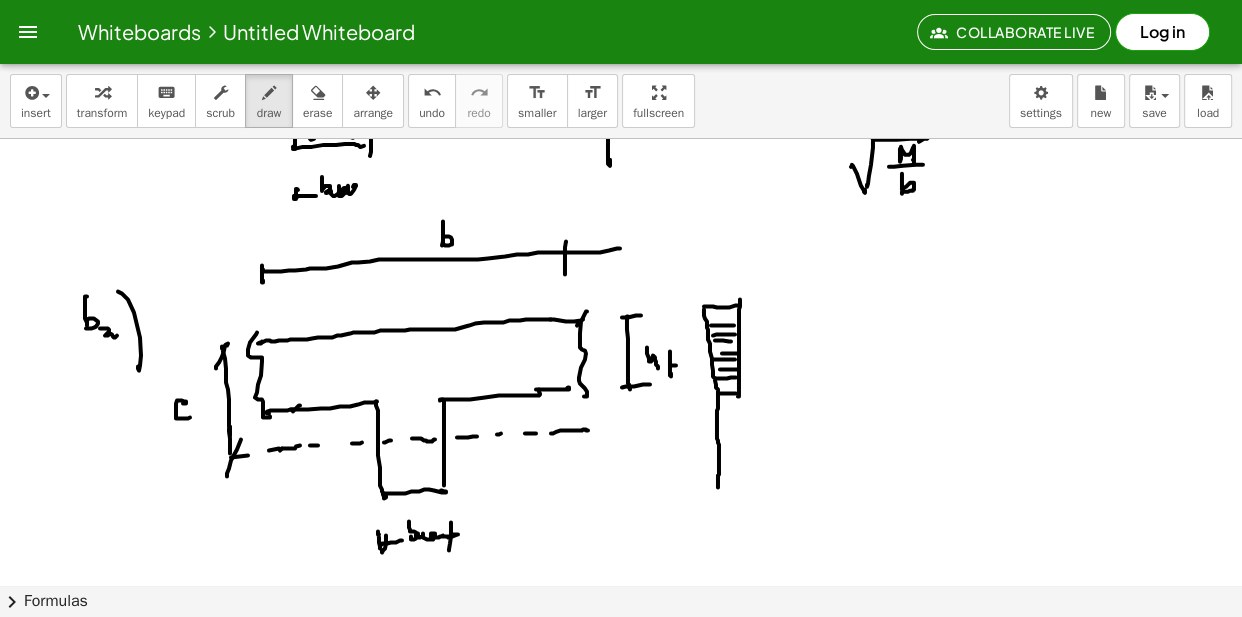 click at bounding box center (621, -2904) 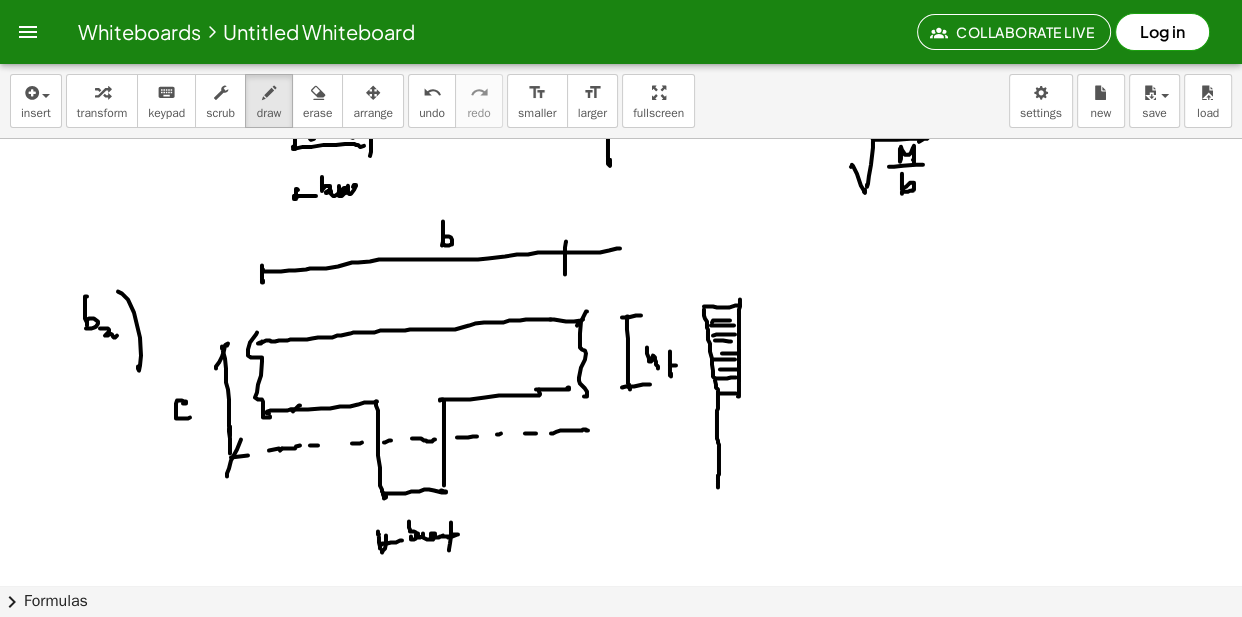 click at bounding box center [621, -2904] 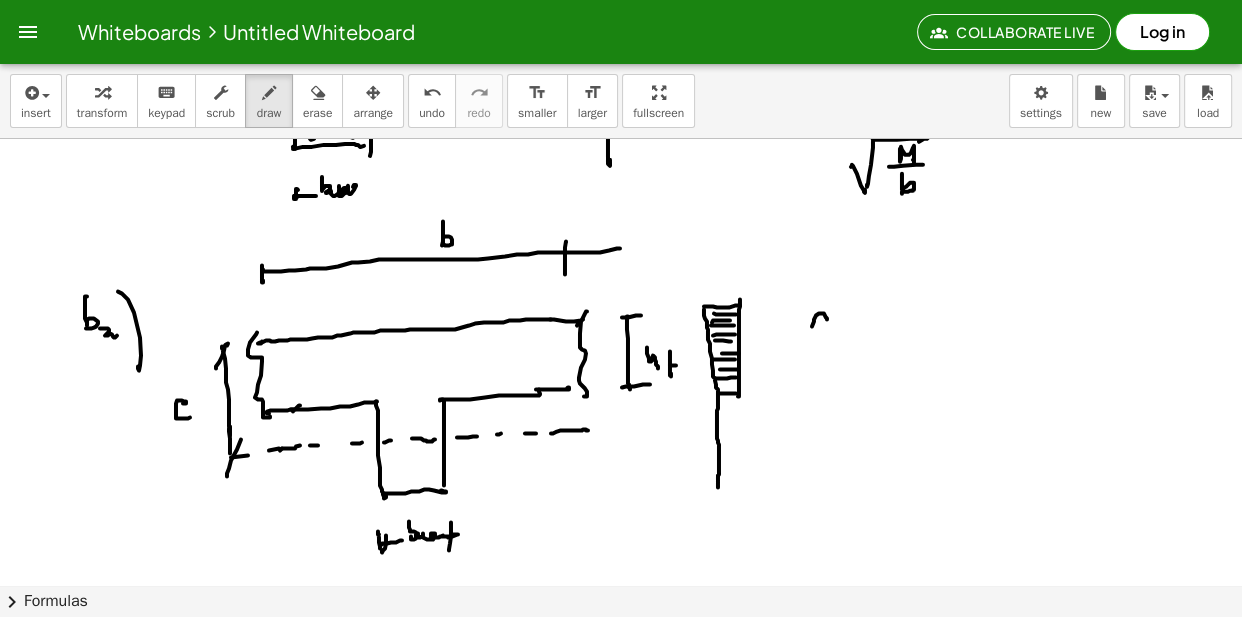 click at bounding box center [621, -2904] 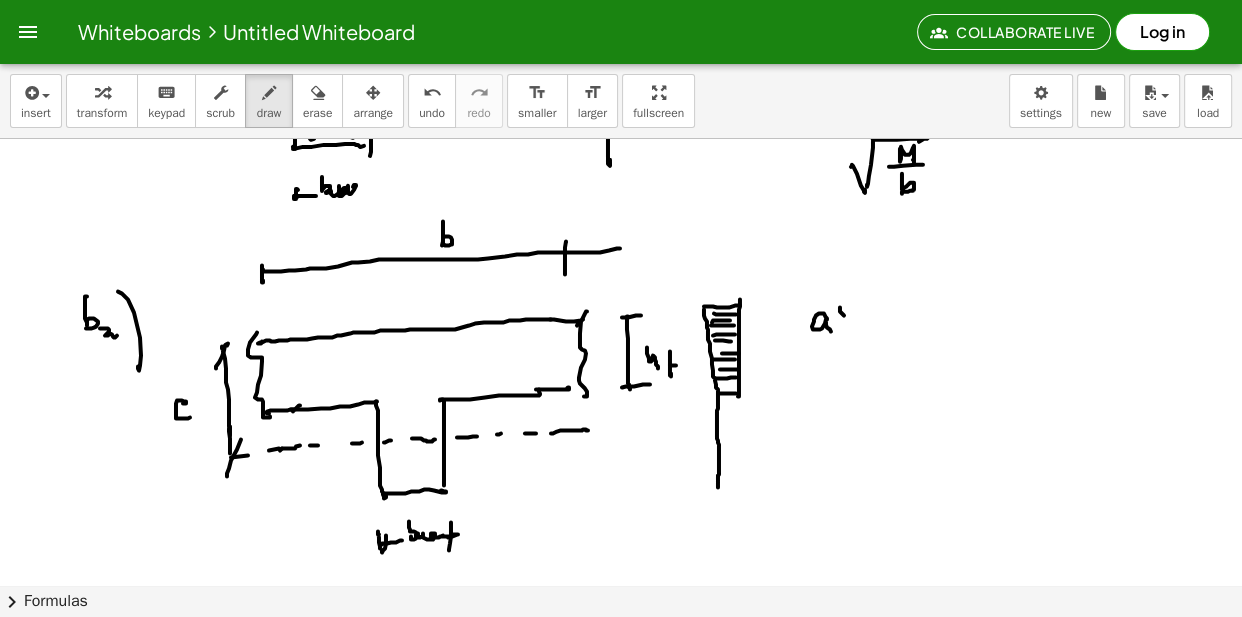 click at bounding box center [621, -2904] 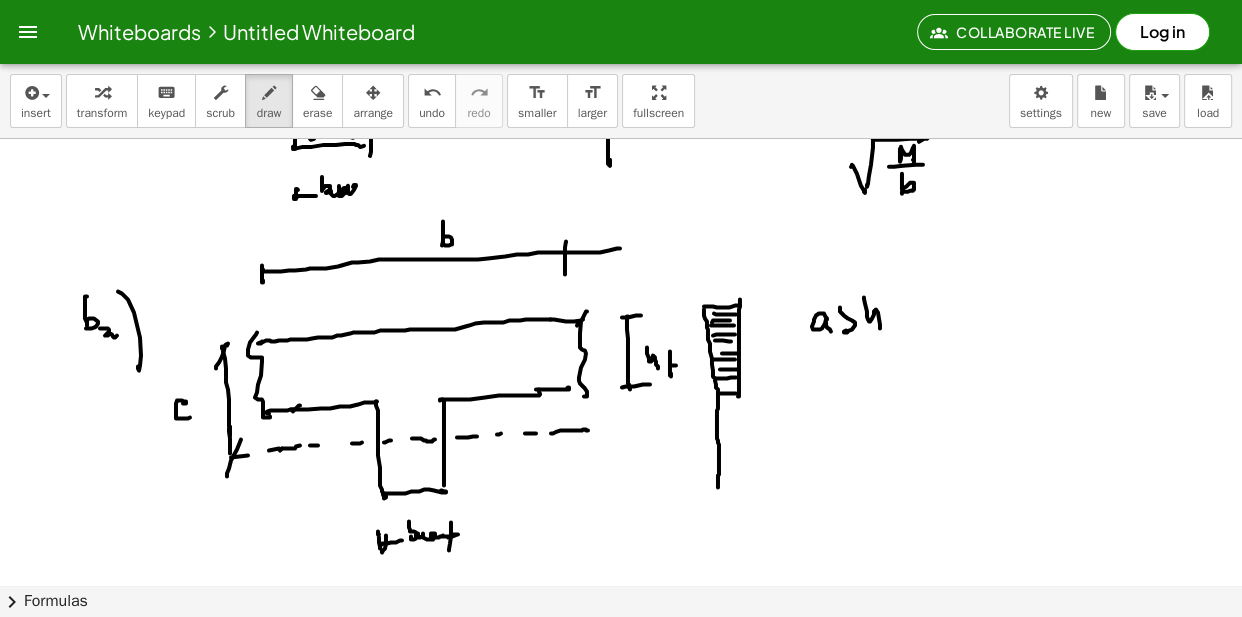 click at bounding box center (621, -2904) 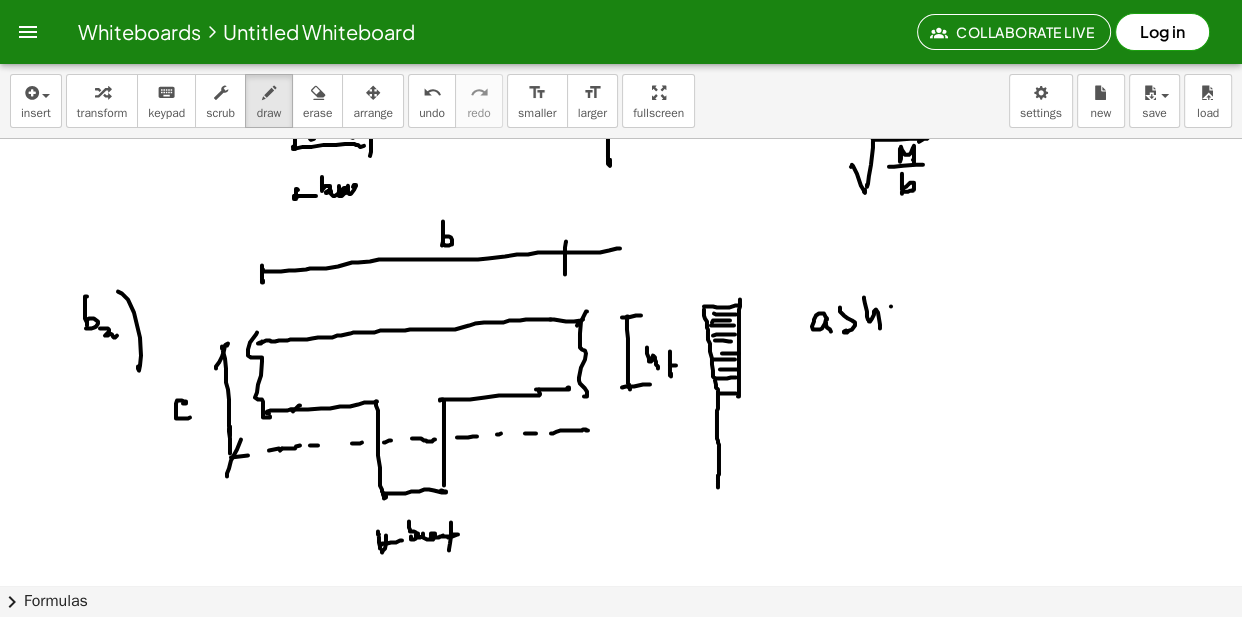 click at bounding box center (621, -2904) 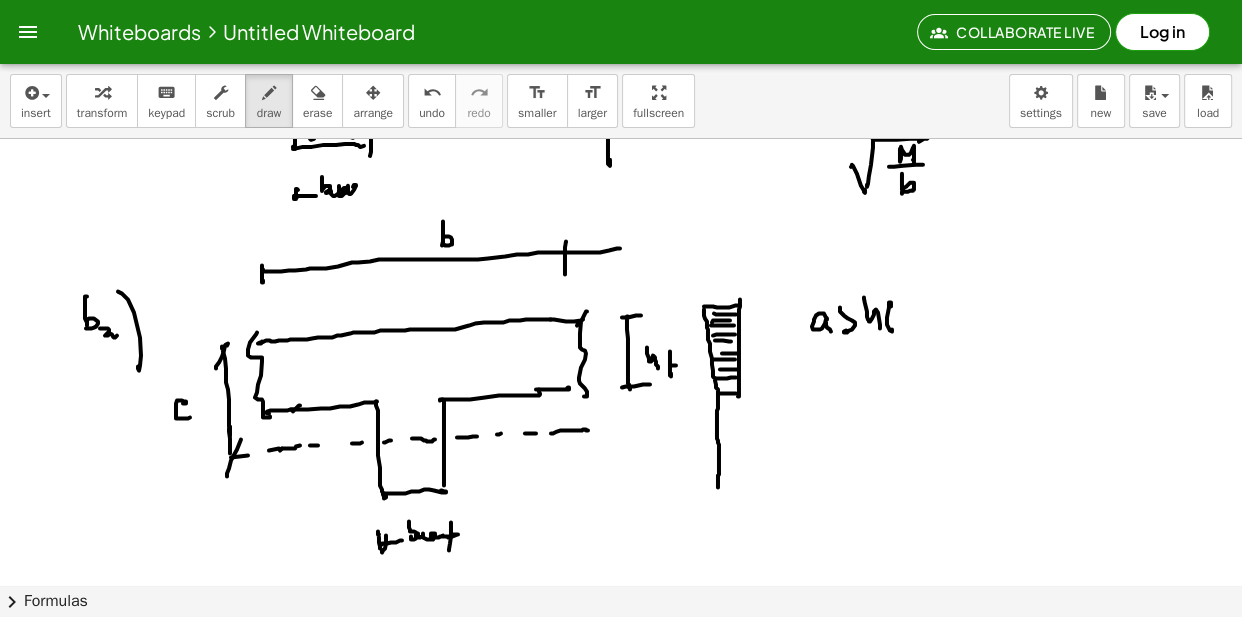 click at bounding box center [621, -2904] 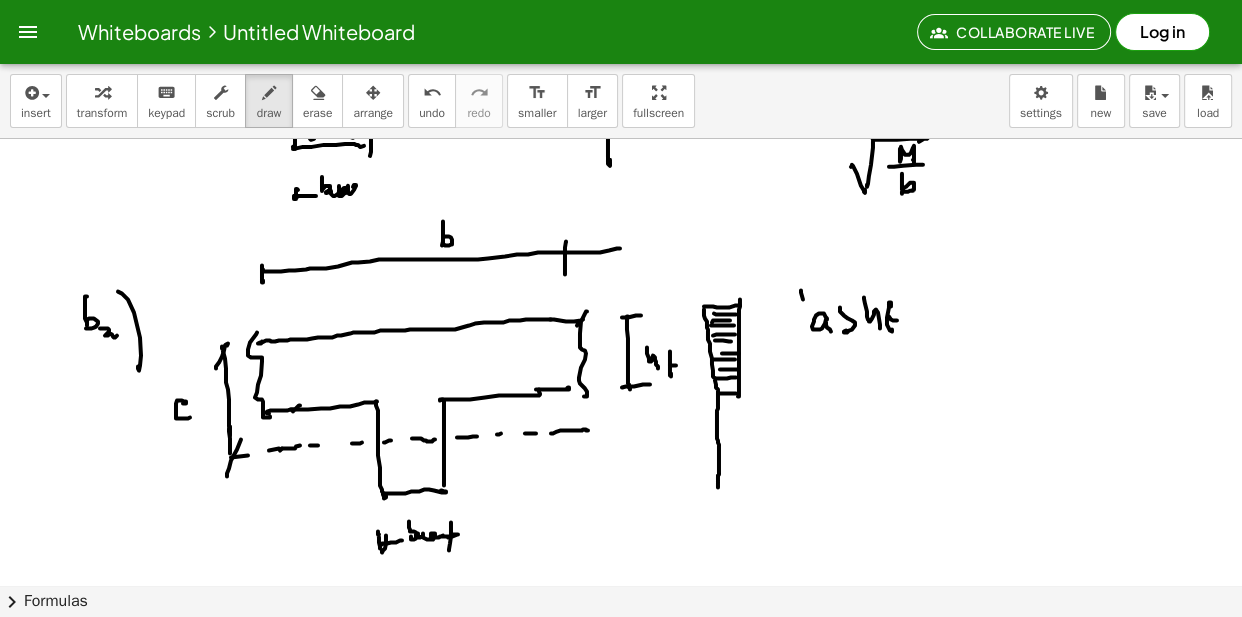 click at bounding box center [621, -2904] 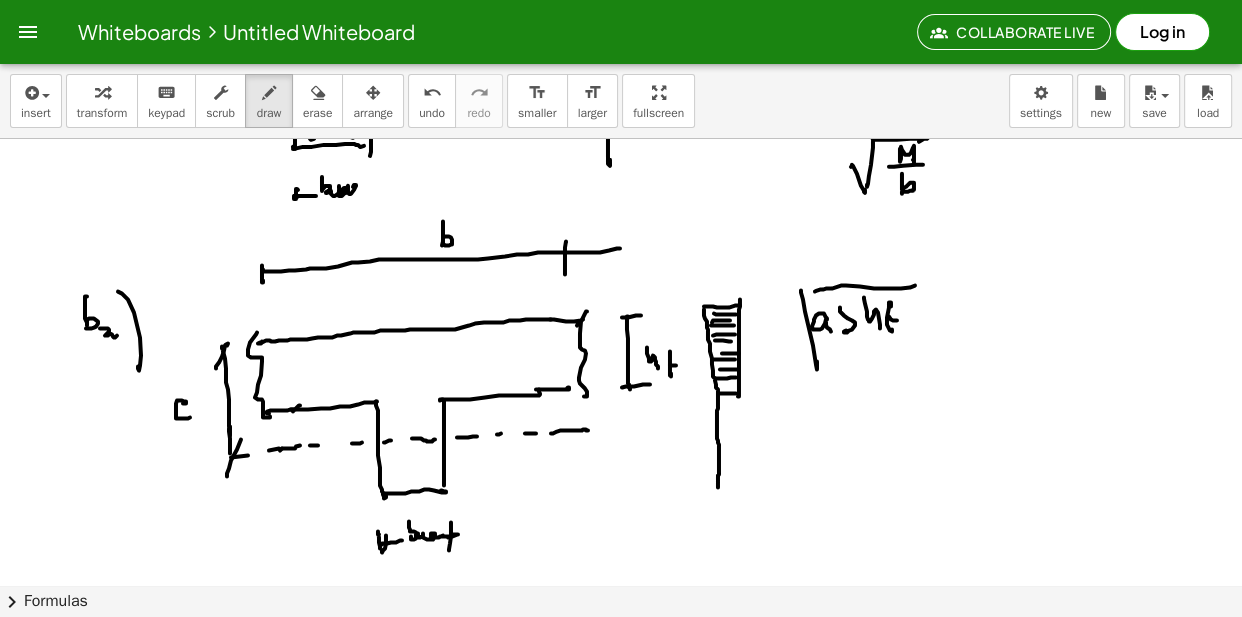 click at bounding box center (621, -2904) 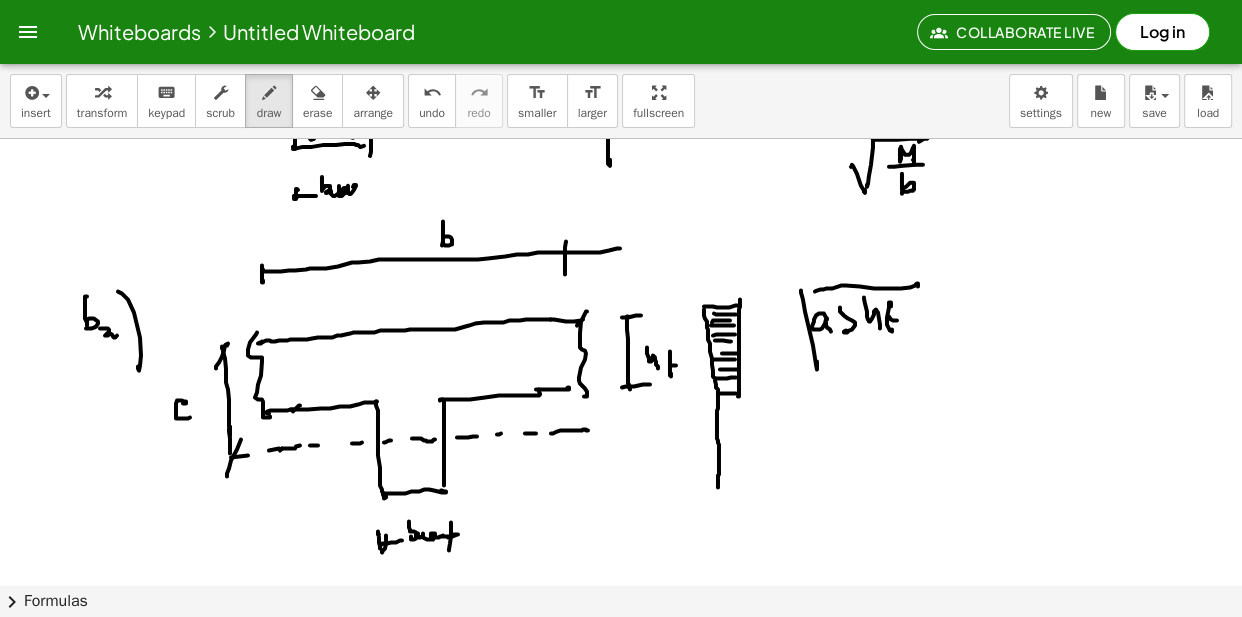 click at bounding box center (621, -2904) 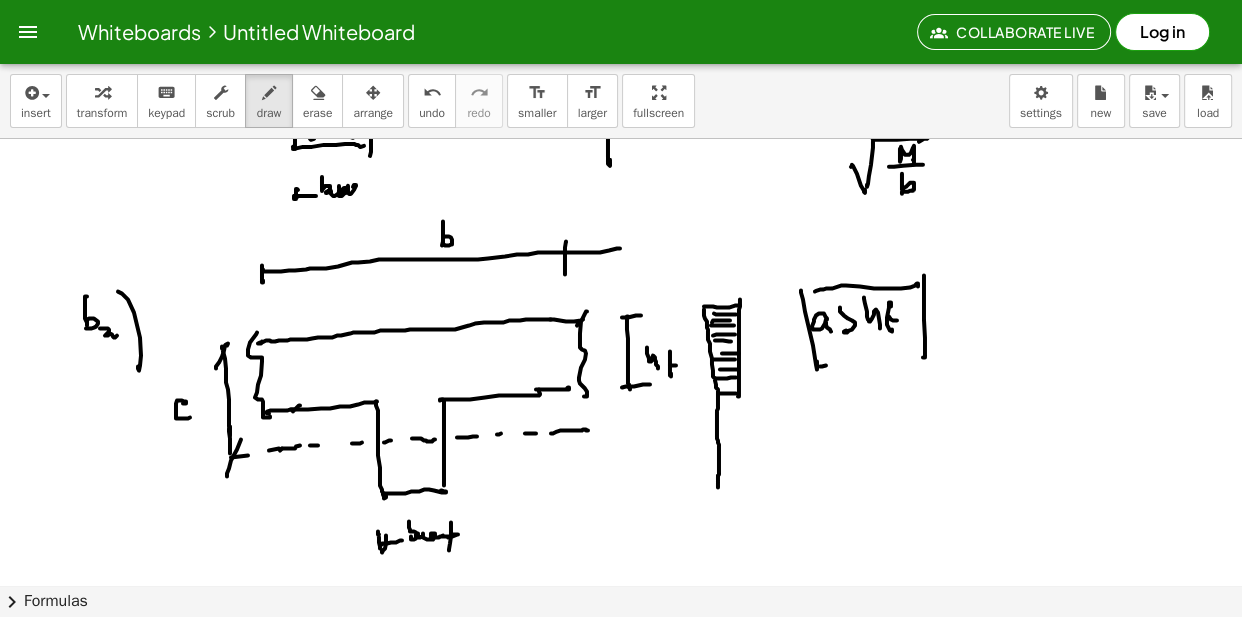 click at bounding box center [621, -2904] 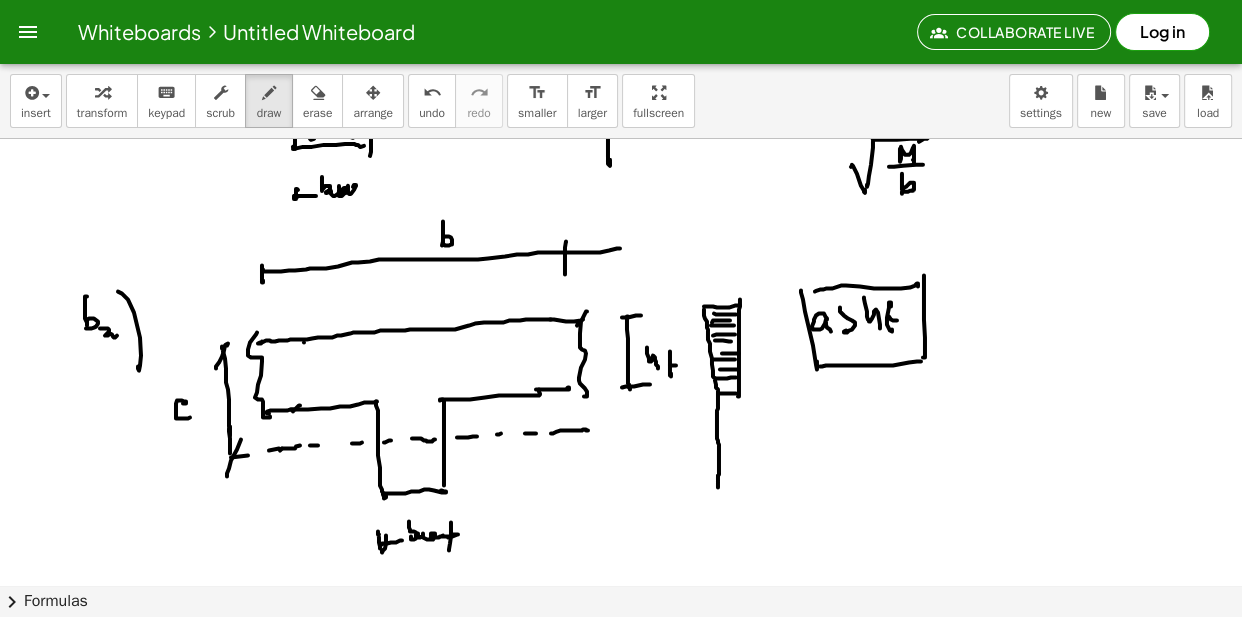 click at bounding box center (621, -2904) 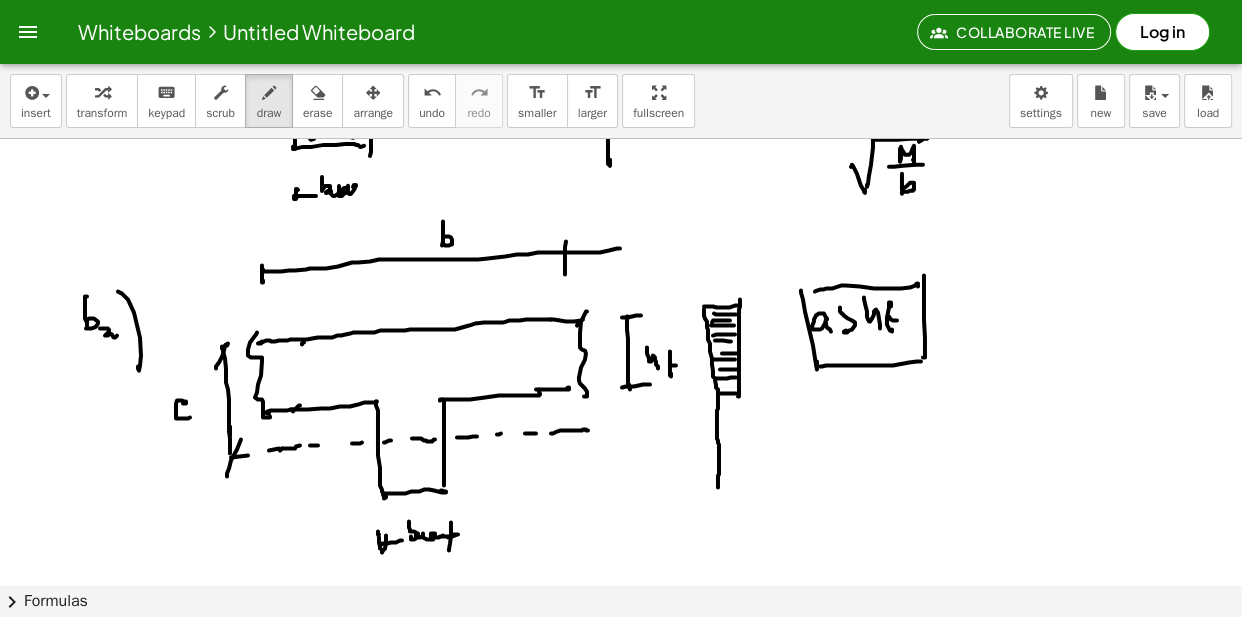 click at bounding box center (621, -2904) 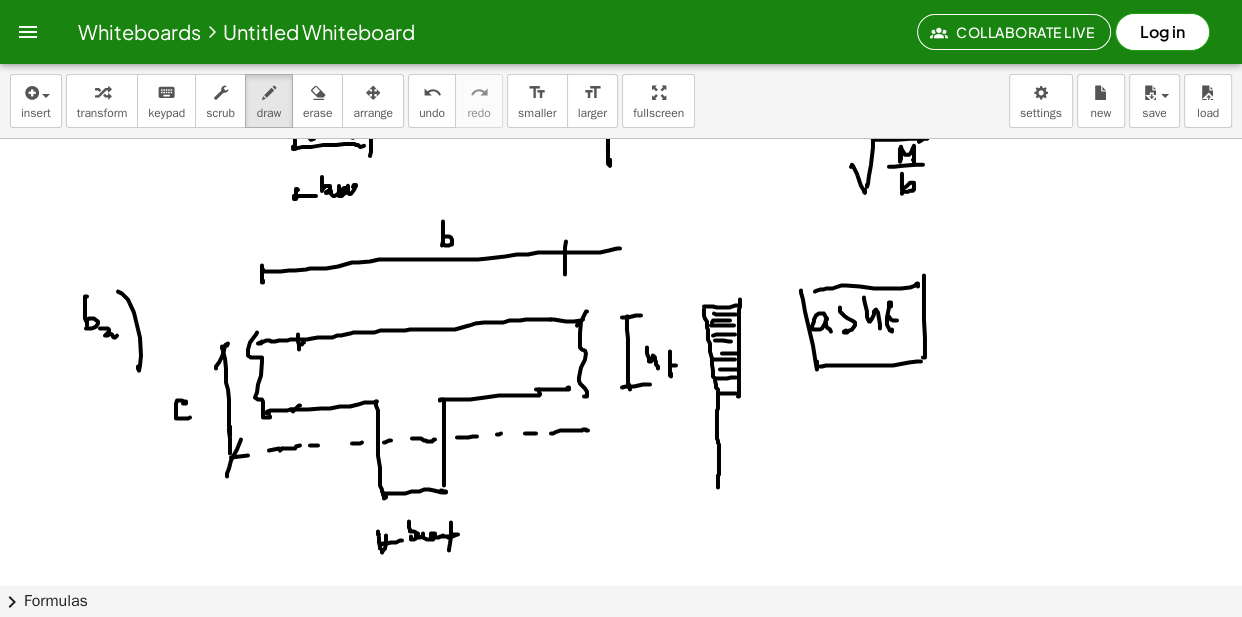 click at bounding box center (621, -2904) 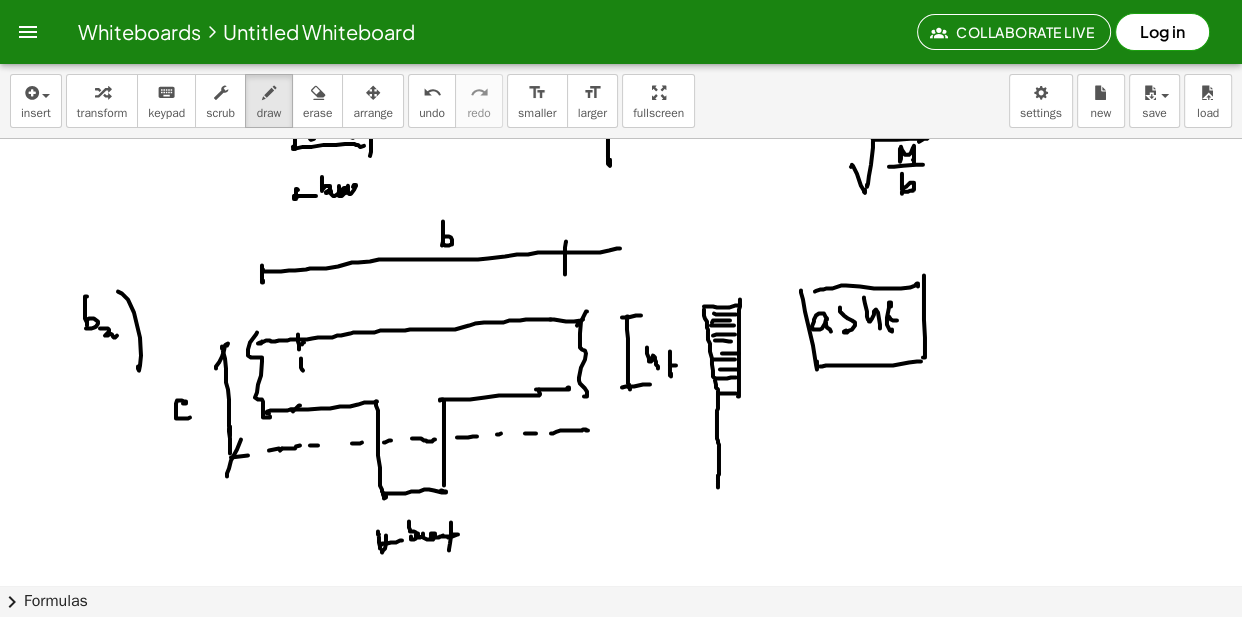 click at bounding box center [621, -2904] 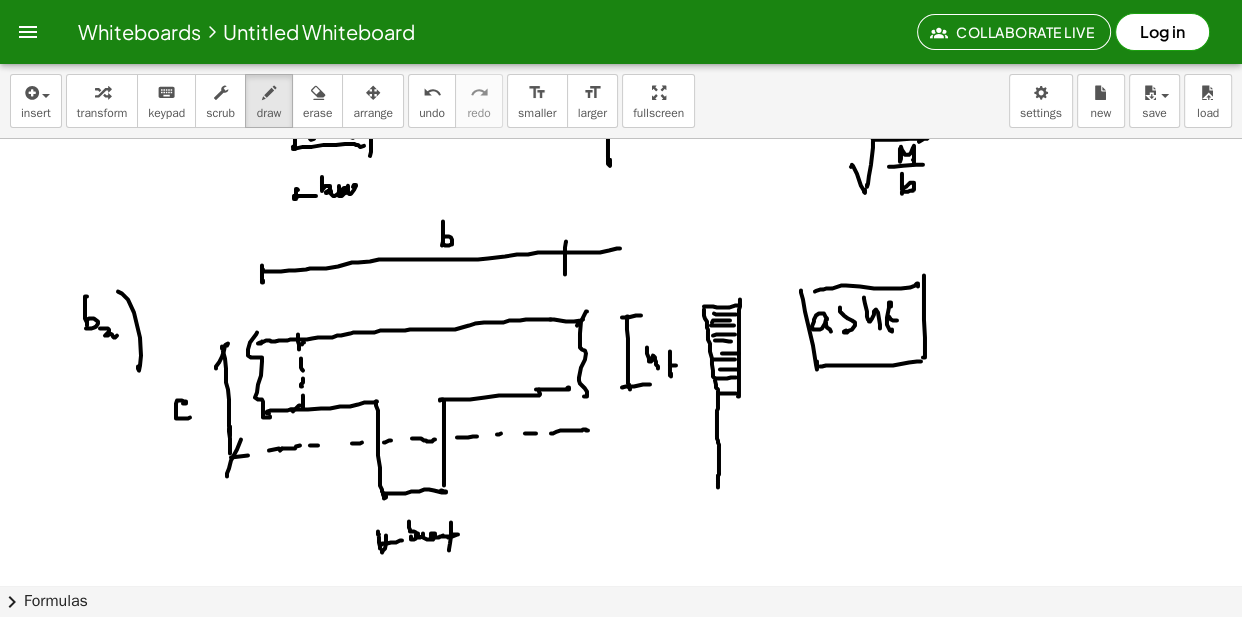 click at bounding box center [621, -2904] 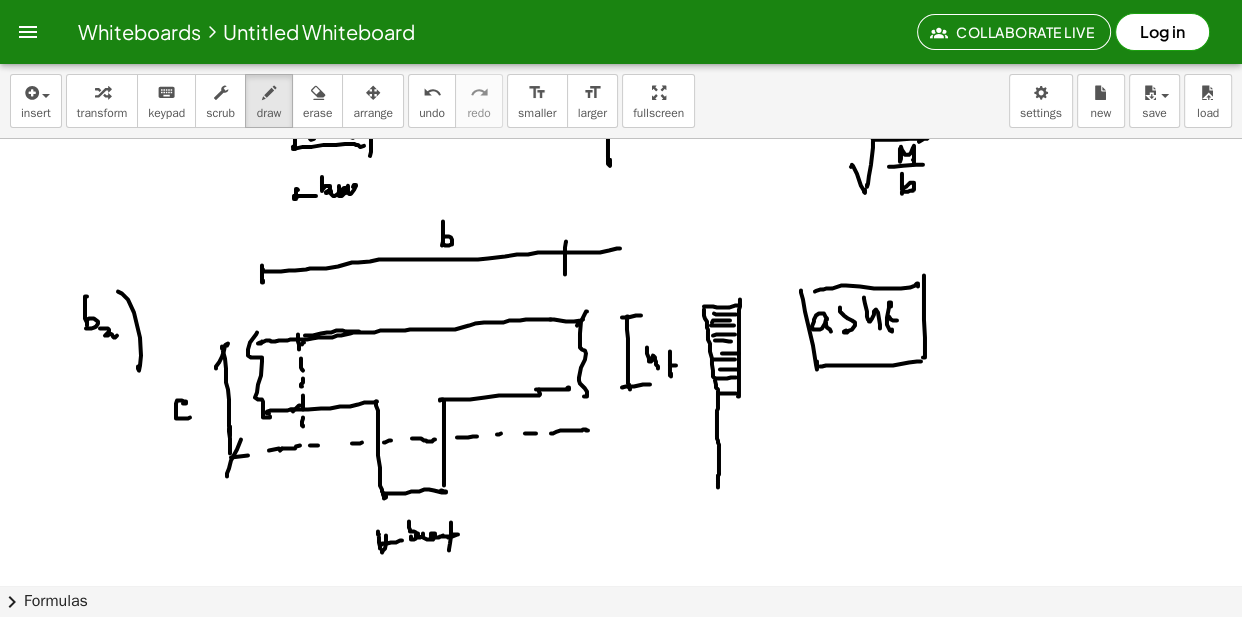 click at bounding box center (621, -2904) 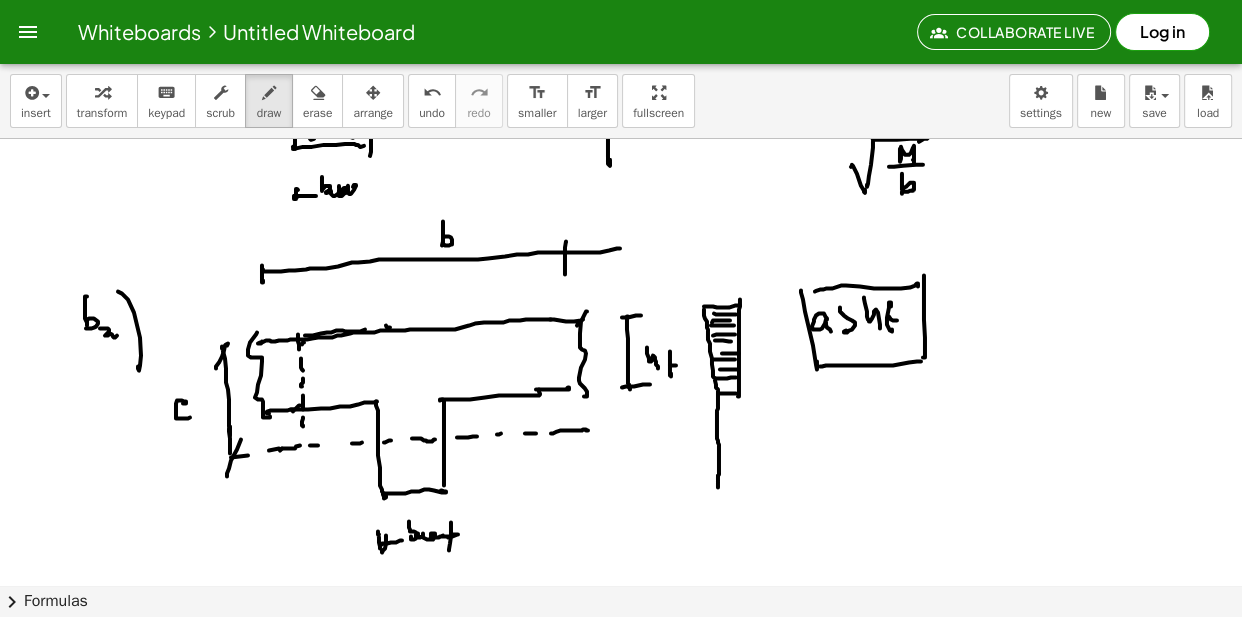 click at bounding box center (621, -2904) 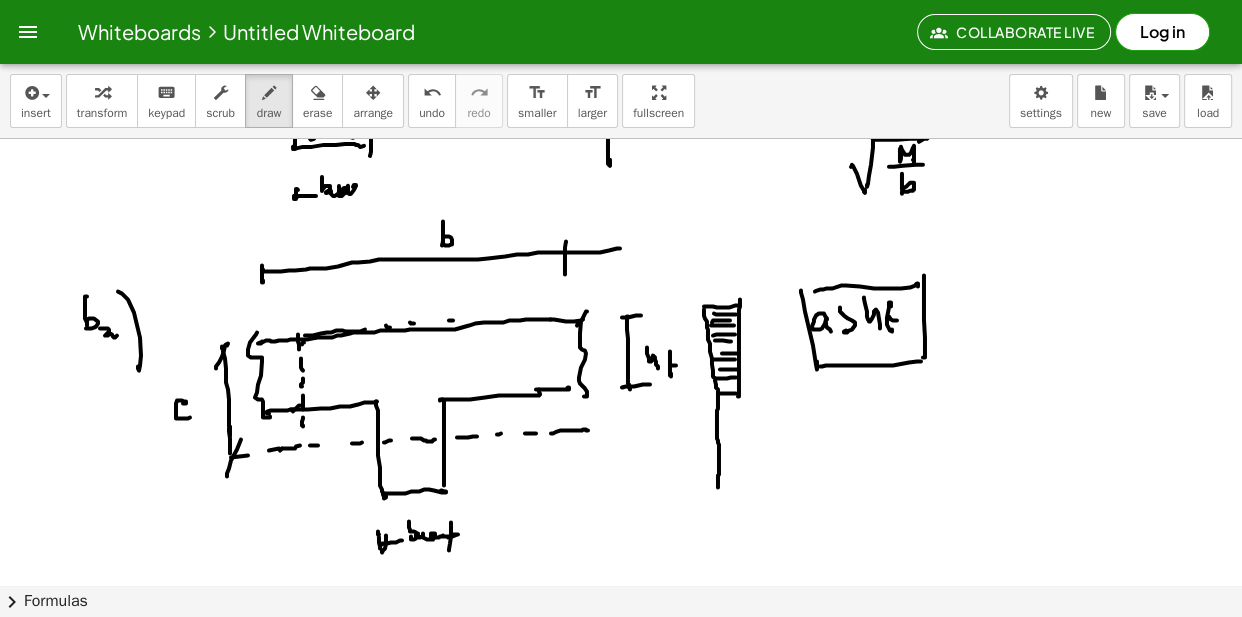 click at bounding box center (621, -2904) 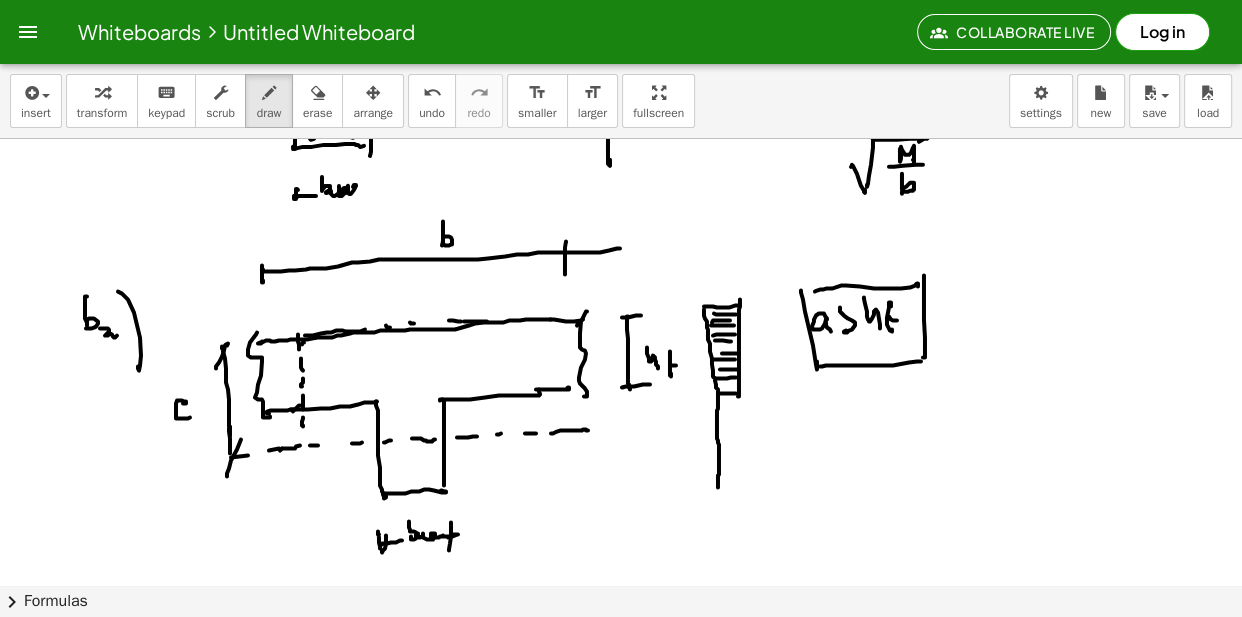 click at bounding box center [621, -2904] 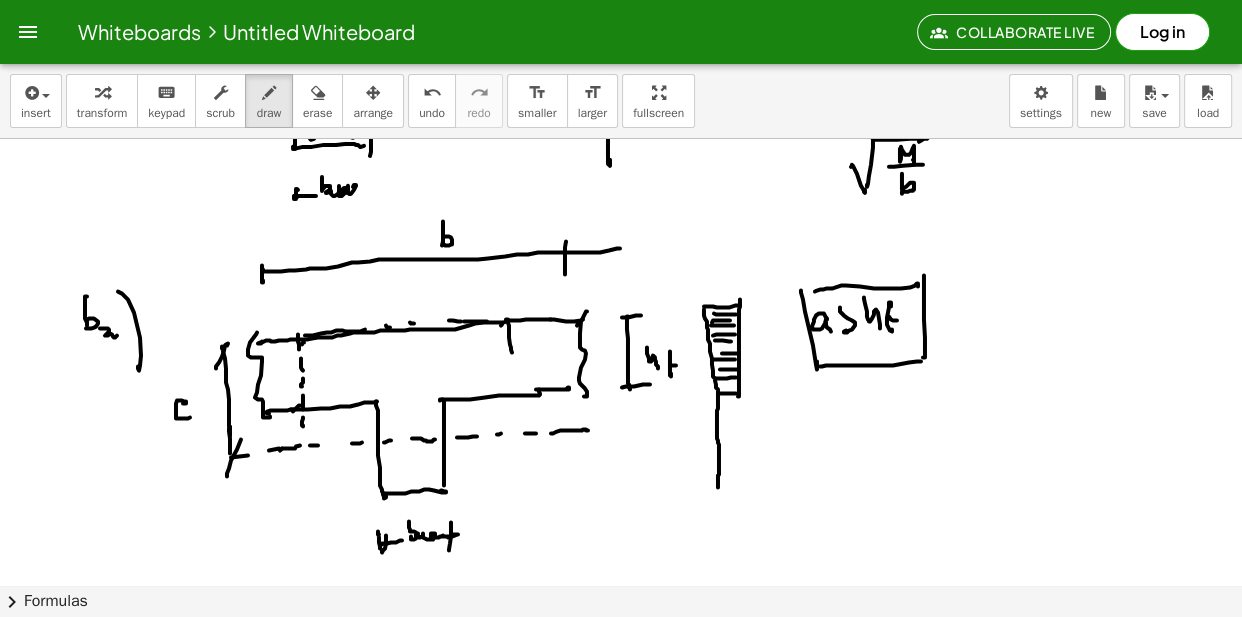 click at bounding box center (621, -2904) 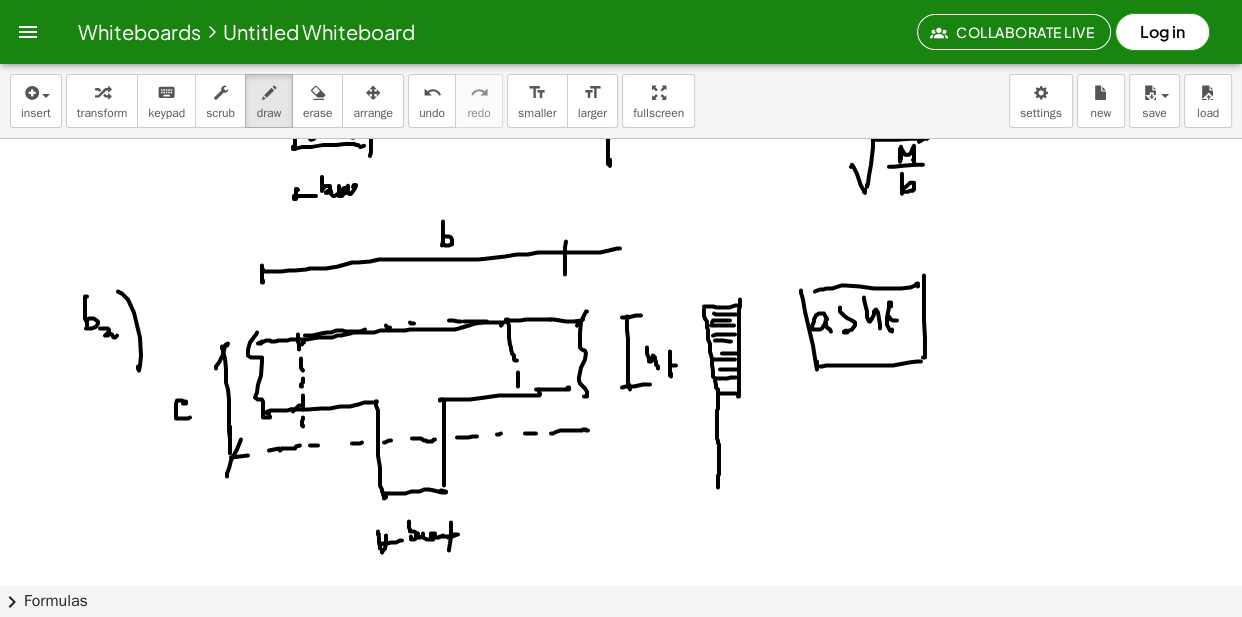 click at bounding box center [621, -2904] 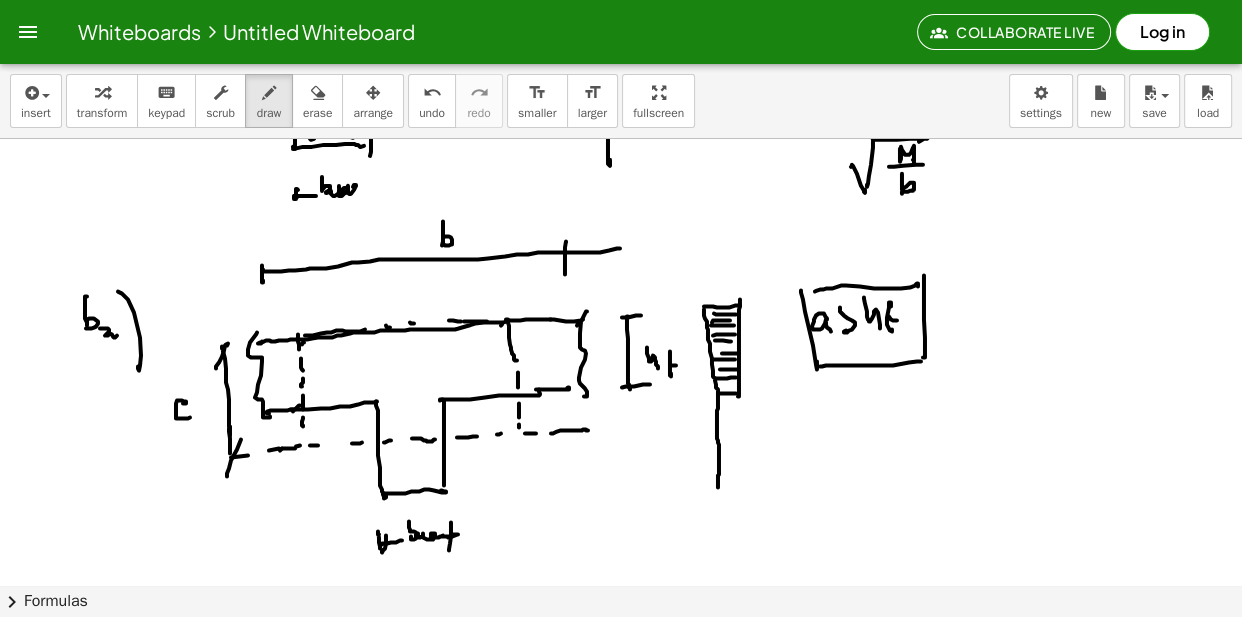click at bounding box center (621, -2904) 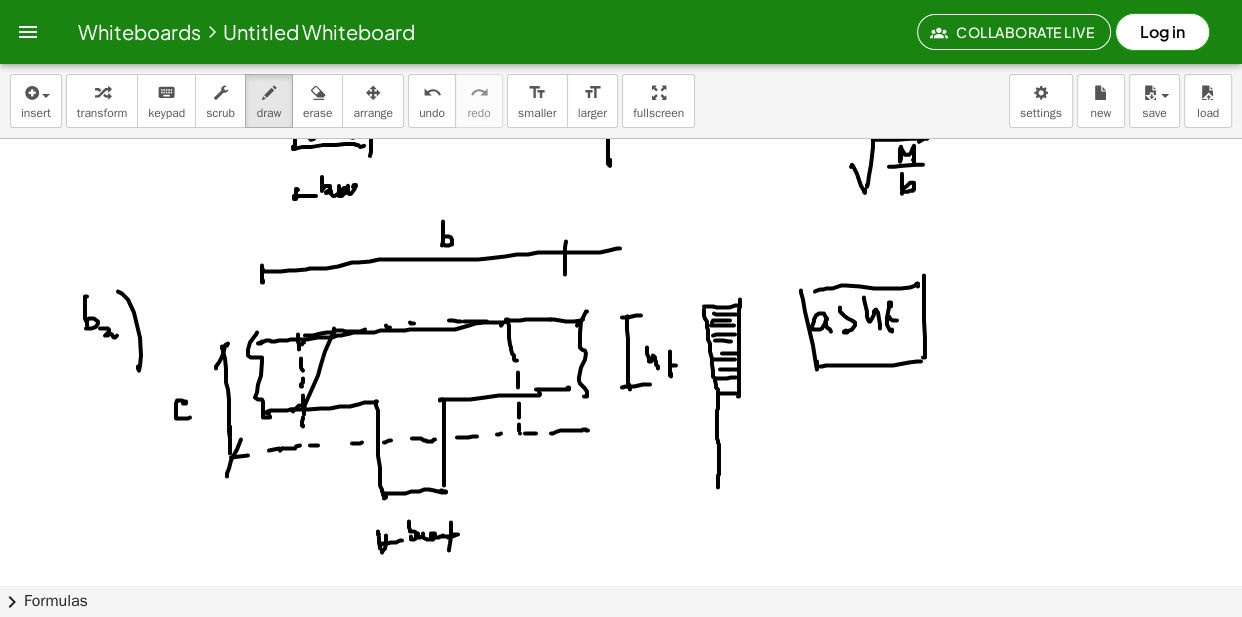 click at bounding box center (621, -2904) 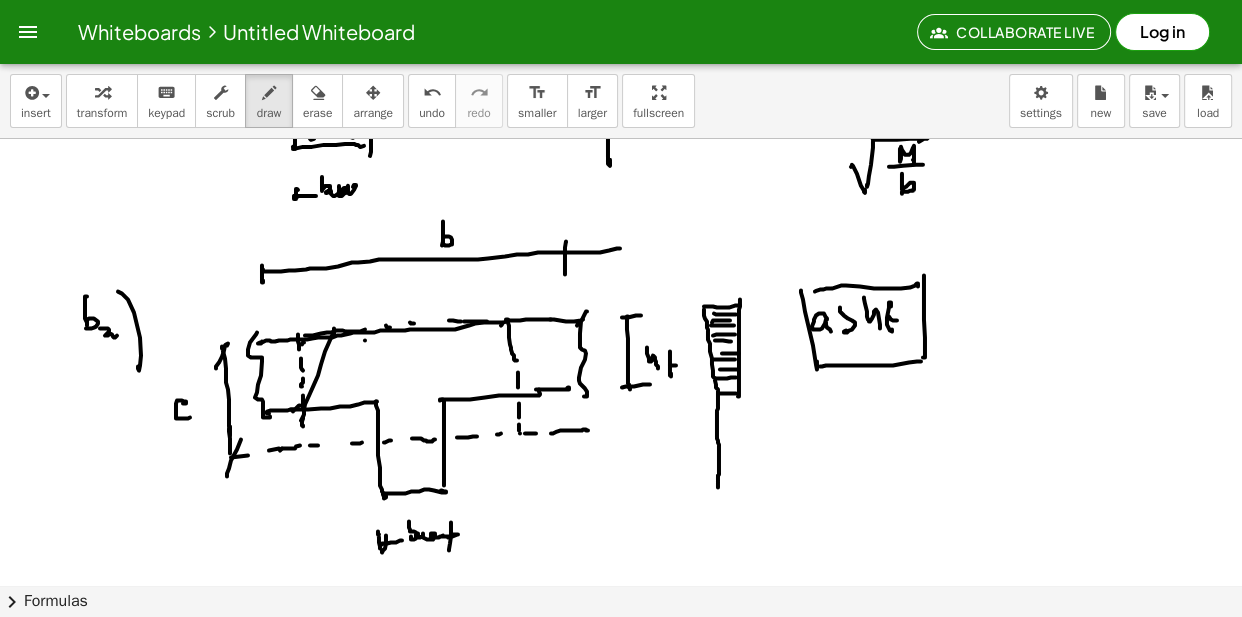 click at bounding box center (621, -2904) 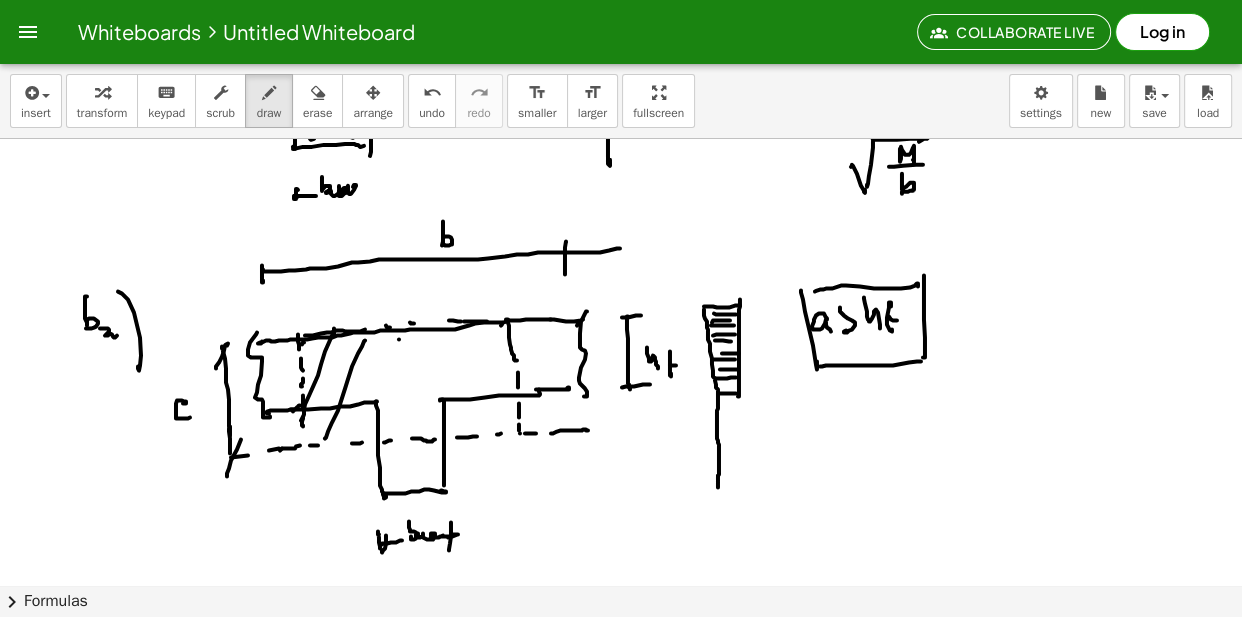 click at bounding box center (621, -2904) 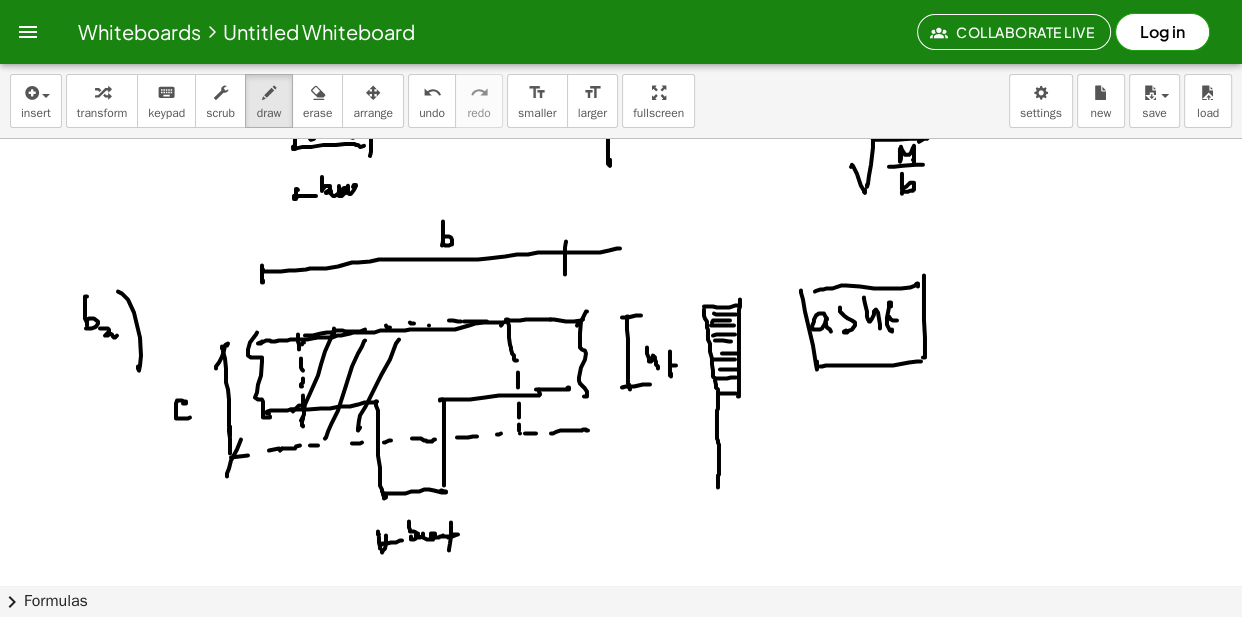 click at bounding box center (621, -2904) 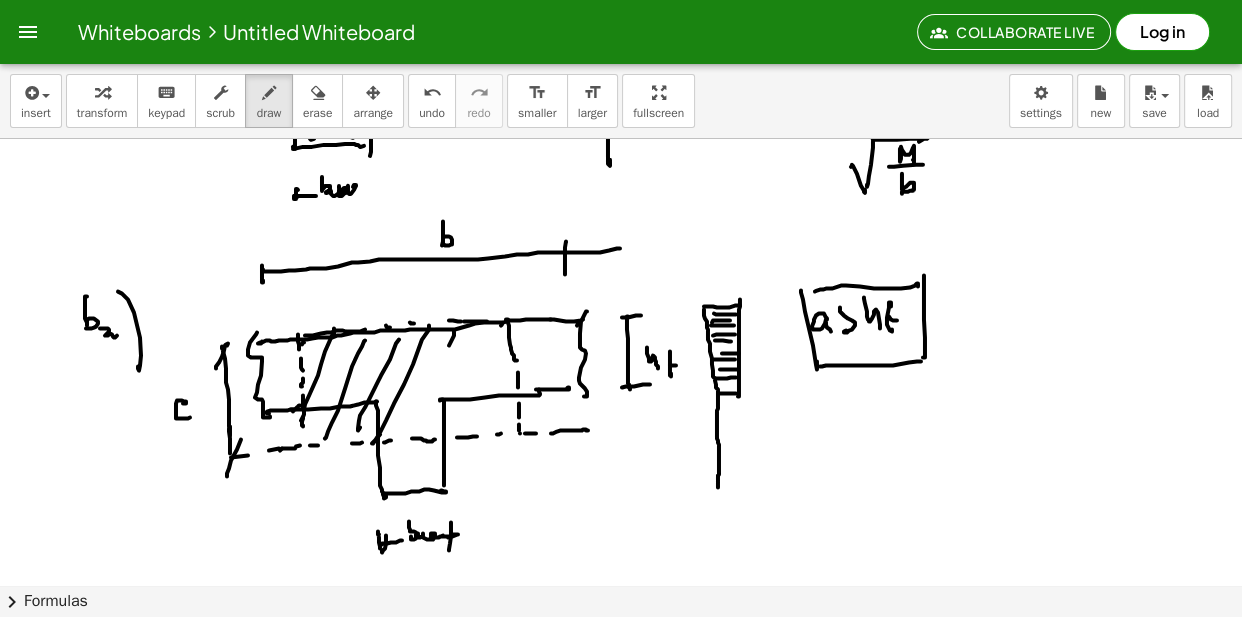click at bounding box center (621, -2904) 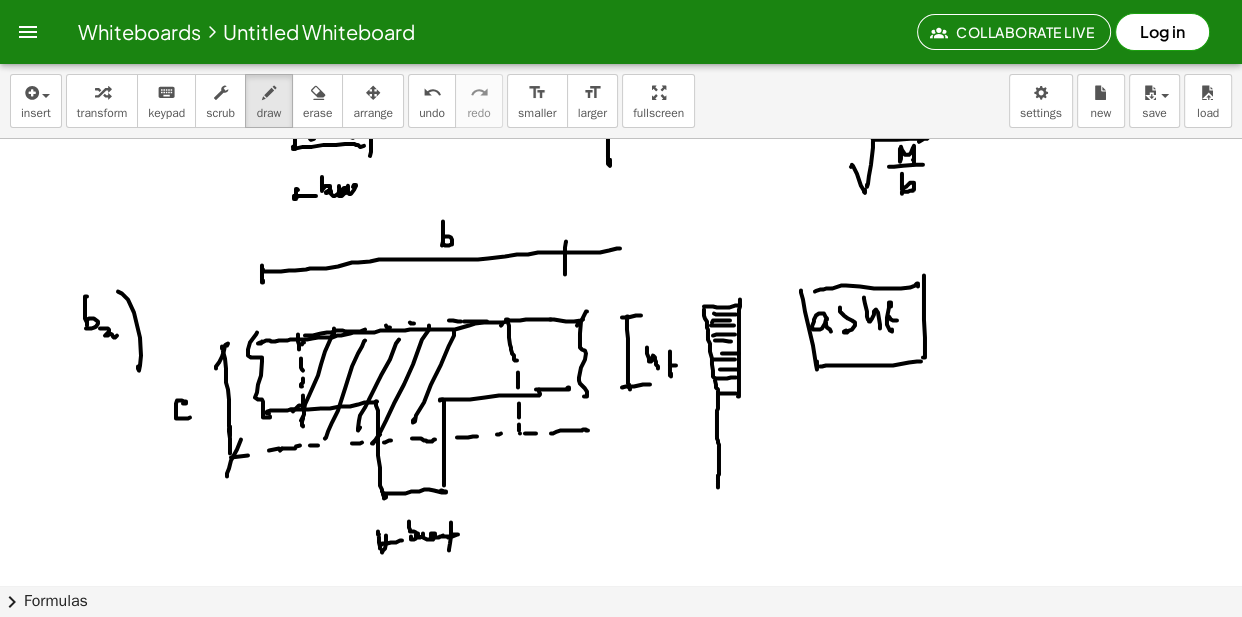 click at bounding box center (621, -2904) 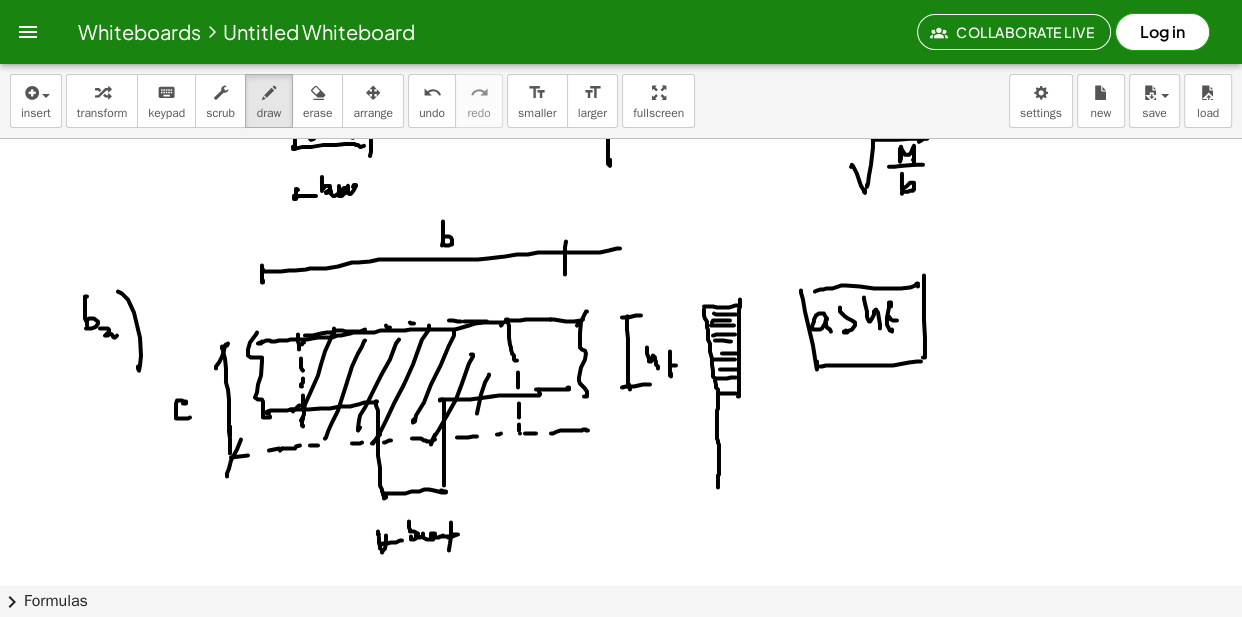 click at bounding box center (621, -2904) 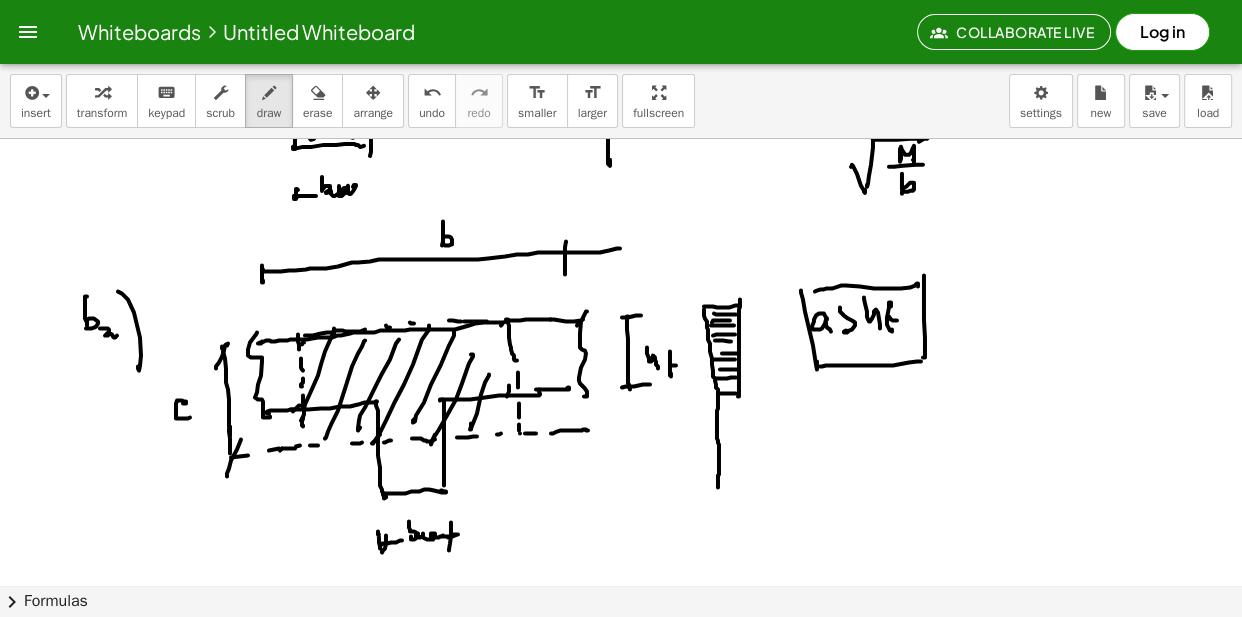 click at bounding box center [621, -2904] 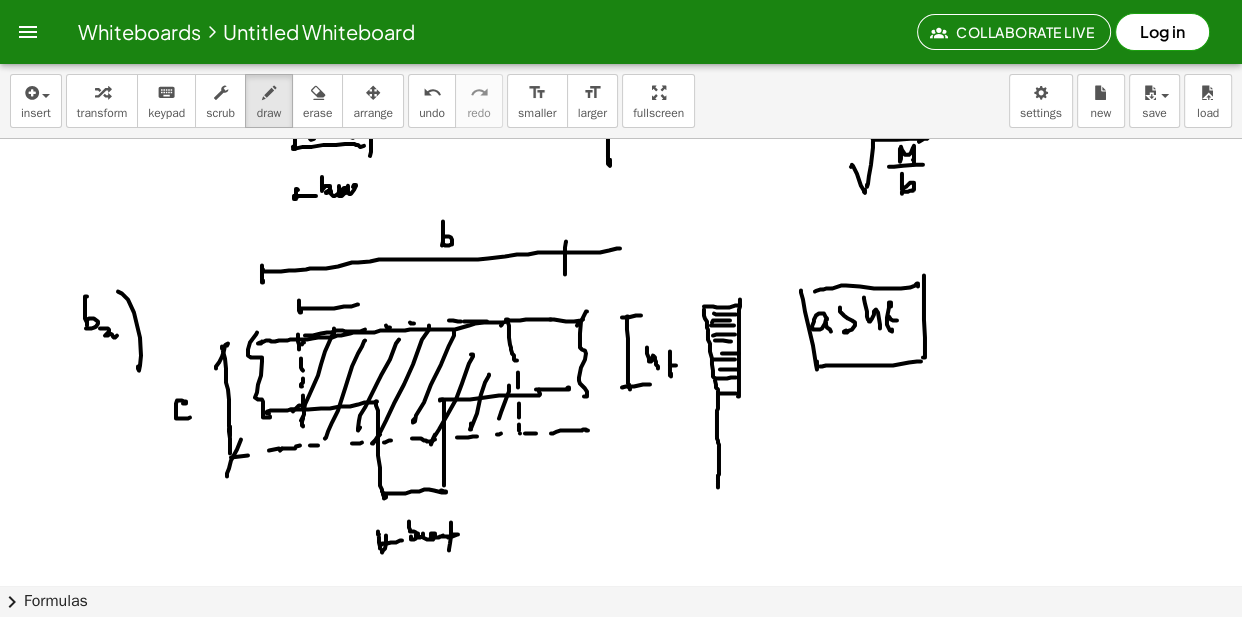click at bounding box center [621, -2904] 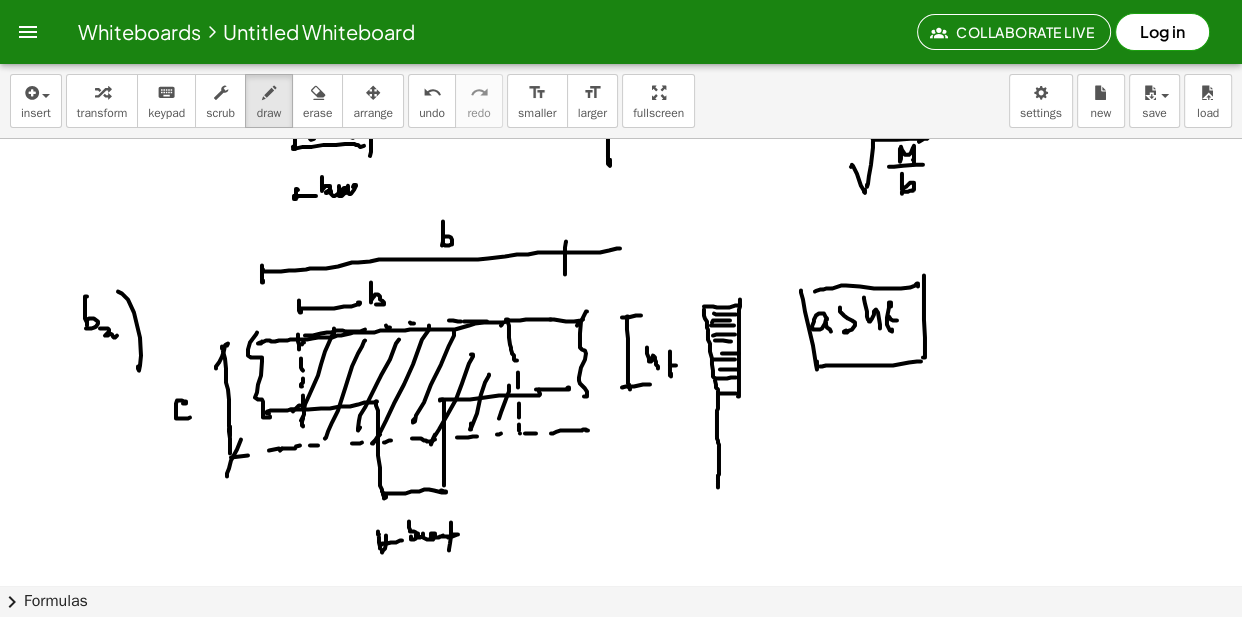 click at bounding box center (621, -2904) 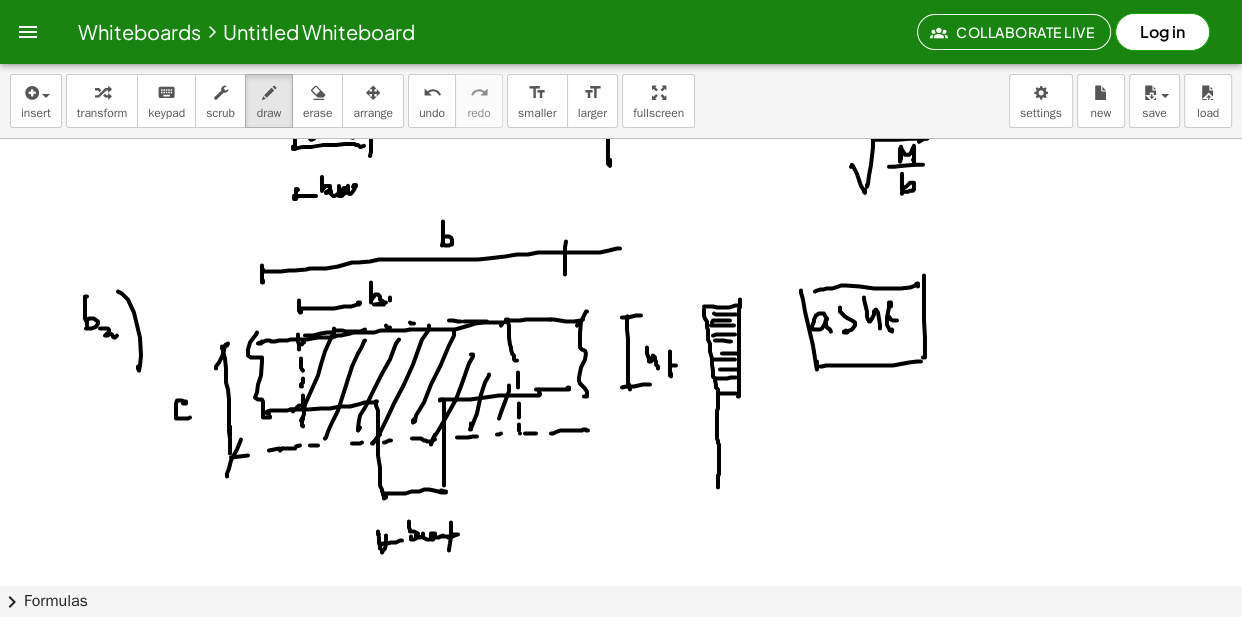 click at bounding box center [621, -2904] 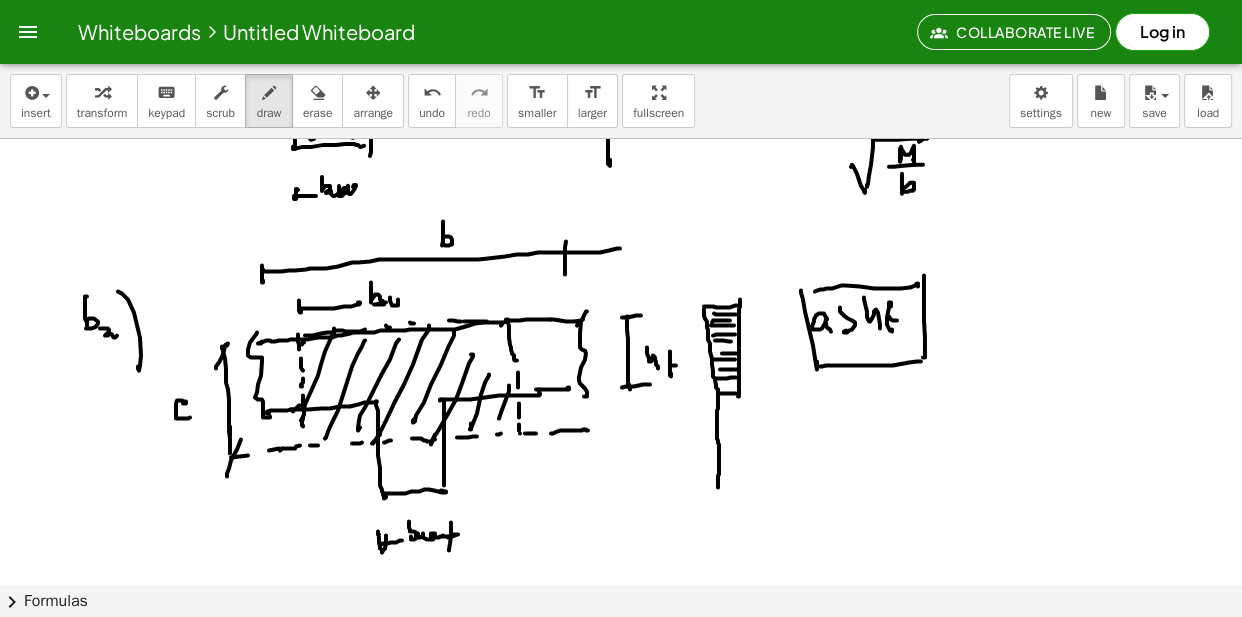 click at bounding box center [621, -2904] 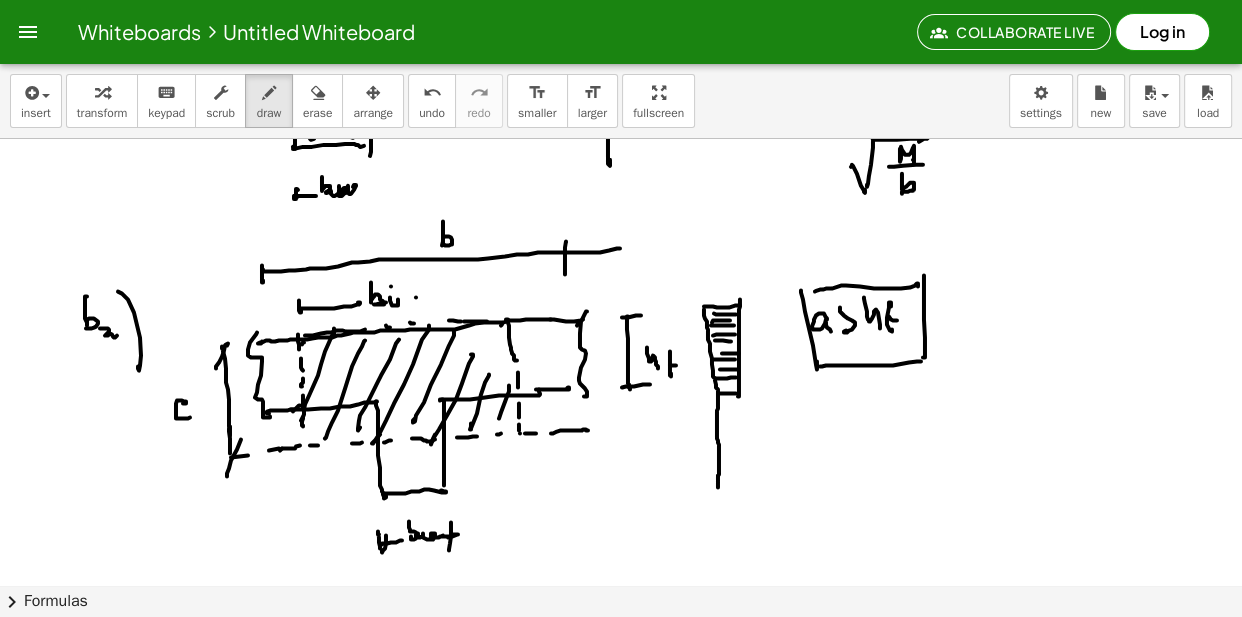 click at bounding box center (621, -2904) 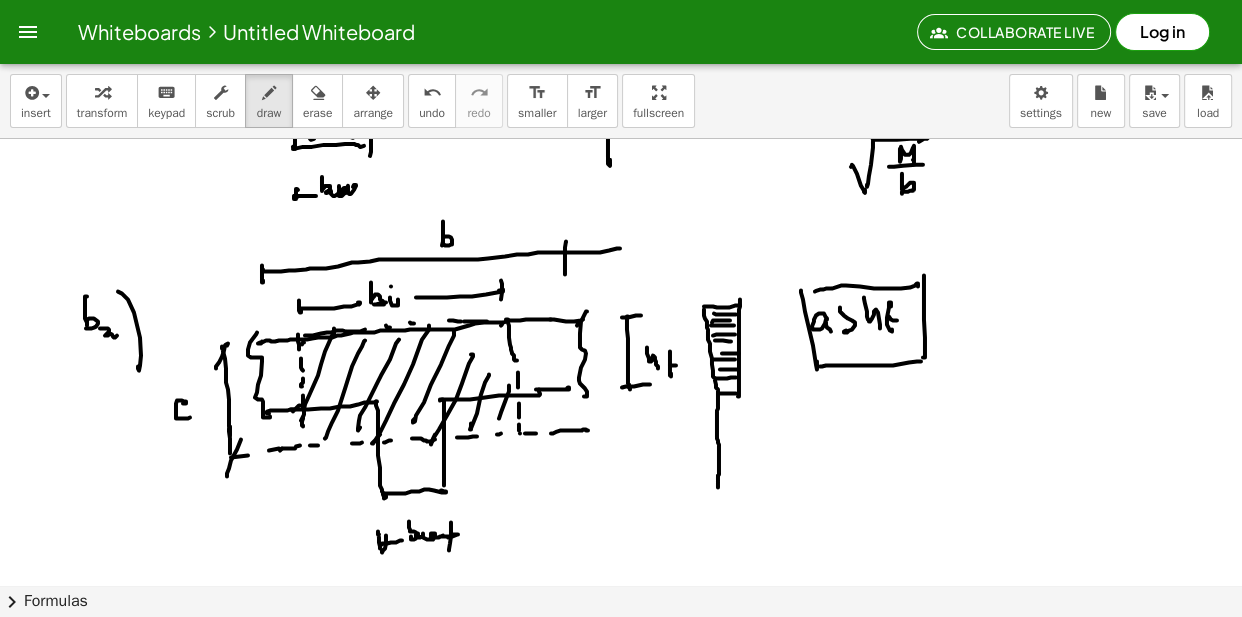 click at bounding box center (621, -2904) 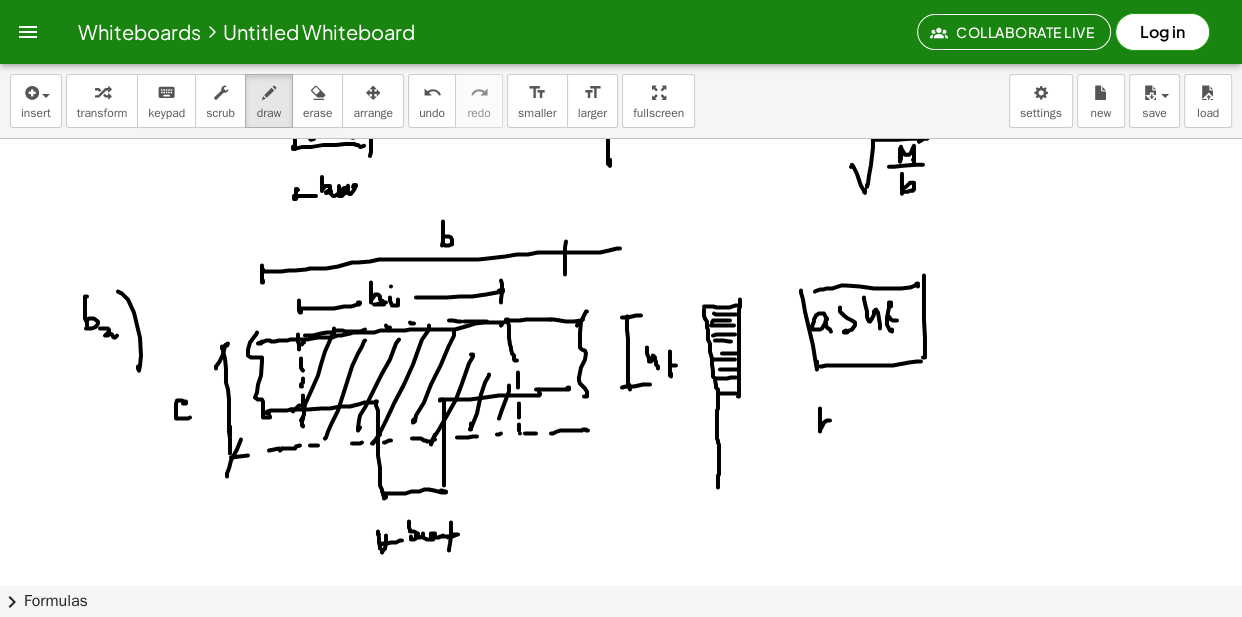 click at bounding box center (621, -2904) 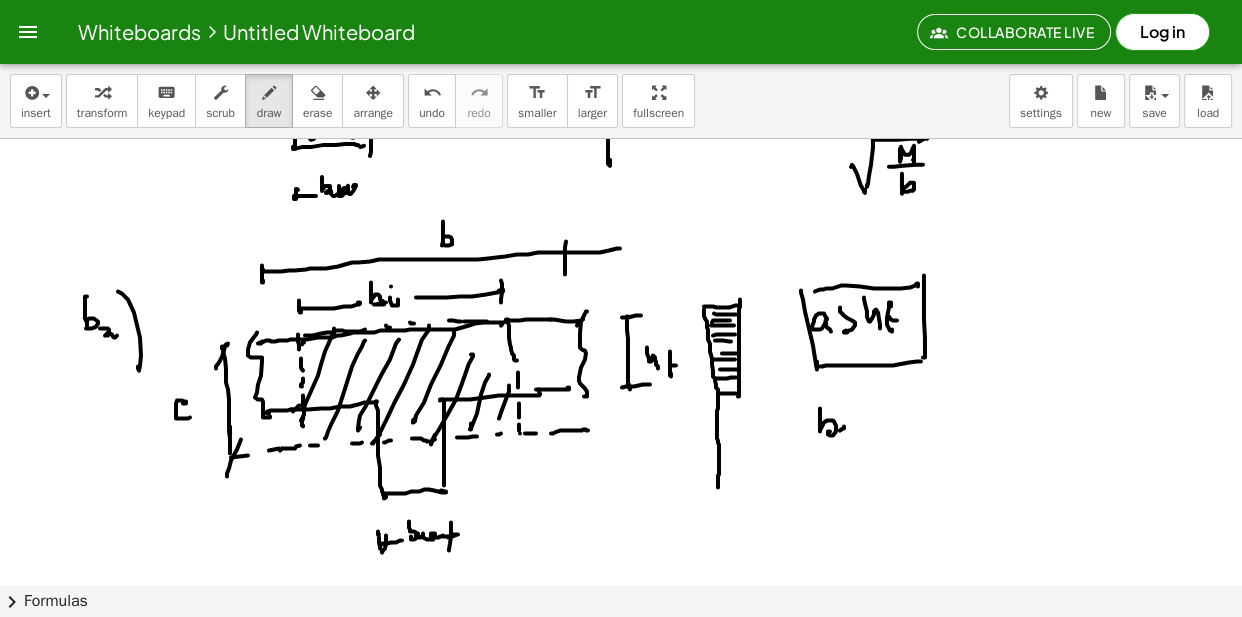 click at bounding box center [621, -2904] 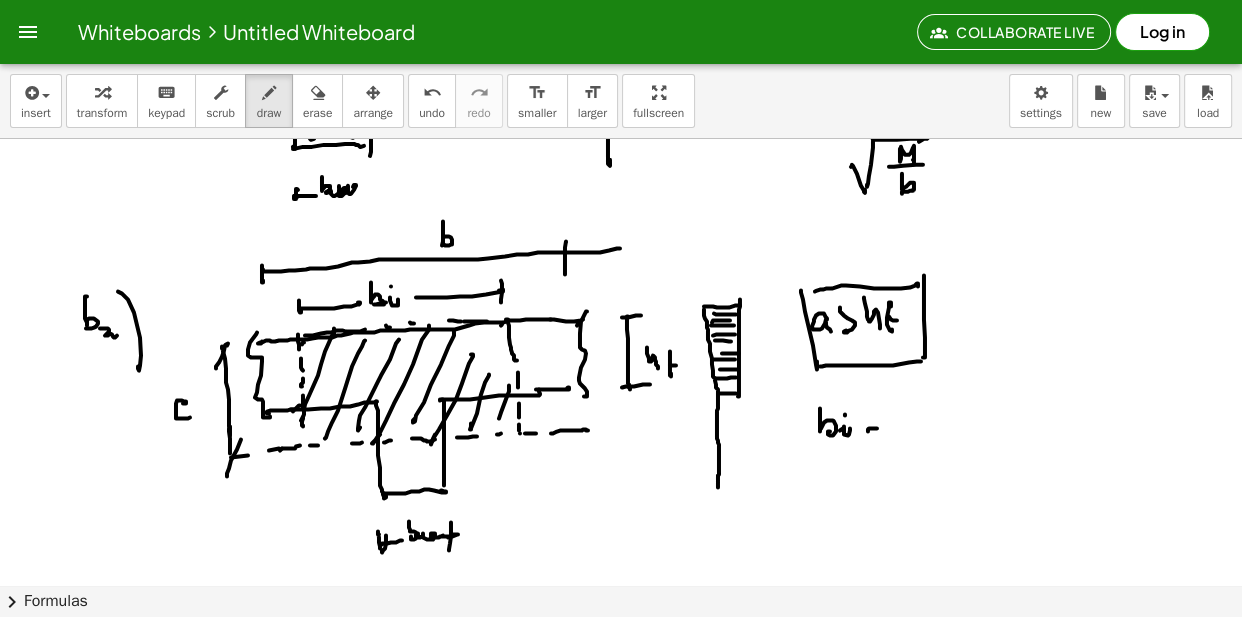 click at bounding box center [621, -2904] 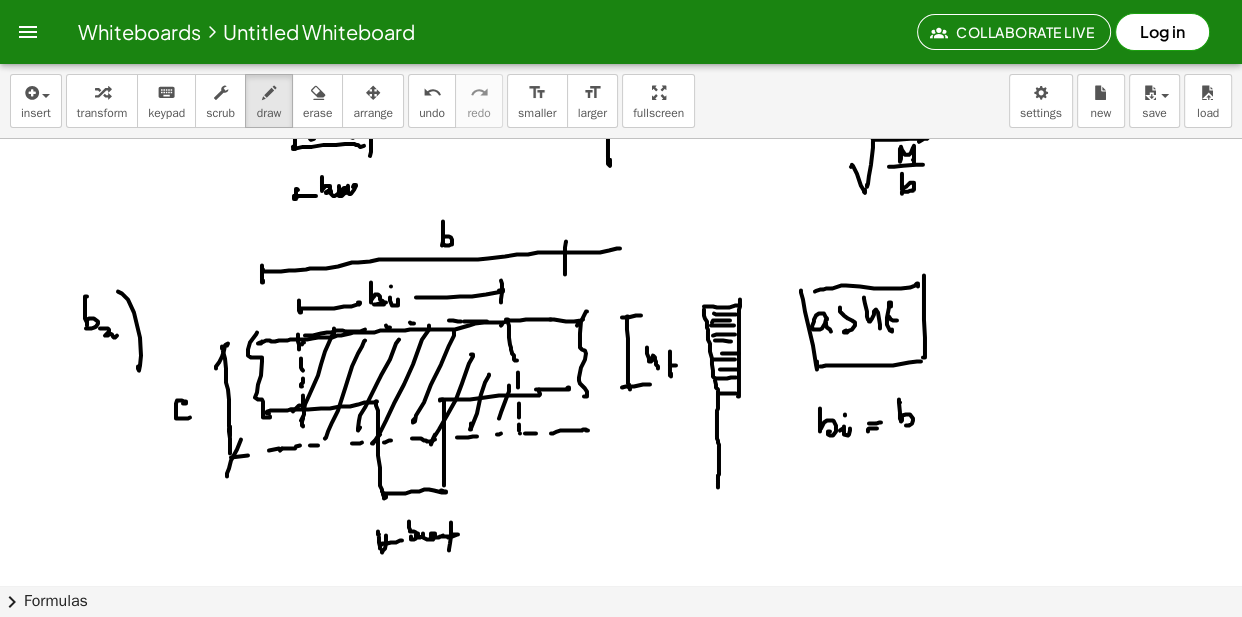 click at bounding box center [621, -2904] 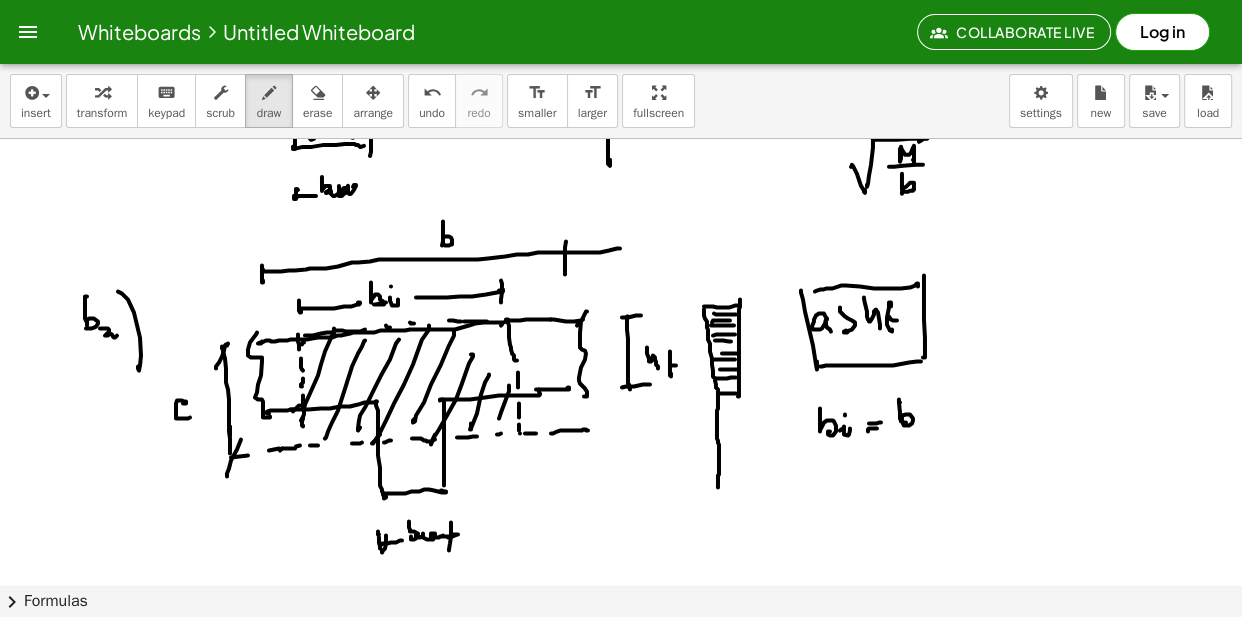 click at bounding box center (621, -2904) 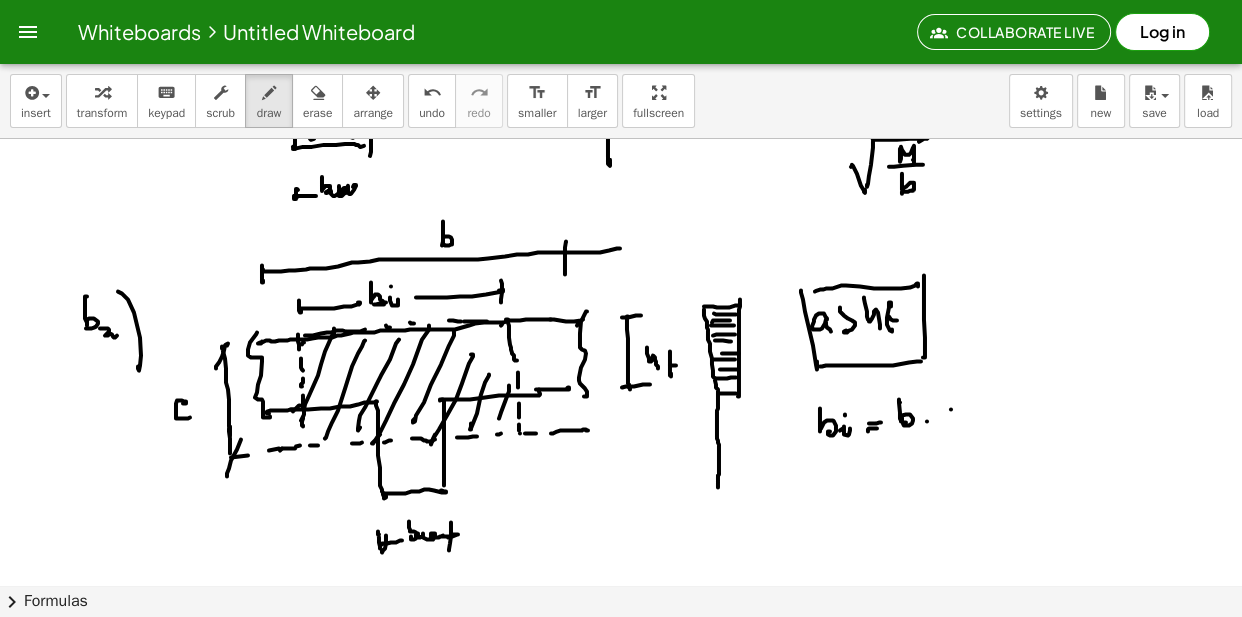 click at bounding box center [621, -2904] 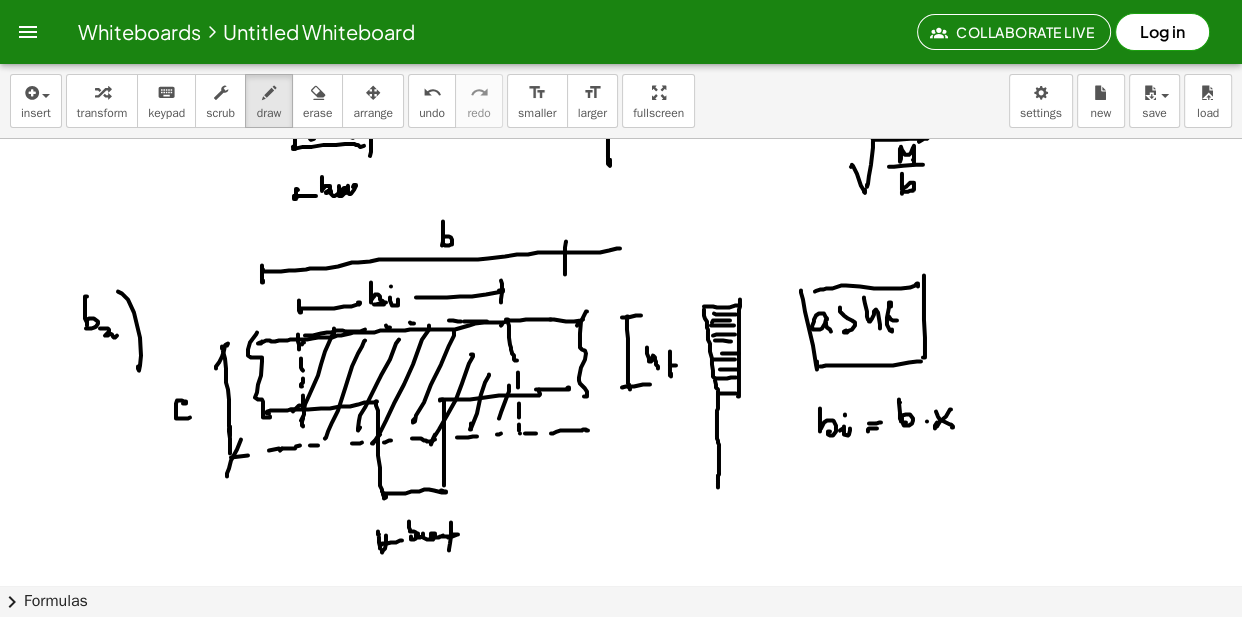 click at bounding box center (621, -2904) 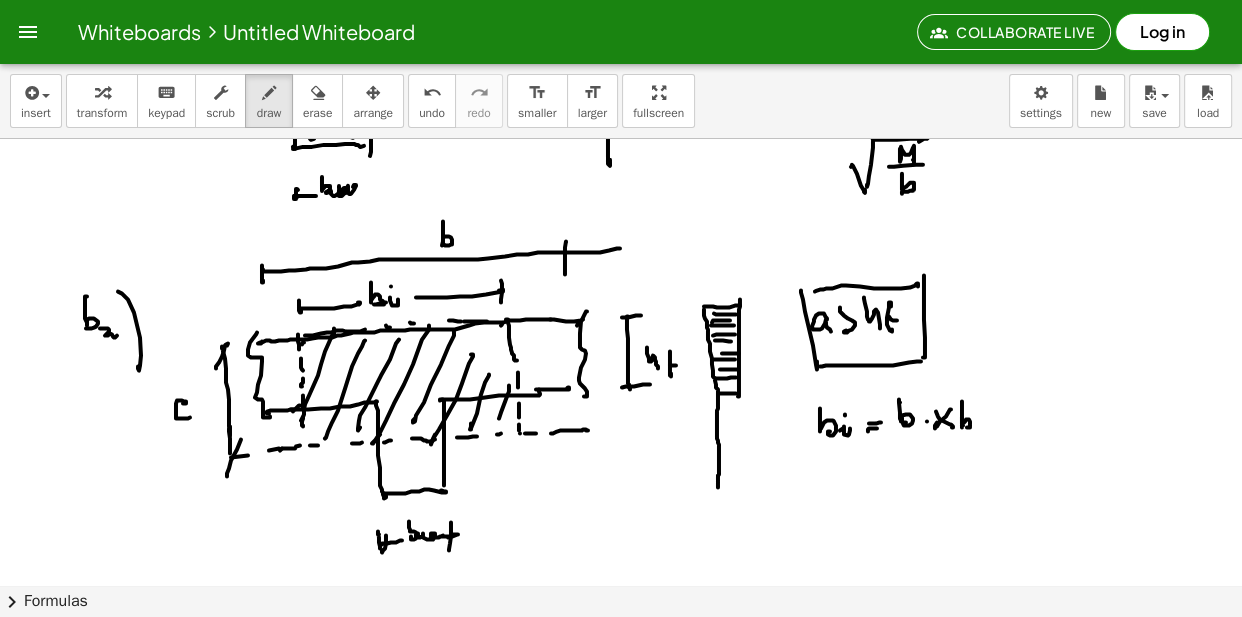 click 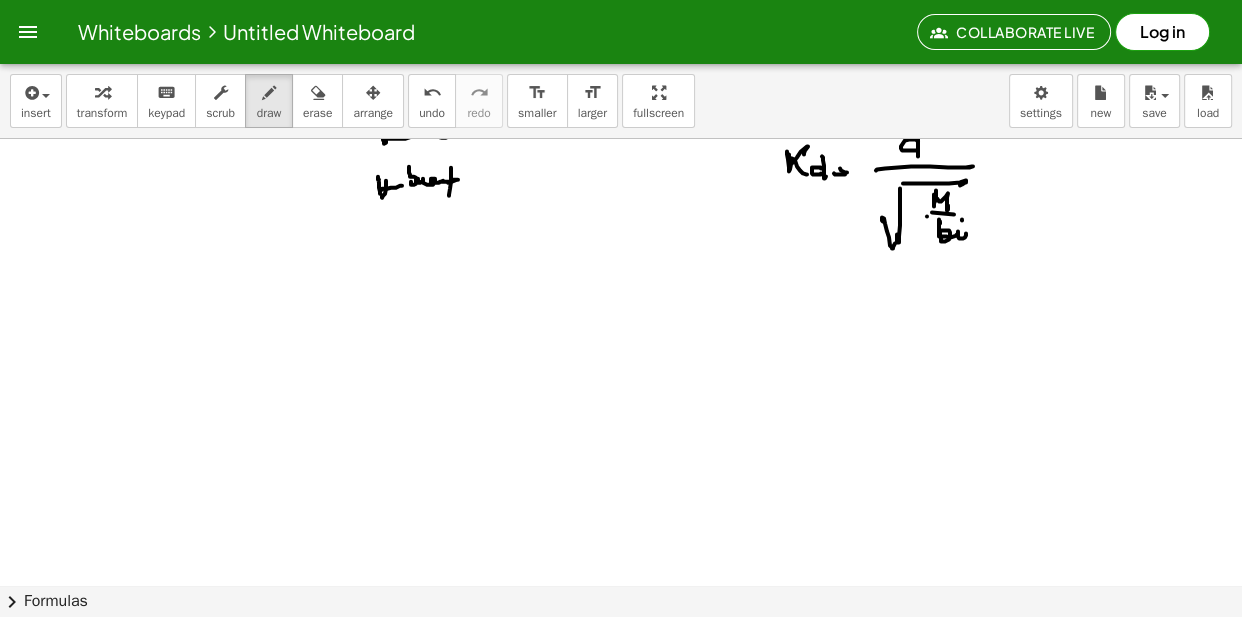 scroll, scrollTop: 7061, scrollLeft: 0, axis: vertical 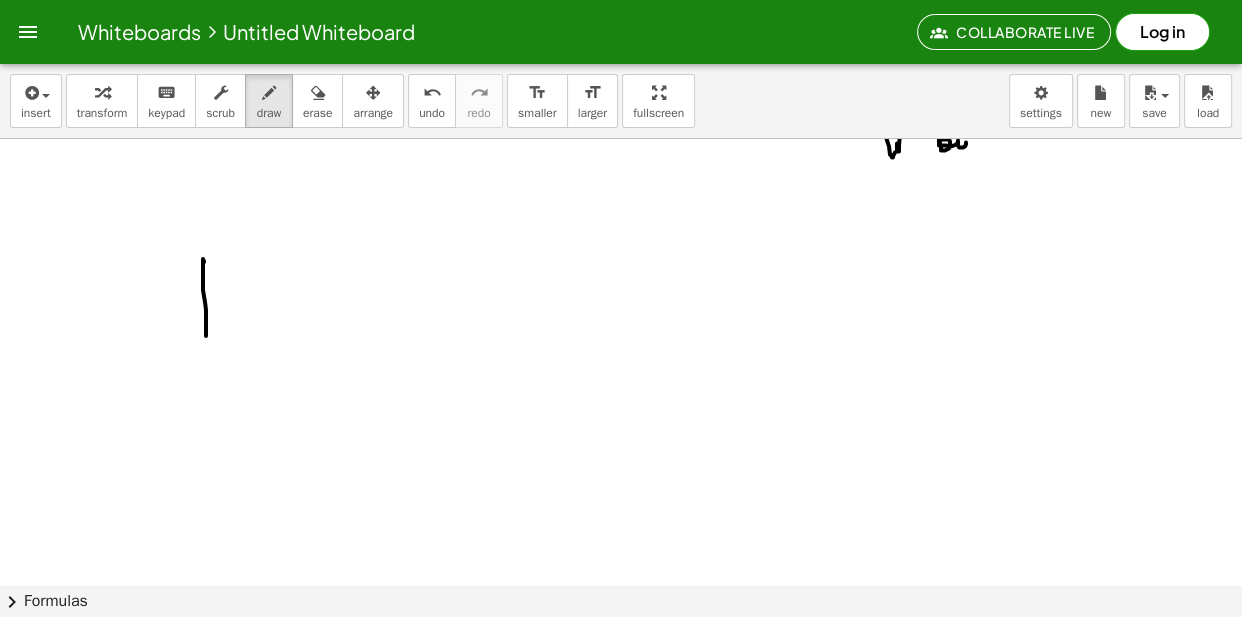 drag, startPoint x: 204, startPoint y: 261, endPoint x: 204, endPoint y: 347, distance: 86 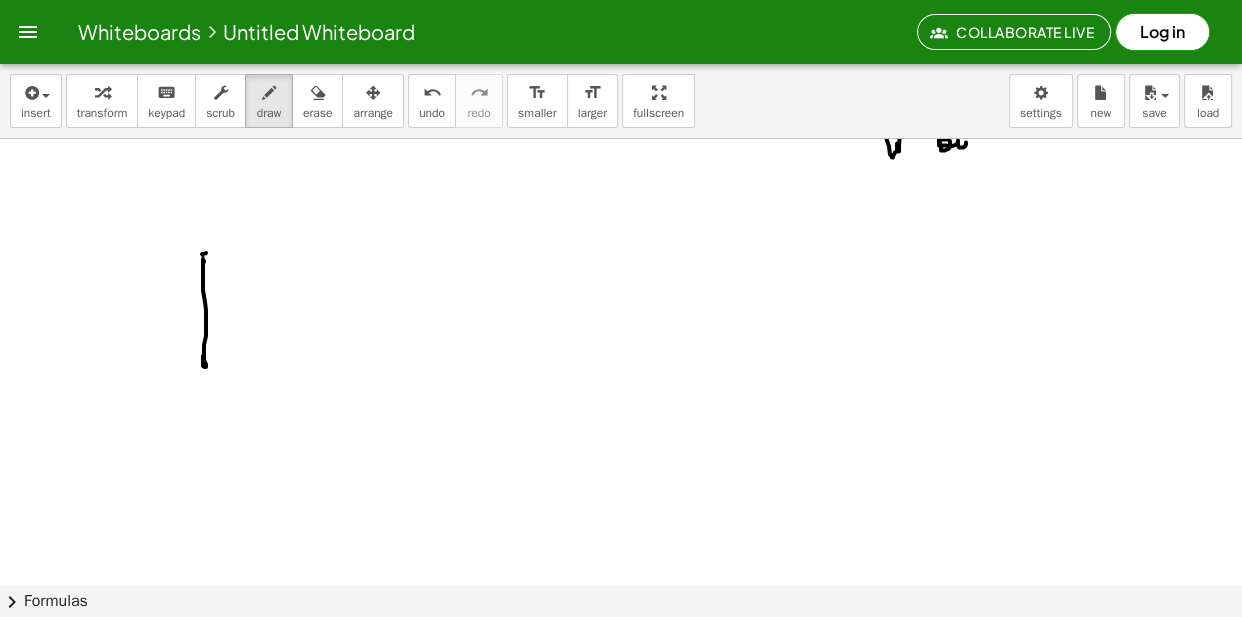 drag, startPoint x: 203, startPoint y: 255, endPoint x: 266, endPoint y: 250, distance: 63.1981 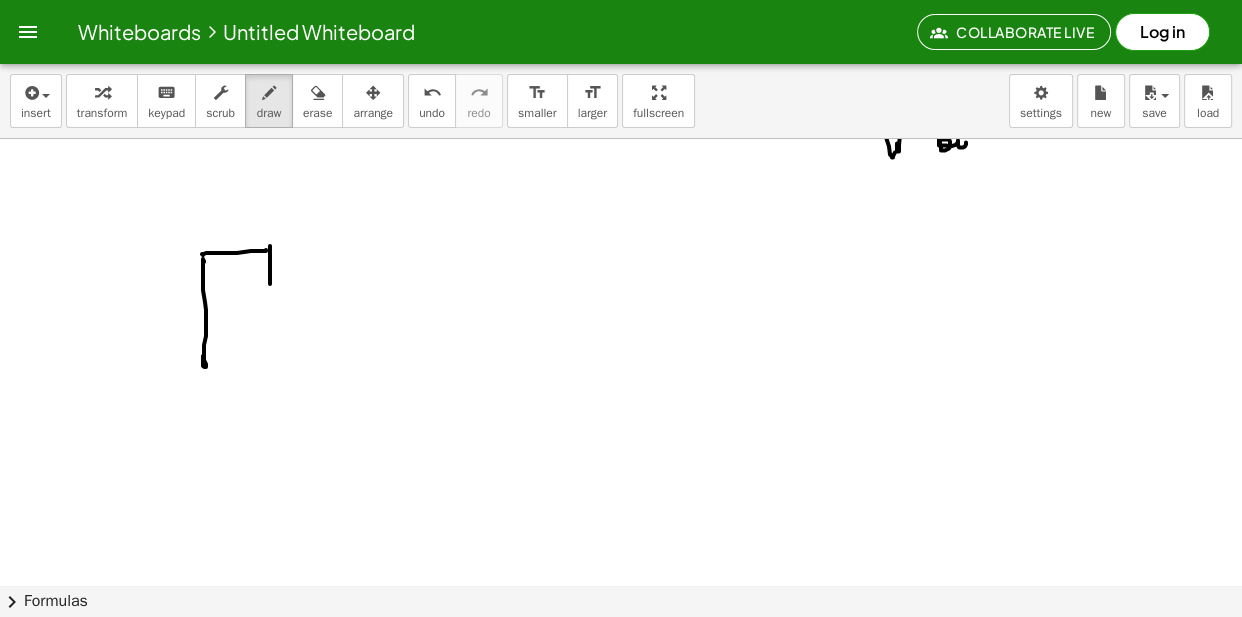 drag, startPoint x: 270, startPoint y: 246, endPoint x: 270, endPoint y: 360, distance: 114 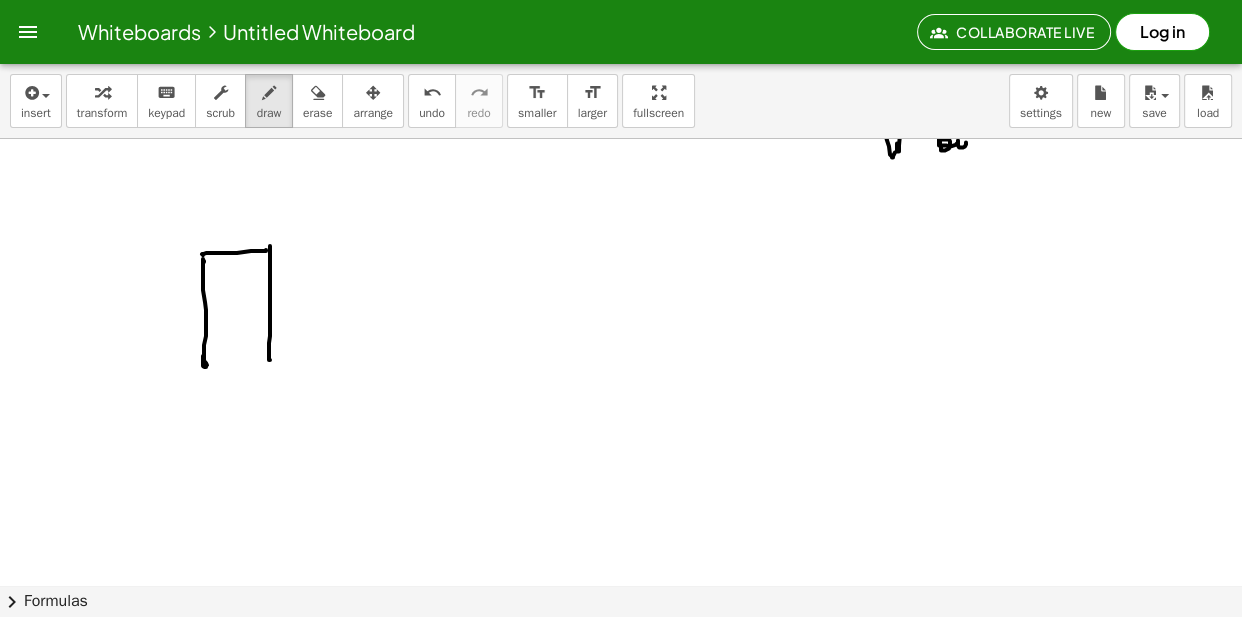 drag, startPoint x: 206, startPoint y: 363, endPoint x: 281, endPoint y: 347, distance: 76.687675 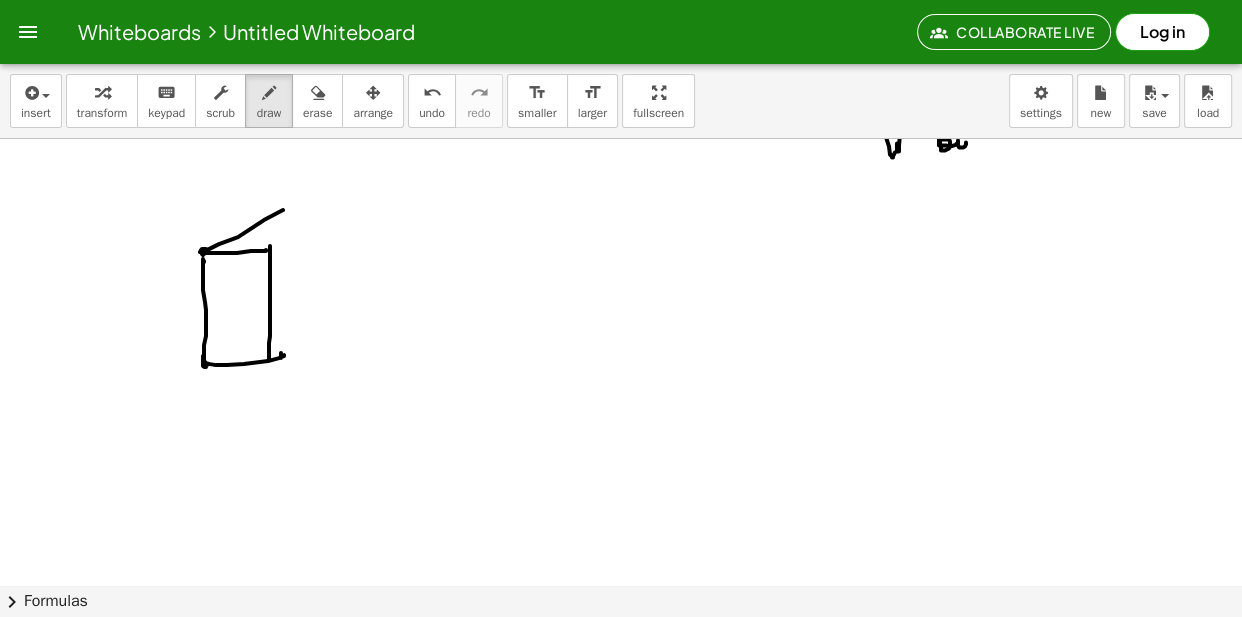 drag, startPoint x: 203, startPoint y: 249, endPoint x: 287, endPoint y: 227, distance: 86.833176 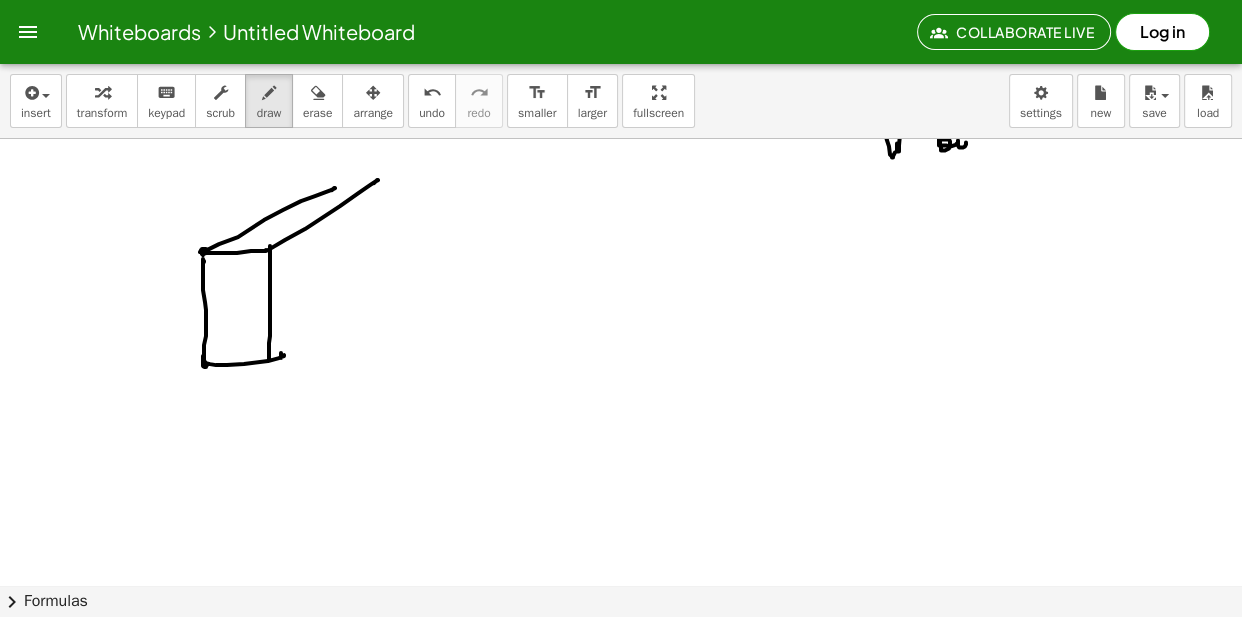 drag, startPoint x: 268, startPoint y: 250, endPoint x: 325, endPoint y: 280, distance: 64.412735 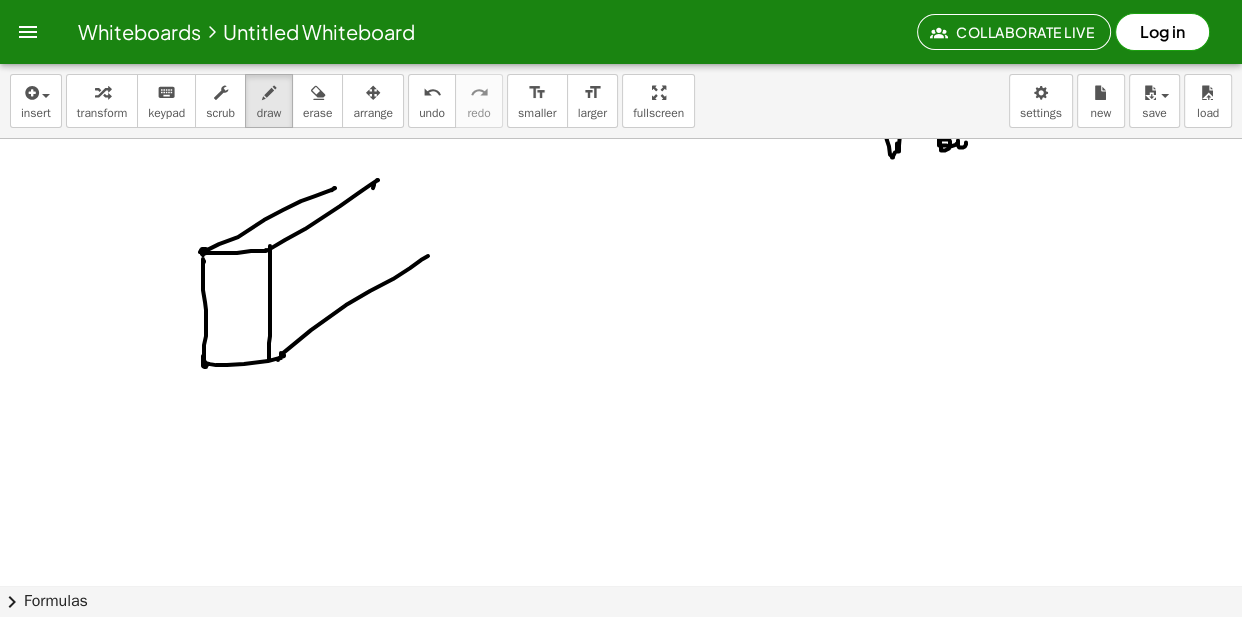 drag, startPoint x: 280, startPoint y: 358, endPoint x: 428, endPoint y: 256, distance: 179.74426 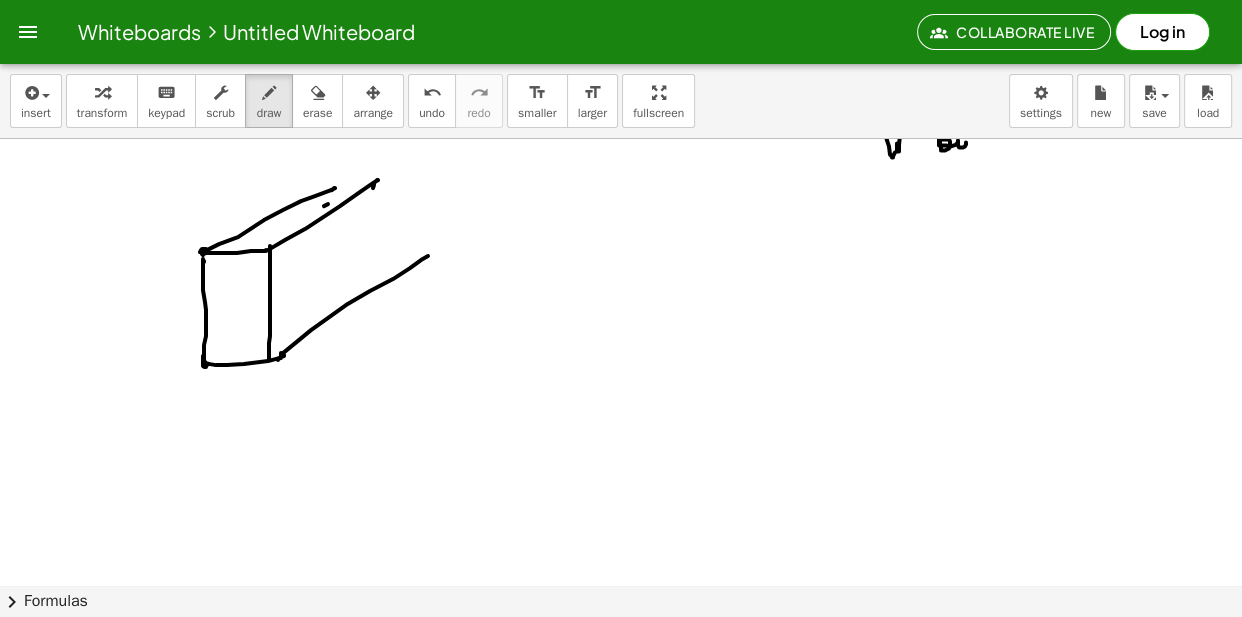 drag, startPoint x: 328, startPoint y: 204, endPoint x: 380, endPoint y: 186, distance: 55.027267 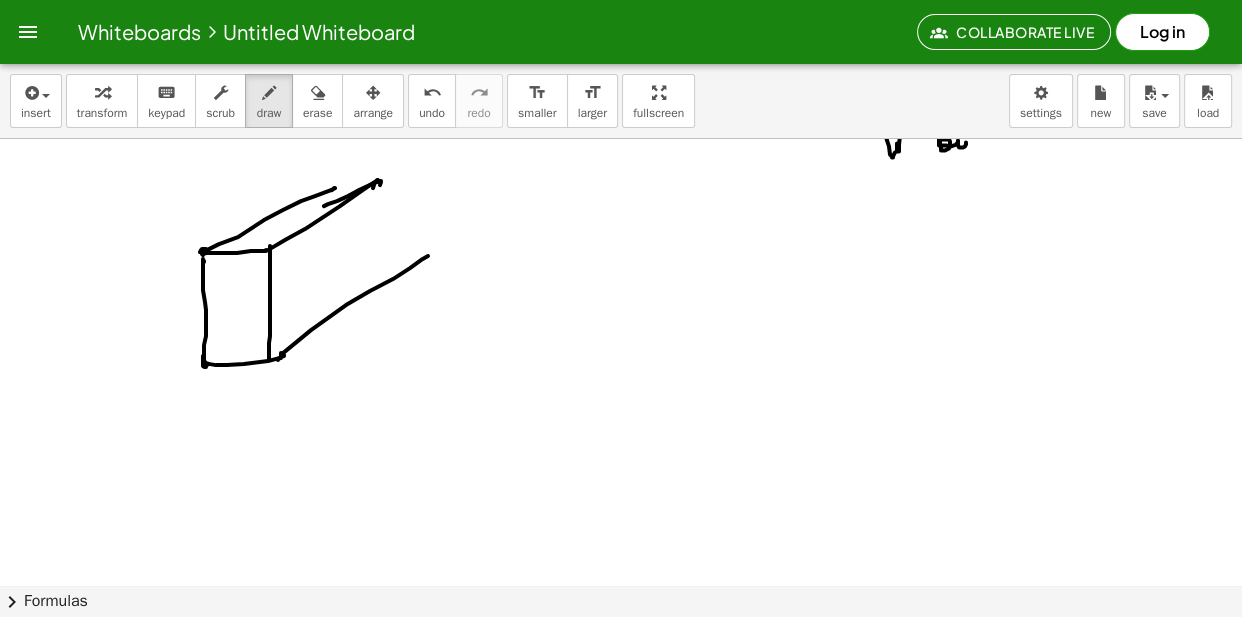 drag, startPoint x: 380, startPoint y: 182, endPoint x: 390, endPoint y: 266, distance: 84.59315 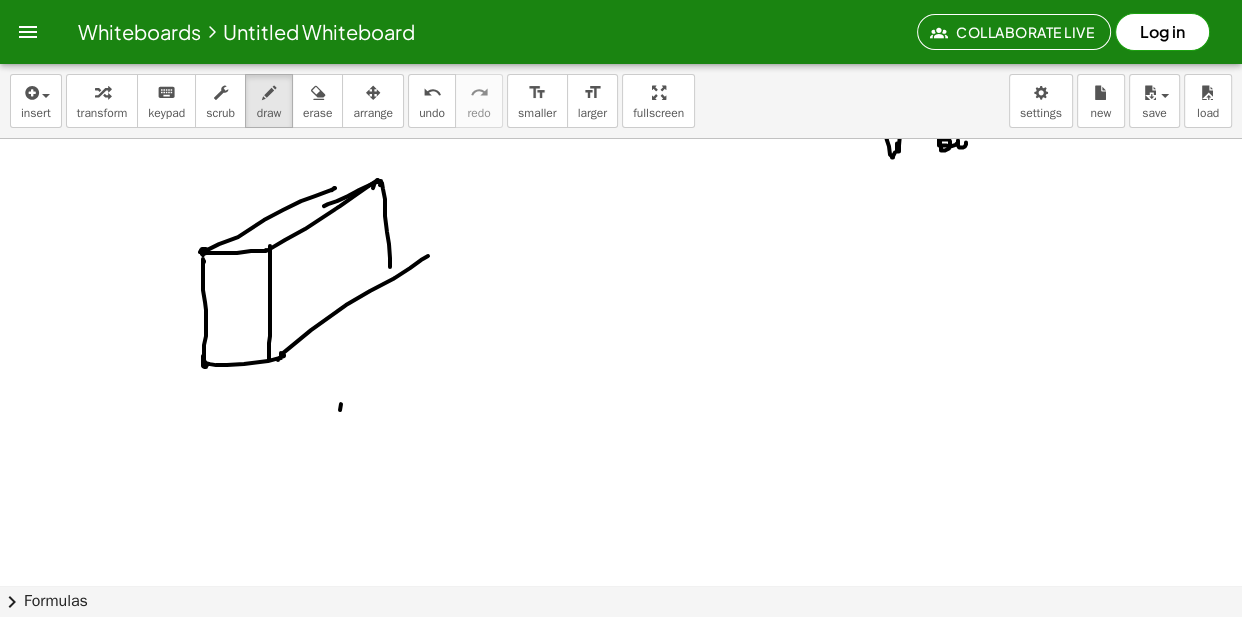 drag, startPoint x: 340, startPoint y: 410, endPoint x: 421, endPoint y: 338, distance: 108.37435 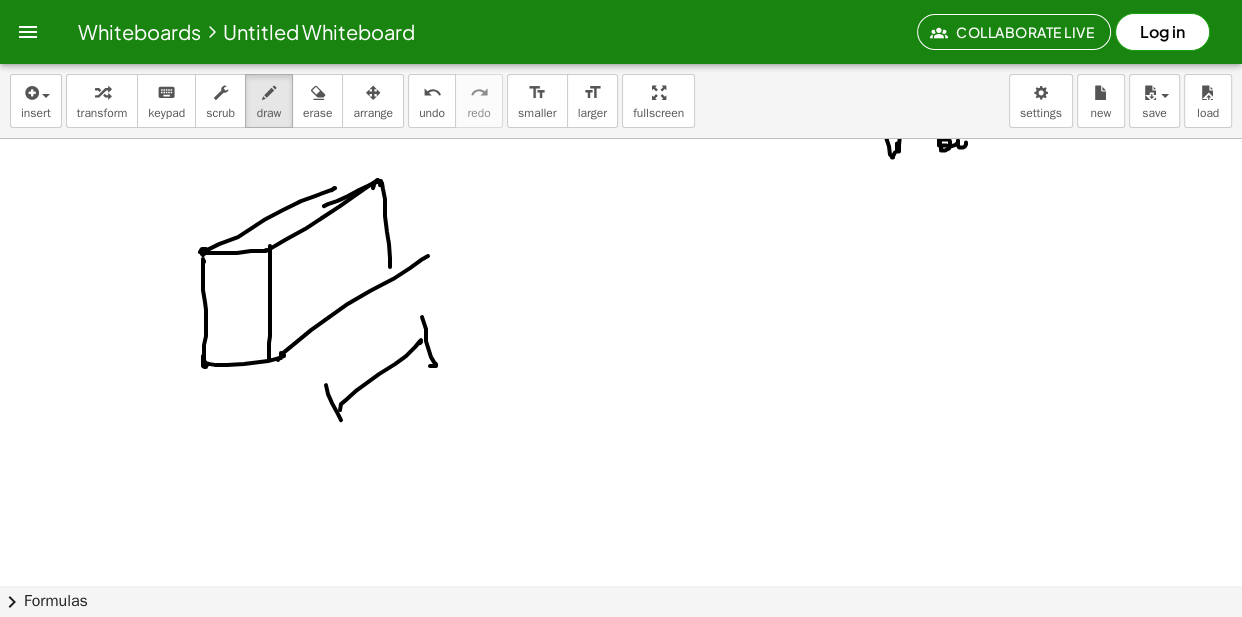 drag, startPoint x: 326, startPoint y: 385, endPoint x: 343, endPoint y: 412, distance: 31.906113 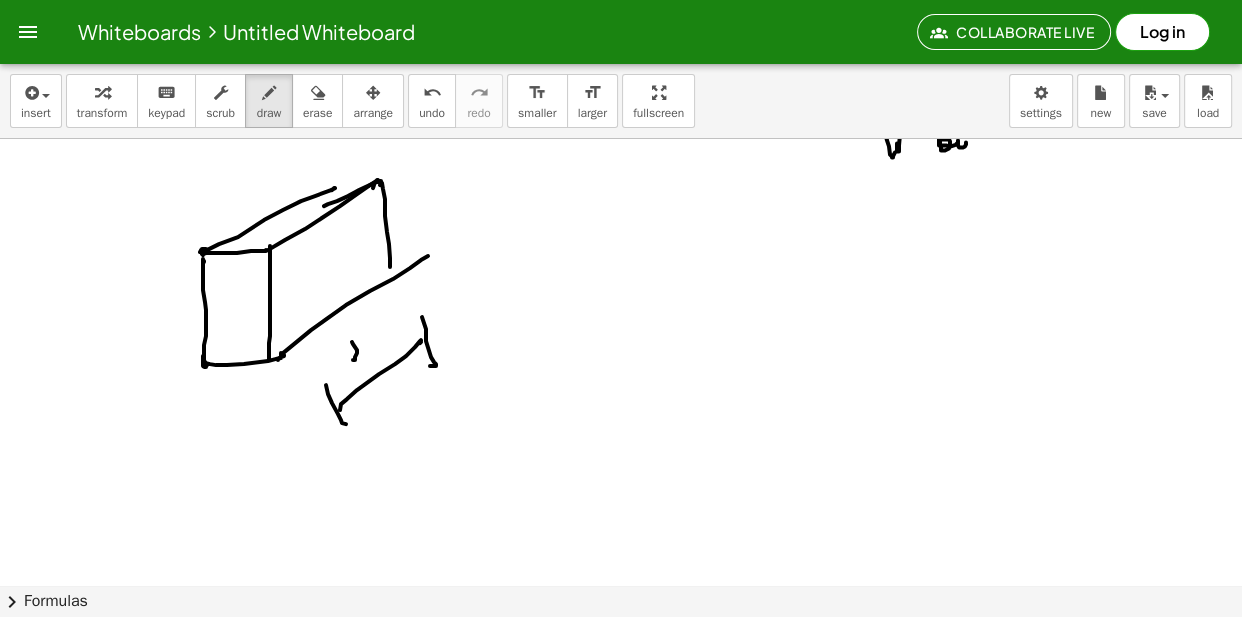 drag, startPoint x: 354, startPoint y: 360, endPoint x: 363, endPoint y: 366, distance: 10.816654 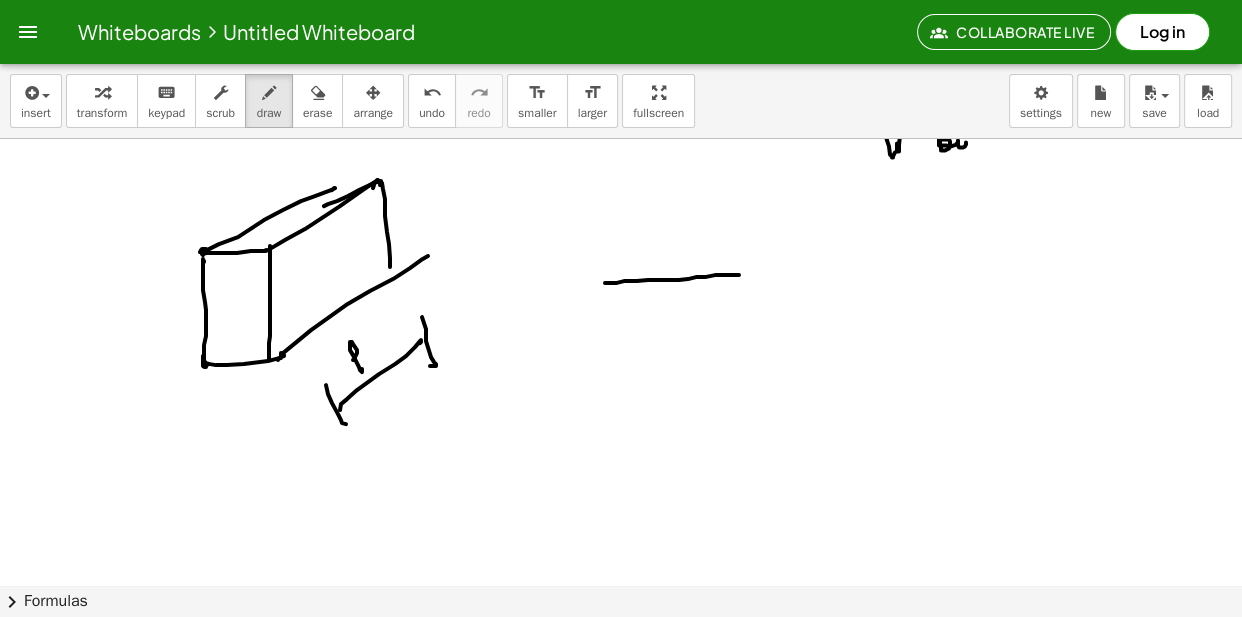 drag, startPoint x: 605, startPoint y: 283, endPoint x: 788, endPoint y: 269, distance: 183.53474 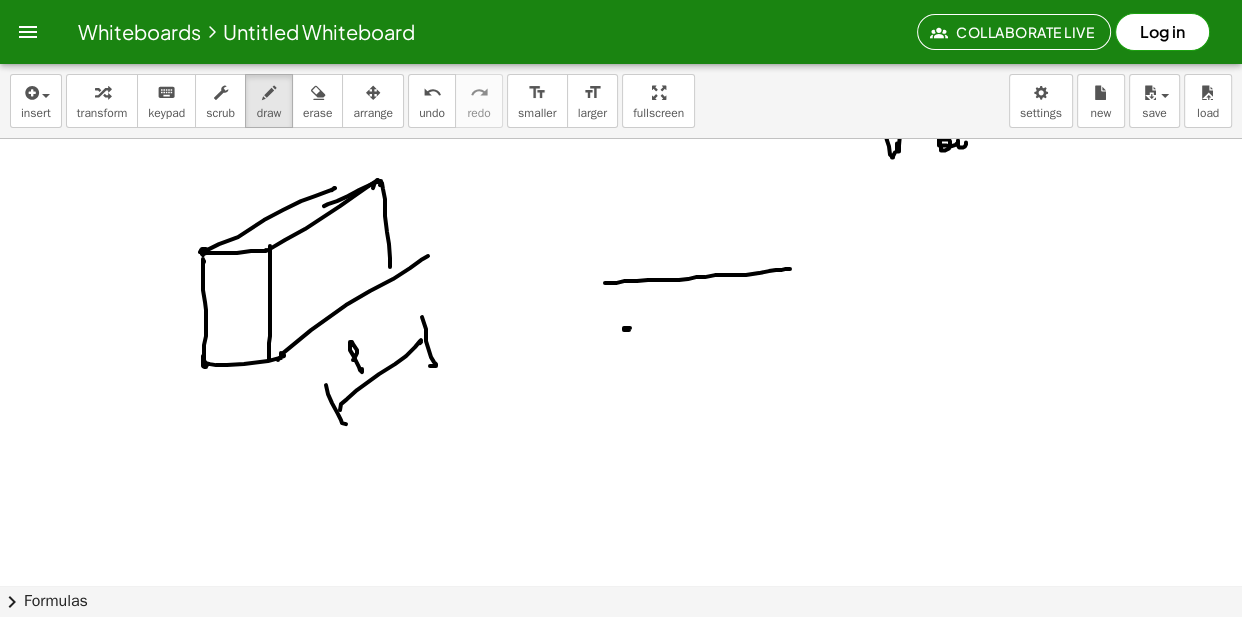 drag, startPoint x: 629, startPoint y: 330, endPoint x: 665, endPoint y: 325, distance: 36.345562 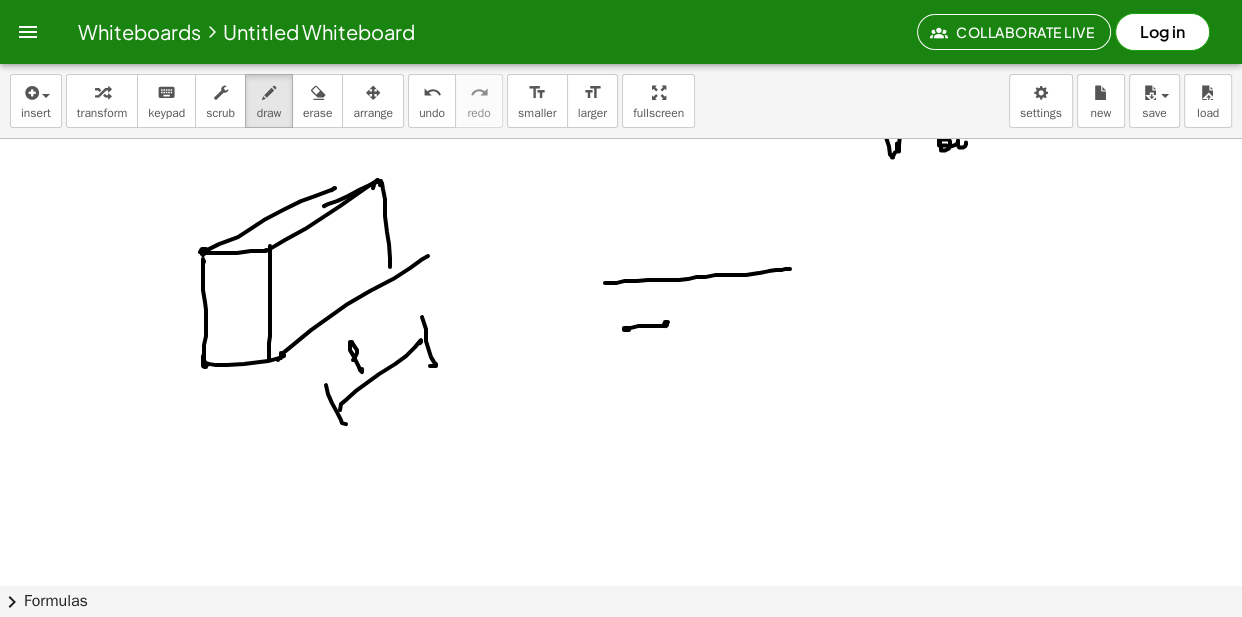 drag, startPoint x: 667, startPoint y: 325, endPoint x: 680, endPoint y: 322, distance: 13.341664 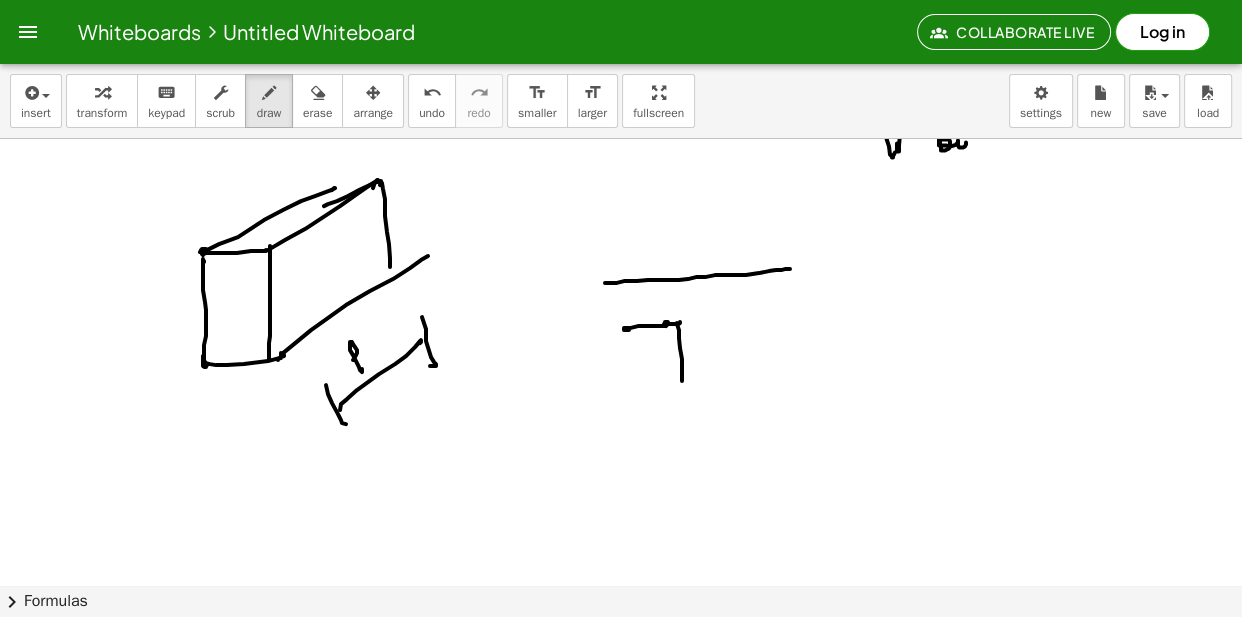 drag, startPoint x: 677, startPoint y: 323, endPoint x: 682, endPoint y: 384, distance: 61.204575 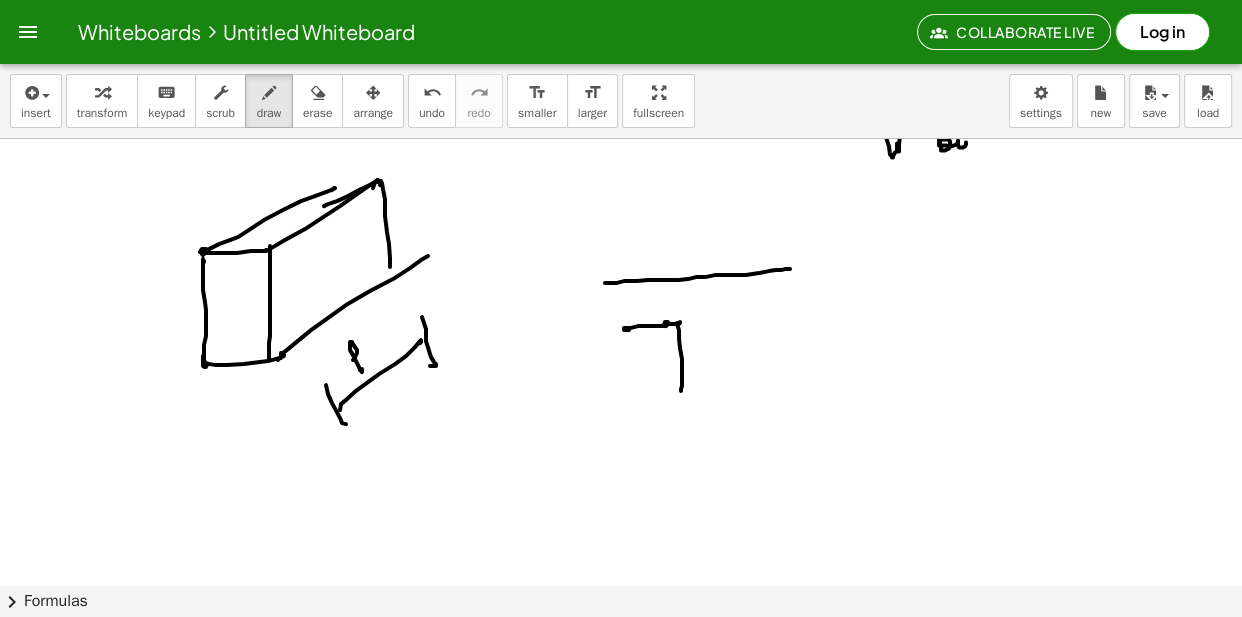 drag, startPoint x: 682, startPoint y: 384, endPoint x: 719, endPoint y: 364, distance: 42.059483 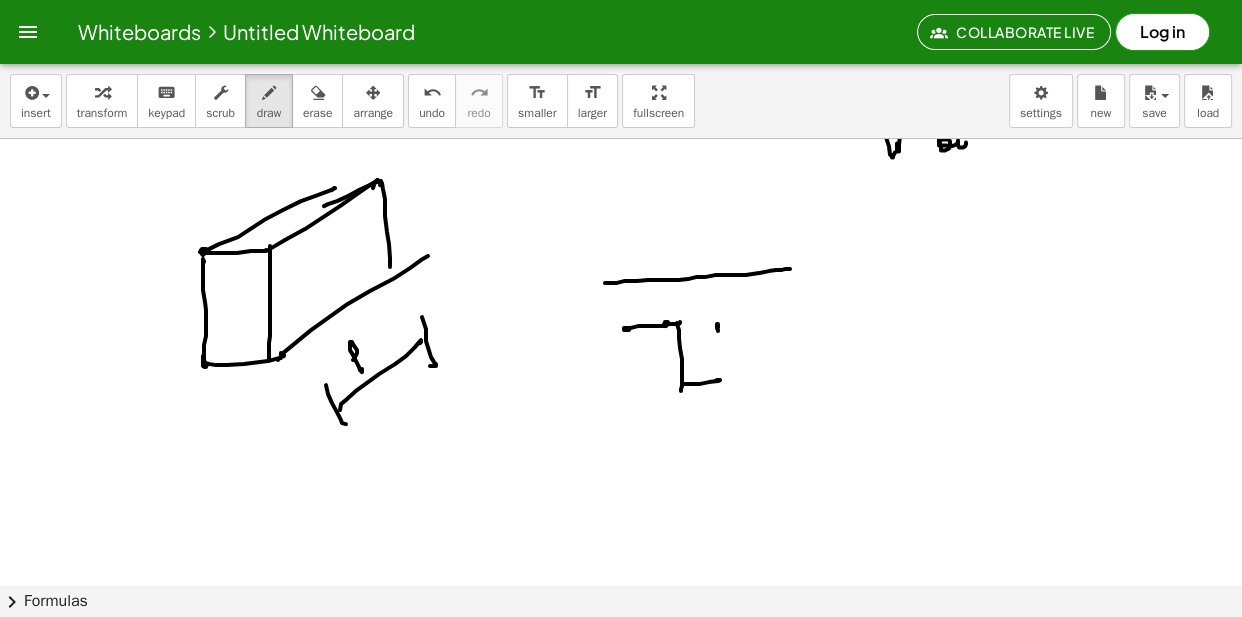 drag, startPoint x: 718, startPoint y: 324, endPoint x: 725, endPoint y: 340, distance: 17.464249 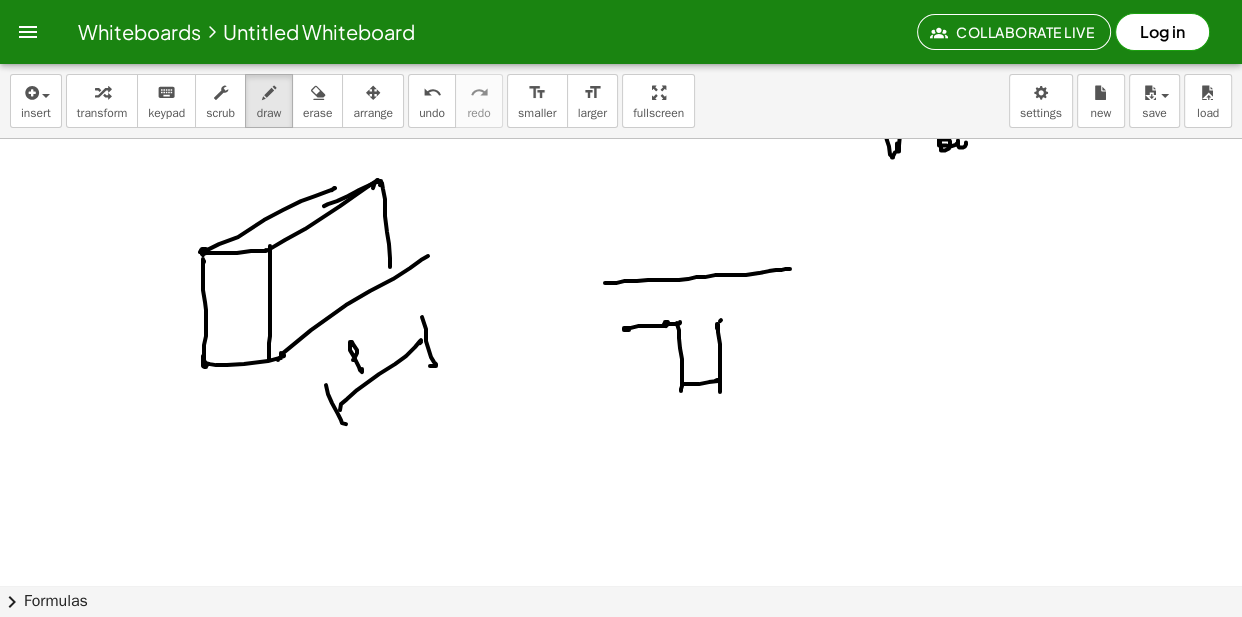 drag, startPoint x: 720, startPoint y: 321, endPoint x: 771, endPoint y: 320, distance: 51.009804 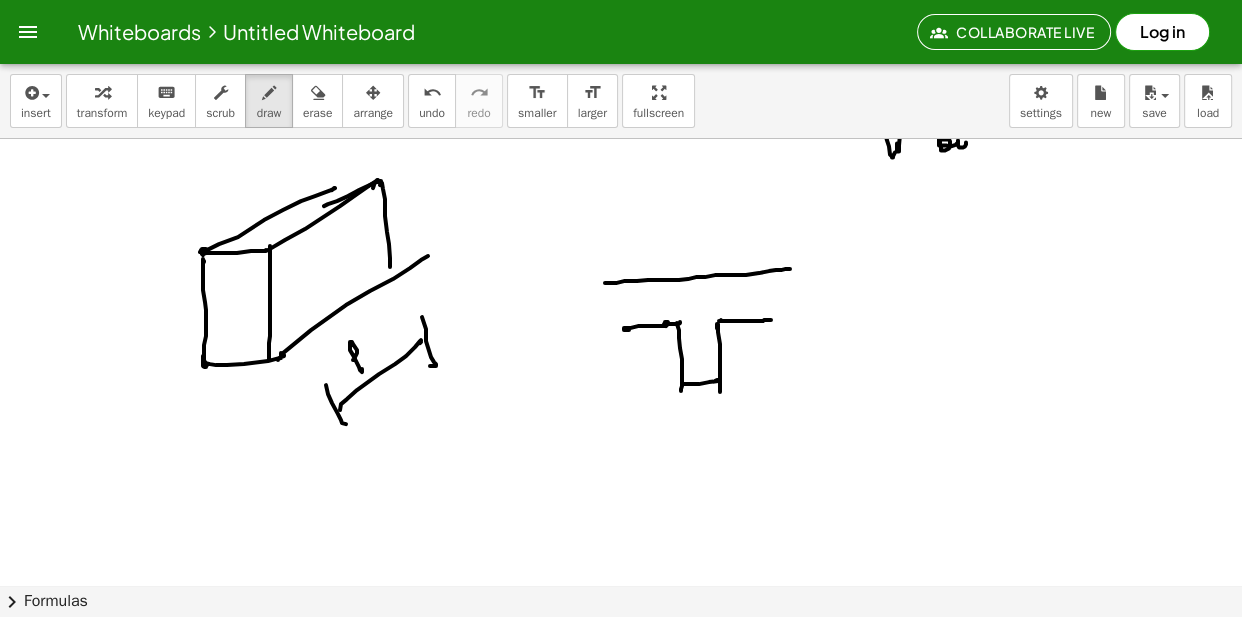drag, startPoint x: 768, startPoint y: 317, endPoint x: 785, endPoint y: 313, distance: 17.464249 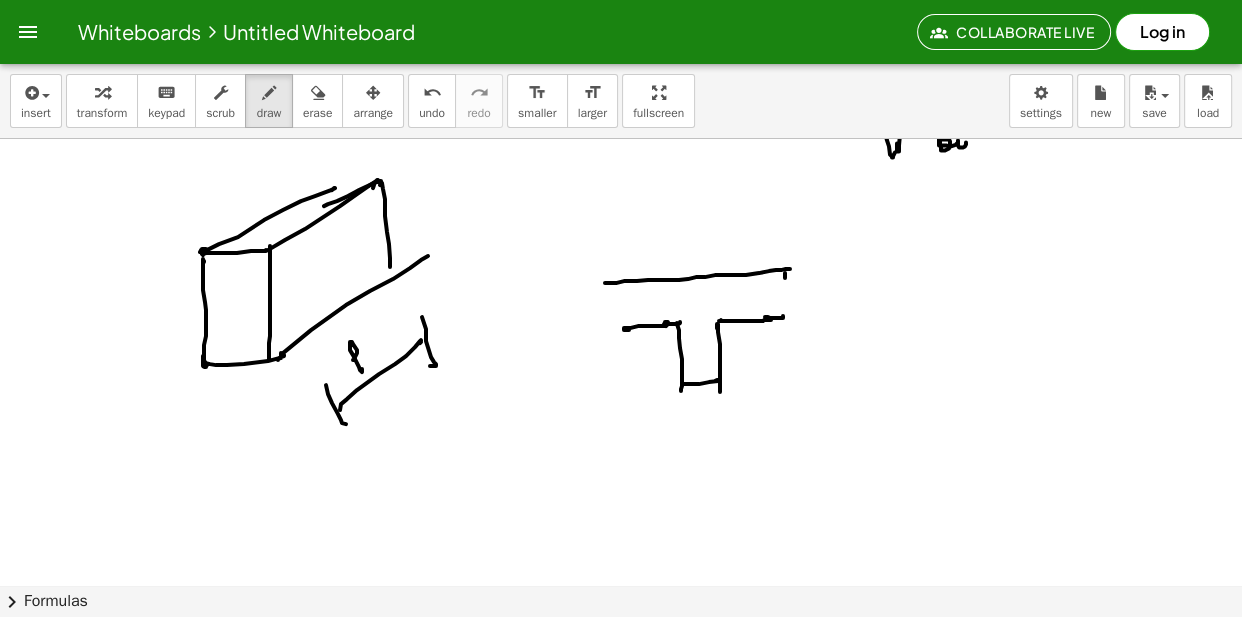 drag, startPoint x: 785, startPoint y: 273, endPoint x: 782, endPoint y: 316, distance: 43.104523 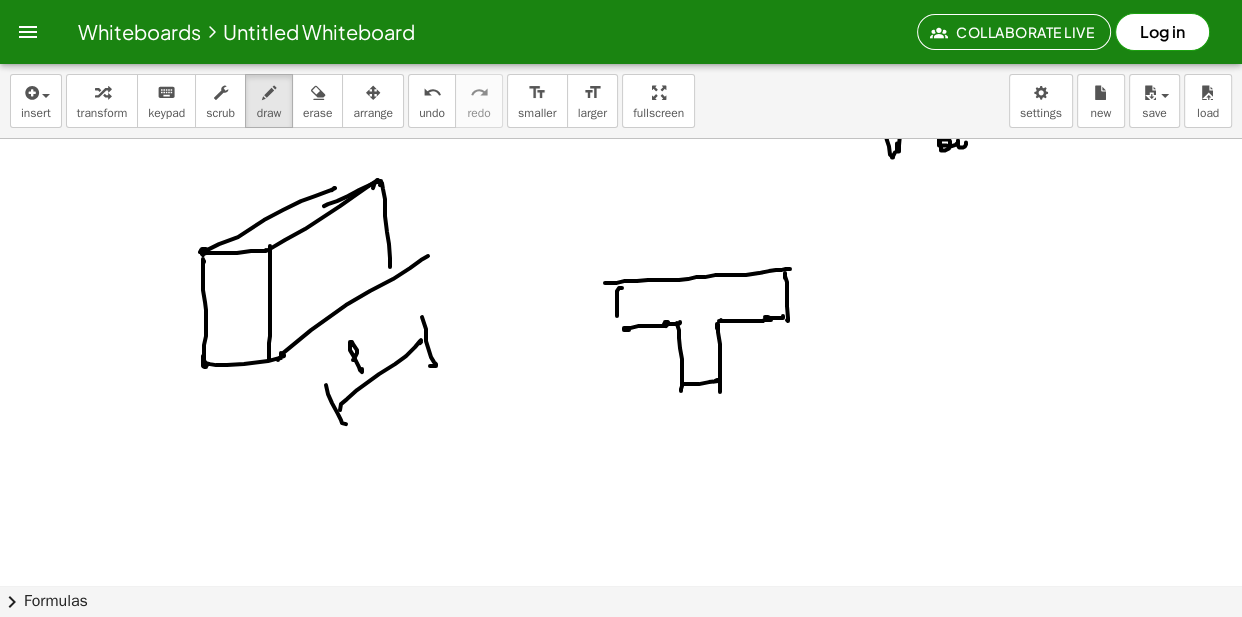 drag, startPoint x: 622, startPoint y: 288, endPoint x: 620, endPoint y: 325, distance: 37.054016 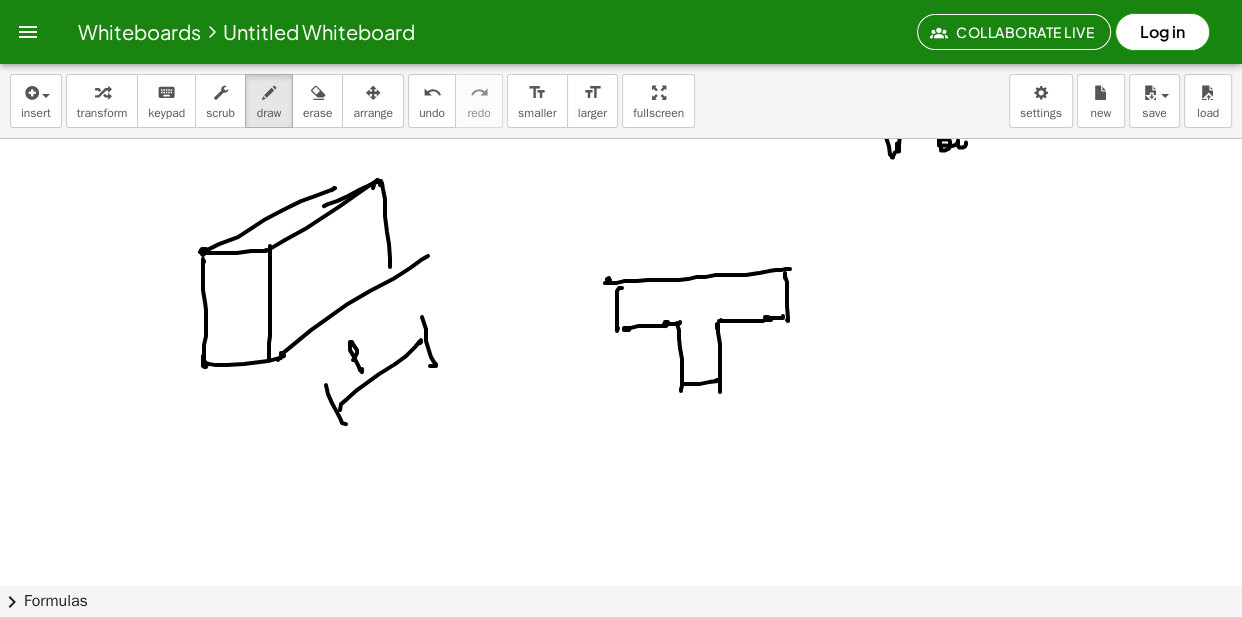 drag, startPoint x: 610, startPoint y: 280, endPoint x: 874, endPoint y: 150, distance: 294.27197 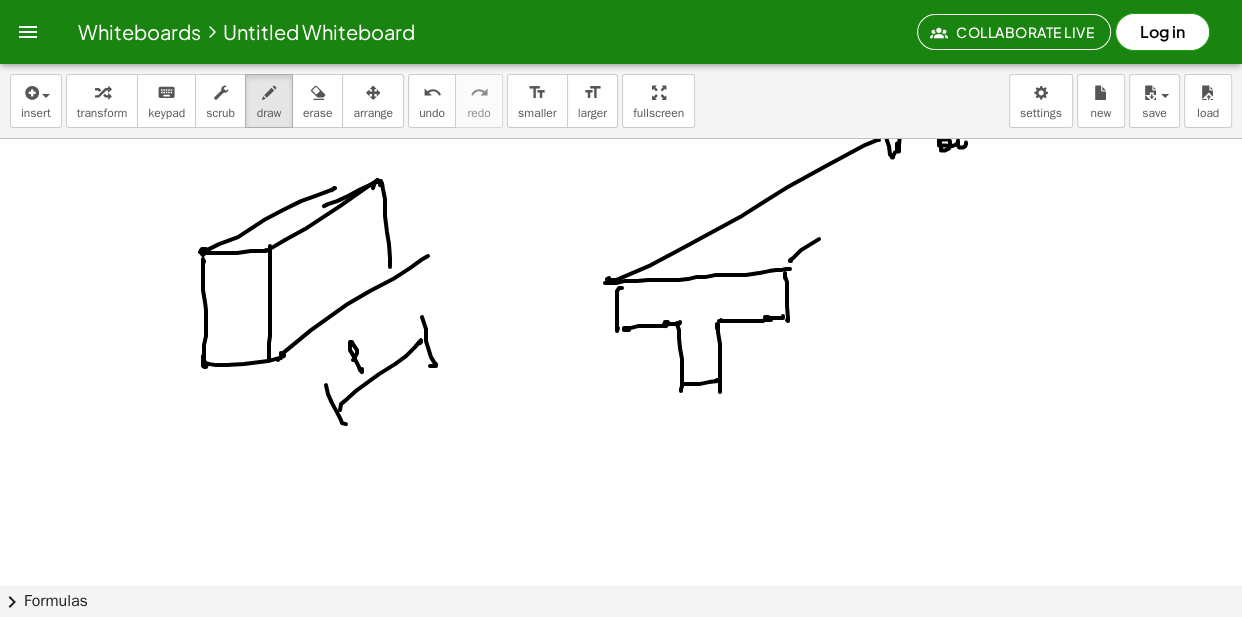 drag, startPoint x: 819, startPoint y: 239, endPoint x: 841, endPoint y: 247, distance: 23.409399 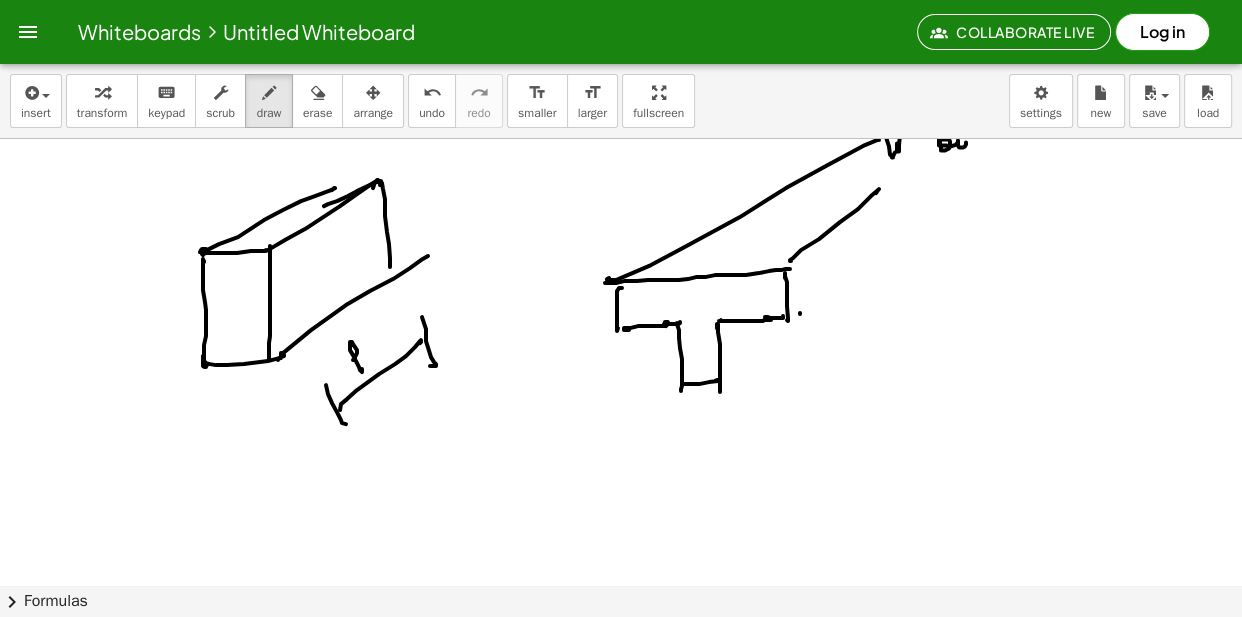 drag, startPoint x: 800, startPoint y: 313, endPoint x: 866, endPoint y: 273, distance: 77.175125 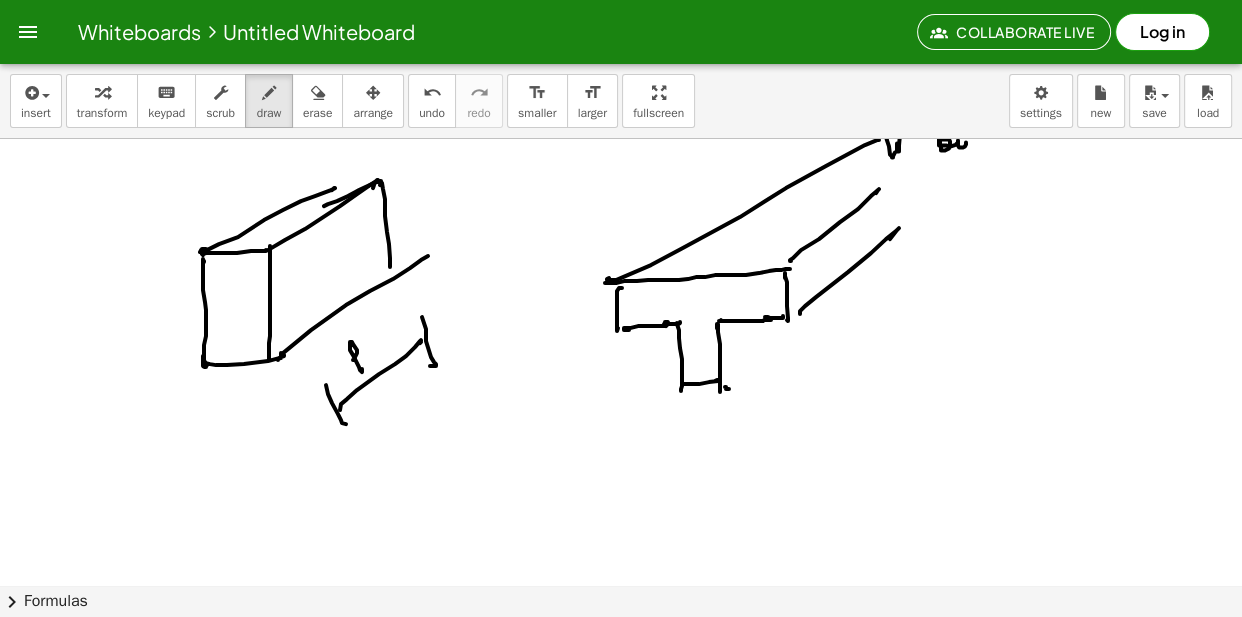drag, startPoint x: 725, startPoint y: 387, endPoint x: 836, endPoint y: 303, distance: 139.2013 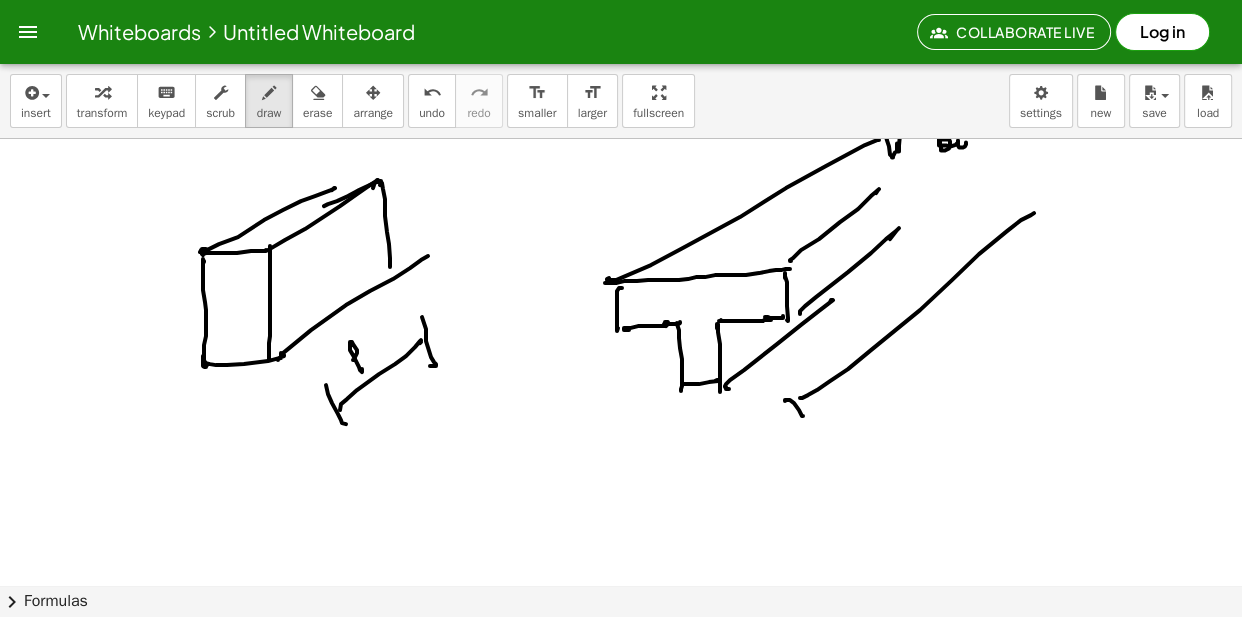 drag, startPoint x: 800, startPoint y: 398, endPoint x: 1020, endPoint y: 212, distance: 288.09027 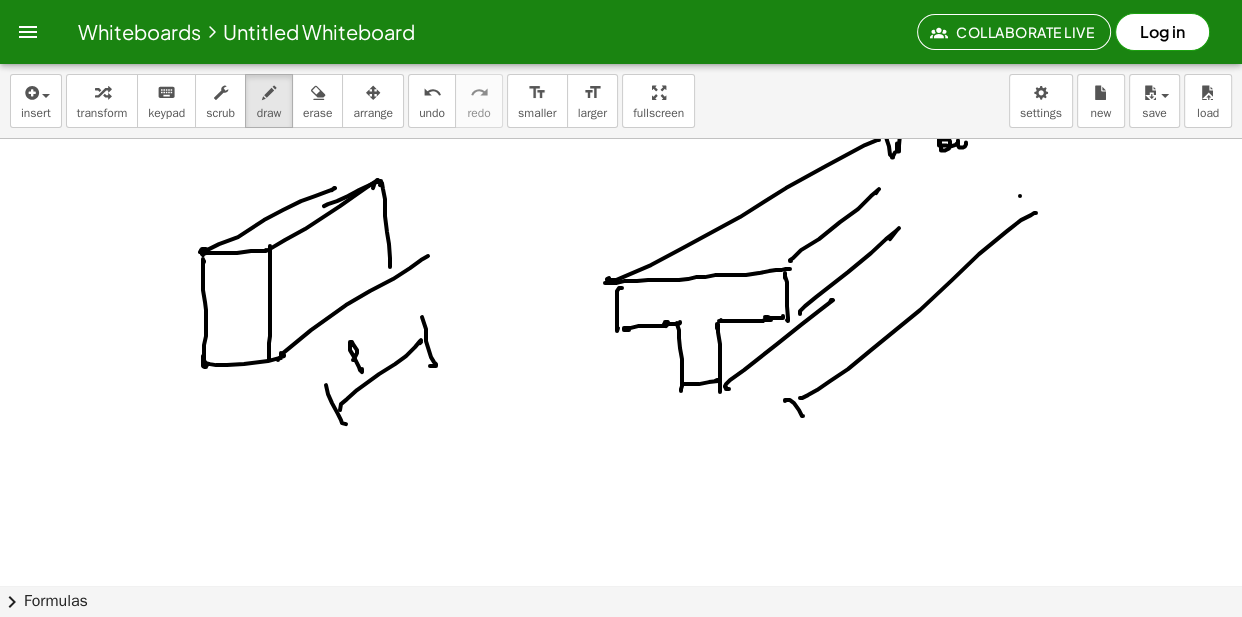 drag, startPoint x: 1020, startPoint y: 196, endPoint x: 978, endPoint y: 268, distance: 83.35467 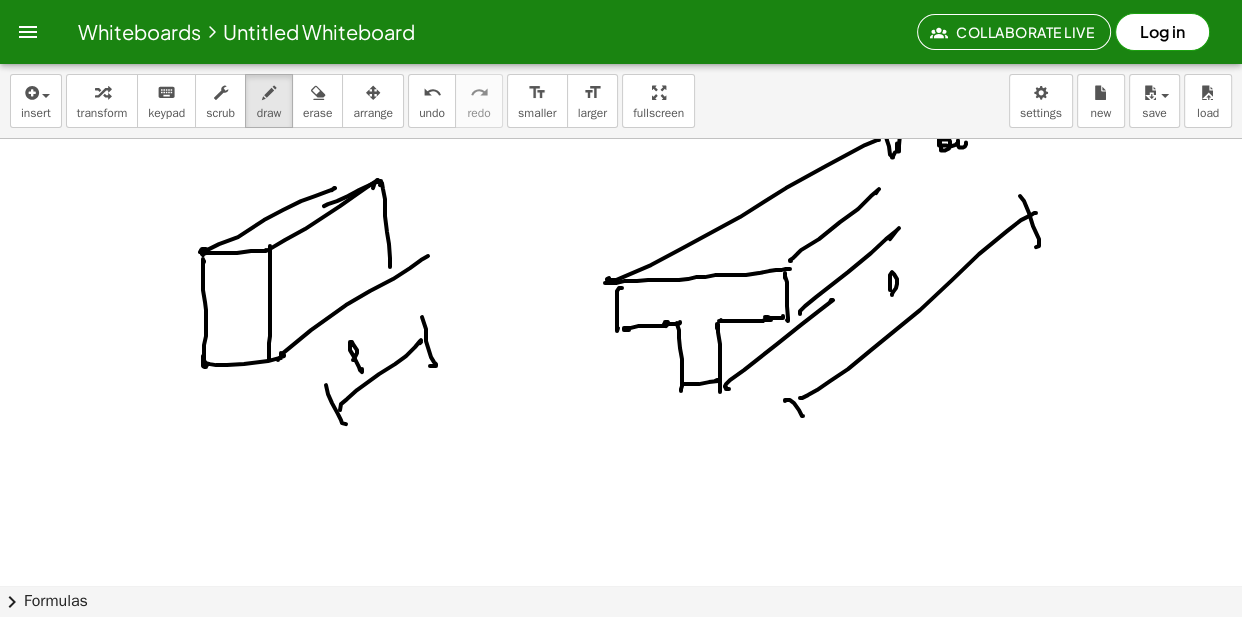 drag, startPoint x: 892, startPoint y: 295, endPoint x: 891, endPoint y: 322, distance: 27.018513 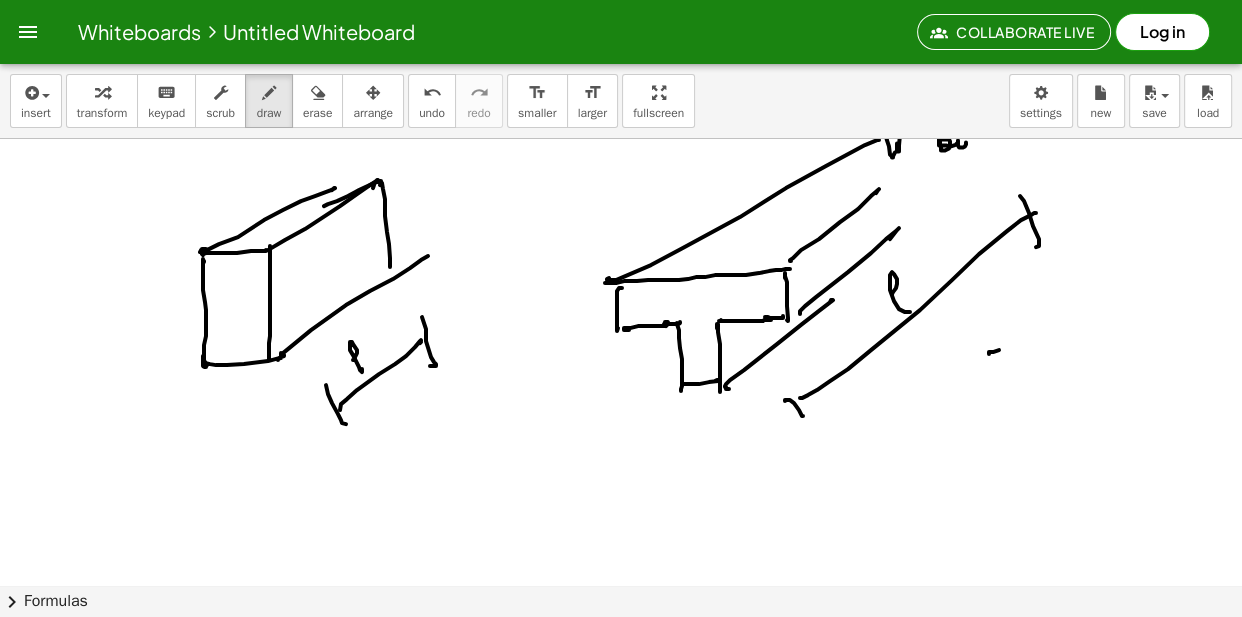 drag, startPoint x: 989, startPoint y: 353, endPoint x: 1139, endPoint y: 333, distance: 151.32745 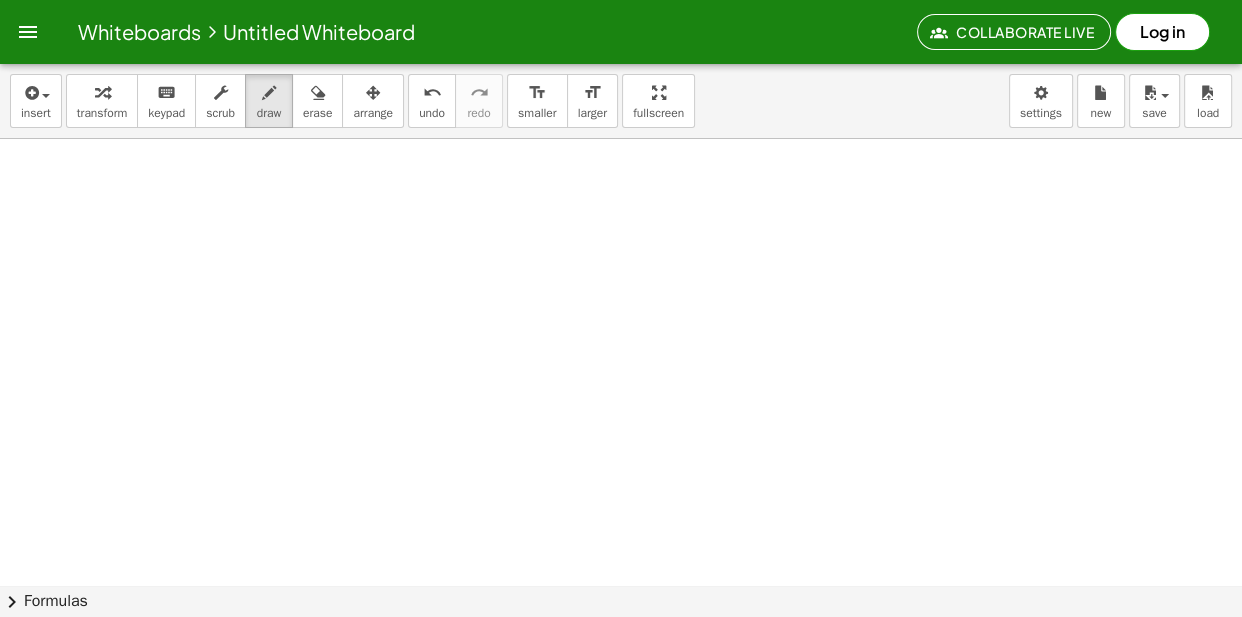 scroll, scrollTop: 7509, scrollLeft: 0, axis: vertical 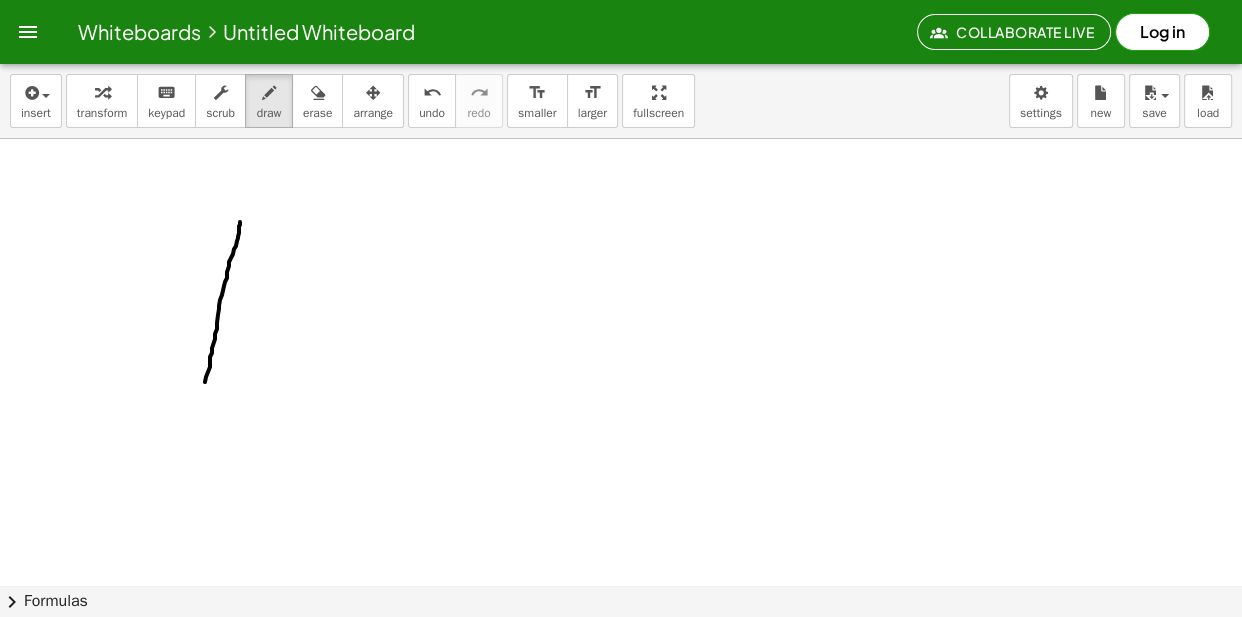 drag, startPoint x: 240, startPoint y: 223, endPoint x: 204, endPoint y: 396, distance: 176.70596 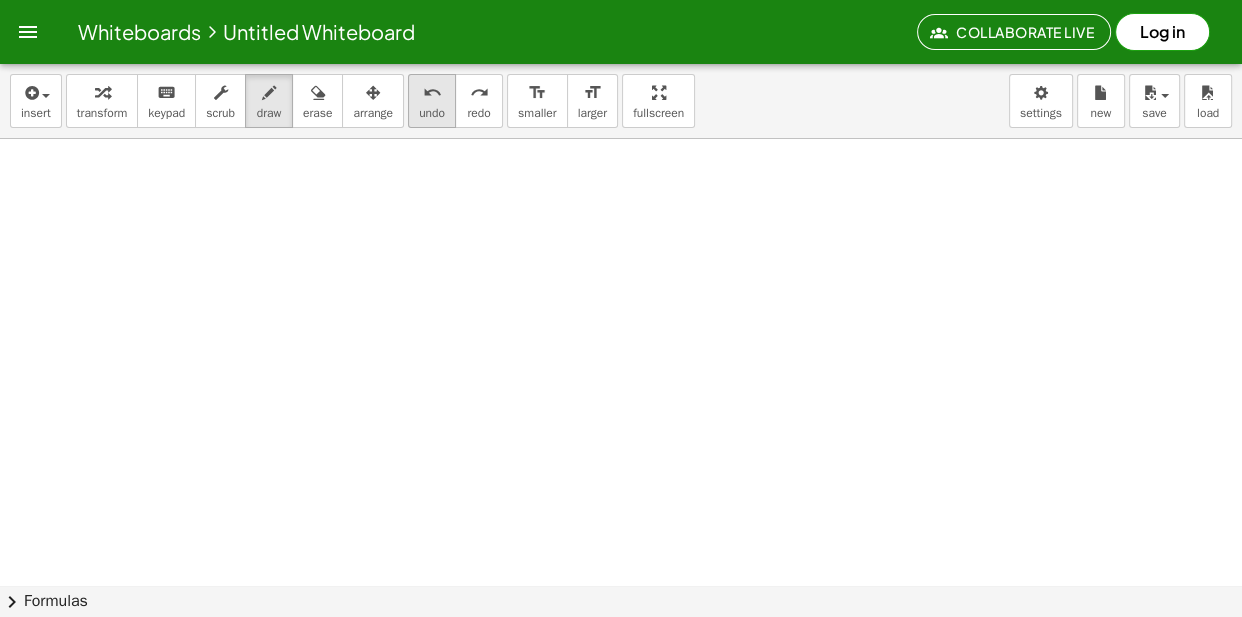 click on "undo" at bounding box center (432, 93) 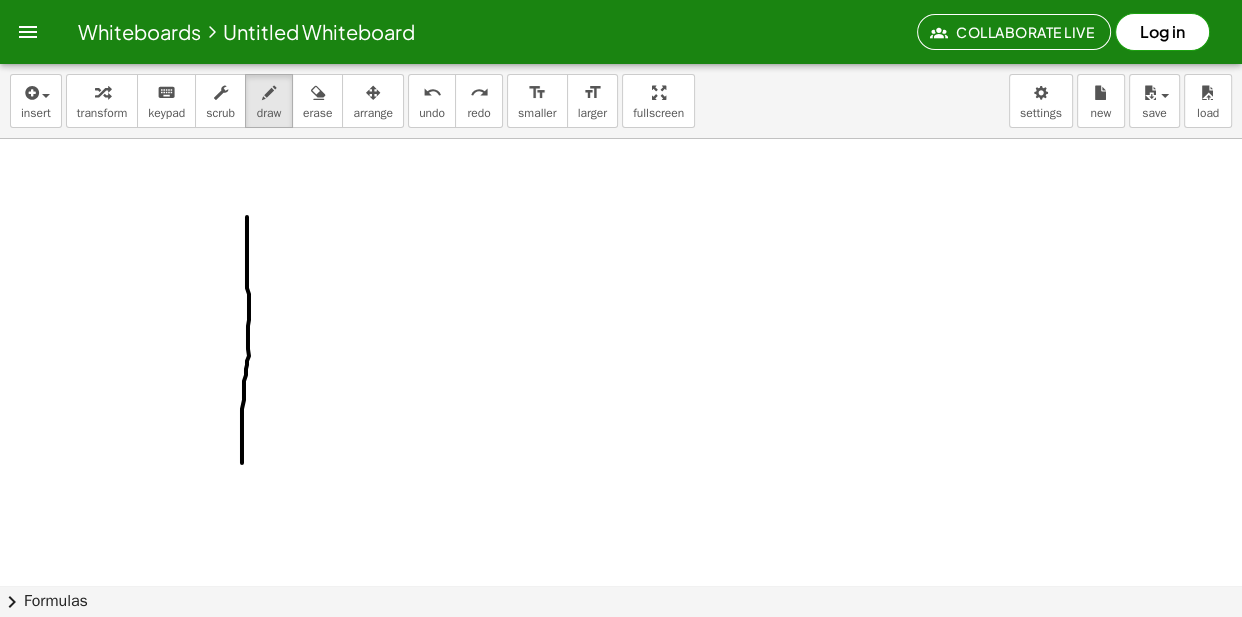drag, startPoint x: 247, startPoint y: 219, endPoint x: 240, endPoint y: 278, distance: 59.413803 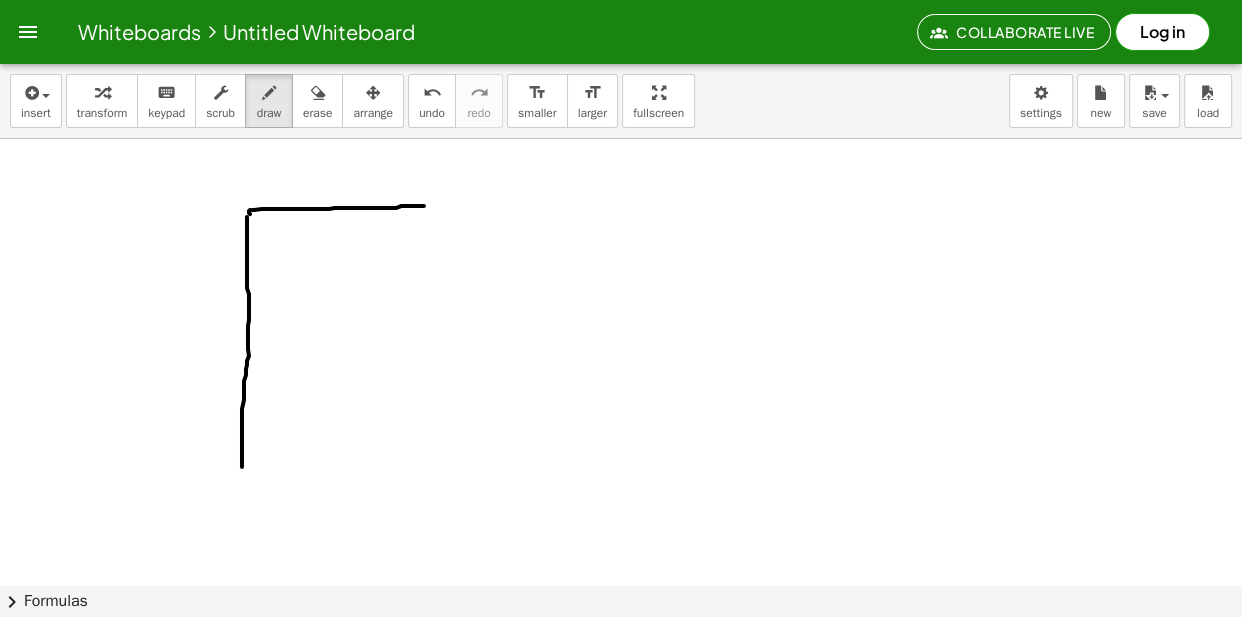 drag, startPoint x: 250, startPoint y: 215, endPoint x: 434, endPoint y: 211, distance: 184.04347 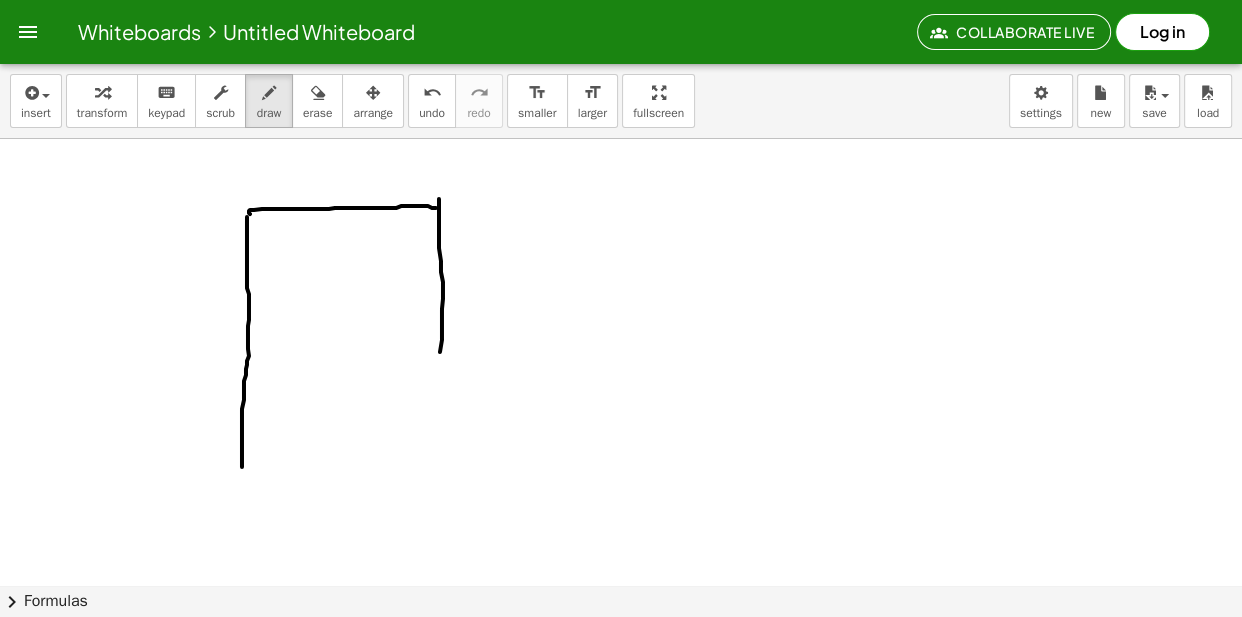 drag, startPoint x: 439, startPoint y: 200, endPoint x: 440, endPoint y: 369, distance: 169.00296 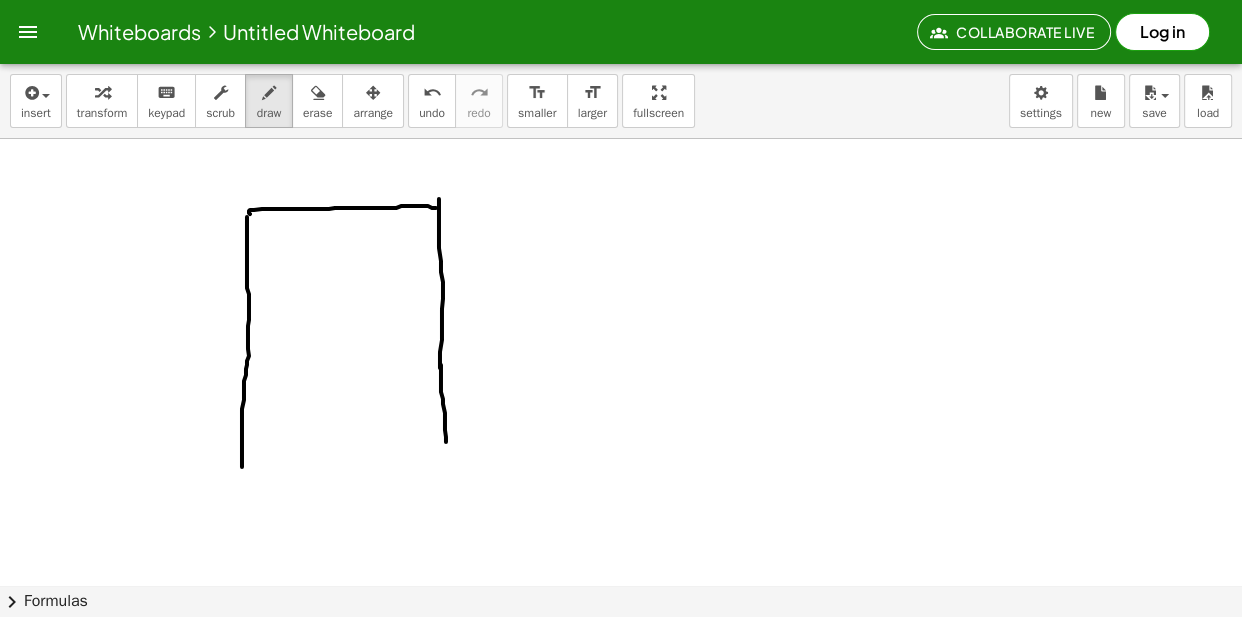 drag, startPoint x: 441, startPoint y: 366, endPoint x: 444, endPoint y: 456, distance: 90.04999 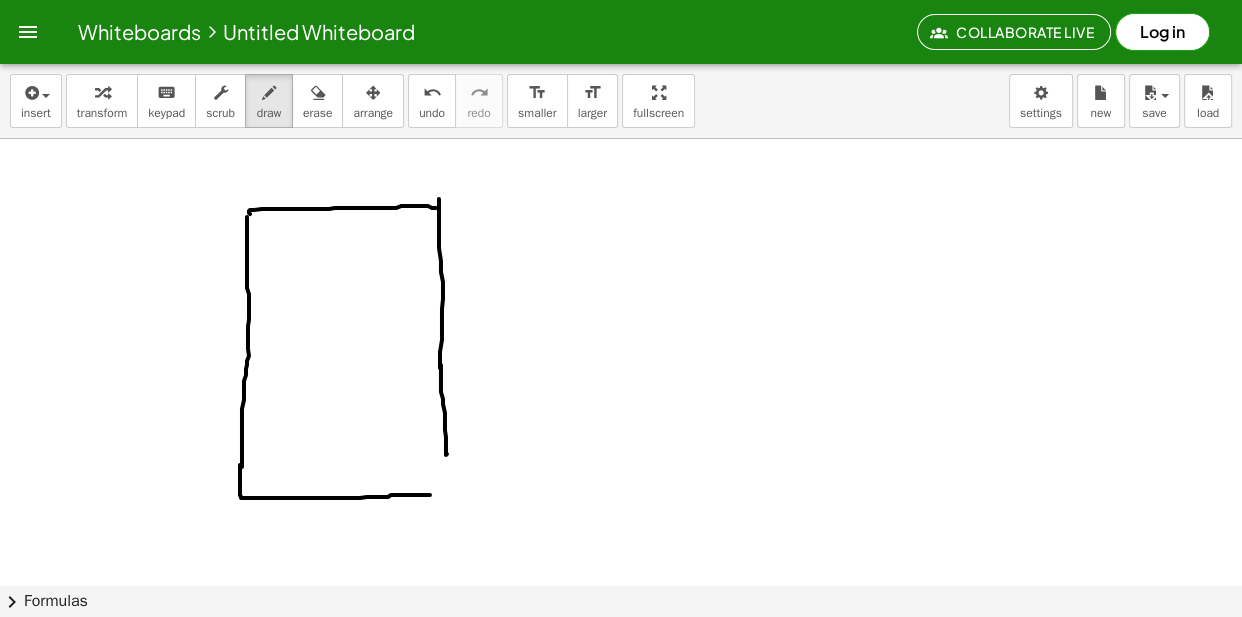 drag, startPoint x: 240, startPoint y: 469, endPoint x: 433, endPoint y: 493, distance: 194.4865 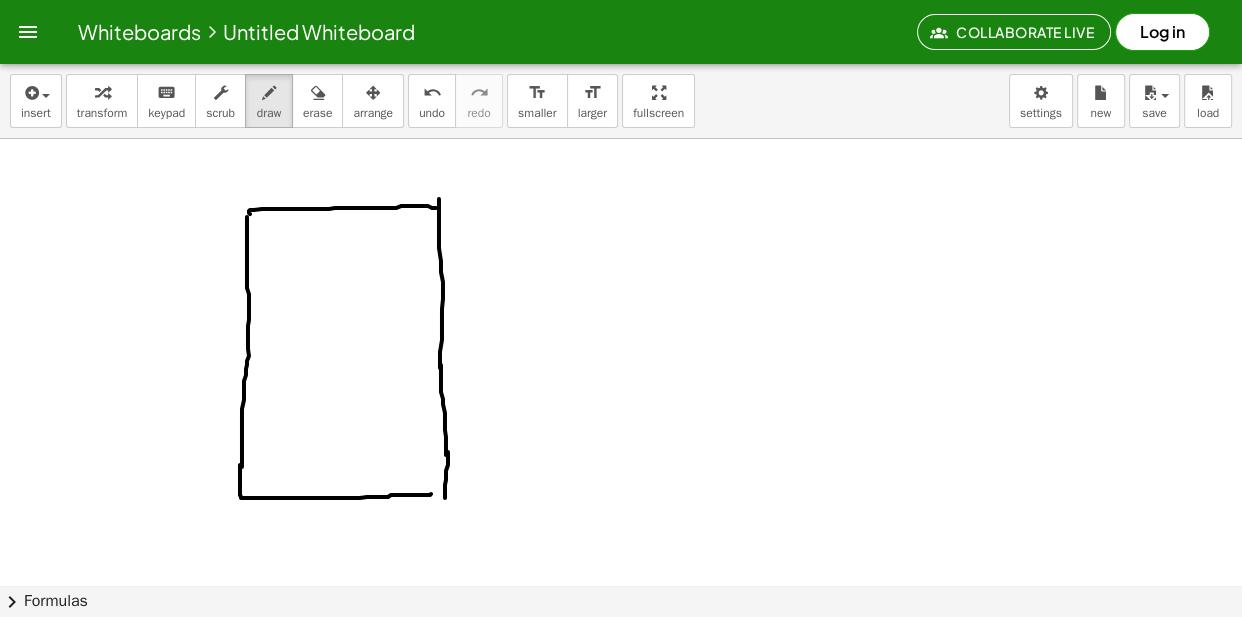 drag, startPoint x: 448, startPoint y: 455, endPoint x: 429, endPoint y: 498, distance: 47.010635 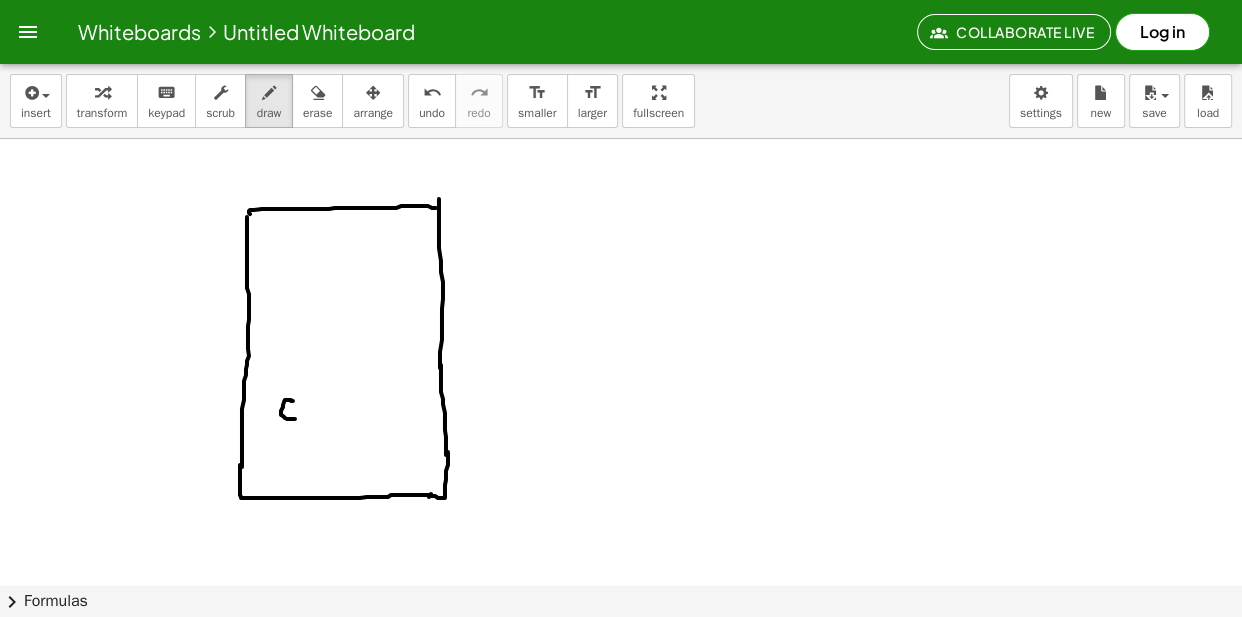 drag, startPoint x: 292, startPoint y: 402, endPoint x: 289, endPoint y: 412, distance: 10.440307 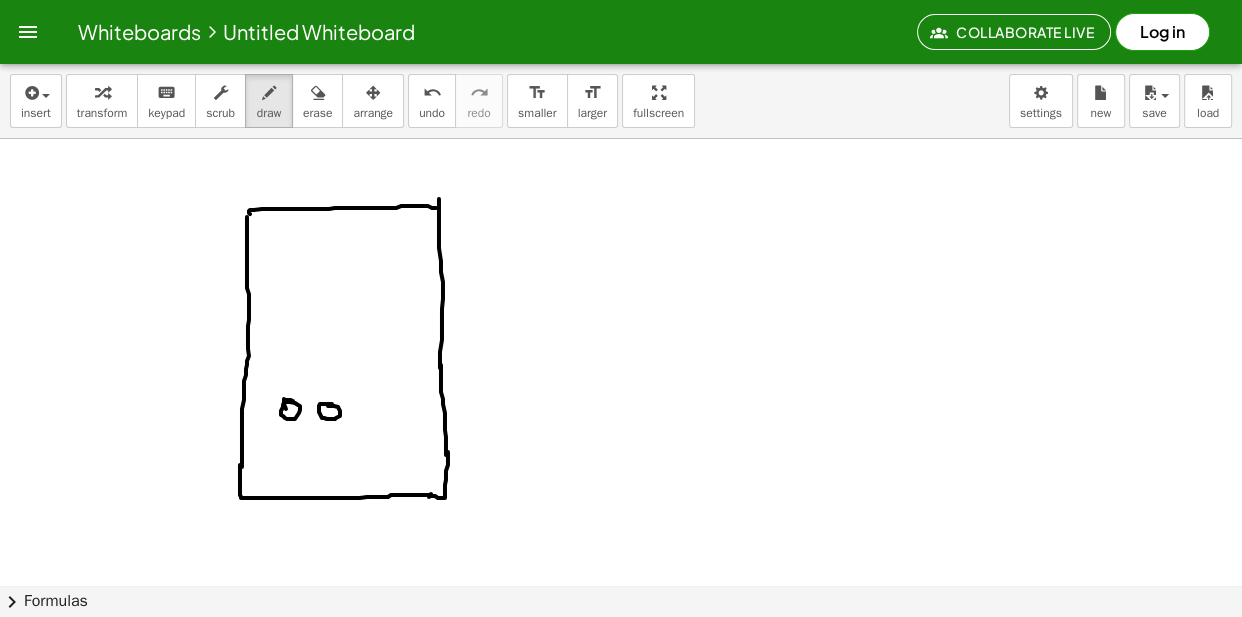 drag, startPoint x: 332, startPoint y: 405, endPoint x: 350, endPoint y: 410, distance: 18.681541 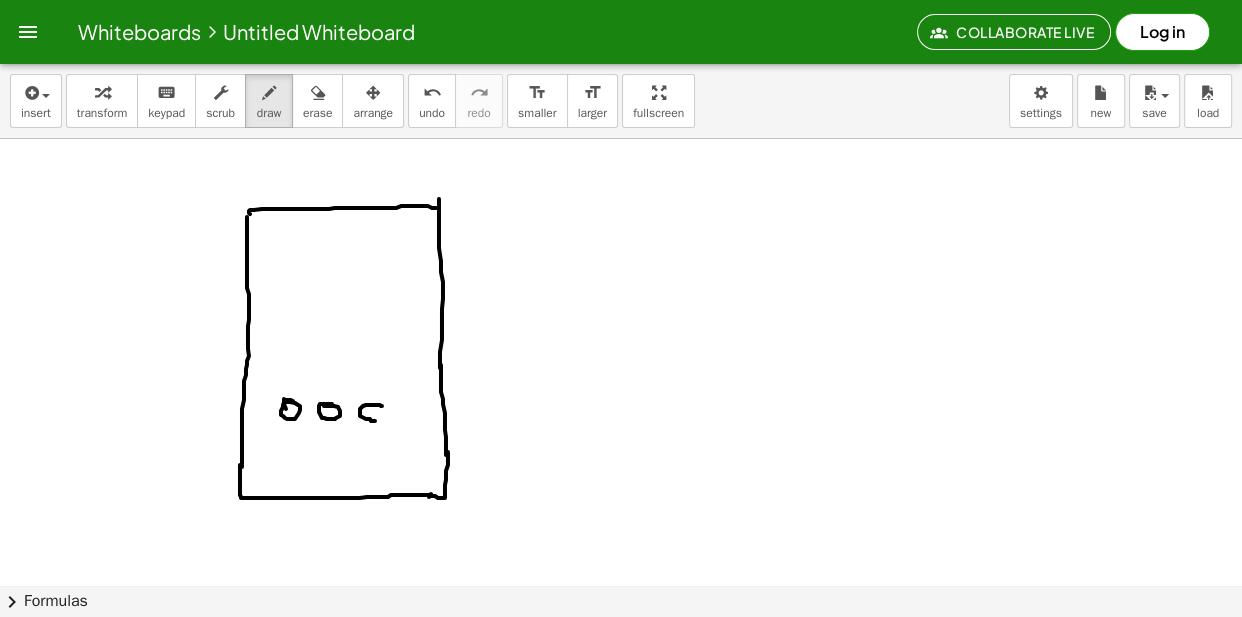 click at bounding box center (621, -3351) 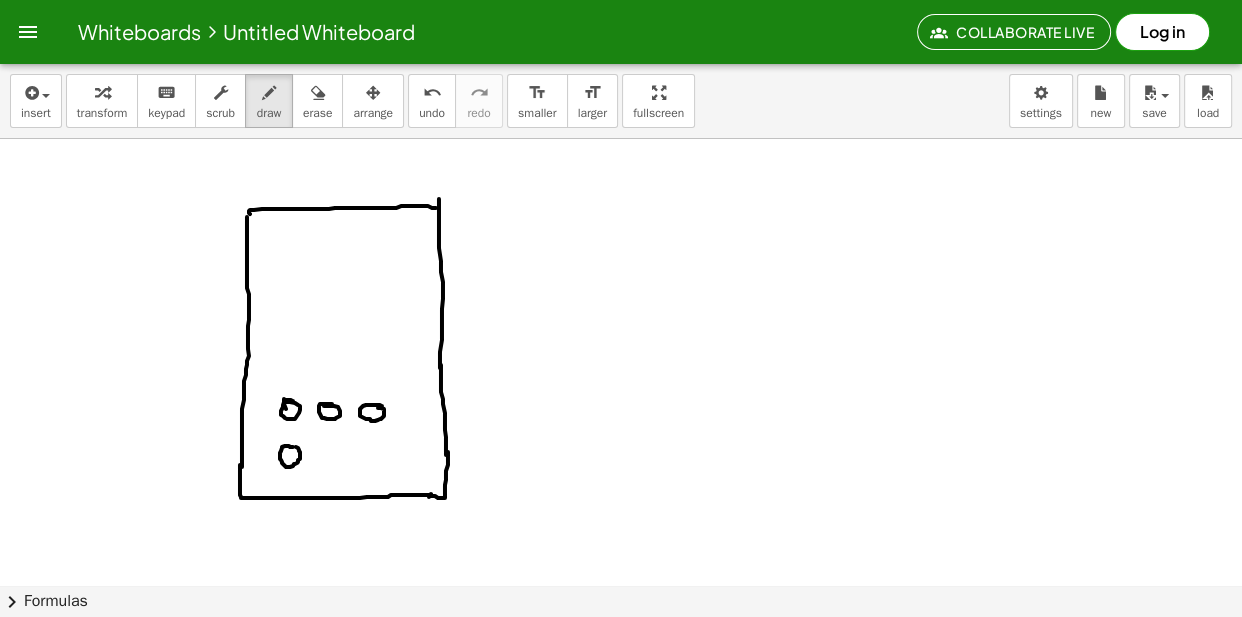 click at bounding box center [621, -3351] 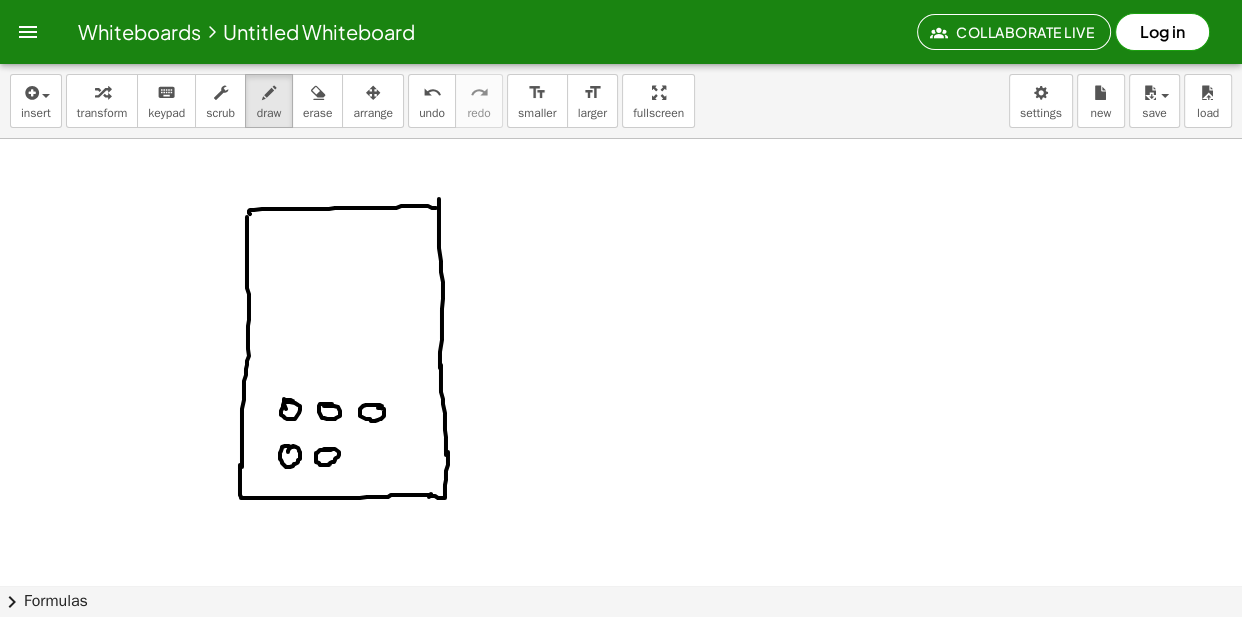 click at bounding box center [621, -3351] 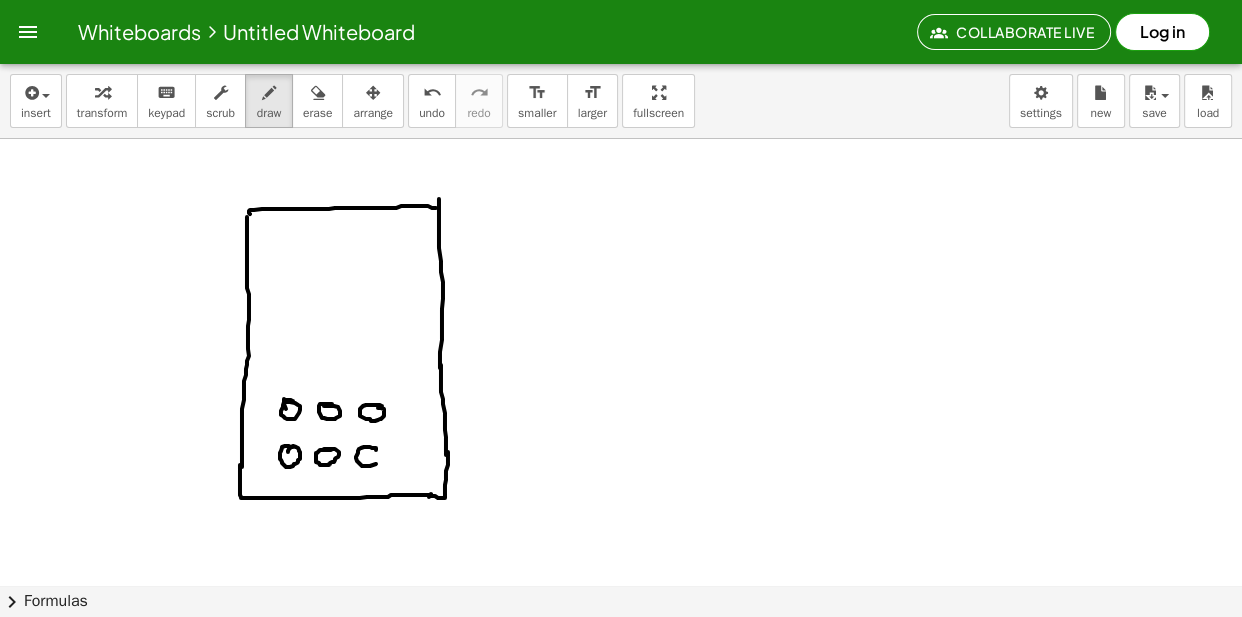 drag, startPoint x: 376, startPoint y: 451, endPoint x: 387, endPoint y: 441, distance: 14.866069 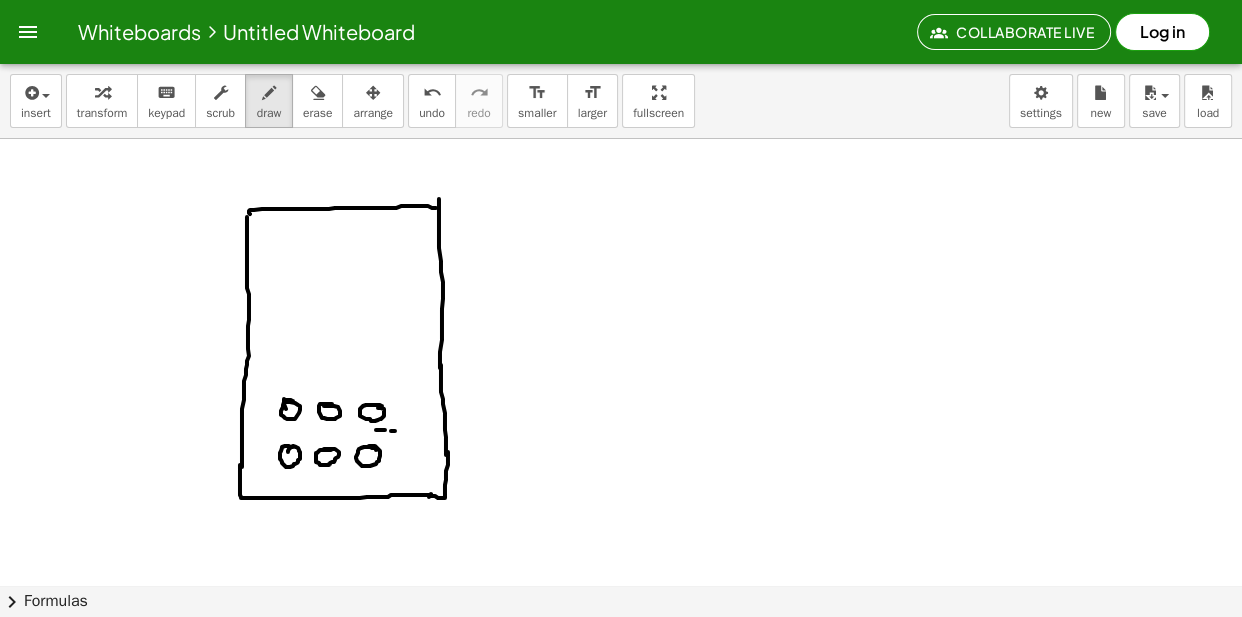 drag, startPoint x: 395, startPoint y: 432, endPoint x: 406, endPoint y: 432, distance: 11 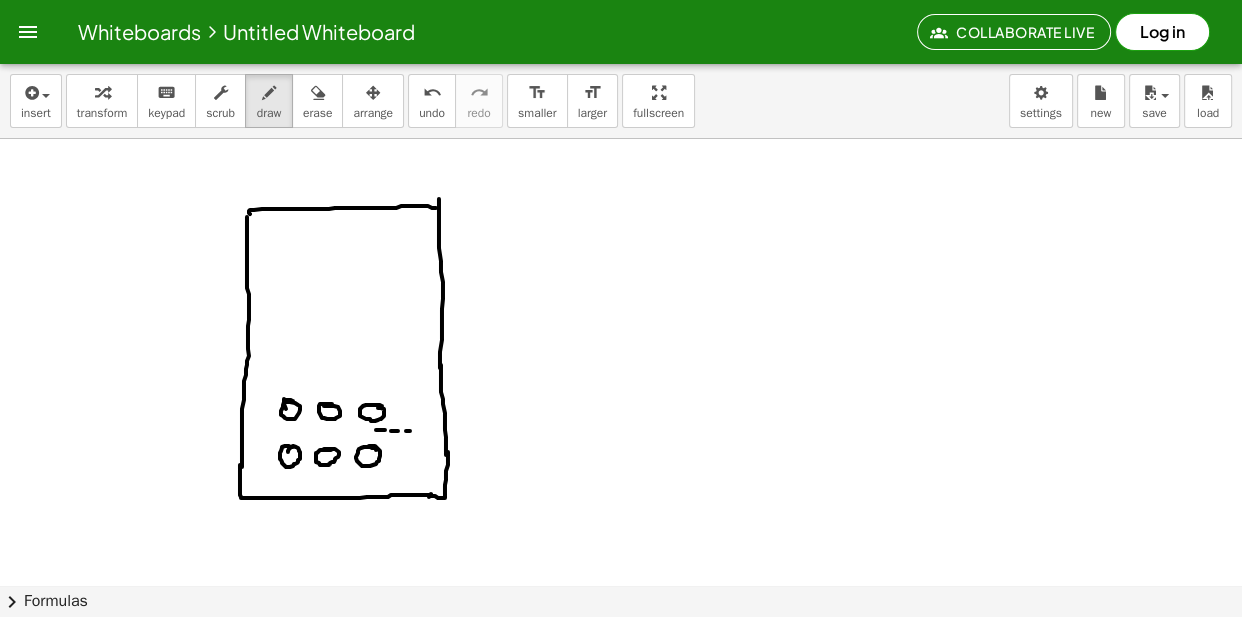 drag, startPoint x: 419, startPoint y: 431, endPoint x: 433, endPoint y: 431, distance: 14 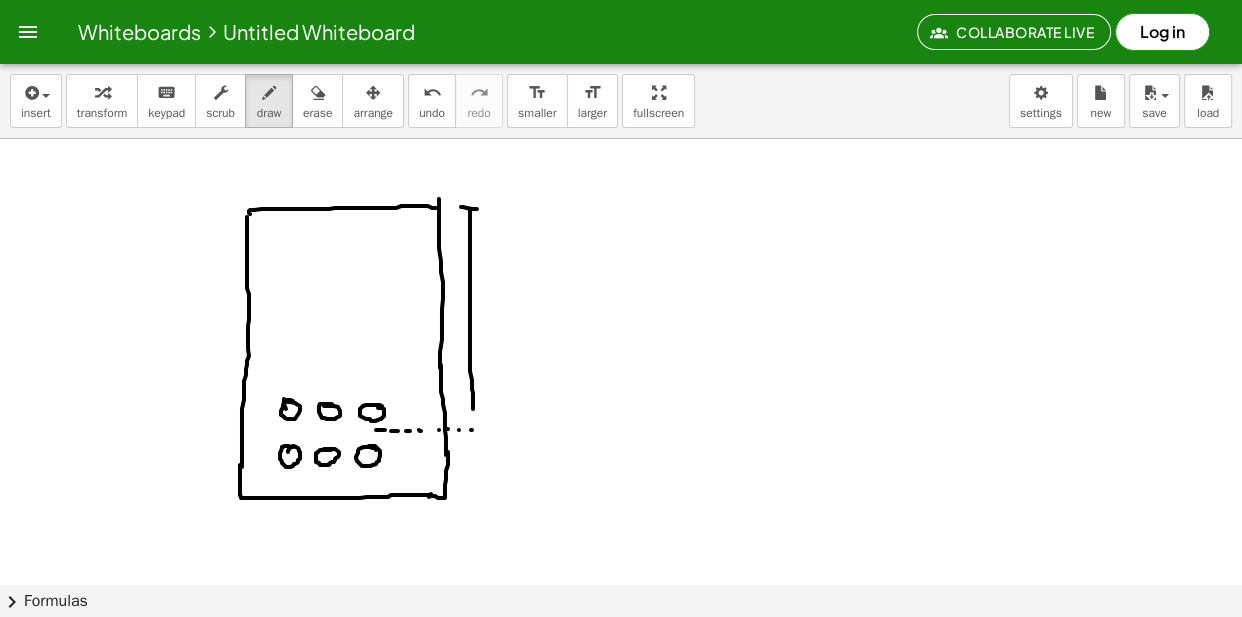 drag, startPoint x: 470, startPoint y: 215, endPoint x: 480, endPoint y: 434, distance: 219.2282 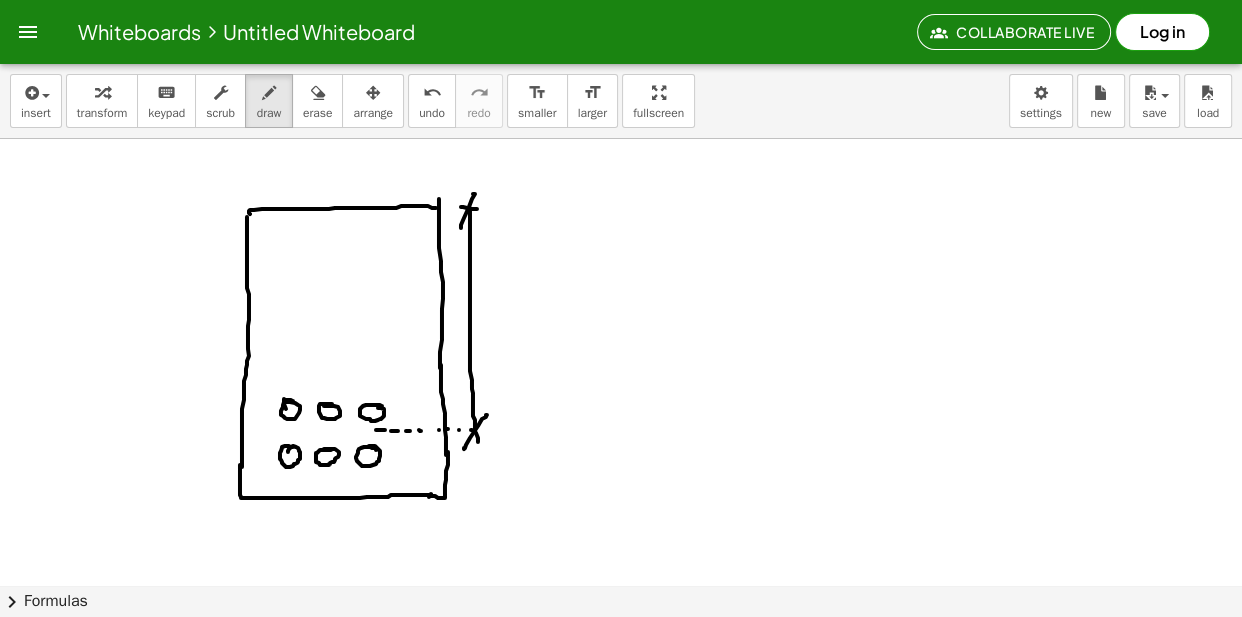 drag, startPoint x: 475, startPoint y: 195, endPoint x: 468, endPoint y: 223, distance: 28.86174 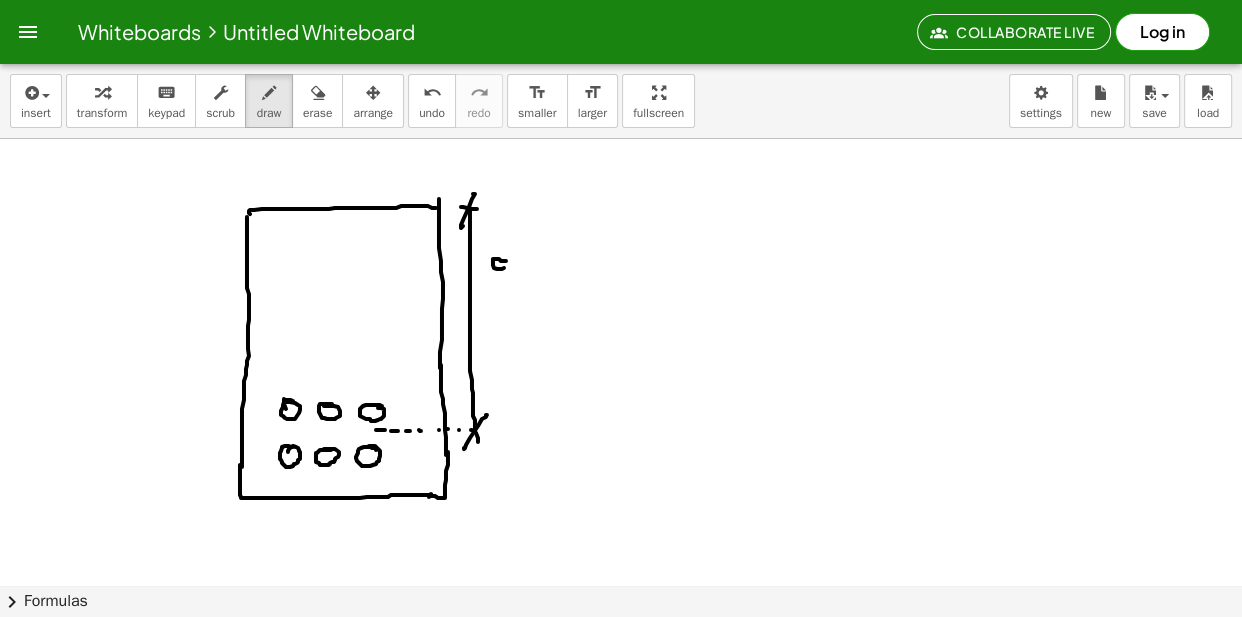 drag, startPoint x: 506, startPoint y: 262, endPoint x: 507, endPoint y: 236, distance: 26.019224 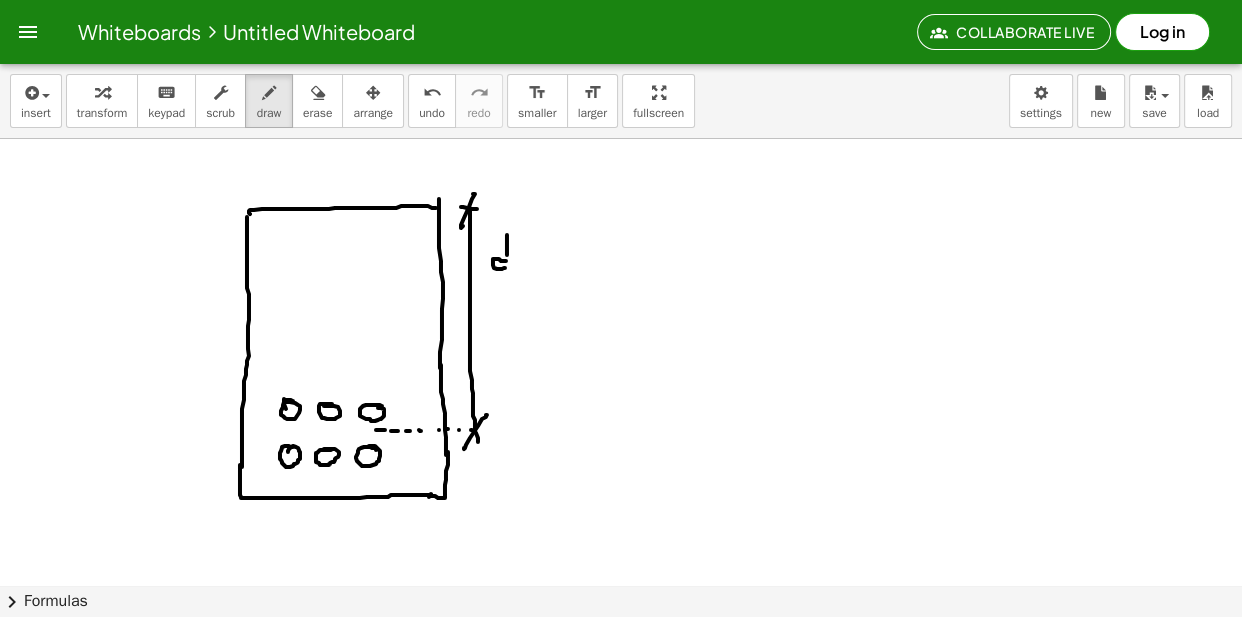 drag, startPoint x: 507, startPoint y: 236, endPoint x: 508, endPoint y: 271, distance: 35.014282 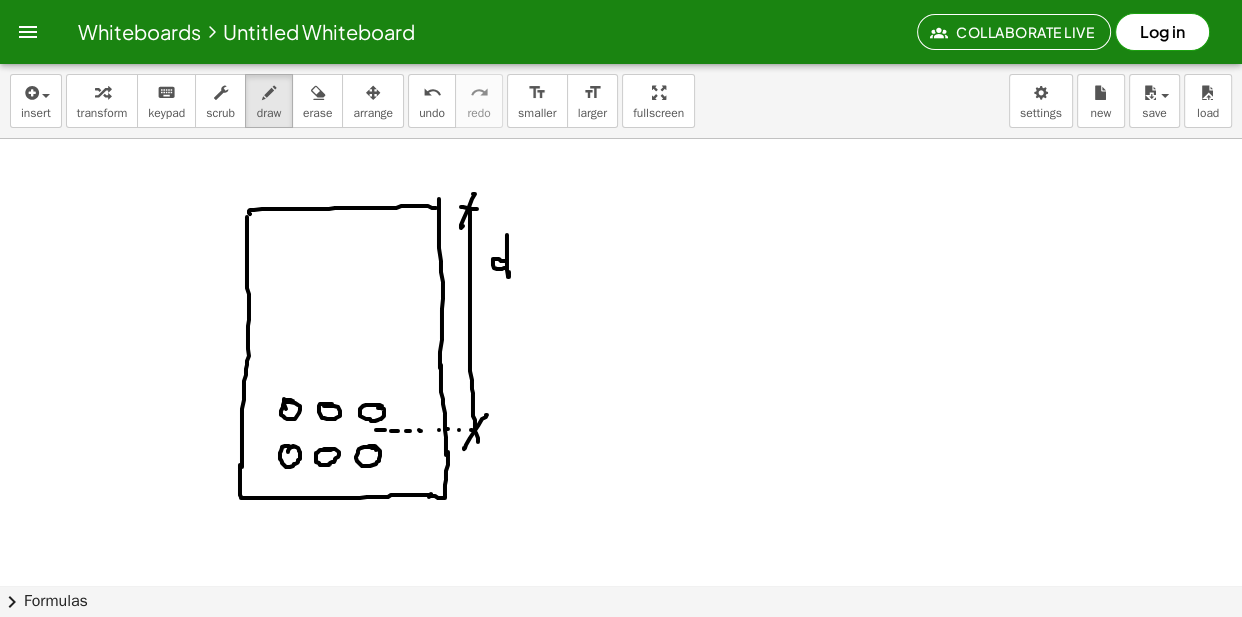 drag, startPoint x: 531, startPoint y: 272, endPoint x: 542, endPoint y: 267, distance: 12.083046 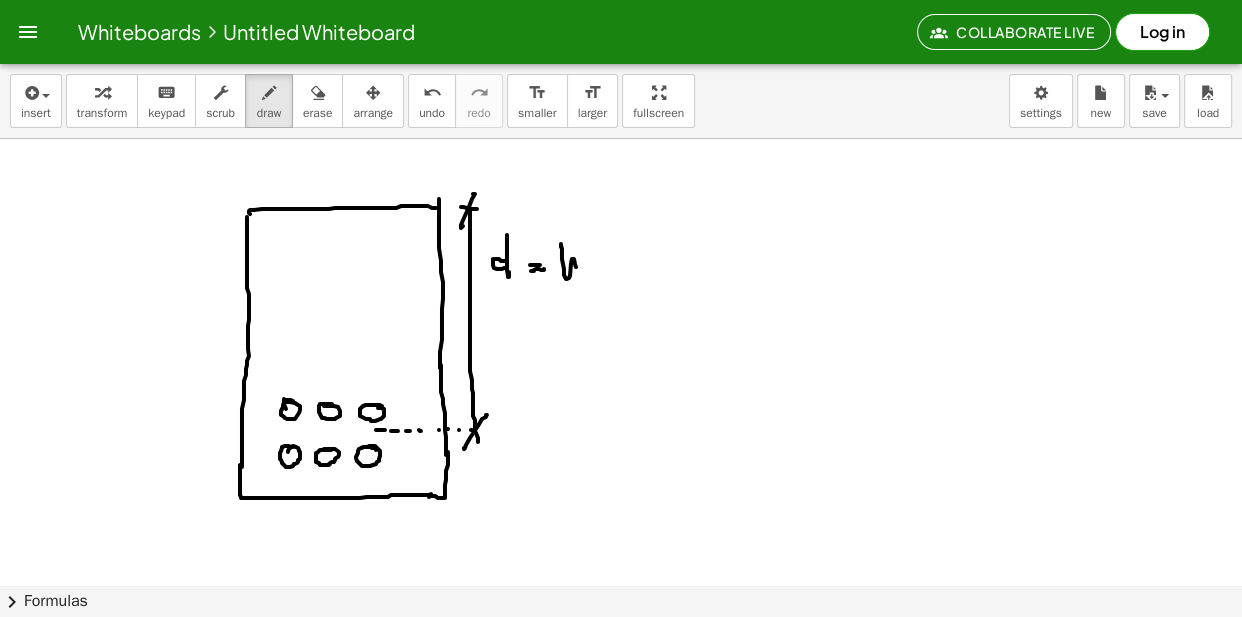 drag, startPoint x: 561, startPoint y: 245, endPoint x: 579, endPoint y: 273, distance: 33.286633 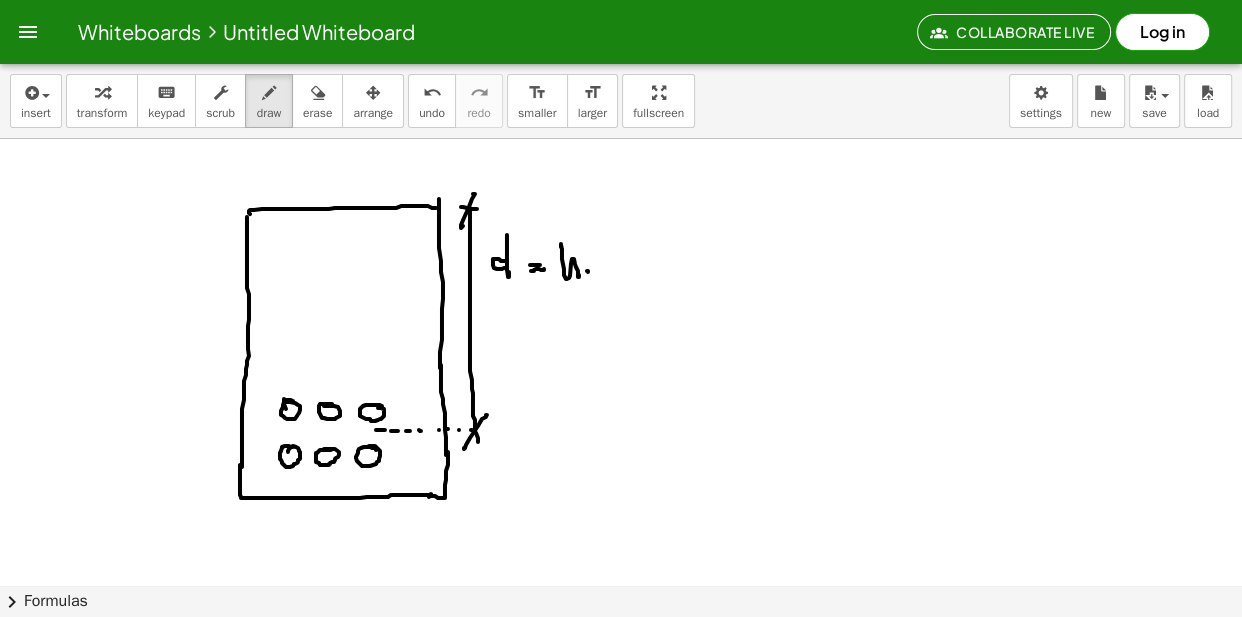drag, startPoint x: 587, startPoint y: 272, endPoint x: 570, endPoint y: 313, distance: 44.38468 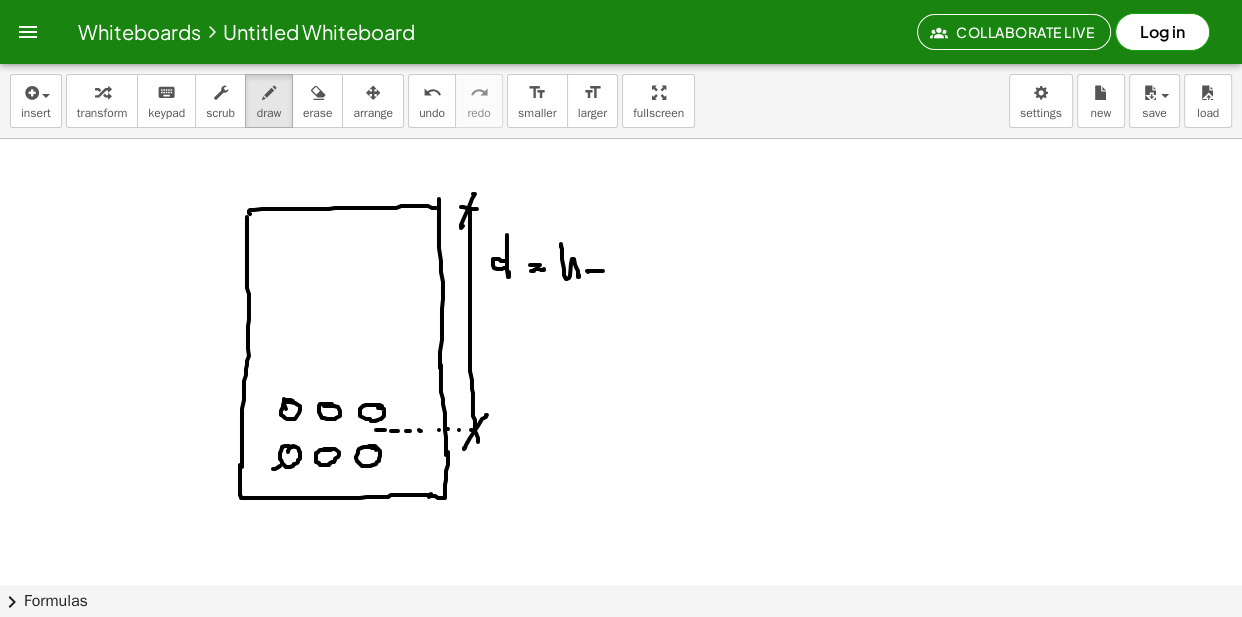 drag, startPoint x: 277, startPoint y: 469, endPoint x: 294, endPoint y: 467, distance: 17.117243 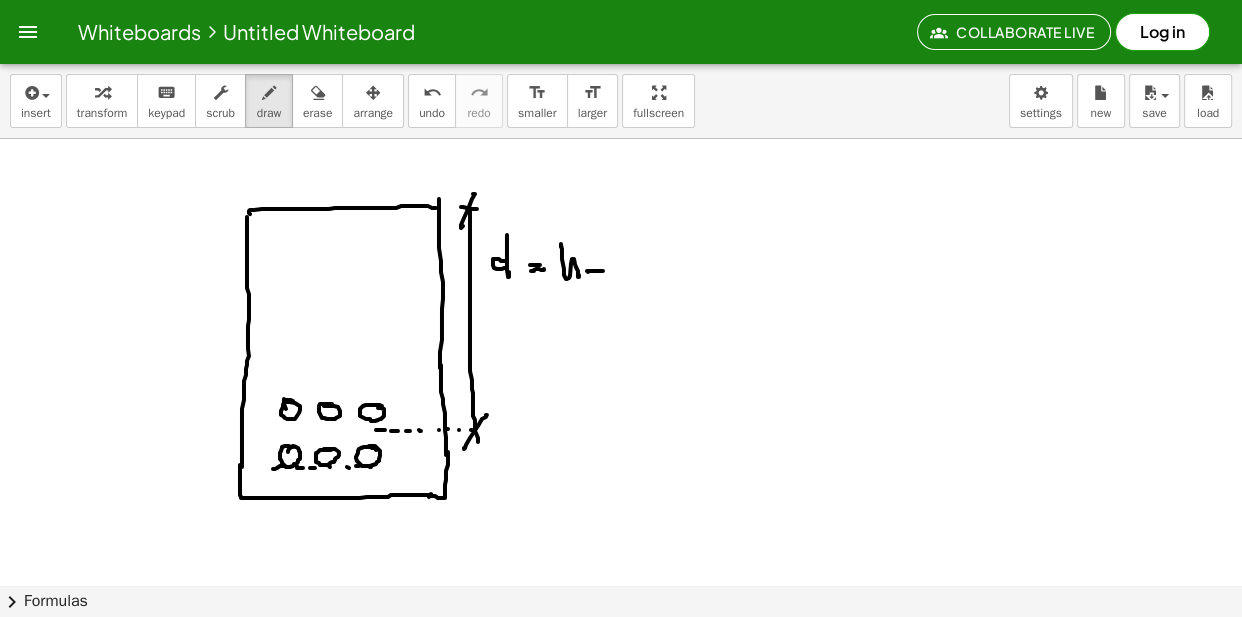 drag, startPoint x: 276, startPoint y: 477, endPoint x: 291, endPoint y: 478, distance: 15.033297 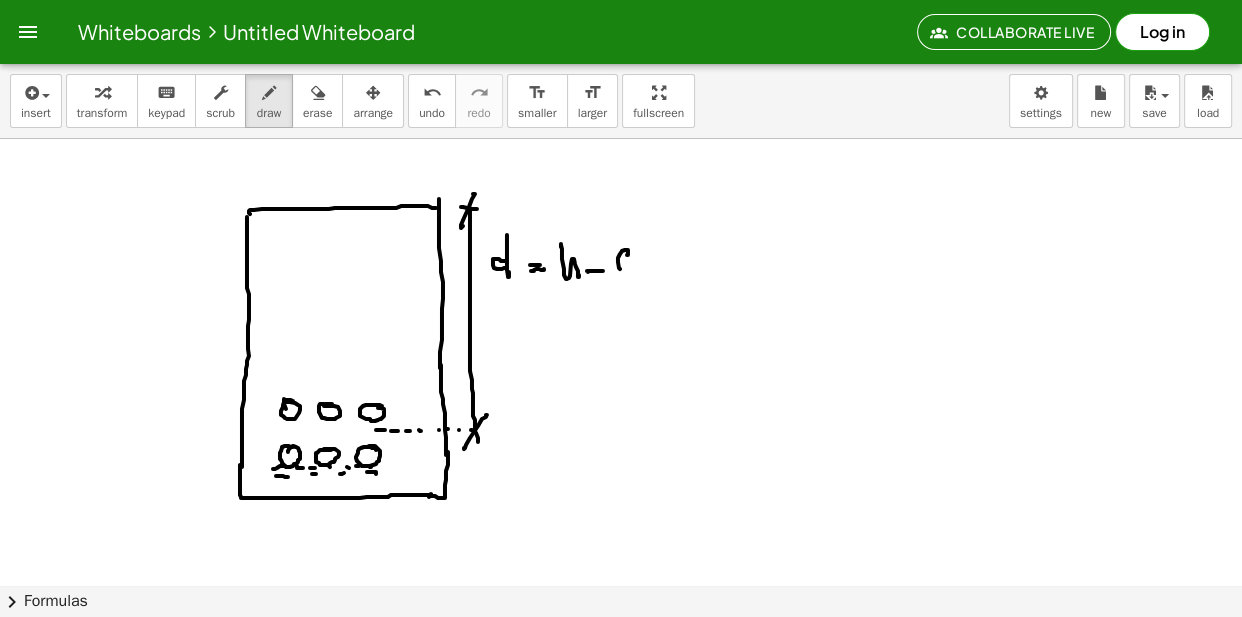 drag, startPoint x: 627, startPoint y: 256, endPoint x: 630, endPoint y: 270, distance: 14.3178215 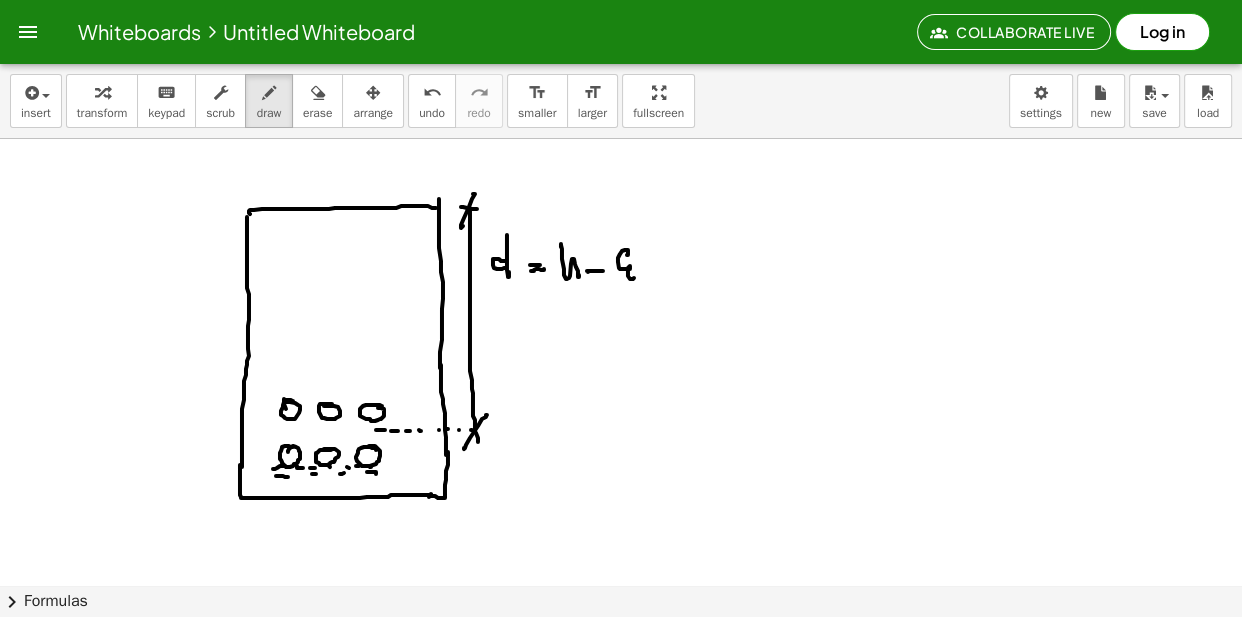 drag, startPoint x: 630, startPoint y: 270, endPoint x: 626, endPoint y: 285, distance: 15.524175 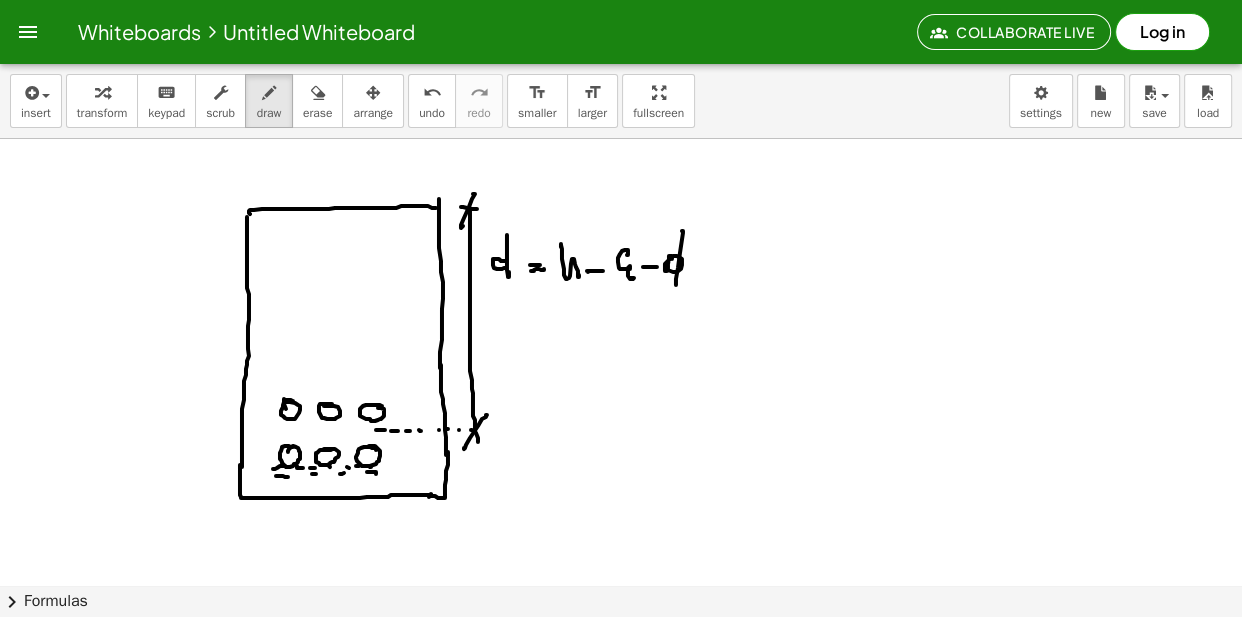 drag, startPoint x: 683, startPoint y: 232, endPoint x: 678, endPoint y: 283, distance: 51.24451 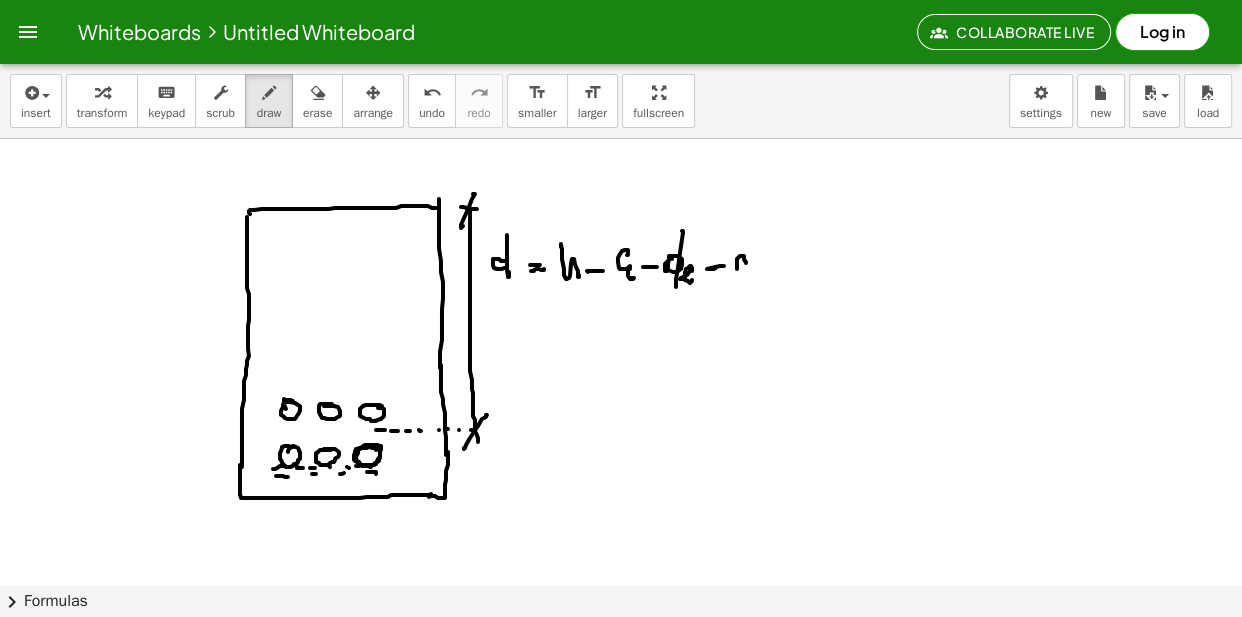 drag, startPoint x: 744, startPoint y: 259, endPoint x: 735, endPoint y: 274, distance: 17.492855 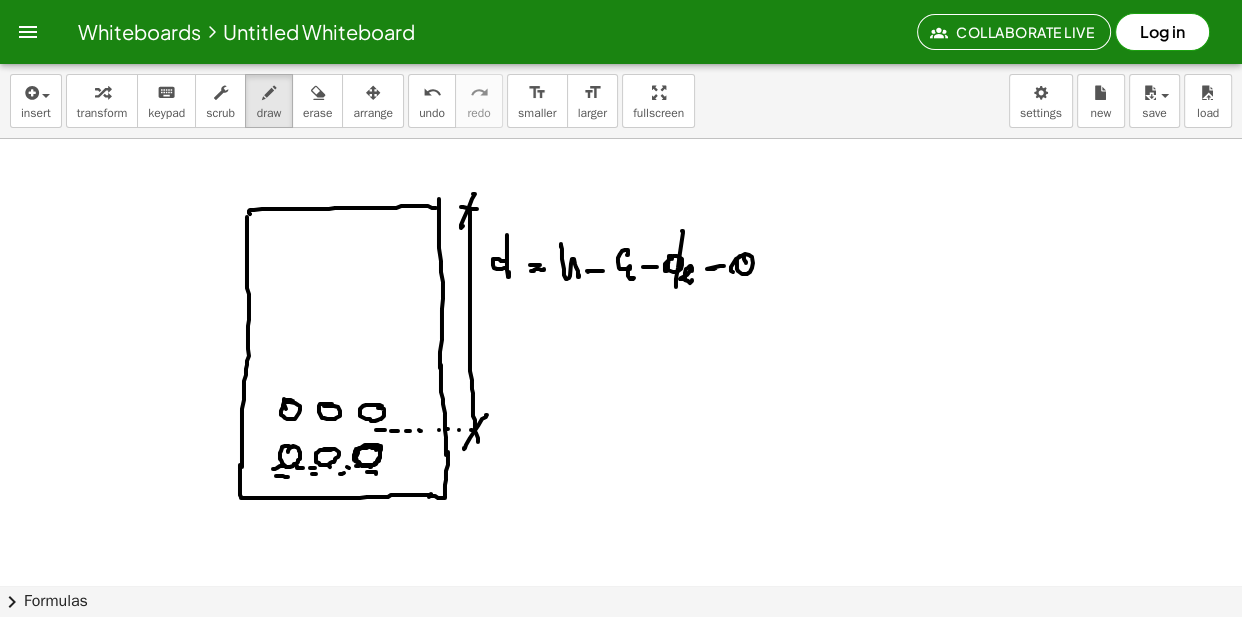 drag, startPoint x: 750, startPoint y: 241, endPoint x: 741, endPoint y: 287, distance: 46.872166 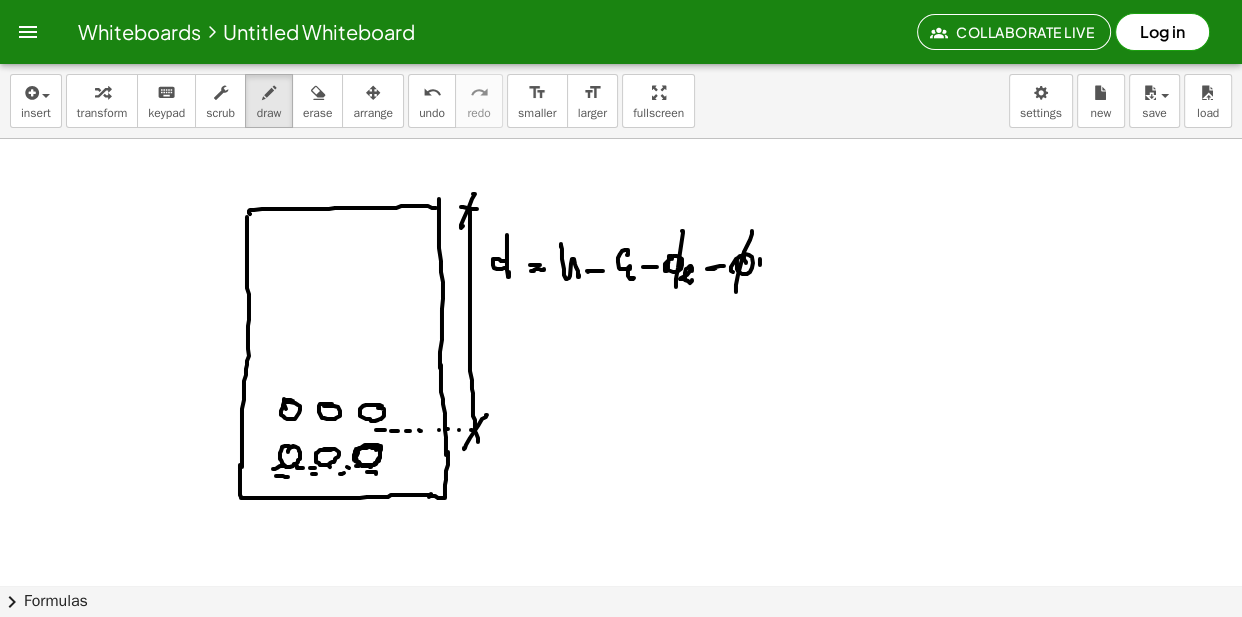 drag, startPoint x: 760, startPoint y: 266, endPoint x: 763, endPoint y: 280, distance: 14.3178215 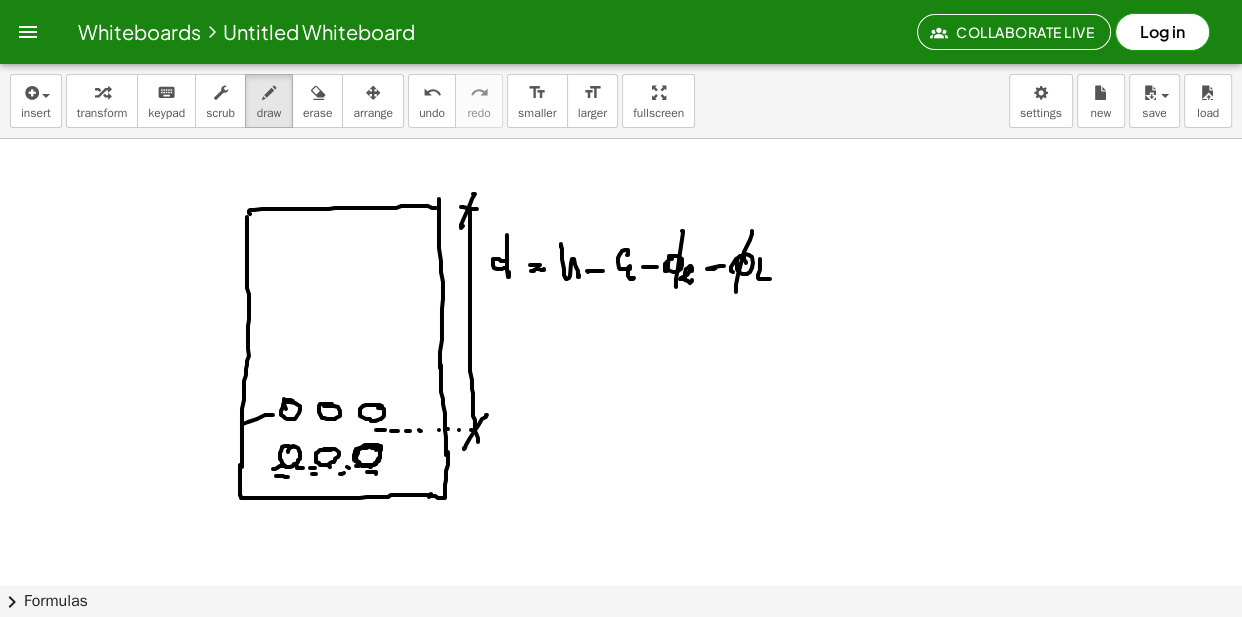 drag, startPoint x: 273, startPoint y: 416, endPoint x: 258, endPoint y: 443, distance: 30.88689 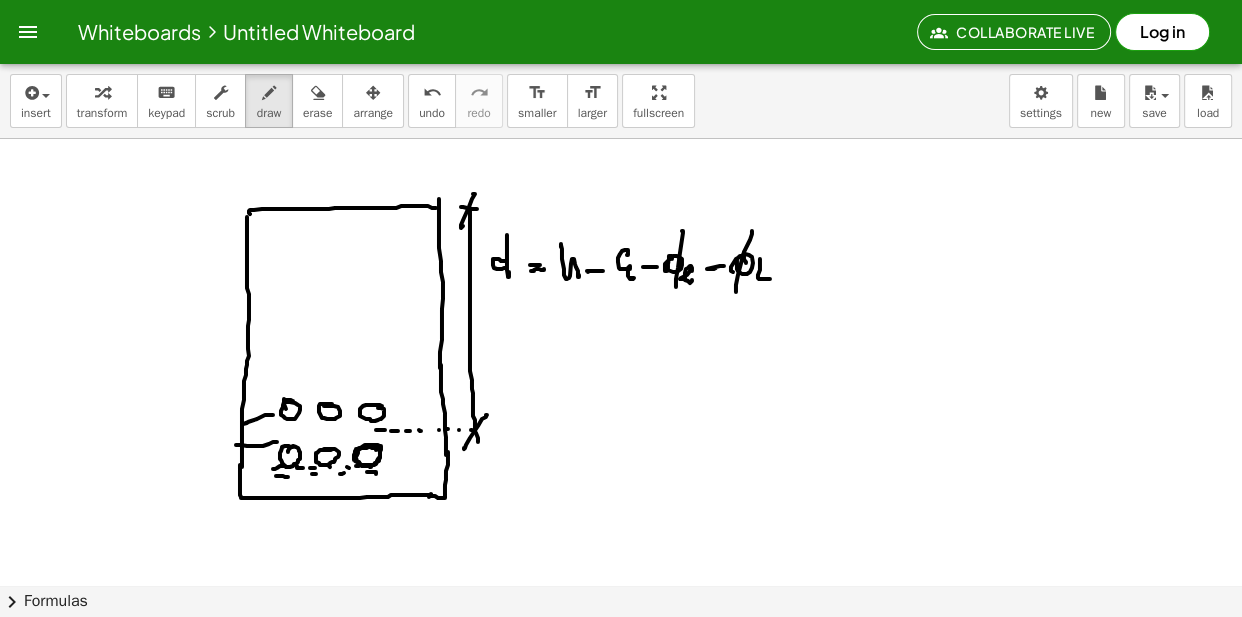 drag, startPoint x: 263, startPoint y: 447, endPoint x: 229, endPoint y: 446, distance: 34.0147 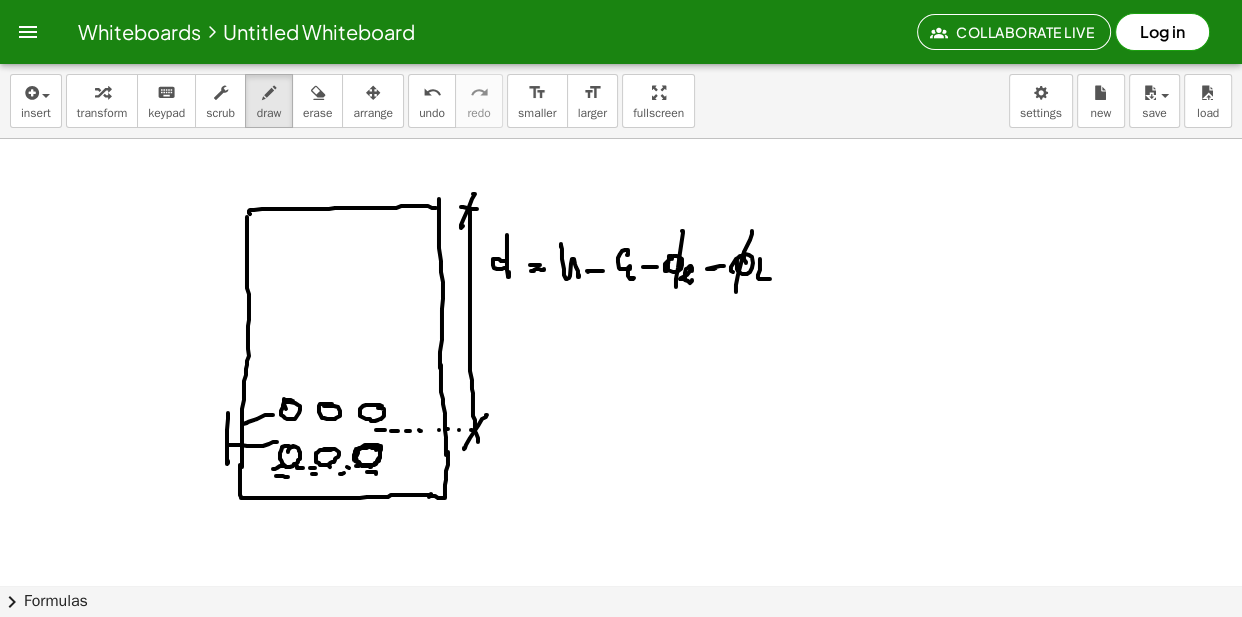 drag, startPoint x: 237, startPoint y: 423, endPoint x: 215, endPoint y: 435, distance: 25.059929 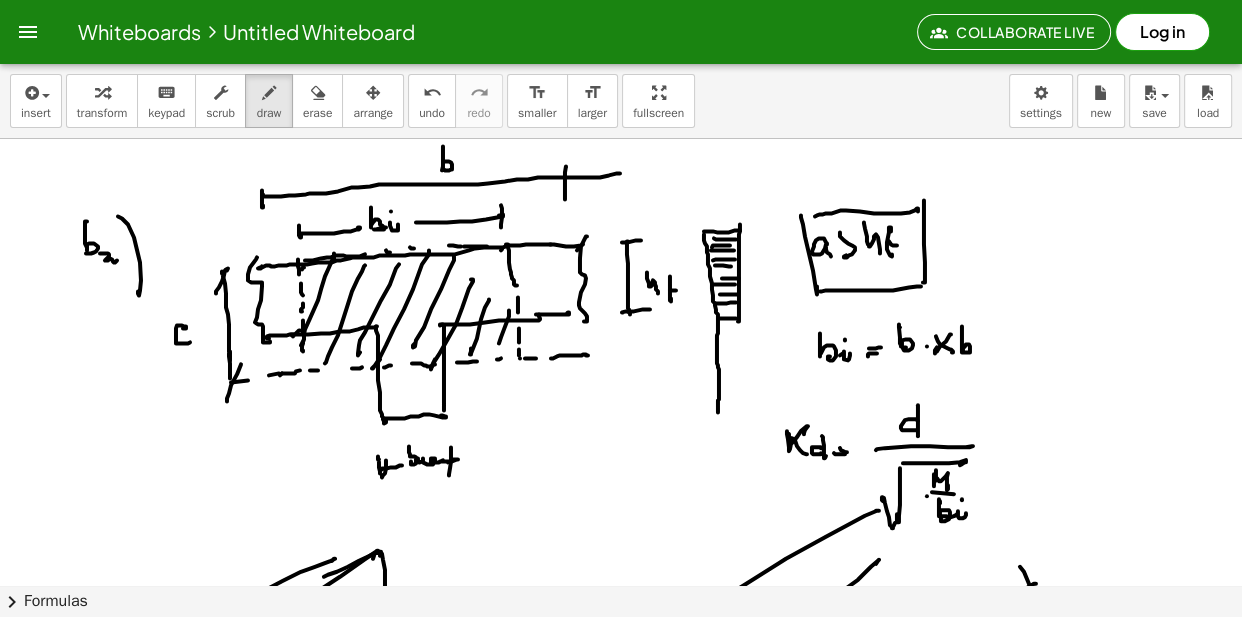 scroll, scrollTop: 6781, scrollLeft: 0, axis: vertical 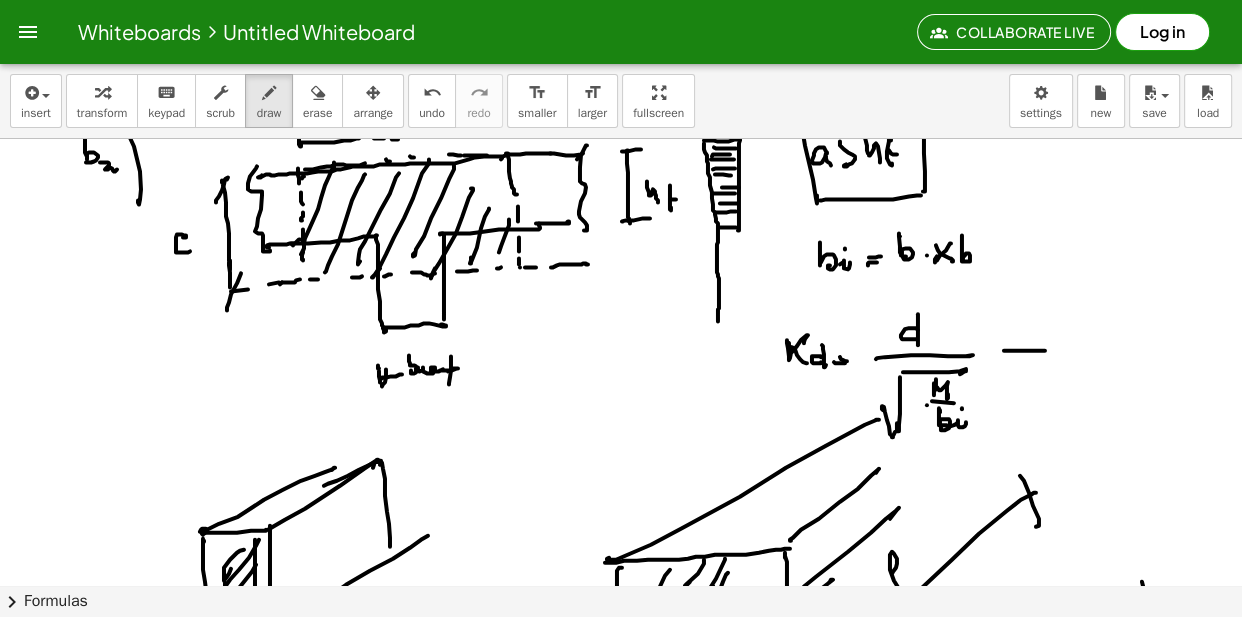 drag, startPoint x: 1004, startPoint y: 351, endPoint x: 1043, endPoint y: 353, distance: 39.051247 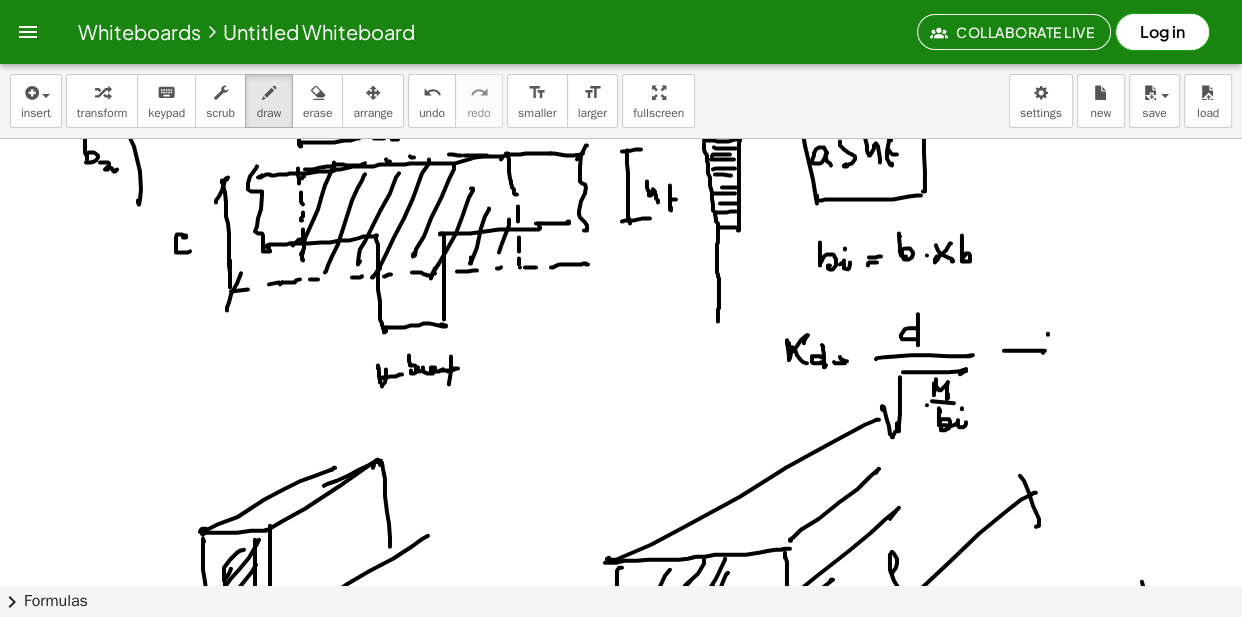 drag, startPoint x: 1048, startPoint y: 334, endPoint x: 1062, endPoint y: 352, distance: 22.803509 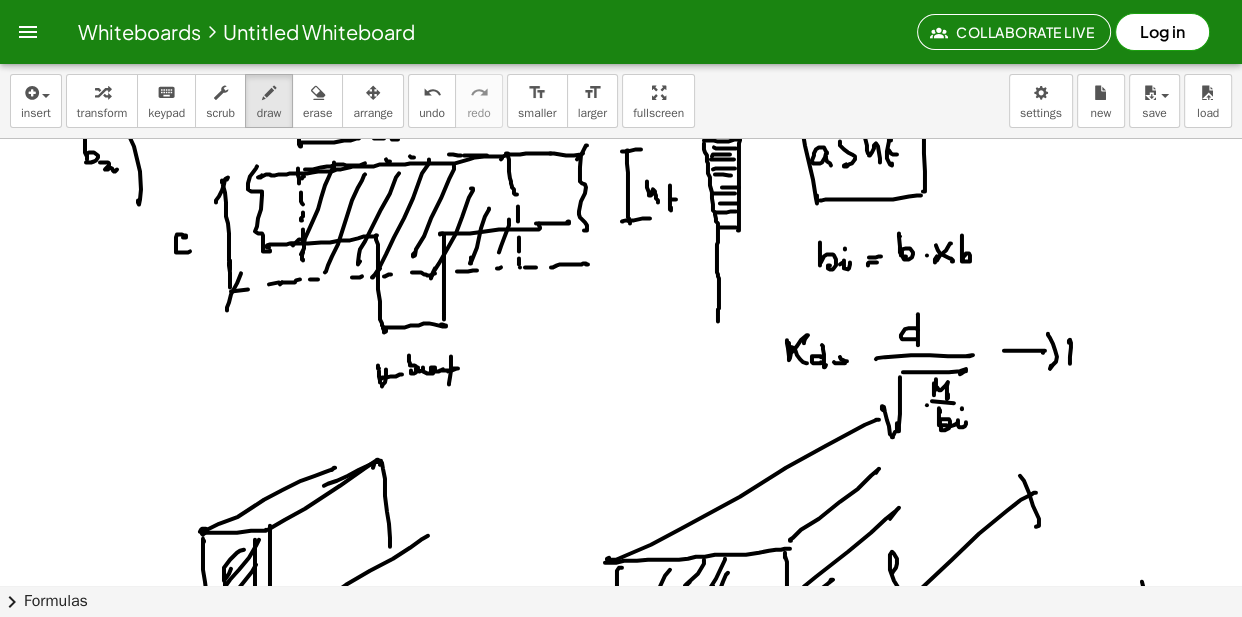 drag, startPoint x: 1069, startPoint y: 341, endPoint x: 1076, endPoint y: 349, distance: 10.630146 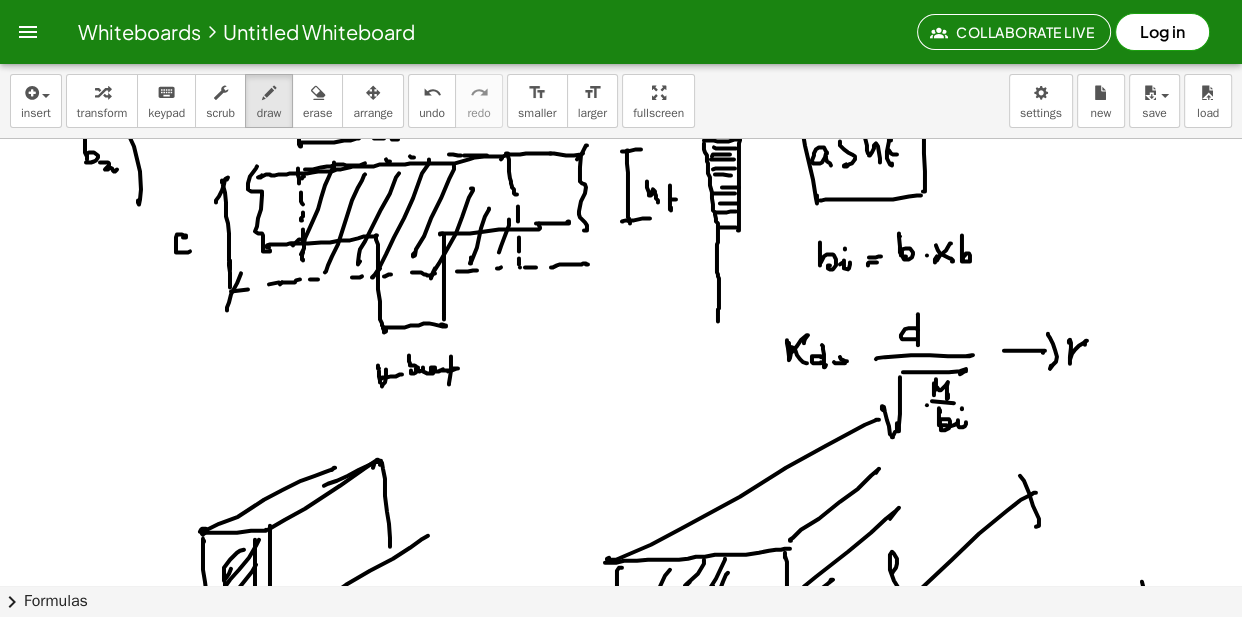 drag, startPoint x: 1073, startPoint y: 352, endPoint x: 1082, endPoint y: 365, distance: 15.811388 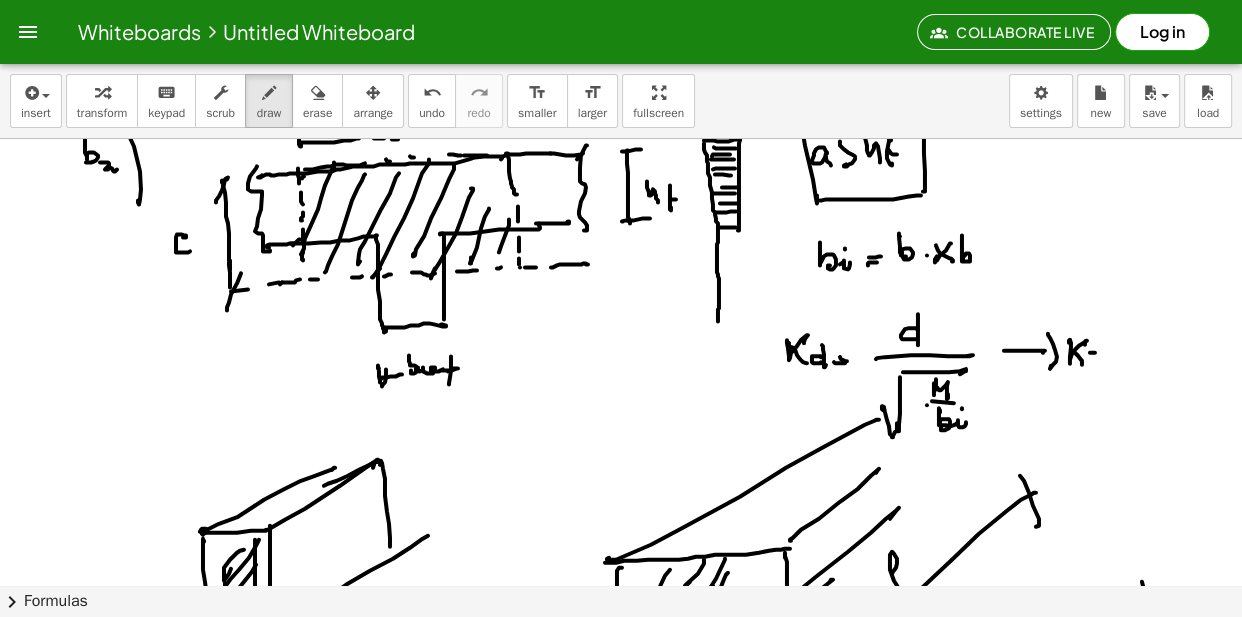 click at bounding box center [621, -2623] 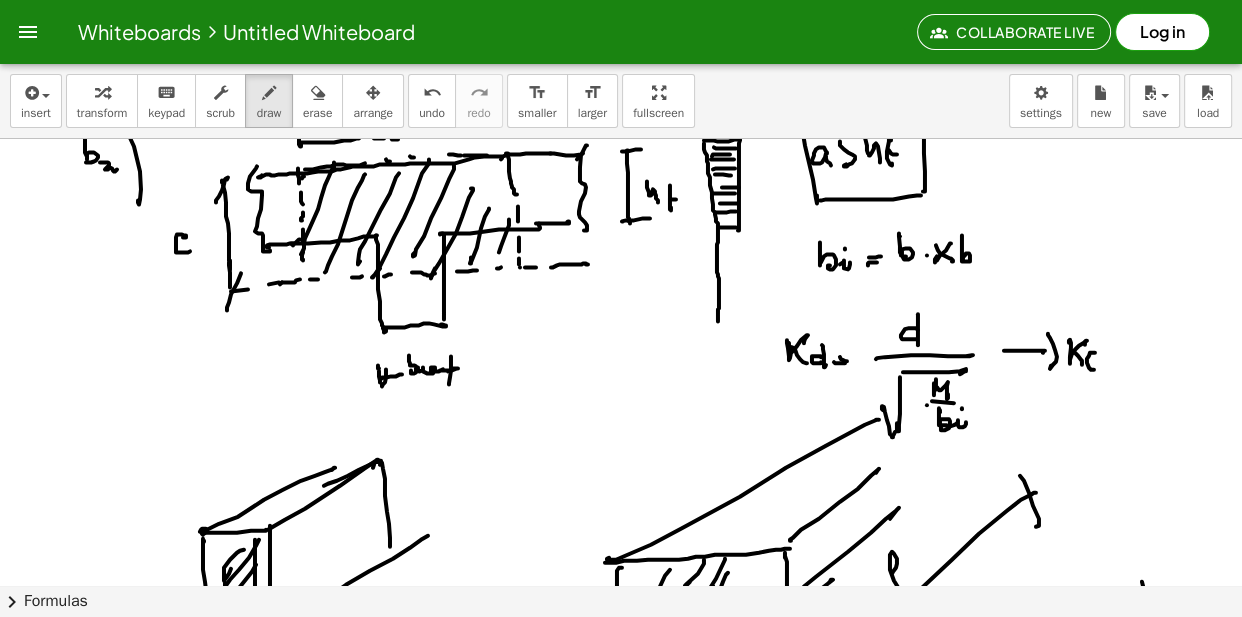 click at bounding box center [621, -2623] 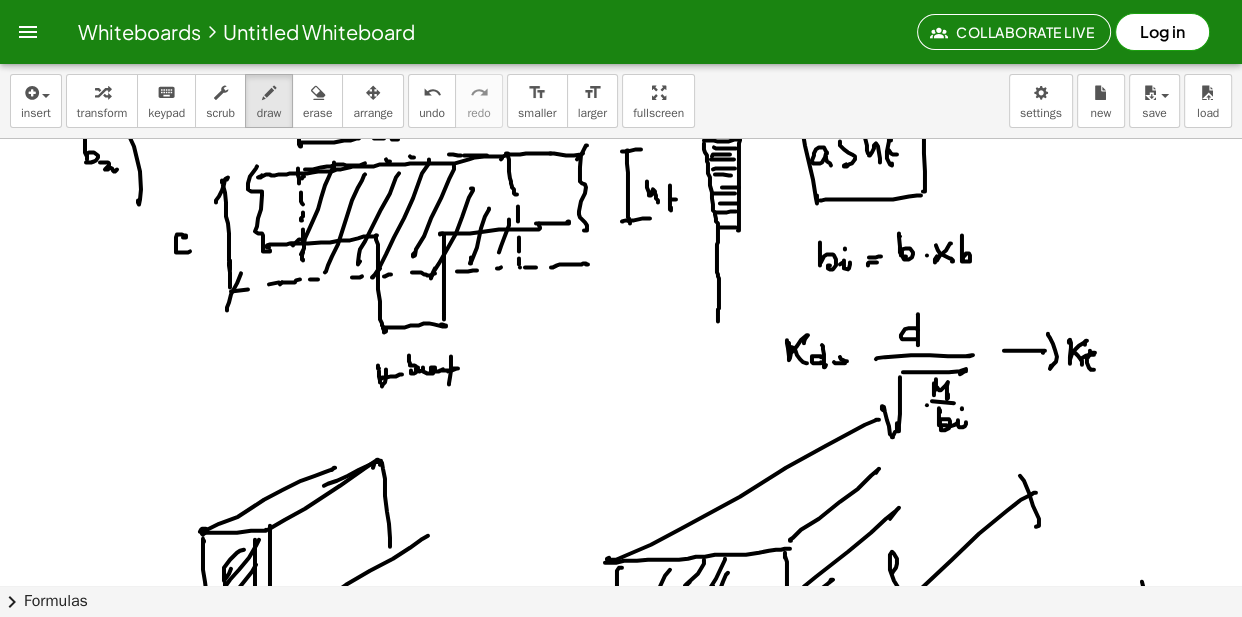 click at bounding box center (621, -2623) 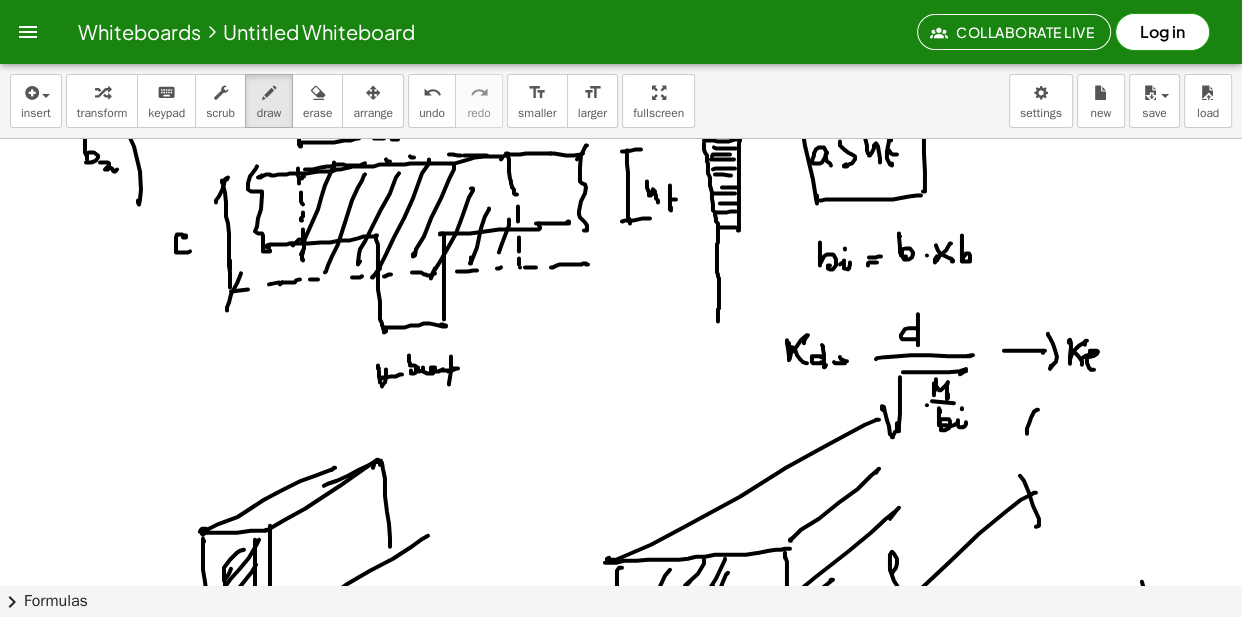 drag, startPoint x: 1034, startPoint y: 412, endPoint x: 1031, endPoint y: 400, distance: 12.369317 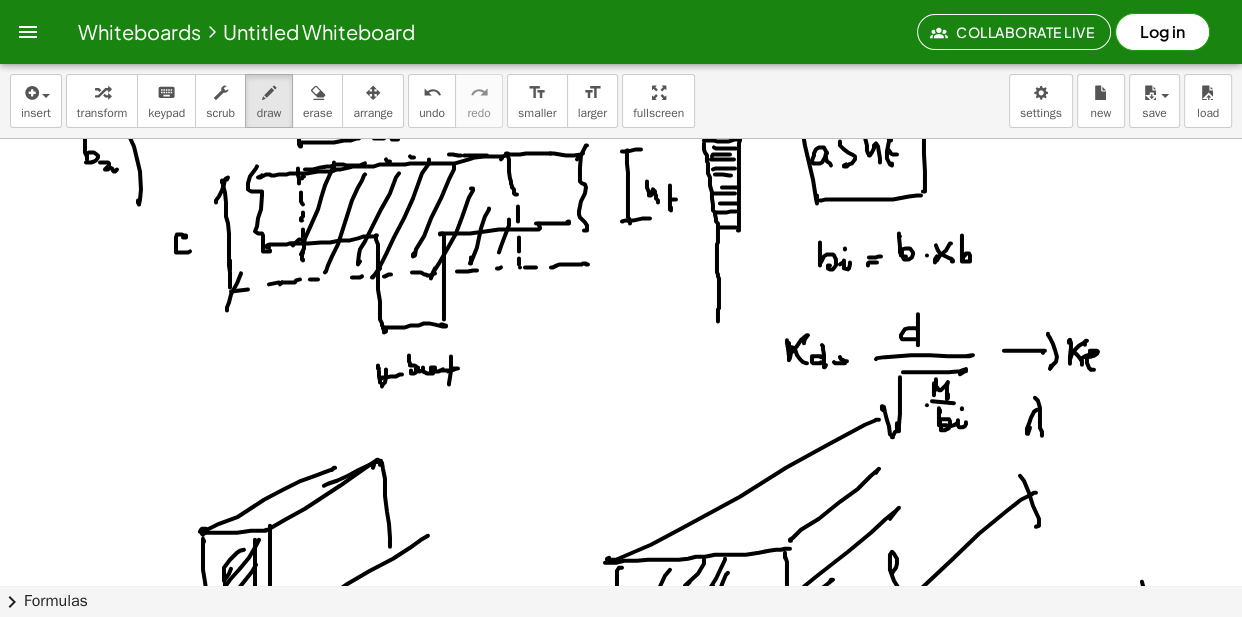 click at bounding box center (621, -2623) 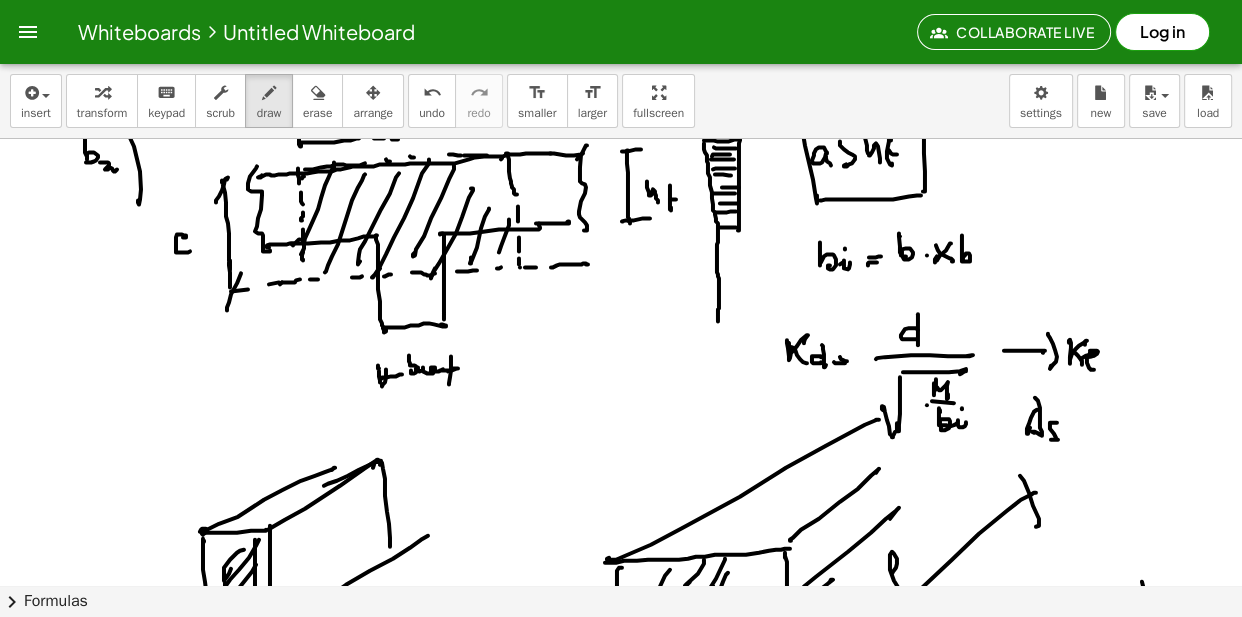drag, startPoint x: 1051, startPoint y: 423, endPoint x: 1066, endPoint y: 434, distance: 18.601076 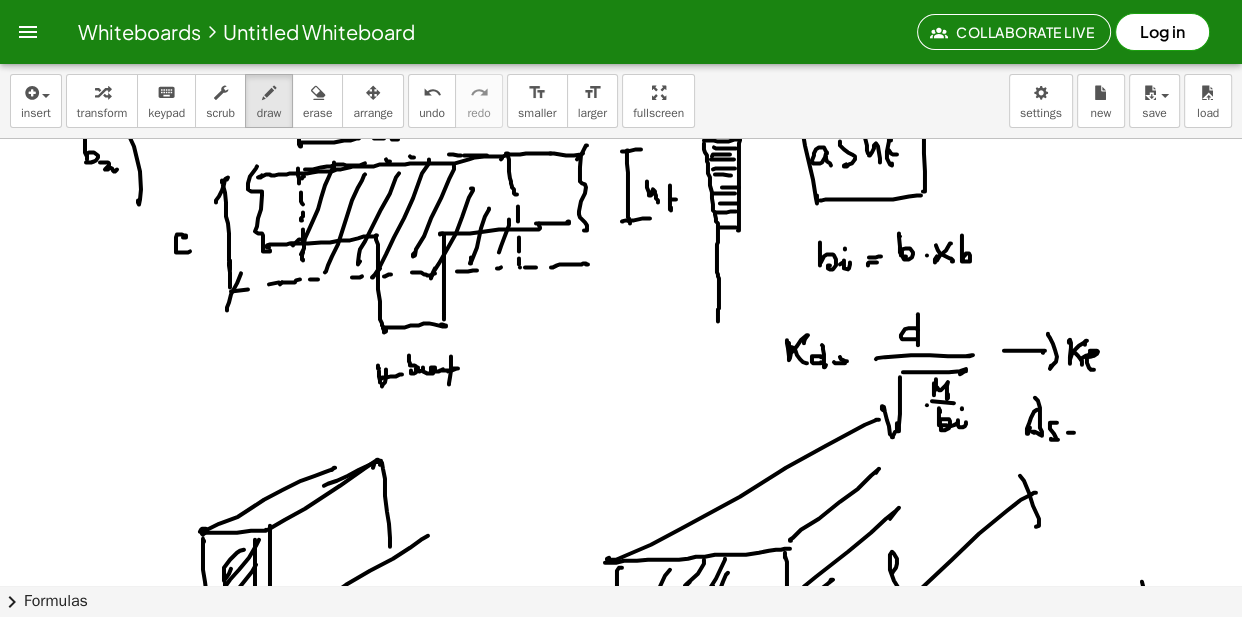 click at bounding box center (621, -2623) 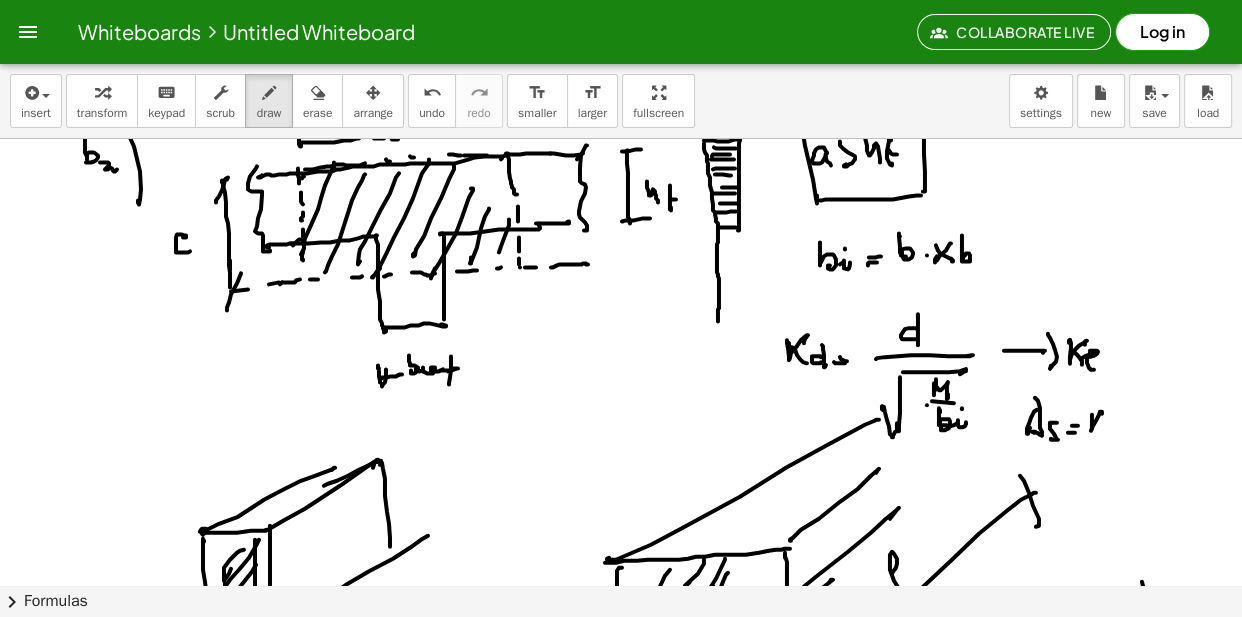 click at bounding box center (621, -2623) 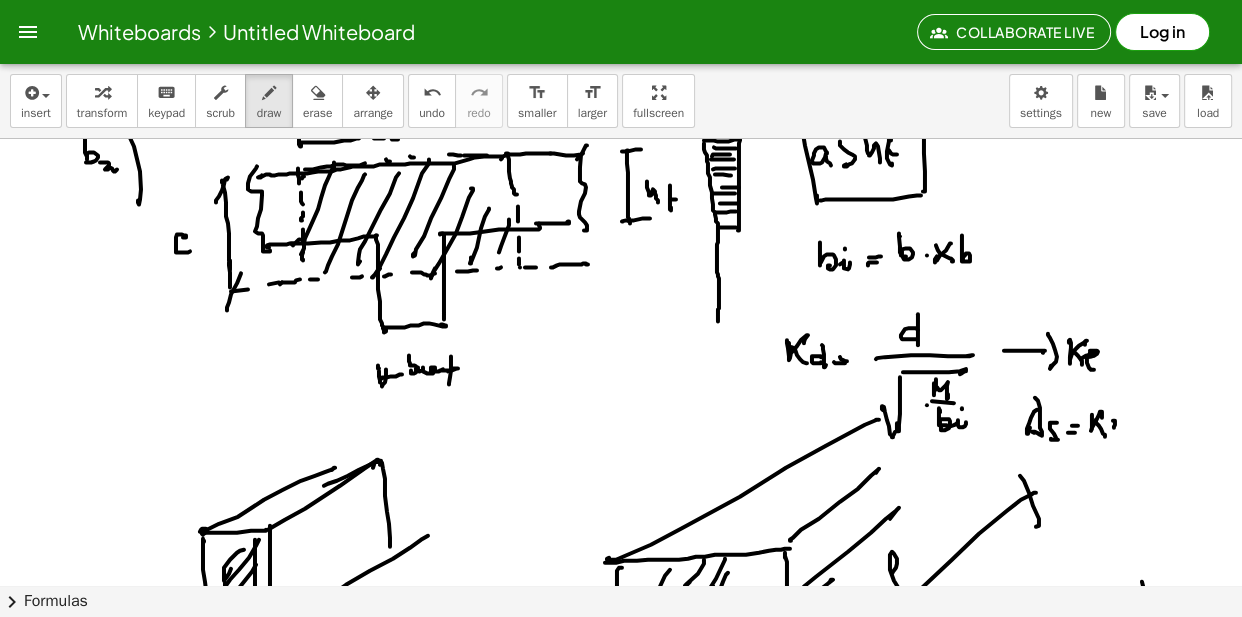 click at bounding box center (621, -2623) 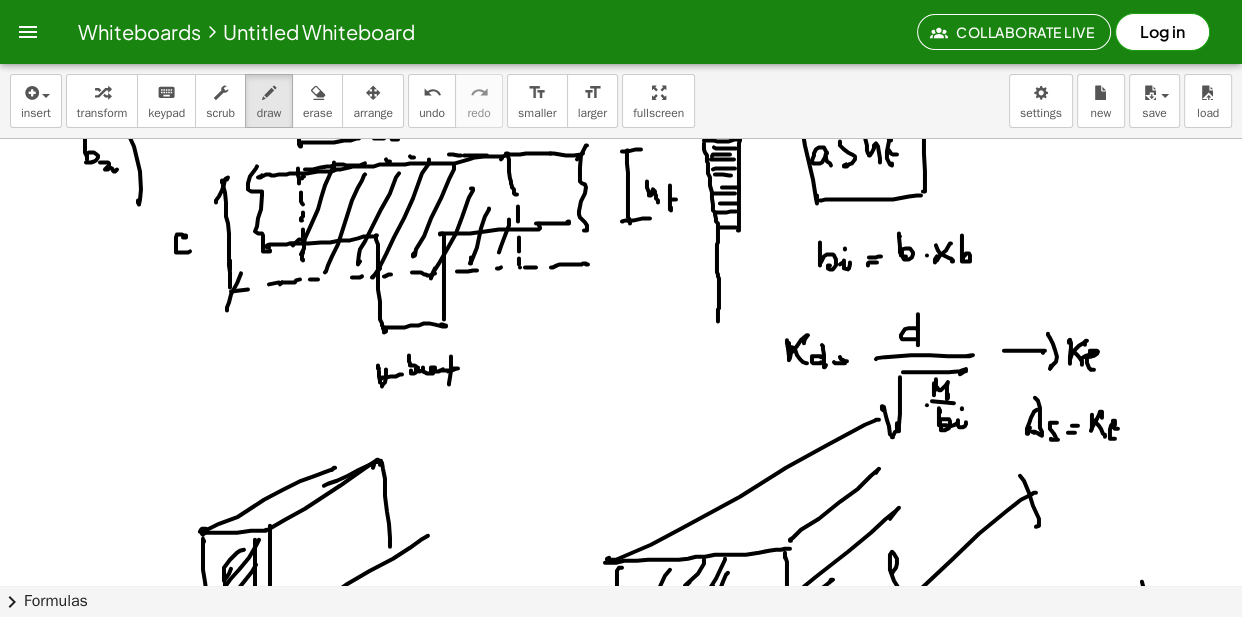 drag, startPoint x: 1115, startPoint y: 429, endPoint x: 1125, endPoint y: 430, distance: 10.049875 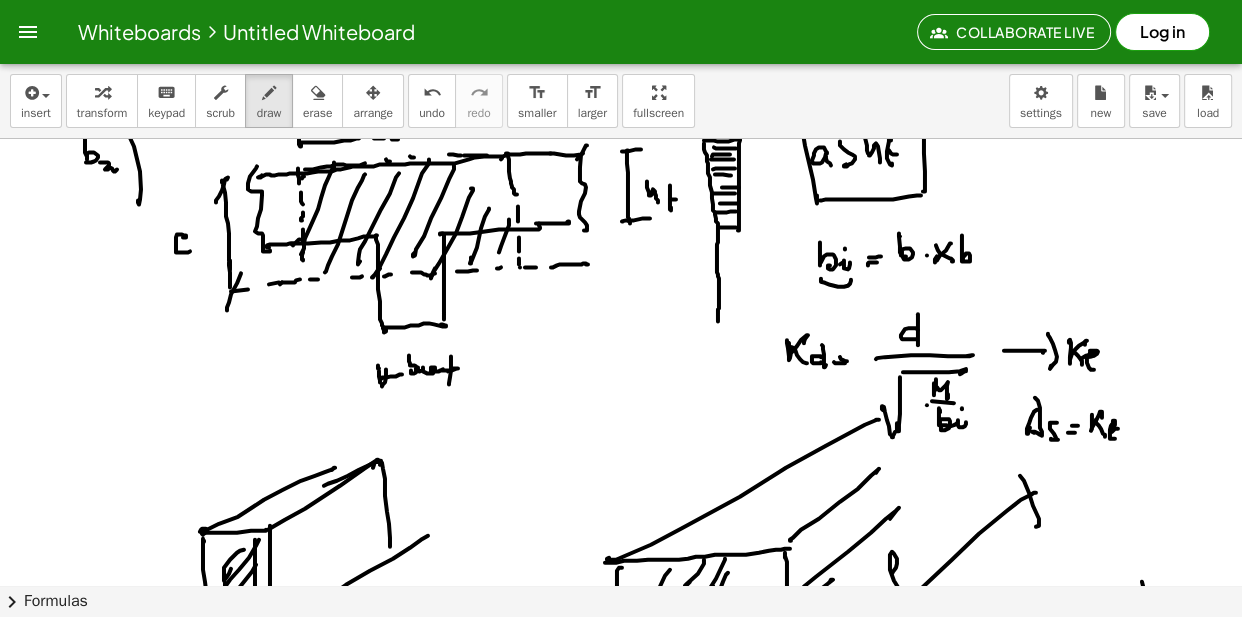 drag, startPoint x: 821, startPoint y: 279, endPoint x: 848, endPoint y: 278, distance: 27.018513 